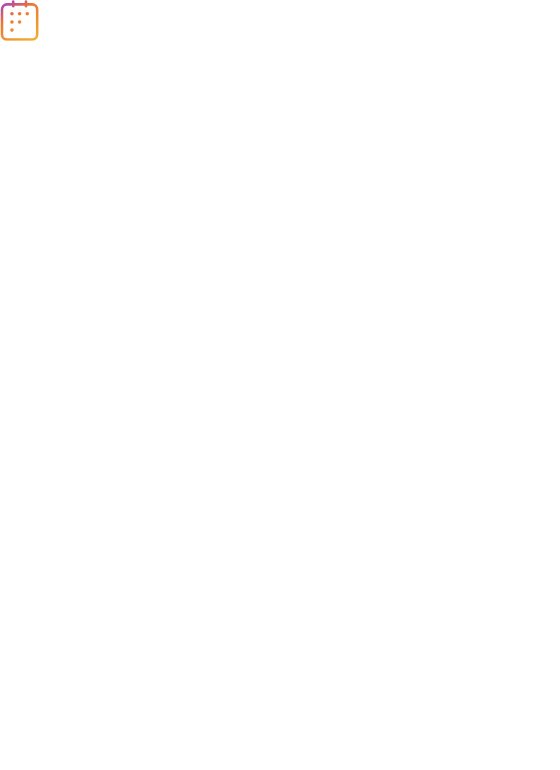 scroll, scrollTop: 0, scrollLeft: 0, axis: both 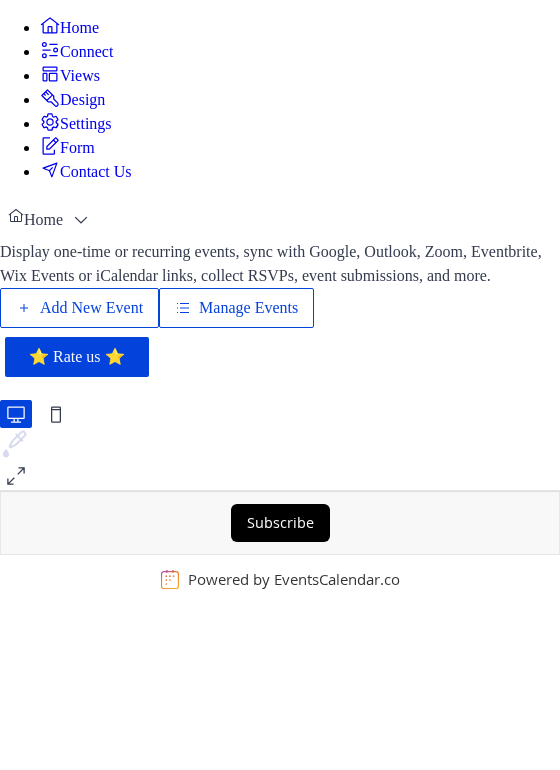 click on "Add New Event" at bounding box center (91, 308) 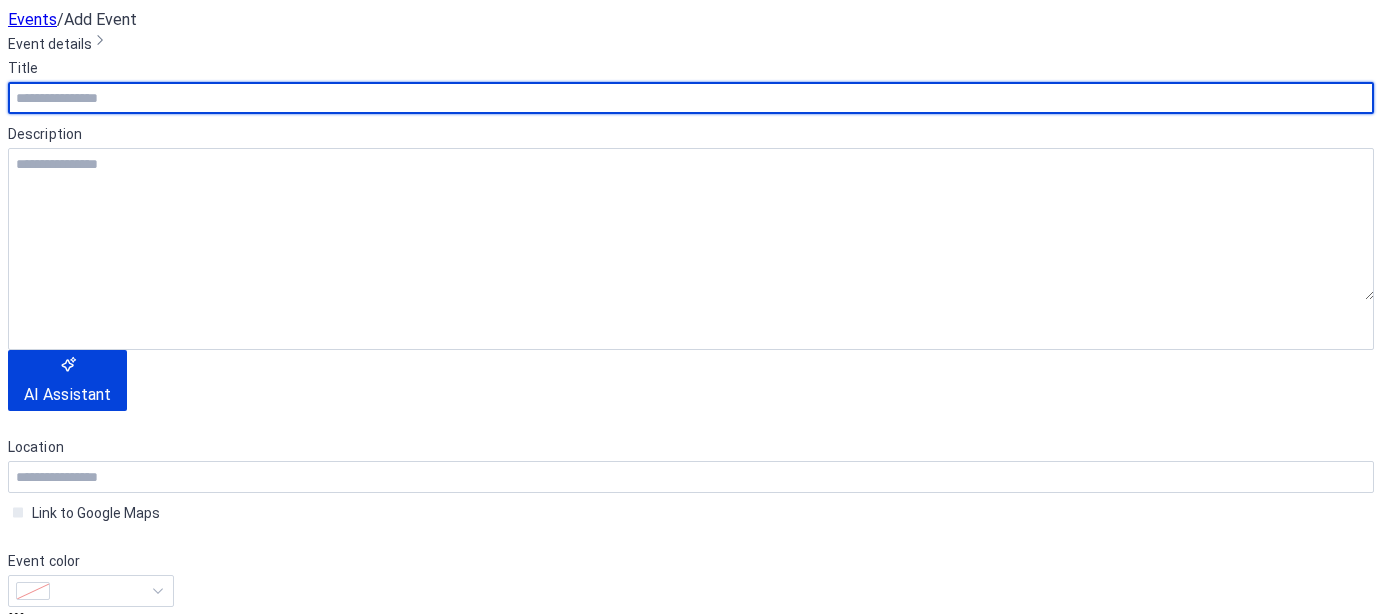 scroll, scrollTop: 0, scrollLeft: 0, axis: both 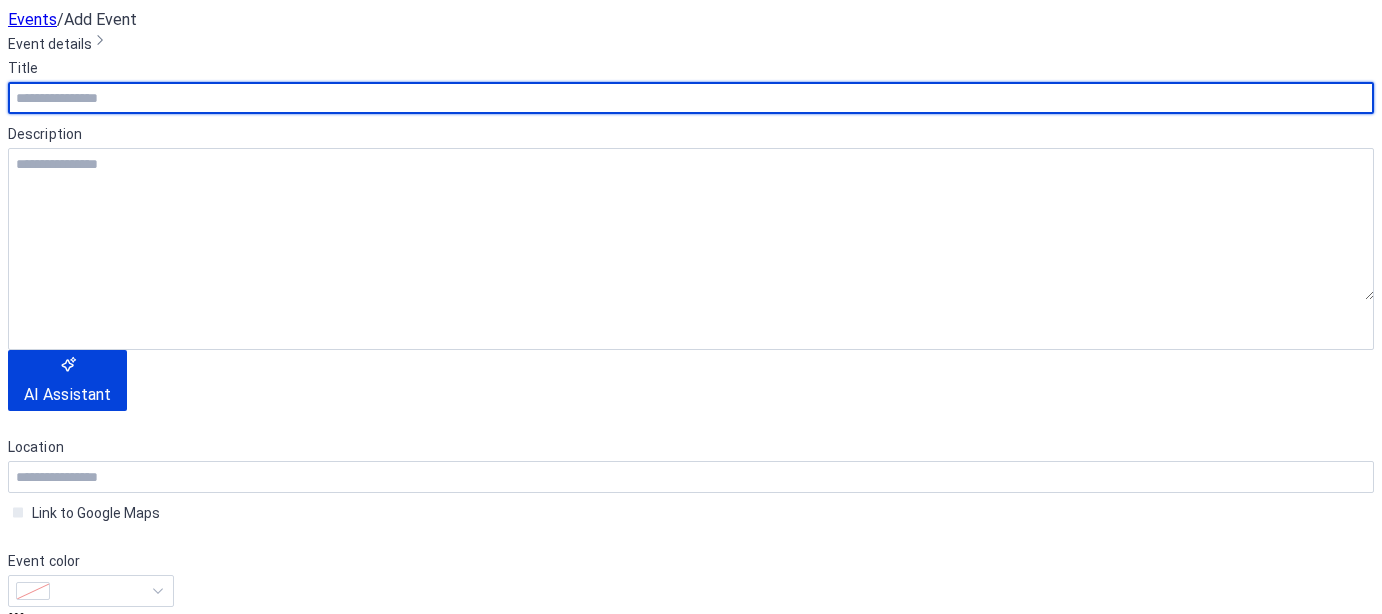 click at bounding box center (691, 98) 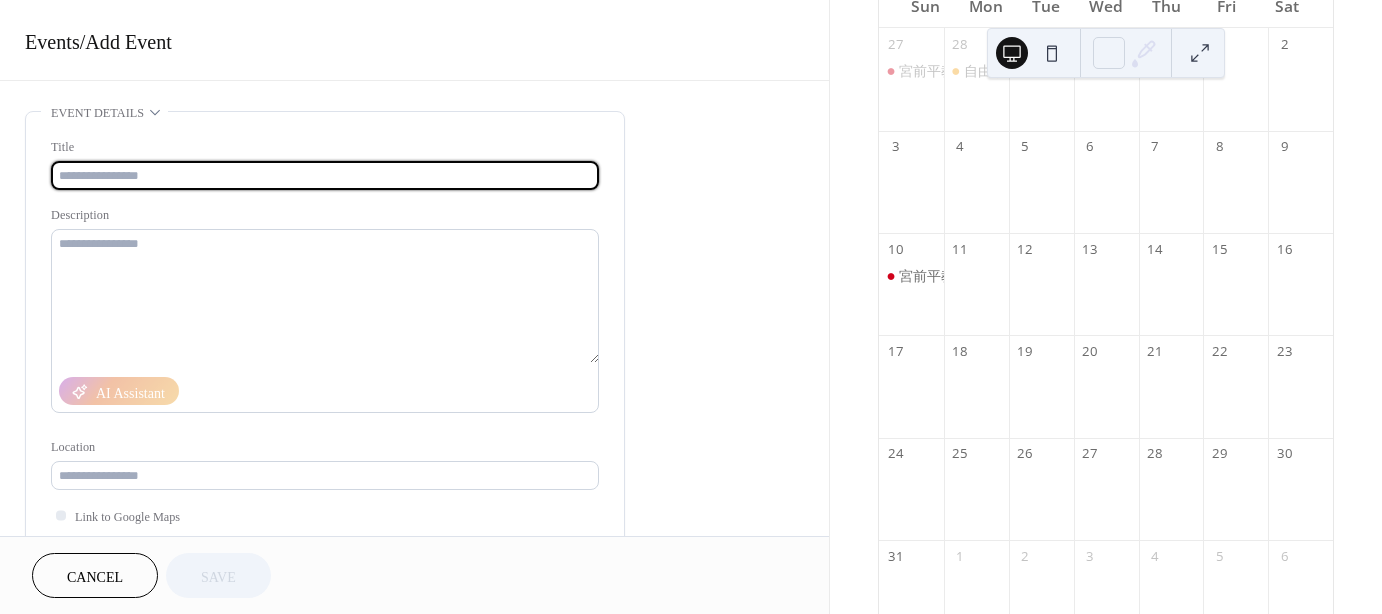 click at bounding box center [325, 175] 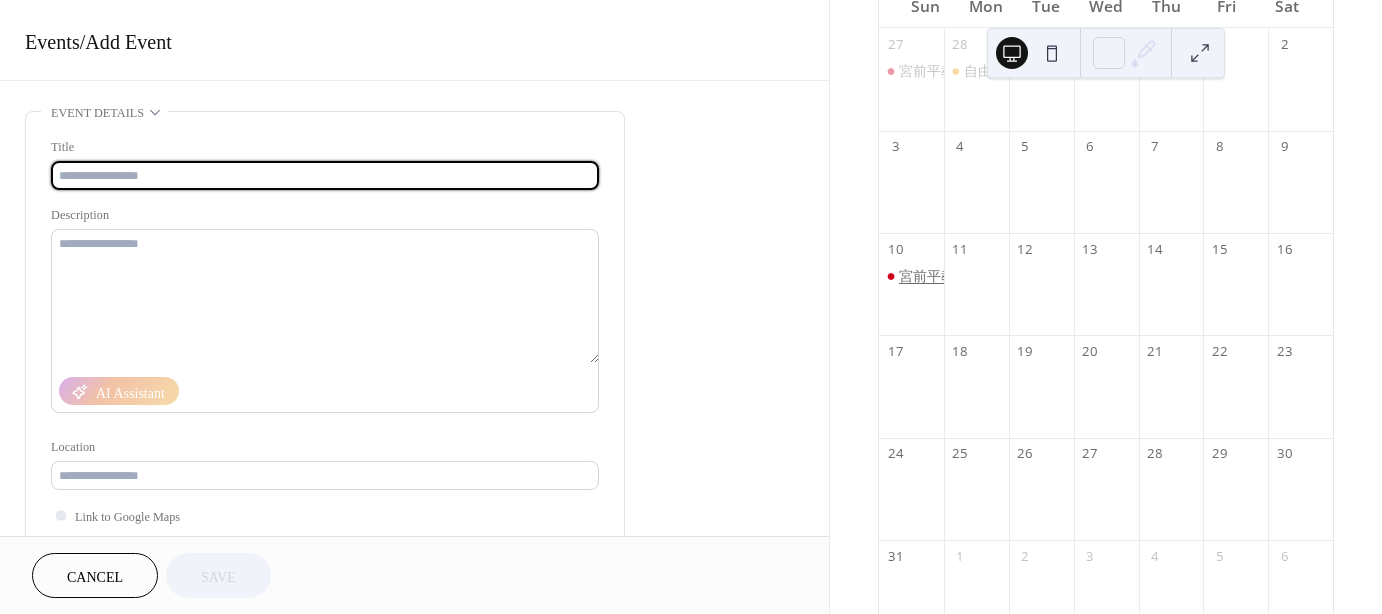 click on "宮前平教室（ミット稽古）" at bounding box center [983, 276] 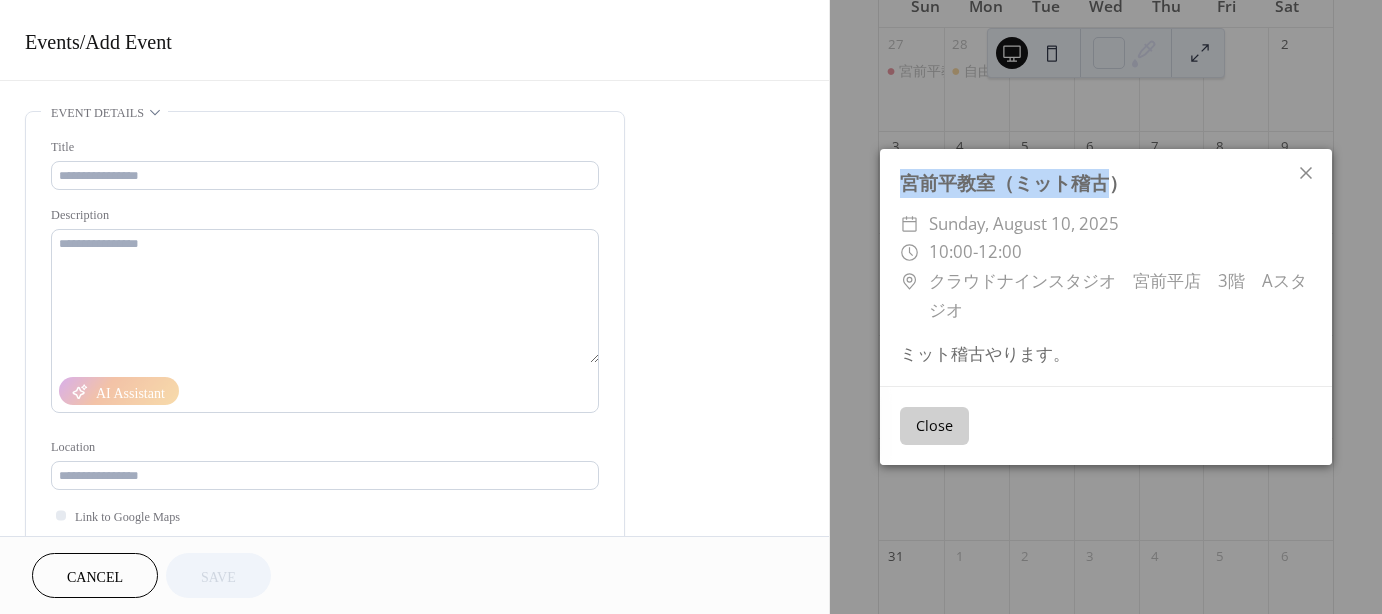 drag, startPoint x: 1120, startPoint y: 187, endPoint x: 868, endPoint y: 188, distance: 252.00198 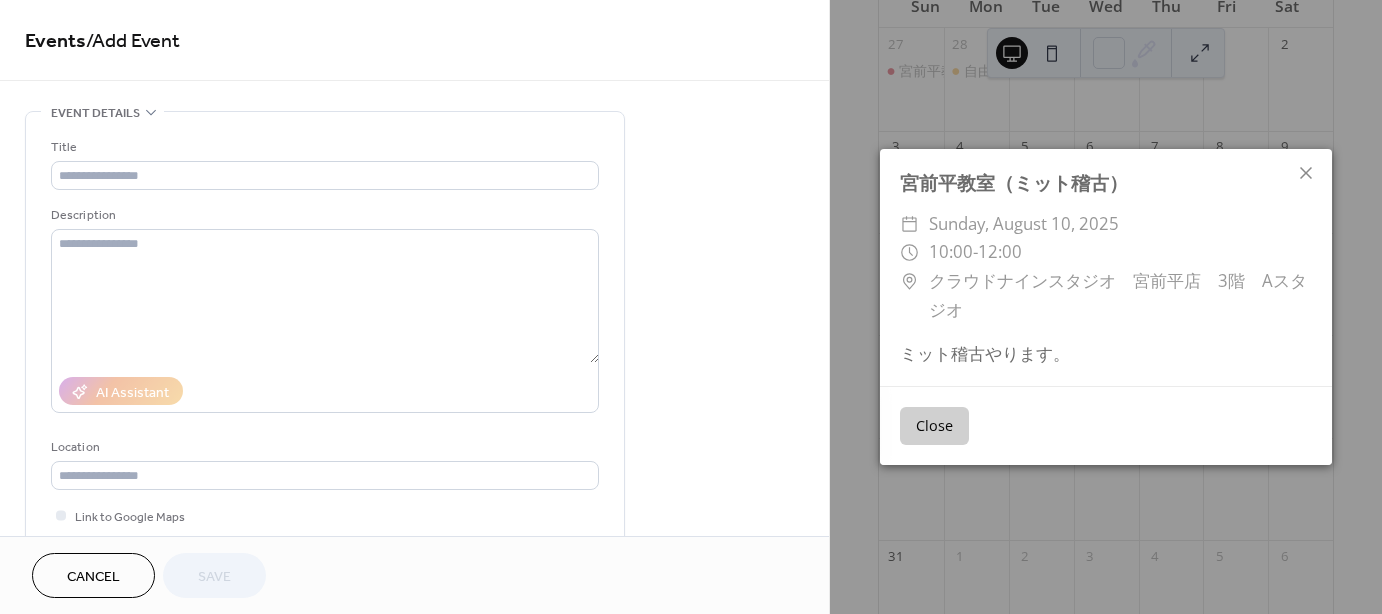 click on "宮前平教室（ミット稽古）" at bounding box center [1106, 183] 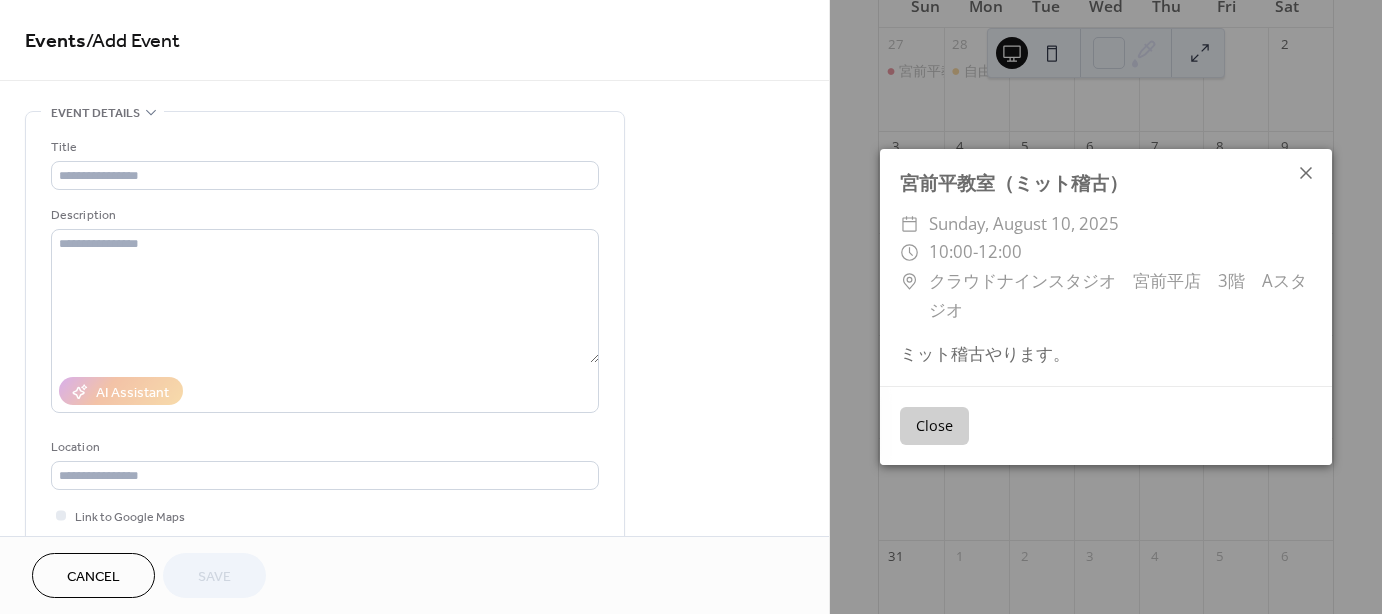 click 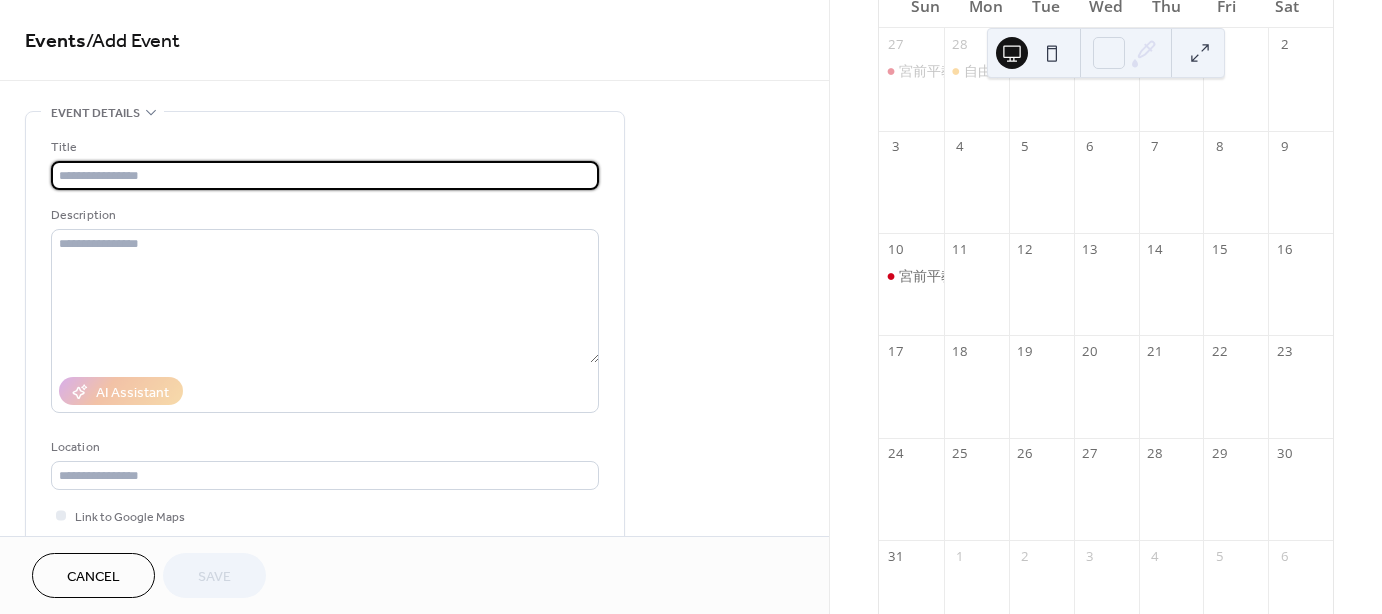 click at bounding box center (325, 175) 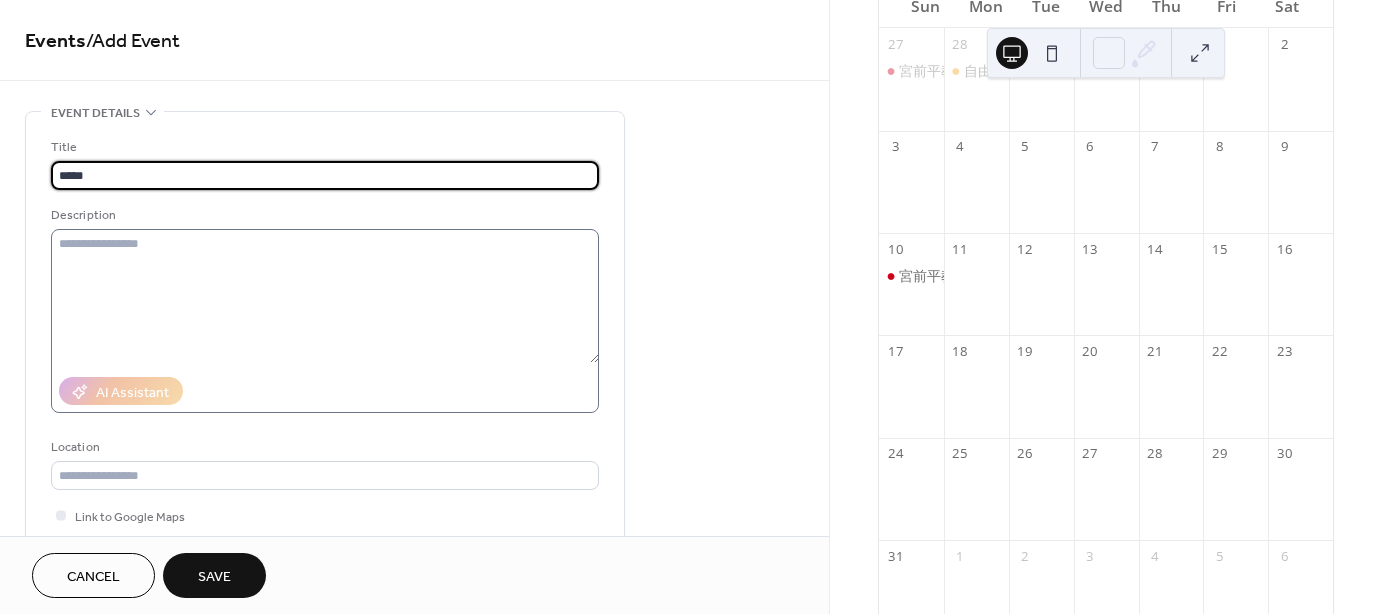 type on "*****" 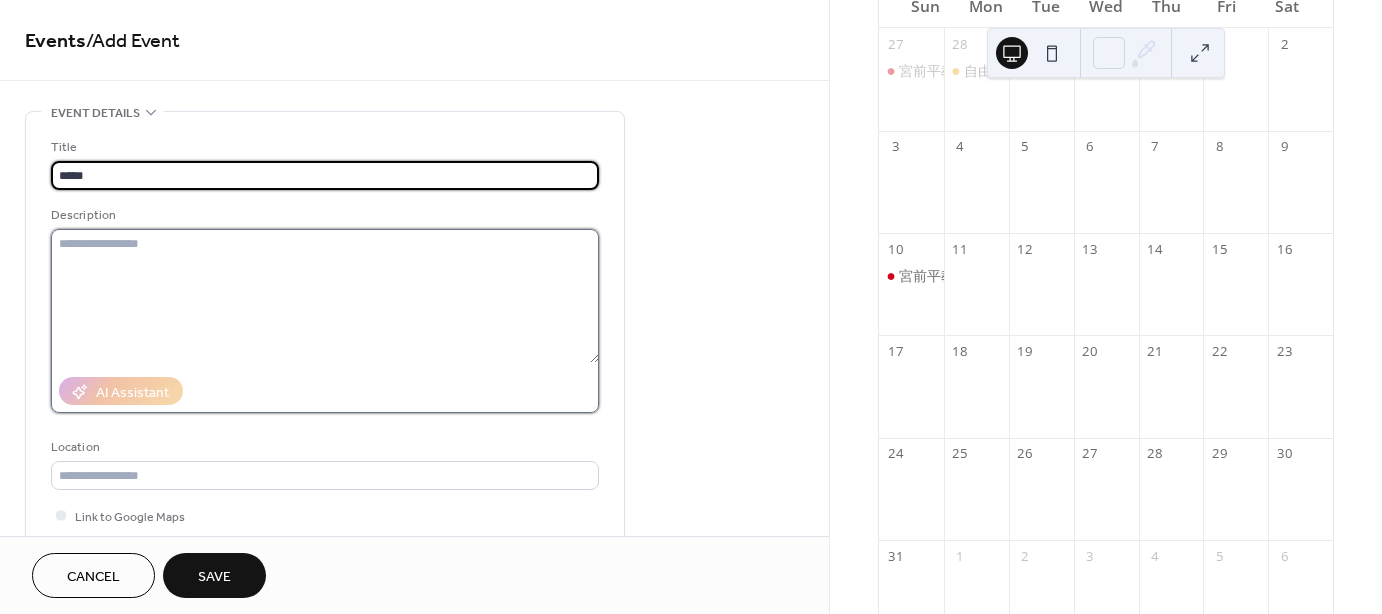 click at bounding box center [325, 296] 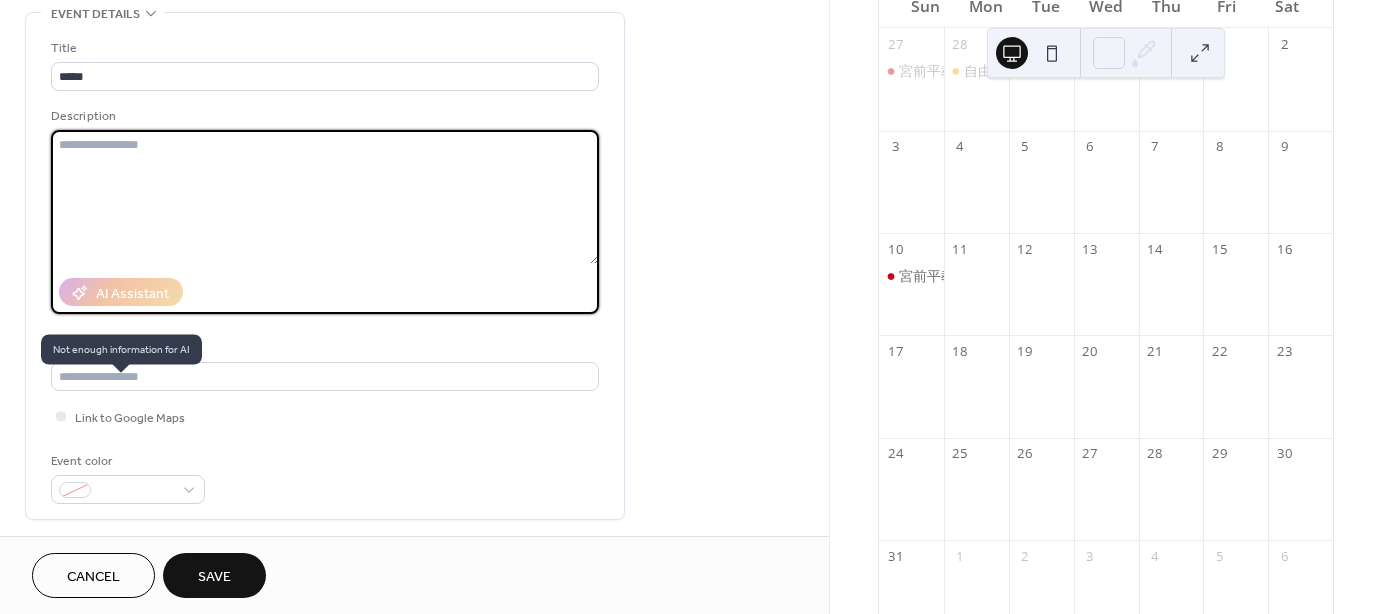 scroll, scrollTop: 100, scrollLeft: 0, axis: vertical 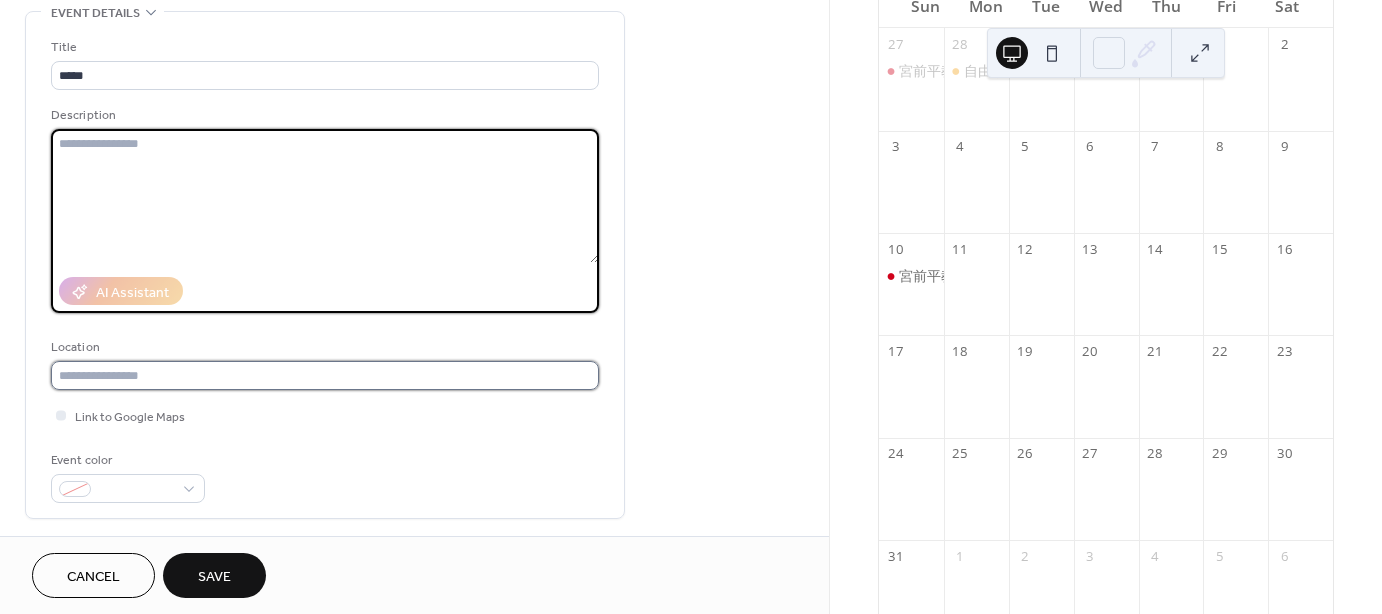 click at bounding box center (325, 375) 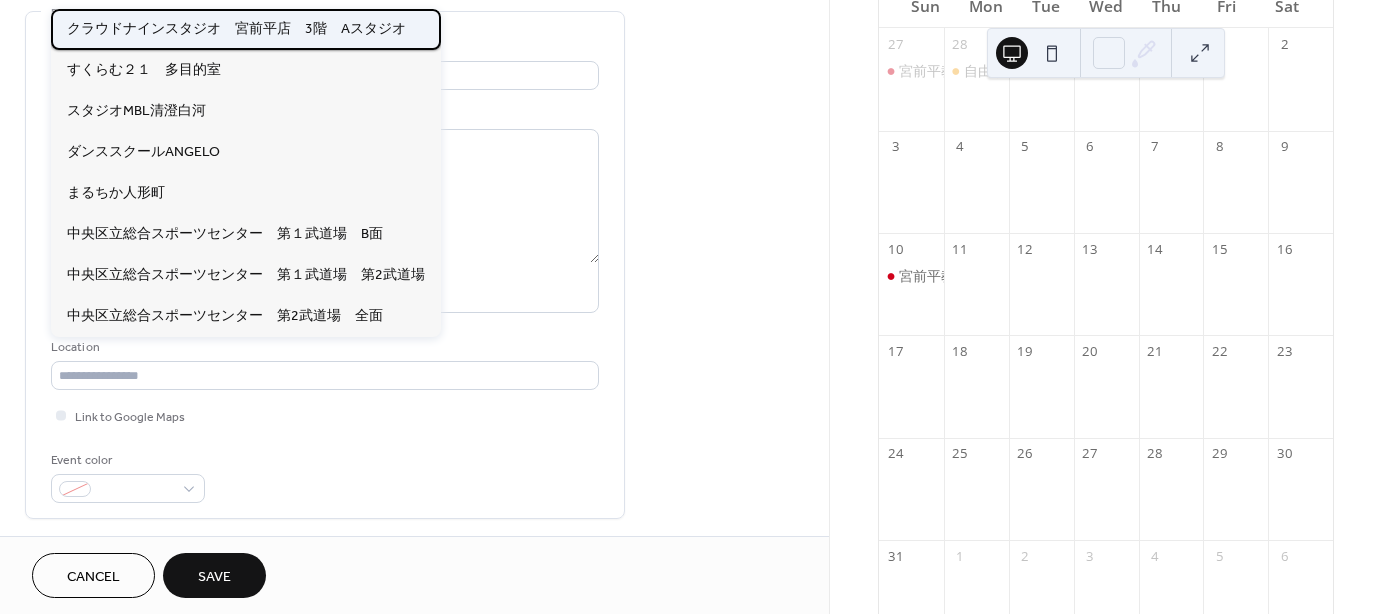 click on "クラウドナインスタジオ　宮前平店　3階　Aスタジオ" at bounding box center [236, 28] 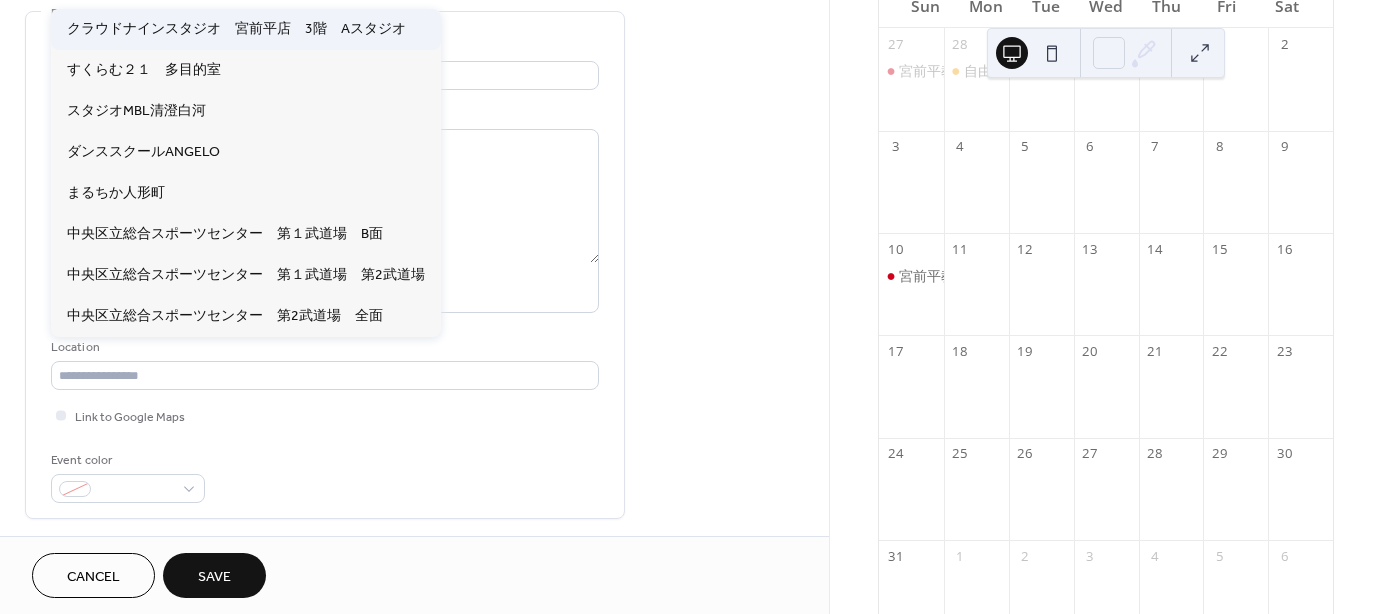 type on "**********" 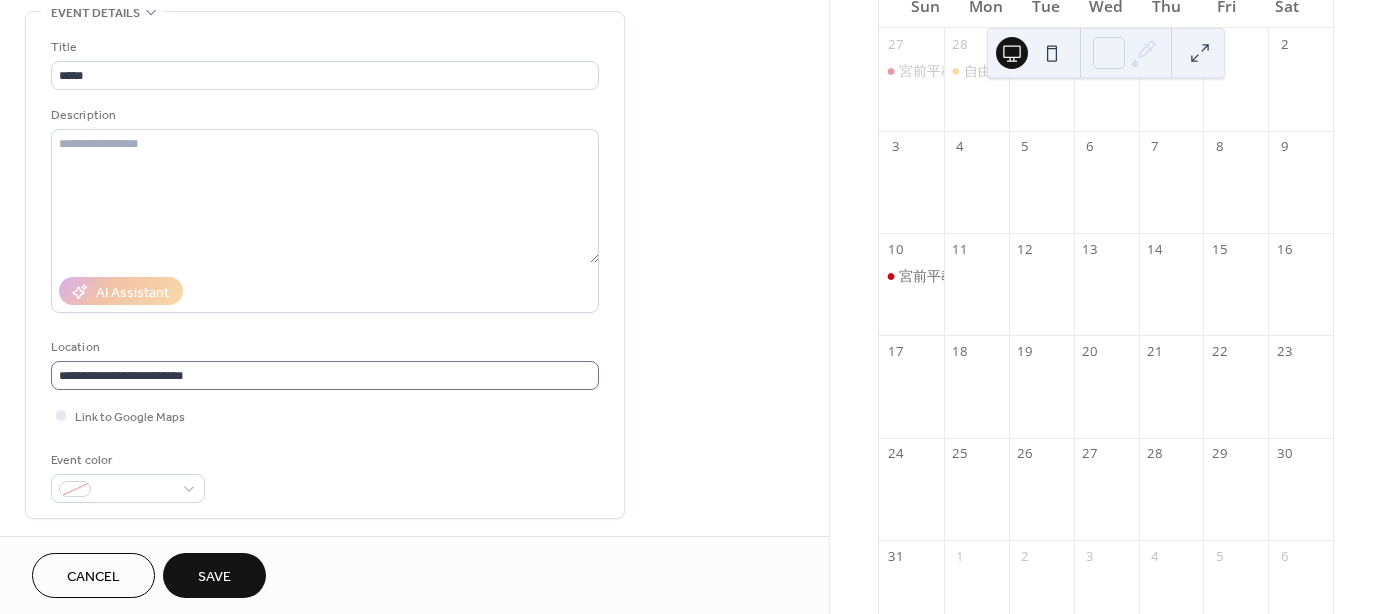 scroll, scrollTop: 1, scrollLeft: 0, axis: vertical 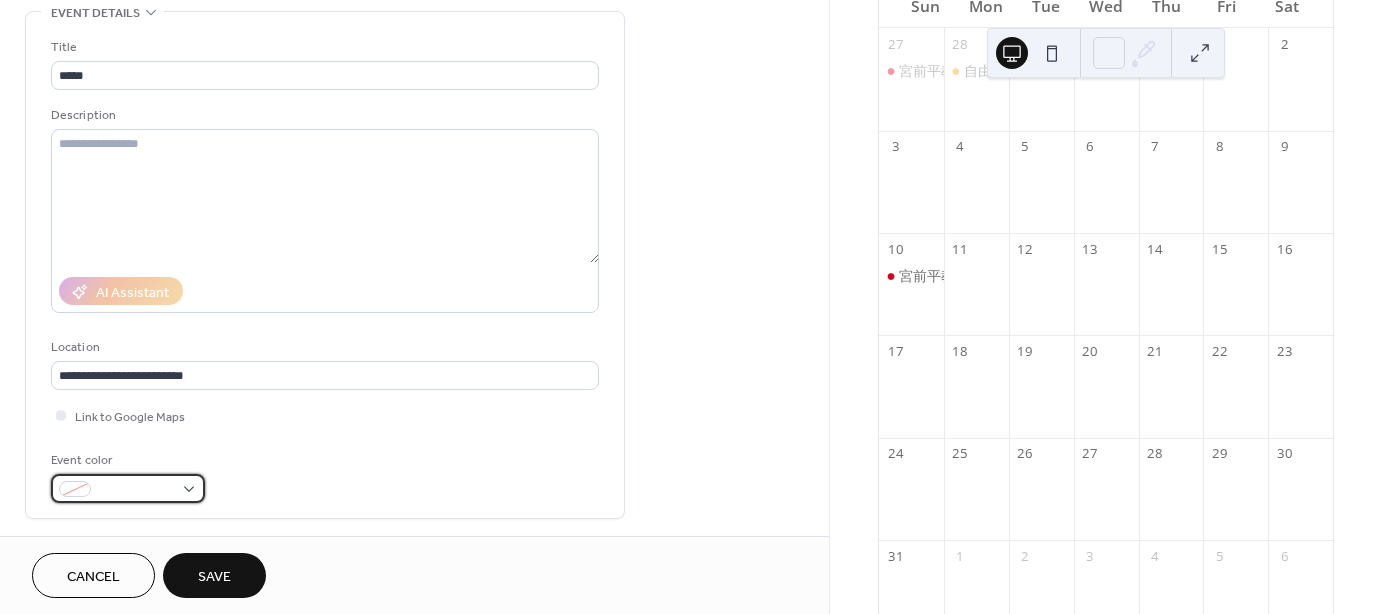 click at bounding box center [128, 488] 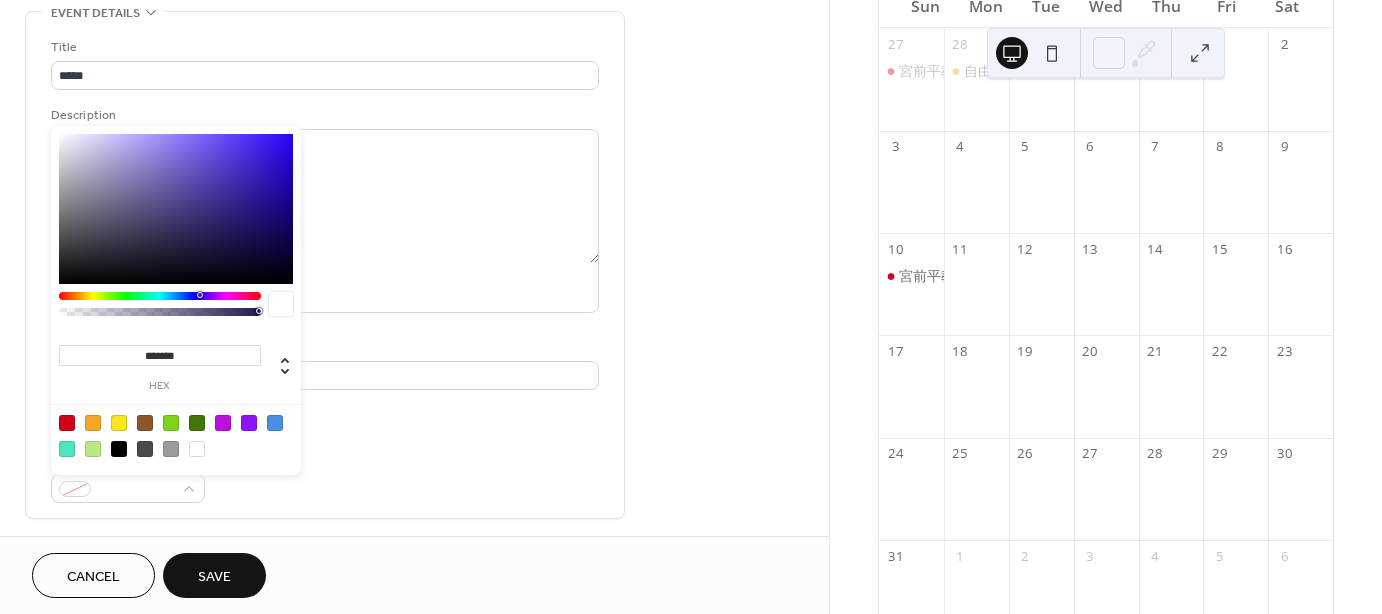 click at bounding box center [67, 423] 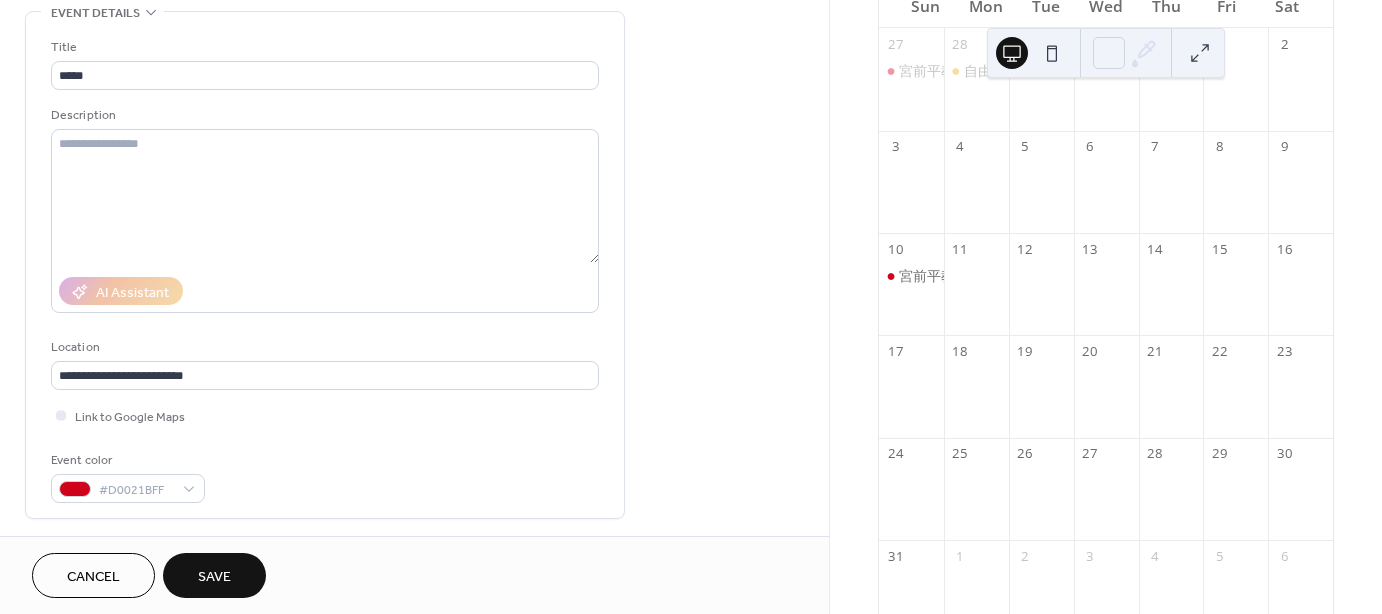 click on "Event color #D0021BFF" at bounding box center (325, 476) 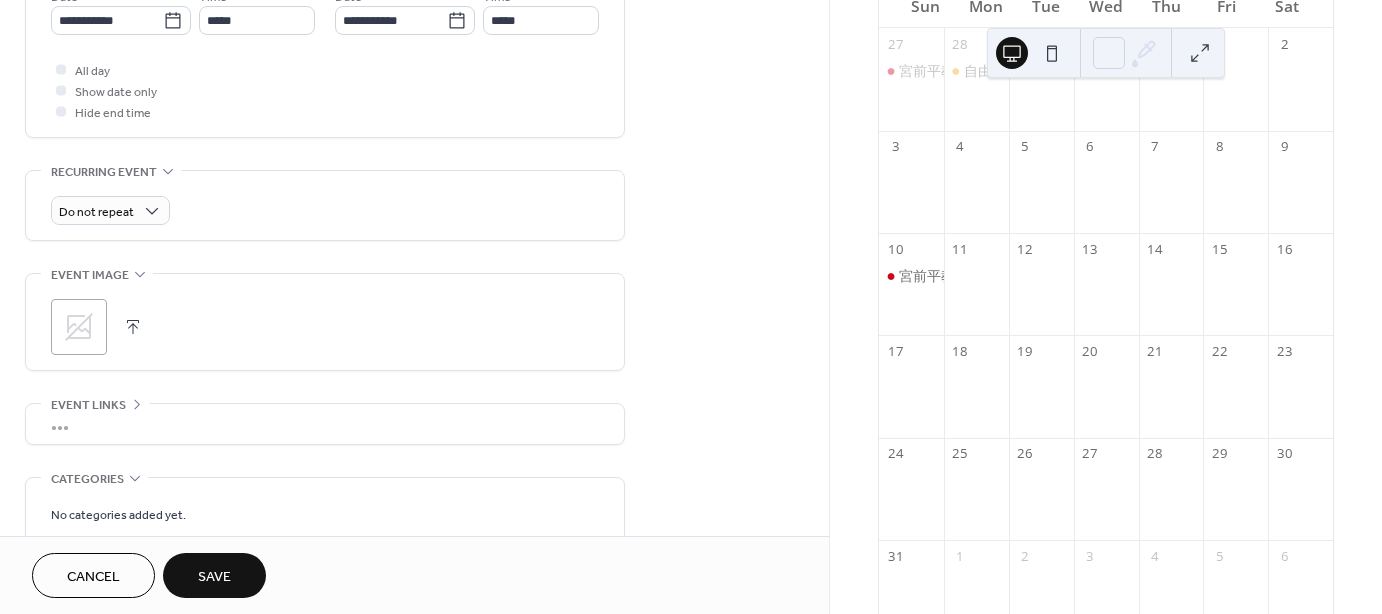 scroll, scrollTop: 674, scrollLeft: 0, axis: vertical 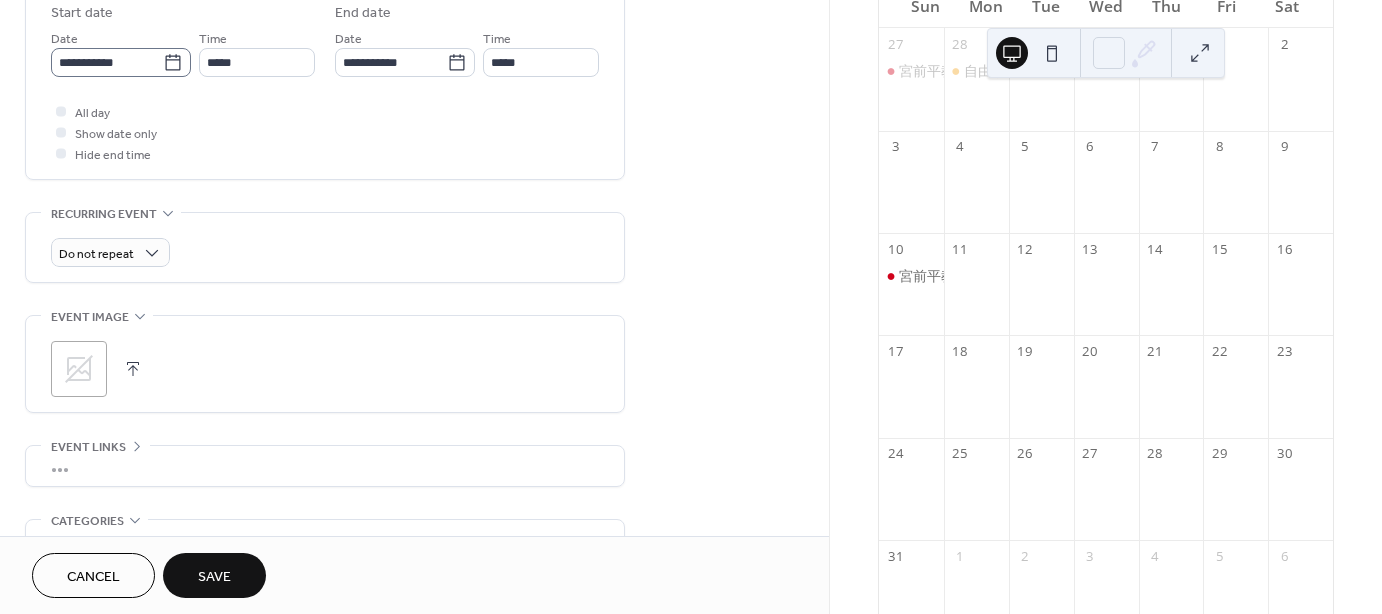 click 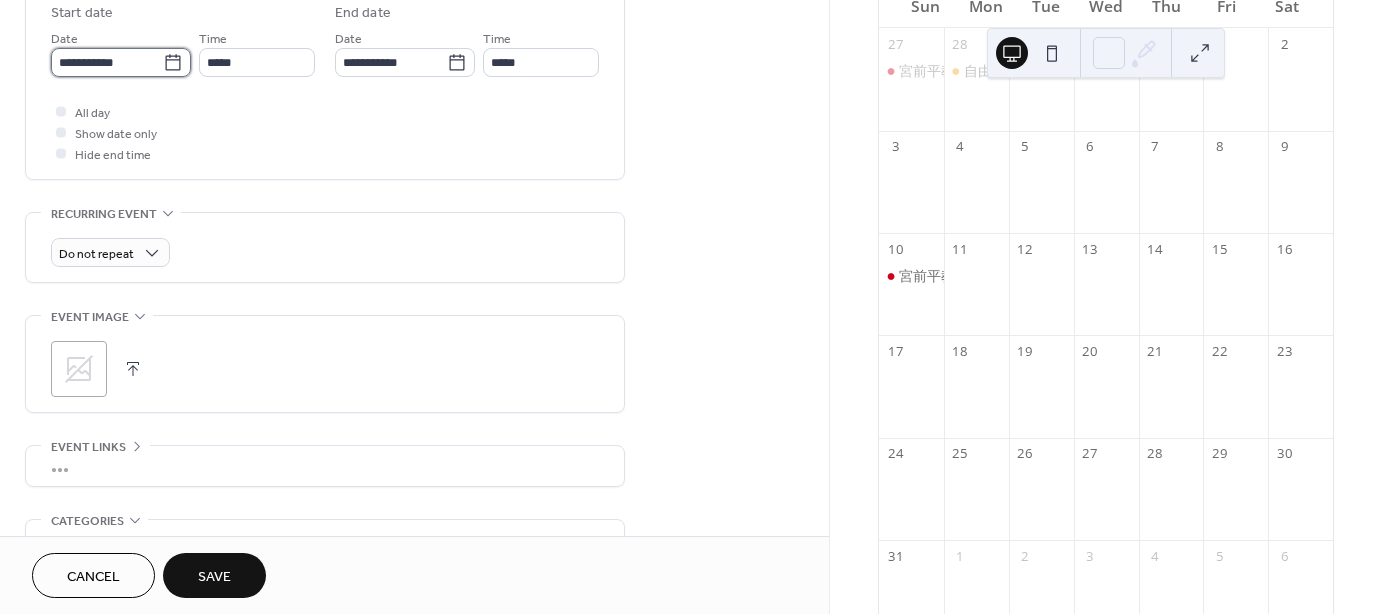 click on "**********" at bounding box center (107, 62) 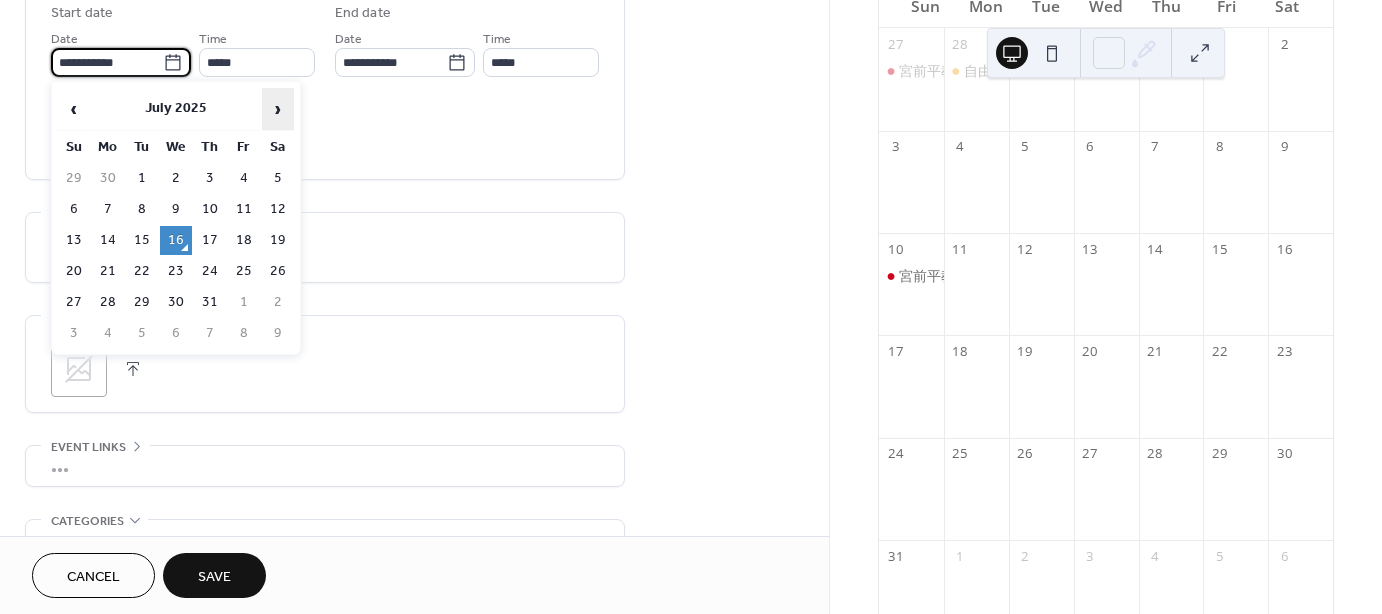 click on "›" at bounding box center [278, 109] 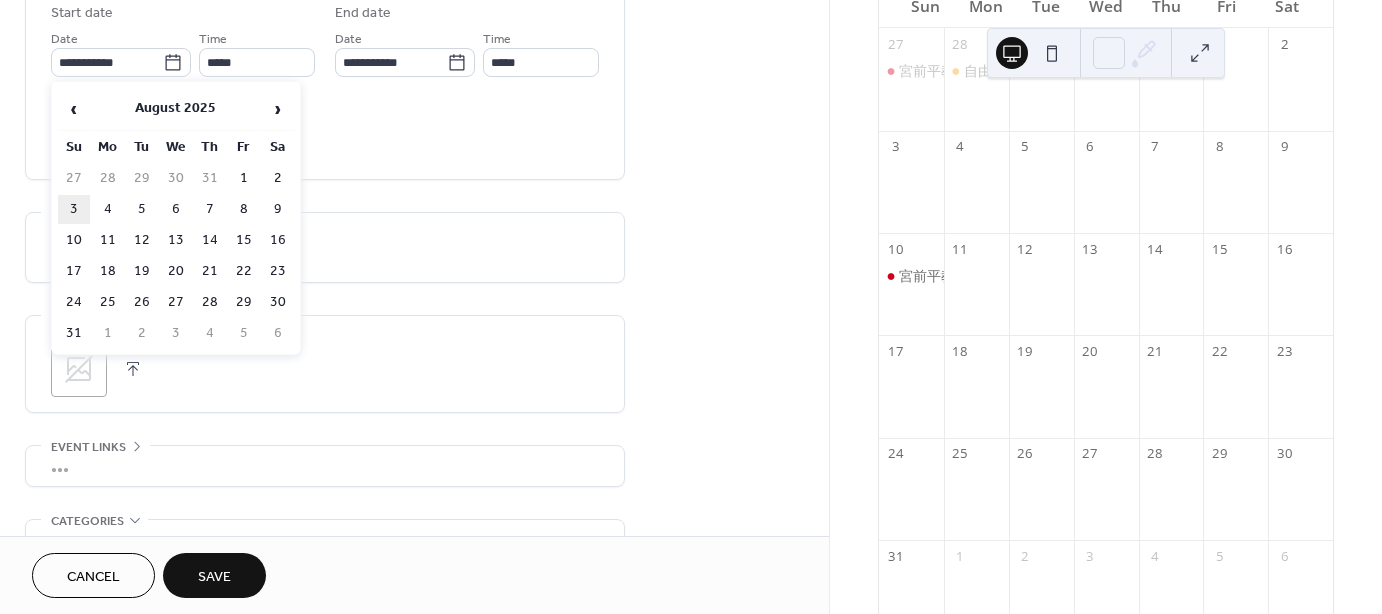 click on "3" at bounding box center (74, 209) 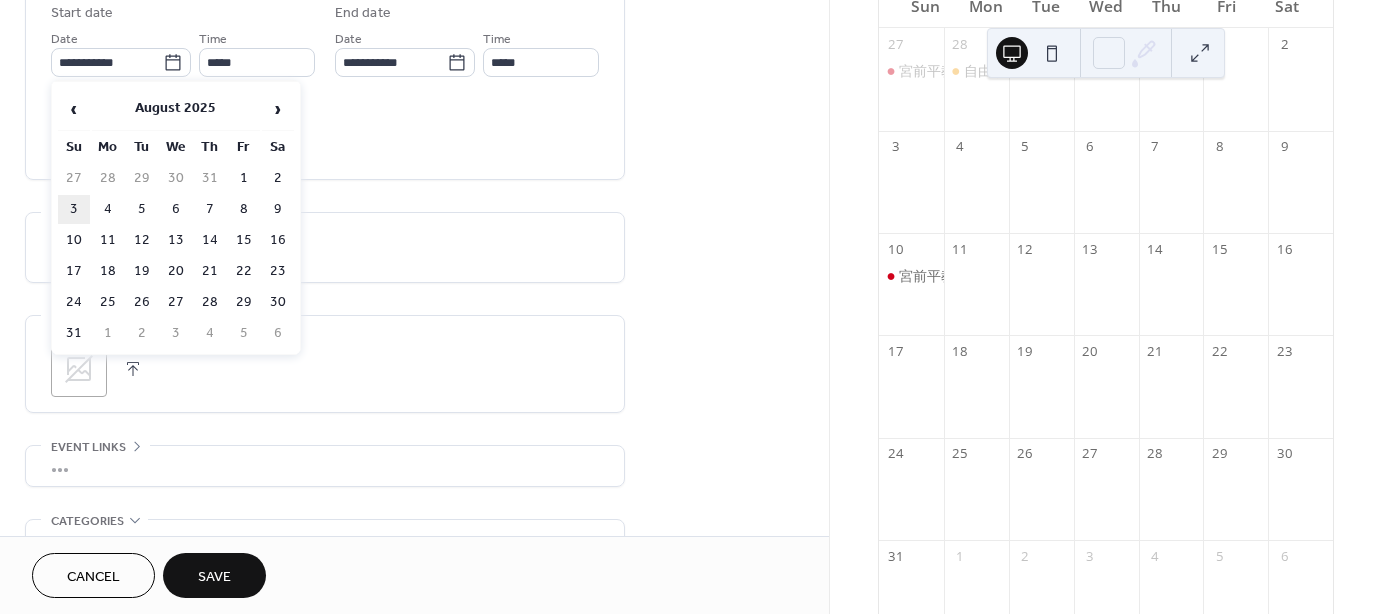 type on "**********" 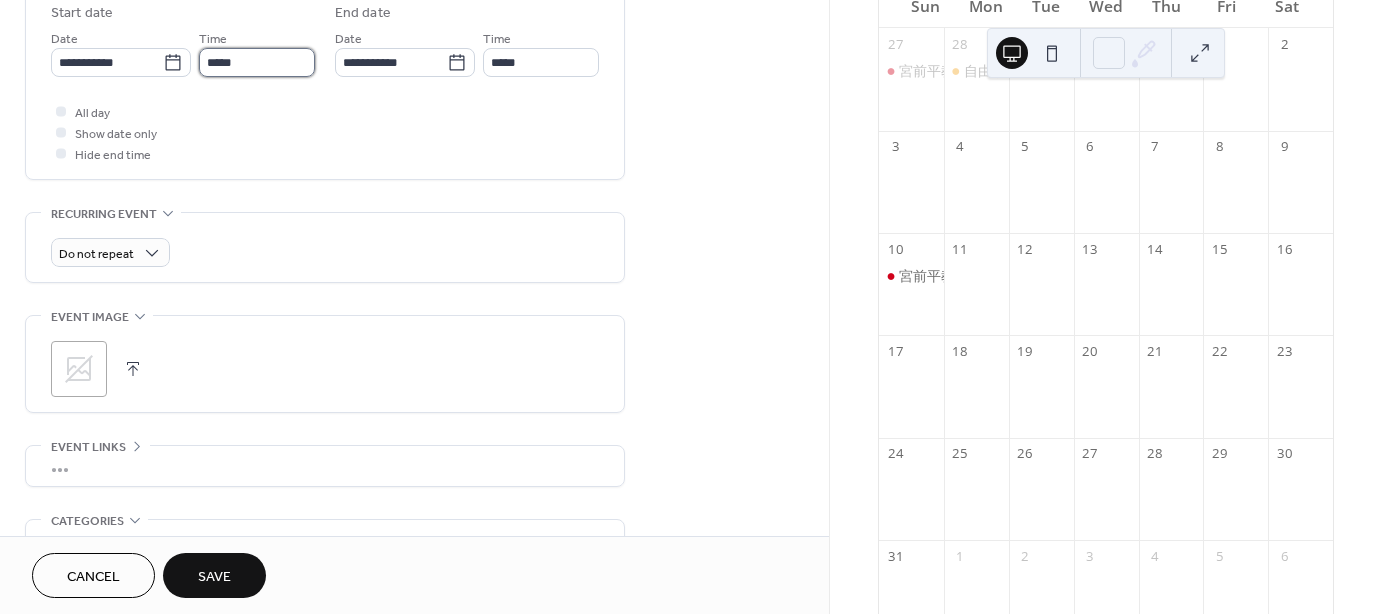 click on "*****" at bounding box center [257, 62] 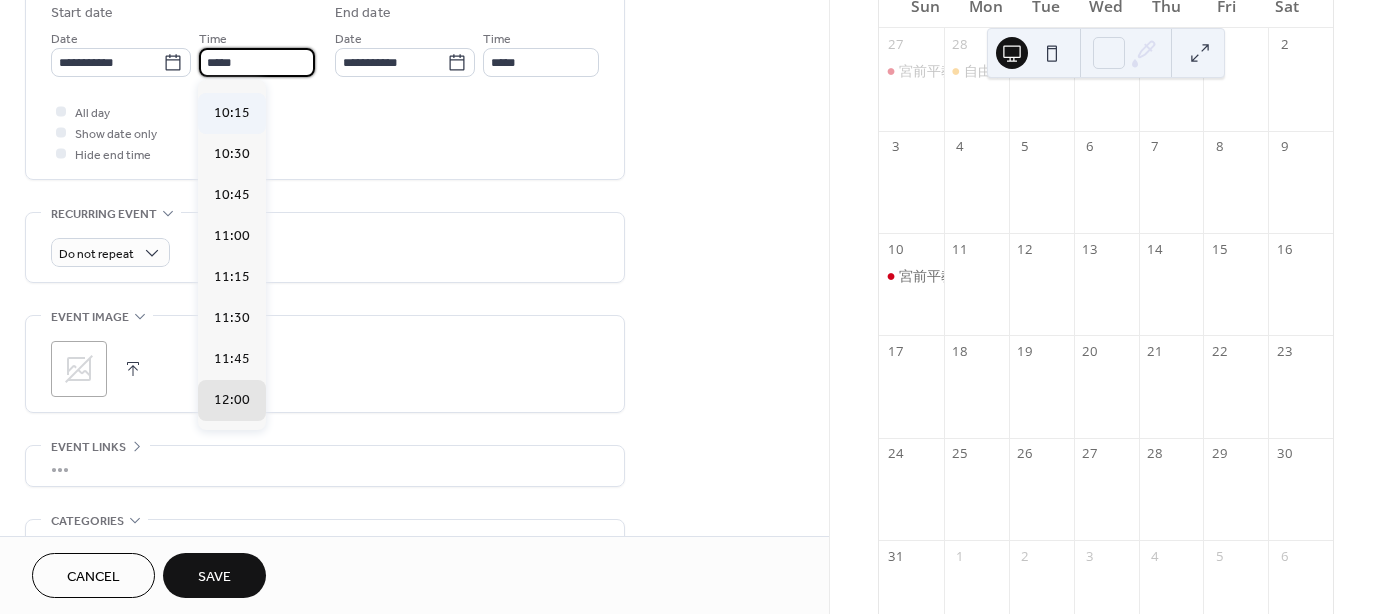 scroll, scrollTop: 1568, scrollLeft: 0, axis: vertical 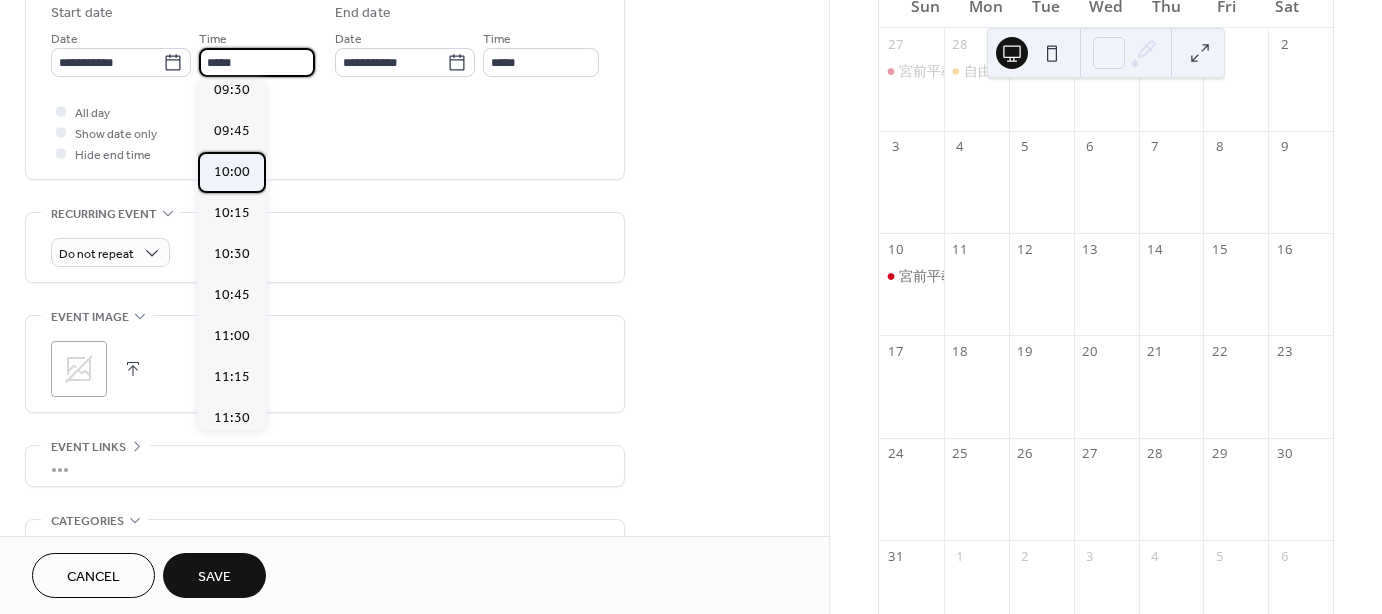 click on "10:00" at bounding box center [232, 171] 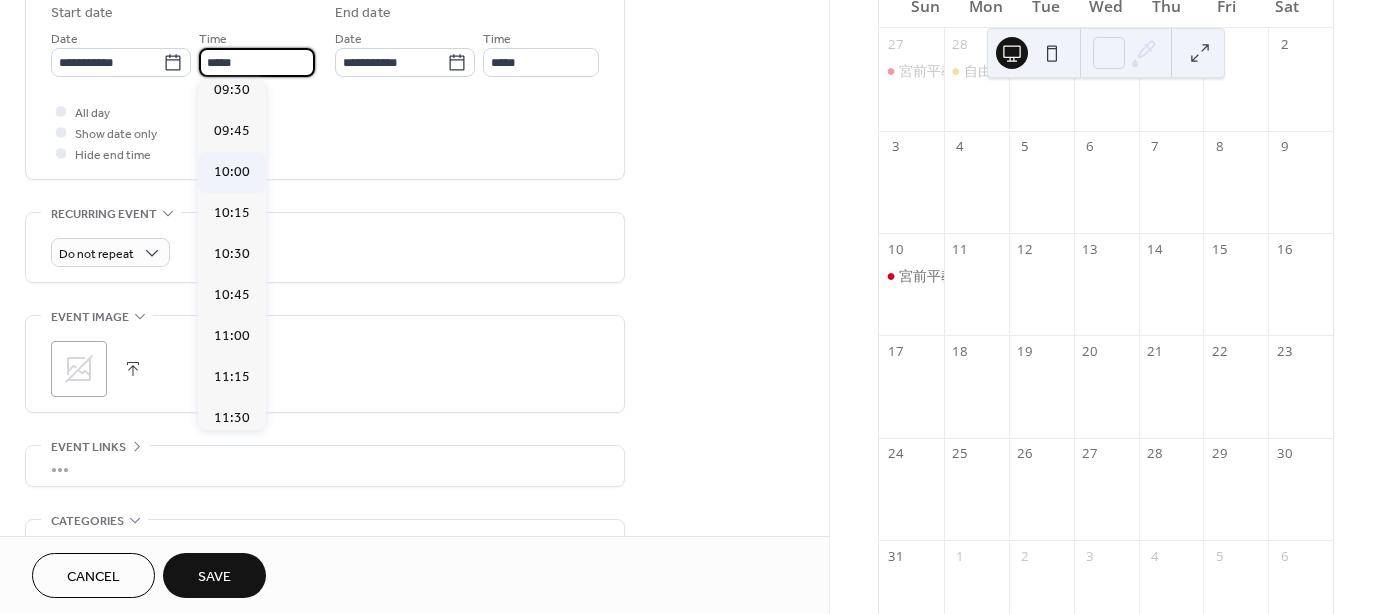 type on "*****" 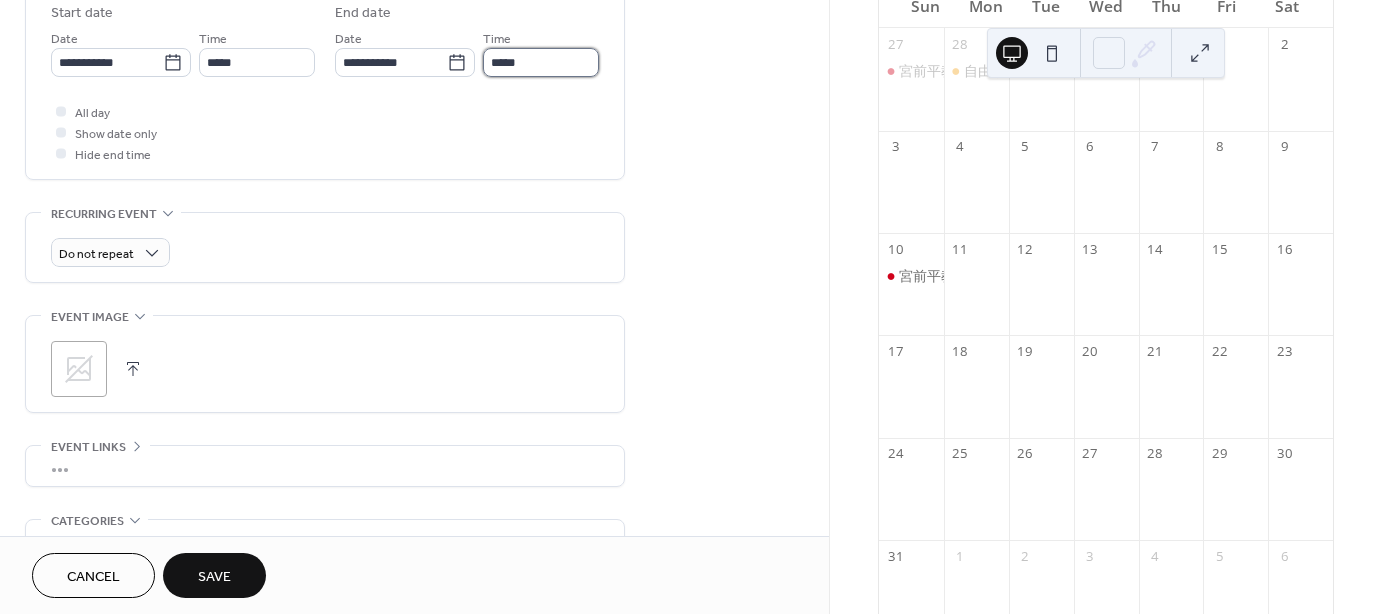 click on "*****" at bounding box center (541, 62) 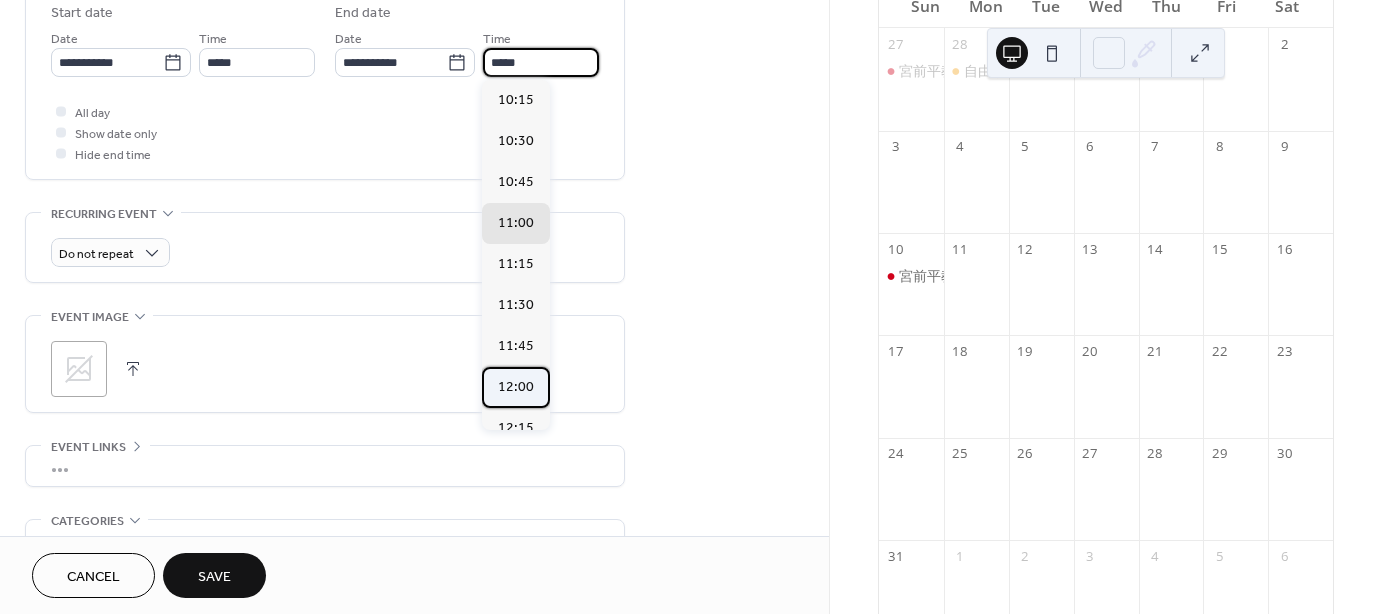 click on "12:00" at bounding box center (516, 386) 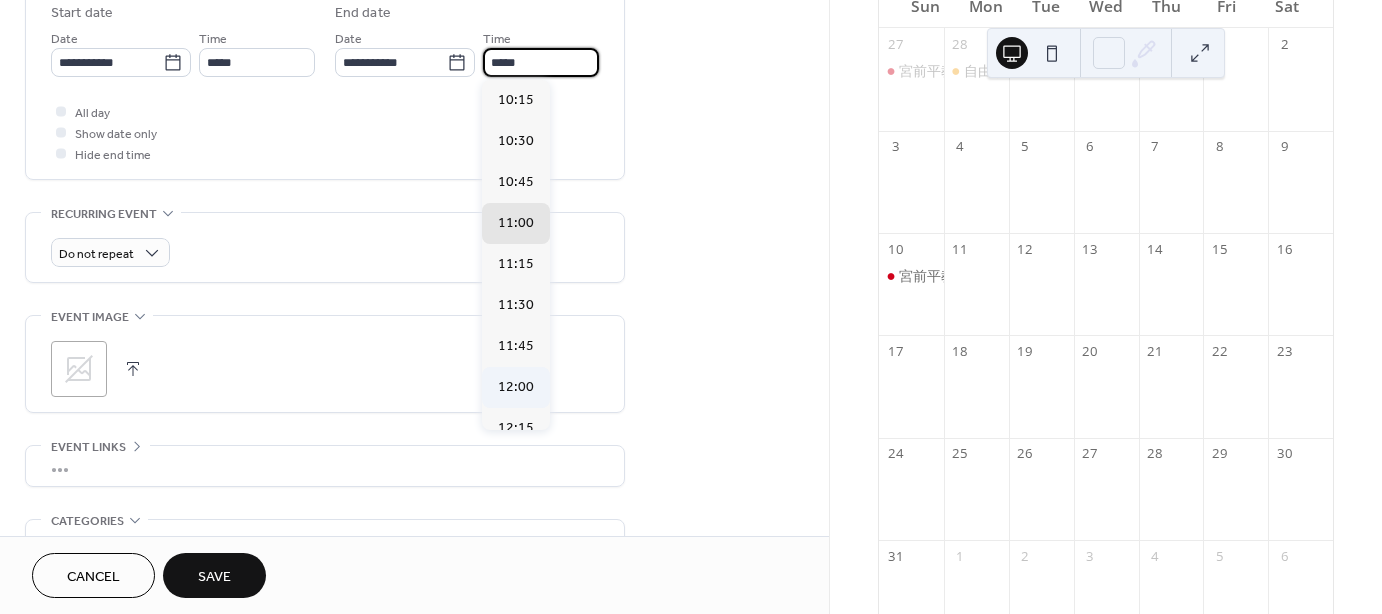 type on "*****" 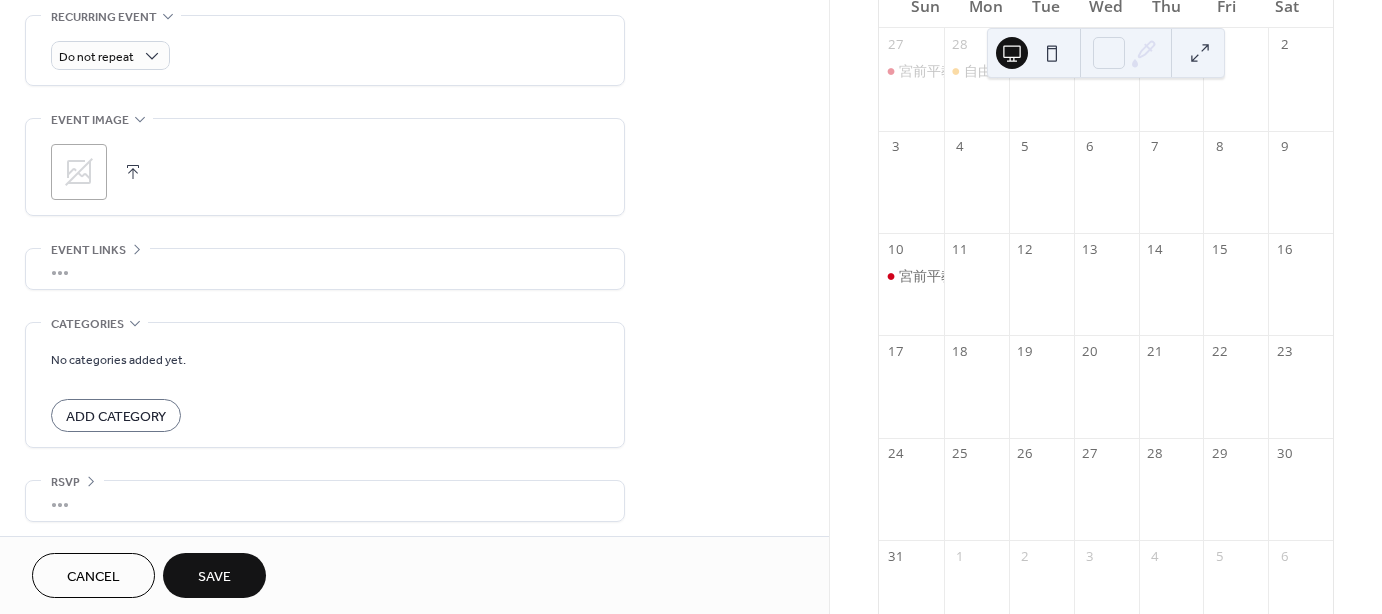 scroll, scrollTop: 874, scrollLeft: 0, axis: vertical 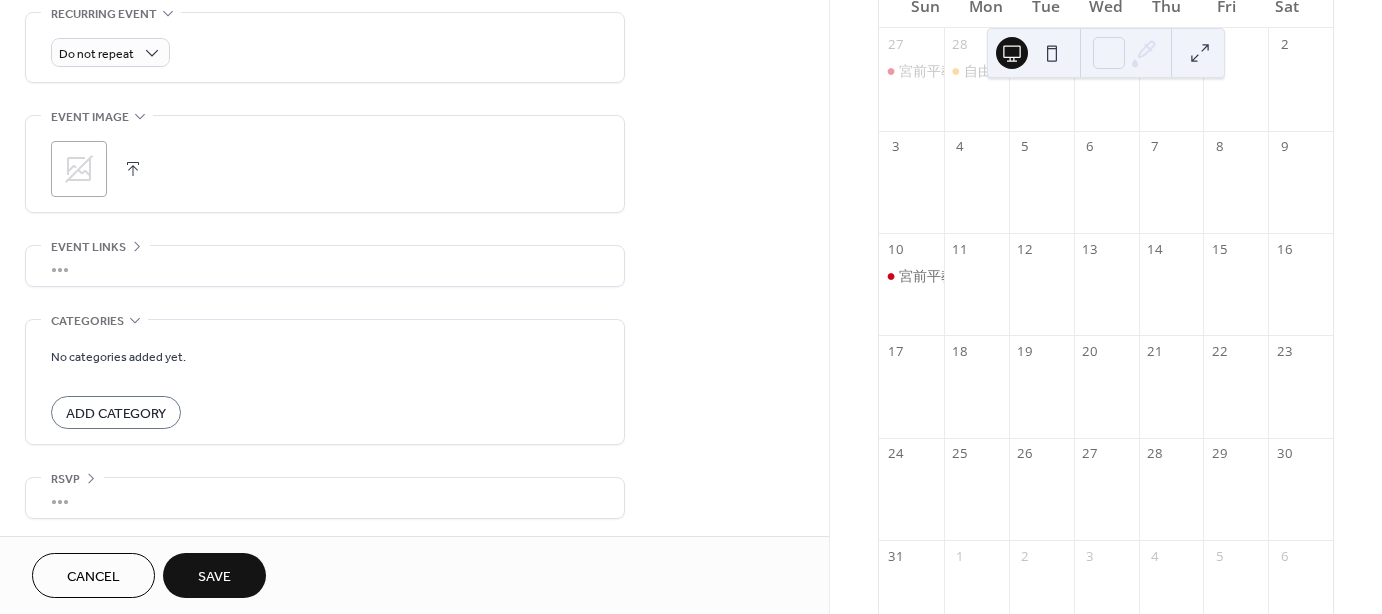 click on "Save" at bounding box center (214, 577) 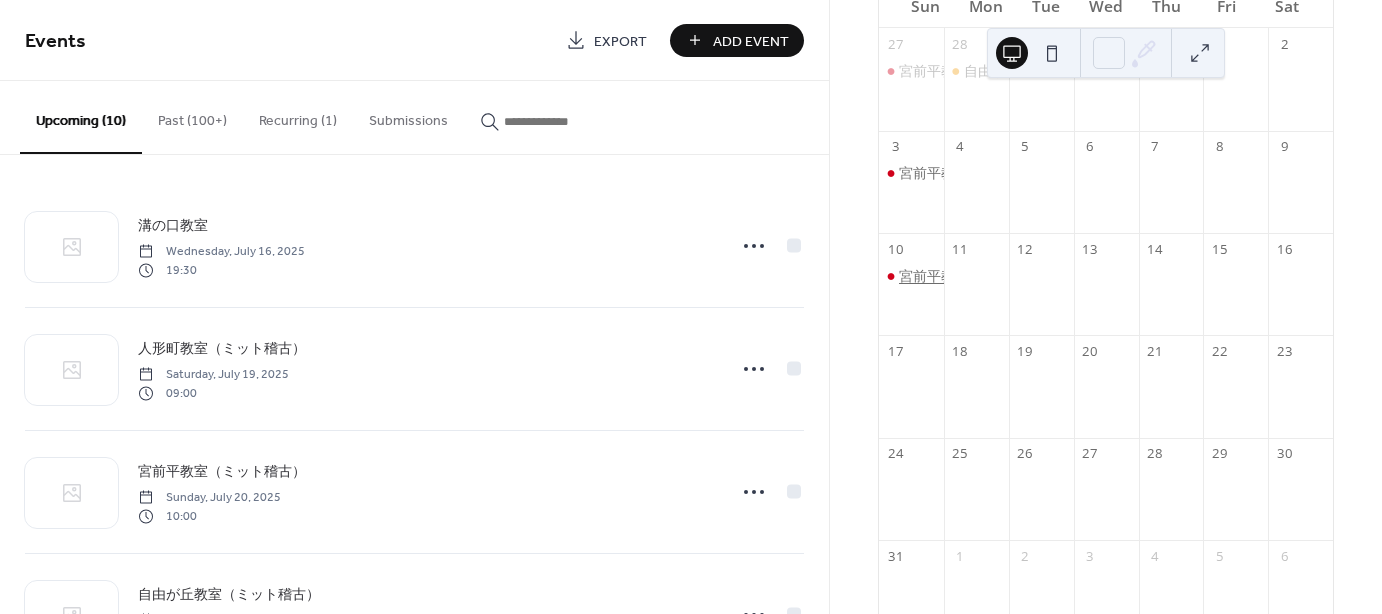 click on "宮前平教室（ミット稽古）" at bounding box center (983, 276) 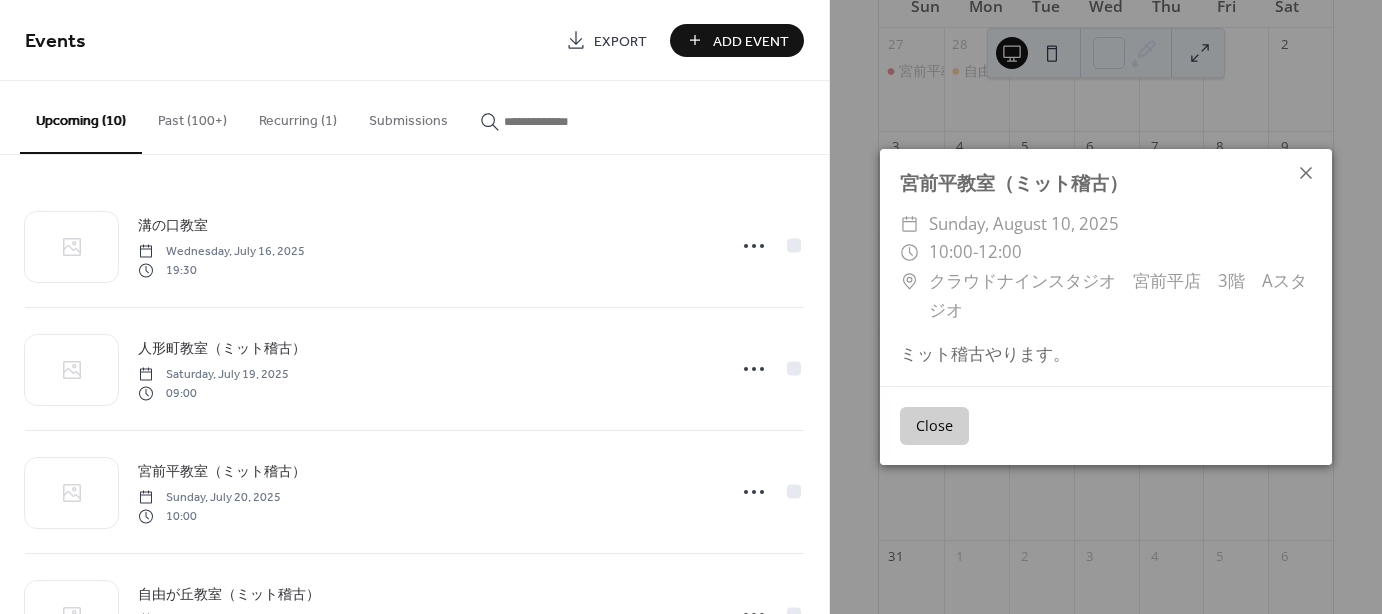 click 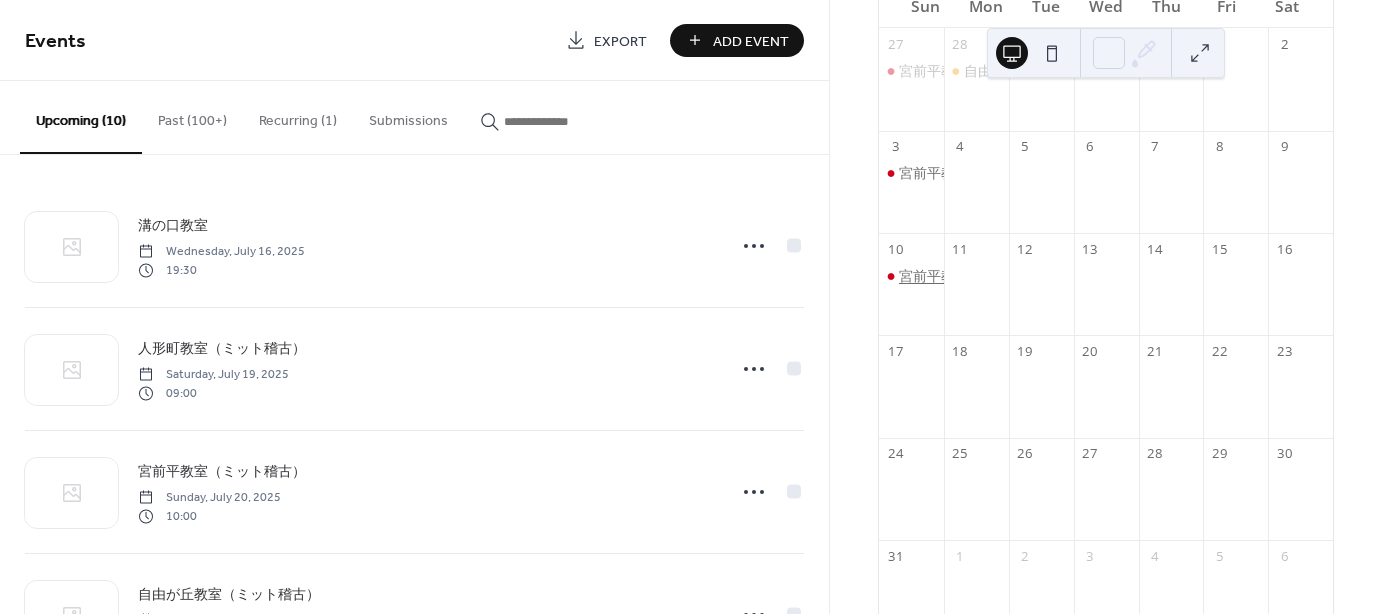 click on "宮前平教室（ミット稽古）" at bounding box center (983, 276) 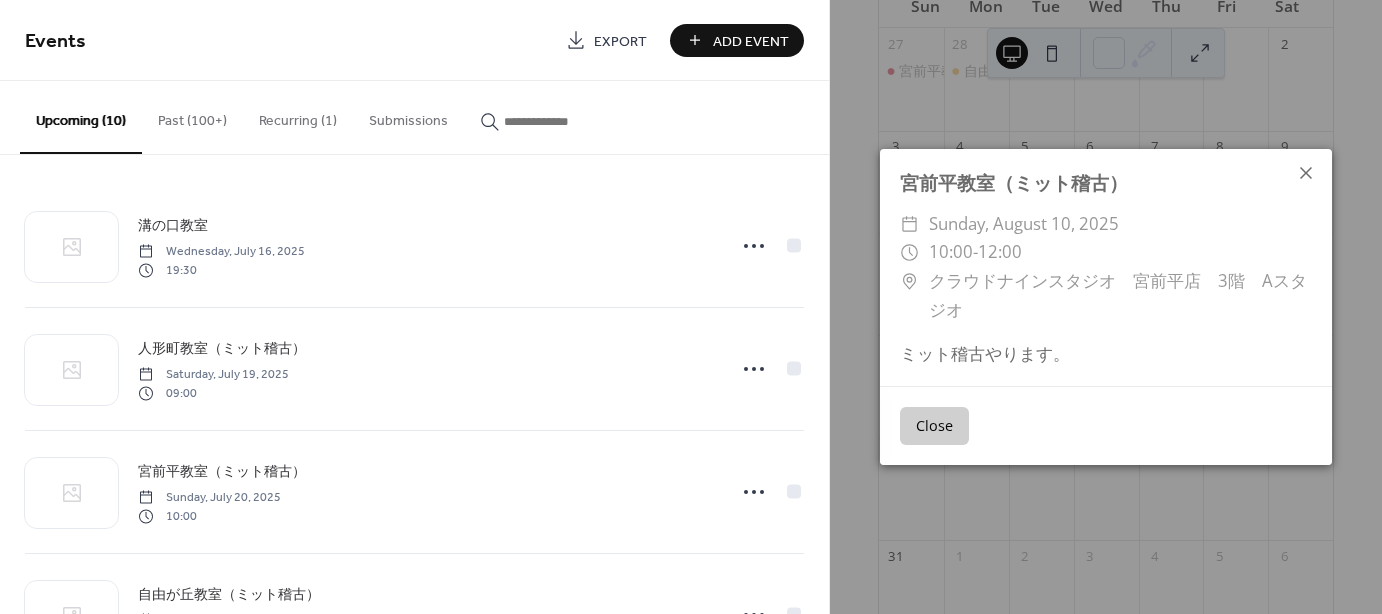 click 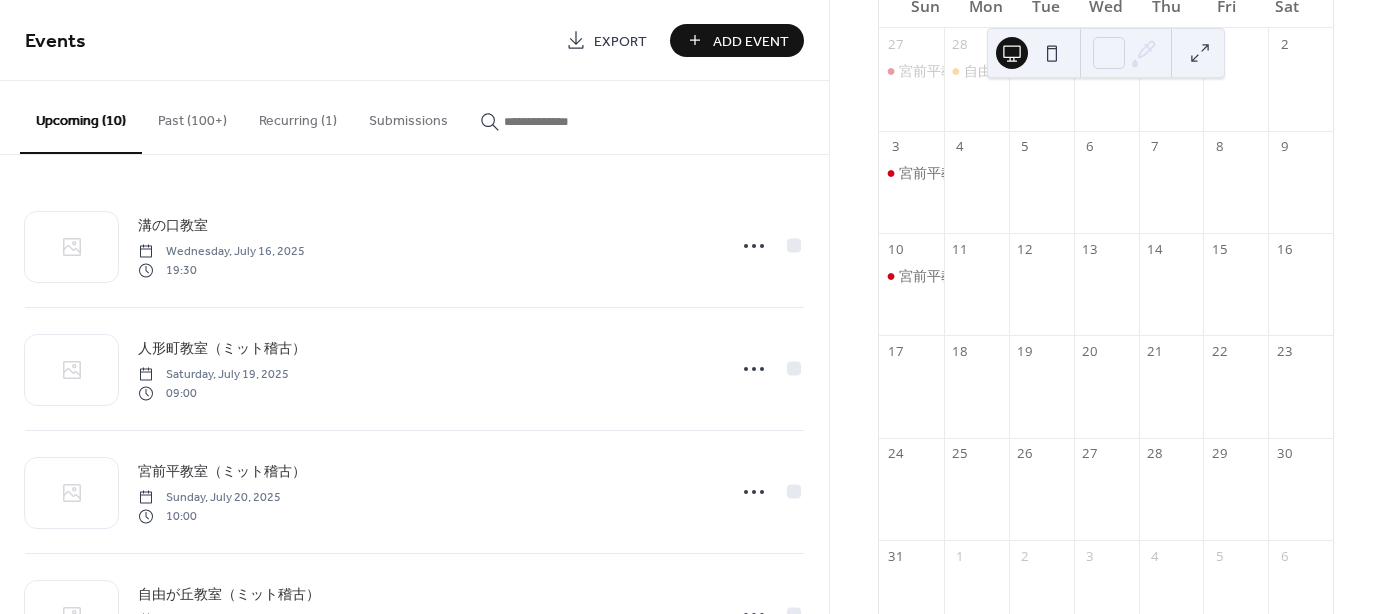 click at bounding box center (911, 398) 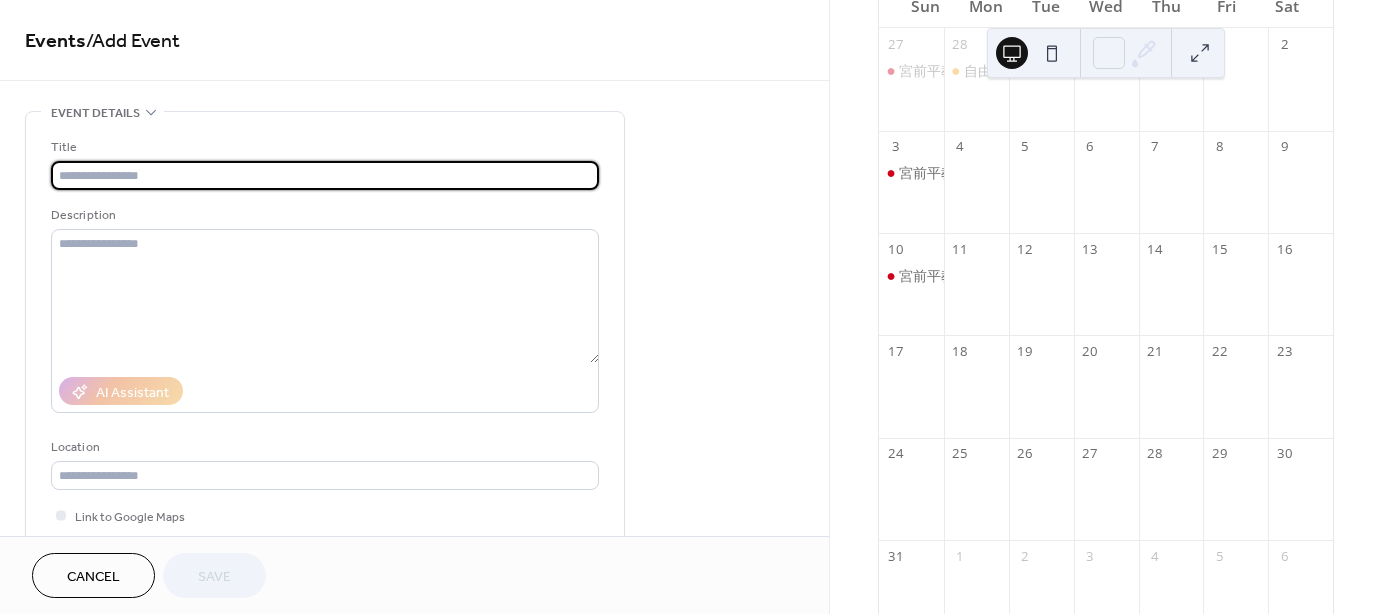 click at bounding box center (325, 175) 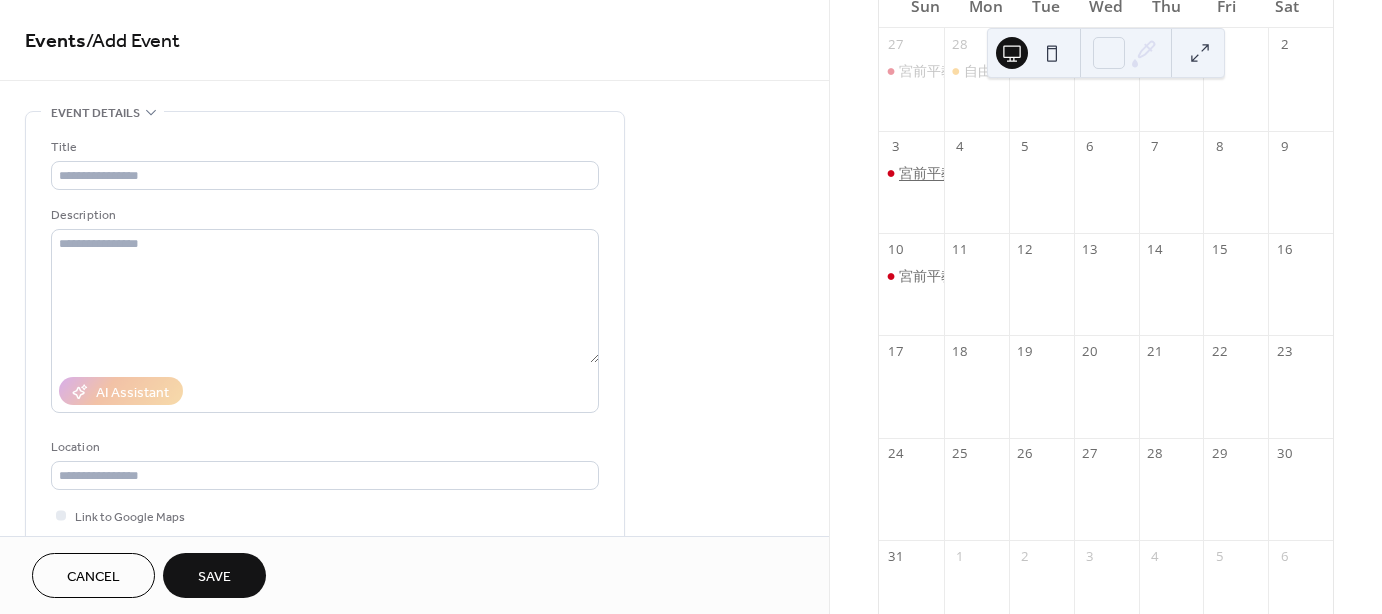 click on "宮前平教室" at bounding box center [934, 173] 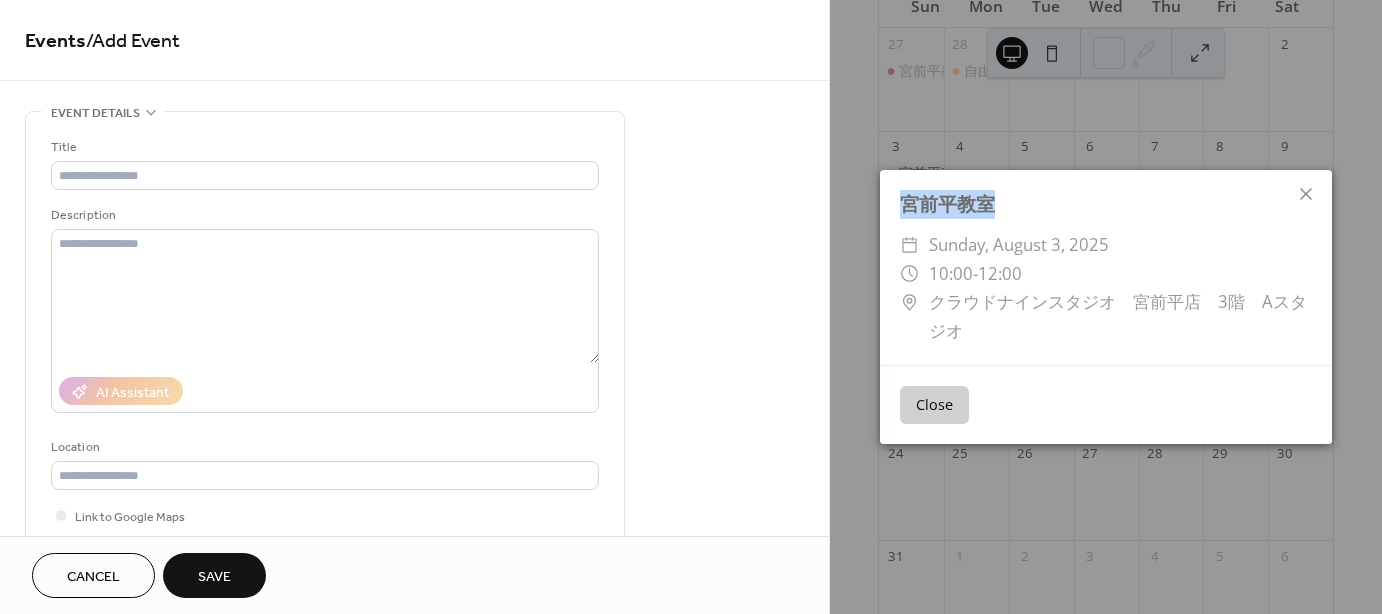 drag, startPoint x: 1017, startPoint y: 203, endPoint x: 886, endPoint y: 212, distance: 131.30879 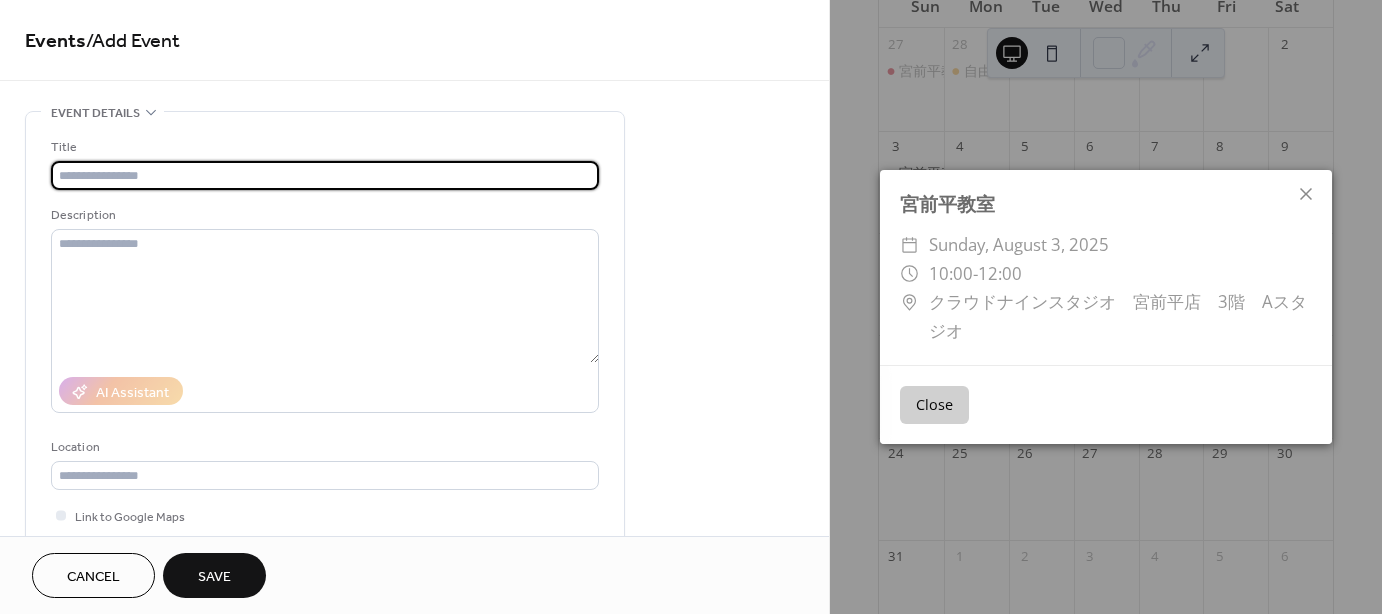 click at bounding box center [325, 175] 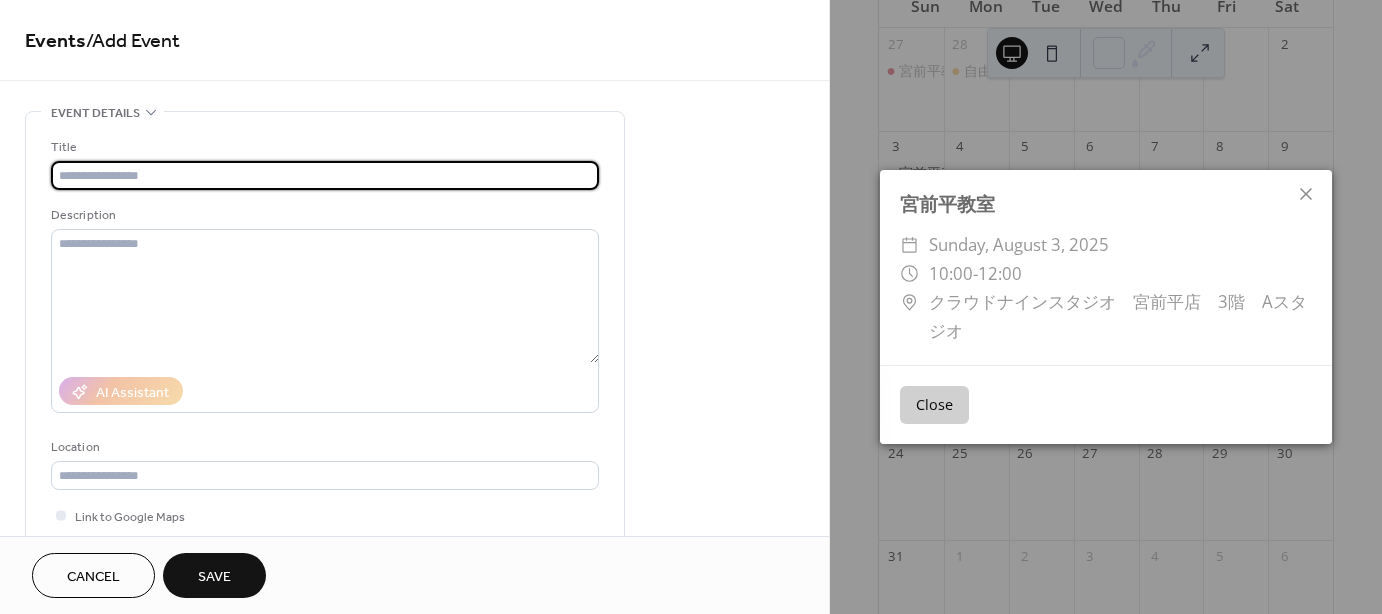 paste on "*****" 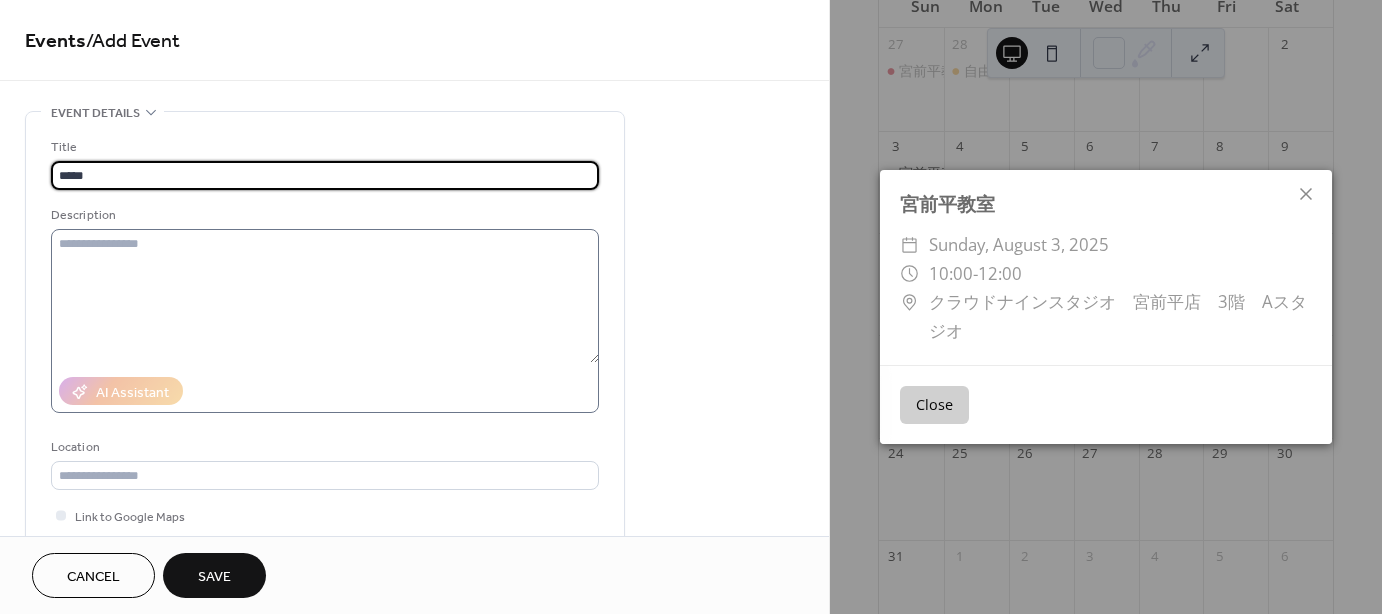 type on "*****" 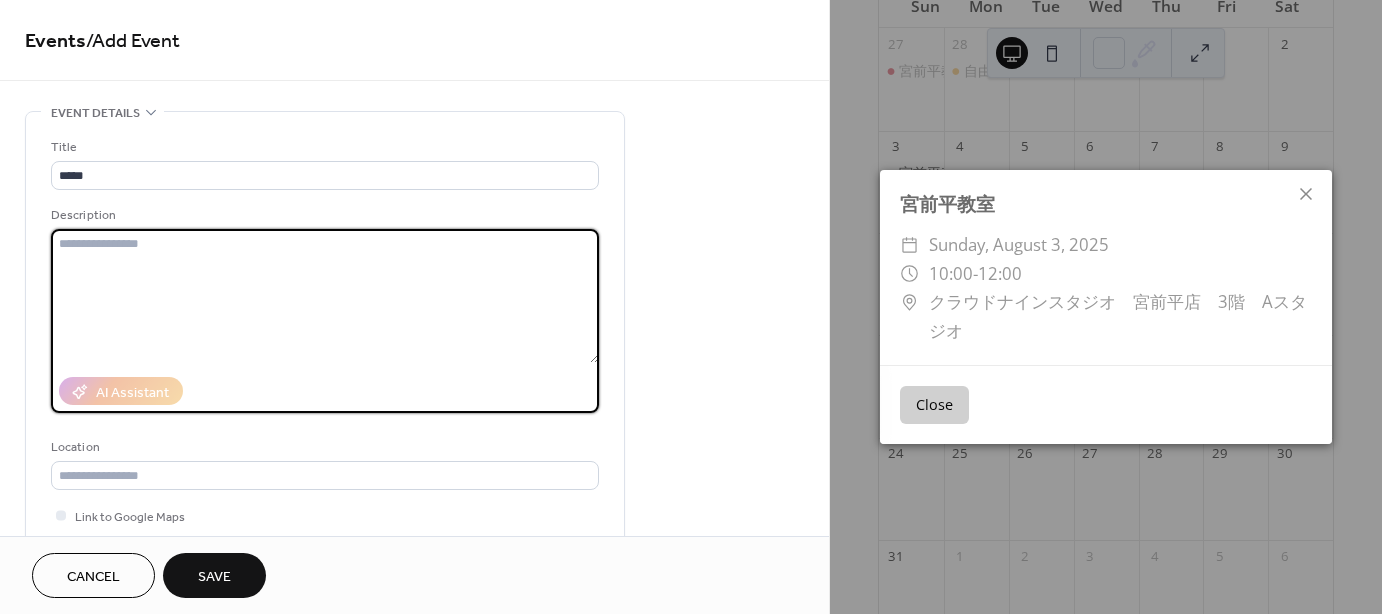 click at bounding box center (325, 296) 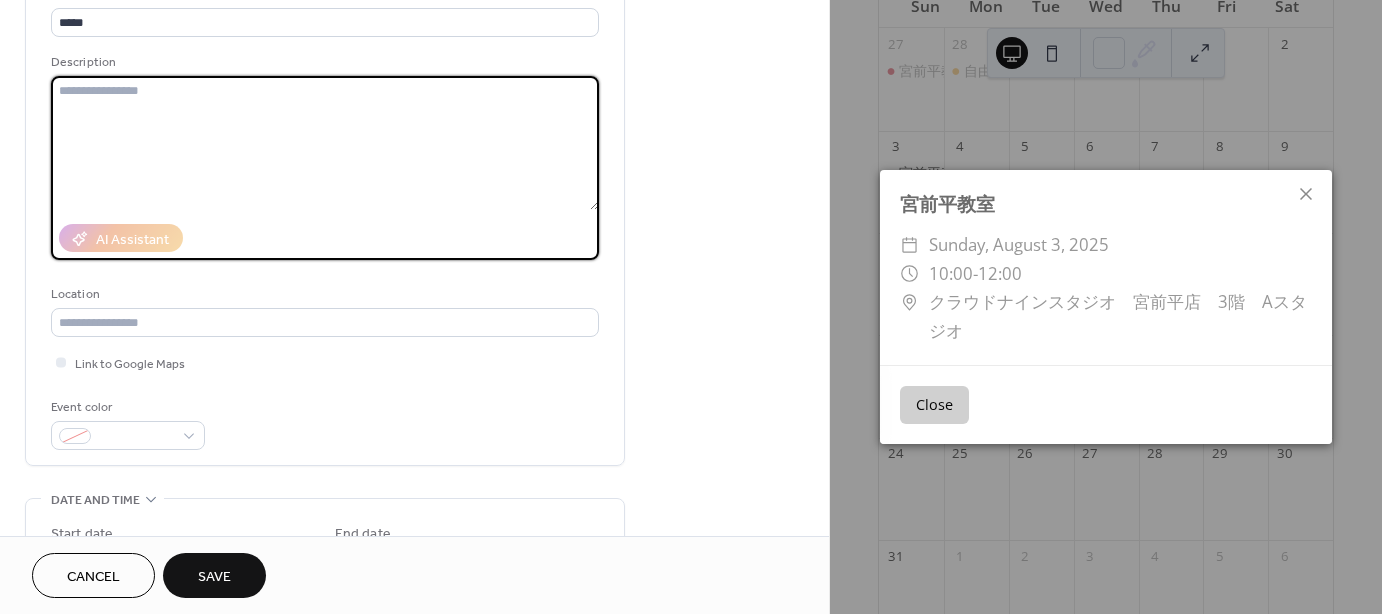 scroll, scrollTop: 200, scrollLeft: 0, axis: vertical 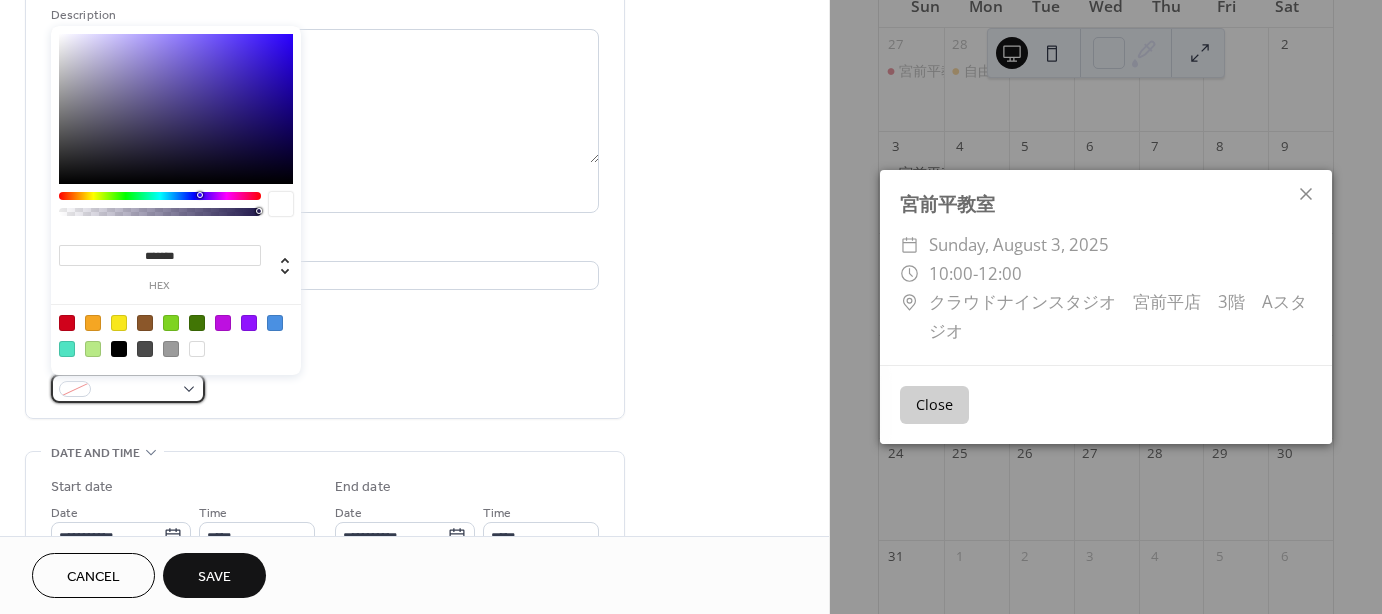 click at bounding box center [128, 388] 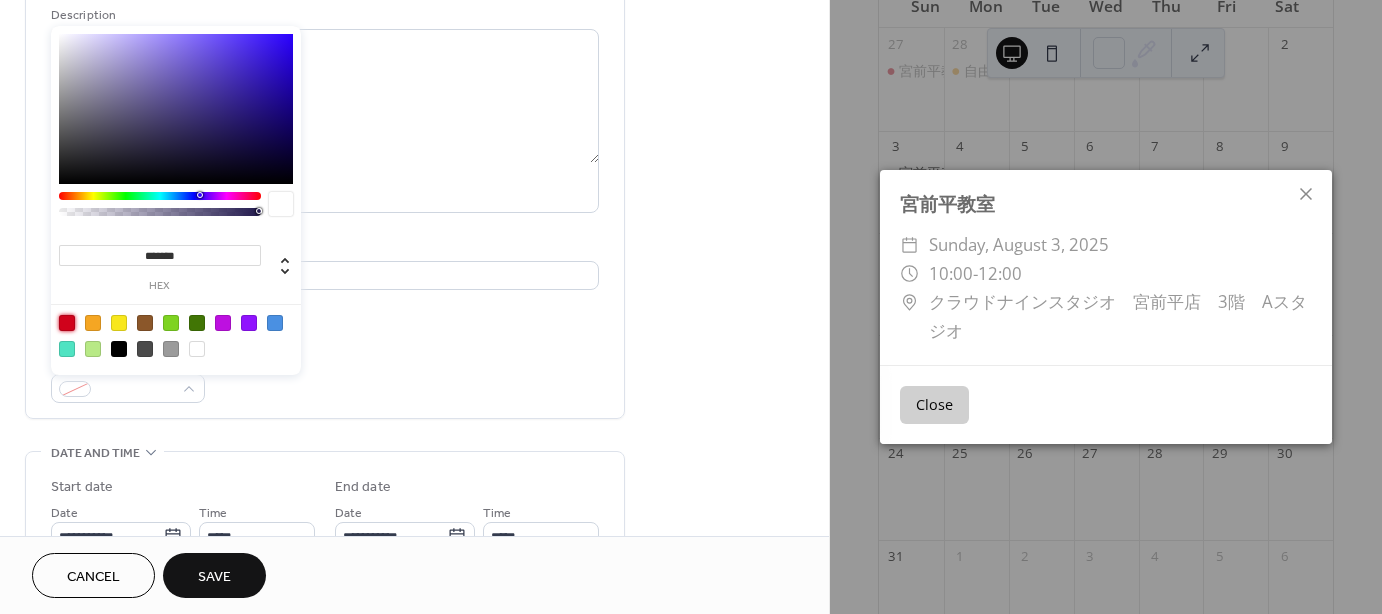 click at bounding box center [67, 323] 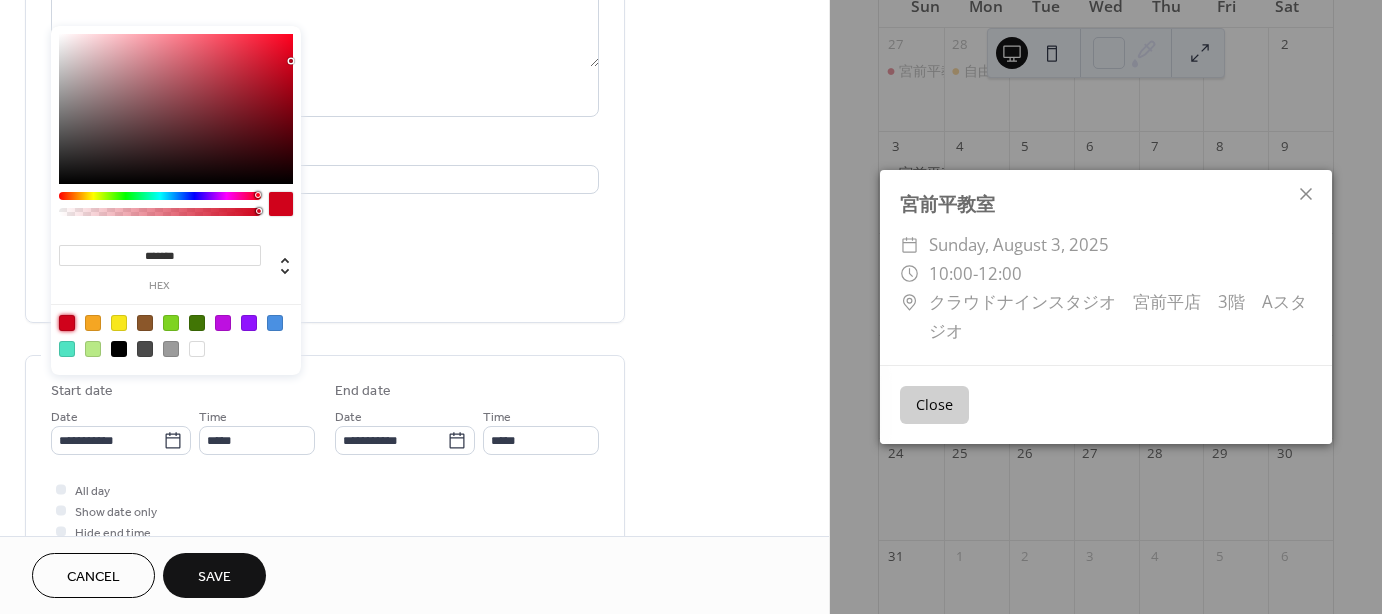 scroll, scrollTop: 400, scrollLeft: 0, axis: vertical 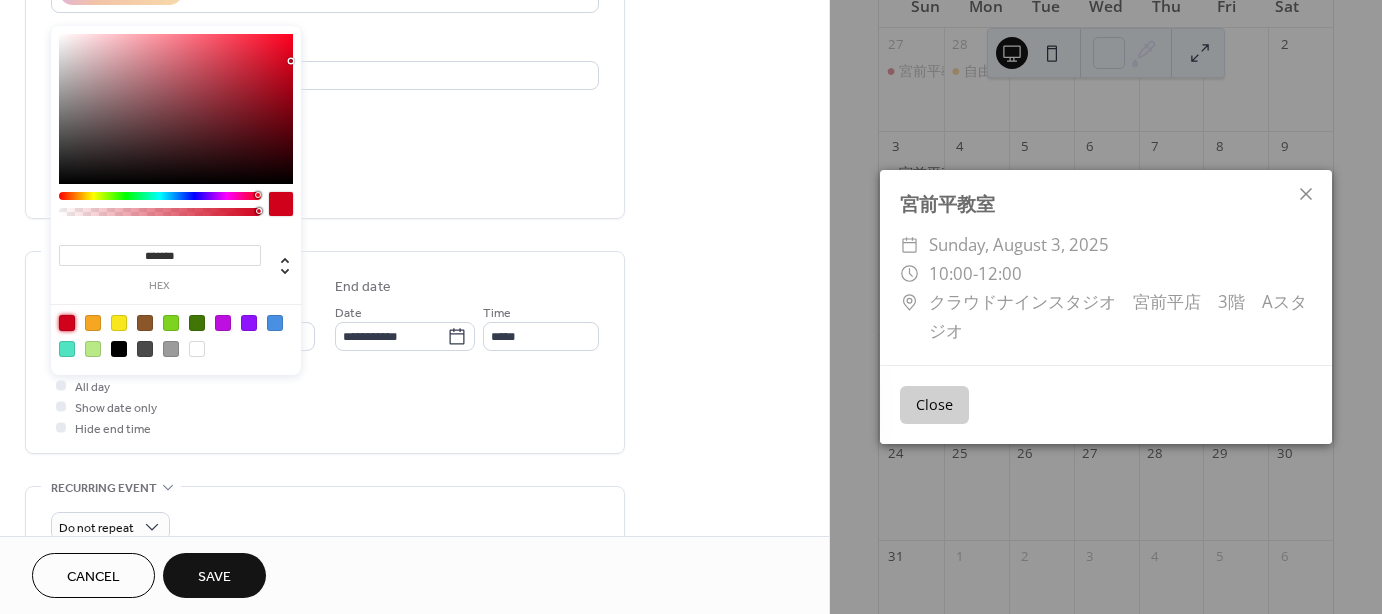 click on "All day Show date only Hide end time" at bounding box center (325, 406) 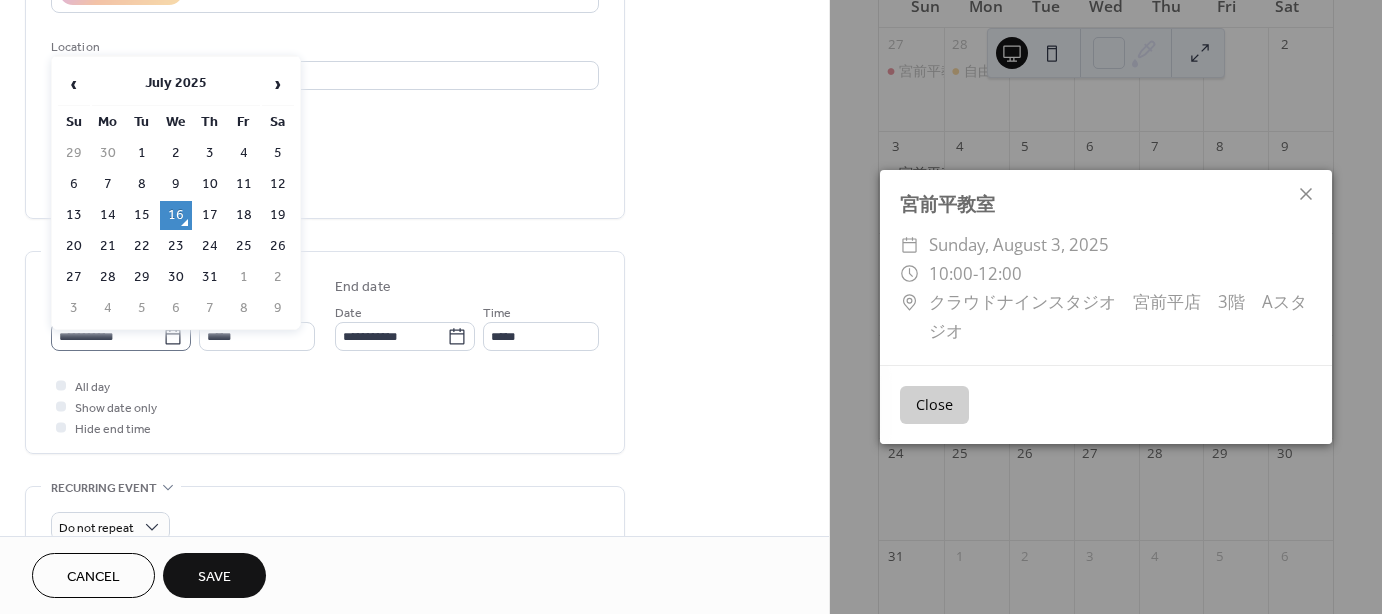 click 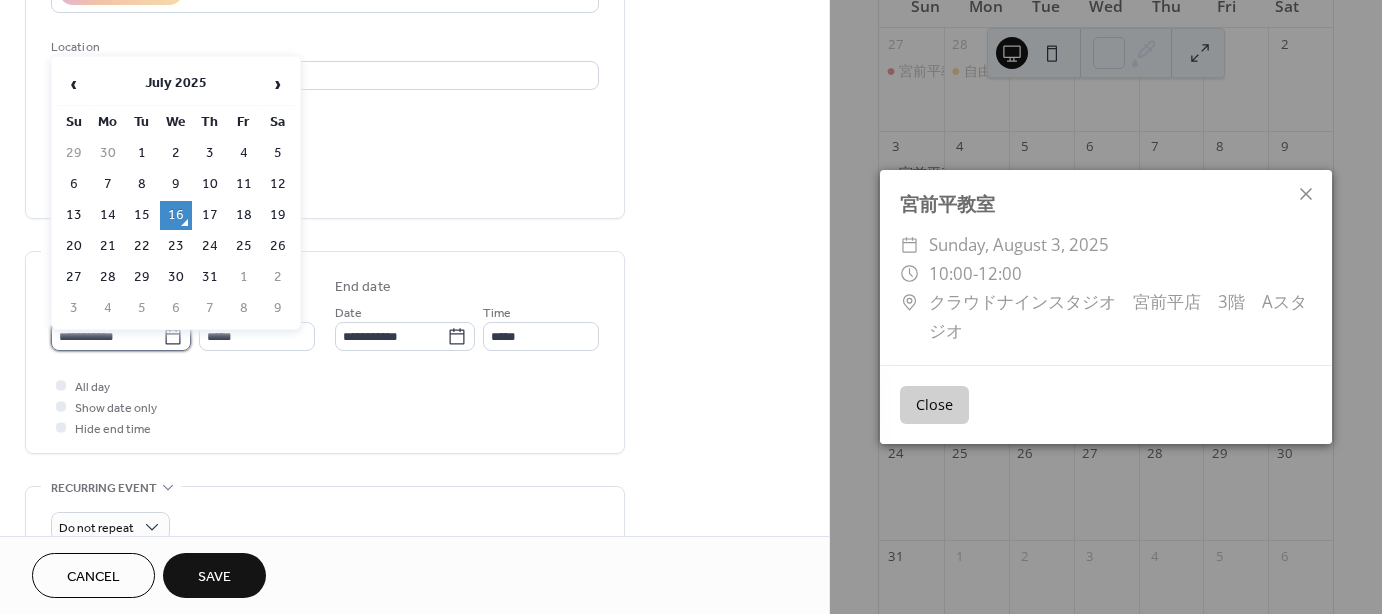 click on "**********" at bounding box center [107, 336] 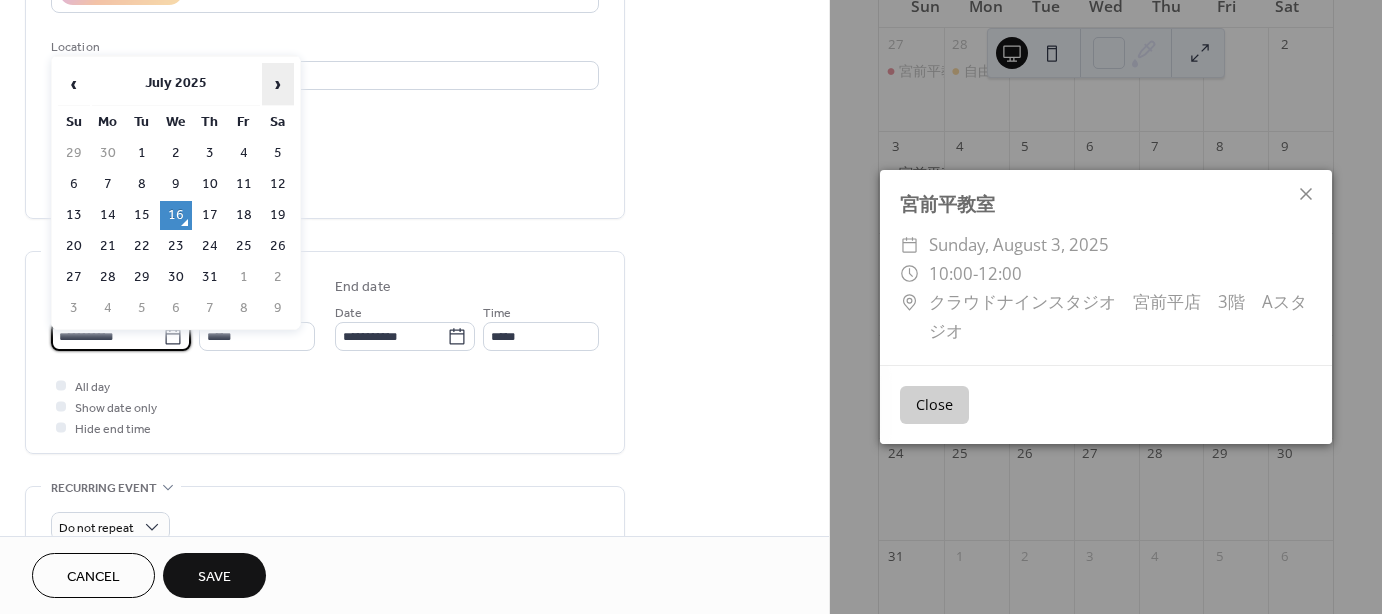 click on "›" at bounding box center [278, 84] 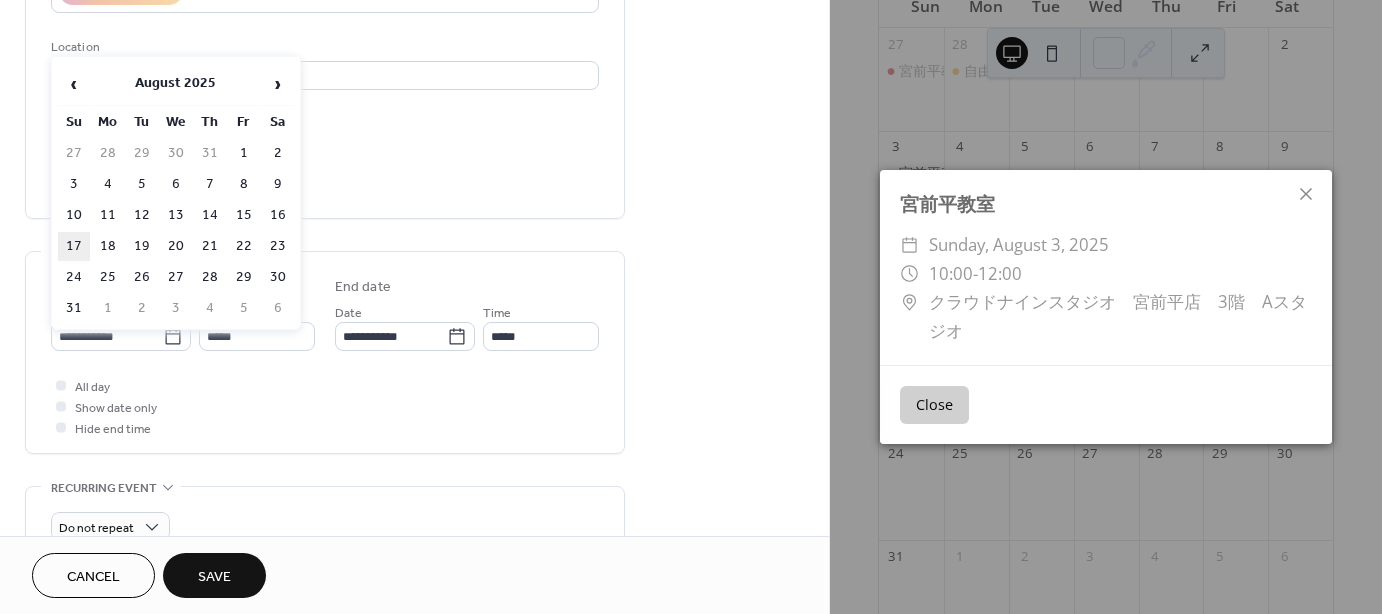 click on "17" at bounding box center (74, 246) 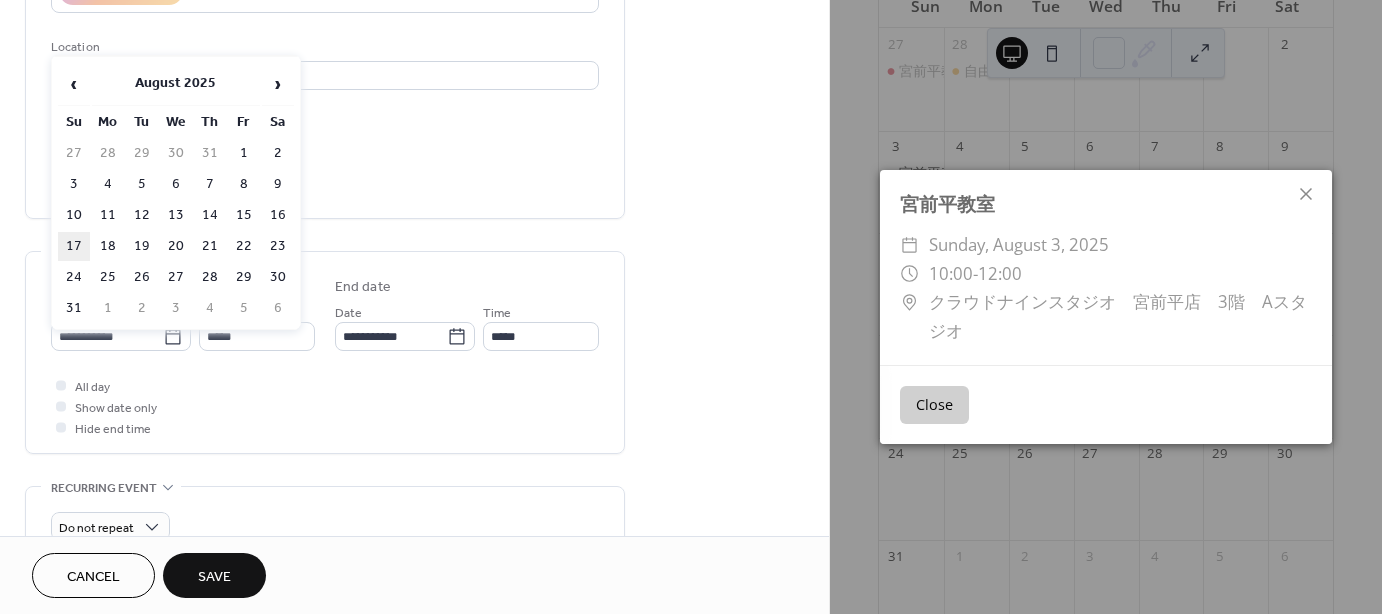 type on "**********" 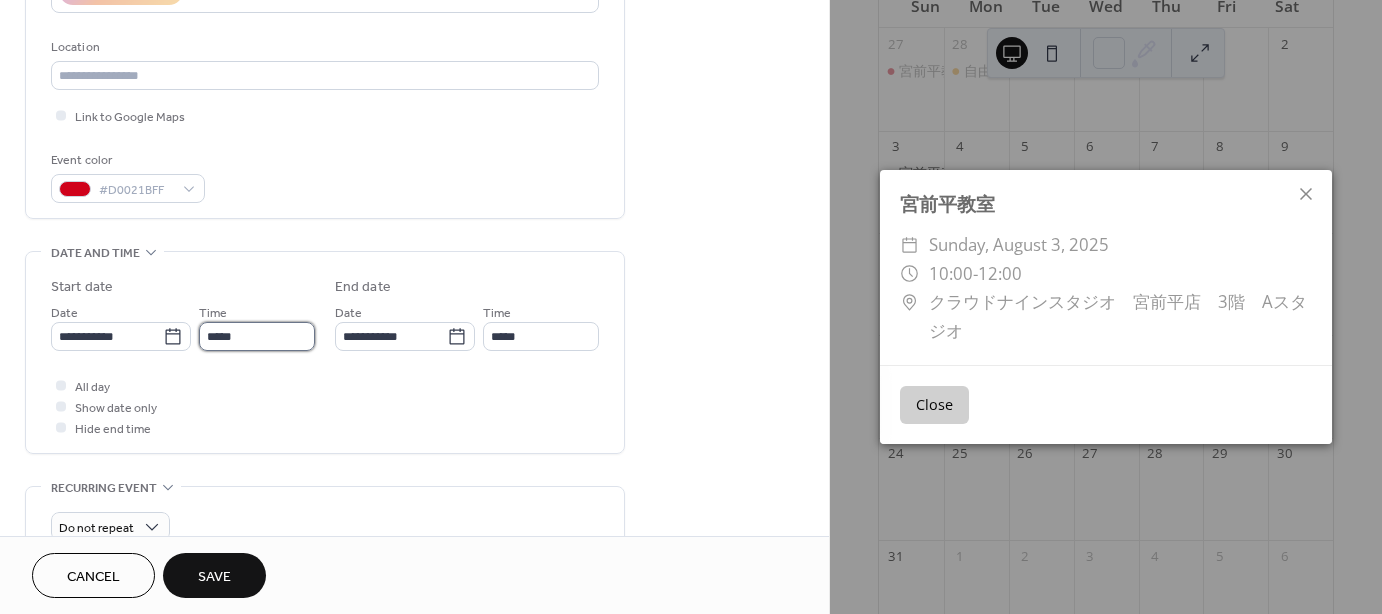 click on "*****" at bounding box center (257, 336) 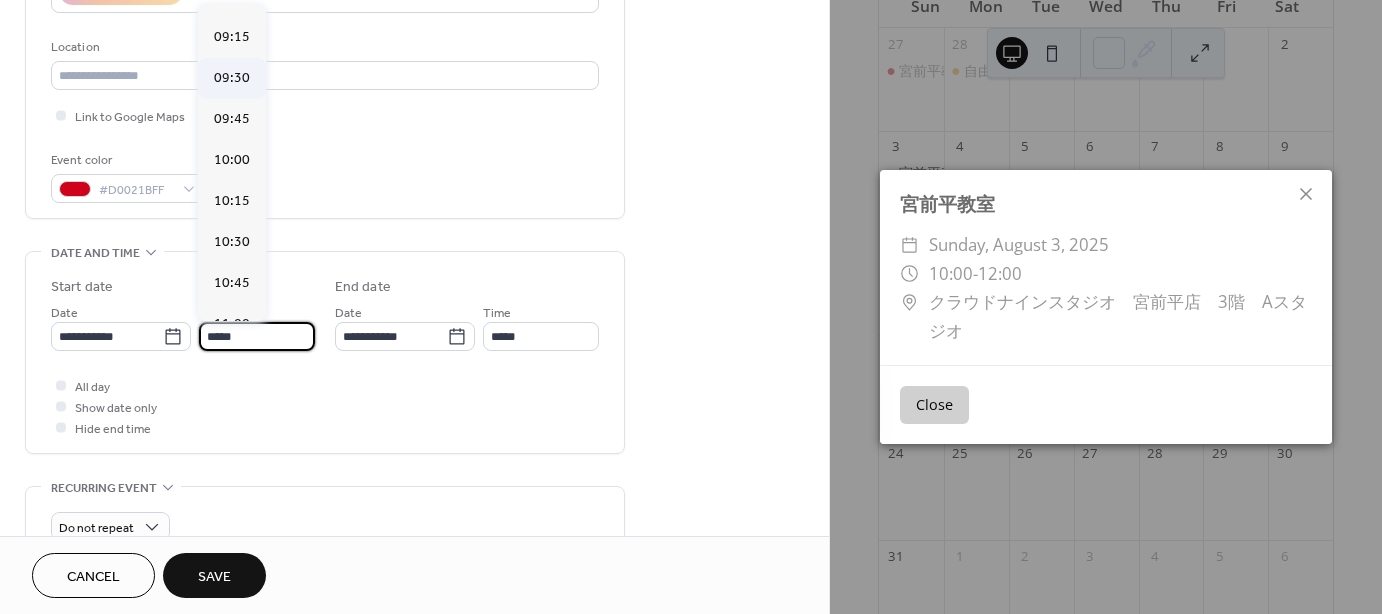 scroll, scrollTop: 1468, scrollLeft: 0, axis: vertical 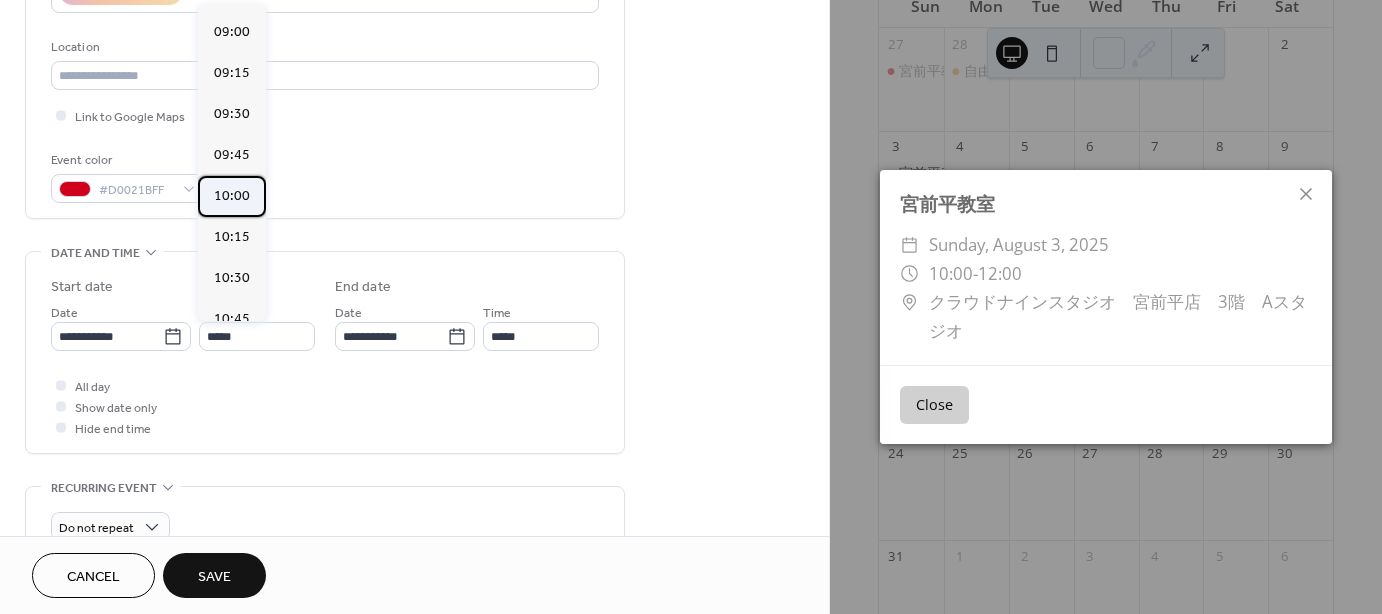 click on "10:00" at bounding box center (232, 196) 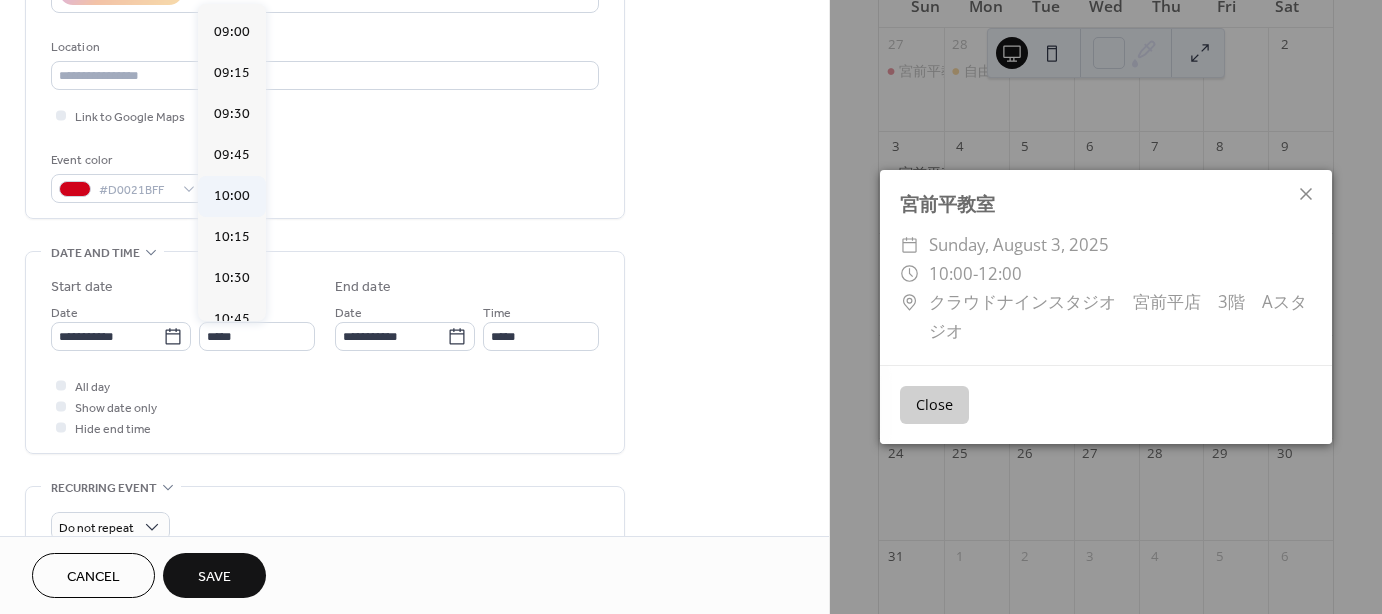 type on "*****" 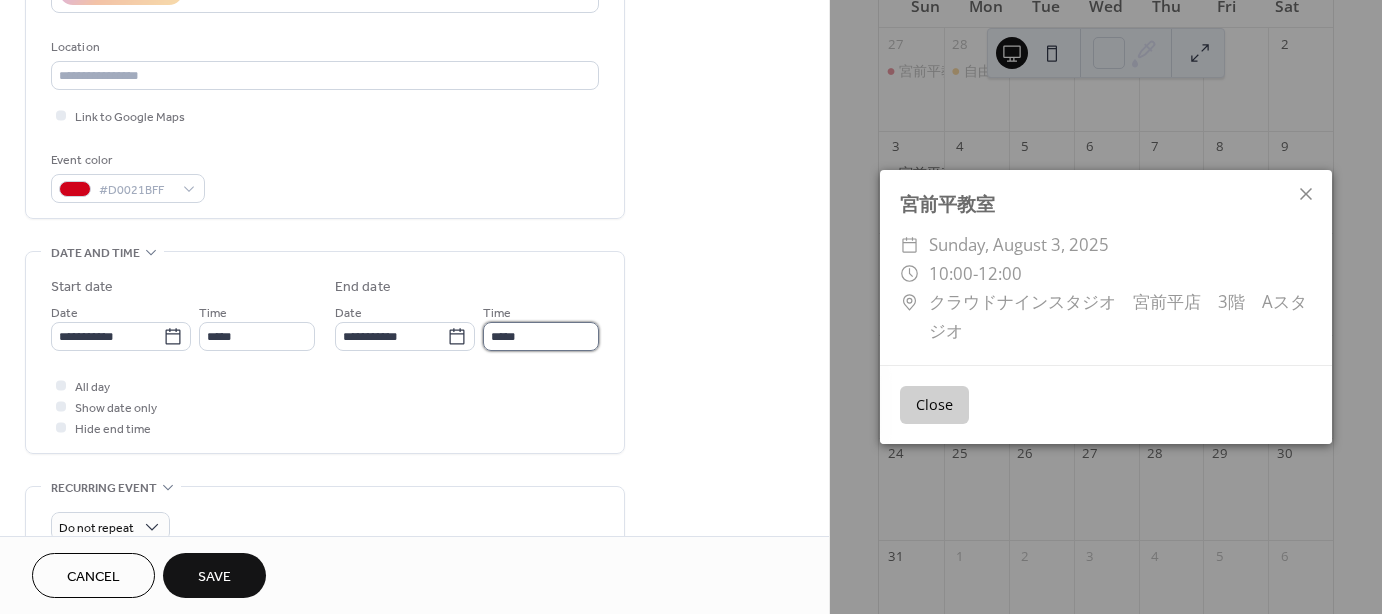 click on "*****" at bounding box center (541, 336) 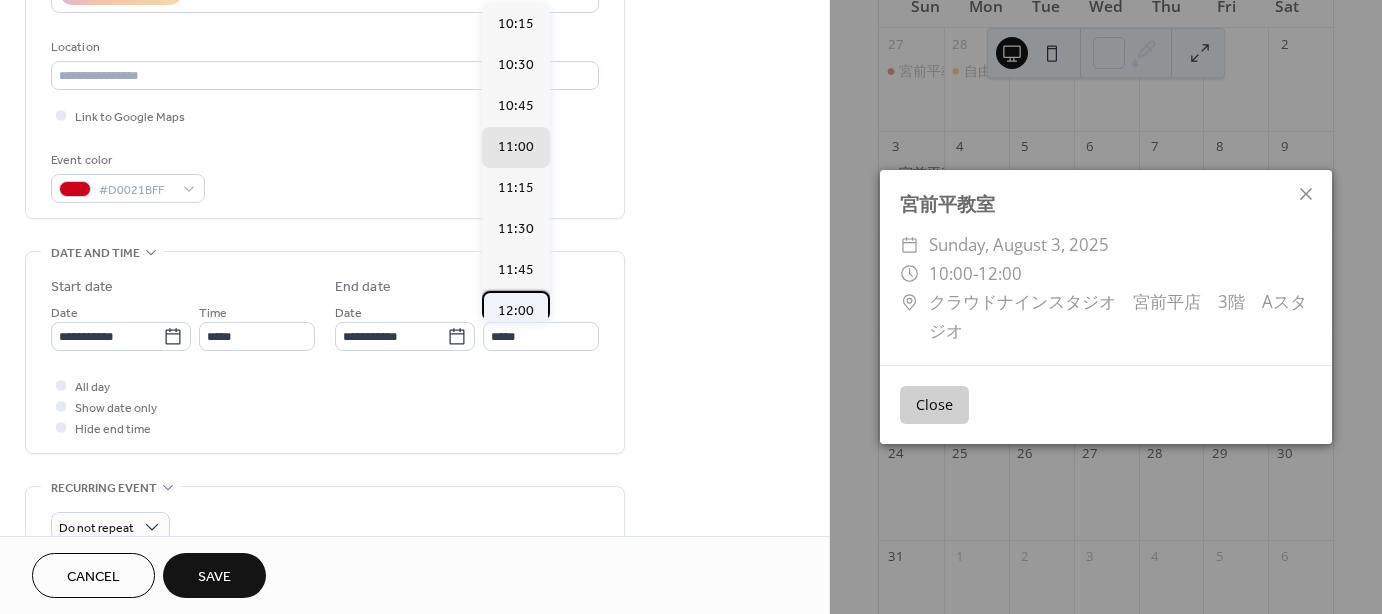 click on "12:00" at bounding box center [516, 311] 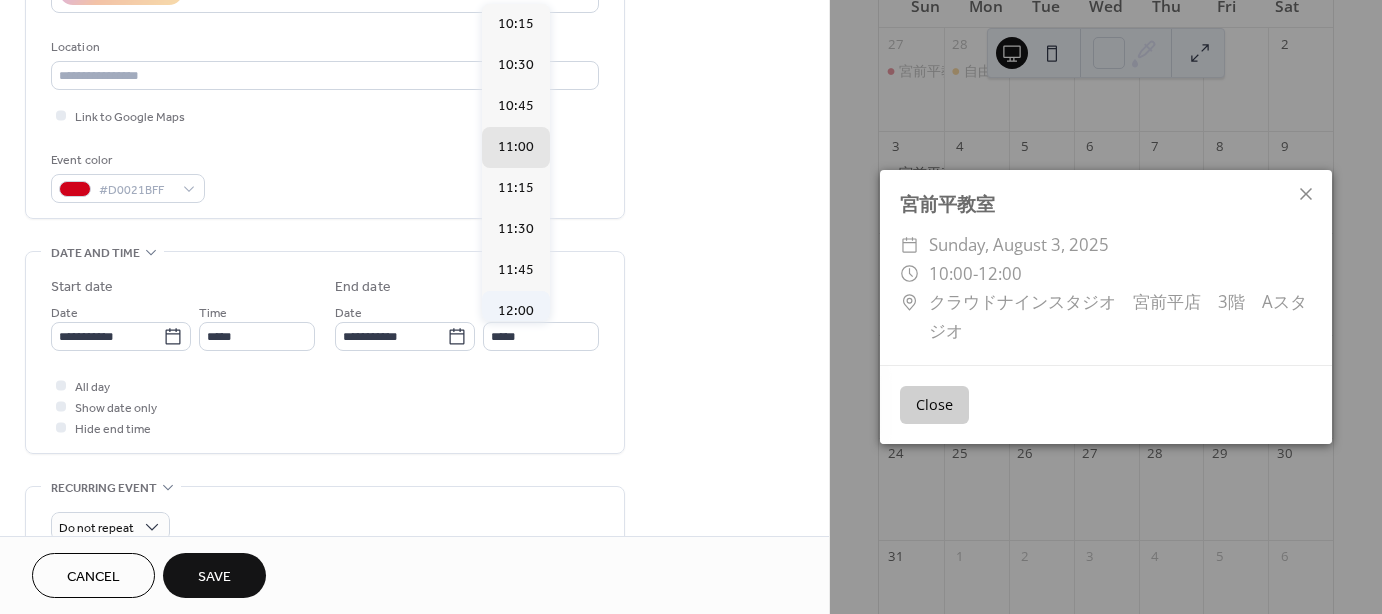 type on "*****" 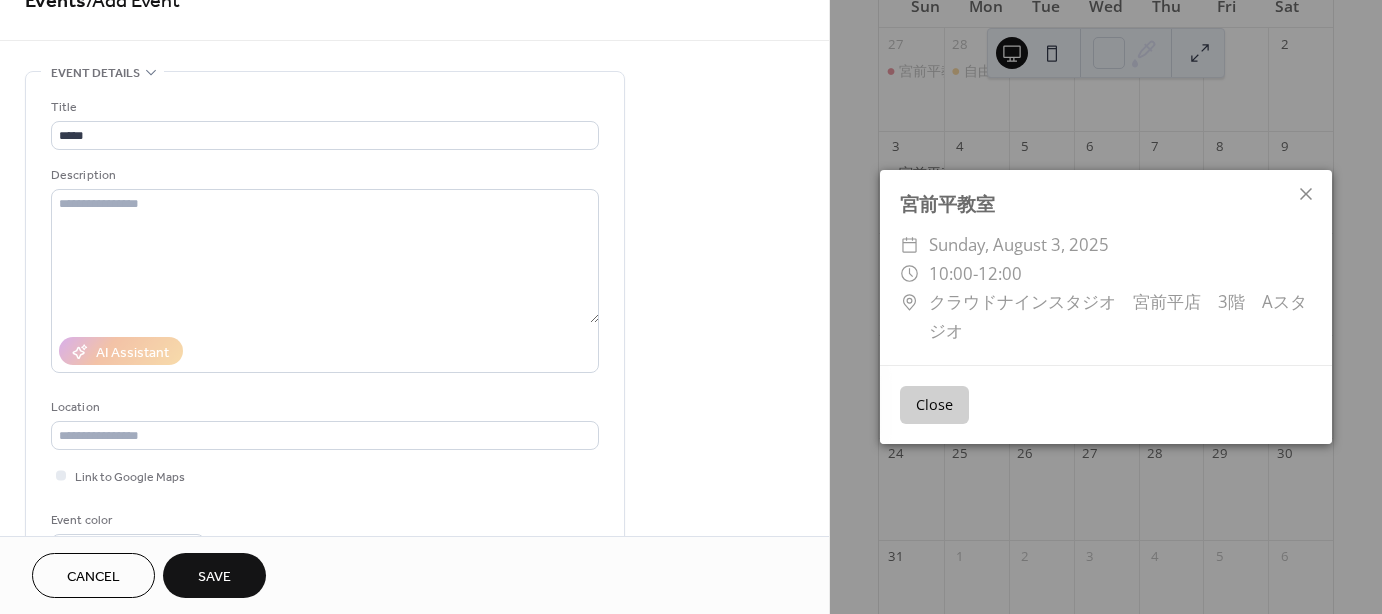 scroll, scrollTop: 100, scrollLeft: 0, axis: vertical 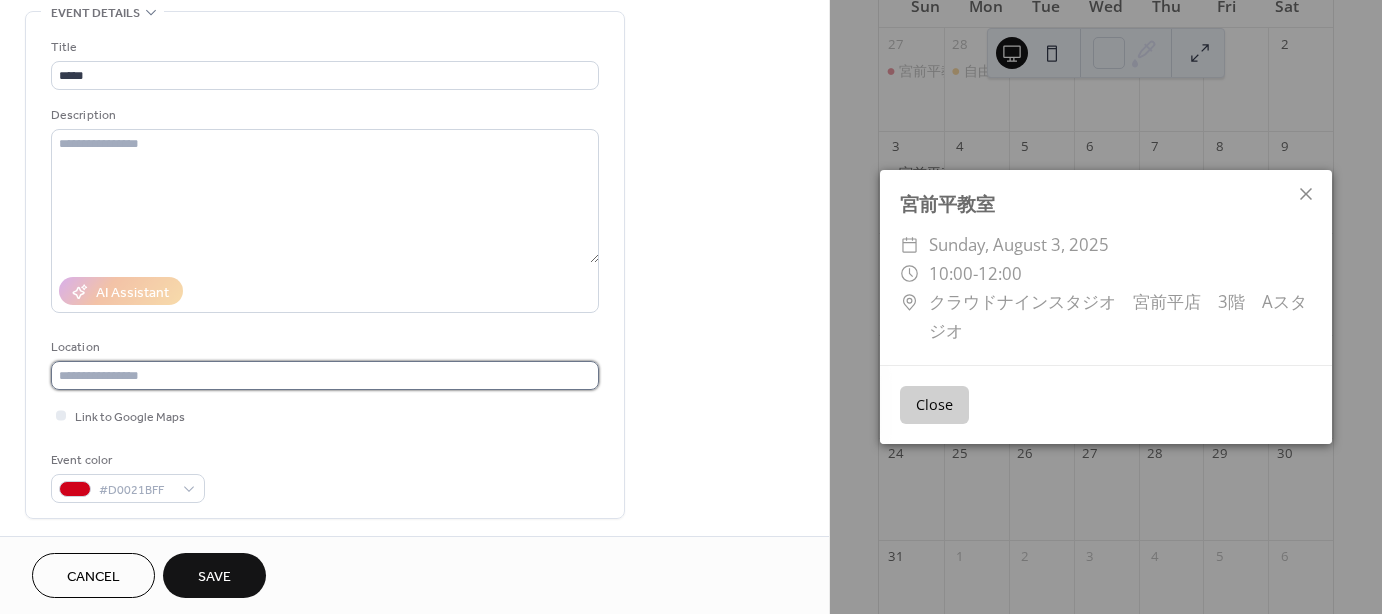click at bounding box center [325, 375] 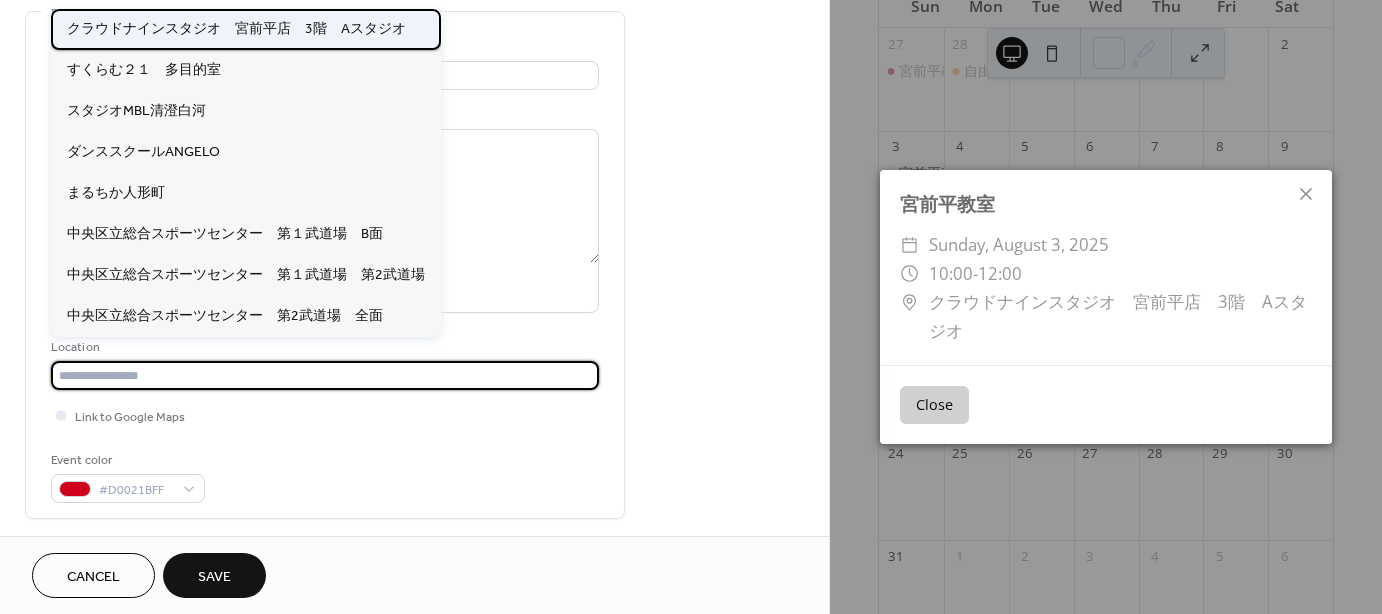 click on "クラウドナインスタジオ　宮前平店　3階　Aスタジオ" at bounding box center [236, 28] 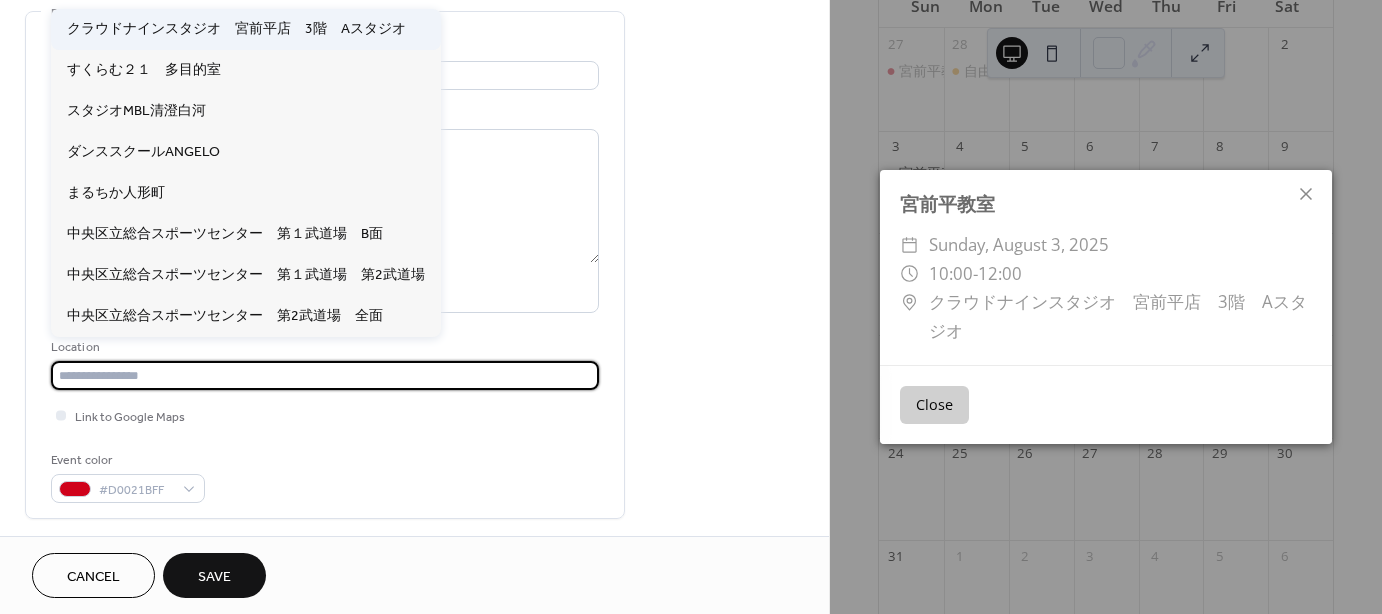 type on "**********" 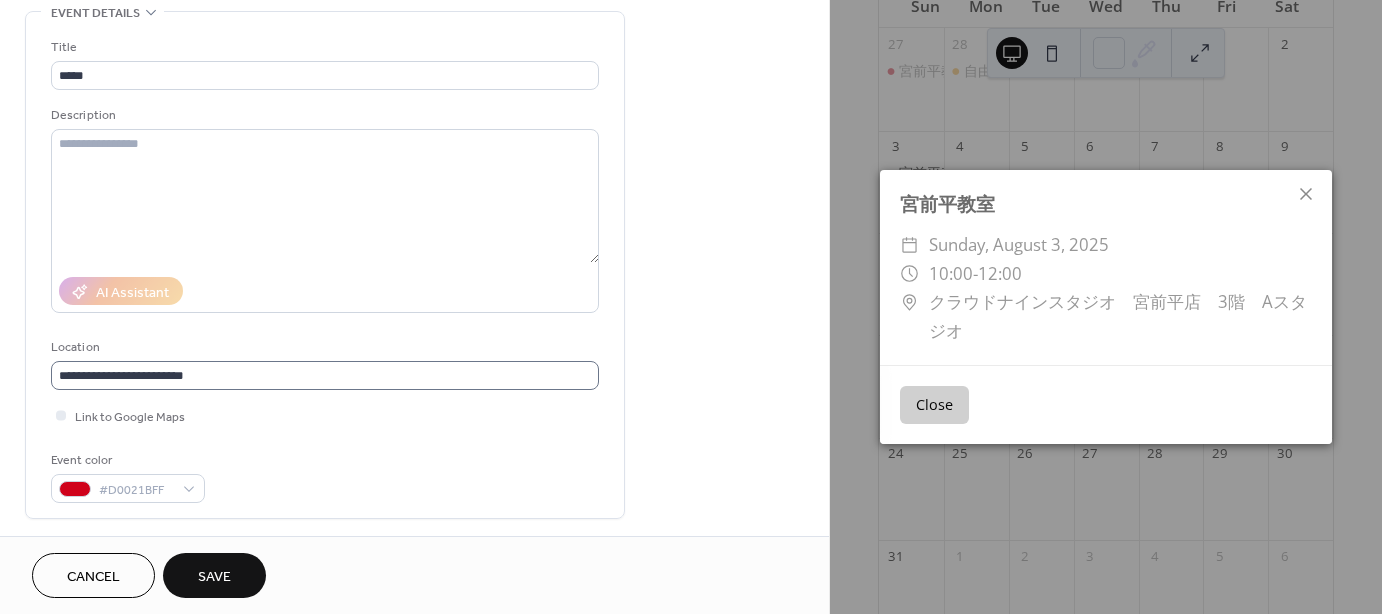 scroll, scrollTop: 1, scrollLeft: 0, axis: vertical 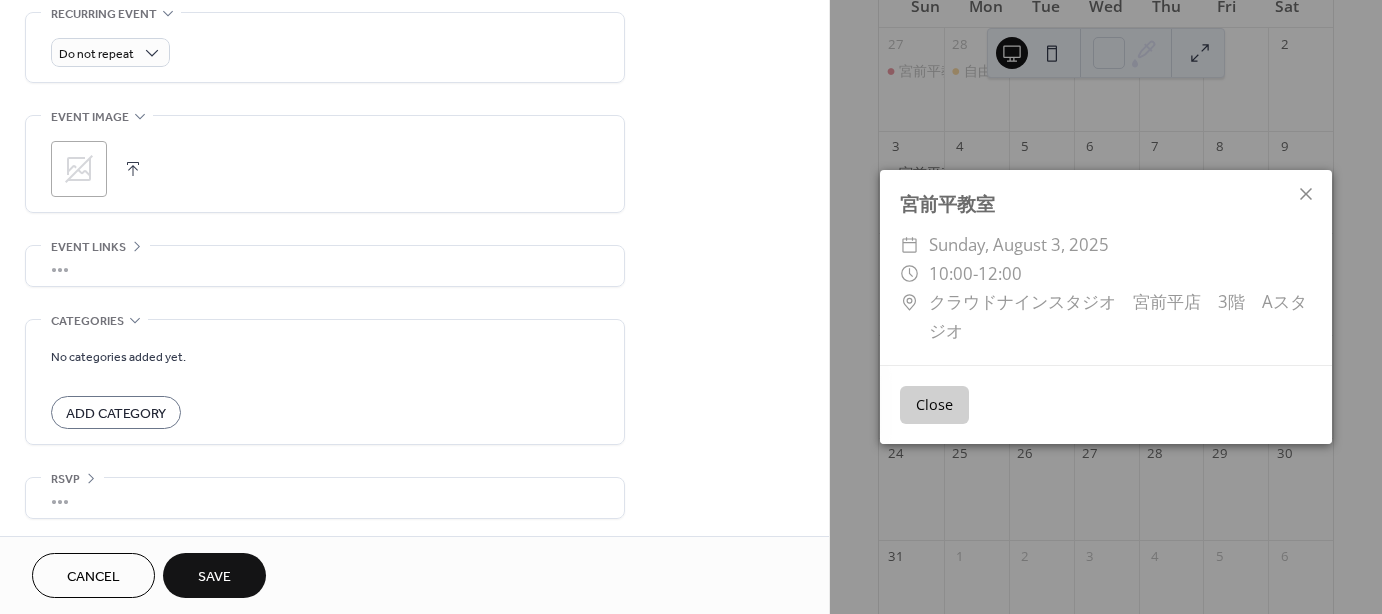 click on "Save" at bounding box center [214, 577] 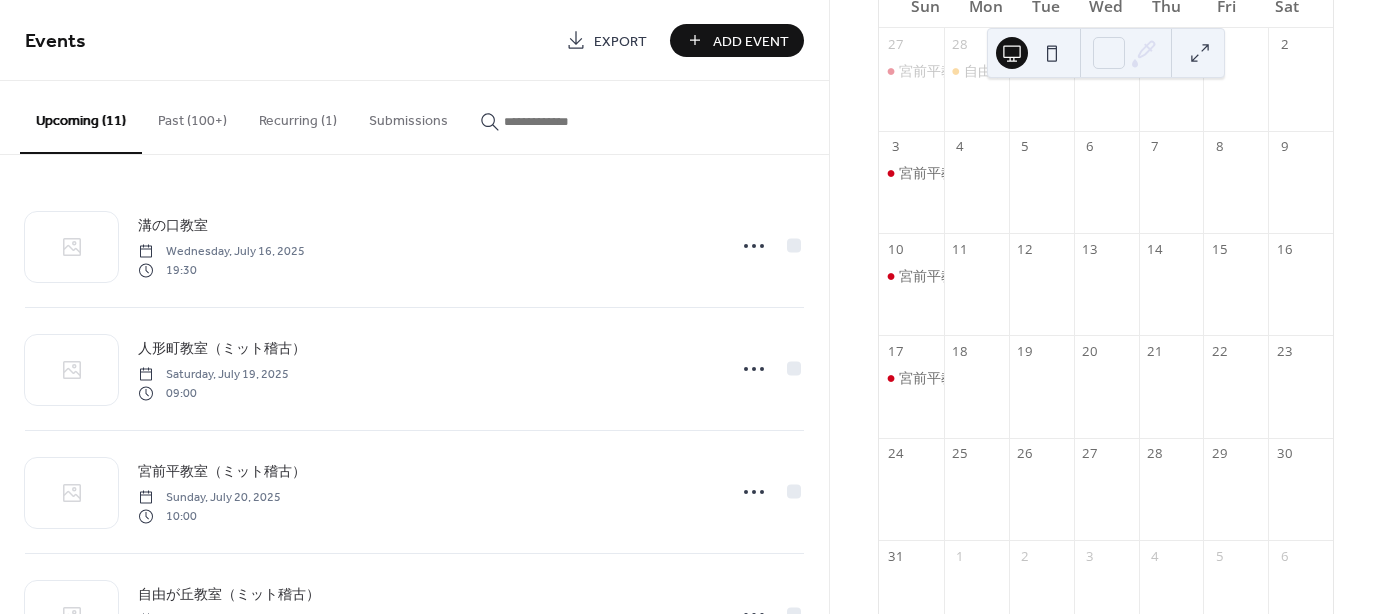 click at bounding box center [911, 501] 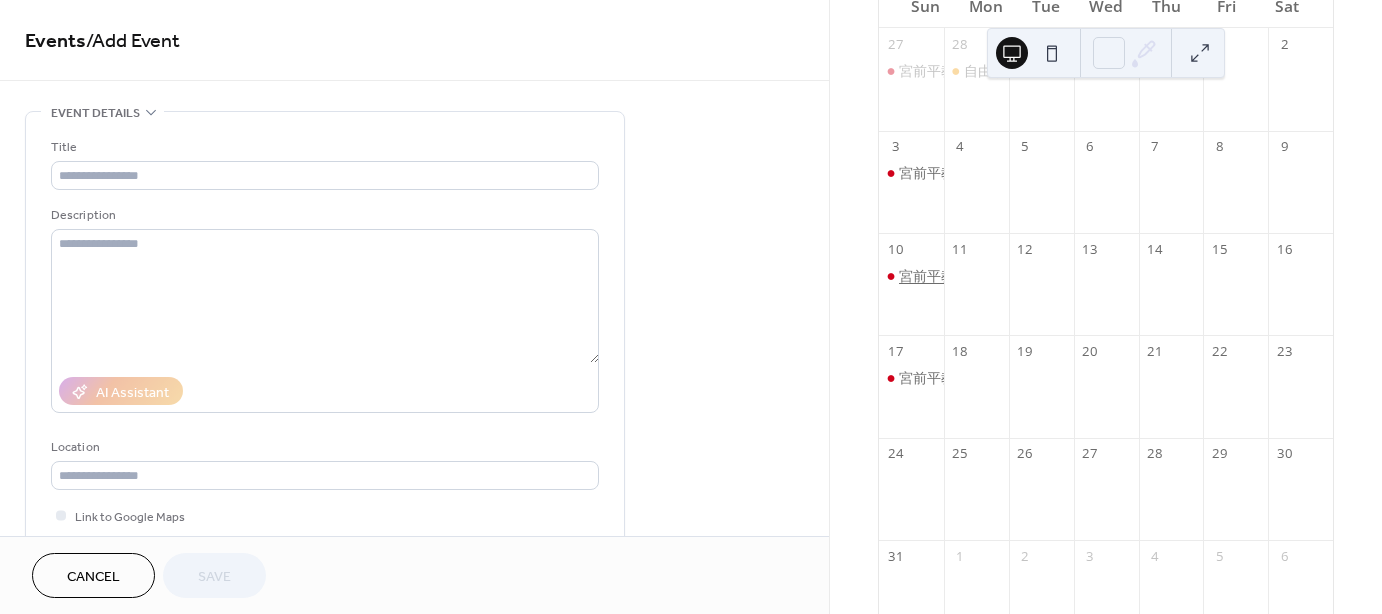 click on "宮前平教室（ミット稽古）" at bounding box center [983, 276] 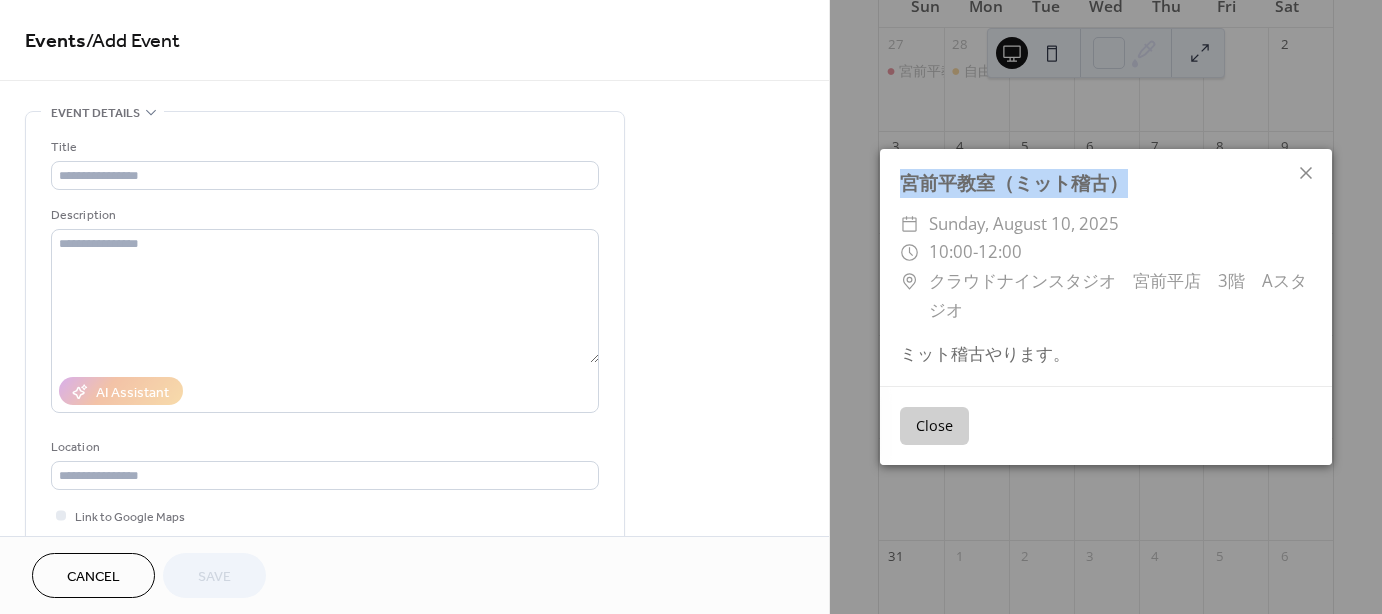 drag, startPoint x: 1136, startPoint y: 175, endPoint x: 864, endPoint y: 186, distance: 272.22232 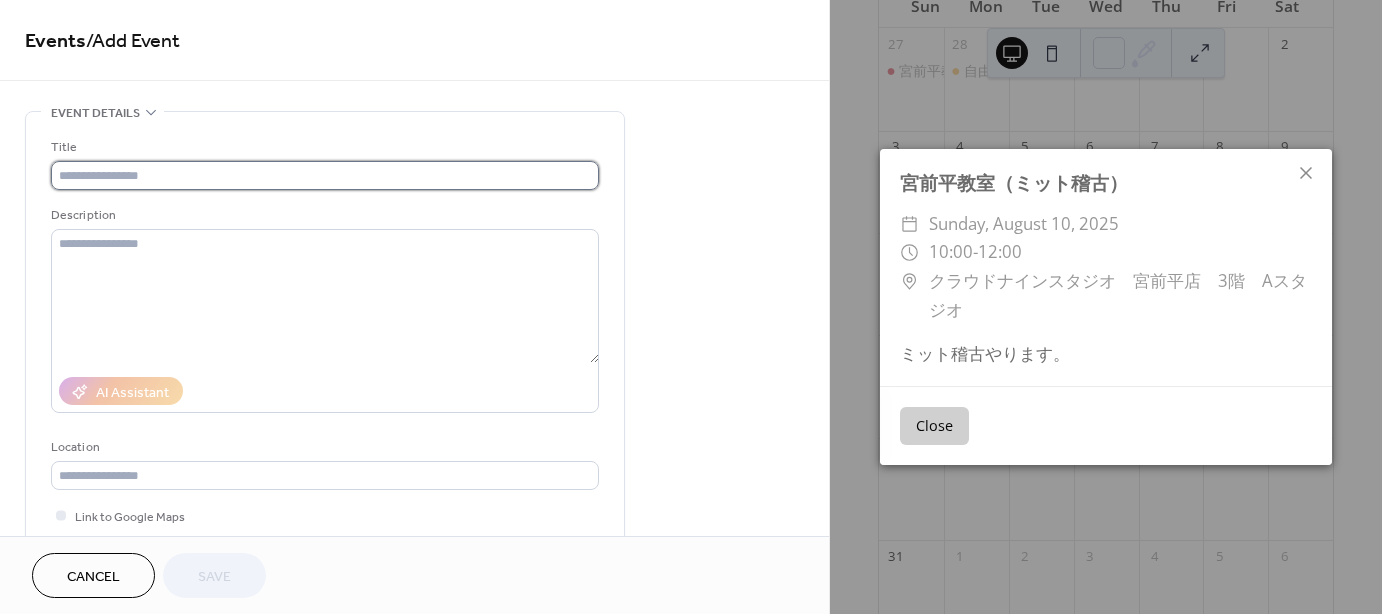 click at bounding box center [325, 175] 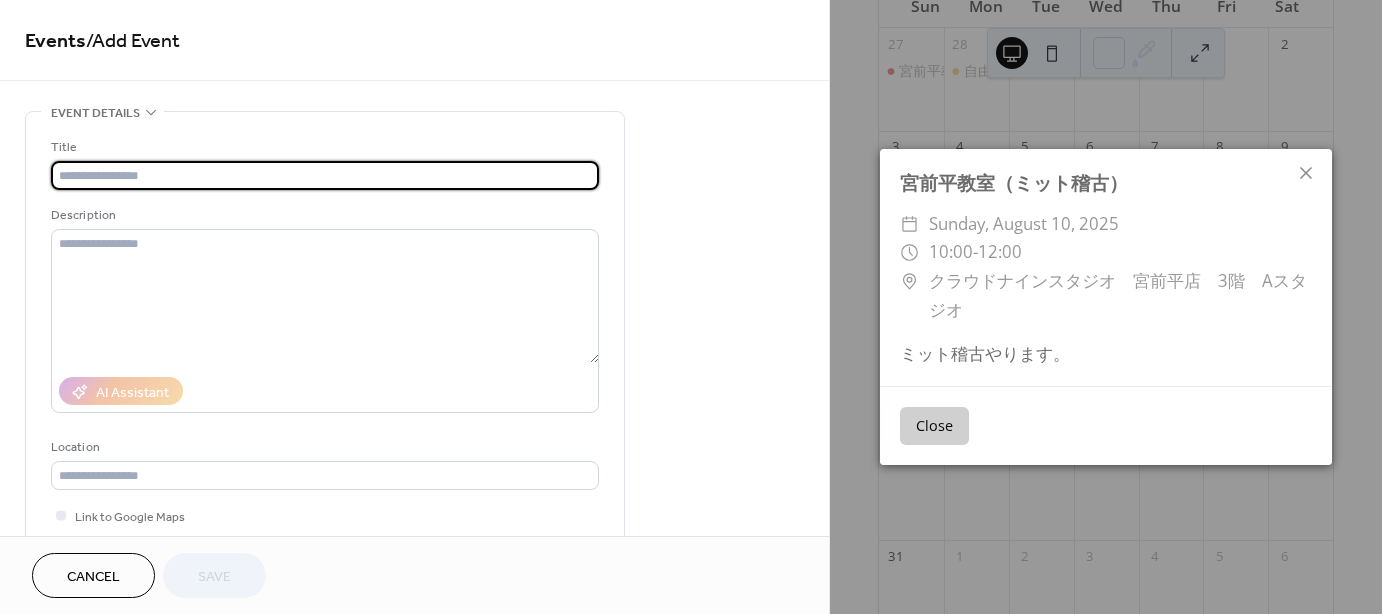 paste on "**********" 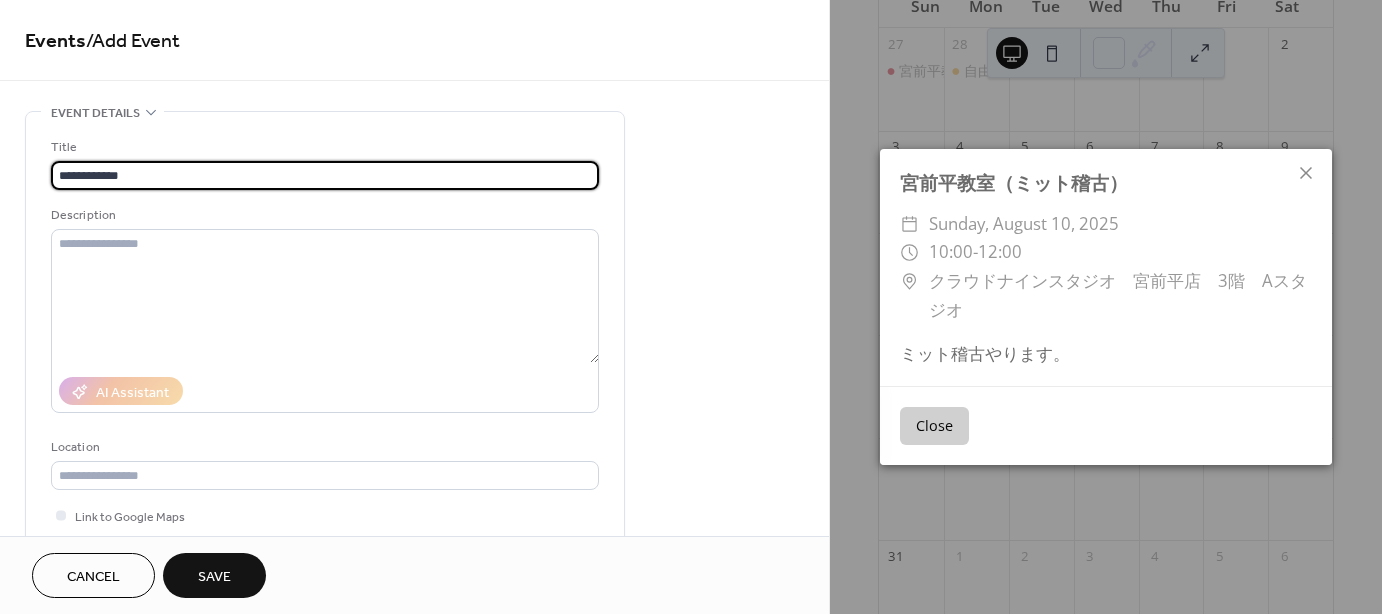 type on "**********" 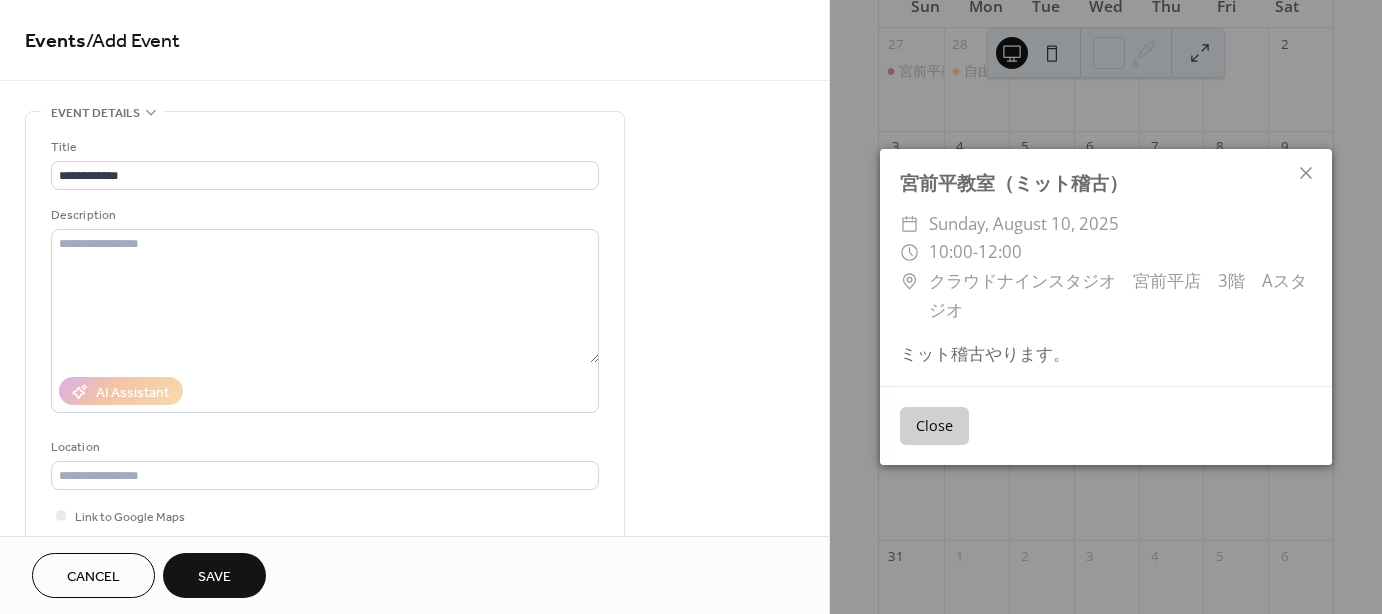 click on "Close" at bounding box center (934, 426) 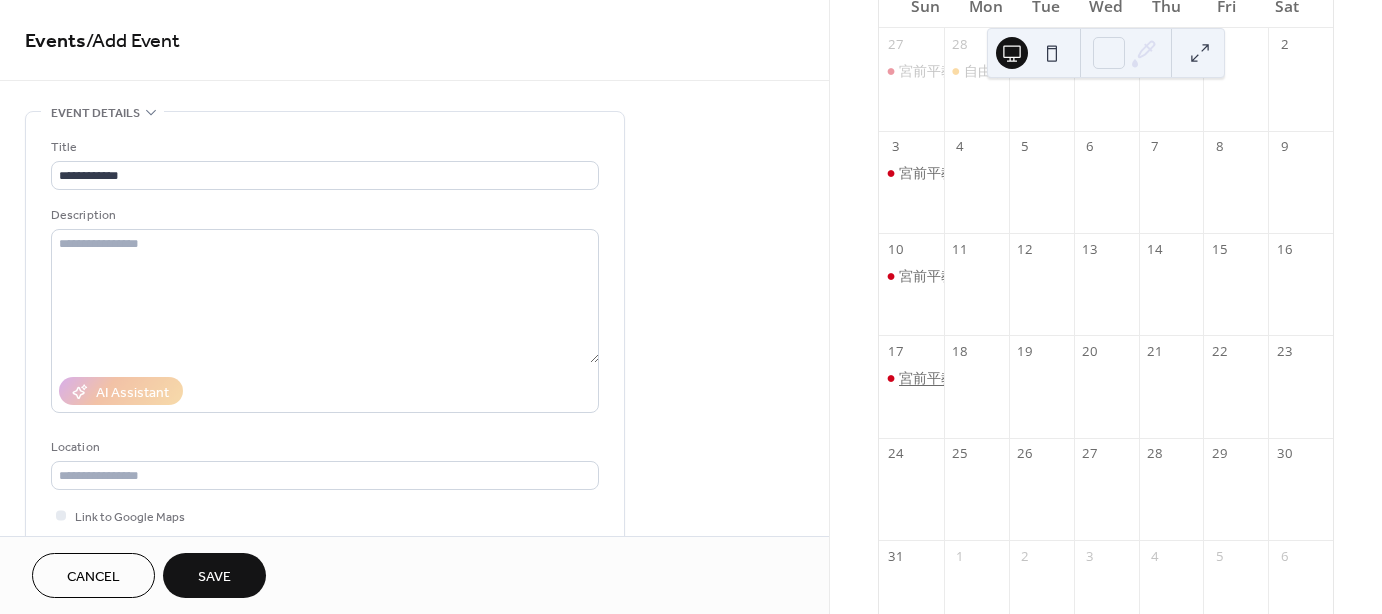 click on "宮前平教室" at bounding box center [934, 378] 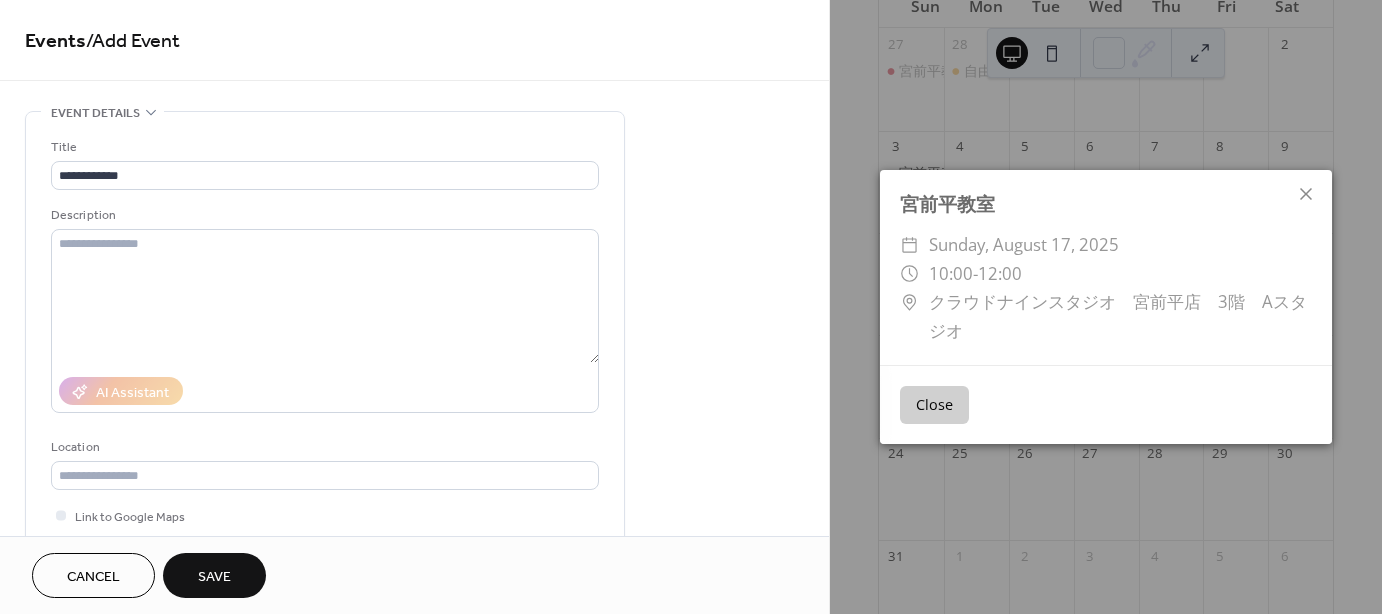 click on "Close" at bounding box center [934, 405] 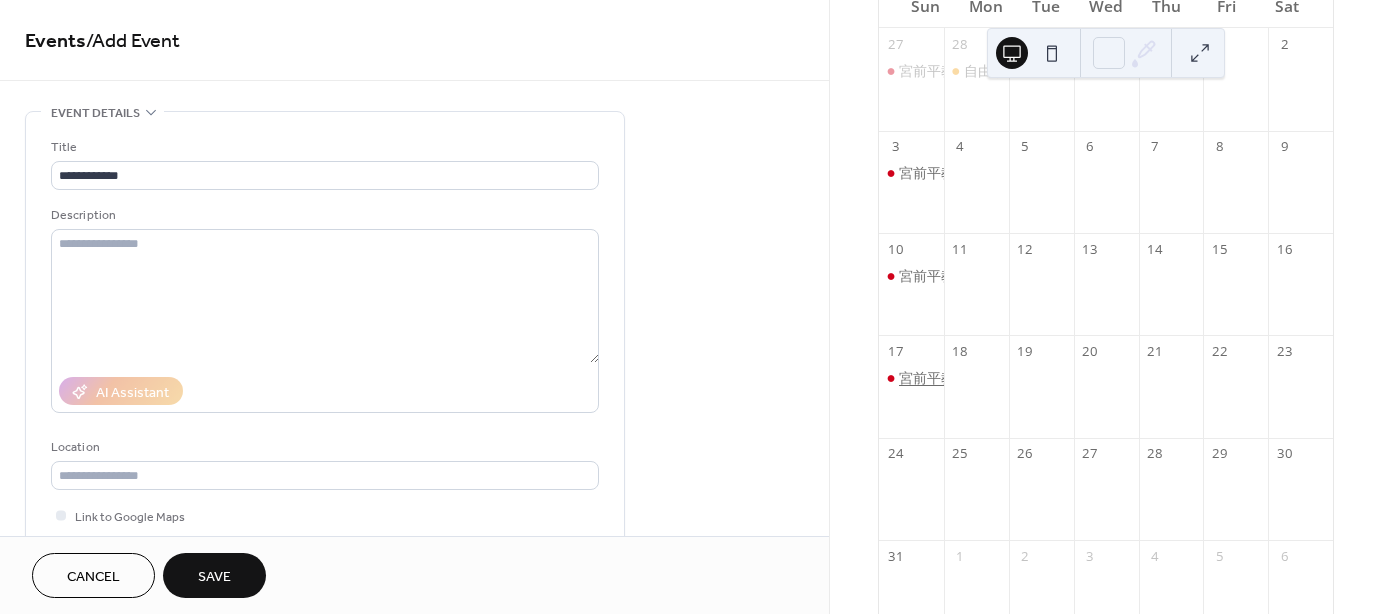 click on "宮前平教室" at bounding box center (934, 378) 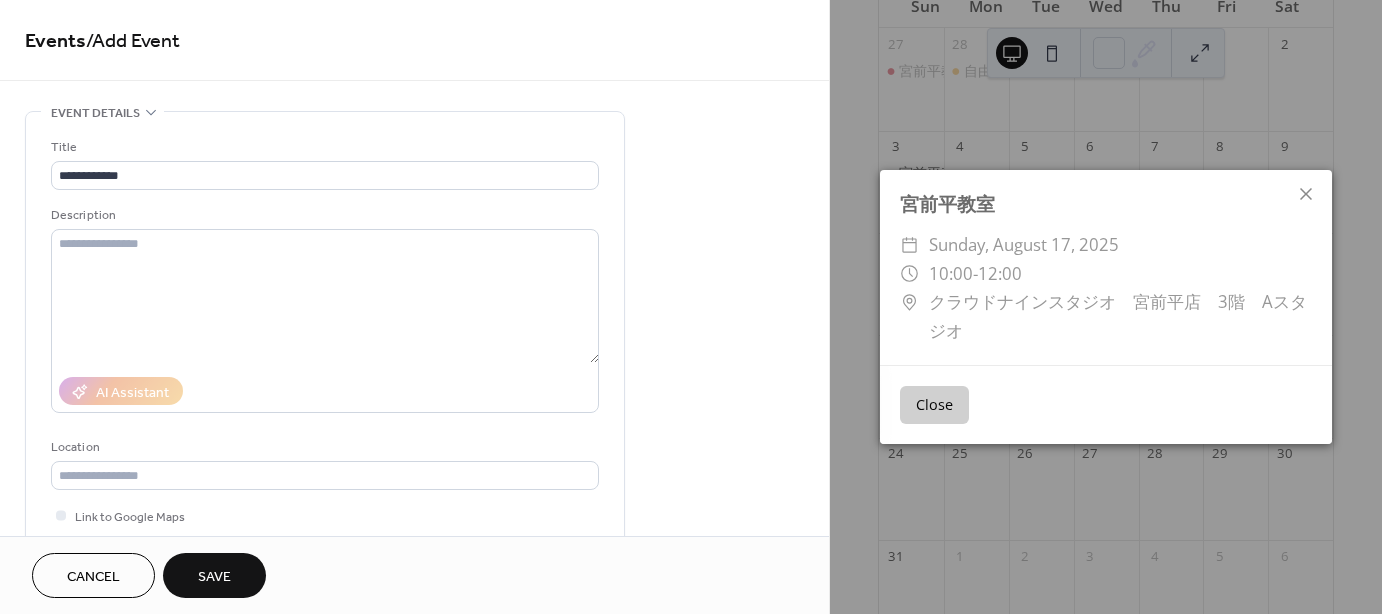 drag, startPoint x: 941, startPoint y: 408, endPoint x: 929, endPoint y: 391, distance: 20.808653 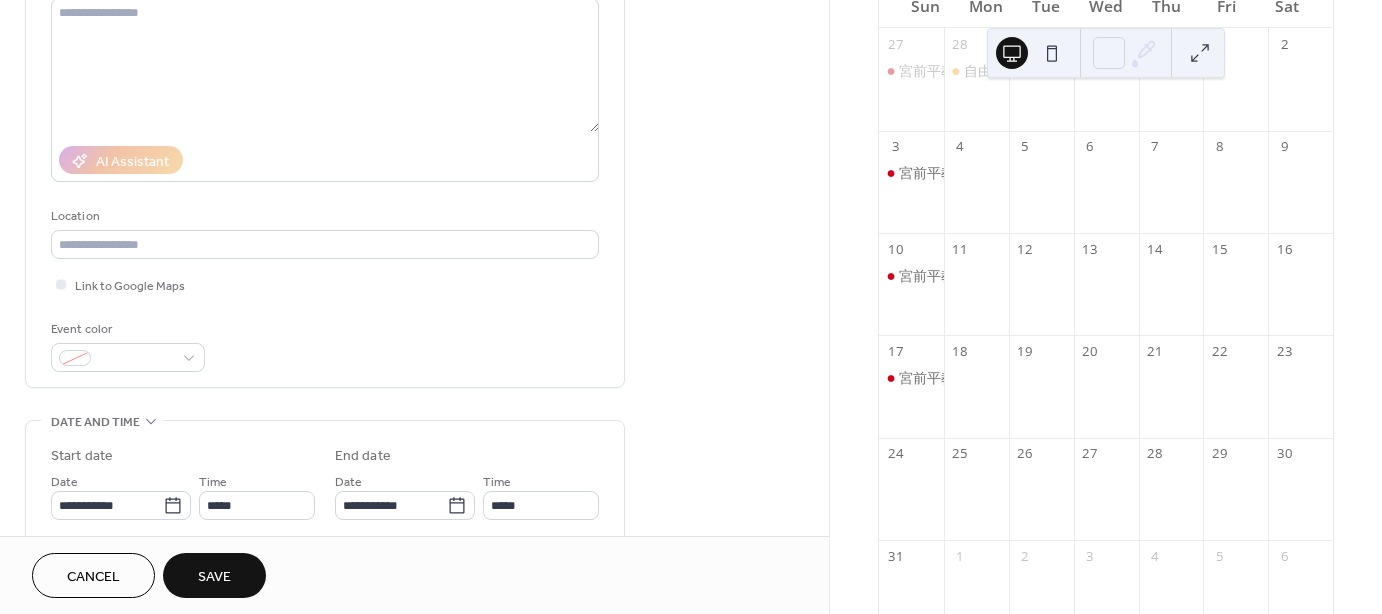 scroll, scrollTop: 0, scrollLeft: 0, axis: both 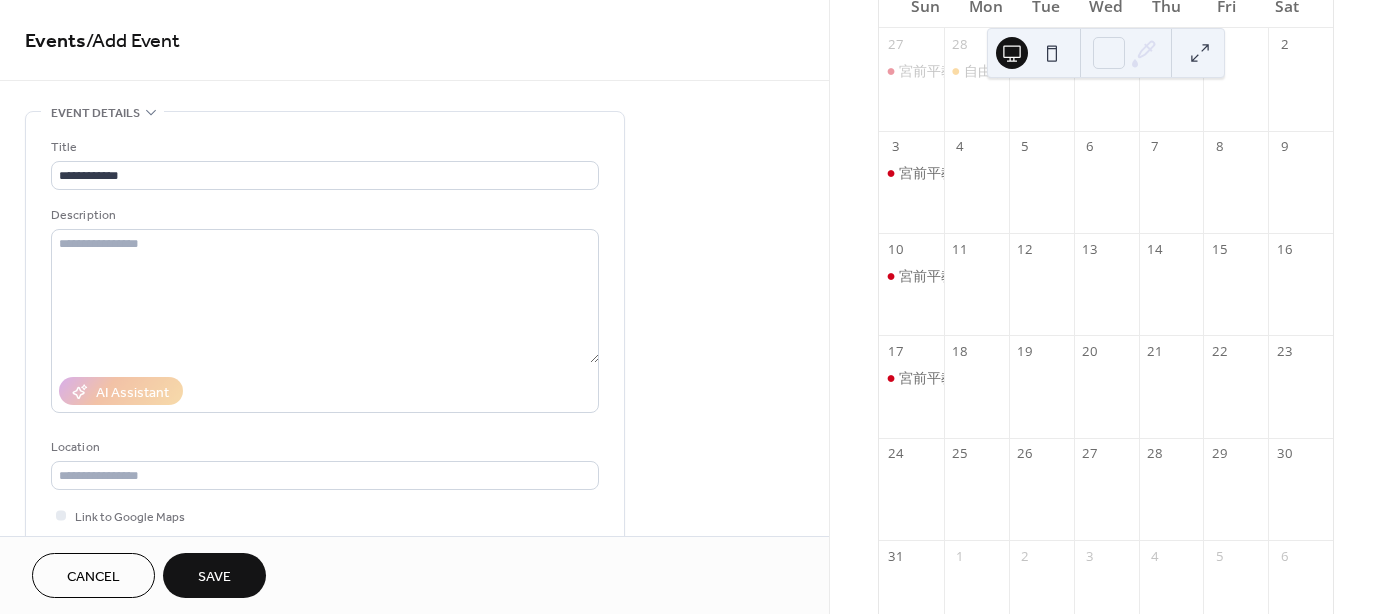 click on "Cancel" at bounding box center (93, 577) 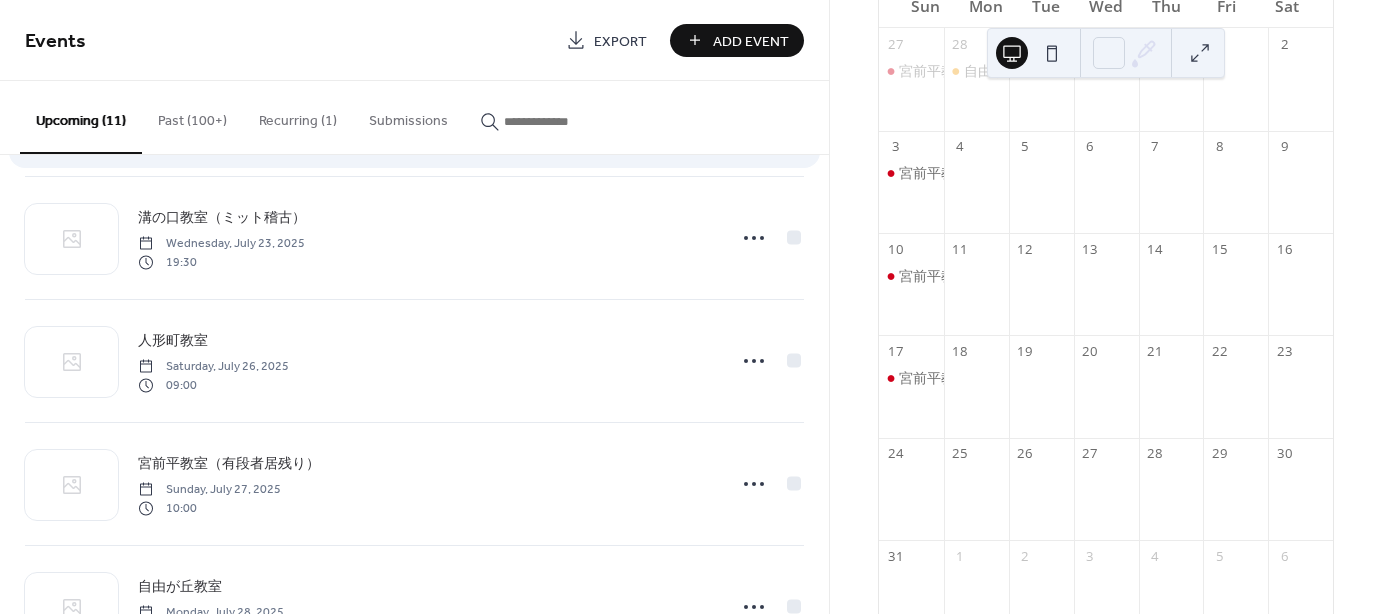 scroll, scrollTop: 949, scrollLeft: 0, axis: vertical 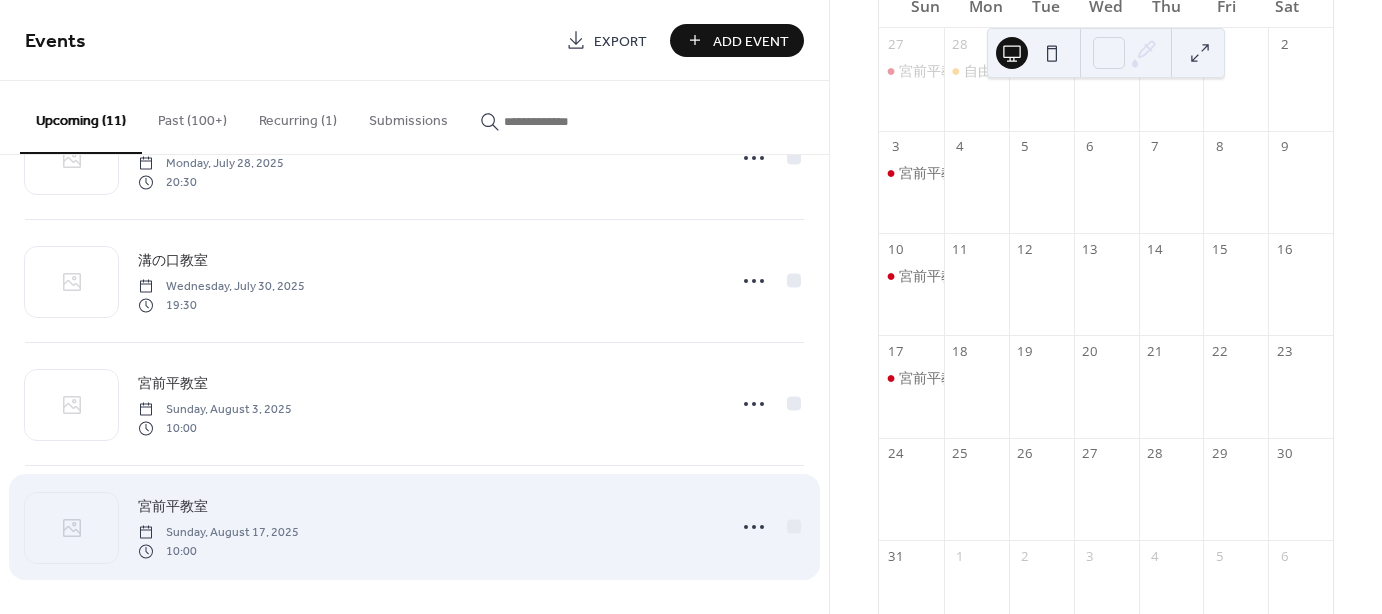 click on "Sunday, August 17, 2025" at bounding box center (218, 533) 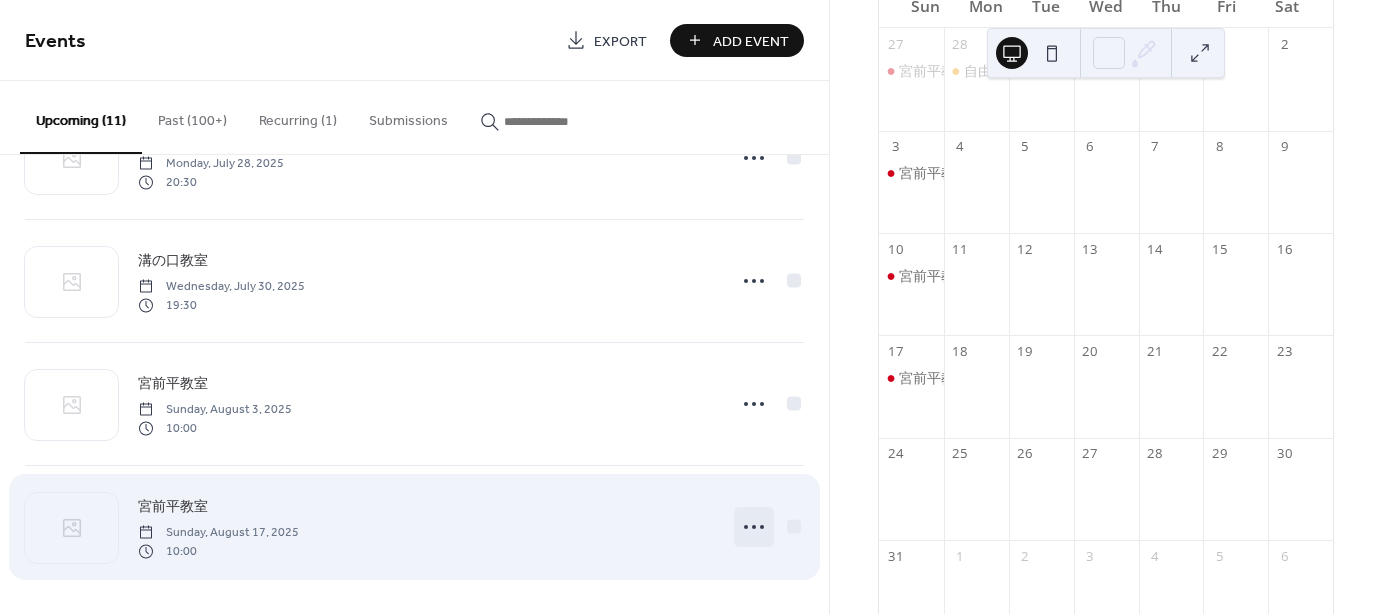 click 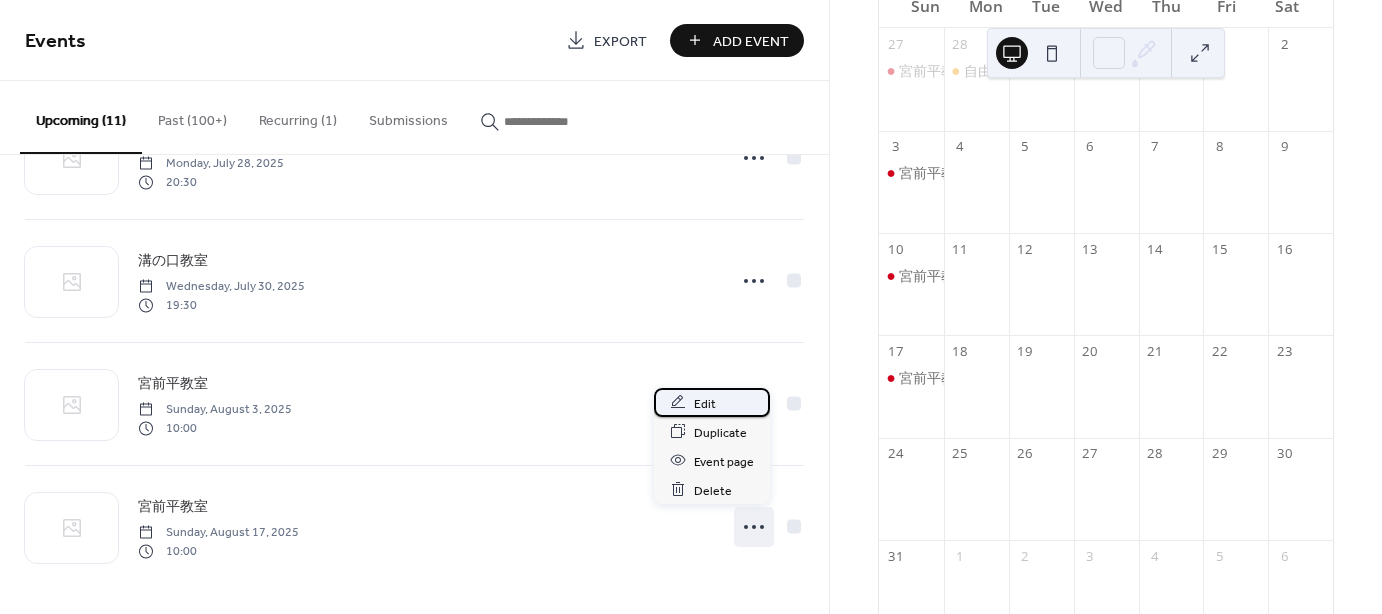 click on "Edit" at bounding box center [705, 403] 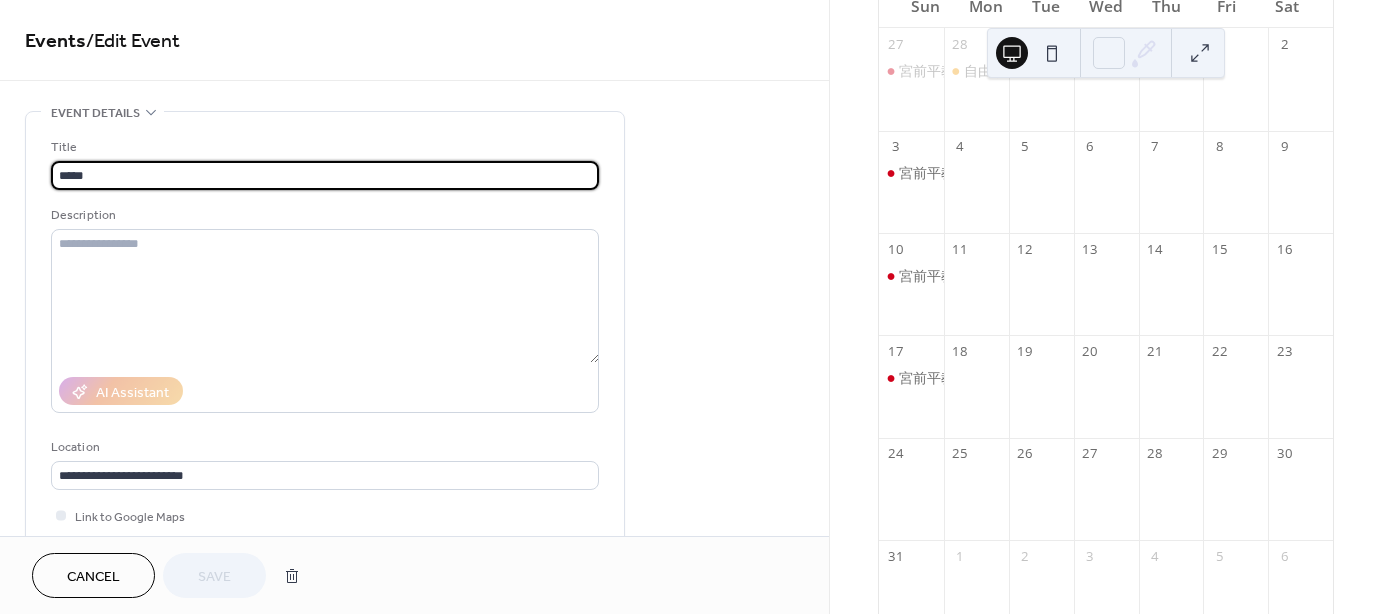 click on "*****" at bounding box center (325, 175) 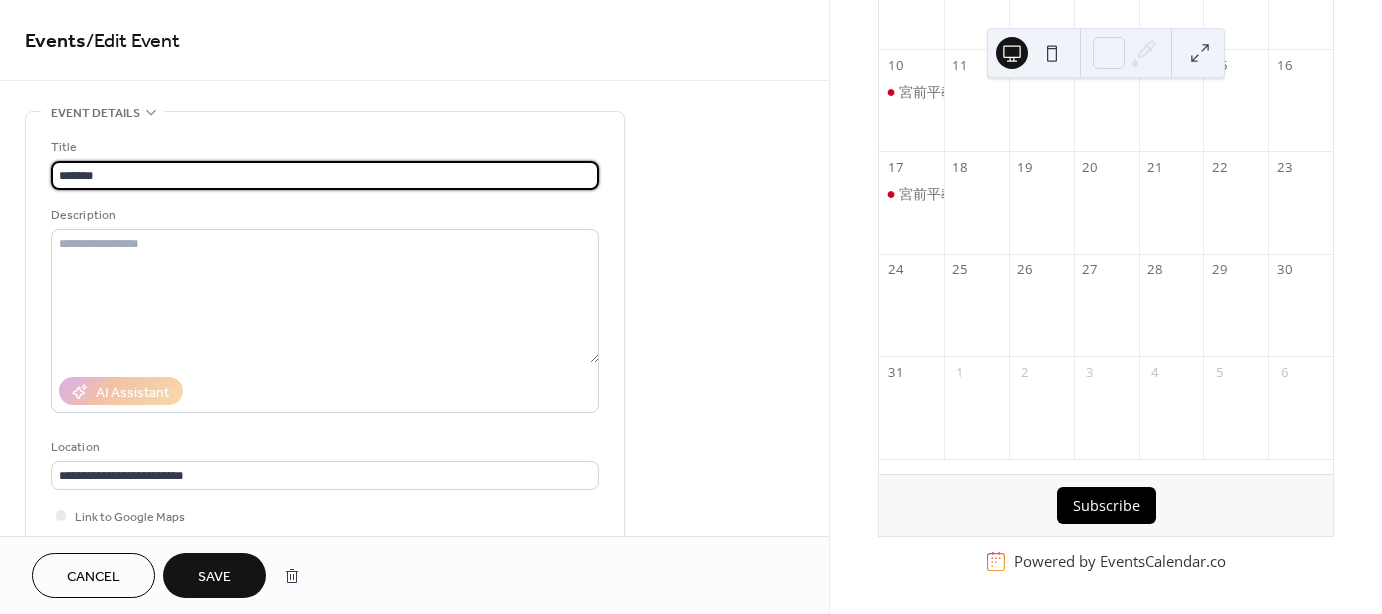 scroll, scrollTop: 0, scrollLeft: 0, axis: both 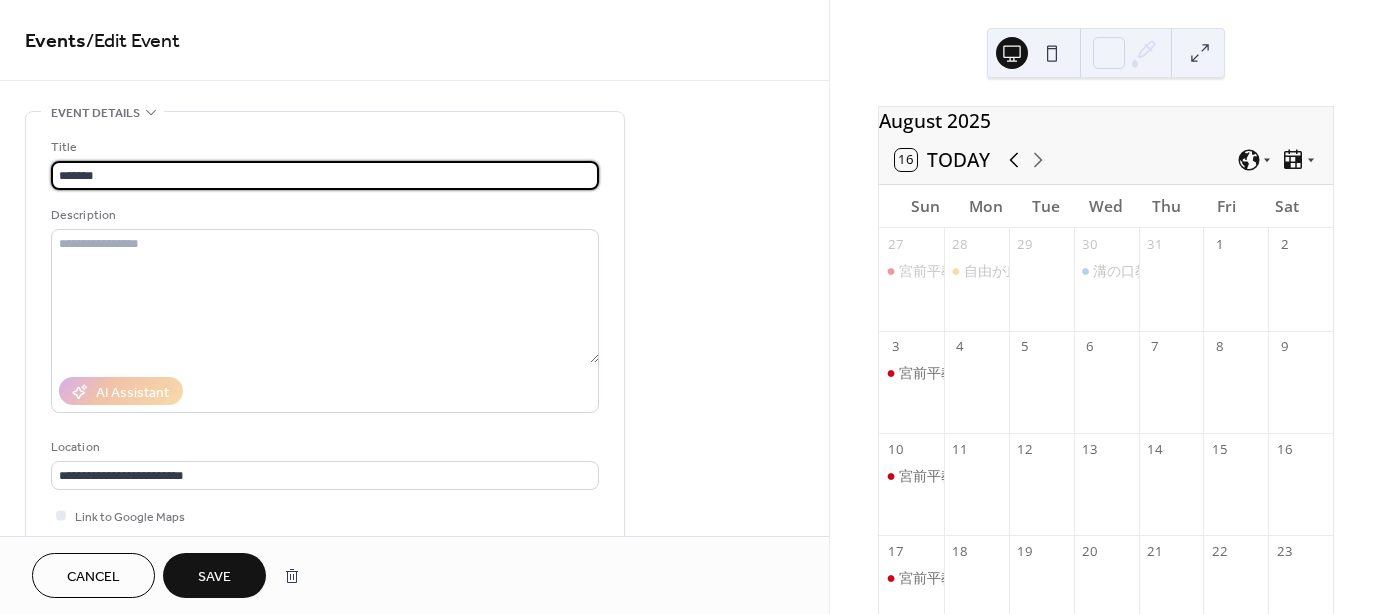 click 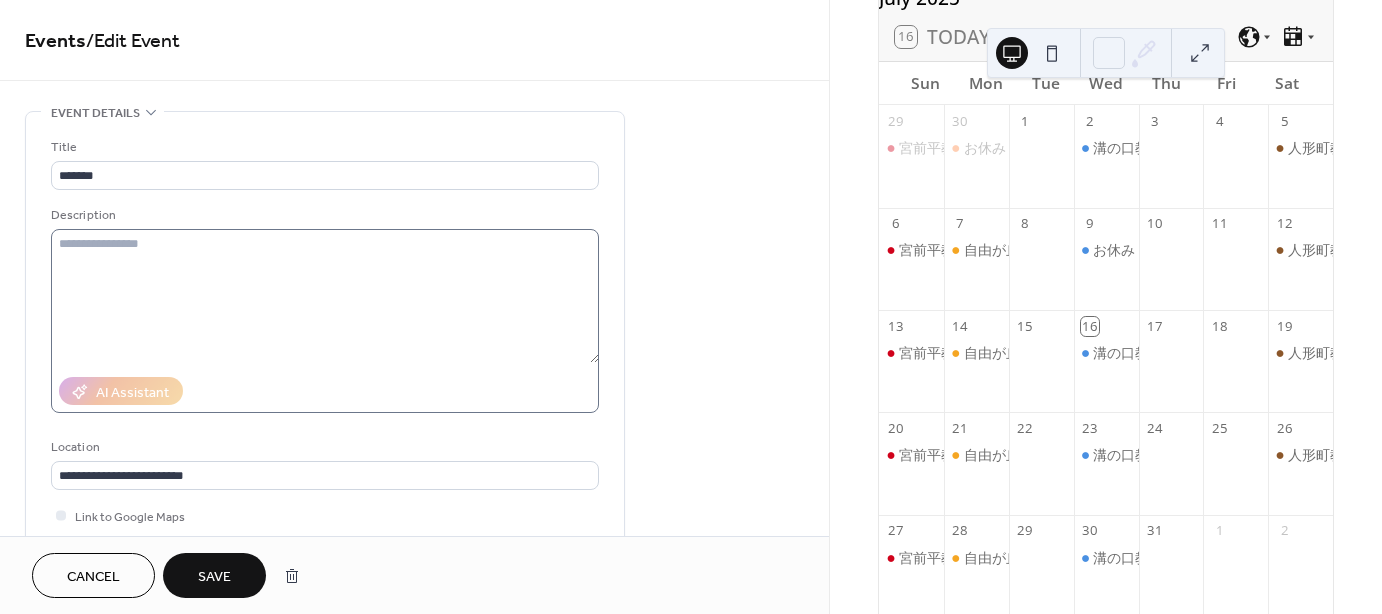 scroll, scrollTop: 100, scrollLeft: 0, axis: vertical 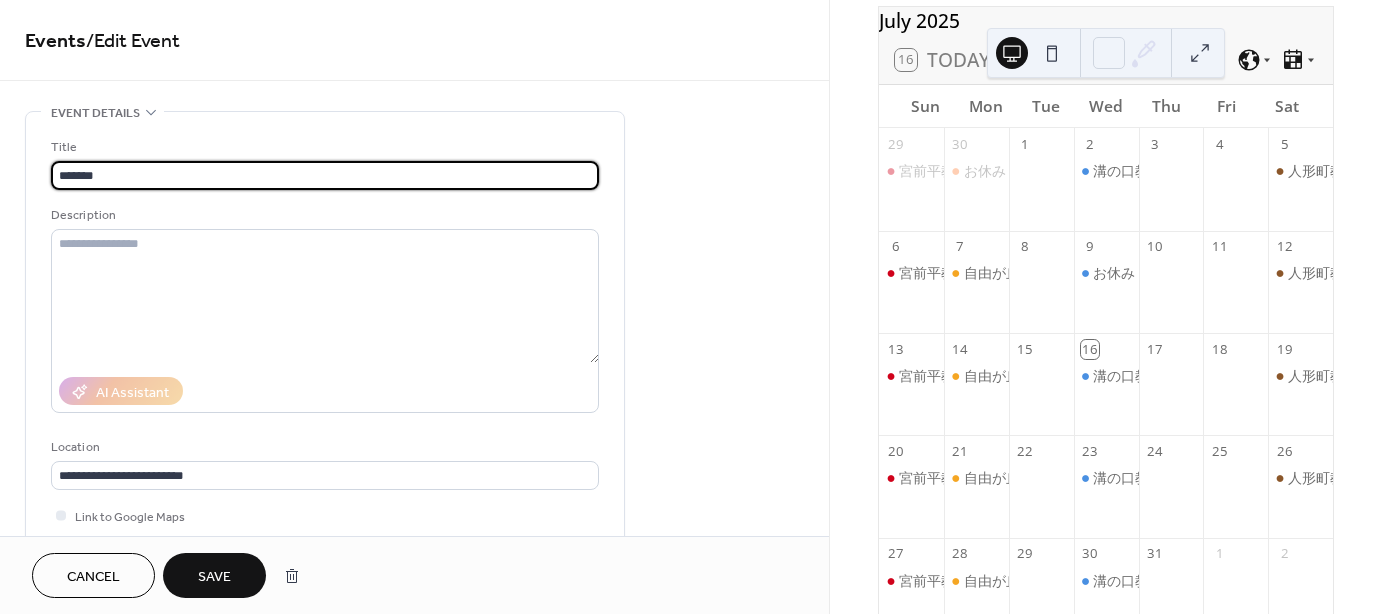 click on "*******" at bounding box center (325, 175) 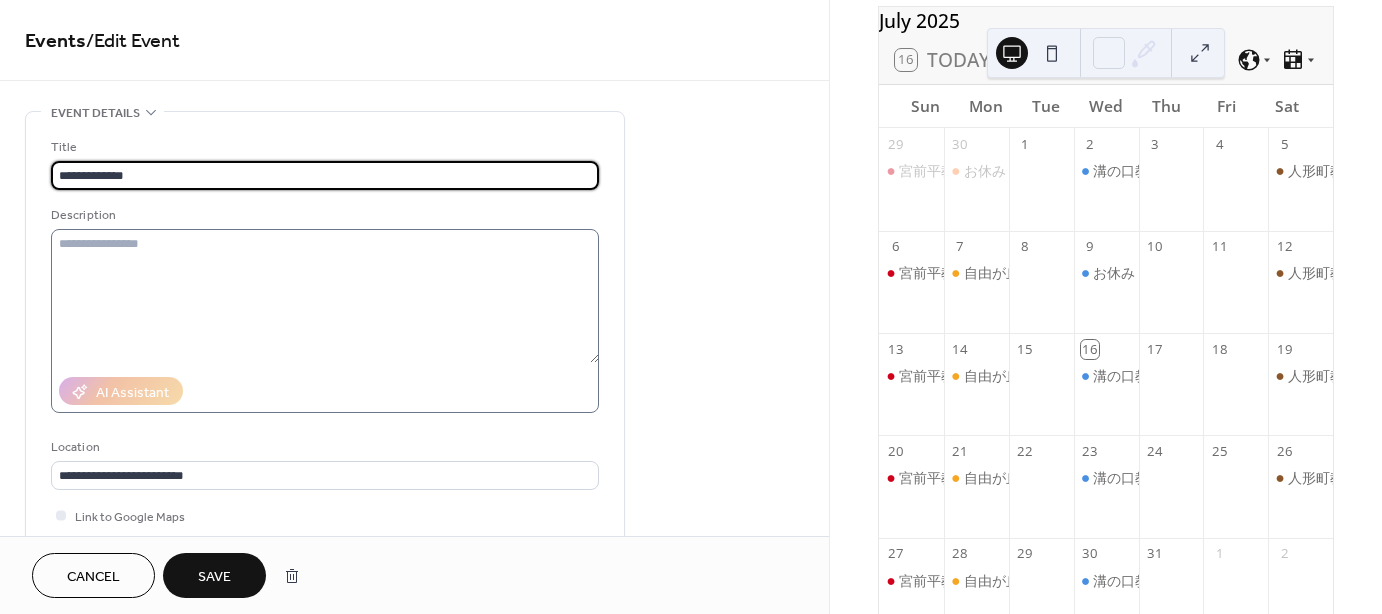 type on "**********" 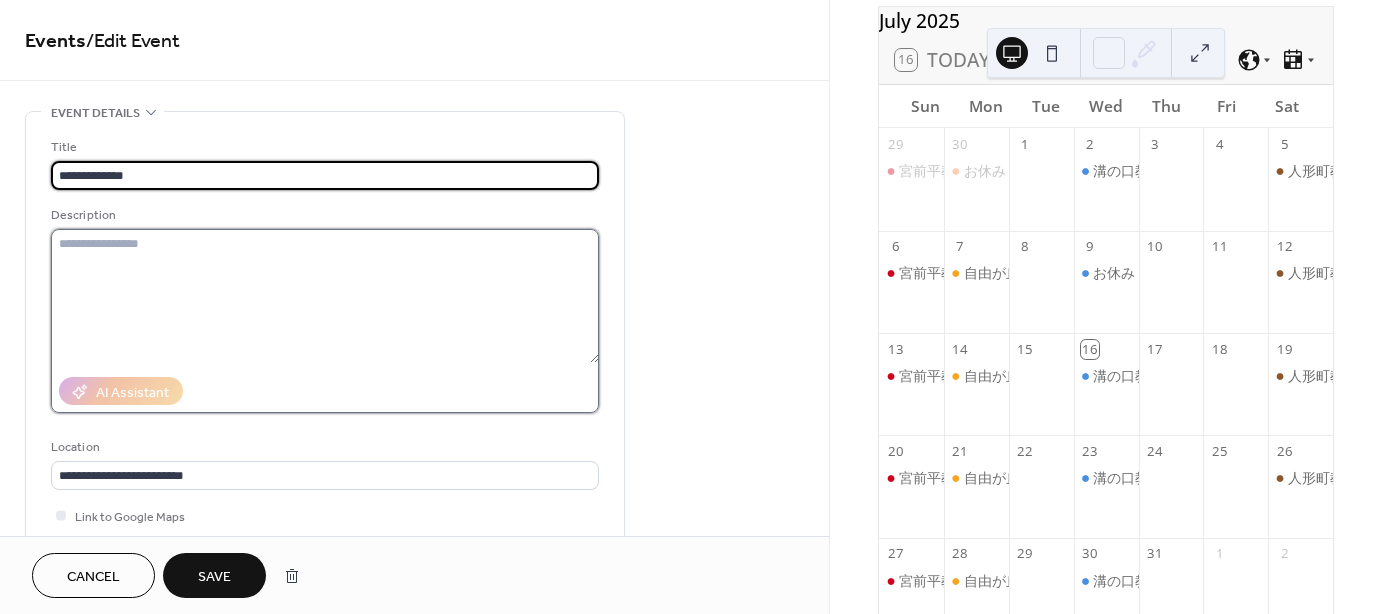click at bounding box center (325, 296) 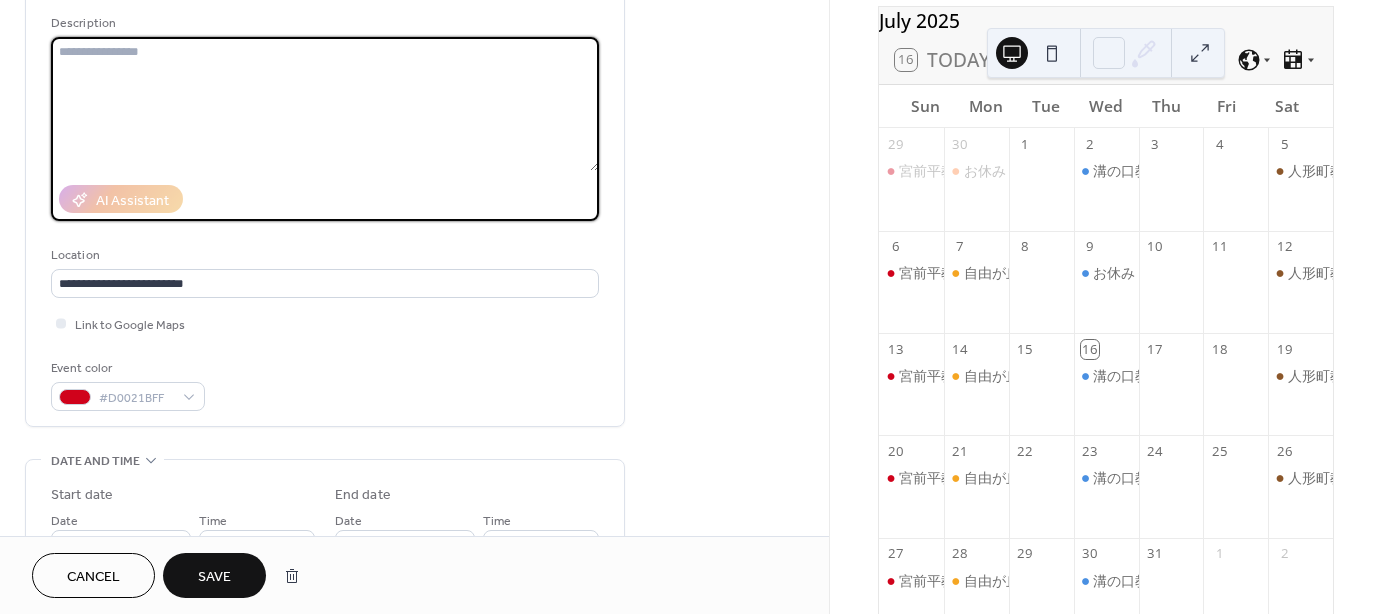 scroll, scrollTop: 200, scrollLeft: 0, axis: vertical 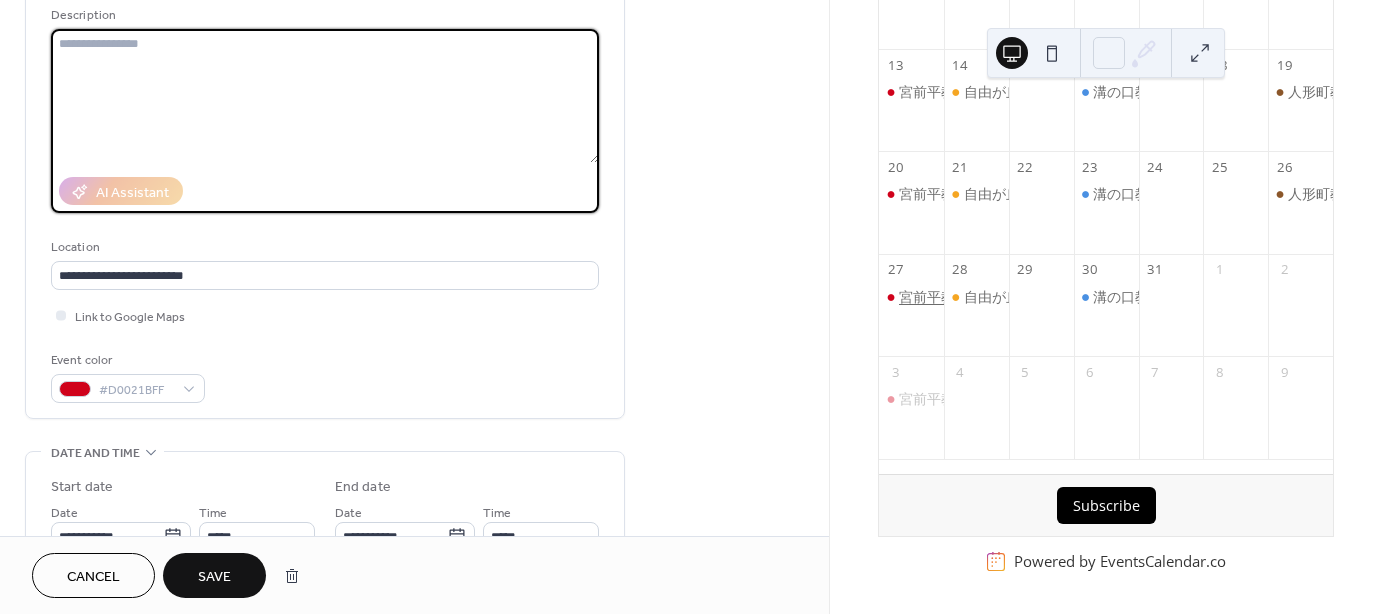 click on "宮前平教室（有段者居残り）" at bounding box center [990, 297] 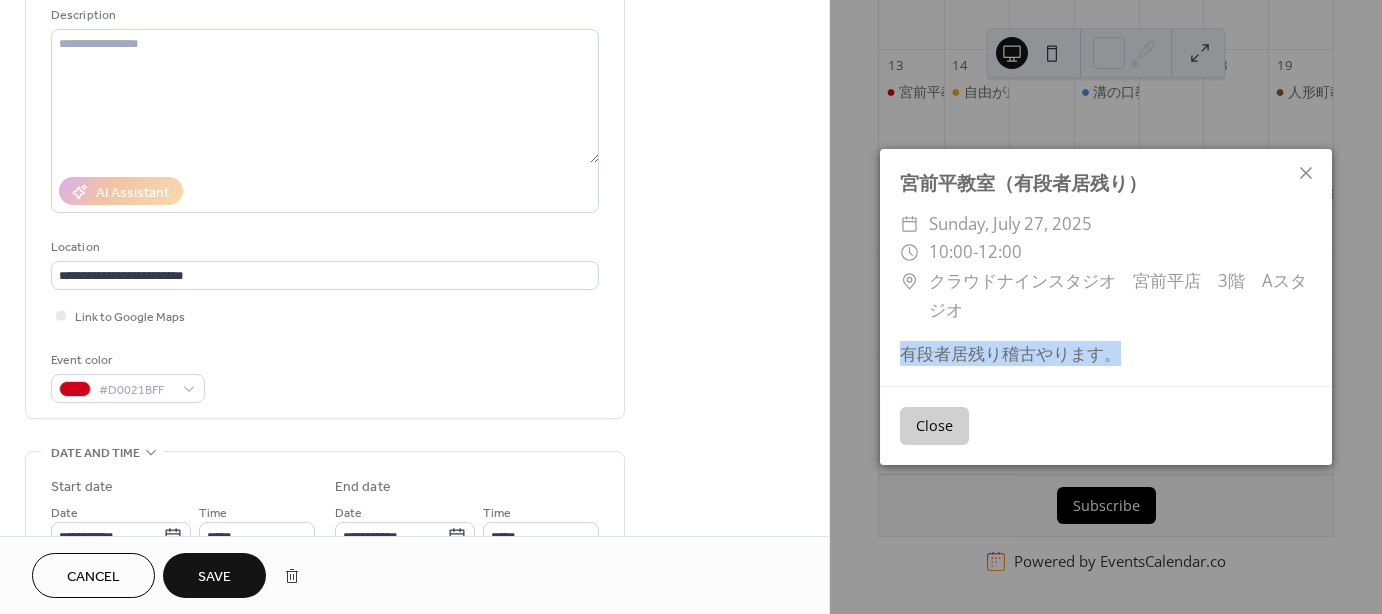 drag, startPoint x: 1115, startPoint y: 355, endPoint x: 898, endPoint y: 362, distance: 217.11287 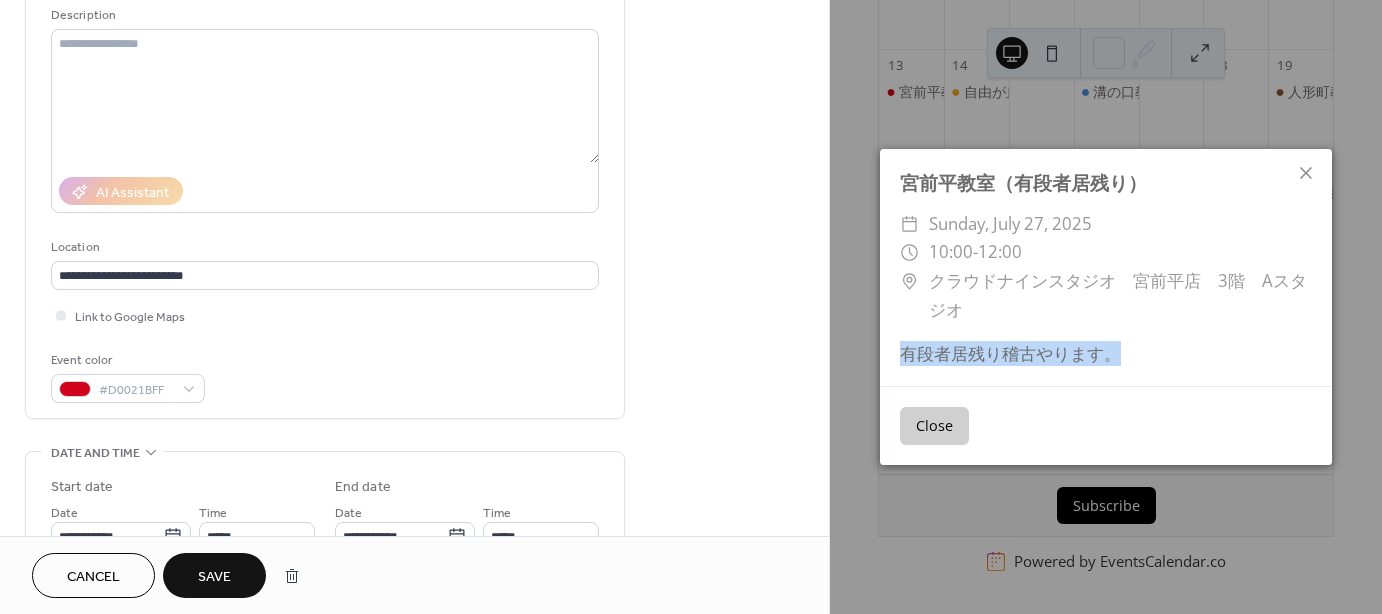 click on "有段者居残り稽古やります。" at bounding box center (1106, 353) 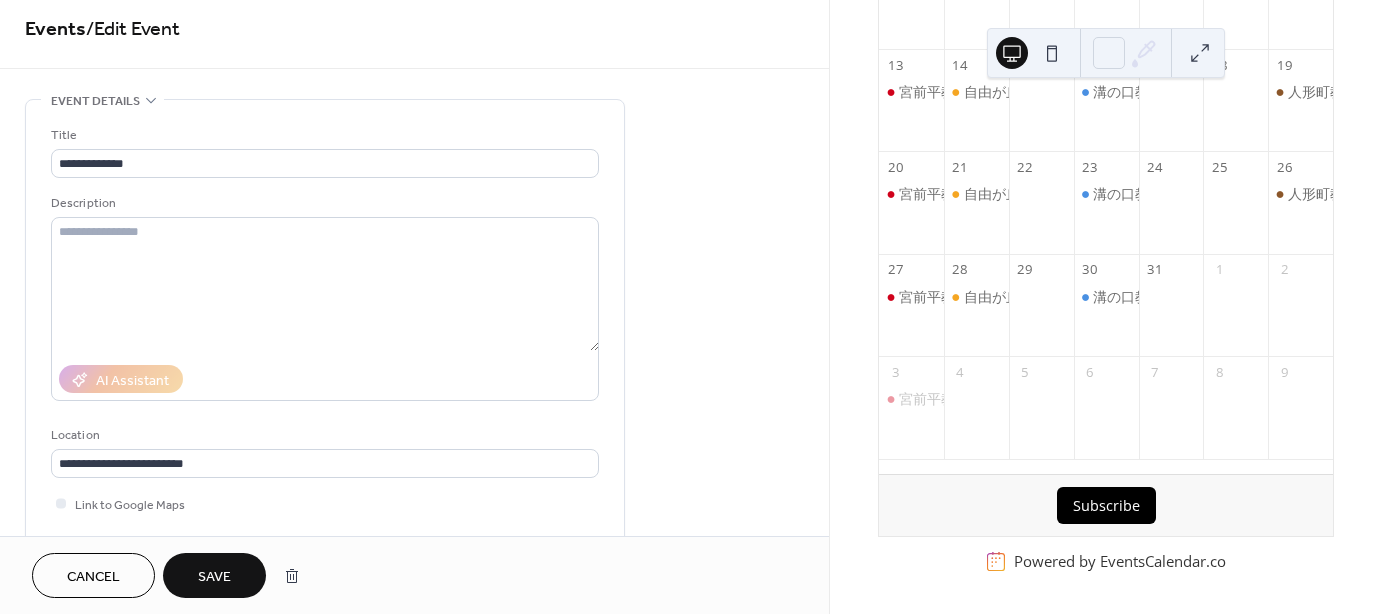 scroll, scrollTop: 0, scrollLeft: 0, axis: both 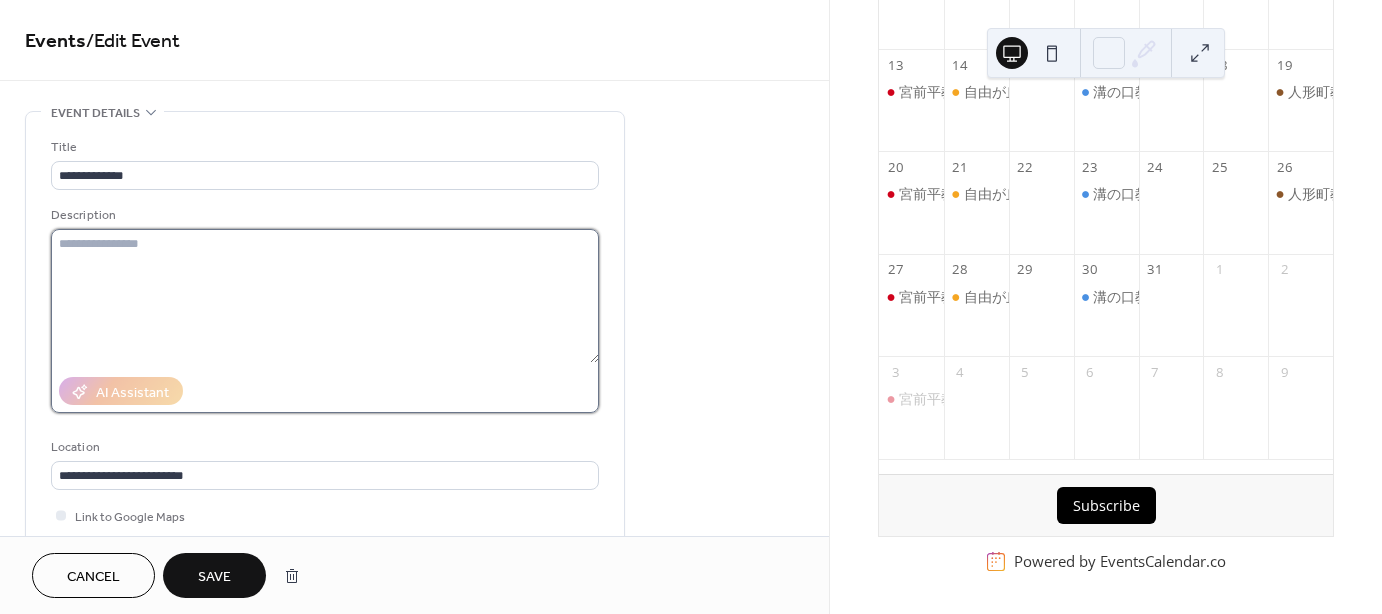 click at bounding box center [325, 296] 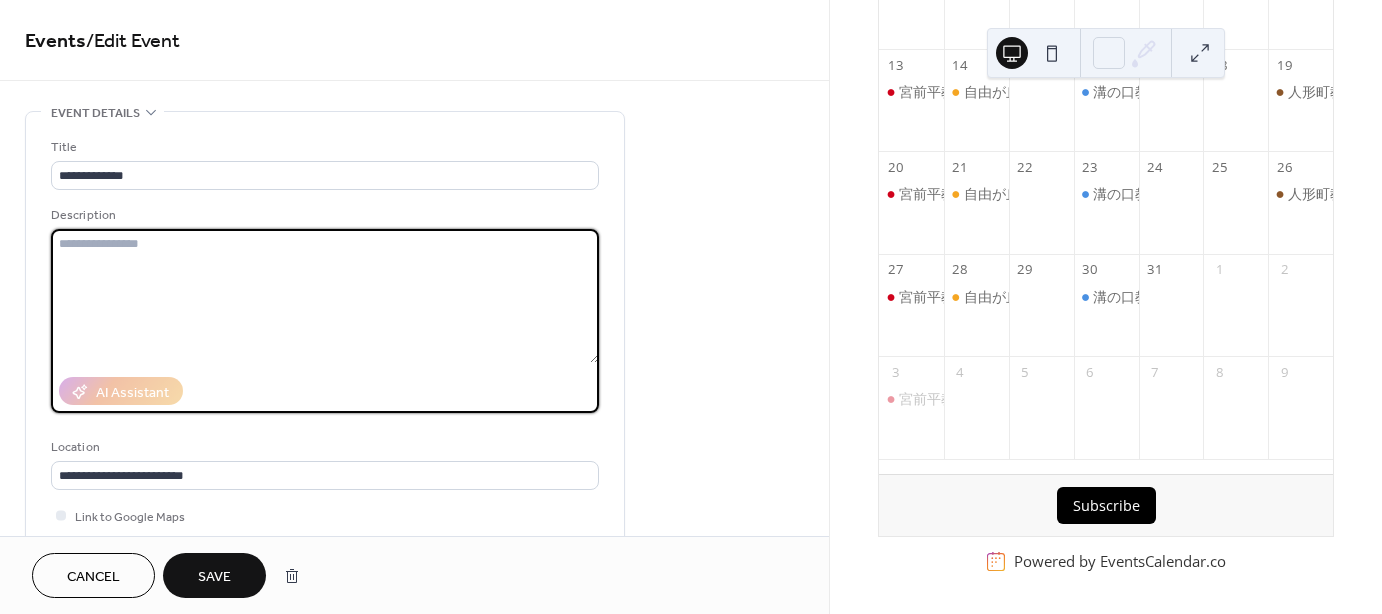 paste on "**********" 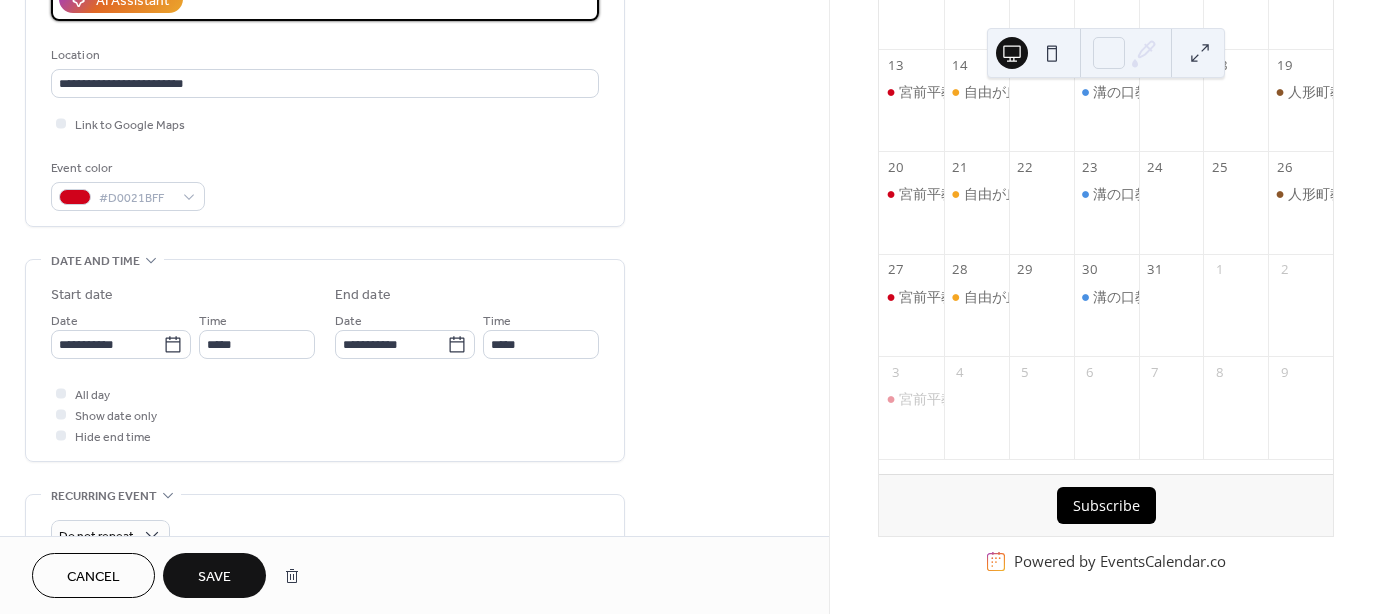 scroll, scrollTop: 400, scrollLeft: 0, axis: vertical 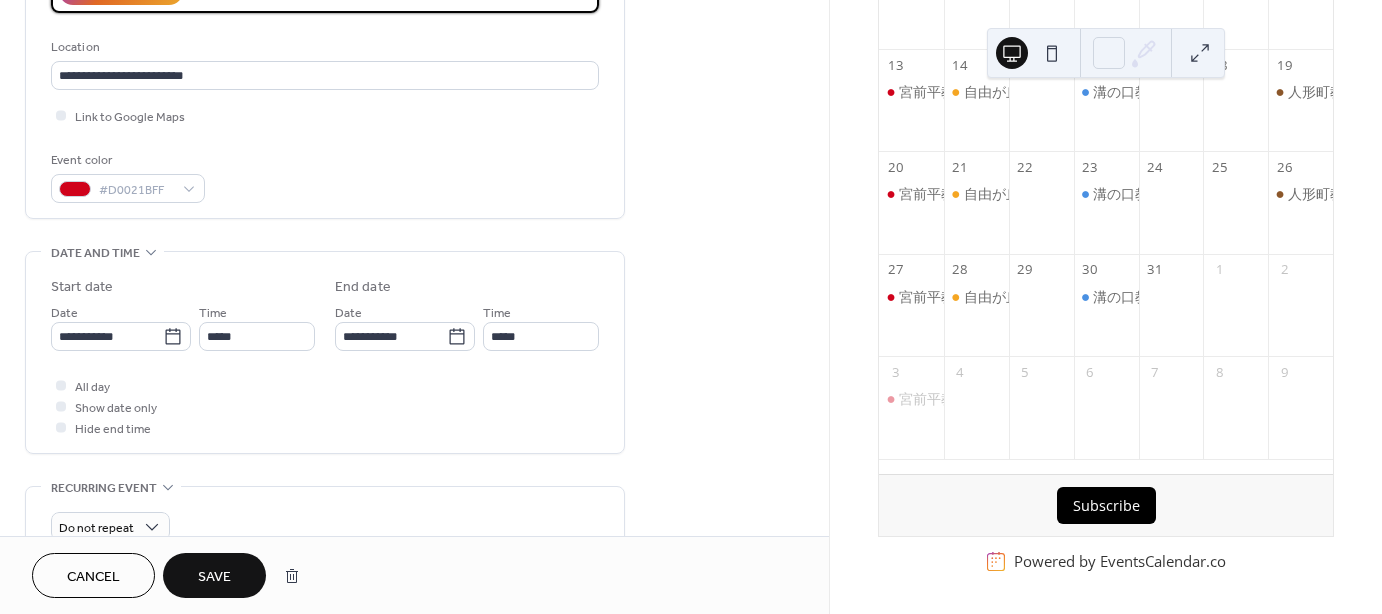 type on "**********" 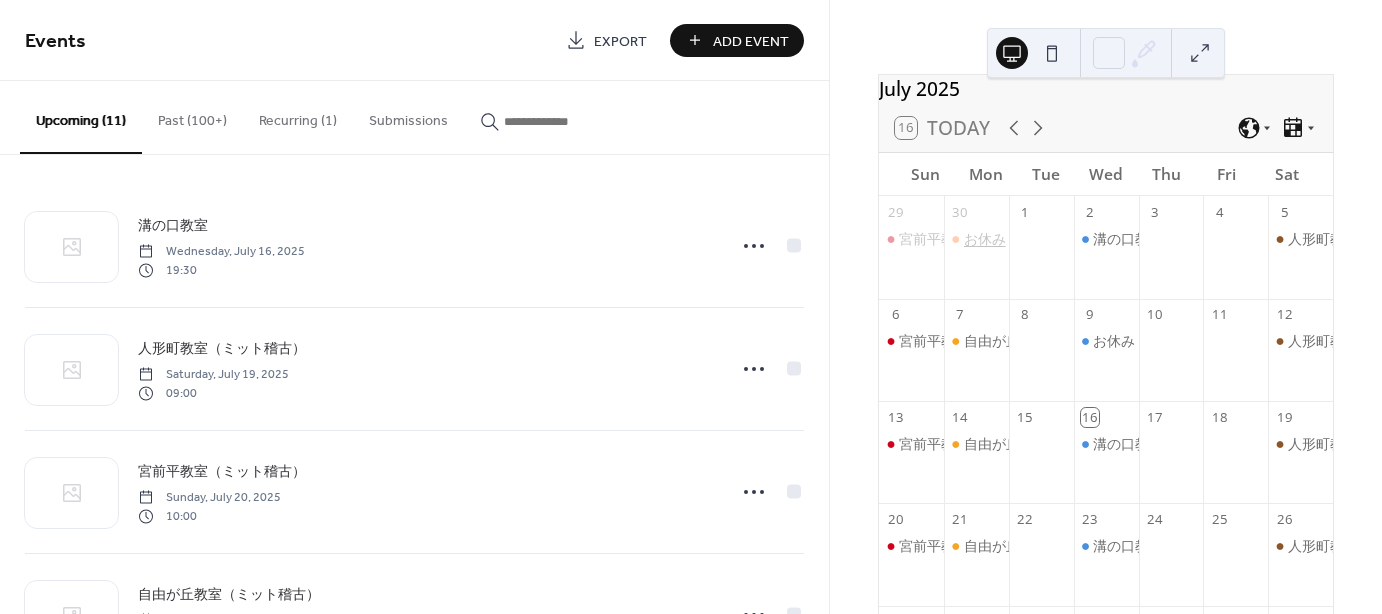 scroll, scrollTop: 0, scrollLeft: 0, axis: both 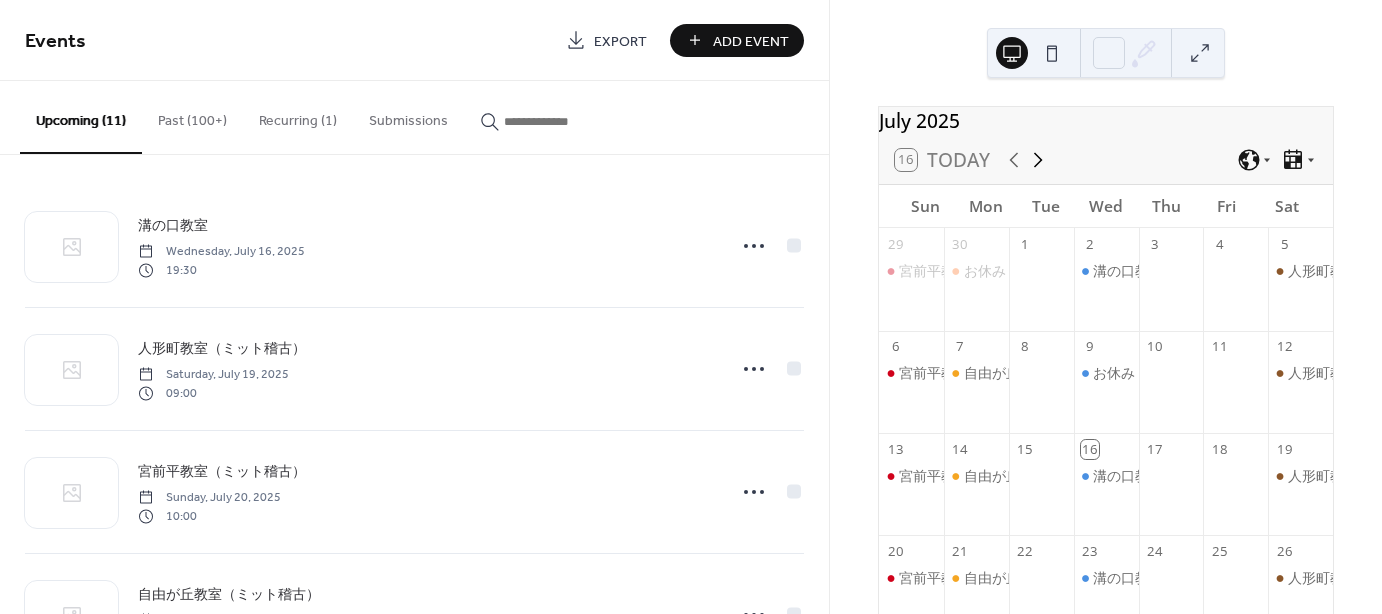 click 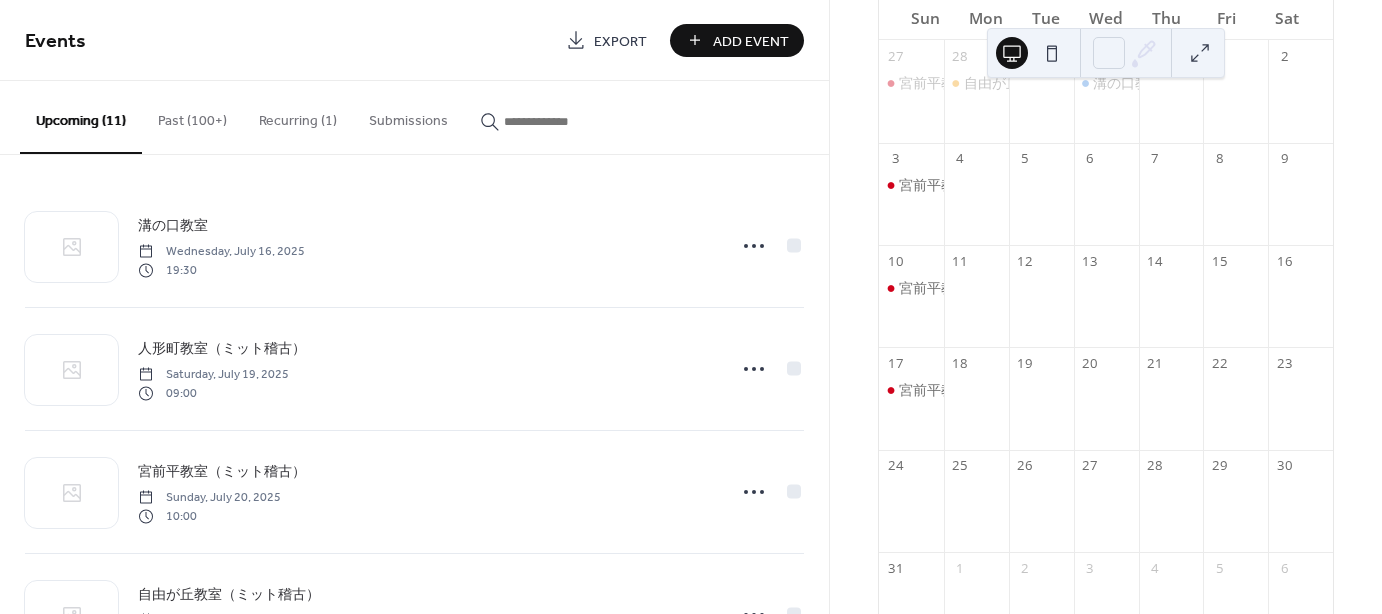 scroll, scrollTop: 200, scrollLeft: 0, axis: vertical 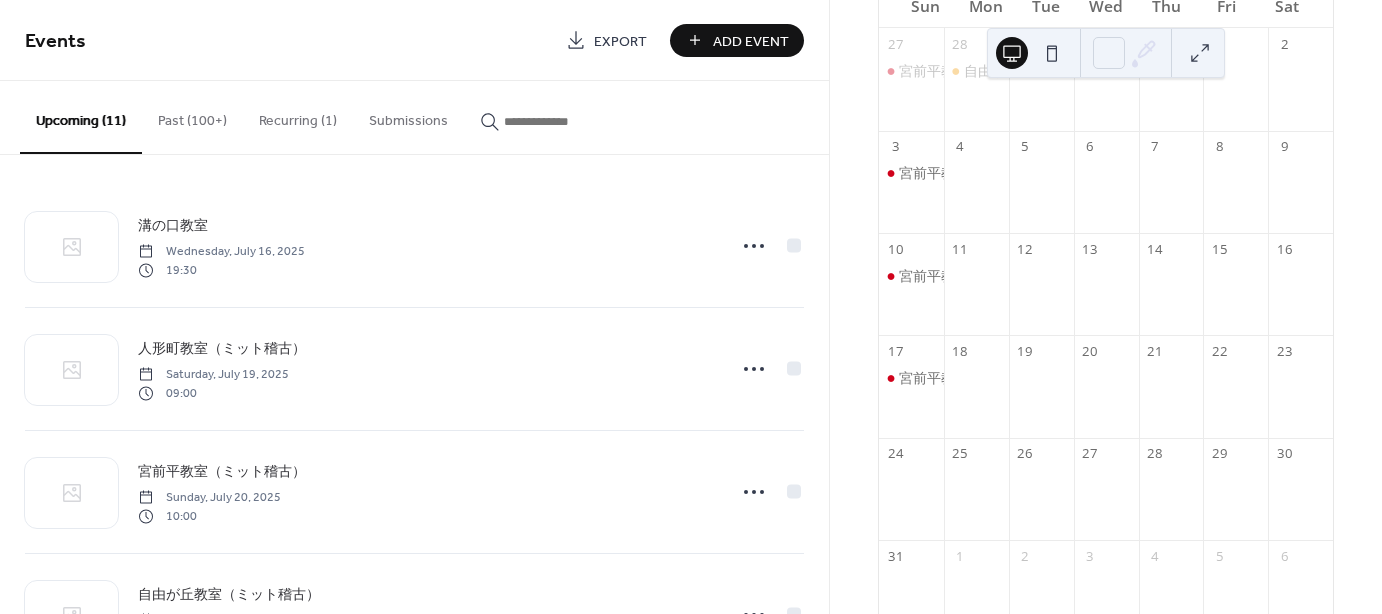 click on "Add Event" at bounding box center [751, 41] 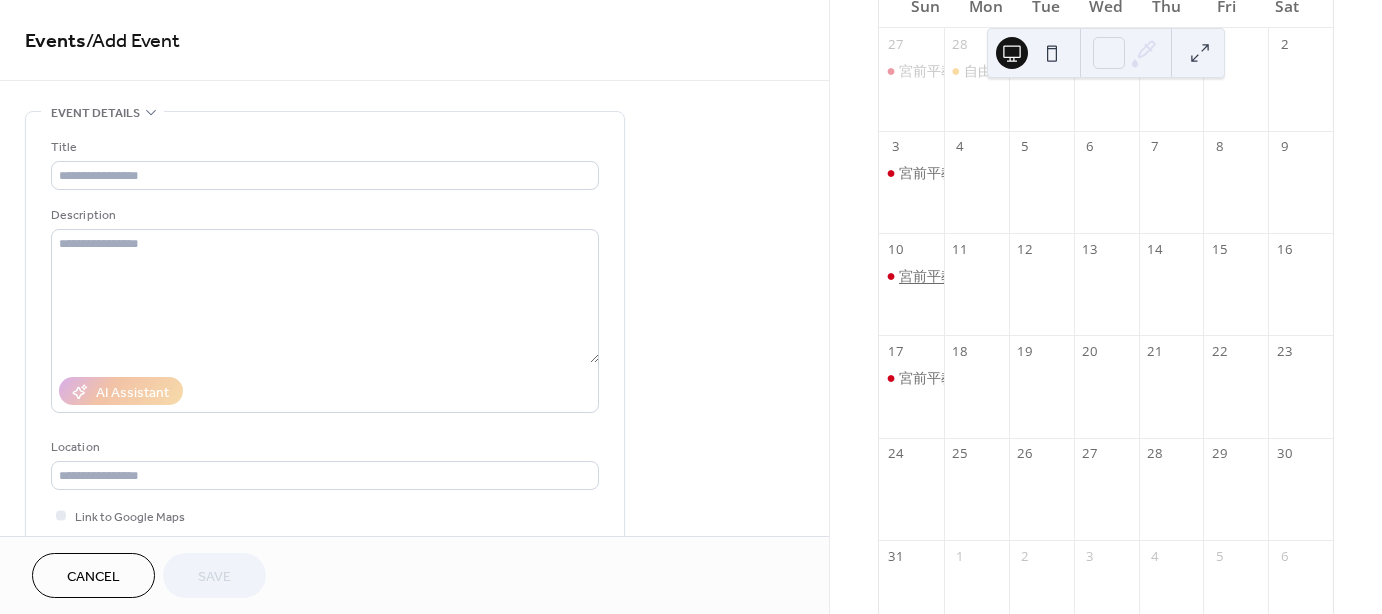 click on "宮前平教室（ミット稽古）" at bounding box center [983, 276] 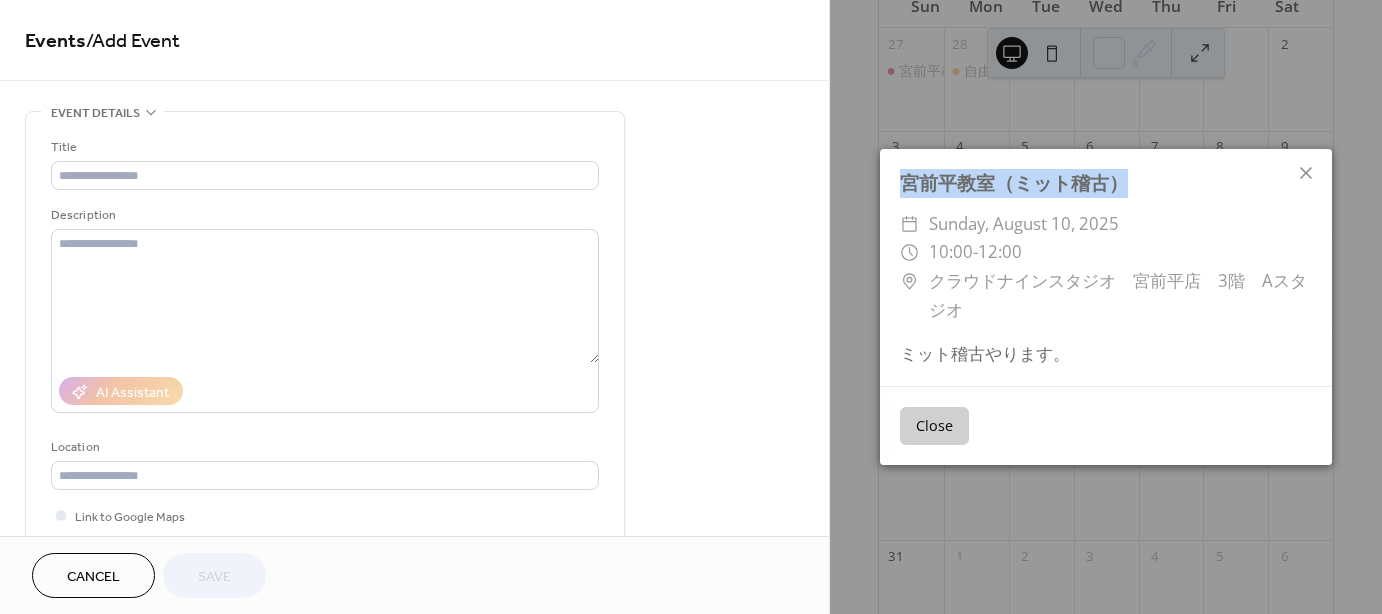 drag, startPoint x: 1147, startPoint y: 188, endPoint x: 893, endPoint y: 201, distance: 254.33246 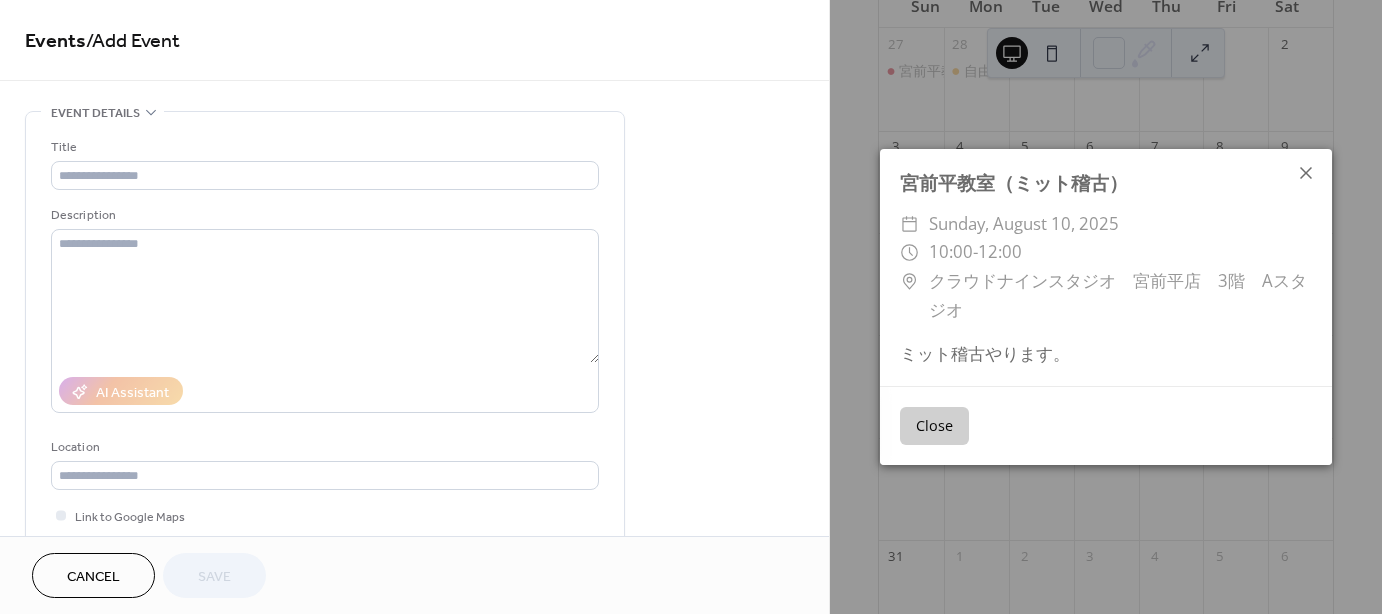 click 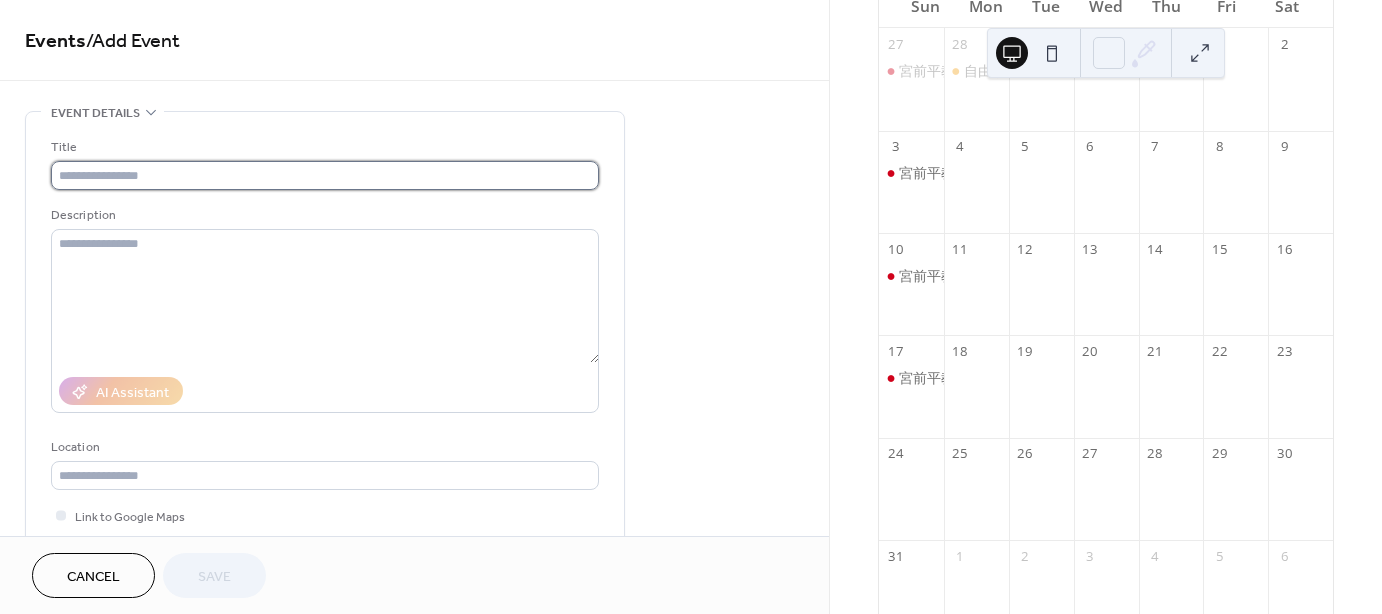 click at bounding box center (325, 175) 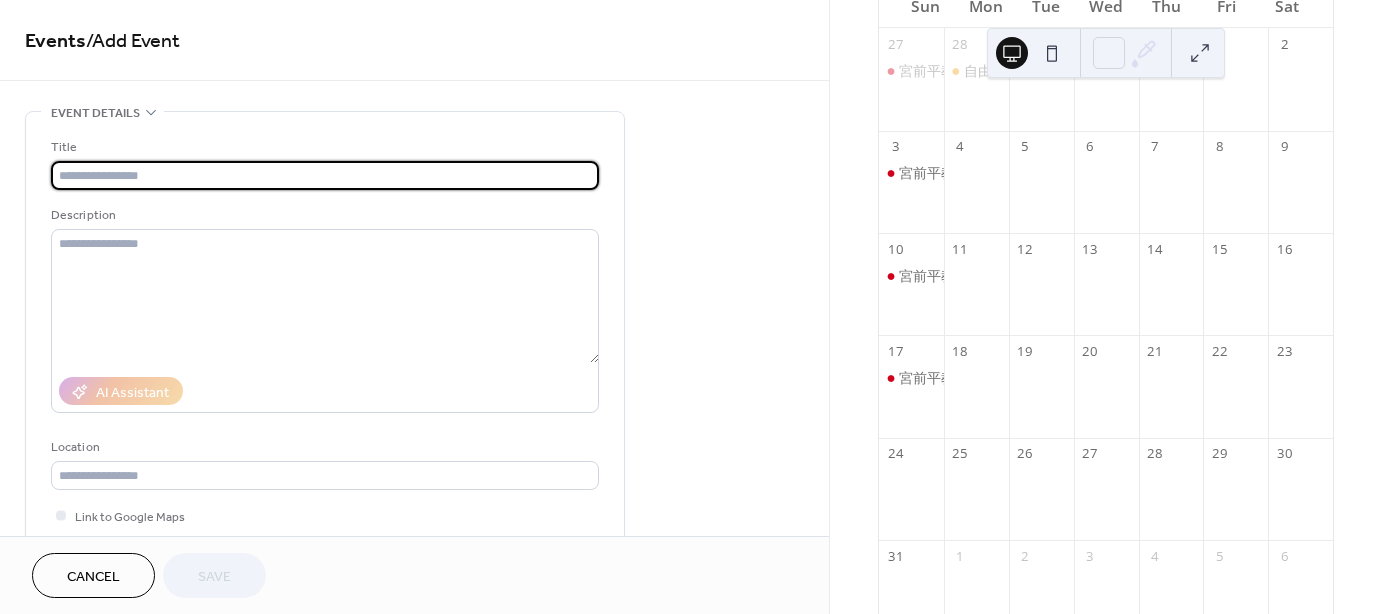 paste on "**********" 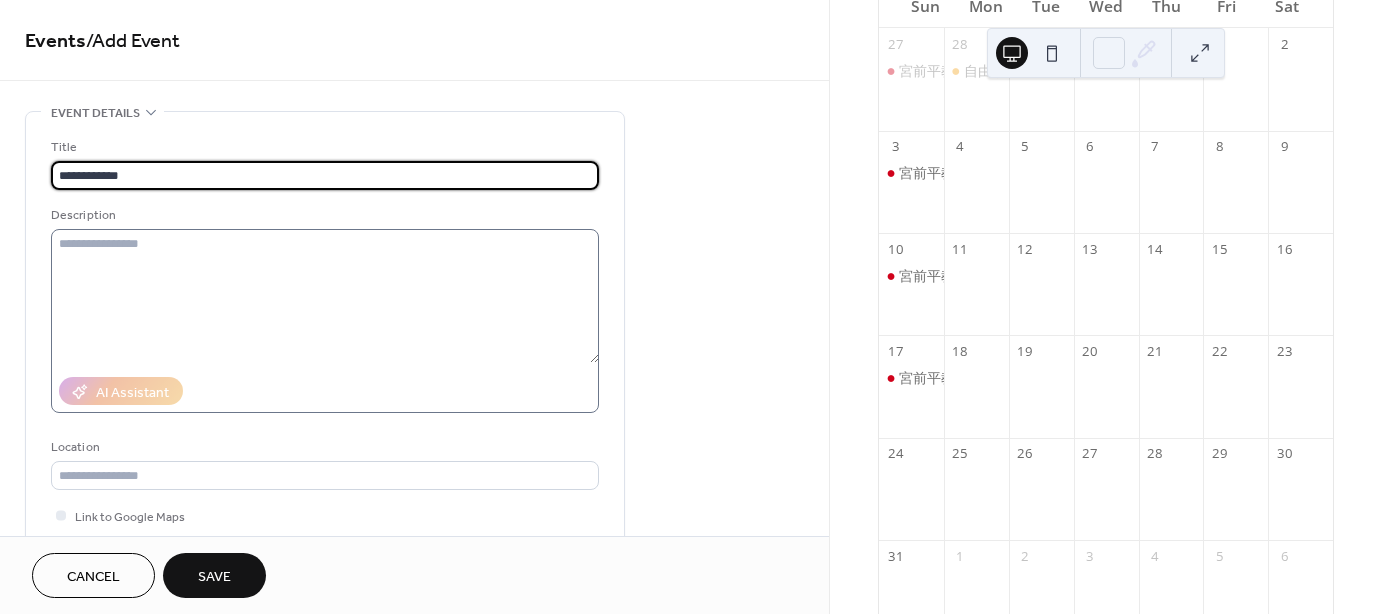 type on "**********" 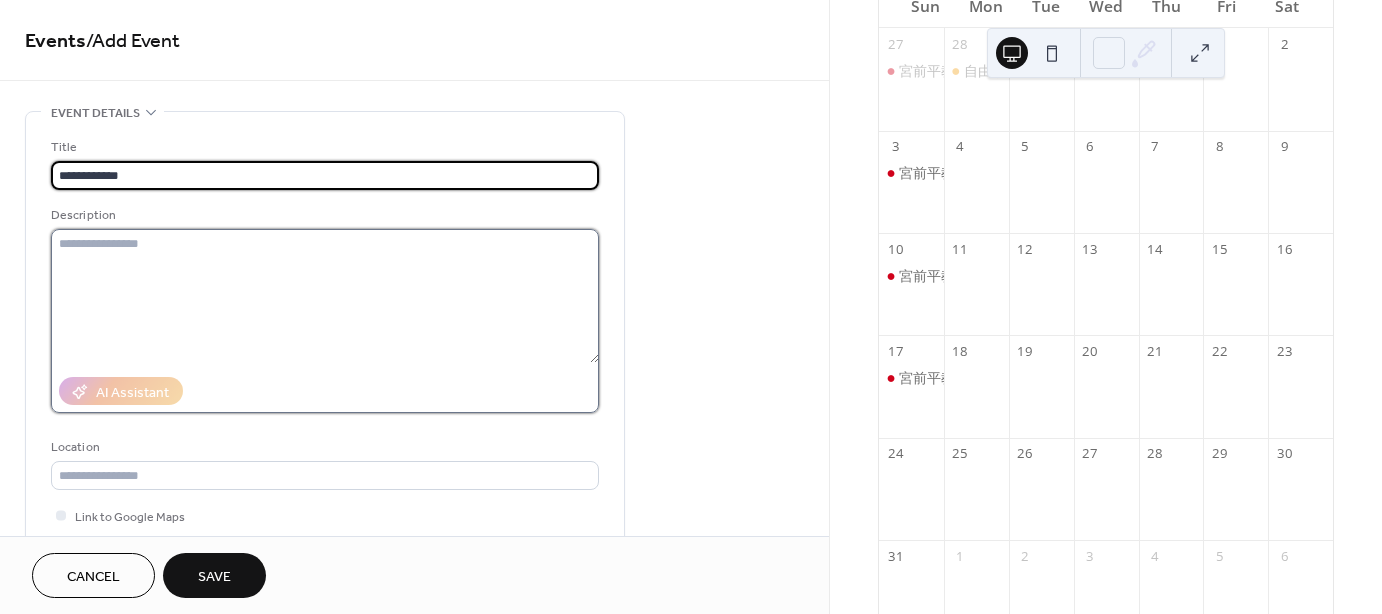 click at bounding box center [325, 296] 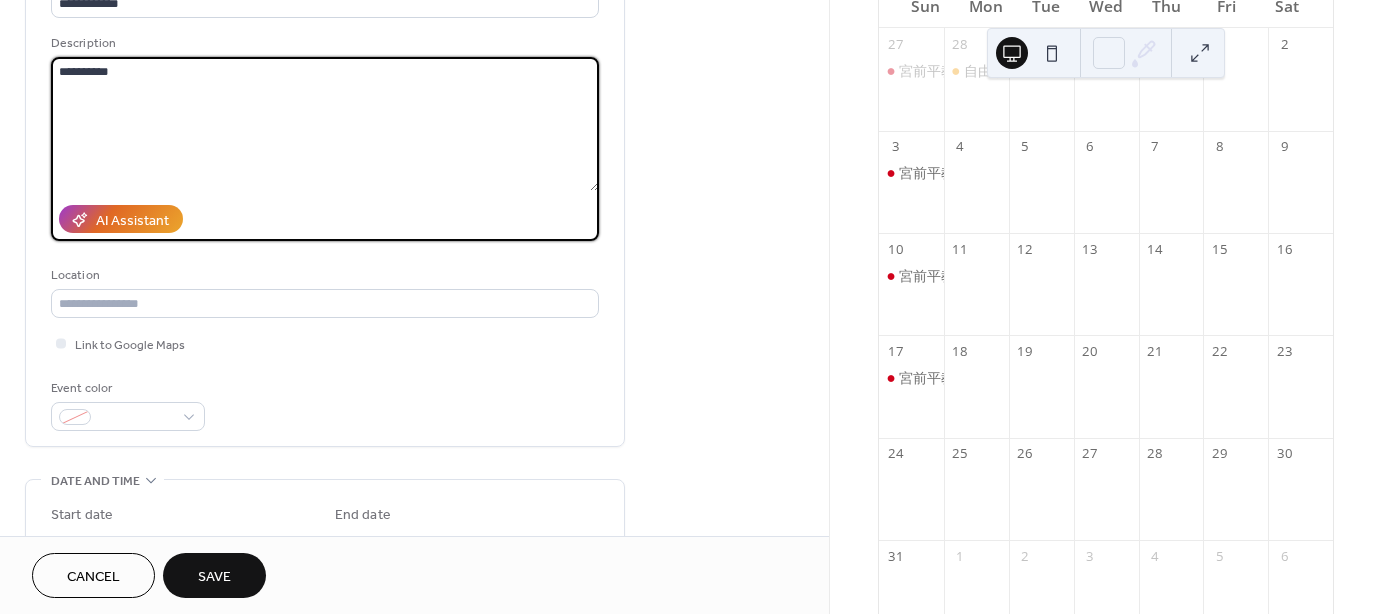 scroll, scrollTop: 200, scrollLeft: 0, axis: vertical 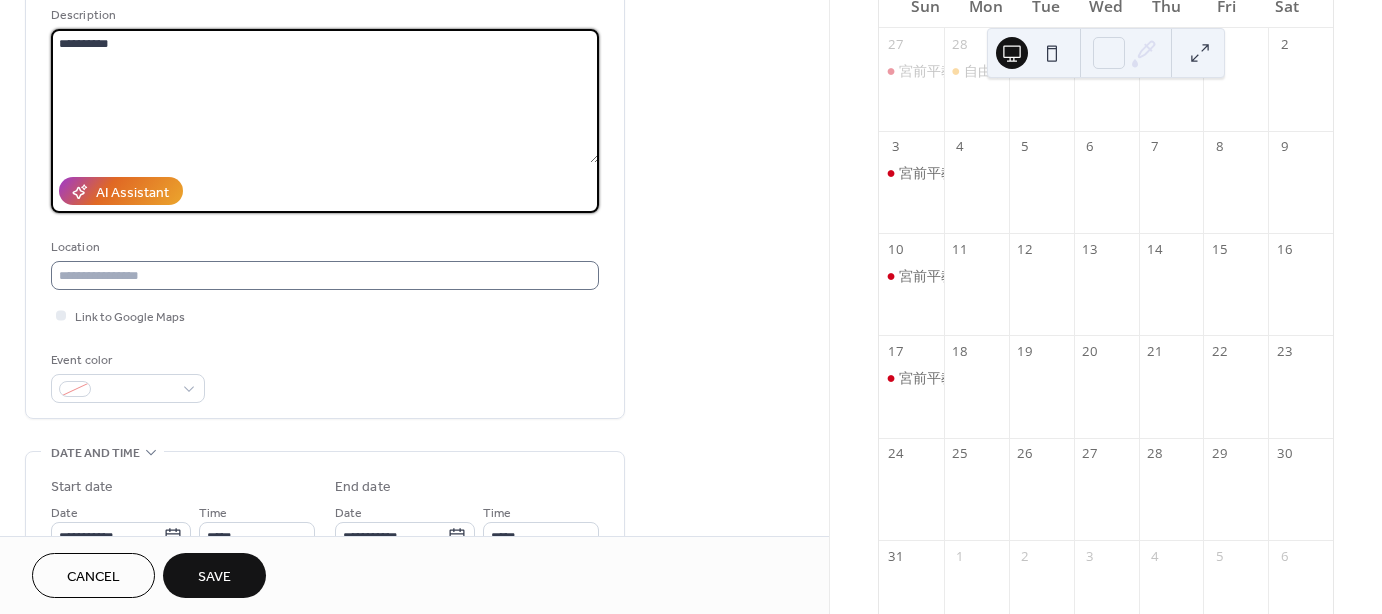 type on "**********" 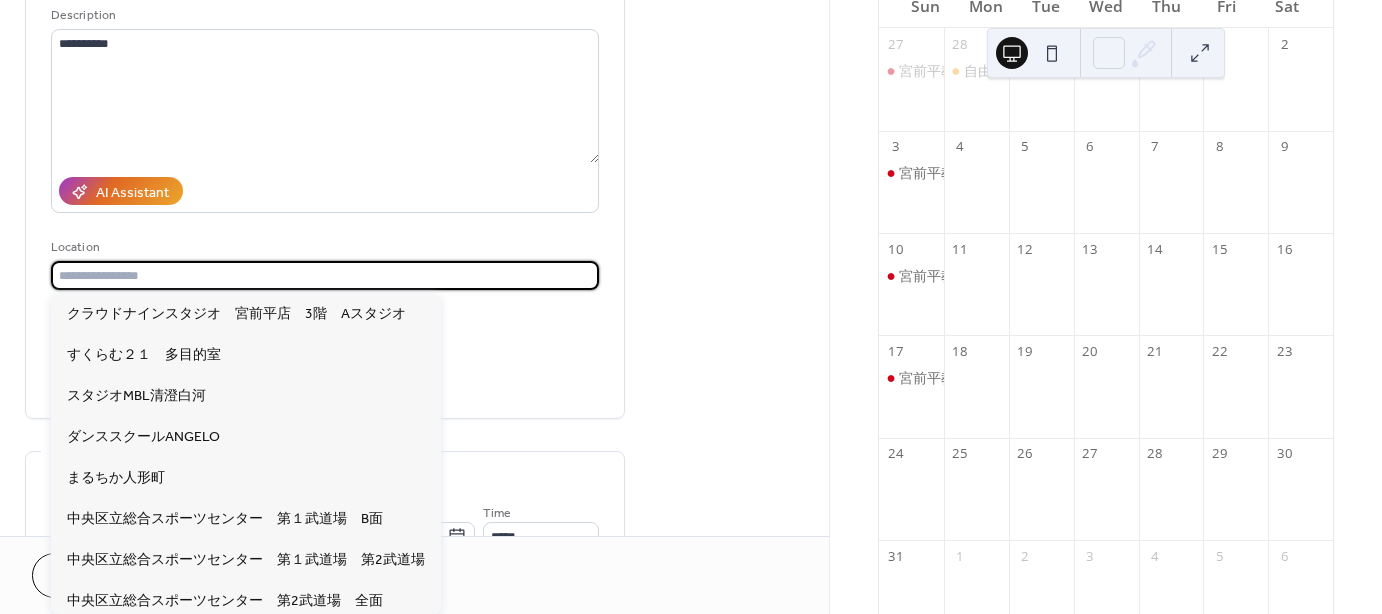 click at bounding box center [325, 275] 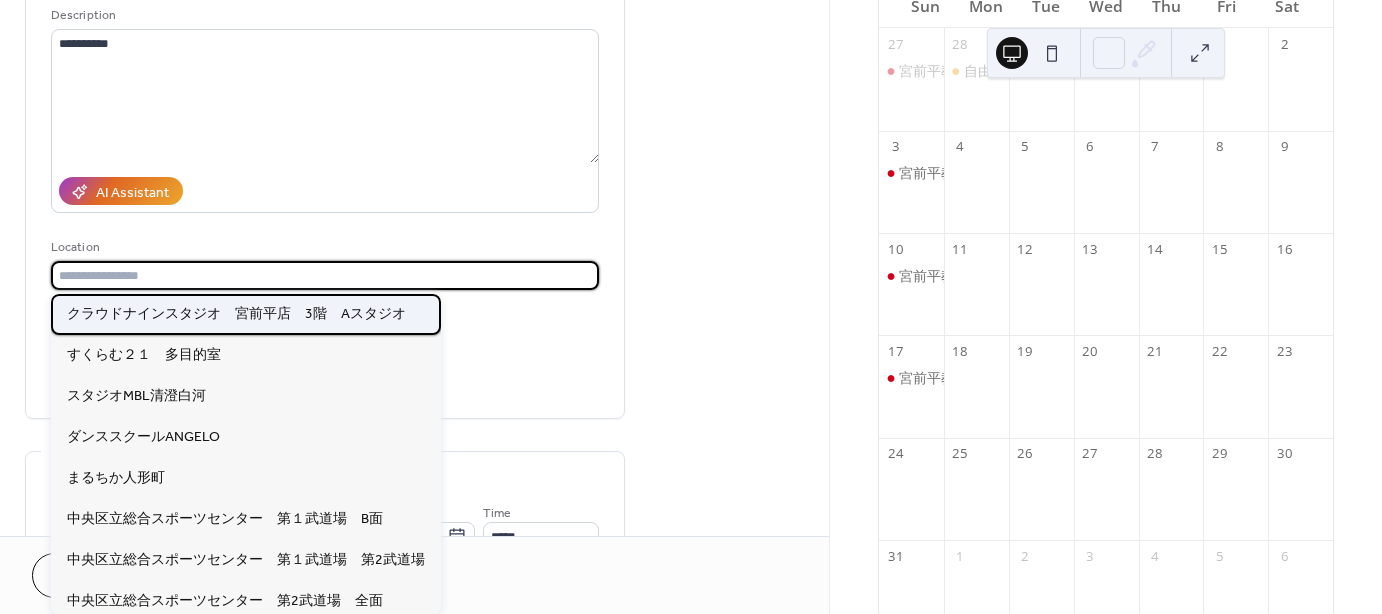 click on "クラウドナインスタジオ　宮前平店　3階　Aスタジオ" at bounding box center (236, 313) 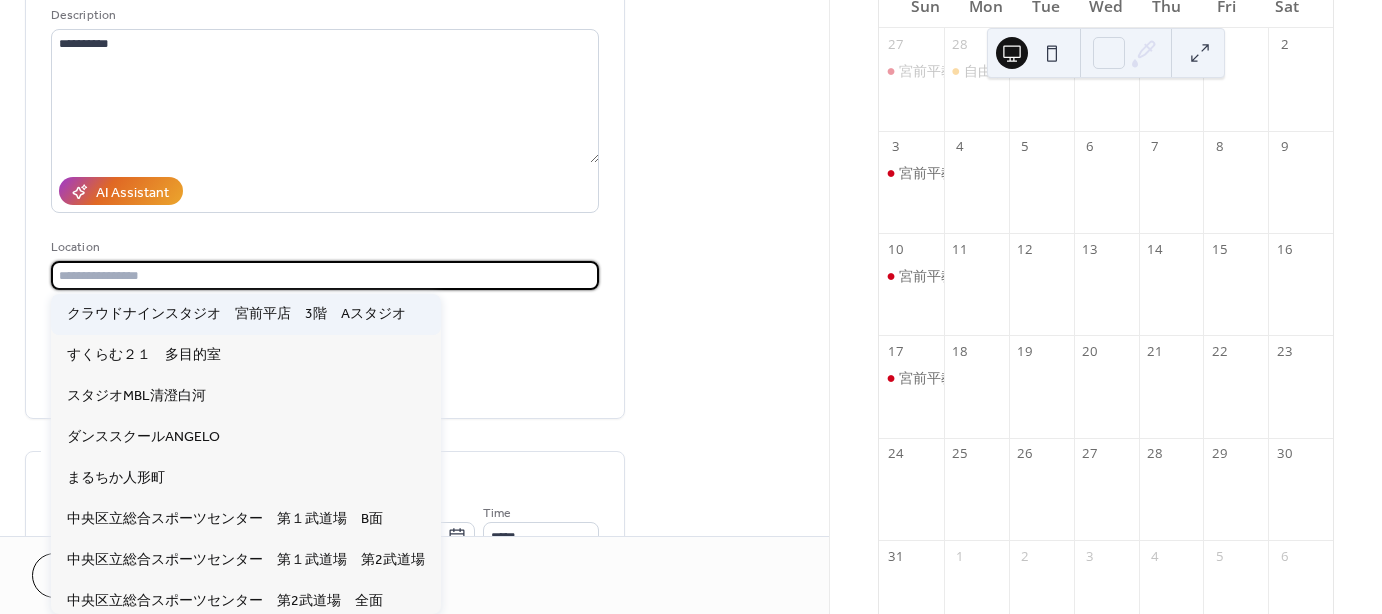type on "**********" 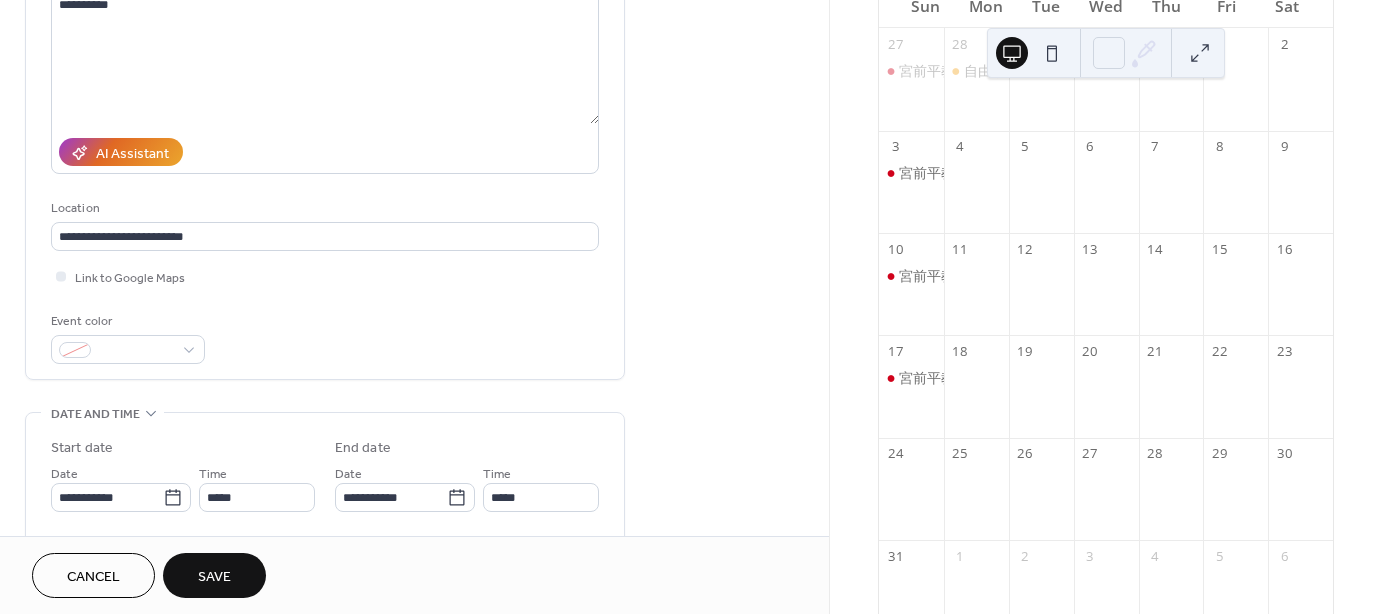 scroll, scrollTop: 300, scrollLeft: 0, axis: vertical 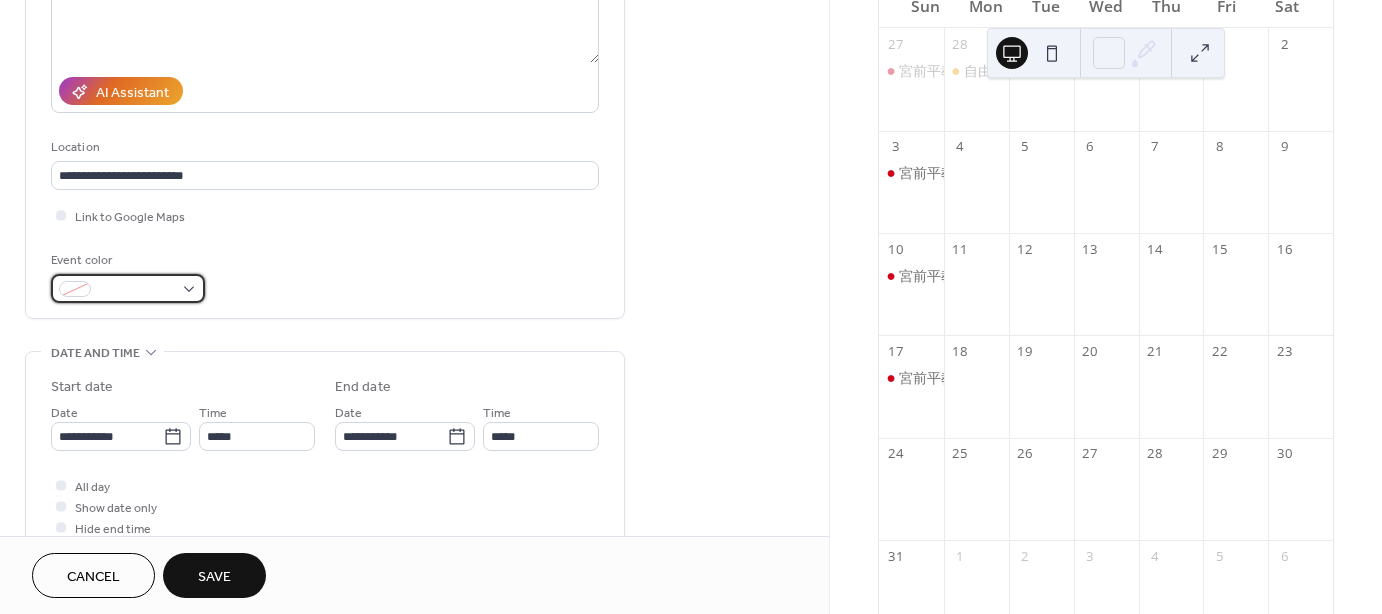 click at bounding box center [128, 288] 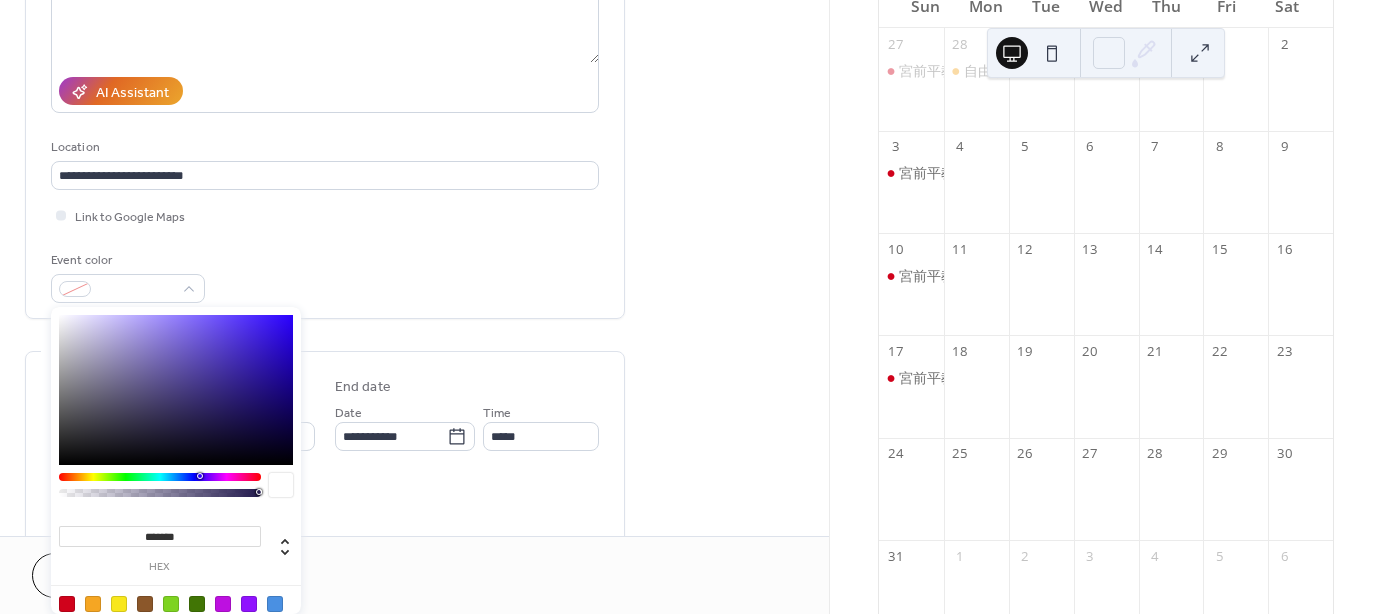 click at bounding box center [160, 477] 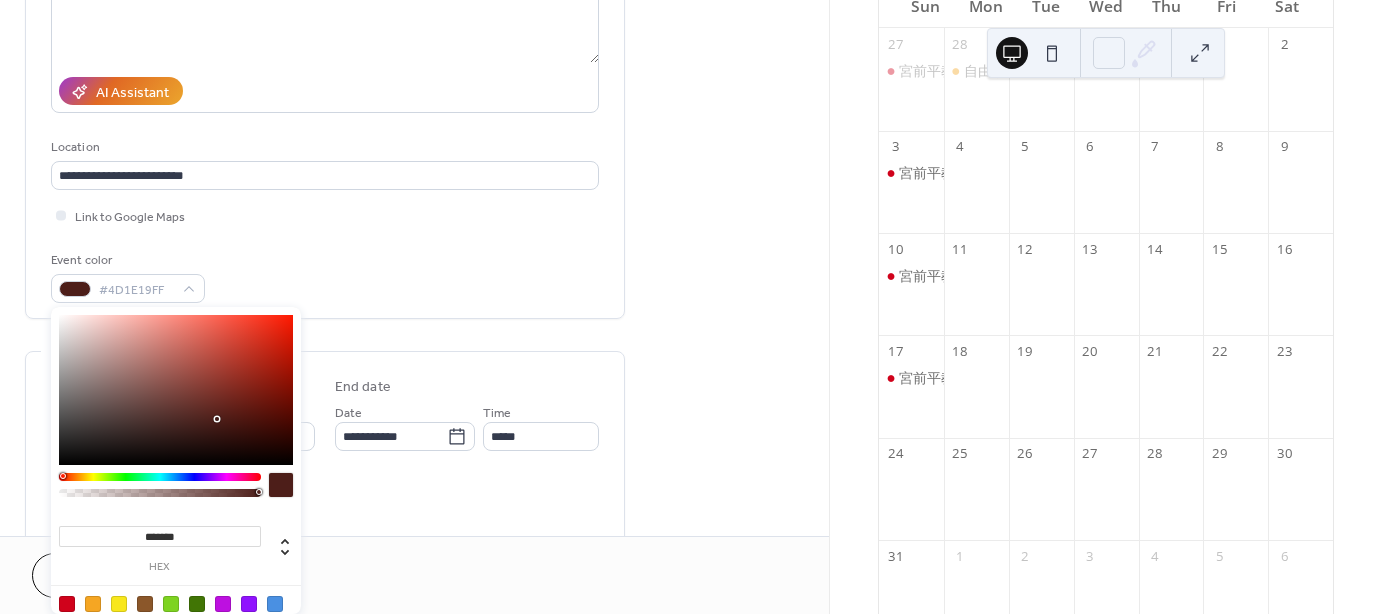 type on "*******" 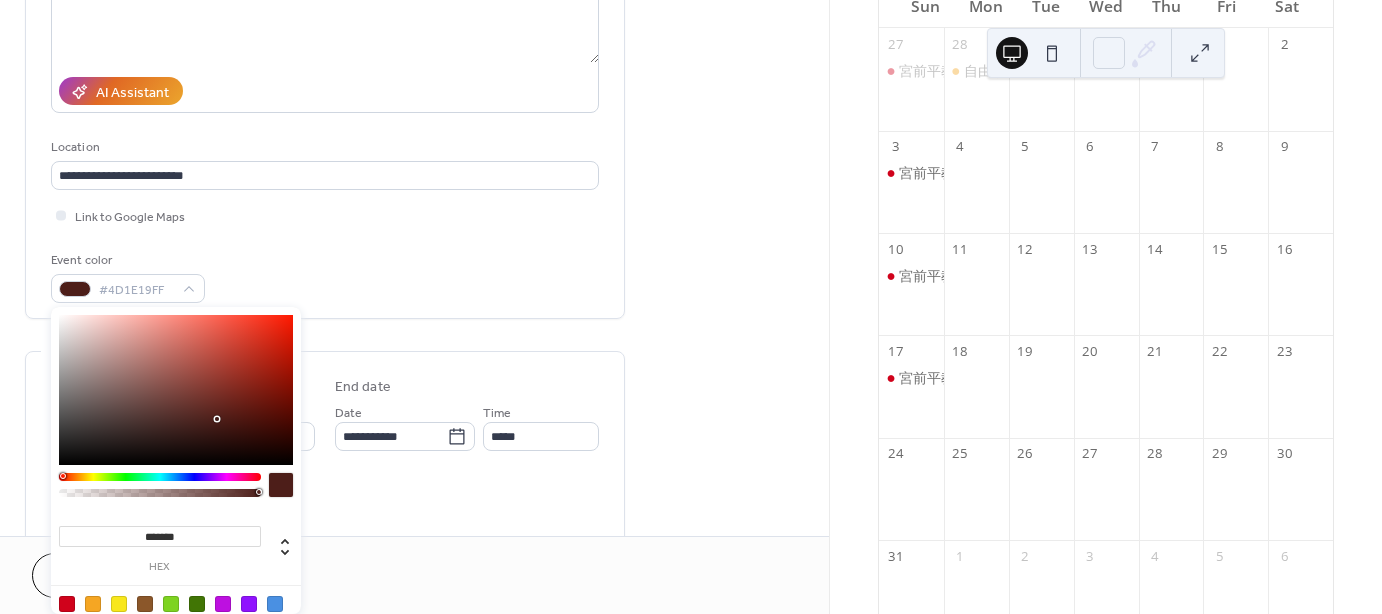 click at bounding box center [63, 476] 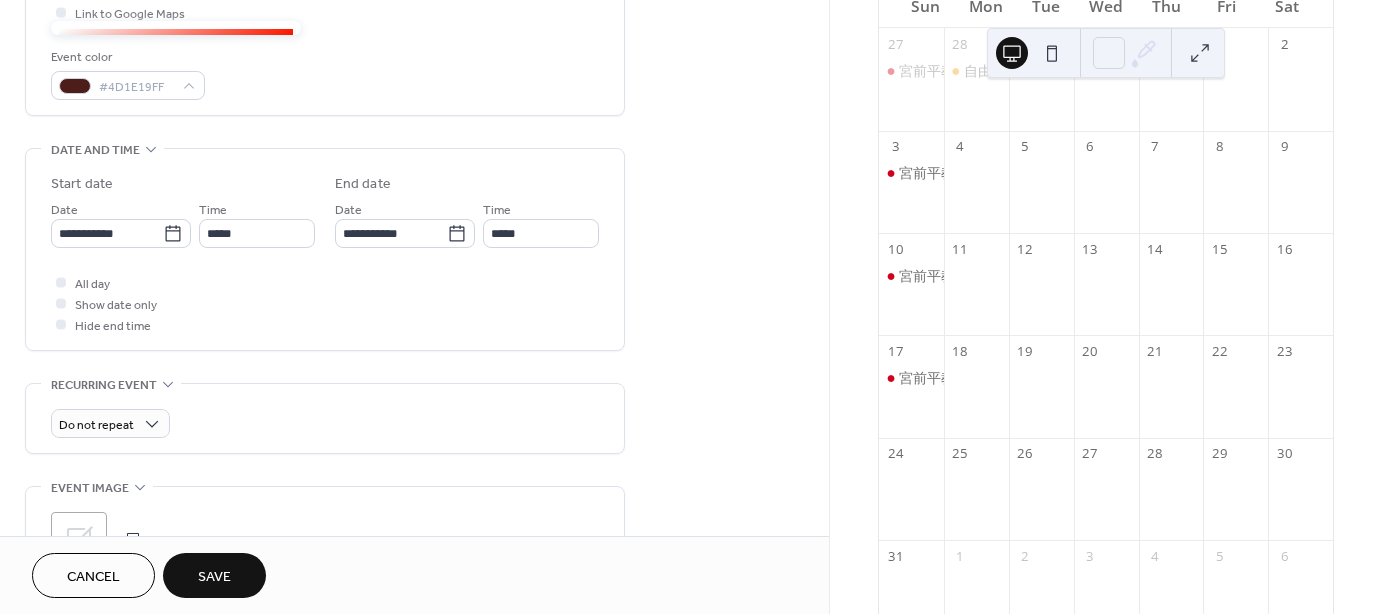 scroll, scrollTop: 500, scrollLeft: 0, axis: vertical 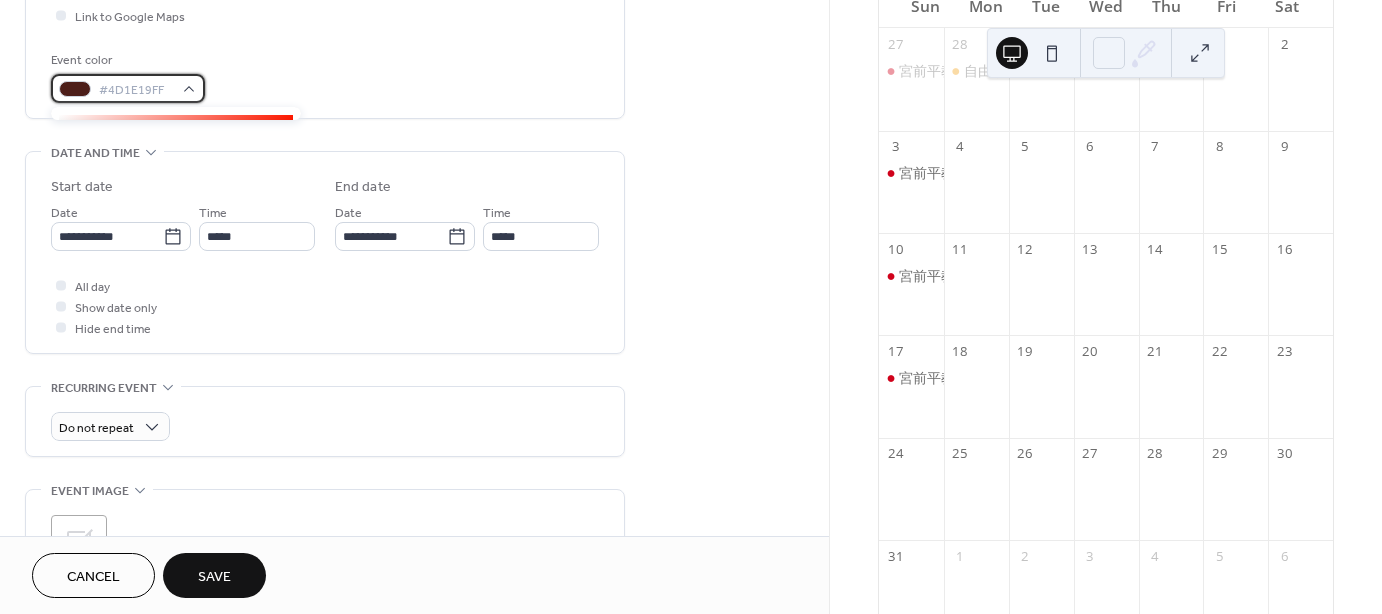 click on "#4D1E19FF" at bounding box center [128, 88] 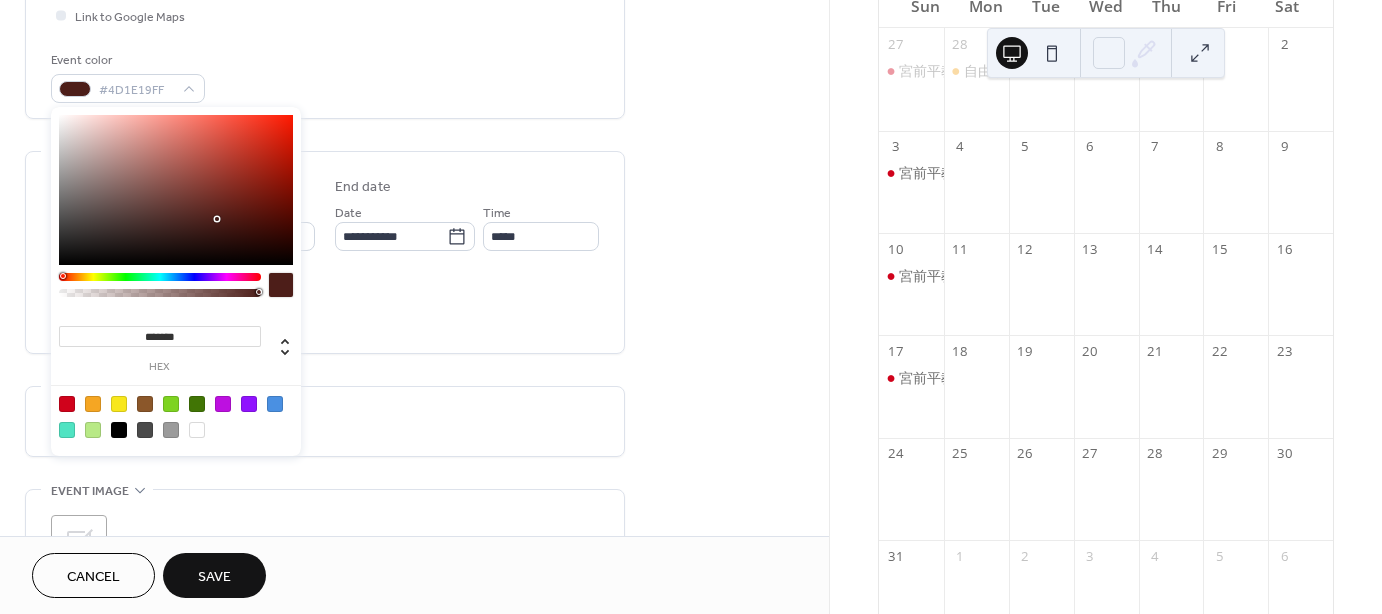 click at bounding box center [67, 404] 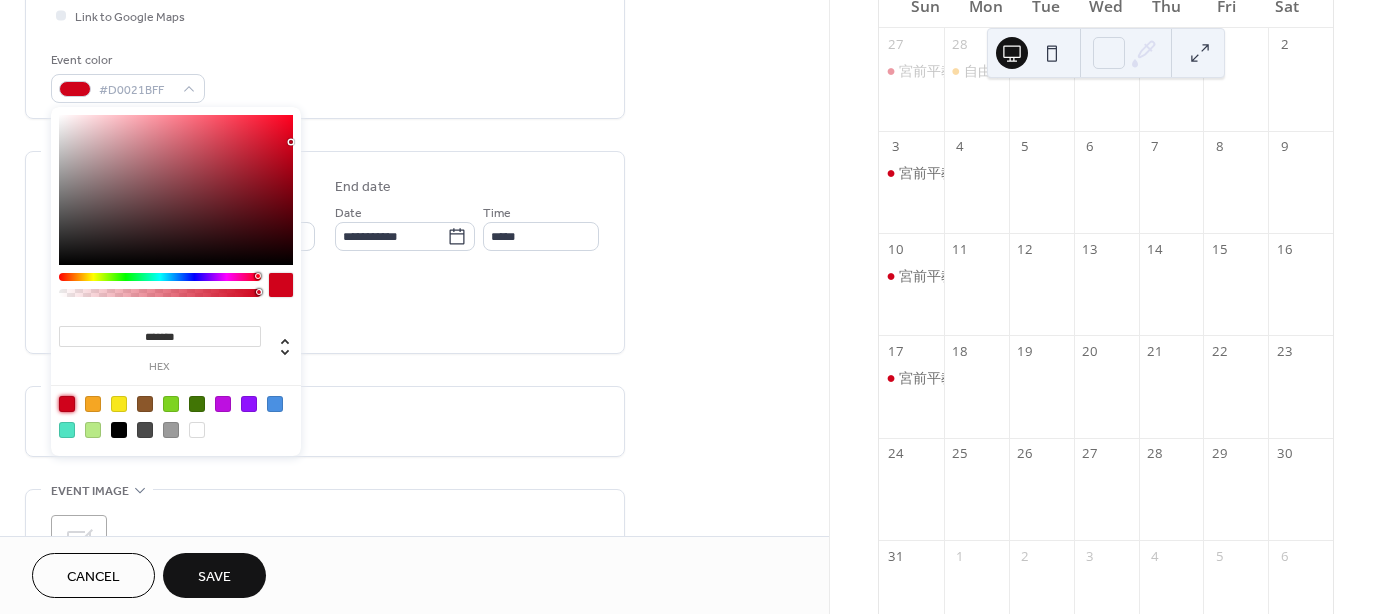 click on "Save" at bounding box center [214, 577] 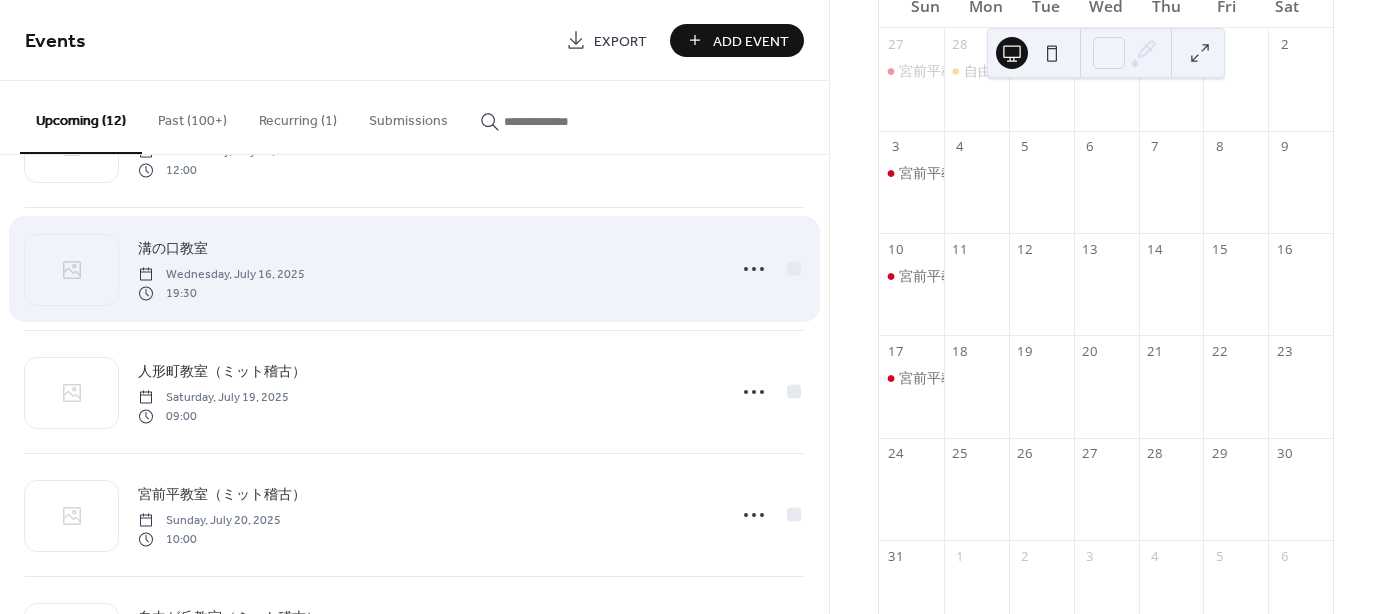 scroll, scrollTop: 0, scrollLeft: 0, axis: both 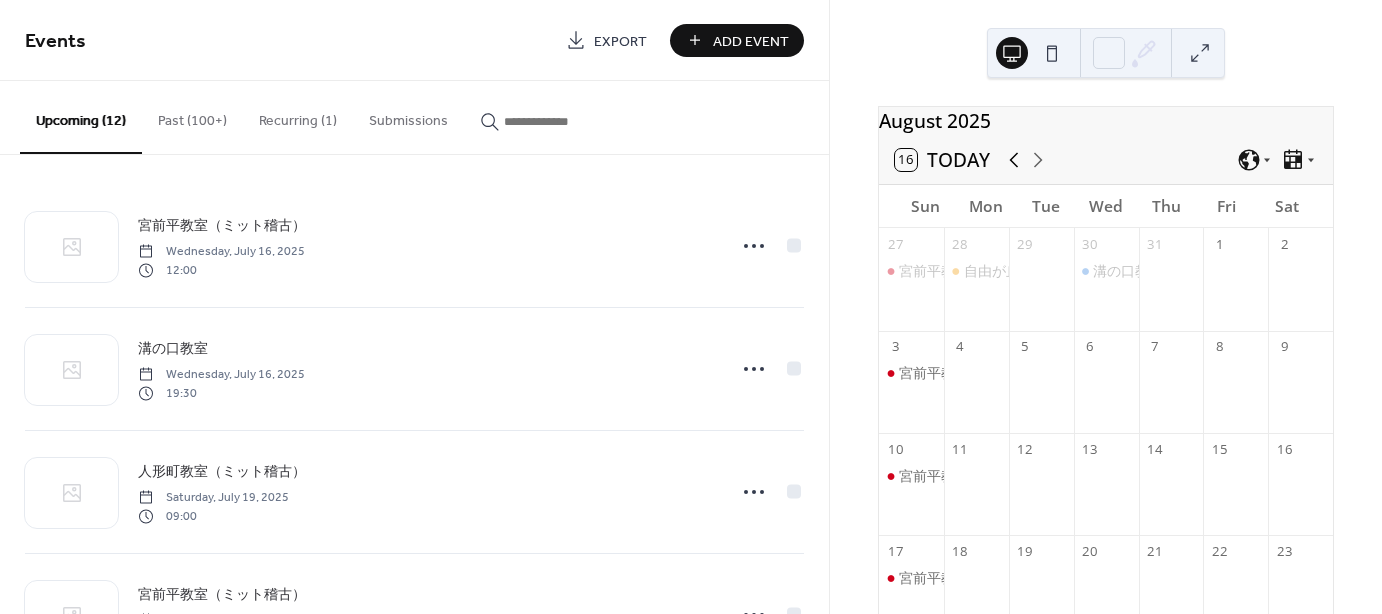 click 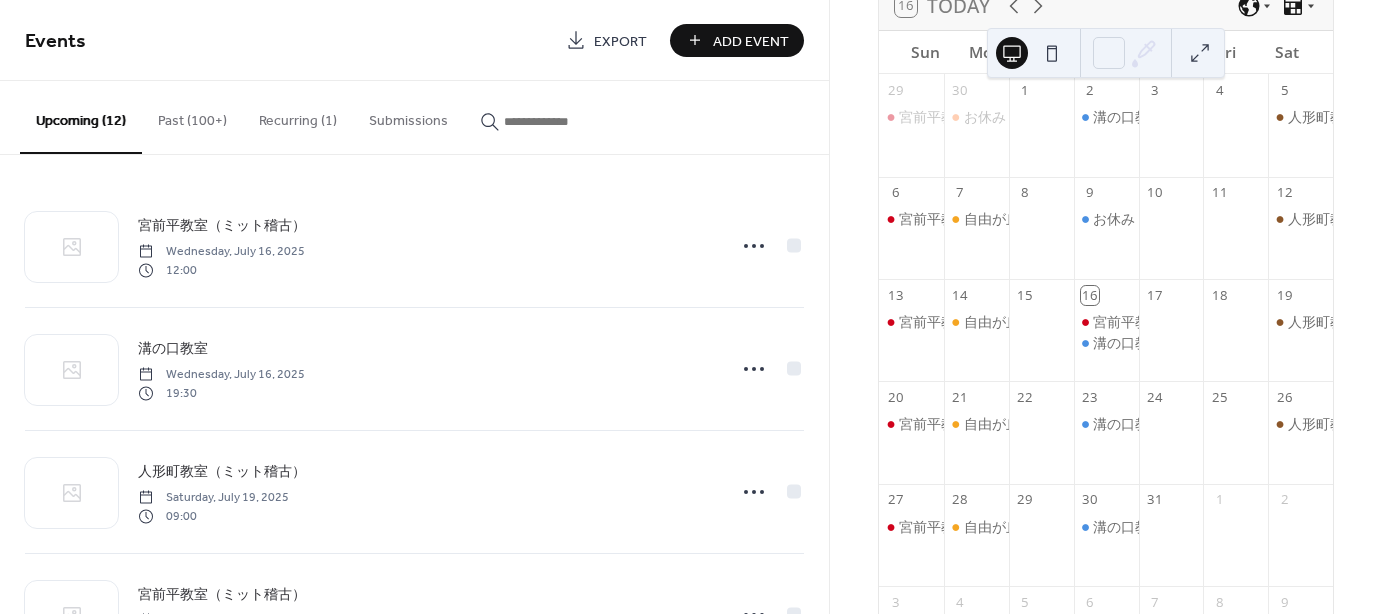 scroll, scrollTop: 200, scrollLeft: 0, axis: vertical 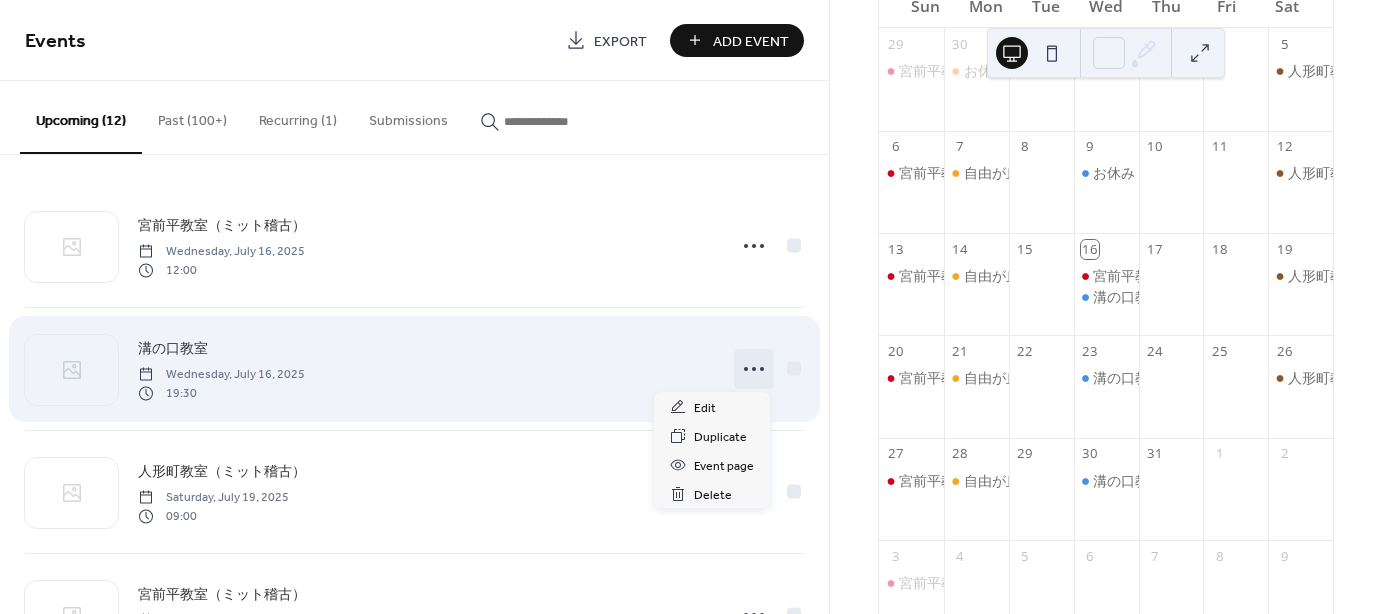 click 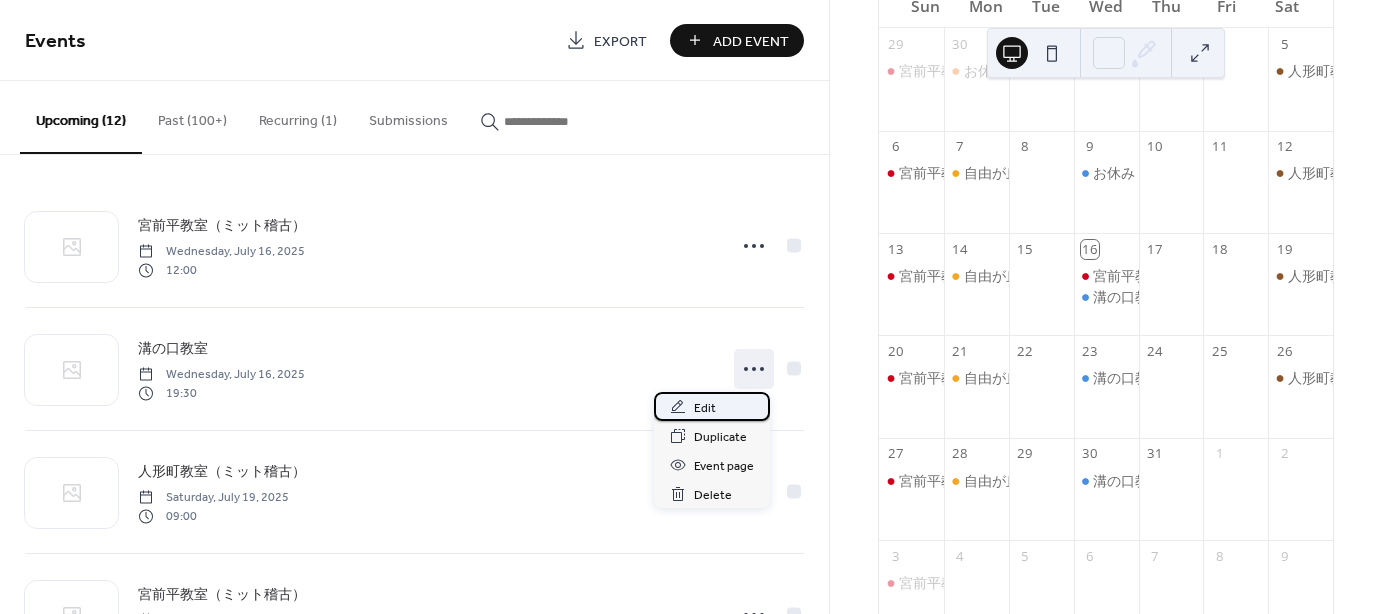 click on "Edit" at bounding box center [705, 408] 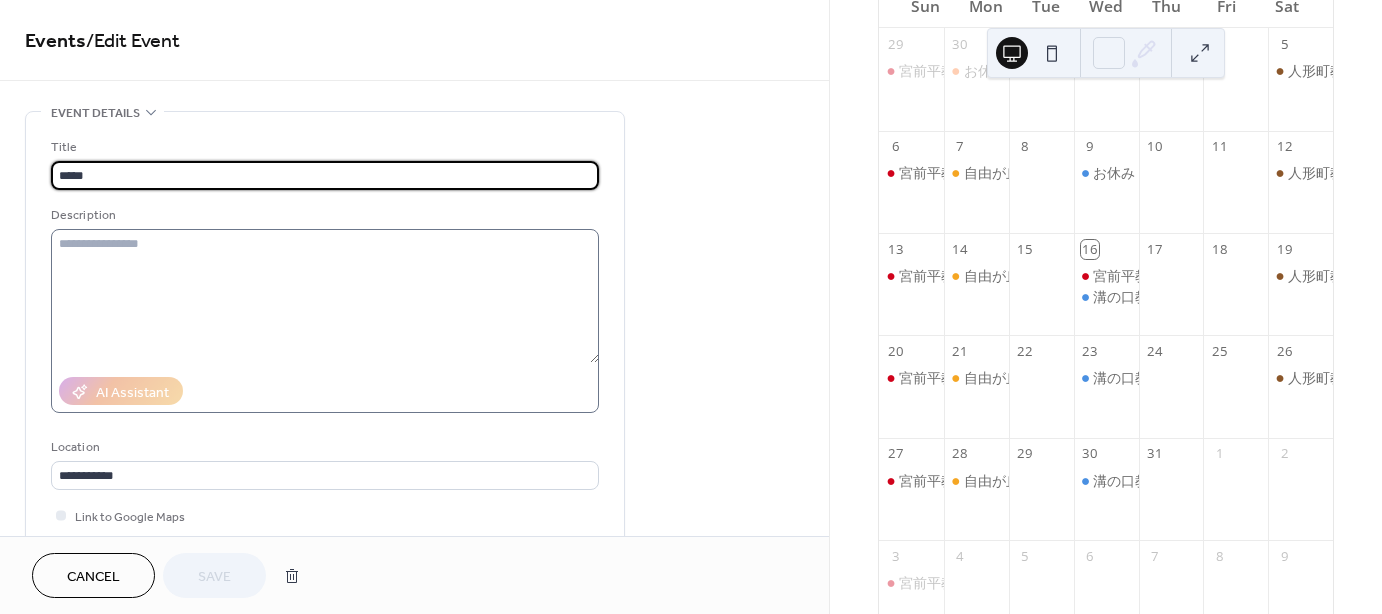 scroll, scrollTop: 400, scrollLeft: 0, axis: vertical 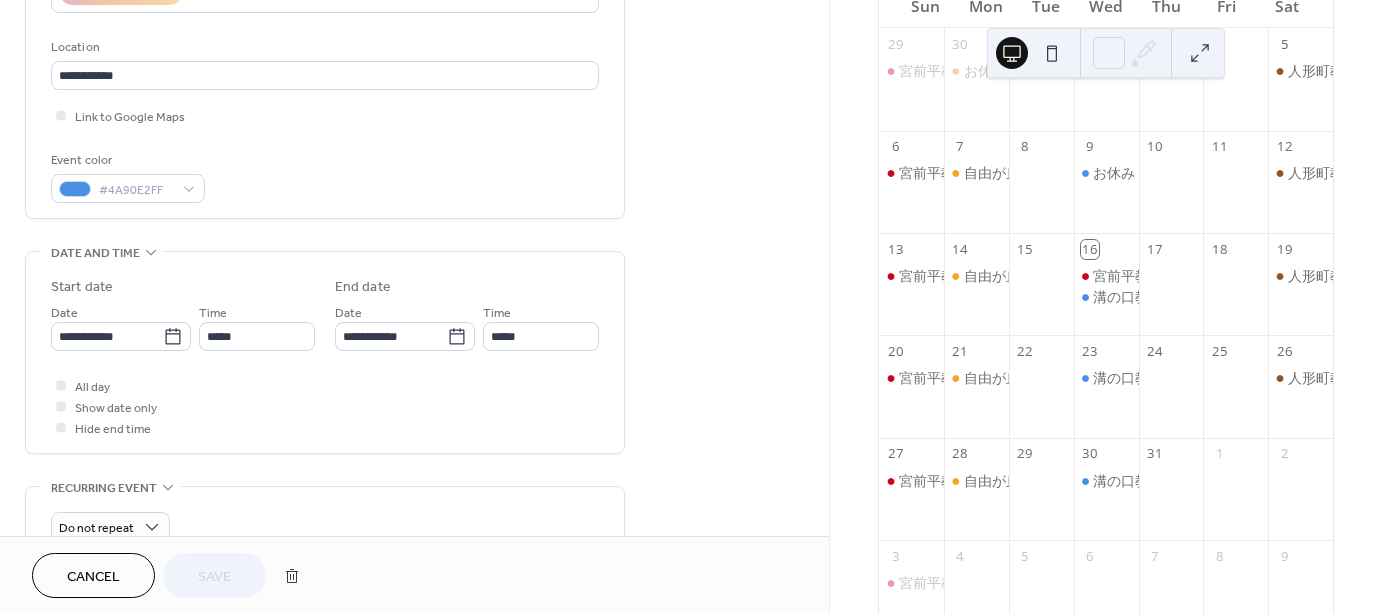 click on "Cancel" at bounding box center [93, 577] 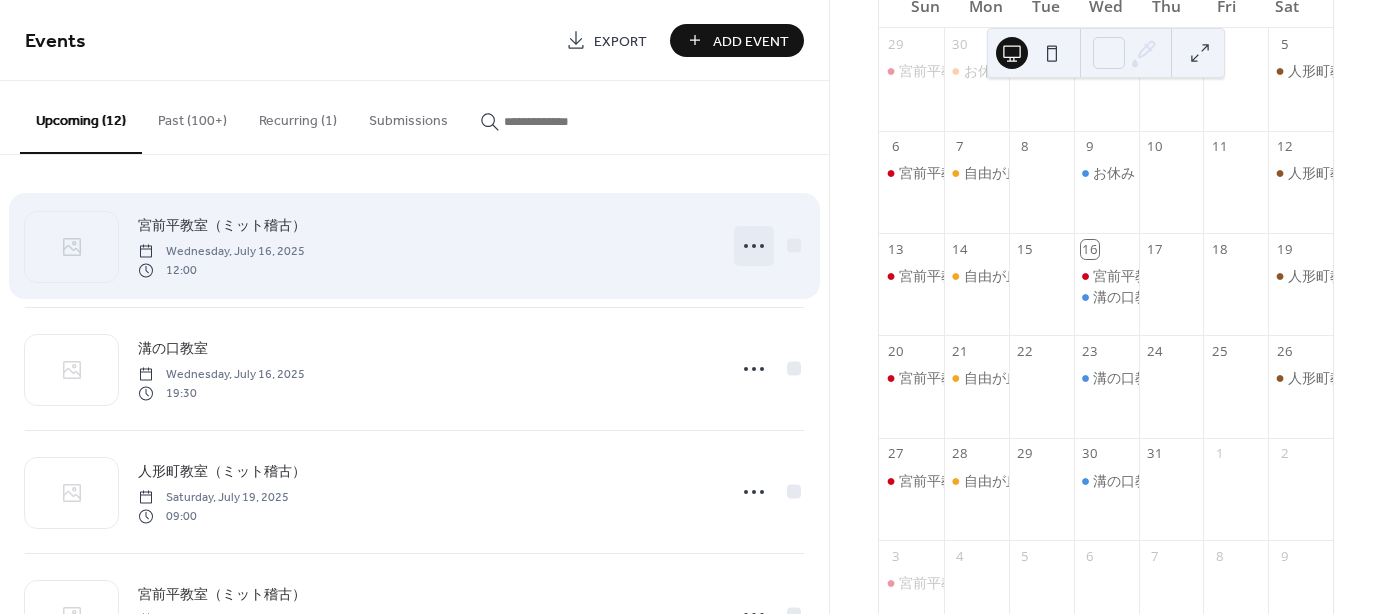 click 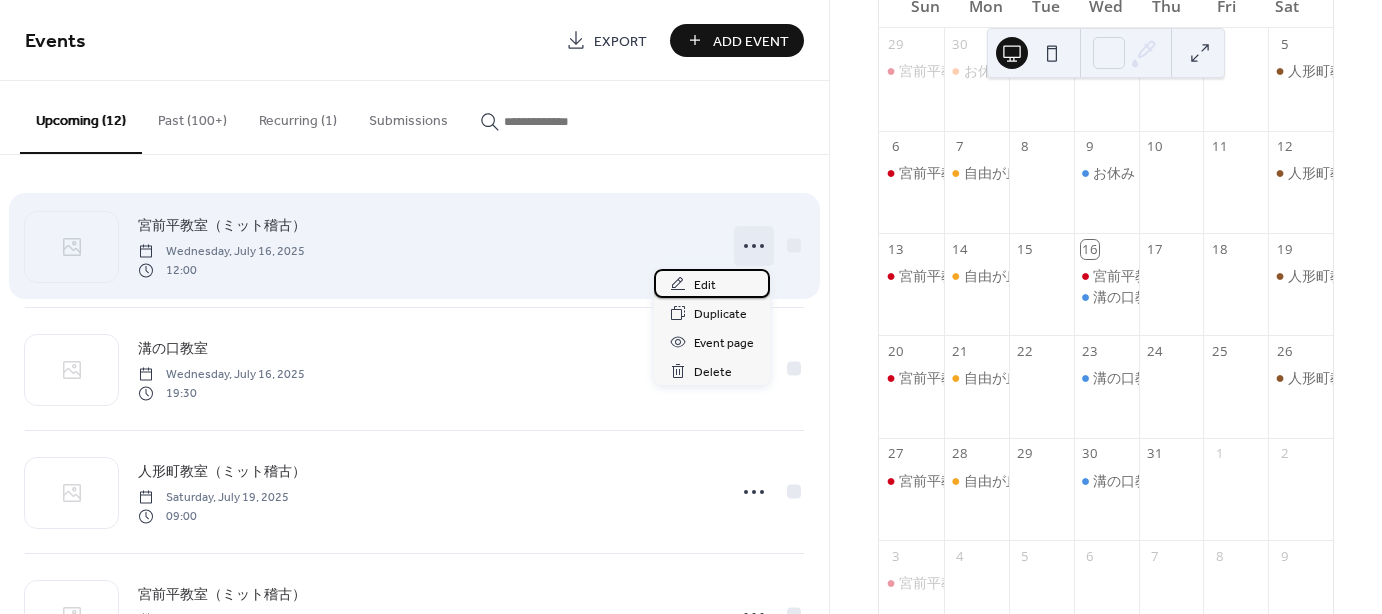 click on "Edit" at bounding box center [705, 285] 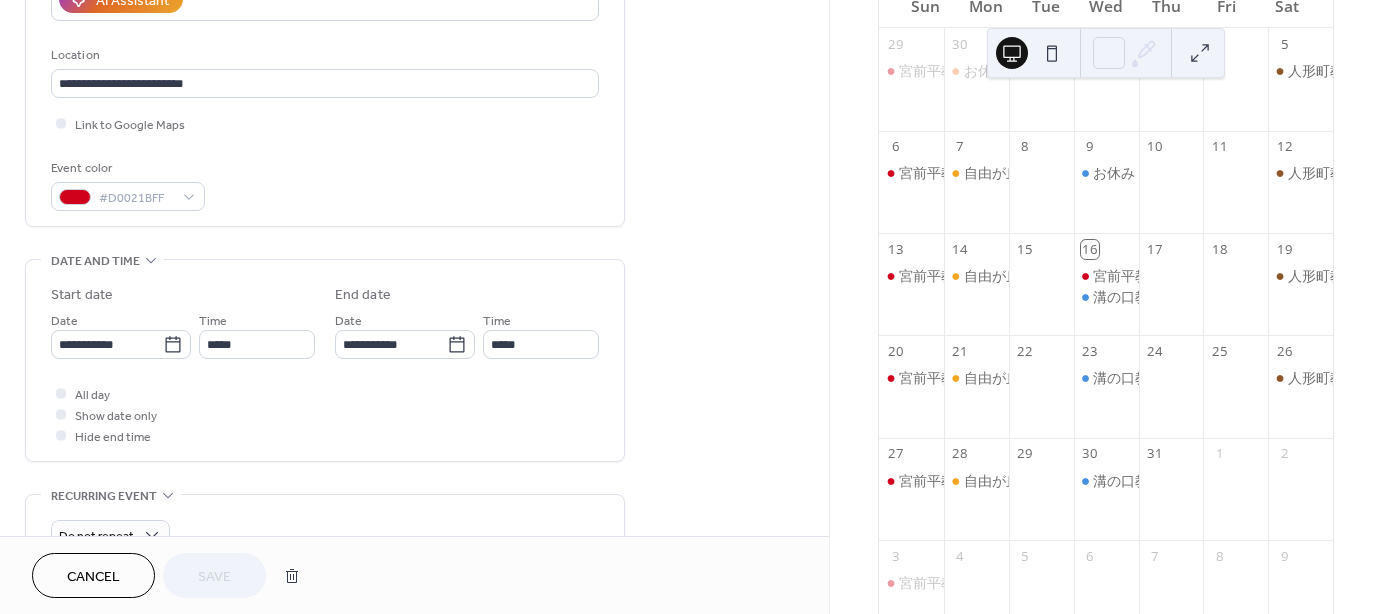 scroll, scrollTop: 400, scrollLeft: 0, axis: vertical 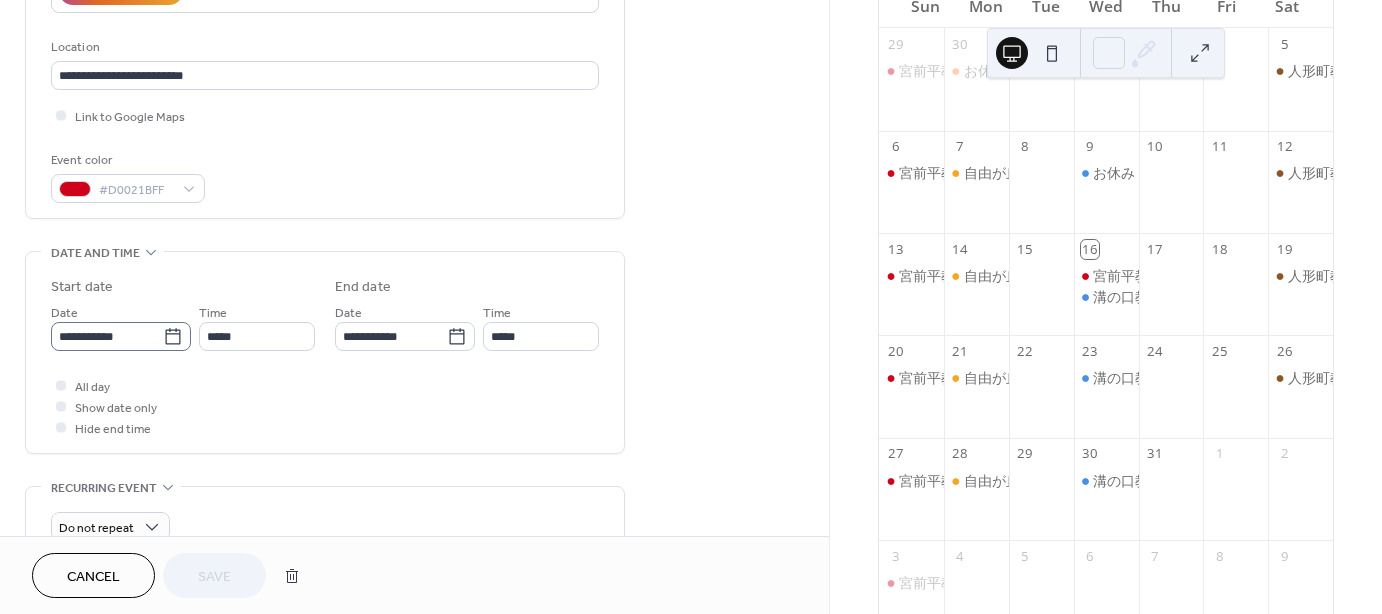 click 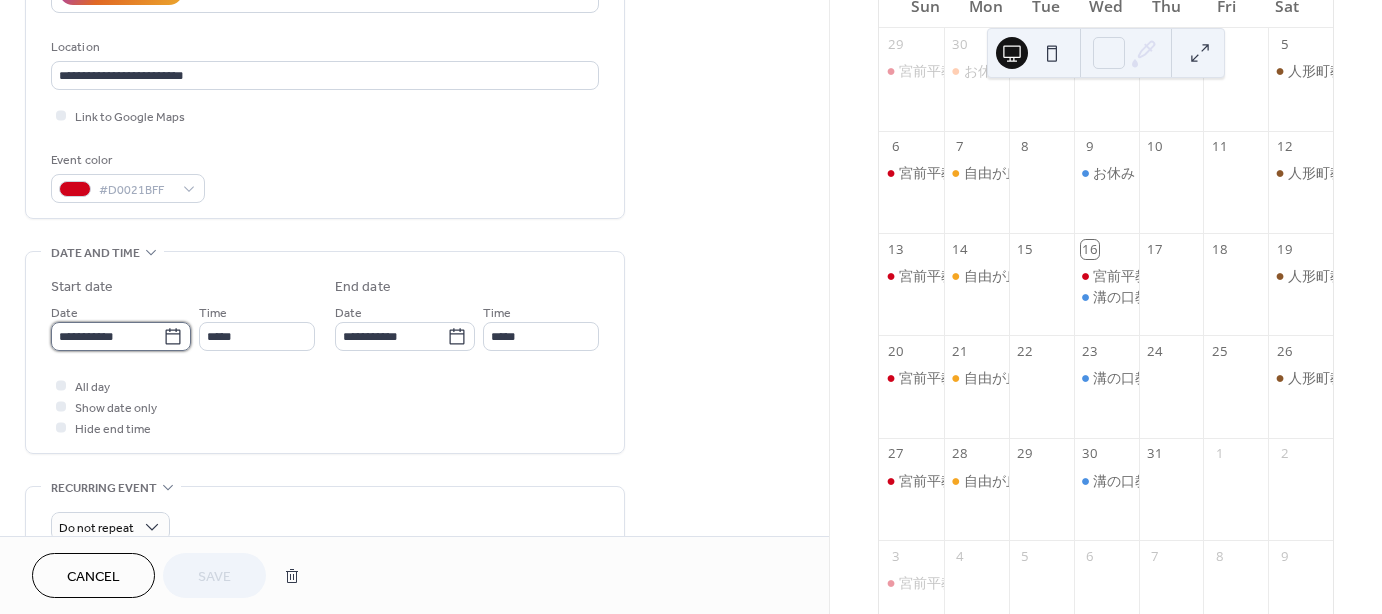 click on "**********" at bounding box center (107, 336) 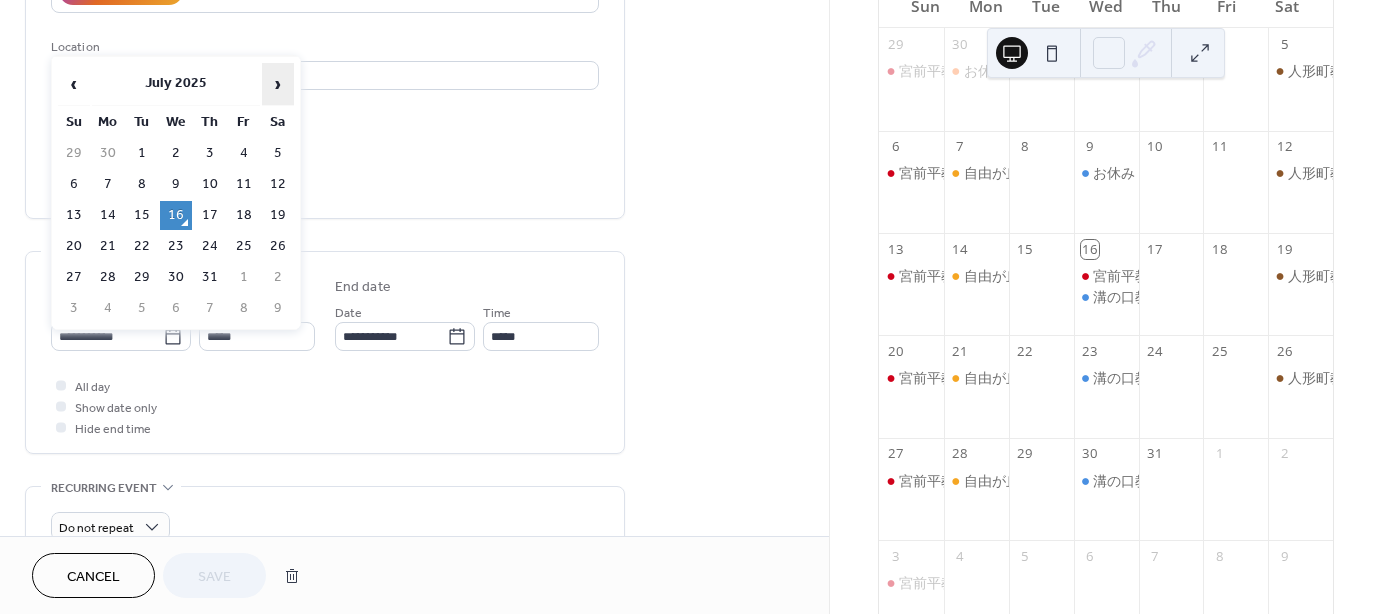 click on "›" at bounding box center (278, 84) 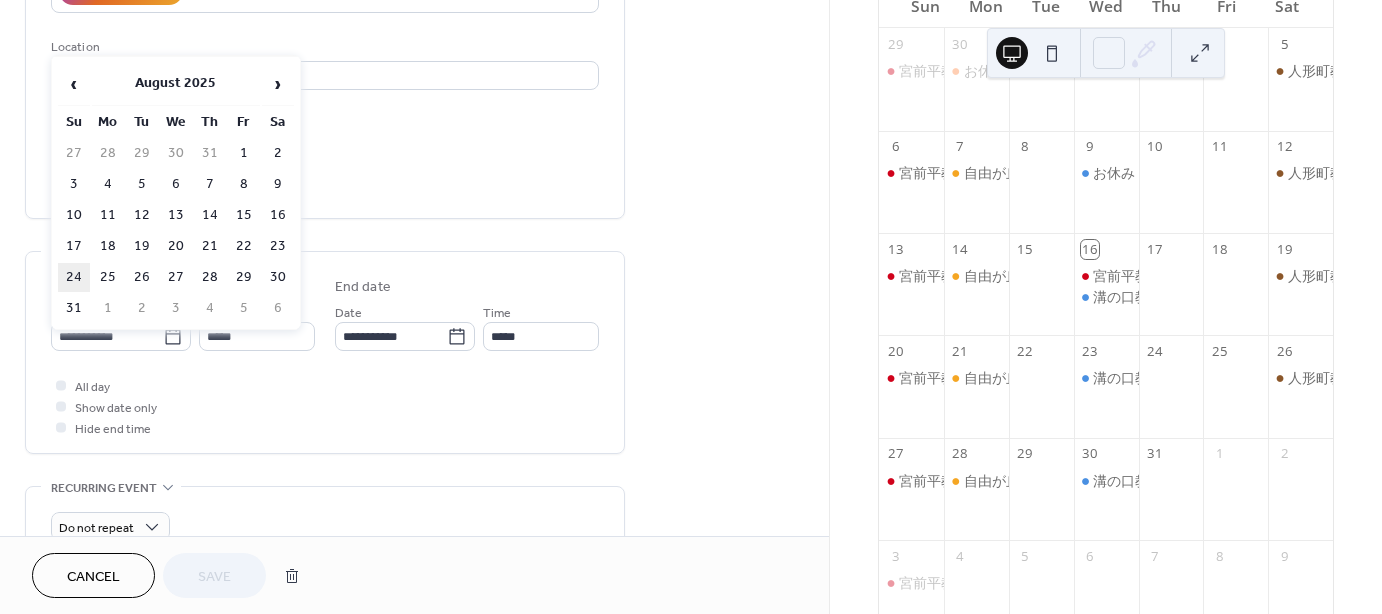 click on "24" at bounding box center (74, 277) 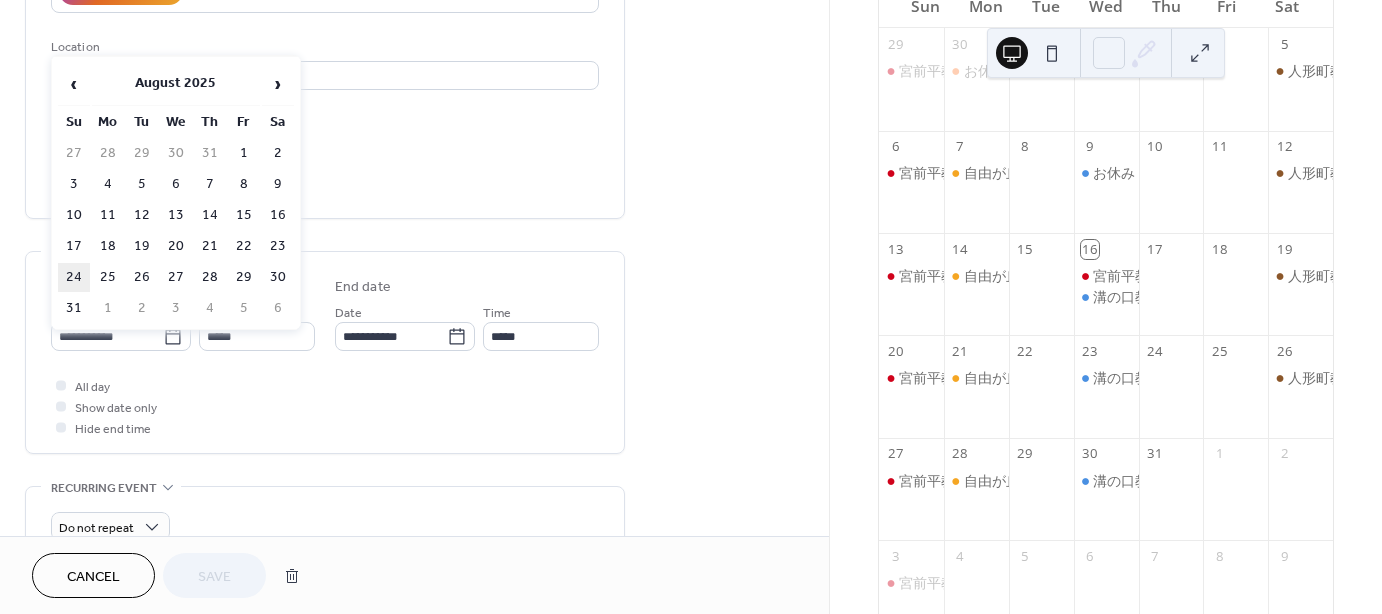 type on "**********" 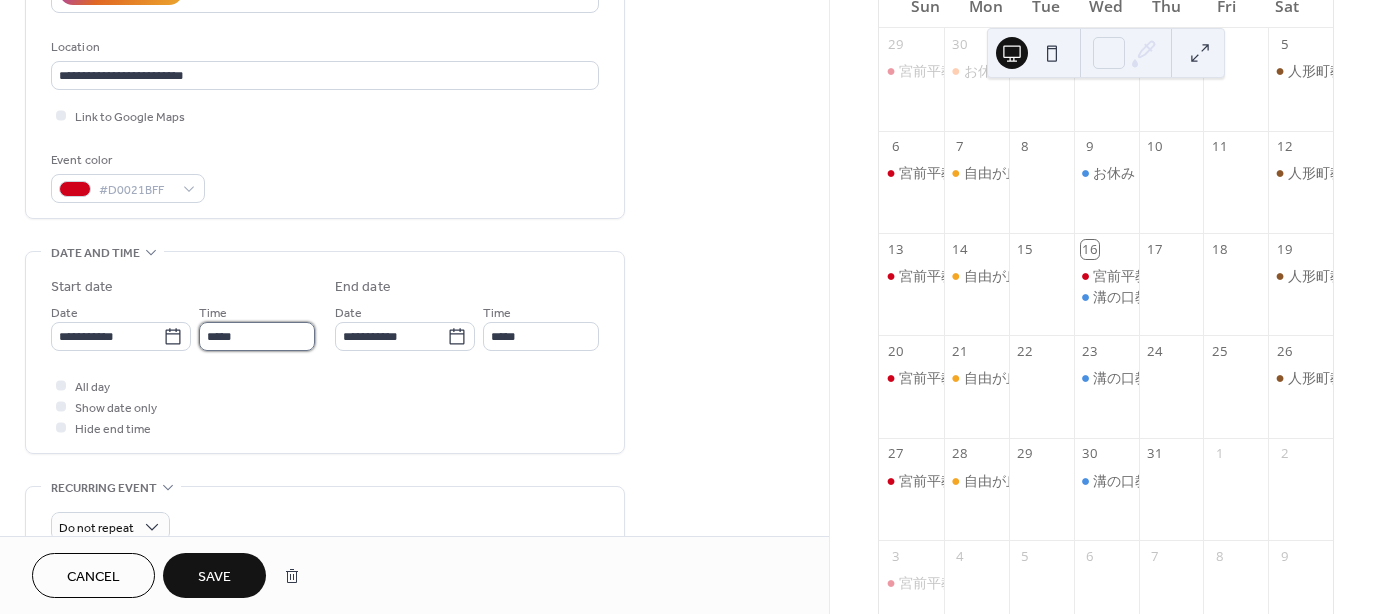 click on "*****" at bounding box center [257, 336] 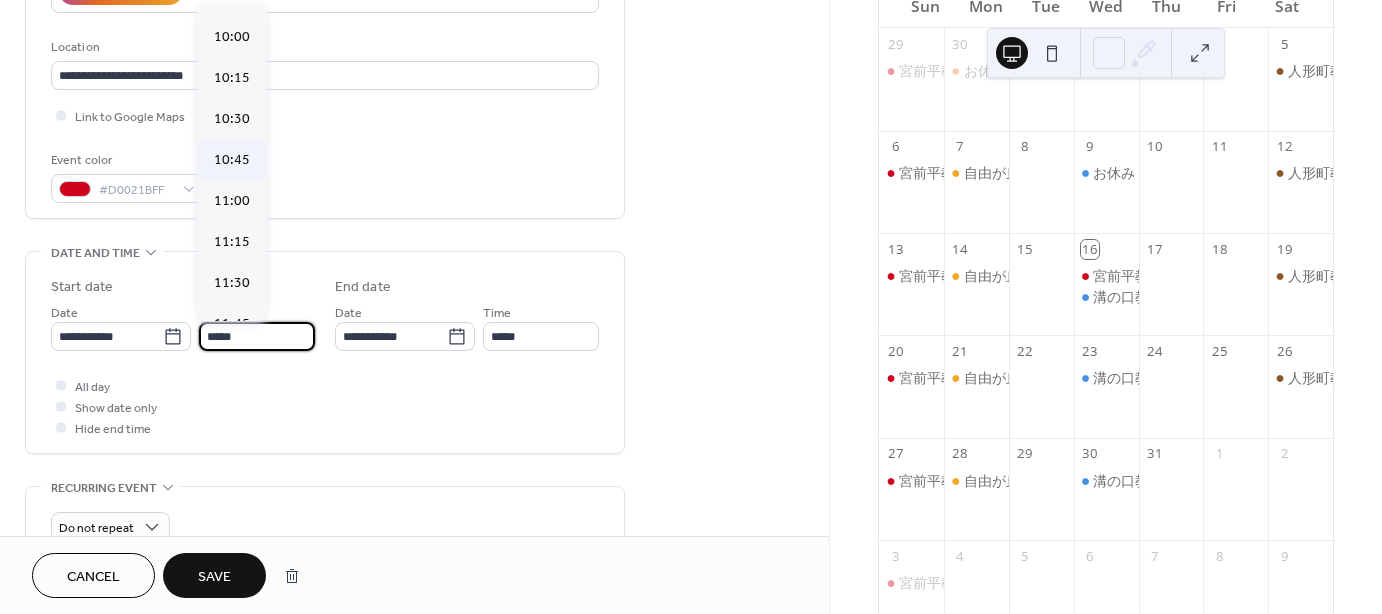 scroll, scrollTop: 1568, scrollLeft: 0, axis: vertical 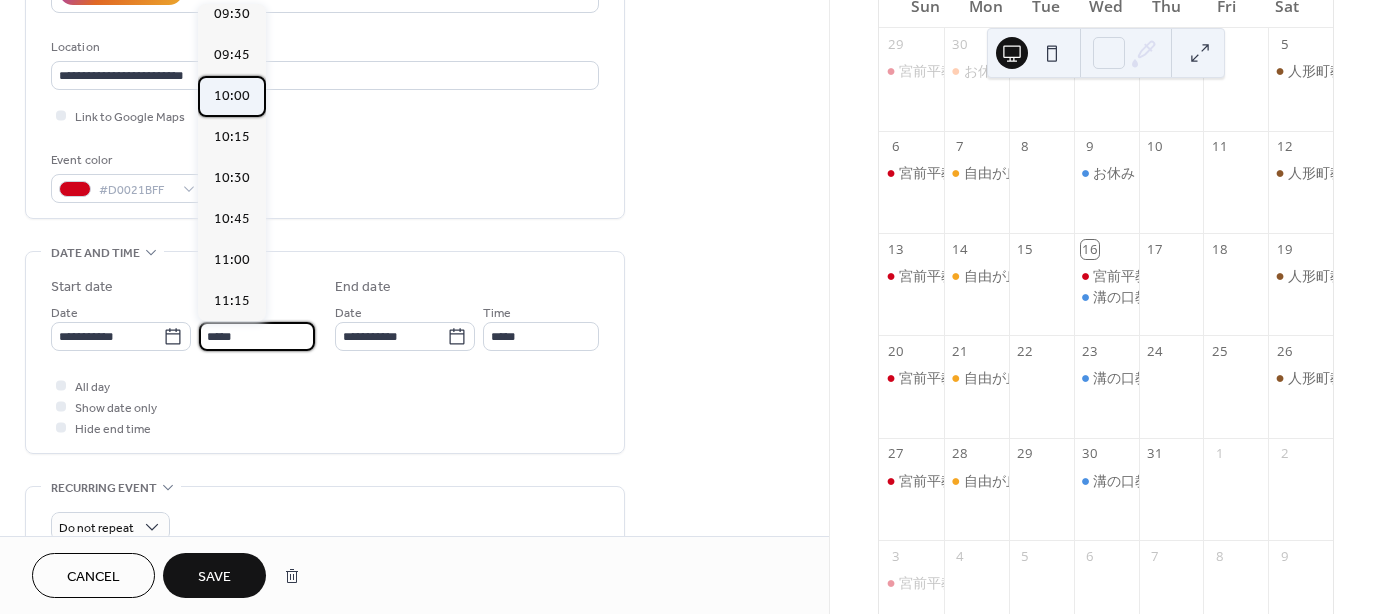 click on "10:00" at bounding box center [232, 96] 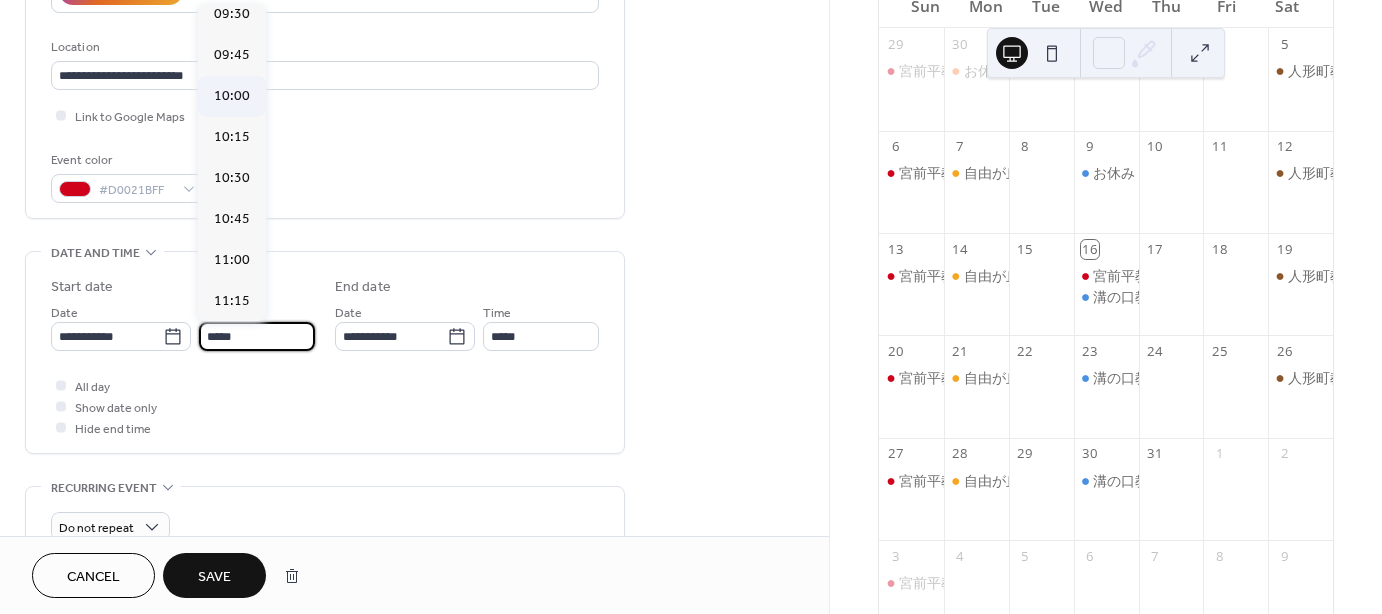 type on "*****" 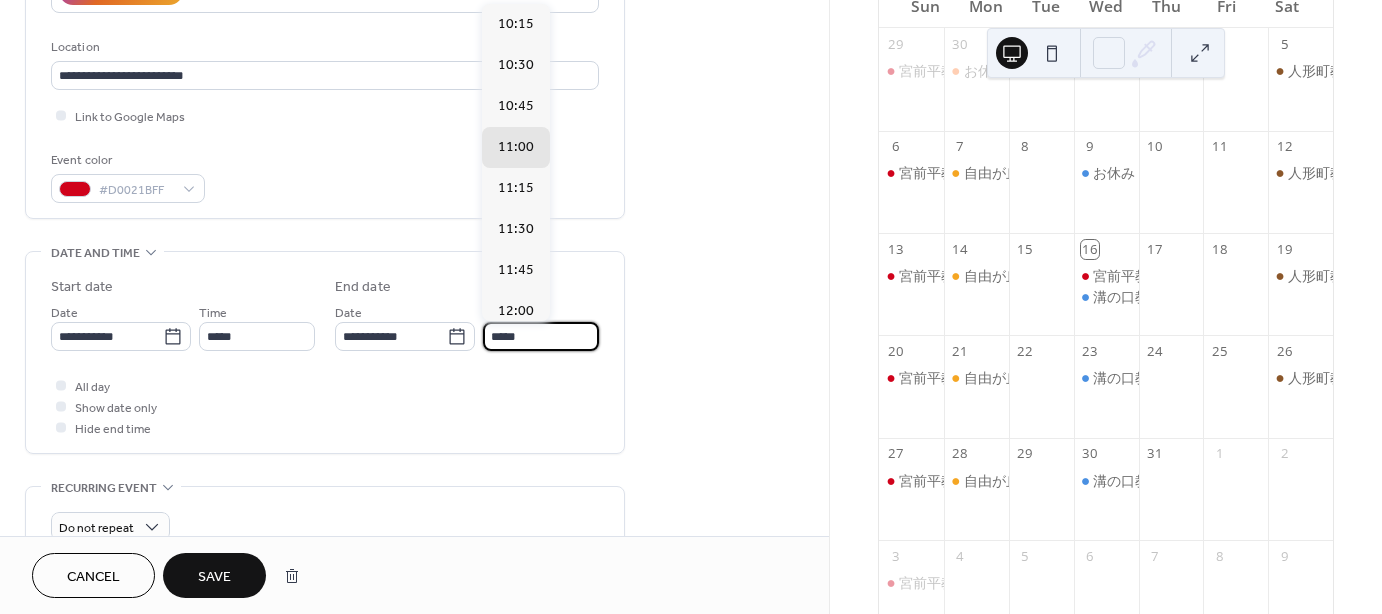 click on "*****" at bounding box center [541, 336] 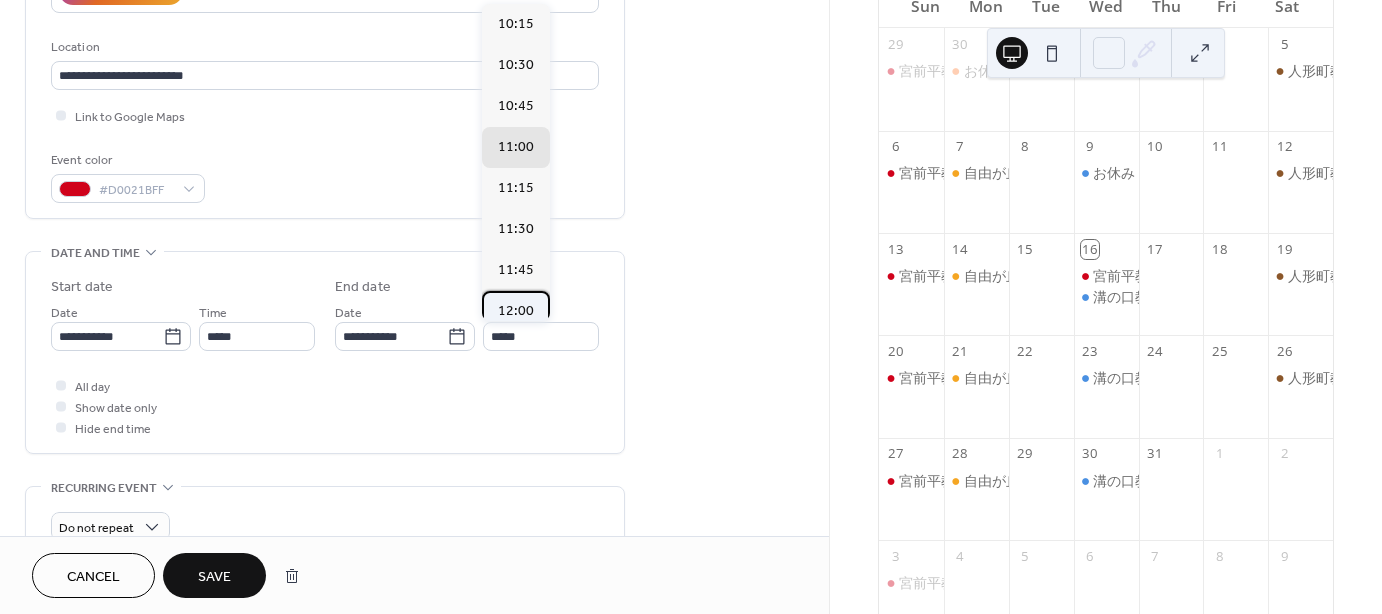 click on "12:00" at bounding box center [516, 311] 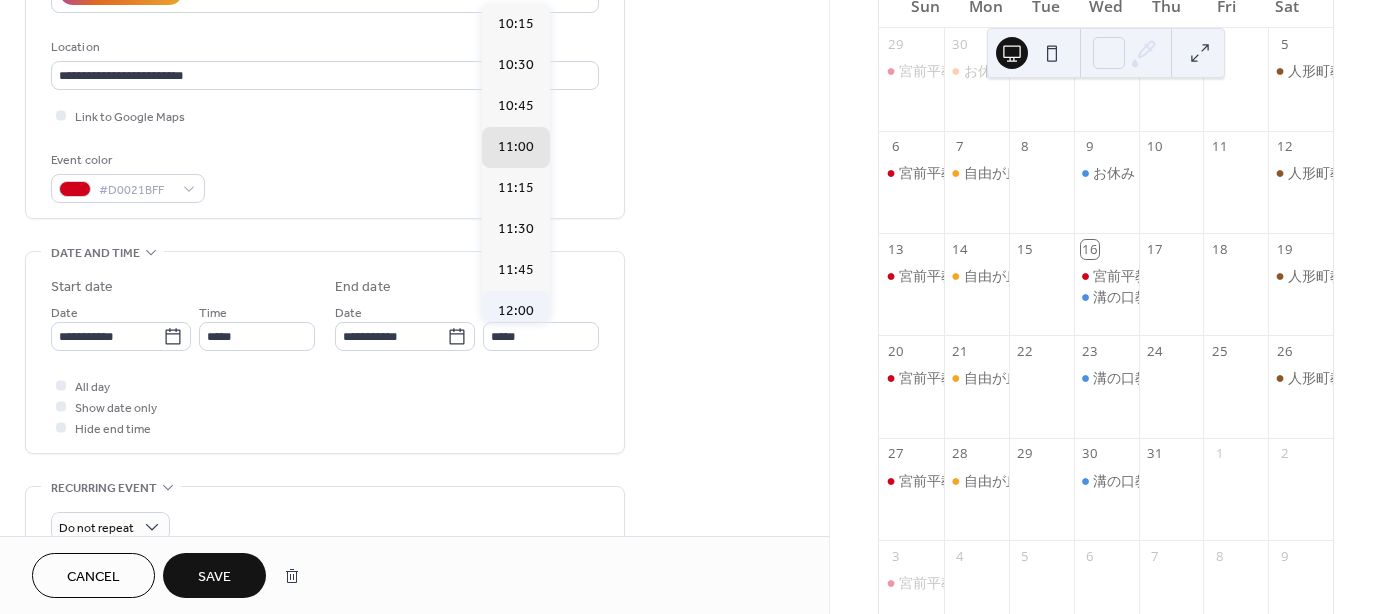 type on "*****" 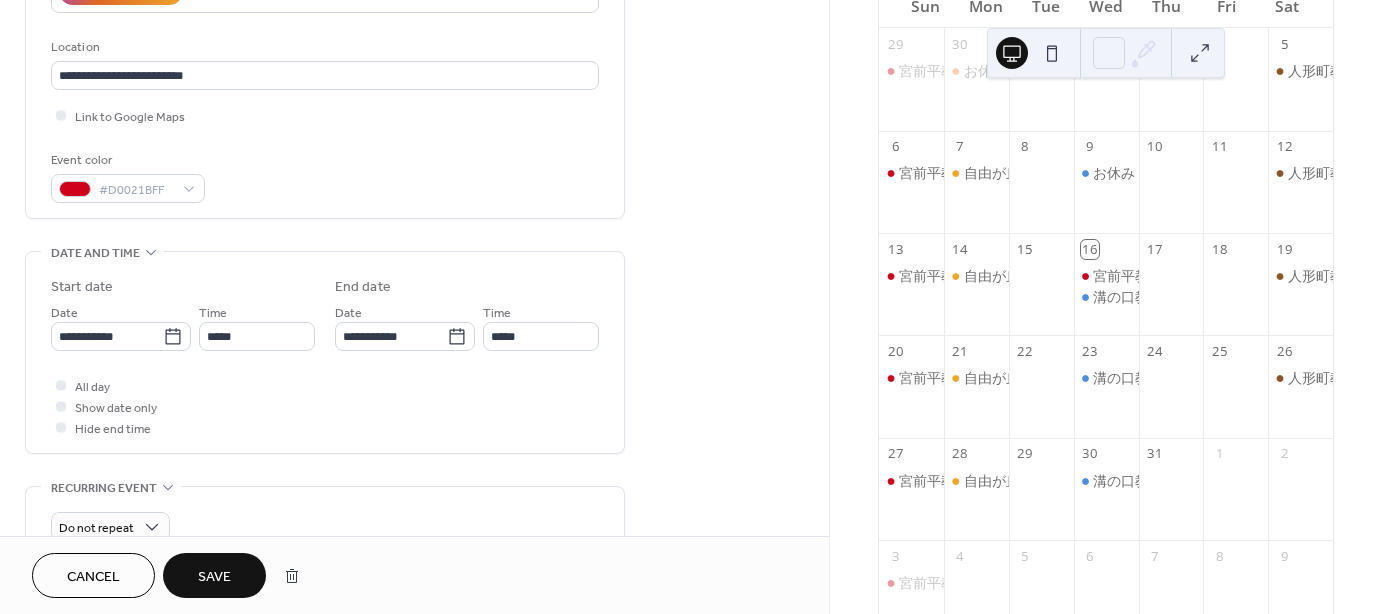 click on "Save" at bounding box center (214, 577) 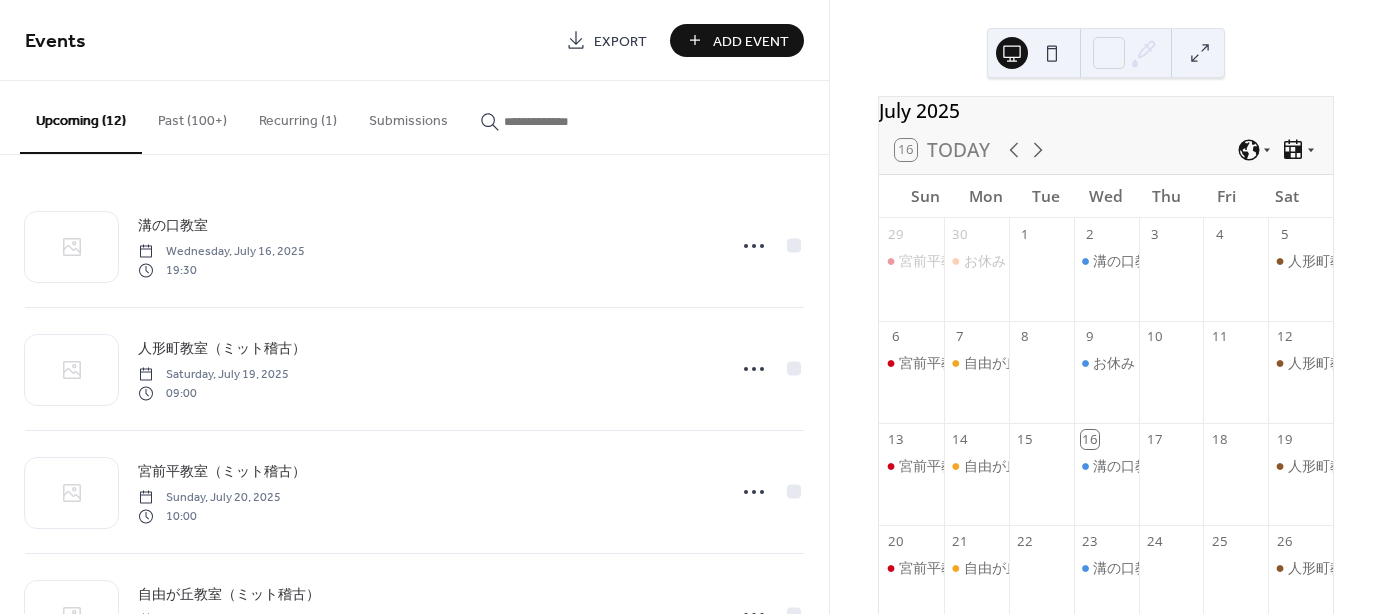 scroll, scrollTop: 0, scrollLeft: 0, axis: both 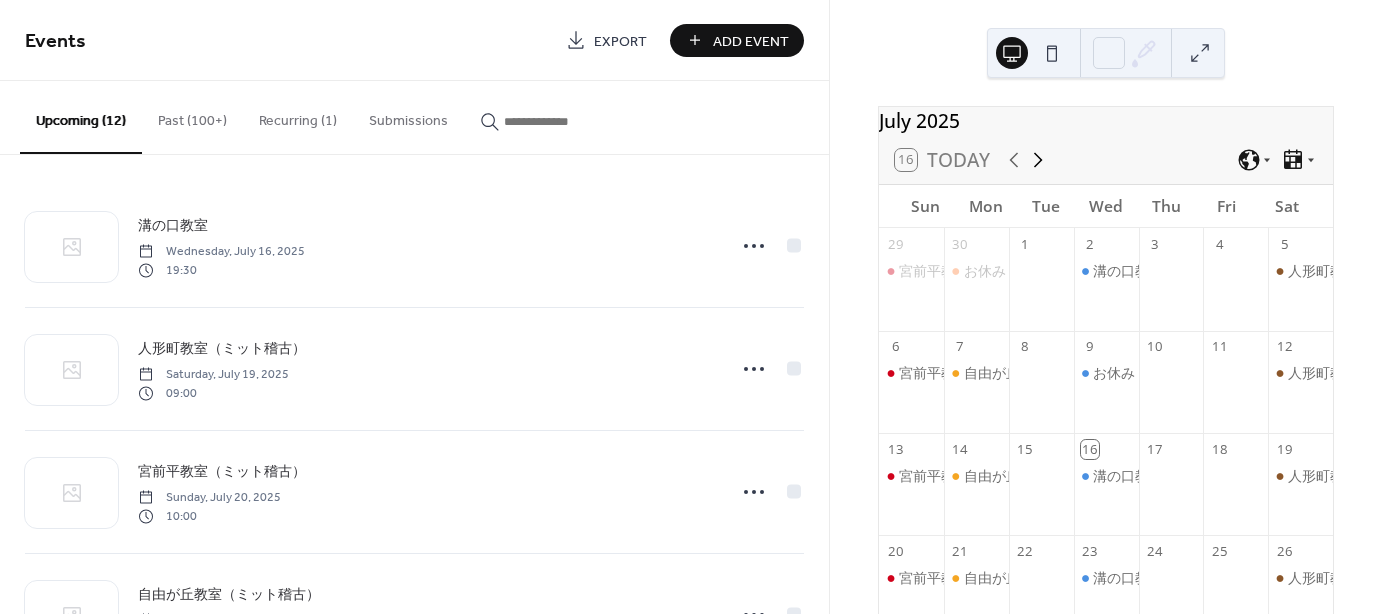 click 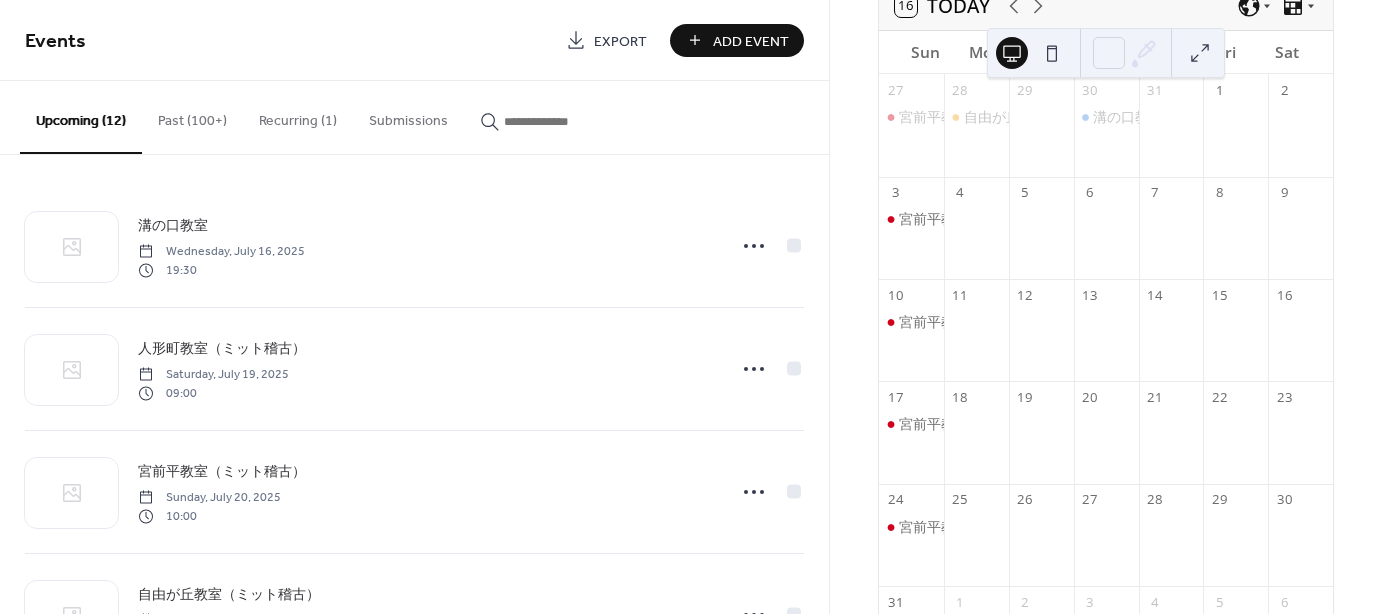 scroll, scrollTop: 300, scrollLeft: 0, axis: vertical 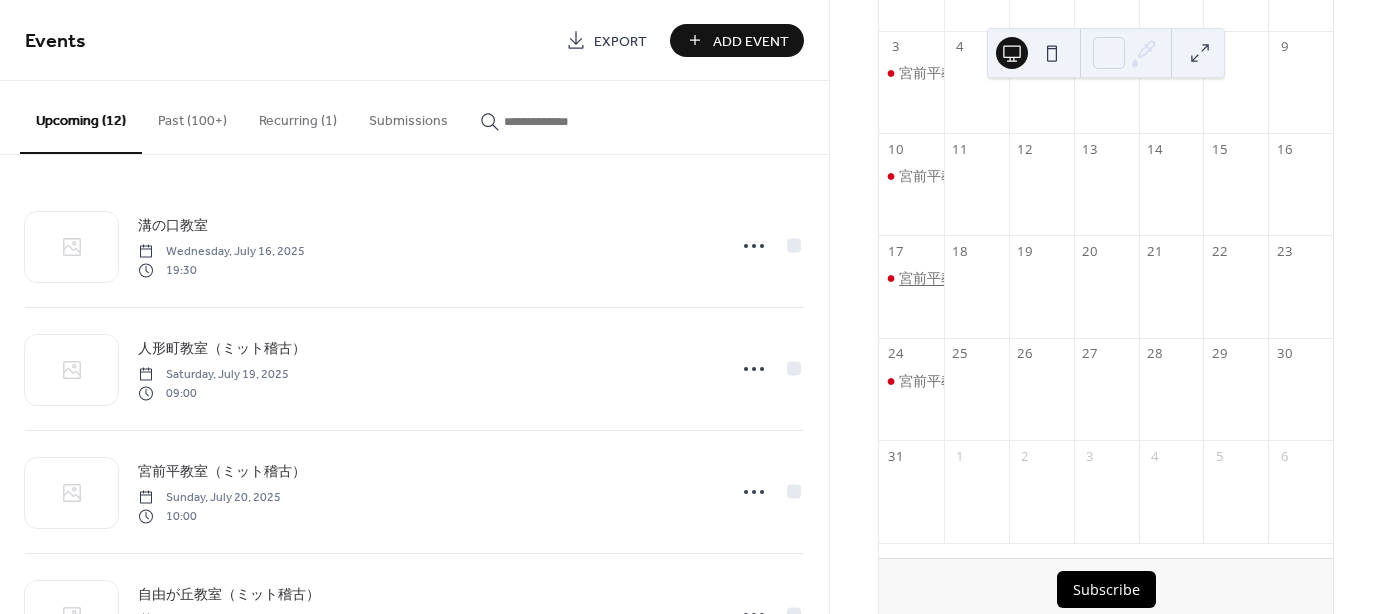 click on "宮前平教室（有段者居残り）" at bounding box center (990, 278) 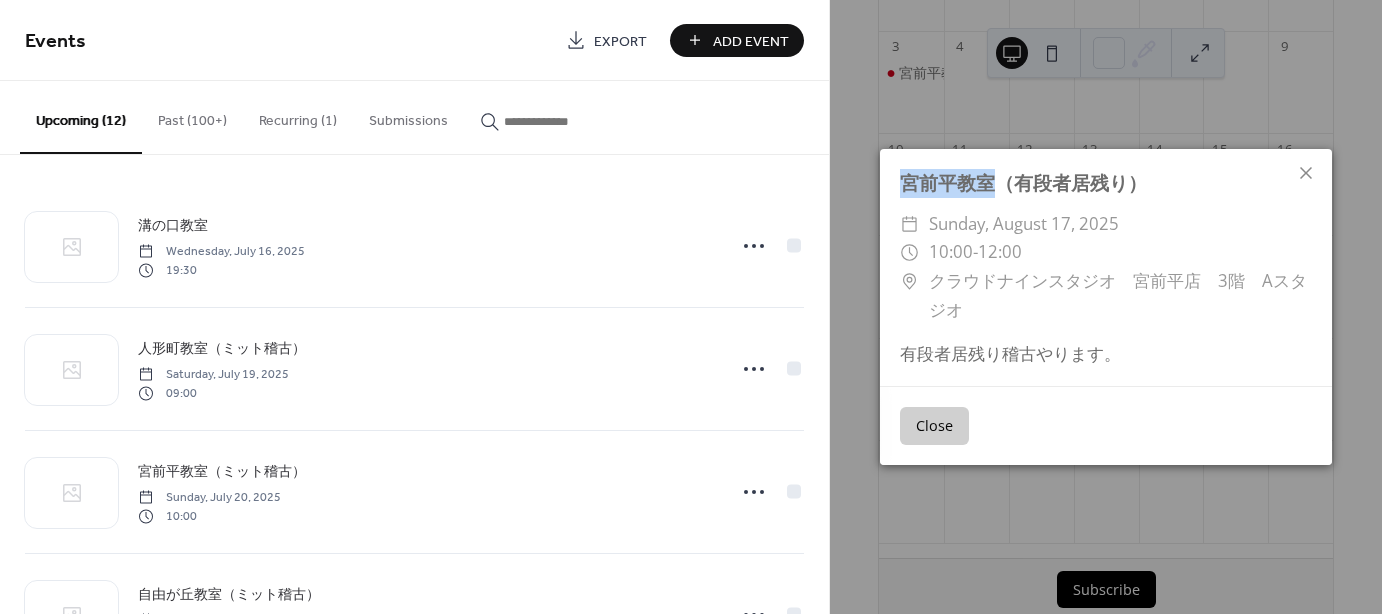 drag, startPoint x: 1001, startPoint y: 181, endPoint x: 896, endPoint y: 187, distance: 105.17129 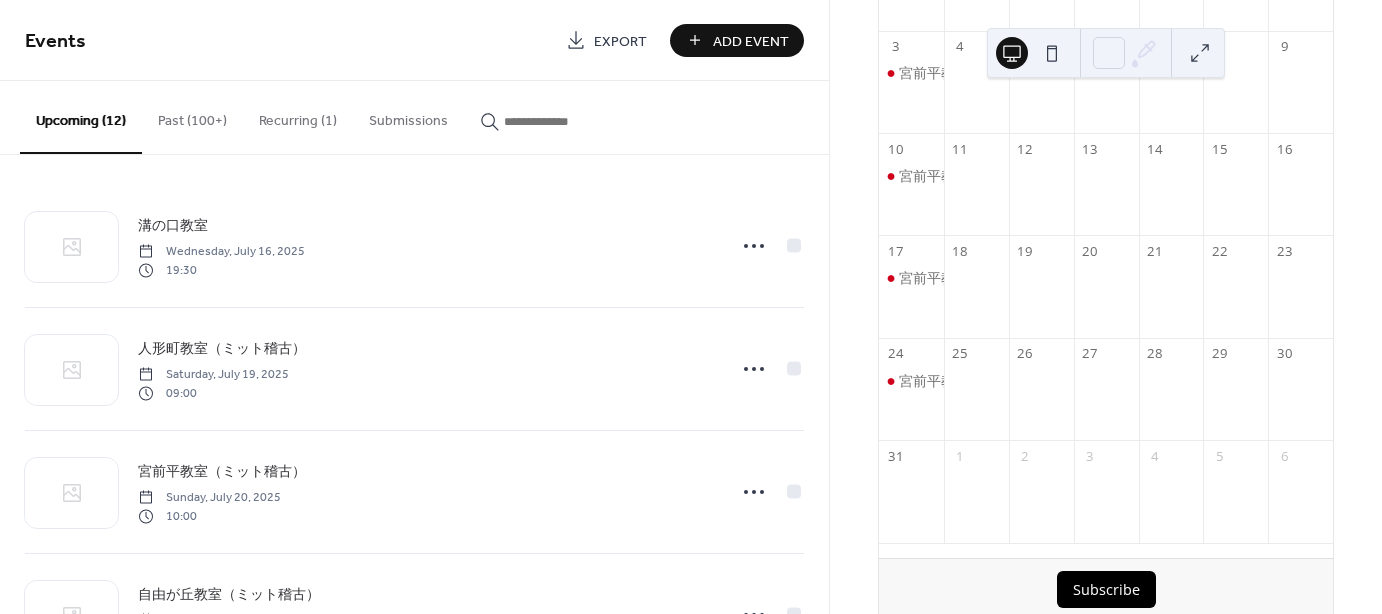 click on "Add Event" at bounding box center [751, 41] 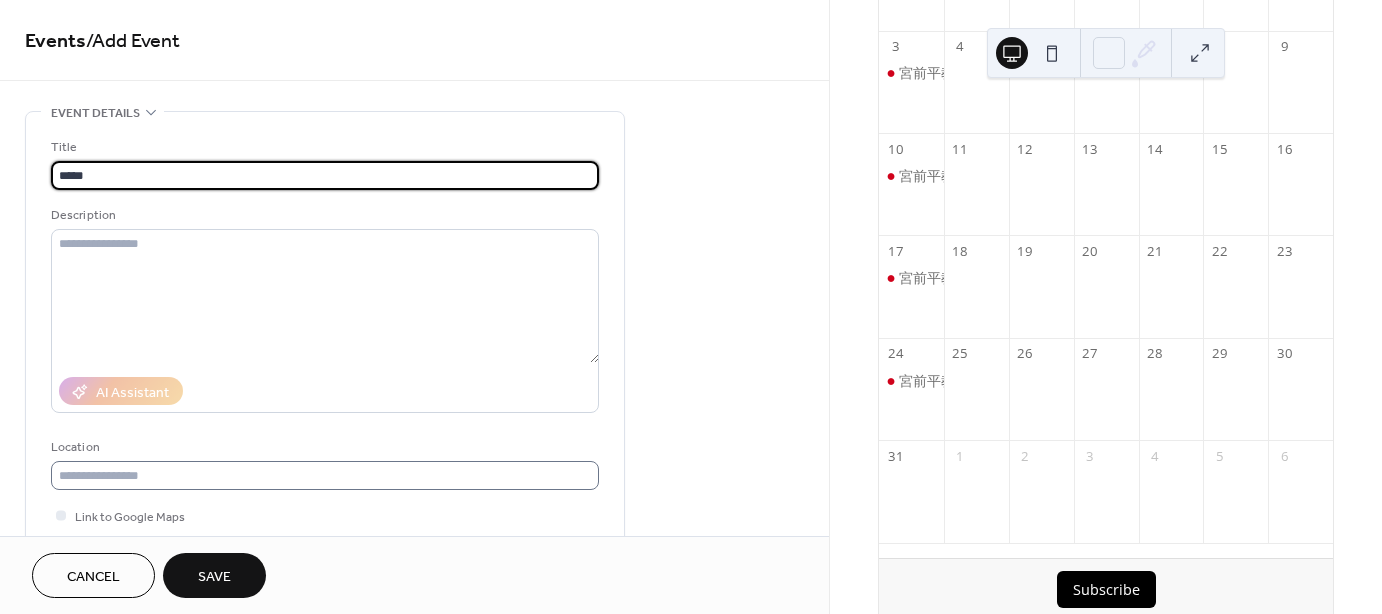 type on "*****" 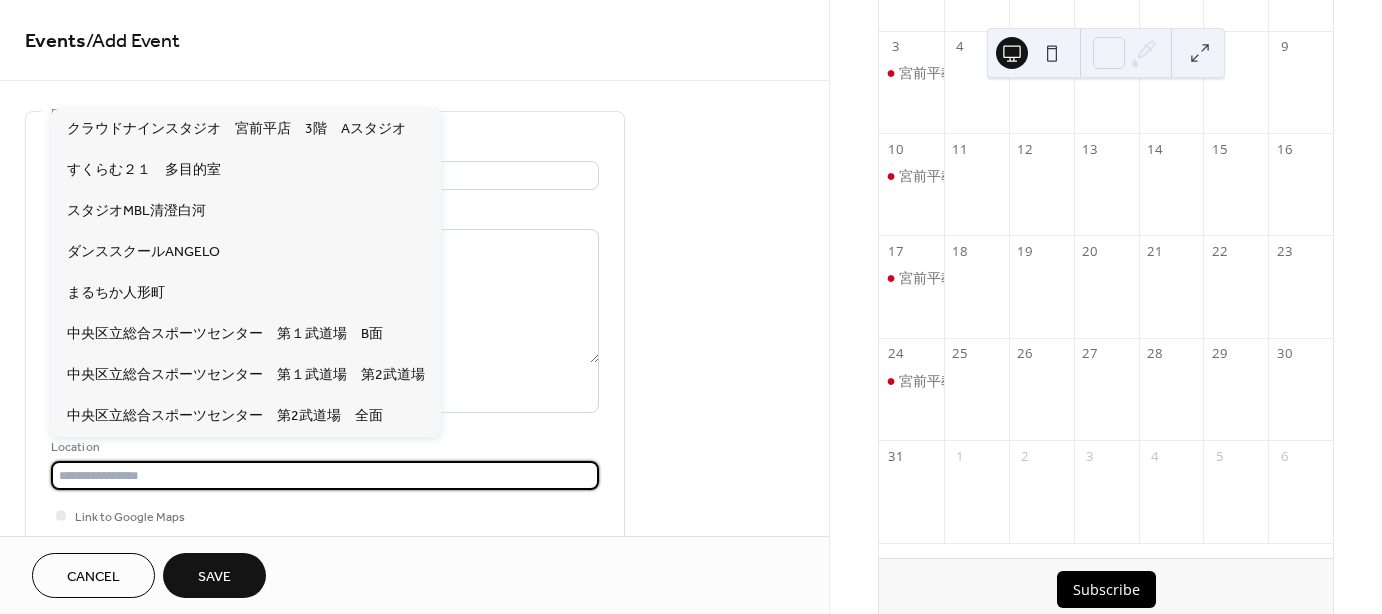 click at bounding box center [325, 475] 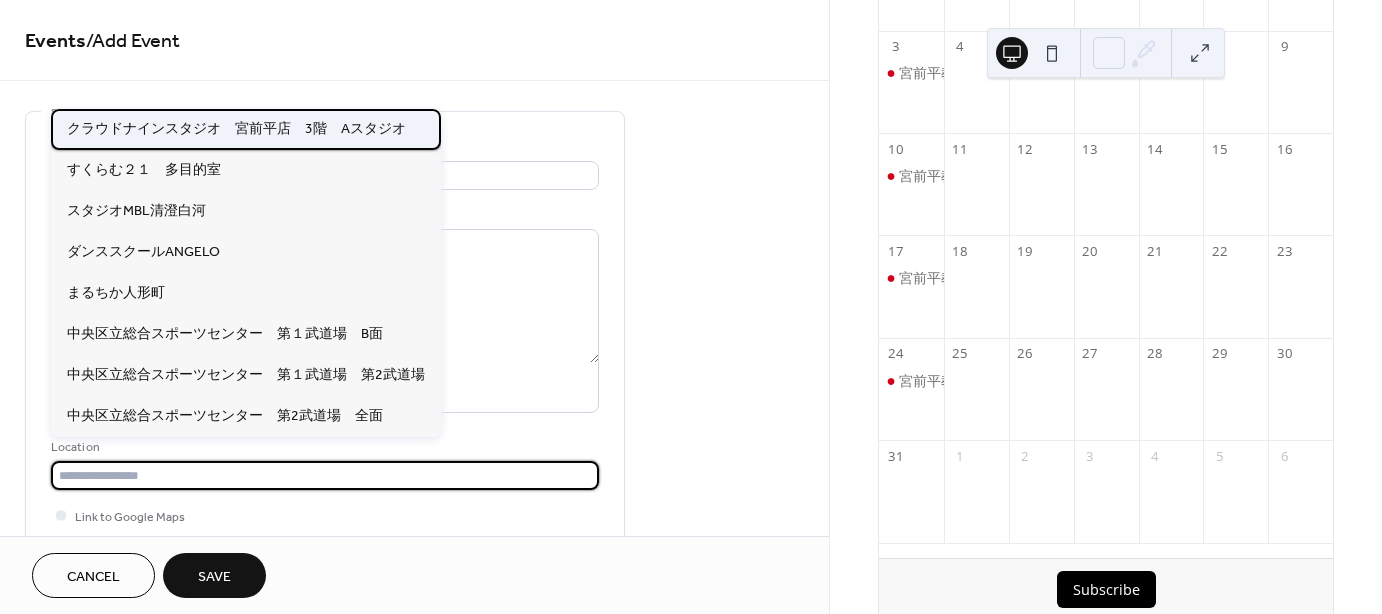 click on "クラウドナインスタジオ　宮前平店　3階　Aスタジオ" at bounding box center (236, 128) 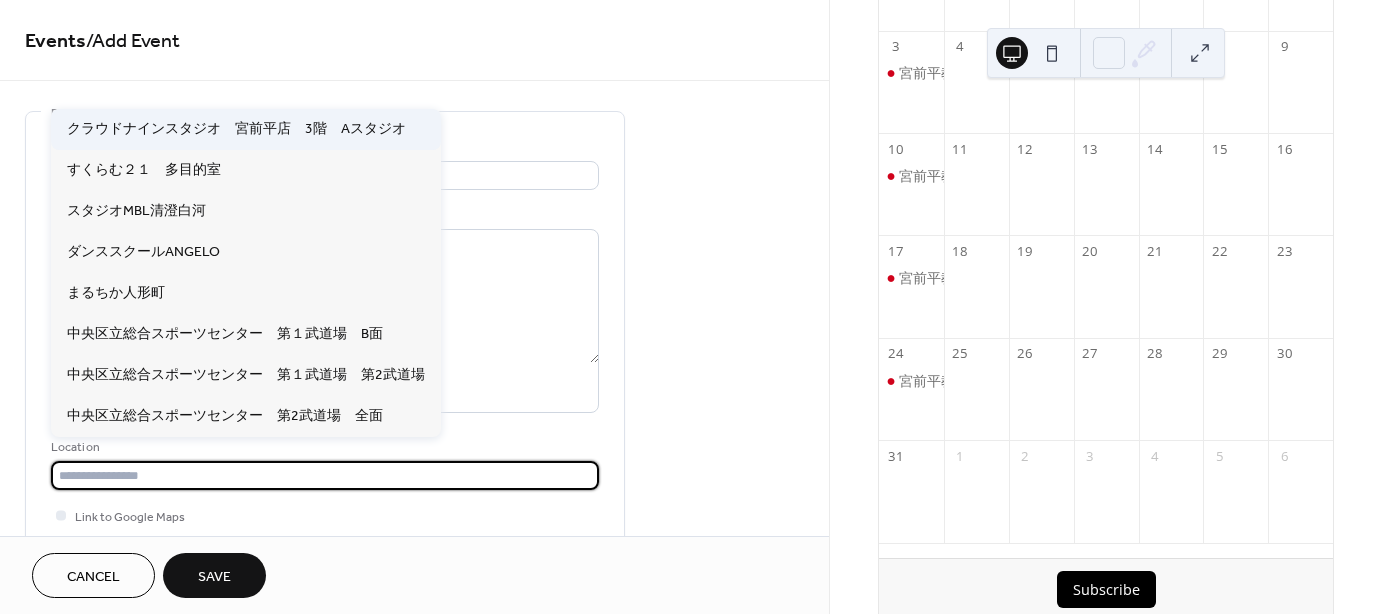 type on "**********" 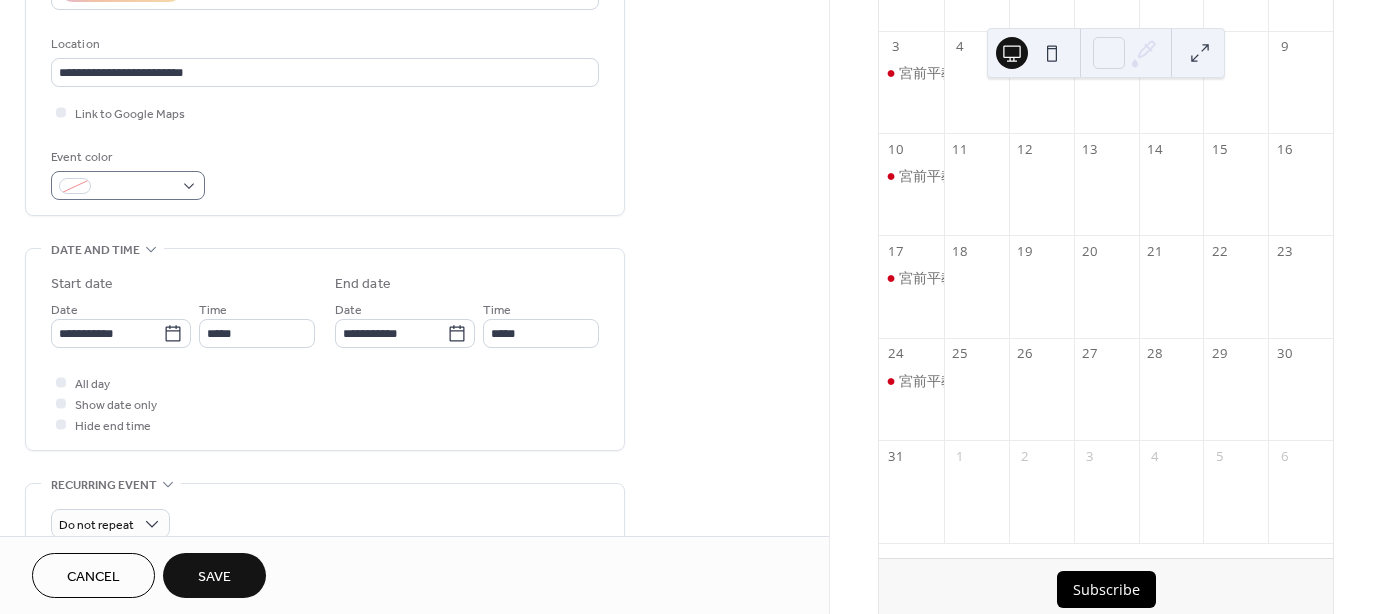 scroll, scrollTop: 400, scrollLeft: 0, axis: vertical 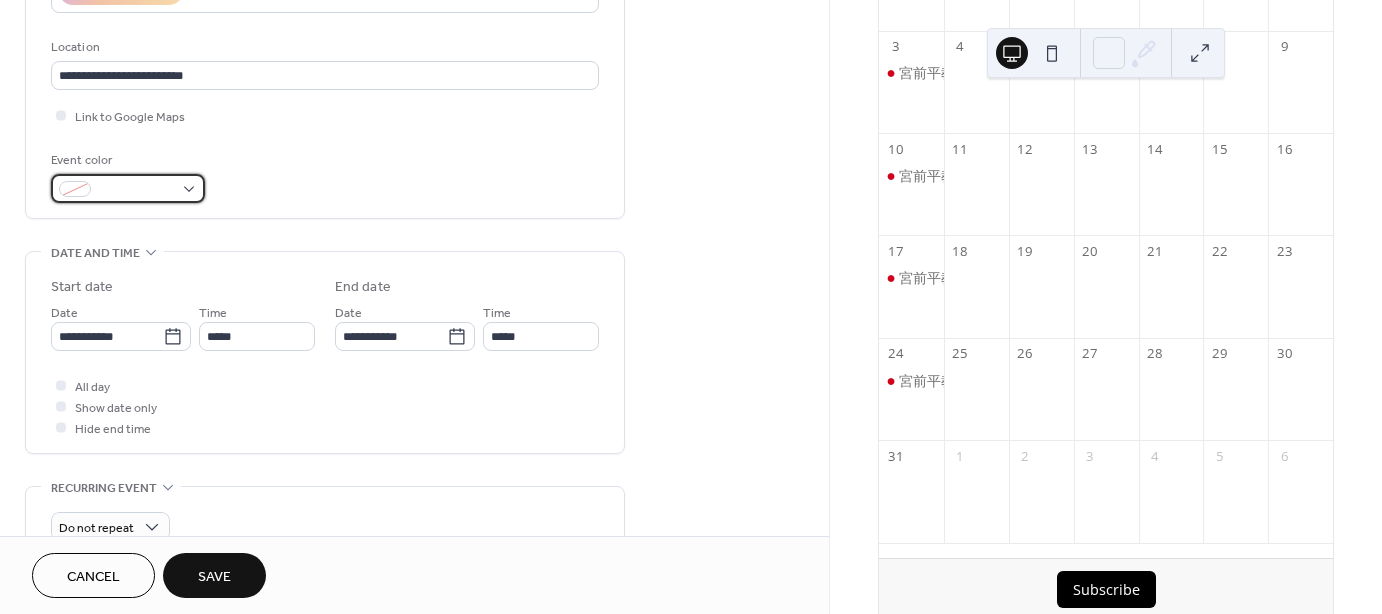 click at bounding box center (128, 188) 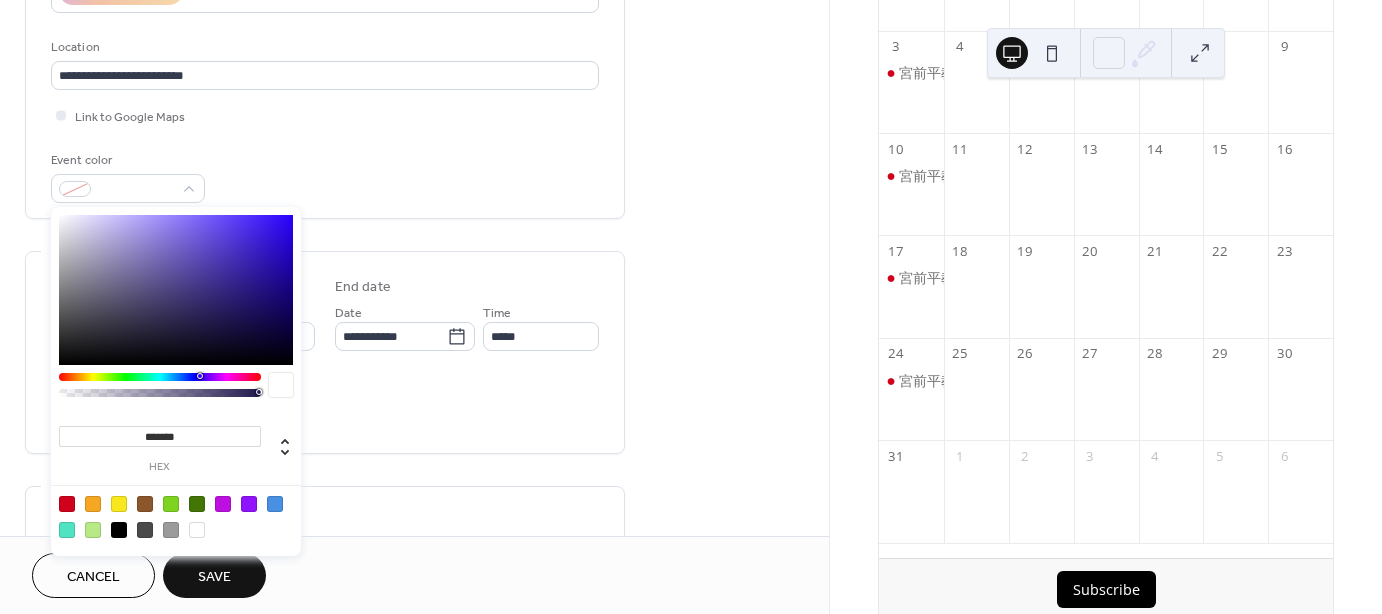 click at bounding box center [67, 504] 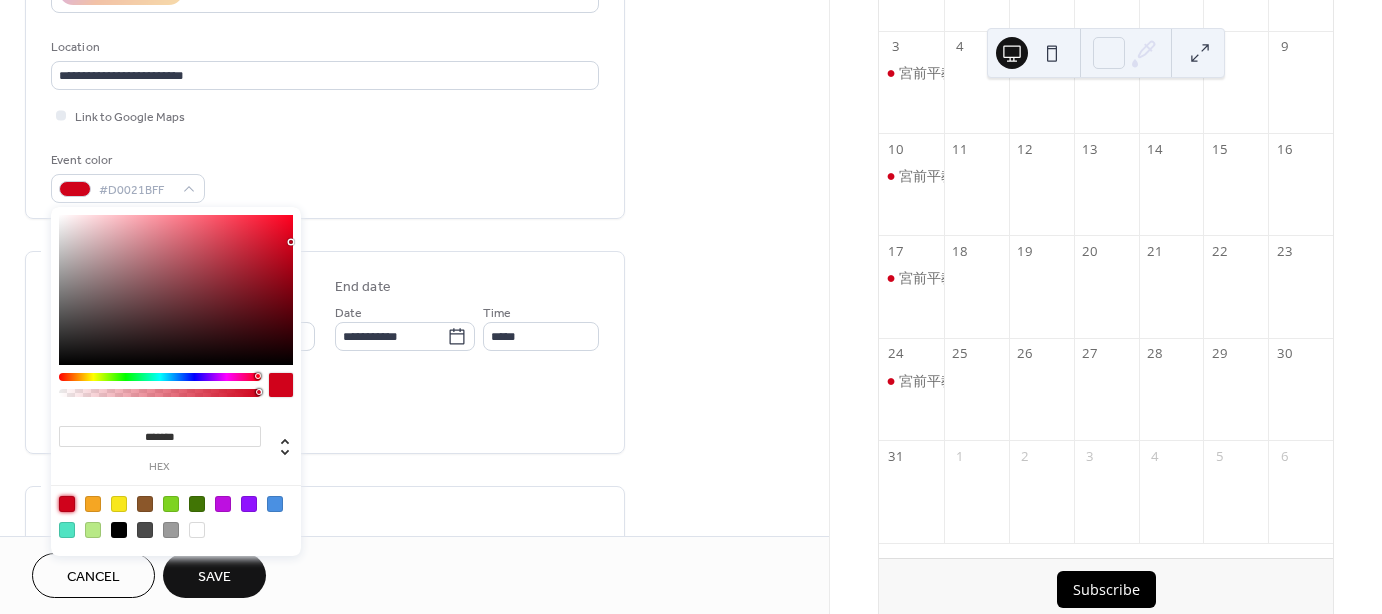click on "All day Show date only Hide end time" at bounding box center [325, 406] 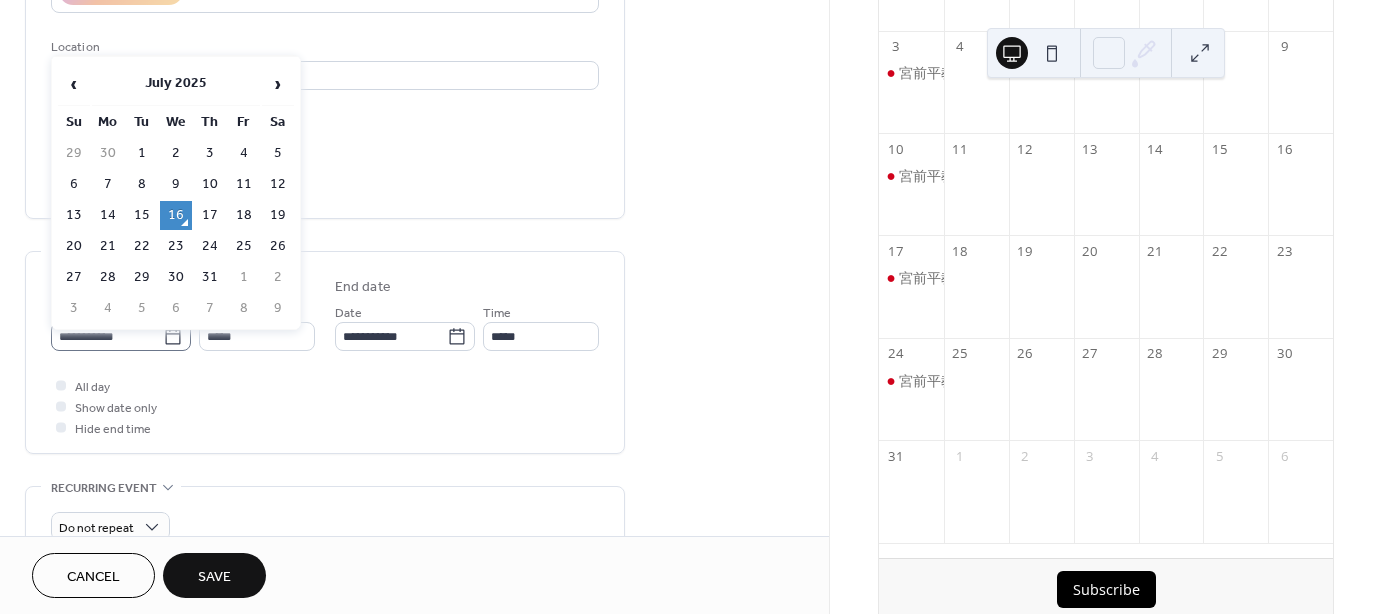 click 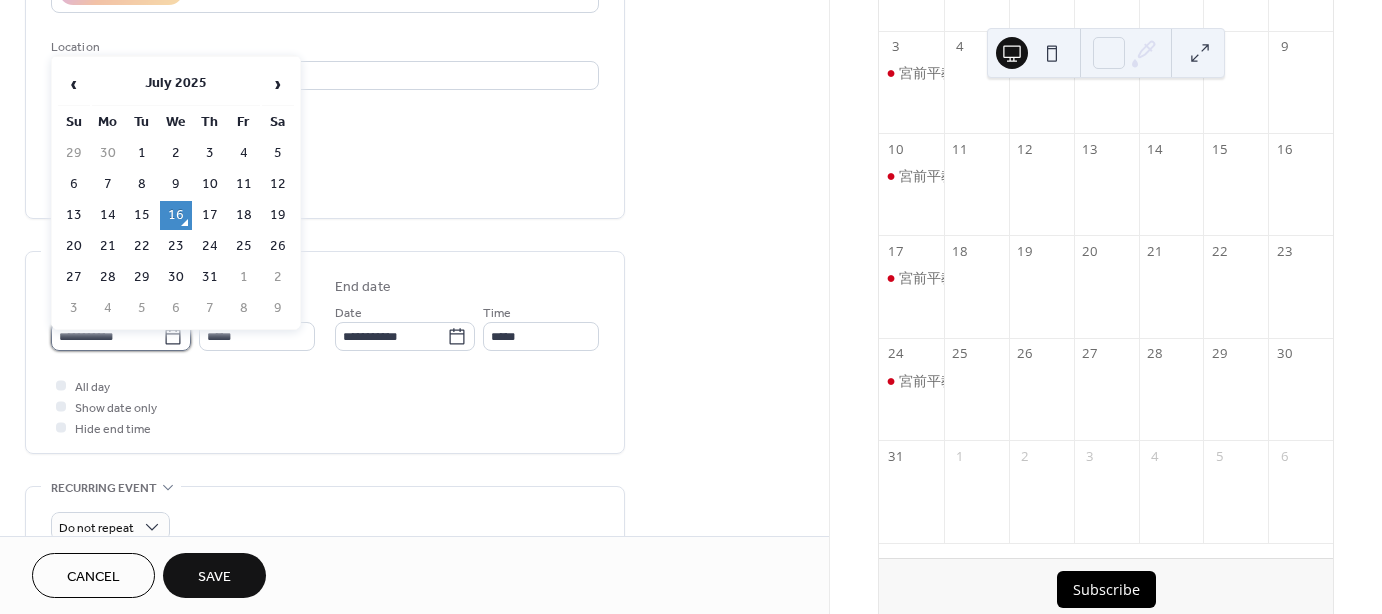 click on "**********" at bounding box center (107, 336) 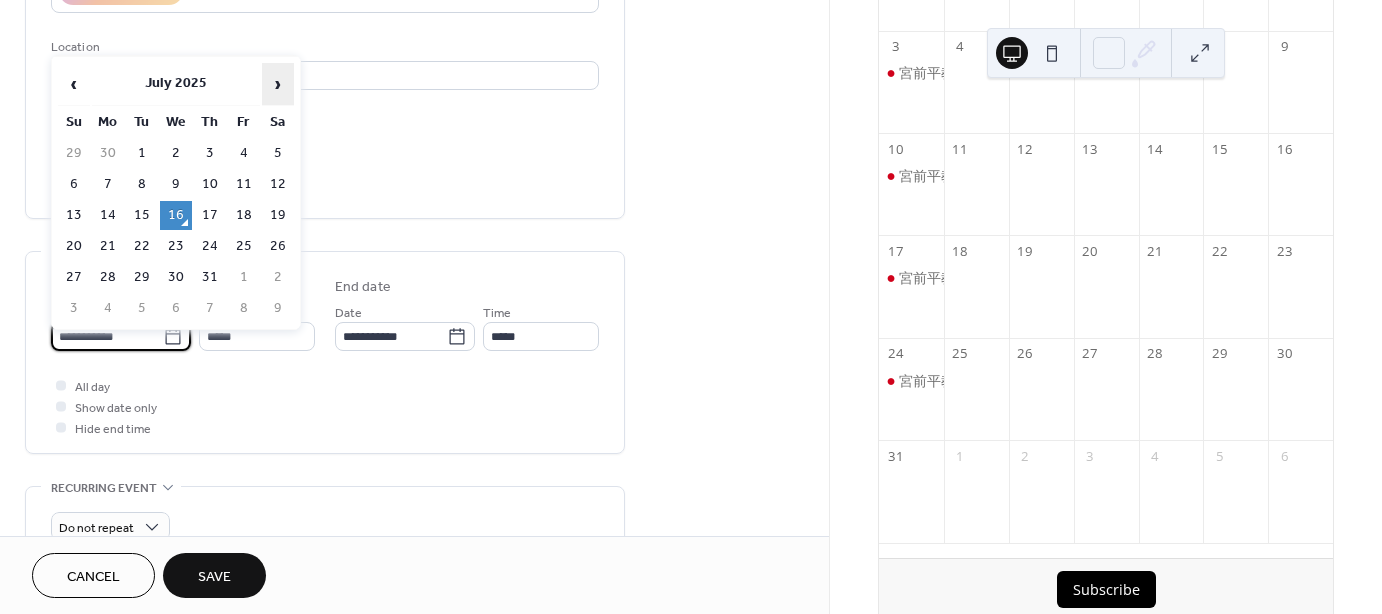 click on "›" at bounding box center (278, 84) 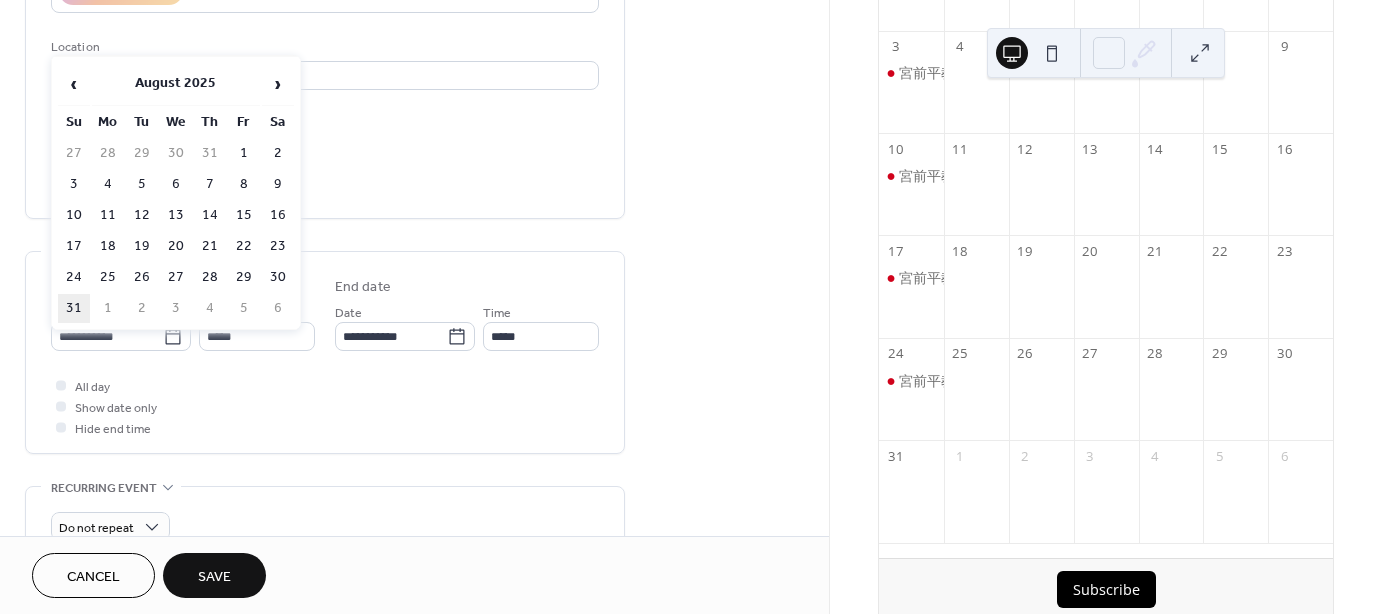 click on "31" at bounding box center (74, 308) 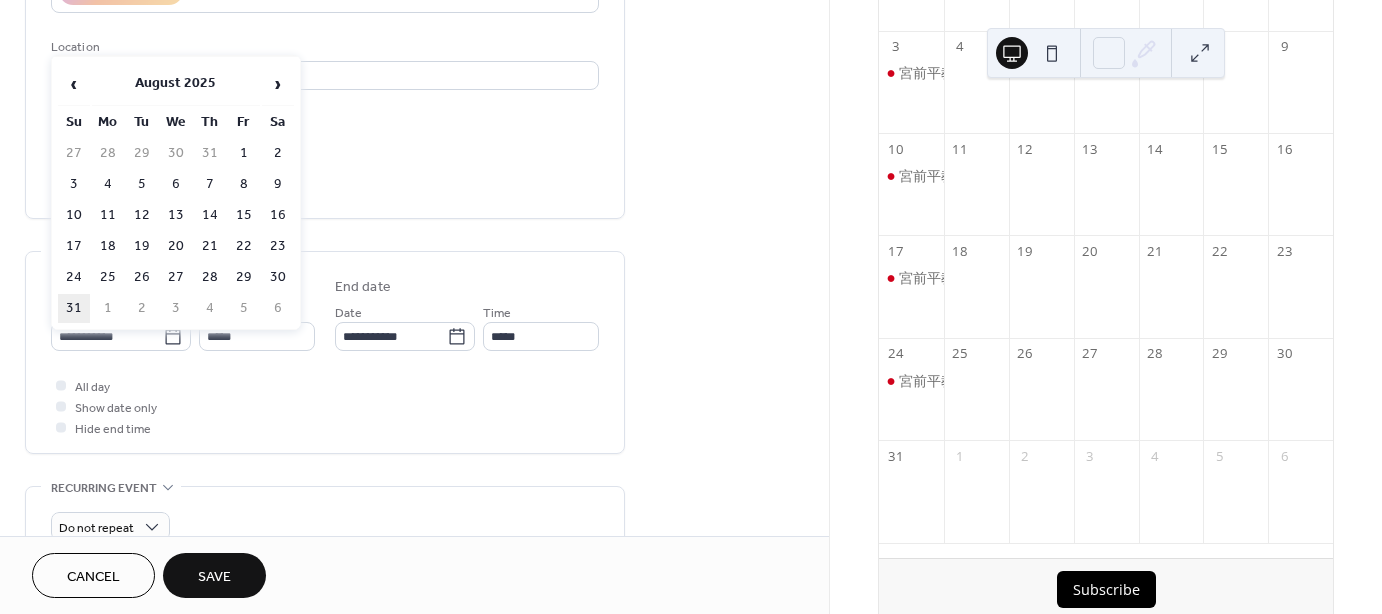 type on "**********" 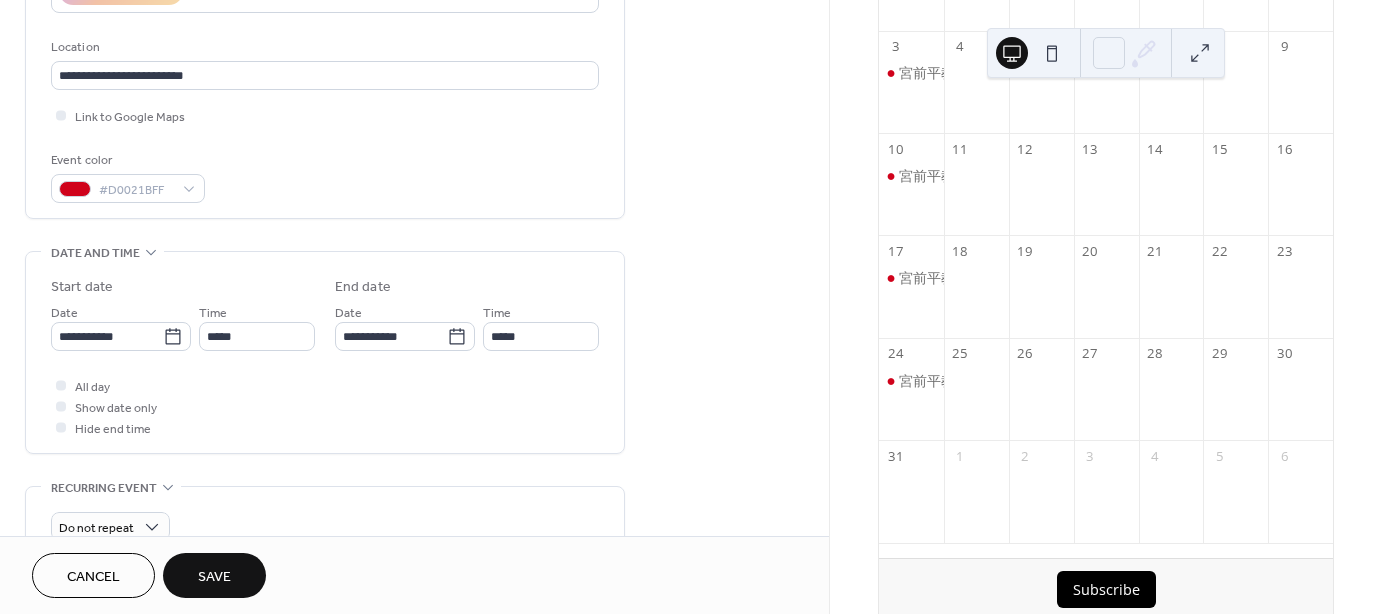 click on "**********" at bounding box center [325, 357] 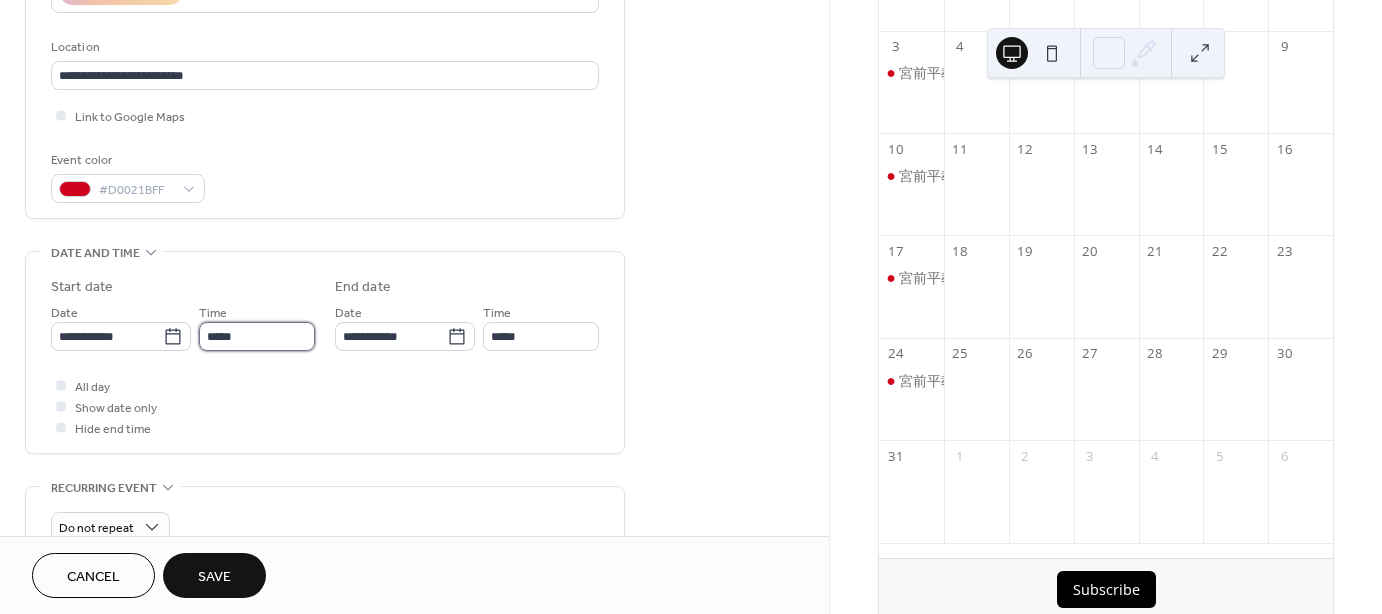 click on "*****" at bounding box center (257, 336) 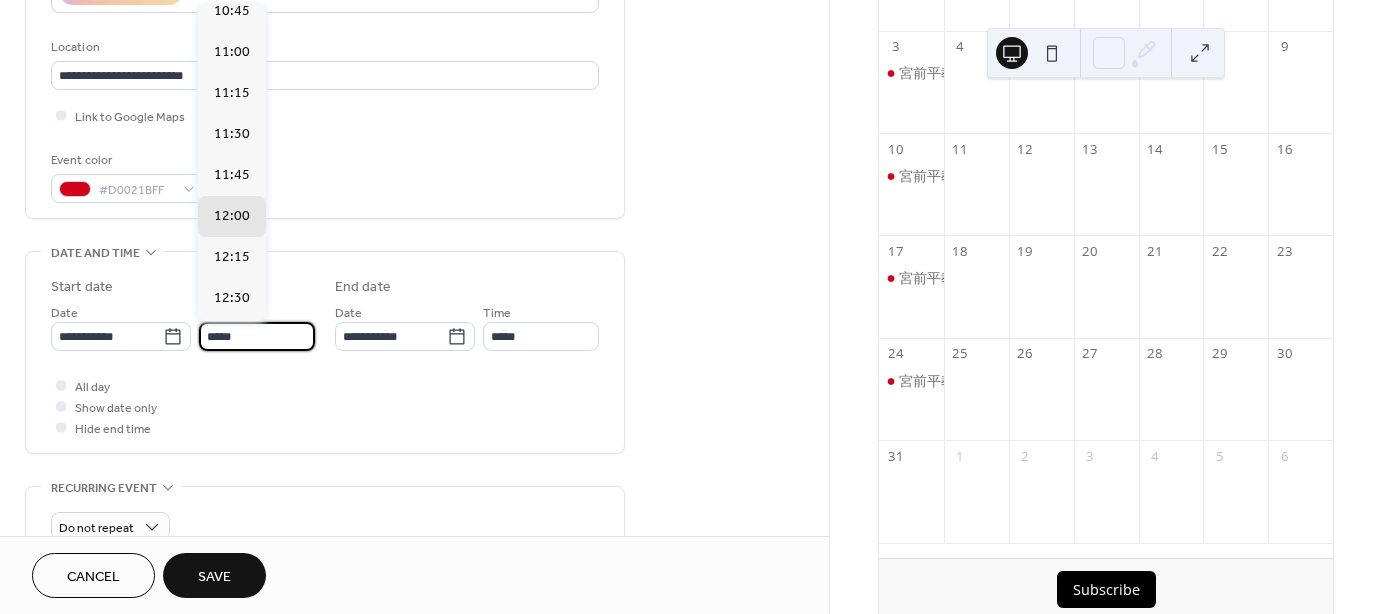 scroll, scrollTop: 1768, scrollLeft: 0, axis: vertical 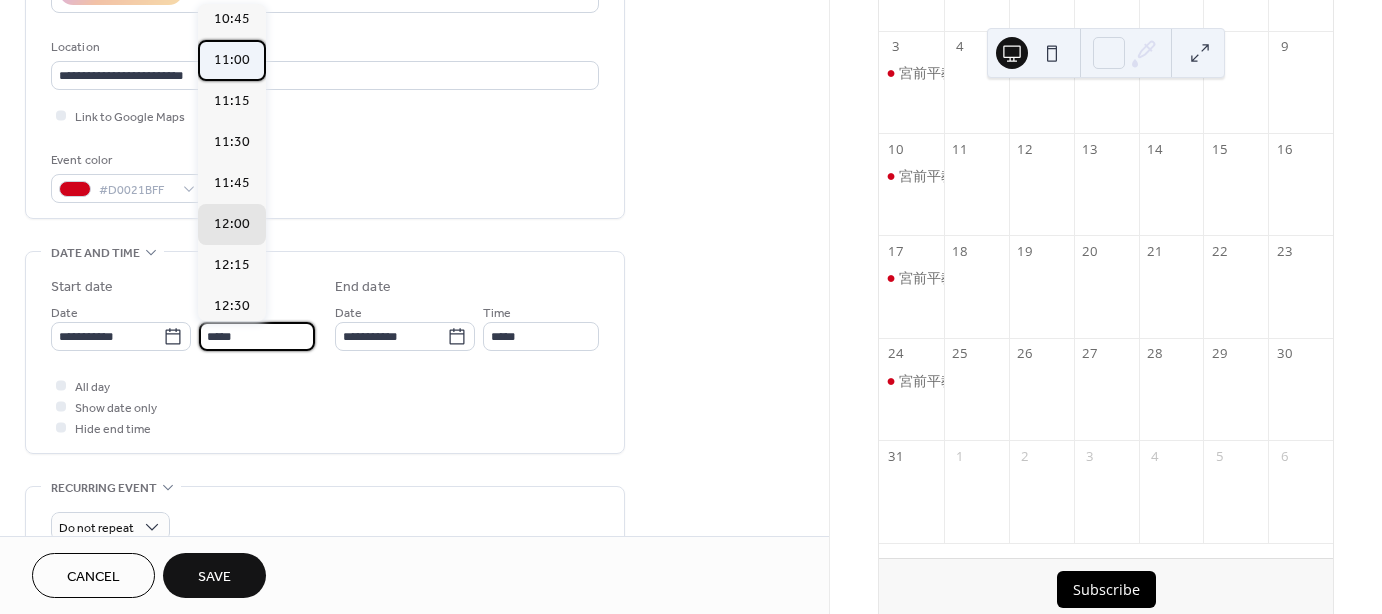 click on "11:00" at bounding box center (232, 60) 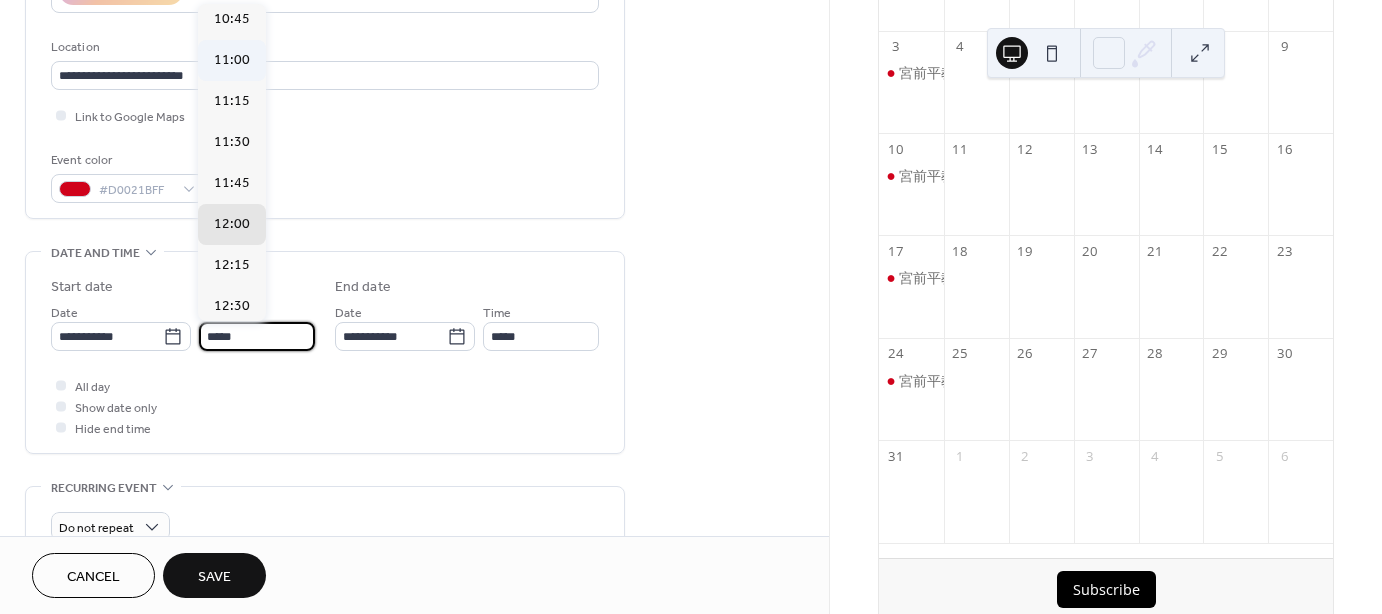 type on "*****" 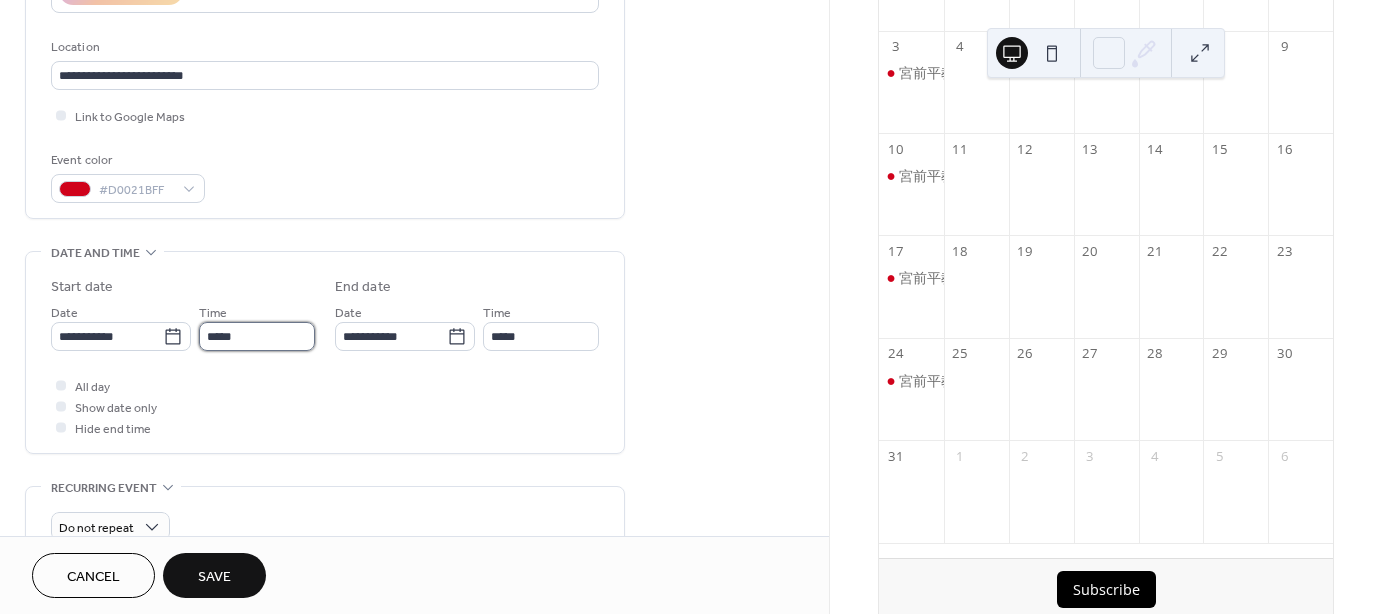 click on "*****" at bounding box center [257, 336] 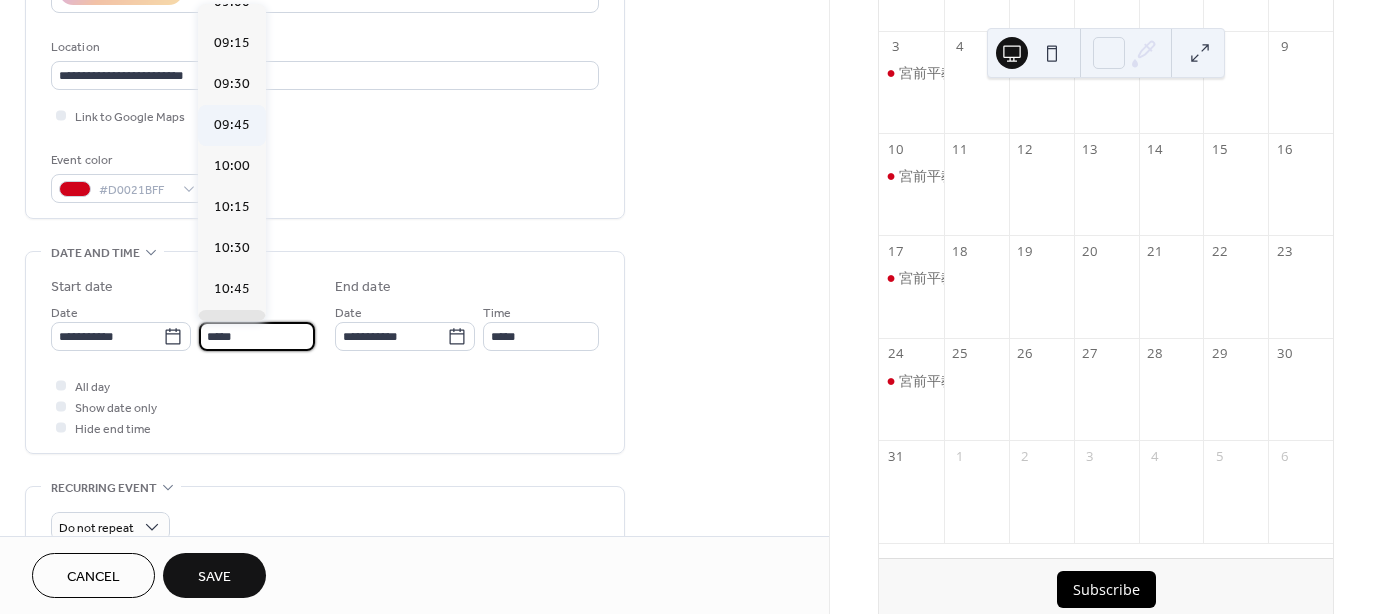 scroll, scrollTop: 1404, scrollLeft: 0, axis: vertical 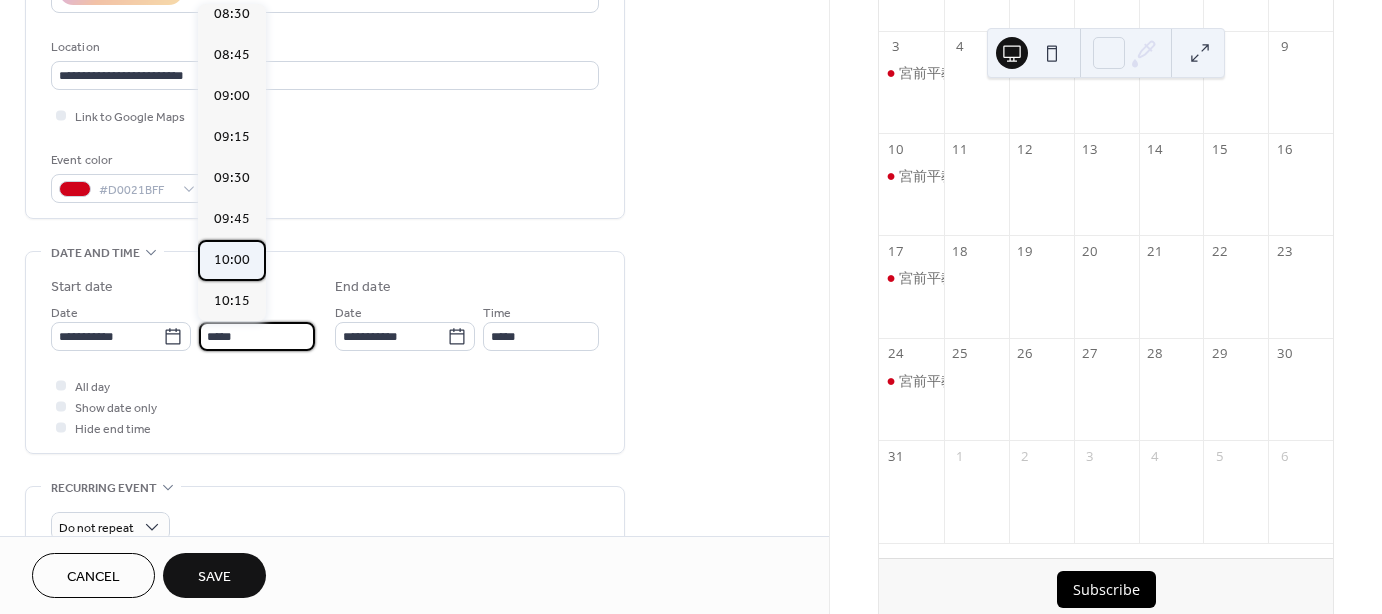 click on "10:00" at bounding box center [232, 260] 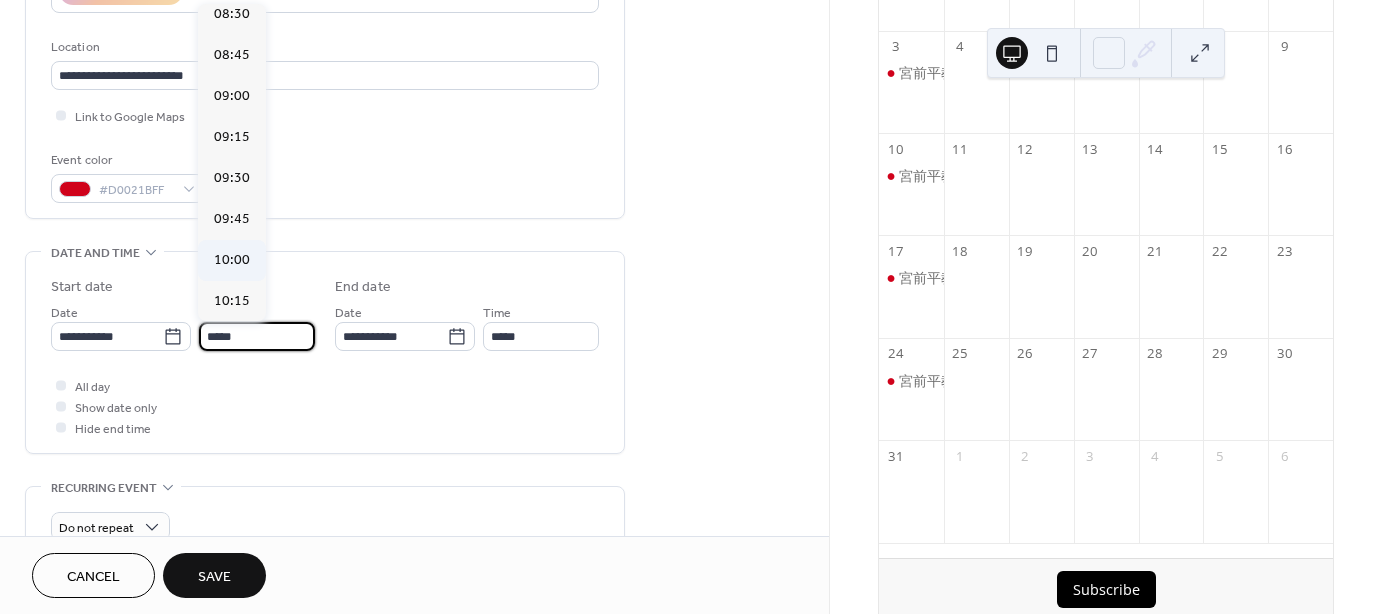 type on "*****" 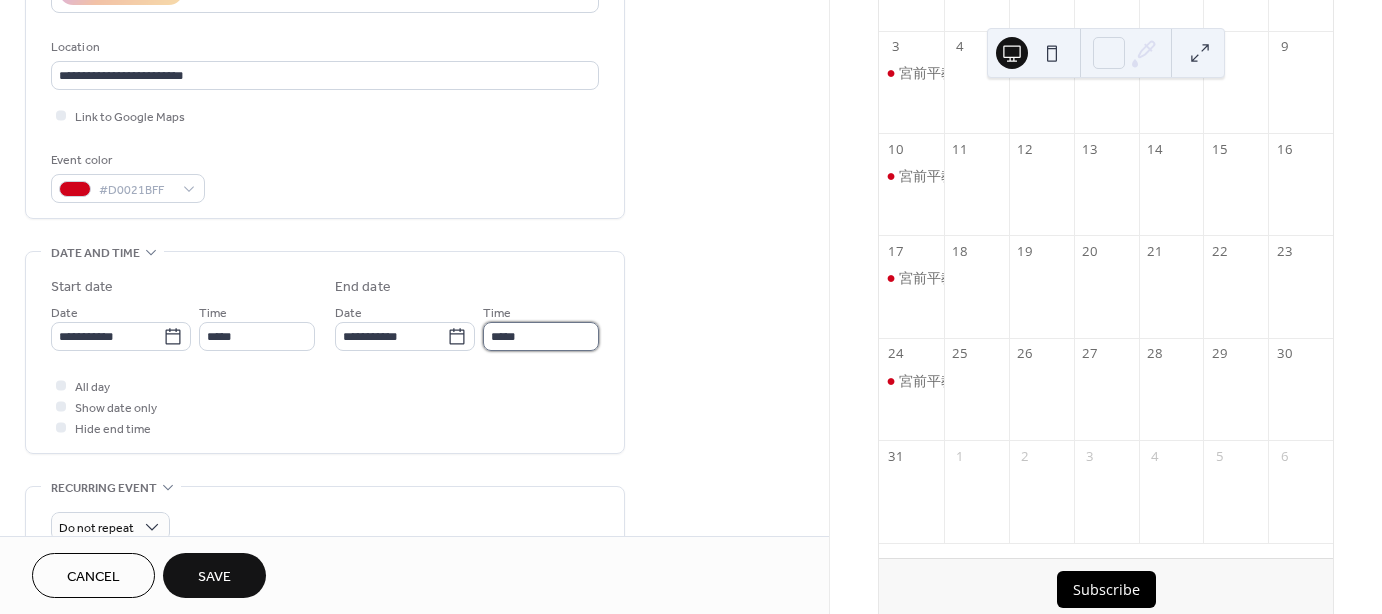 click on "*****" at bounding box center (541, 336) 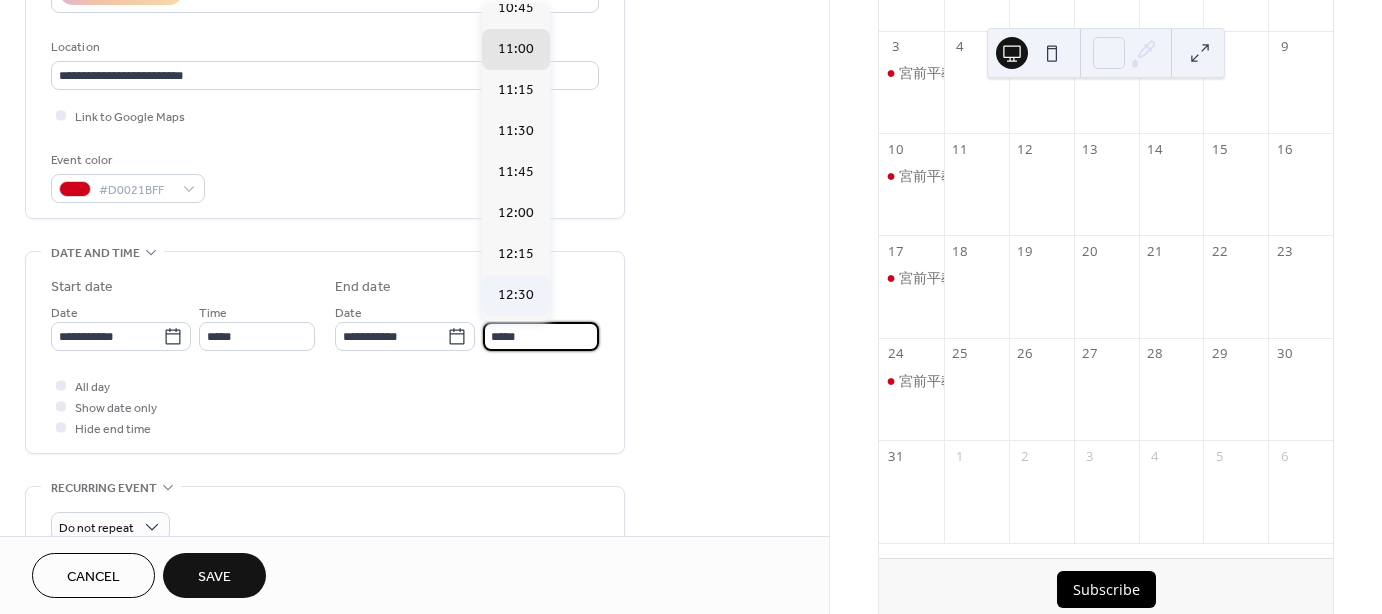 scroll, scrollTop: 100, scrollLeft: 0, axis: vertical 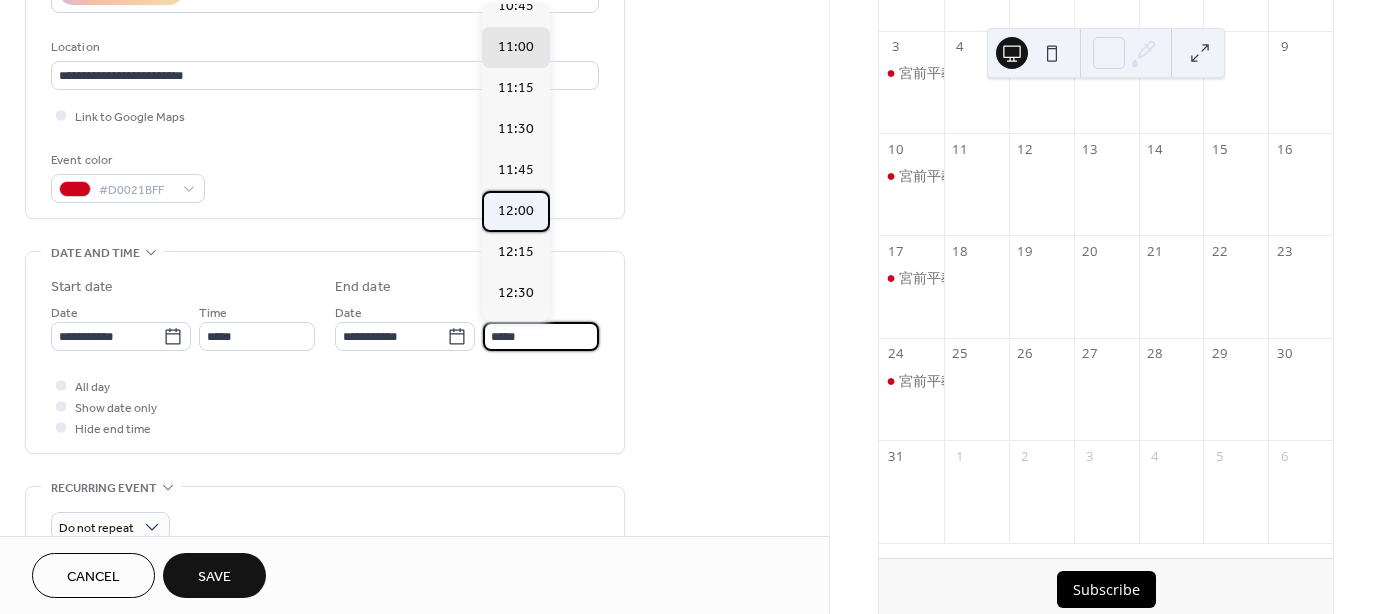 click on "12:00" at bounding box center [516, 211] 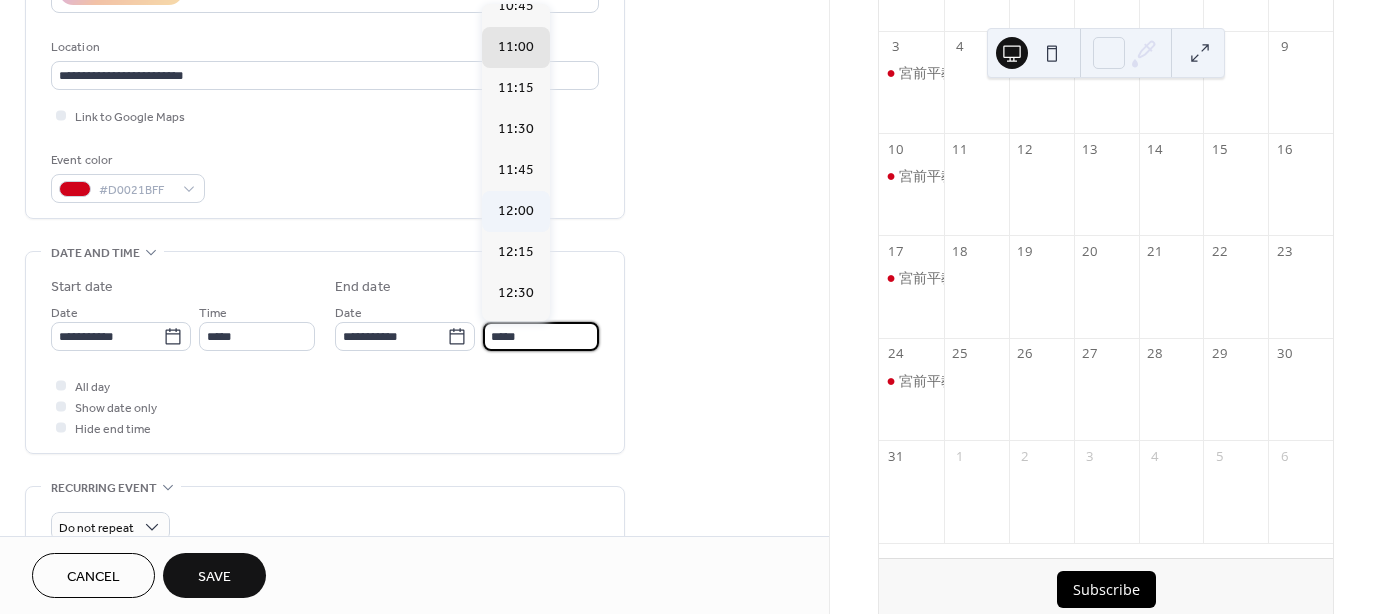 type on "*****" 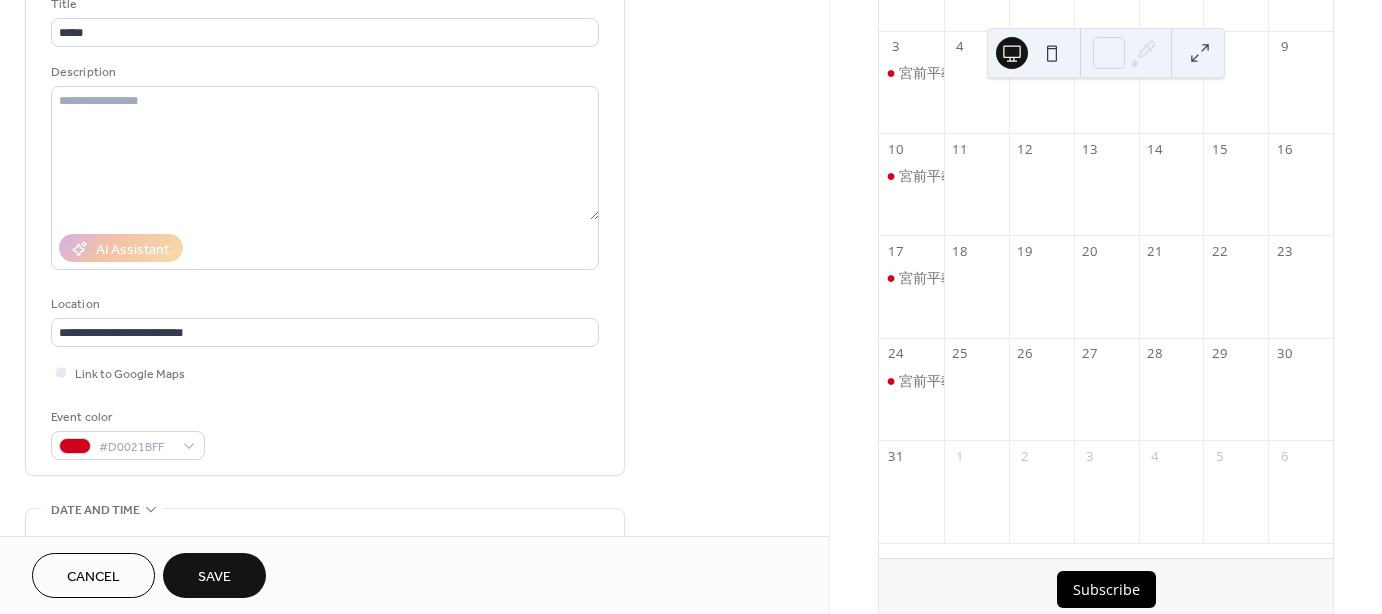 scroll, scrollTop: 0, scrollLeft: 0, axis: both 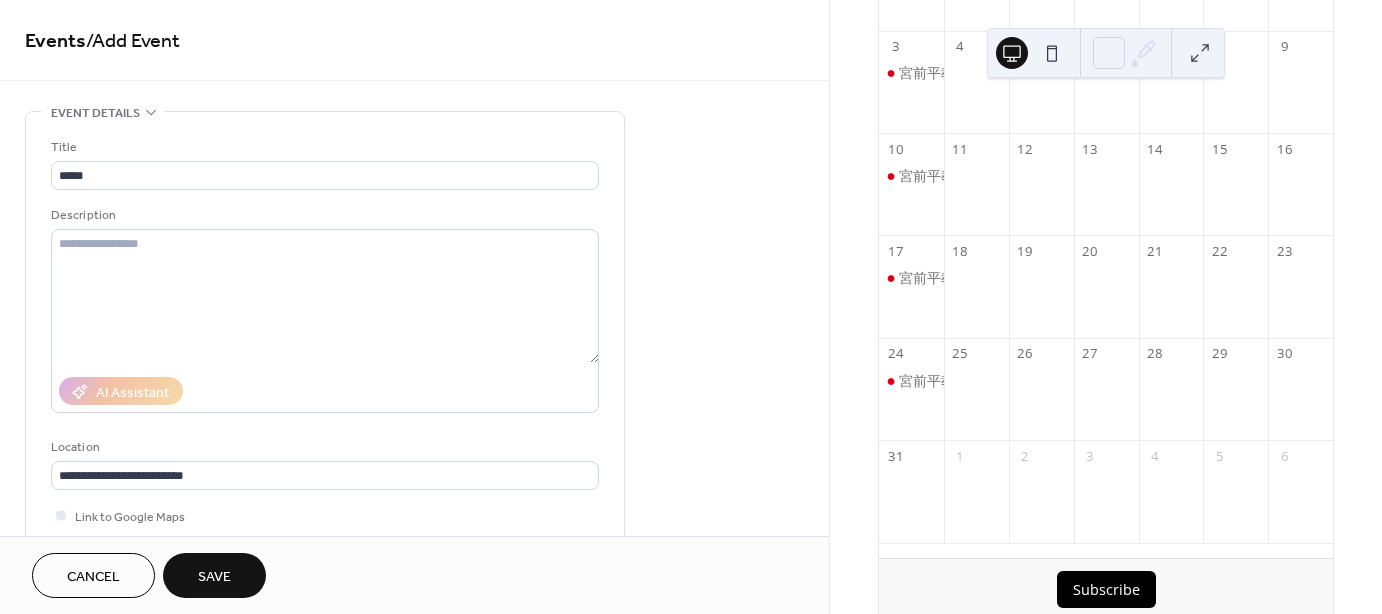 click on "Save" at bounding box center (214, 577) 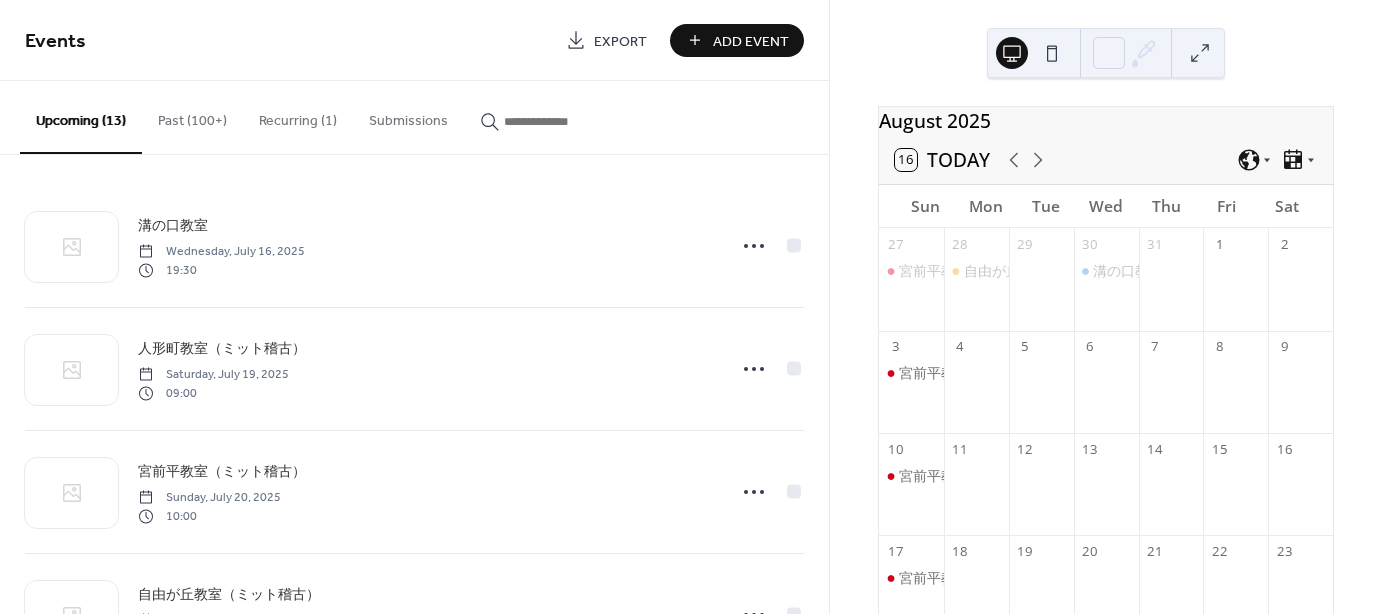 scroll, scrollTop: 200, scrollLeft: 0, axis: vertical 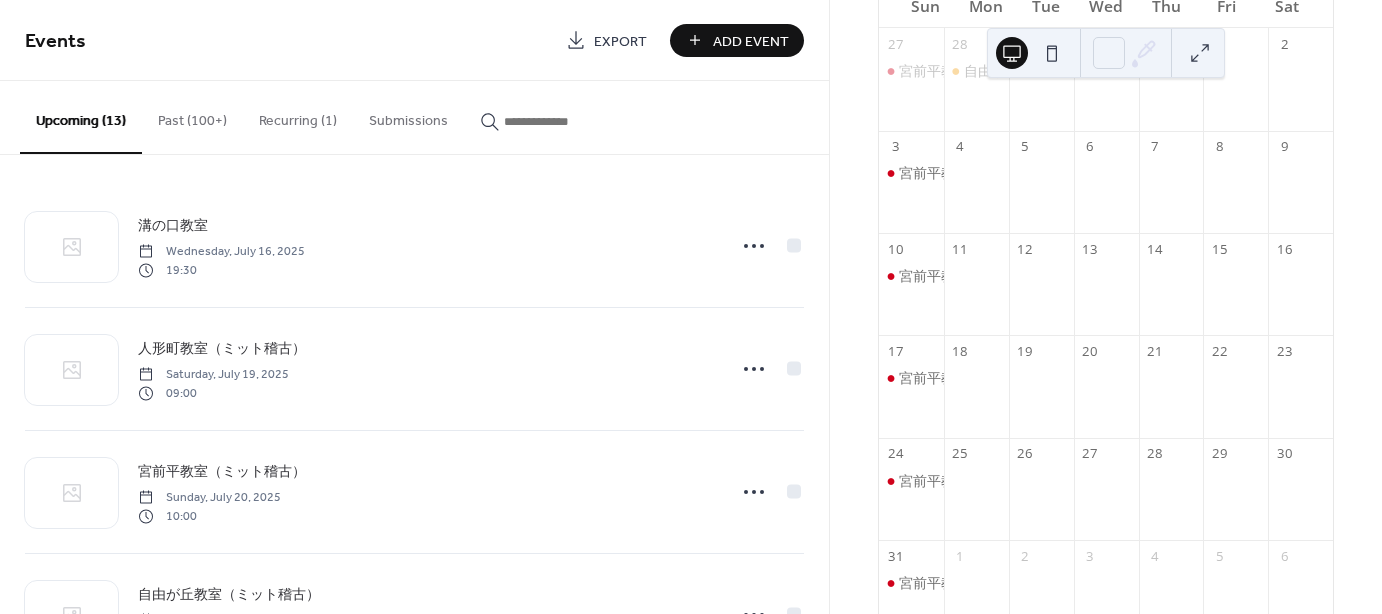 click at bounding box center (976, 193) 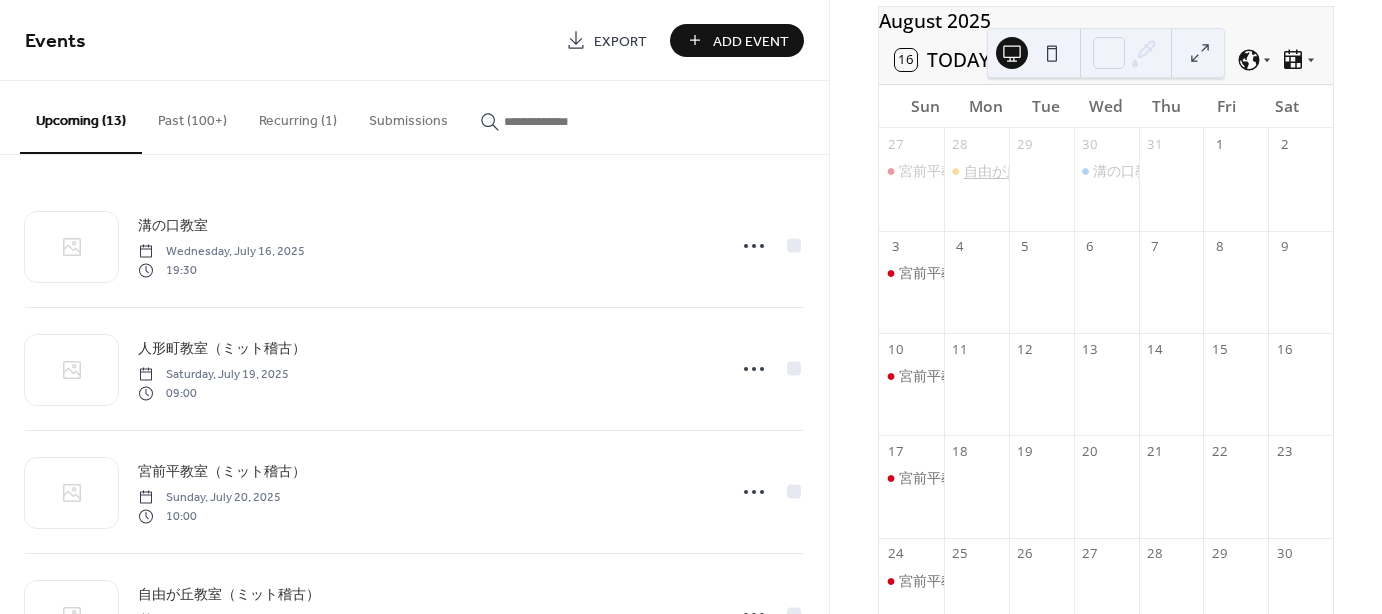 click on "自由が丘教室" at bounding box center [1006, 171] 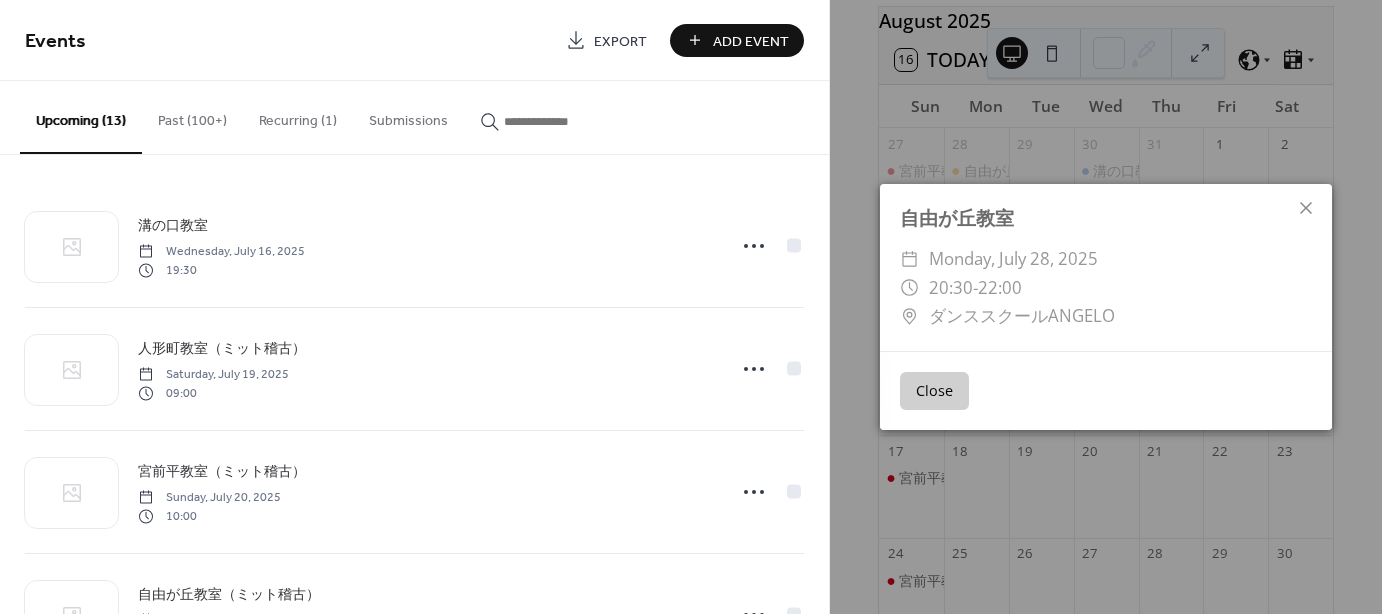click on "Close" at bounding box center [934, 391] 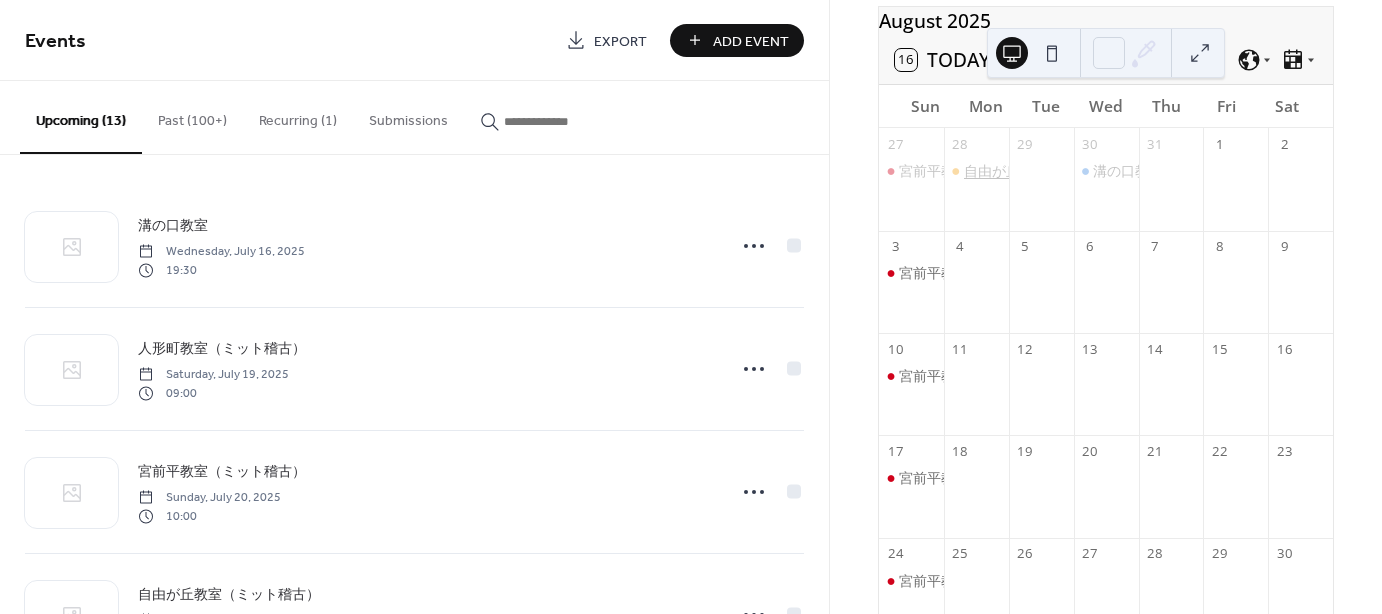 click on "自由が丘教室" at bounding box center (1006, 171) 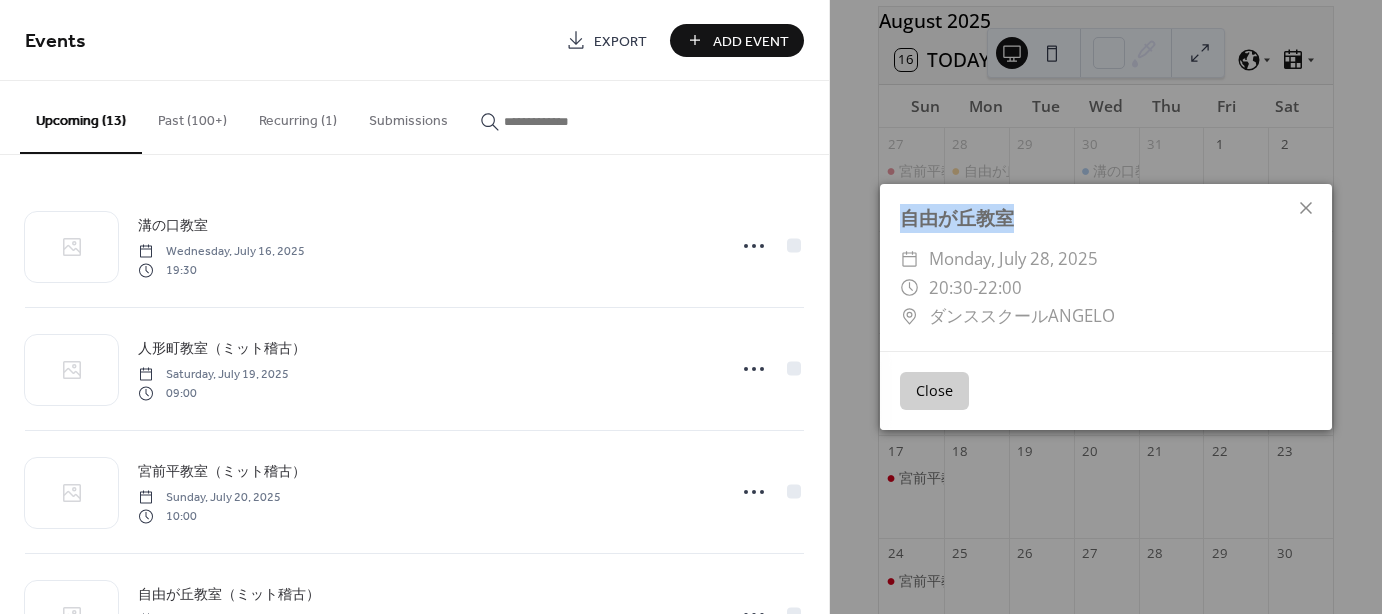 drag, startPoint x: 1043, startPoint y: 215, endPoint x: 860, endPoint y: 215, distance: 183 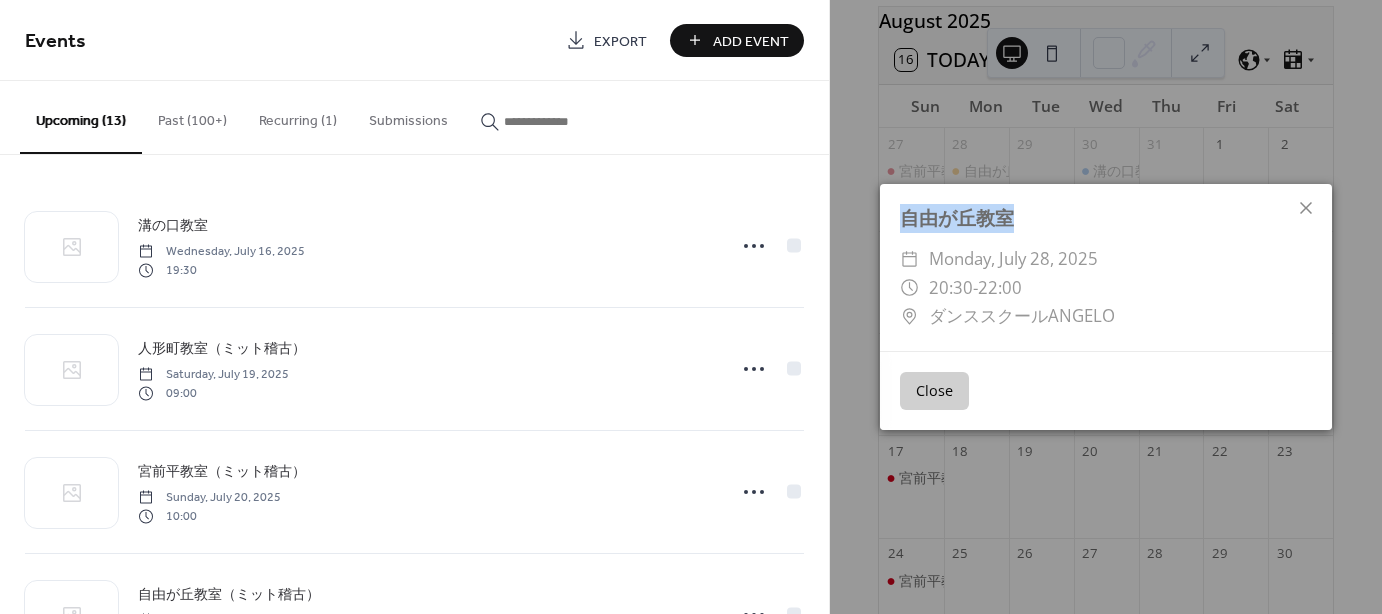 click on "Add Event" at bounding box center [751, 41] 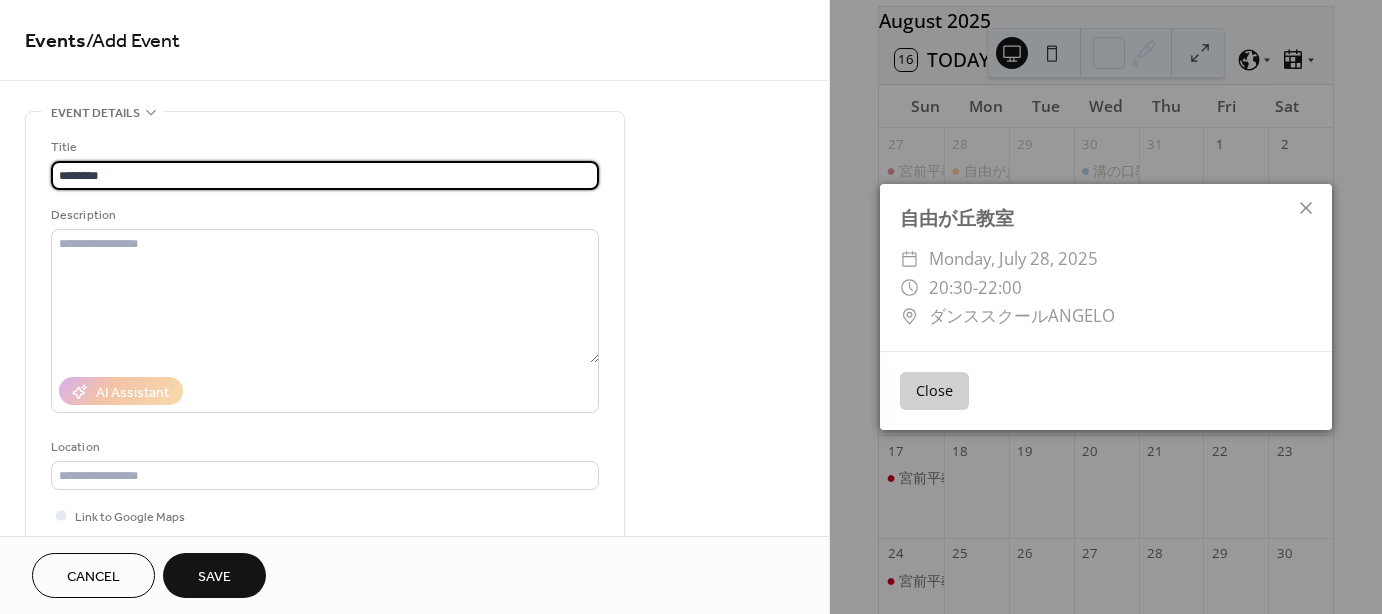 click on "********" at bounding box center (325, 175) 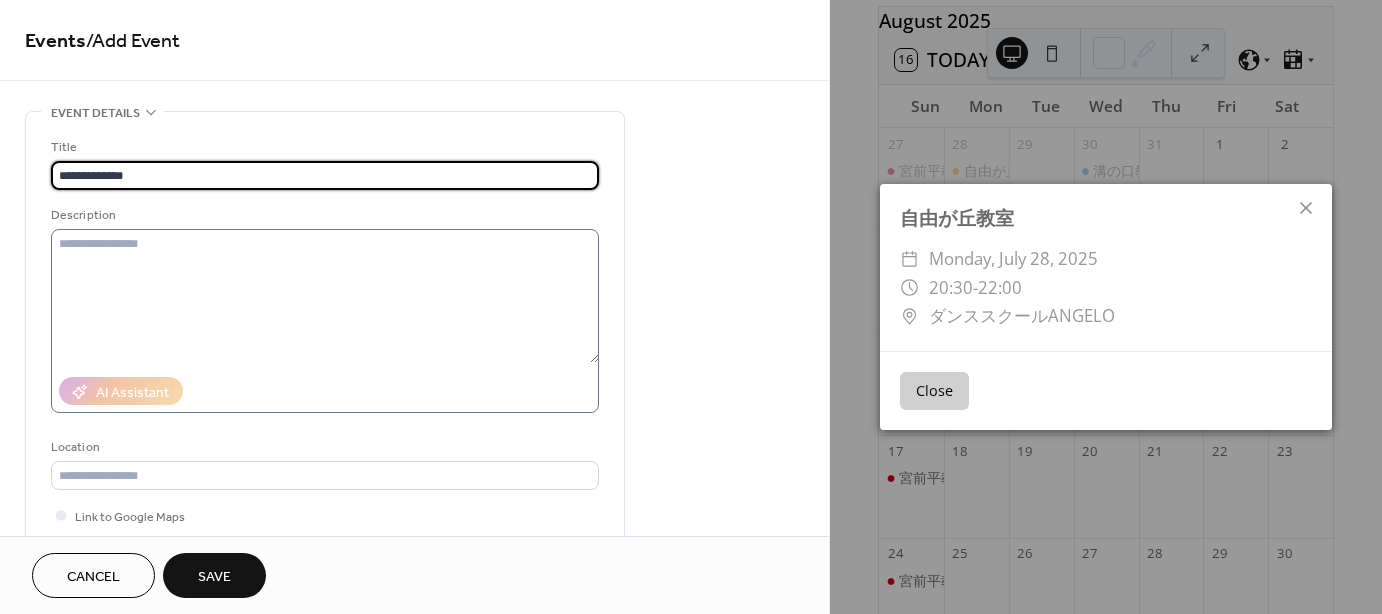 type on "**********" 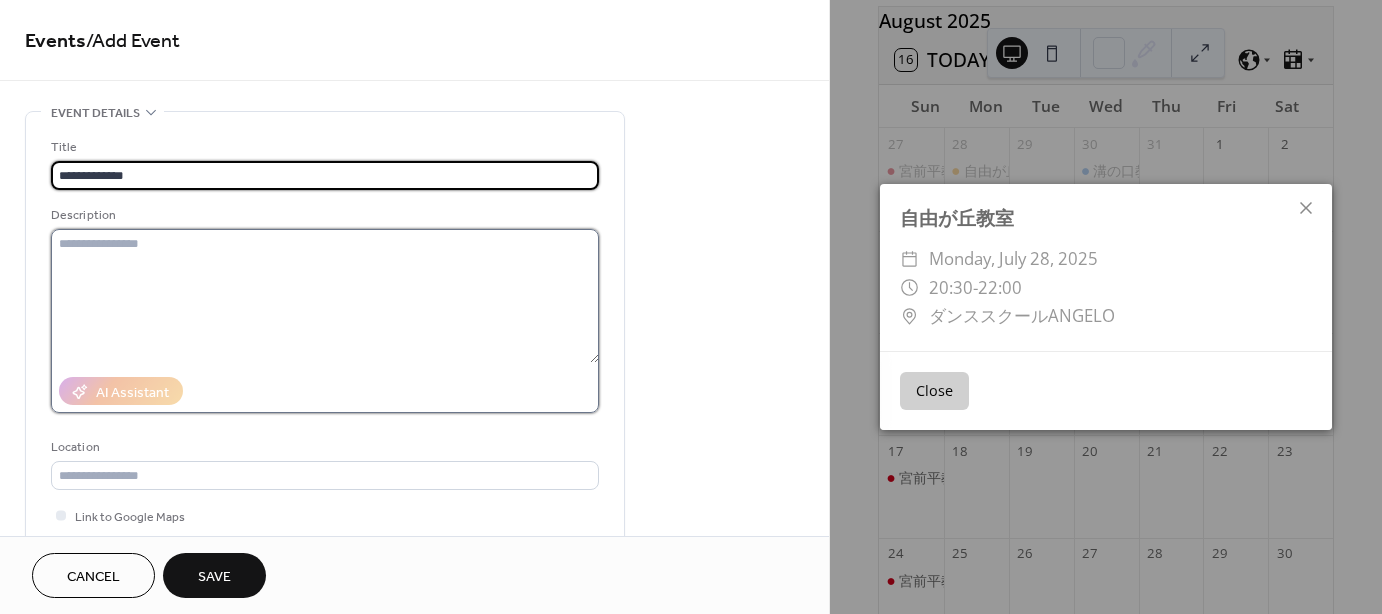 click at bounding box center (325, 296) 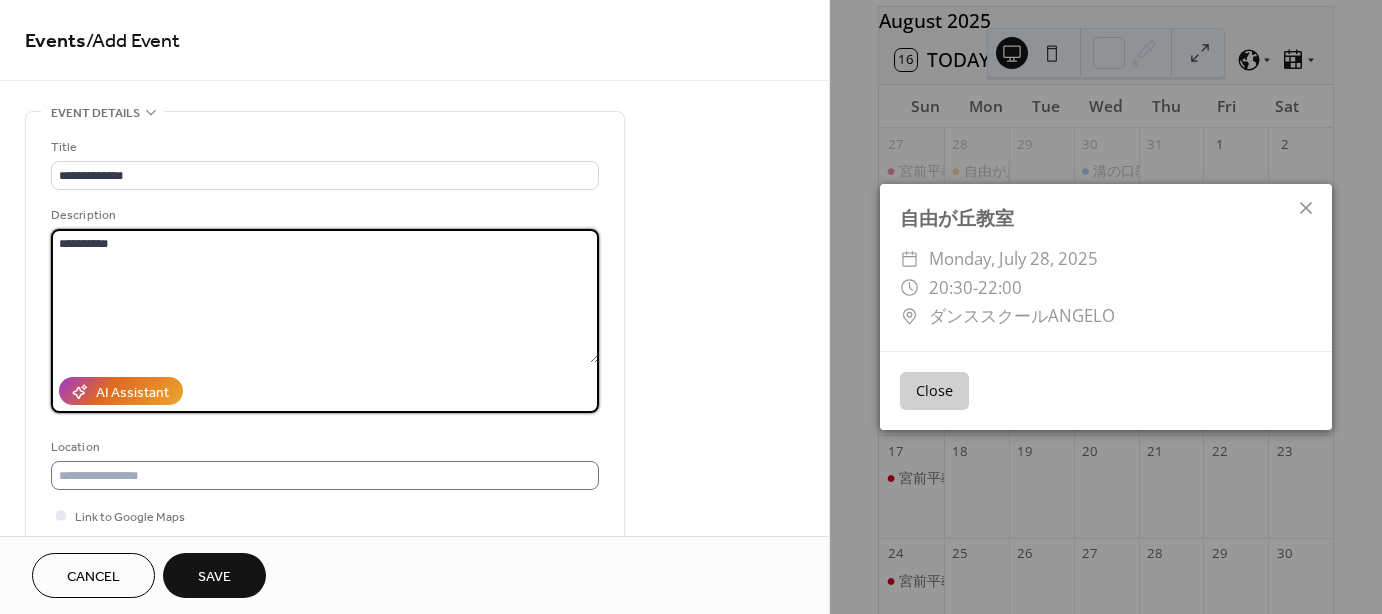 type on "**********" 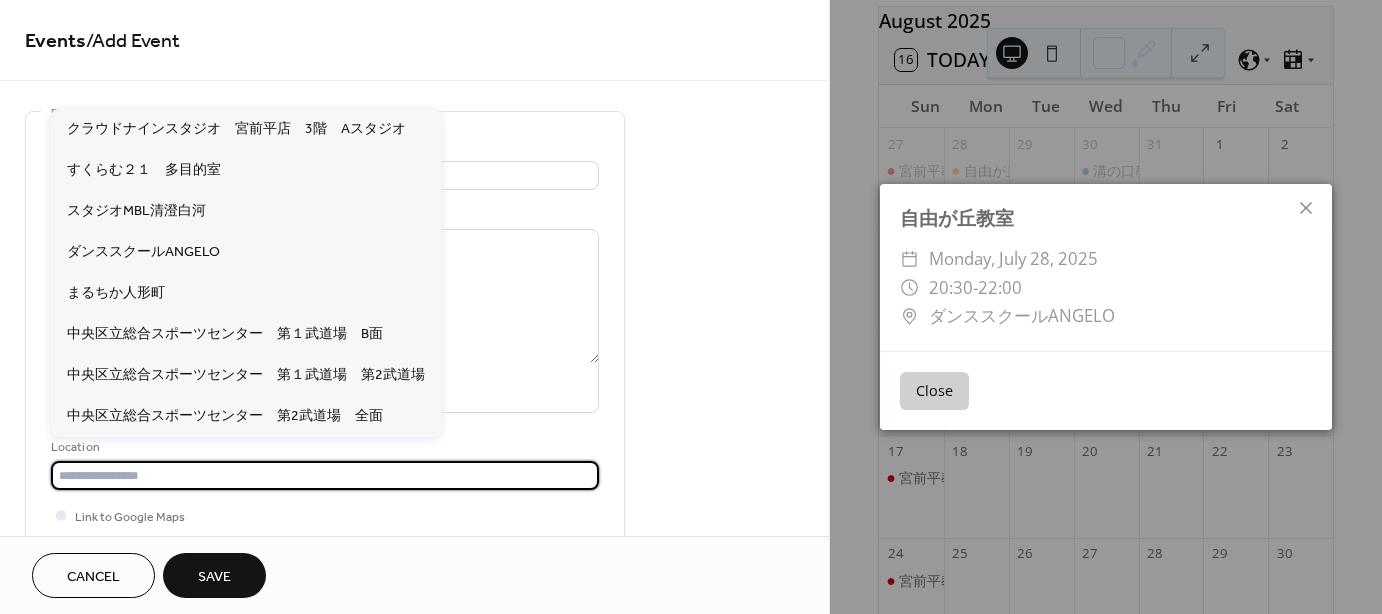 click at bounding box center [325, 475] 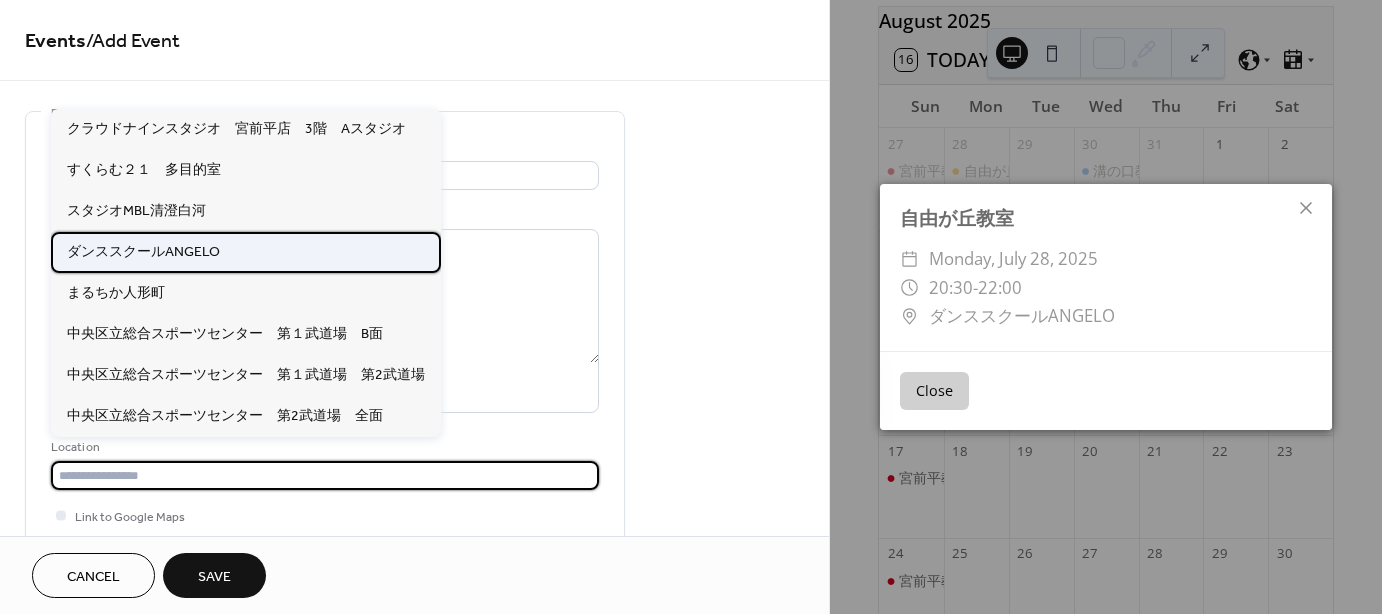 click on "ダンススクールANGELO" at bounding box center [143, 251] 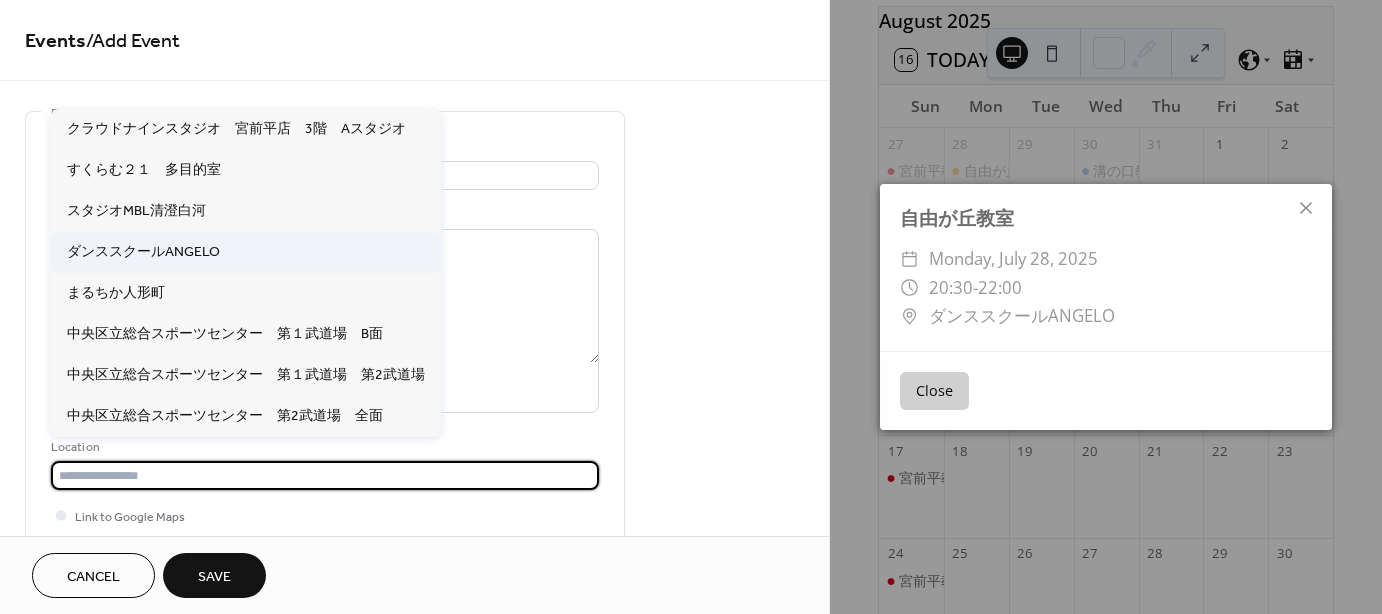 type on "**********" 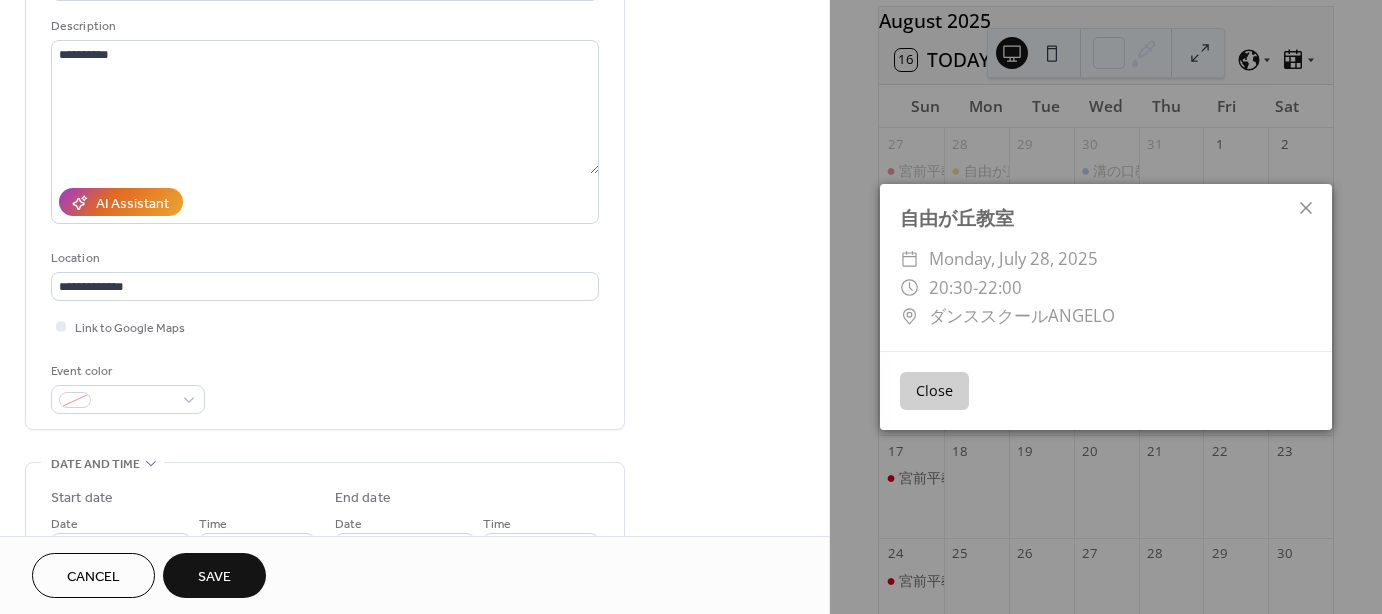 scroll, scrollTop: 200, scrollLeft: 0, axis: vertical 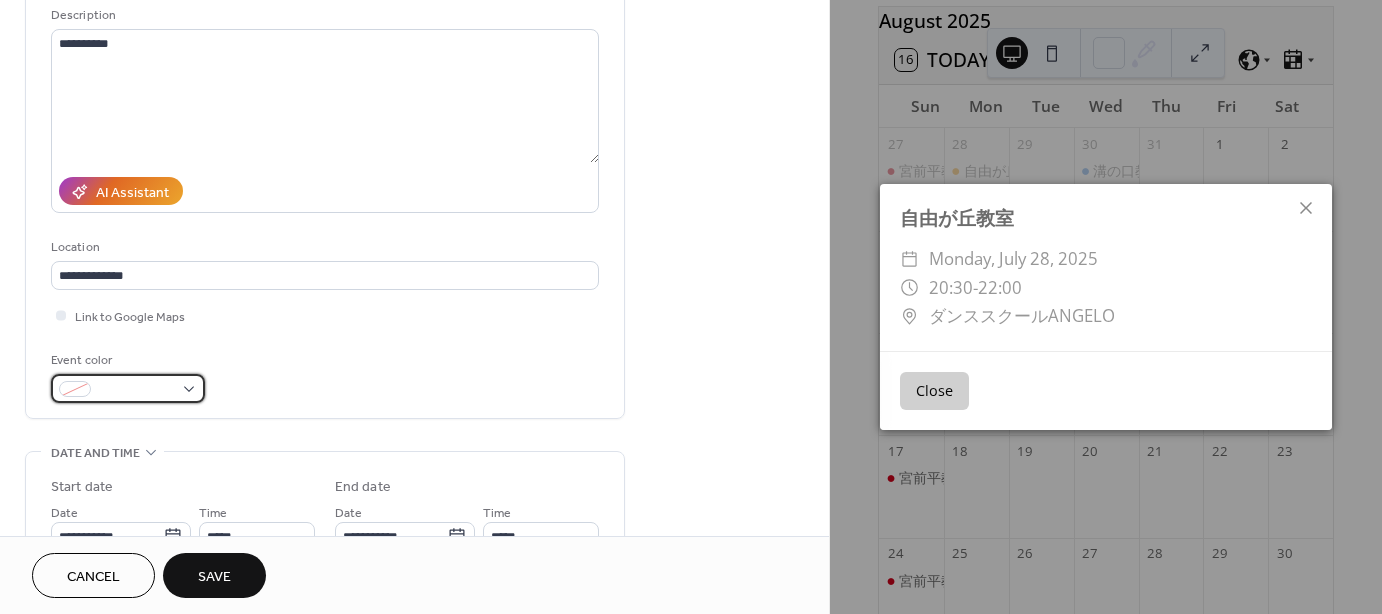 click at bounding box center (128, 388) 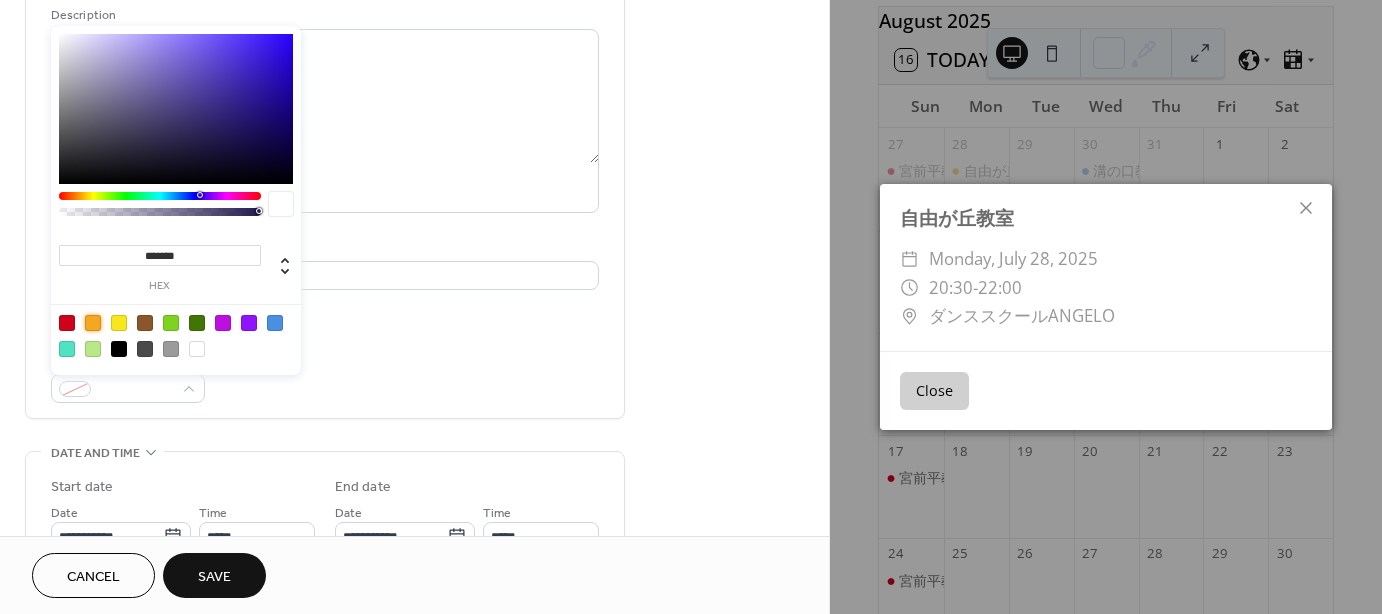 click at bounding box center [93, 323] 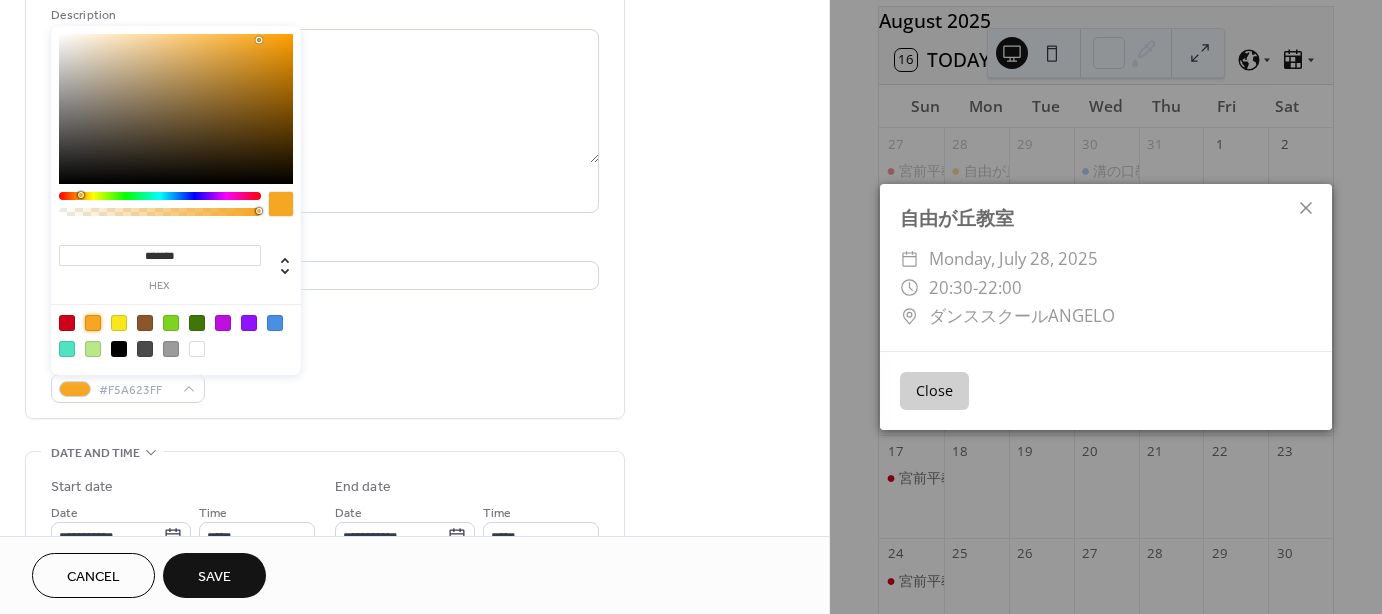 click on "Event color #F5A623FF" at bounding box center (325, 376) 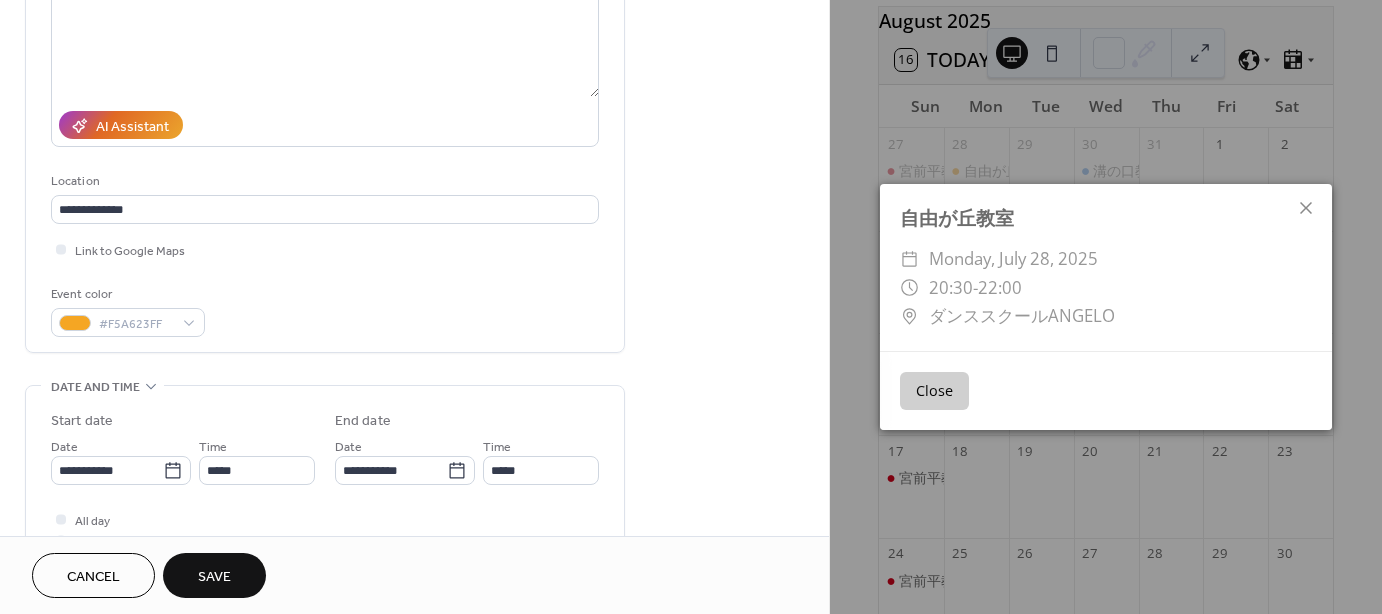scroll, scrollTop: 500, scrollLeft: 0, axis: vertical 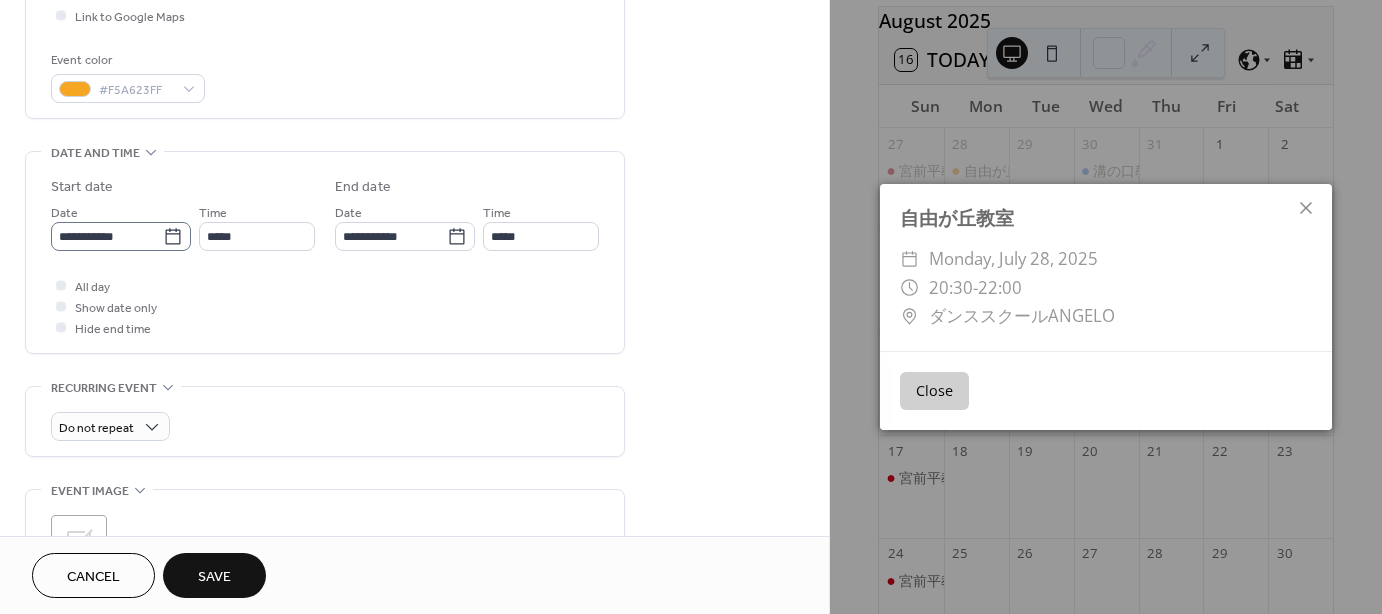 click 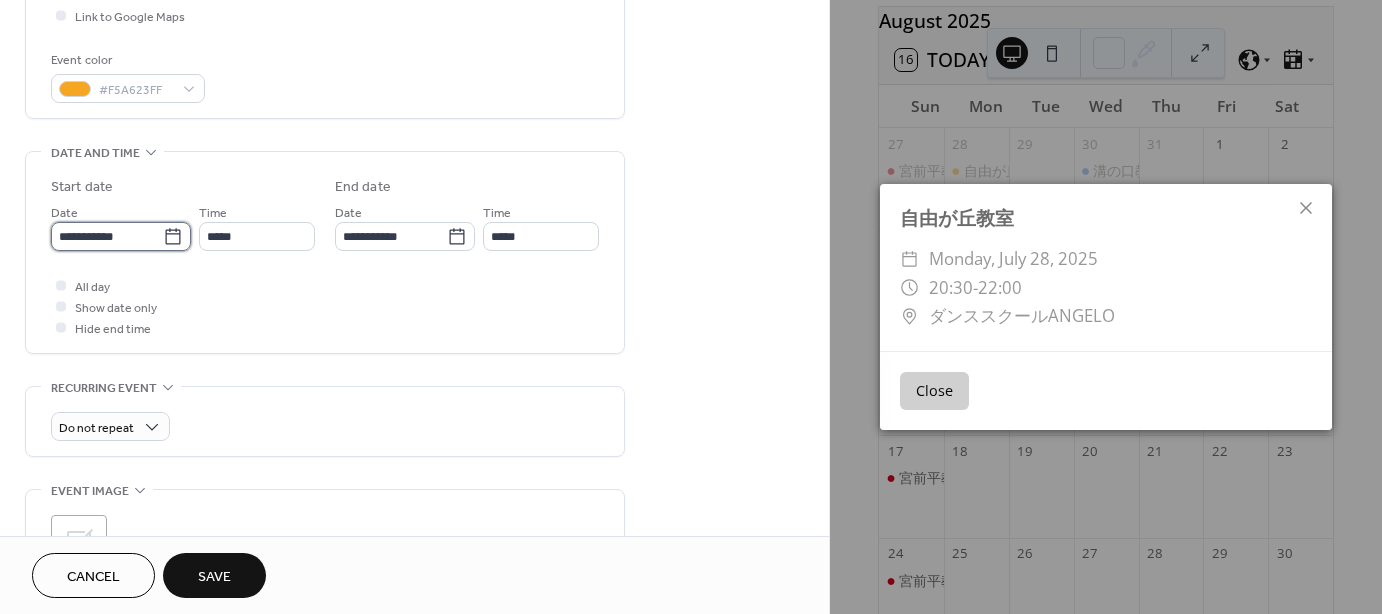 click on "**********" at bounding box center [107, 236] 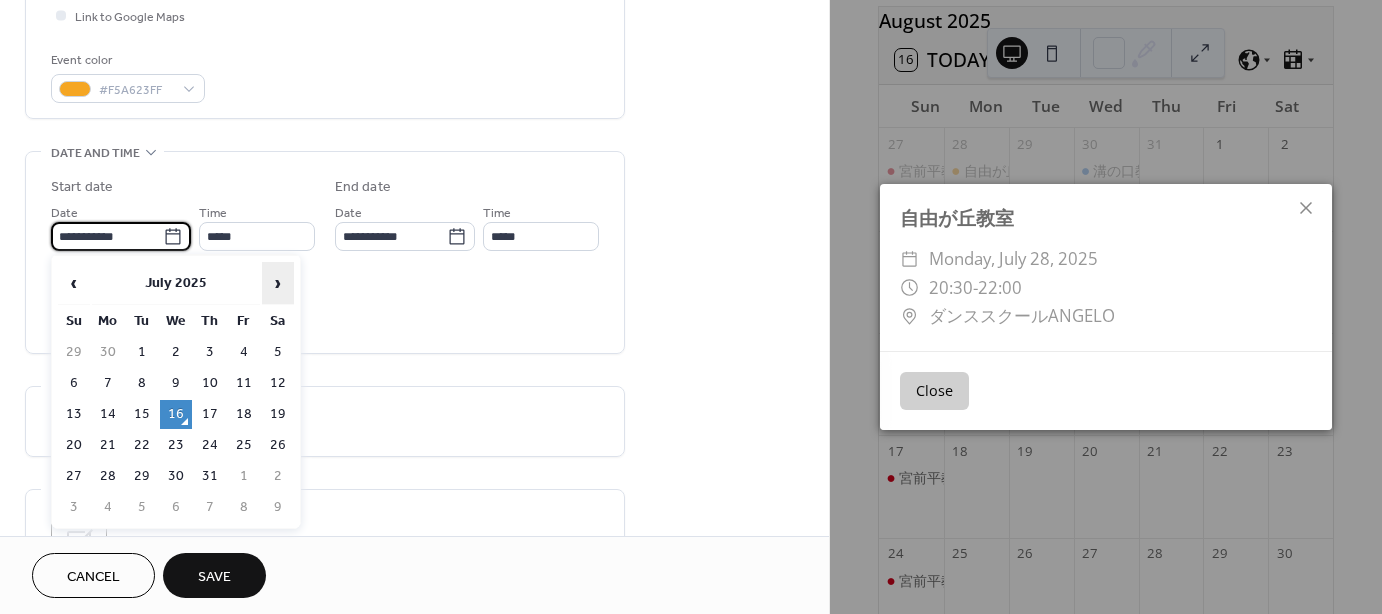 click on "›" at bounding box center [278, 283] 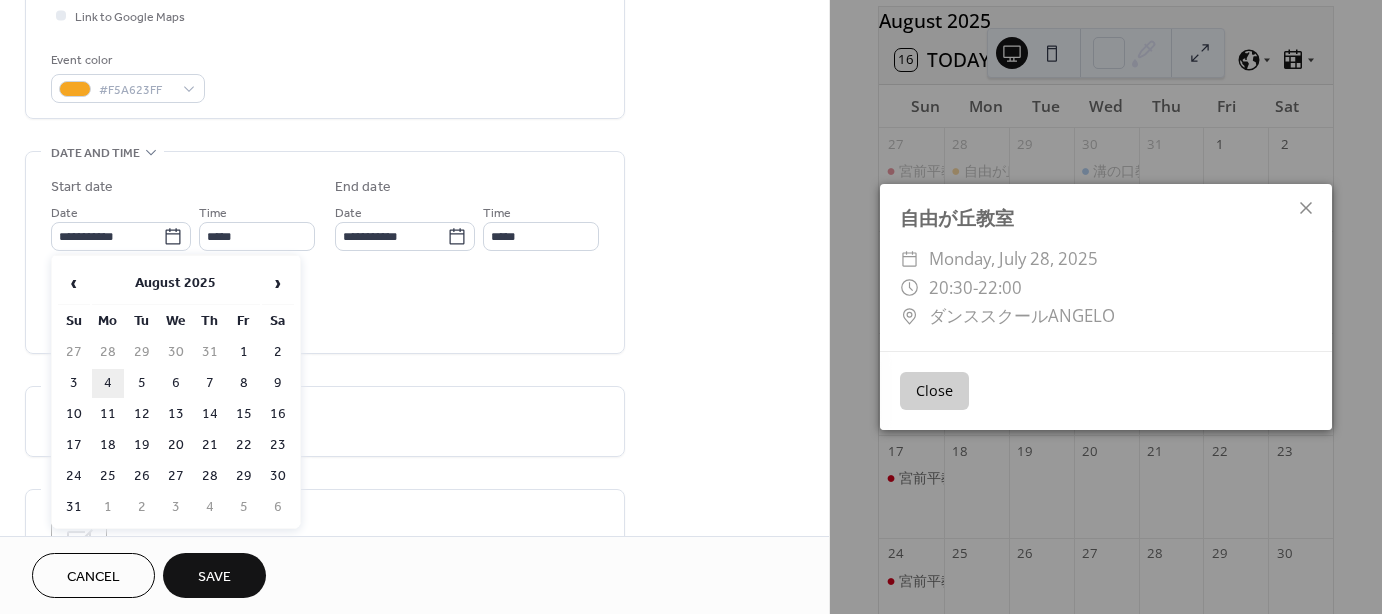 click on "4" at bounding box center [108, 383] 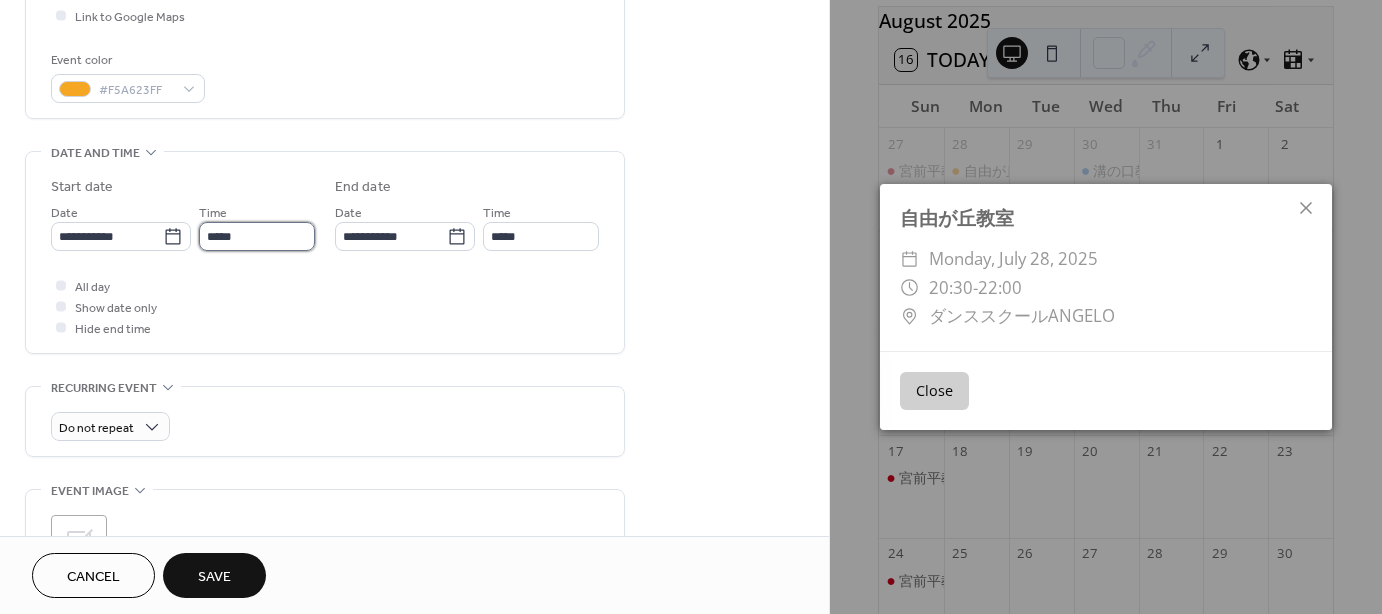 click on "*****" at bounding box center (257, 236) 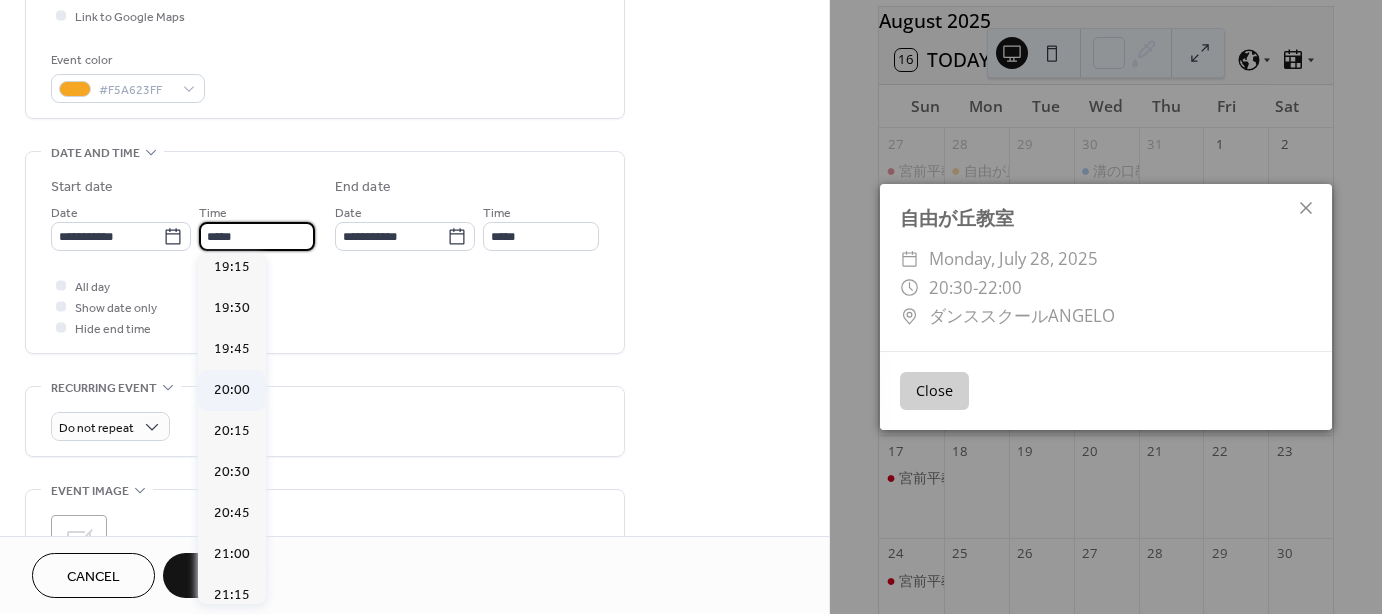 scroll, scrollTop: 3168, scrollLeft: 0, axis: vertical 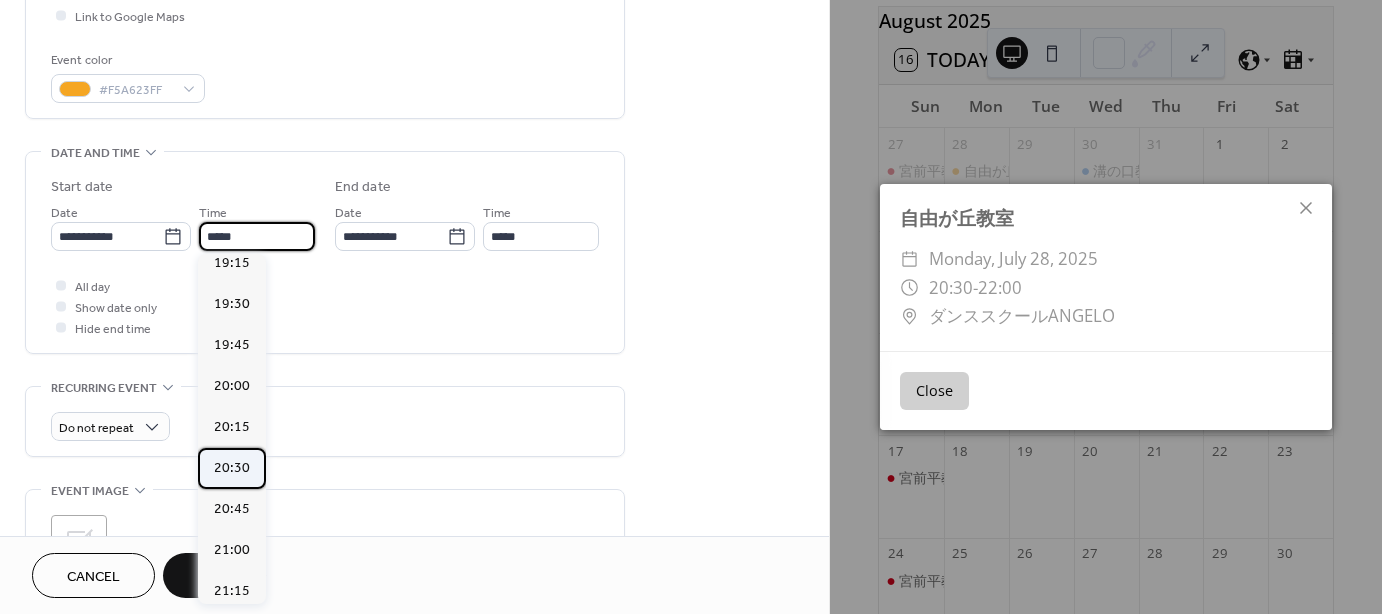 click on "20:30" at bounding box center (232, 468) 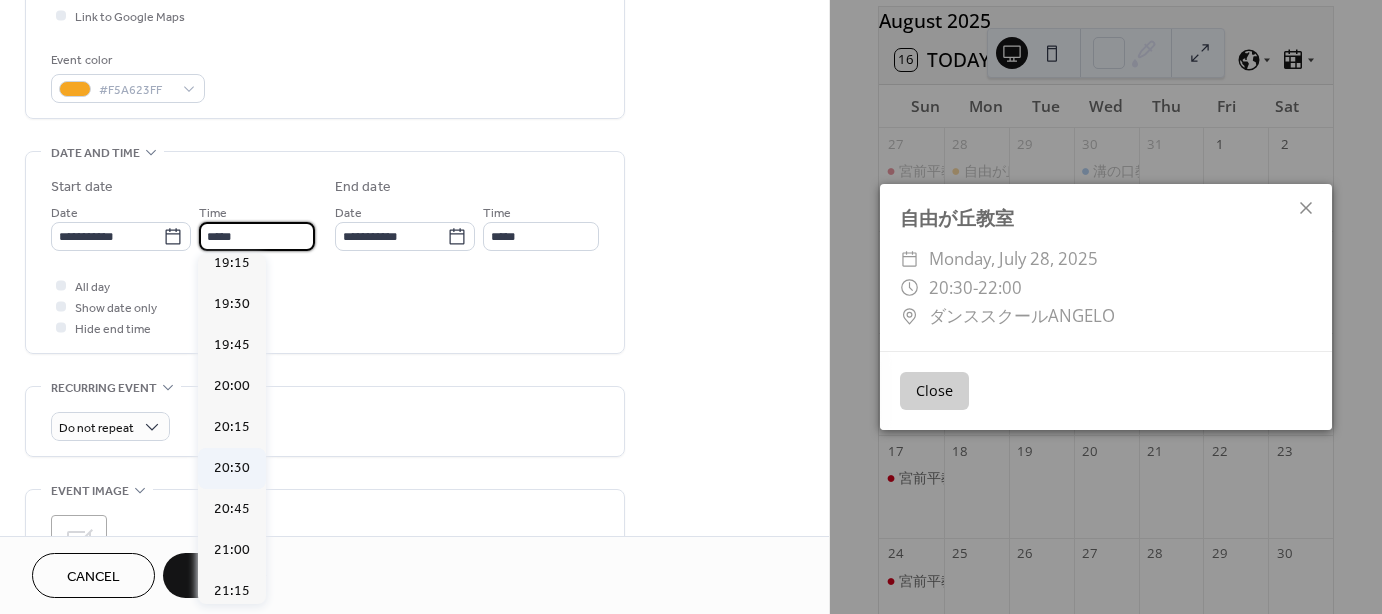 type on "*****" 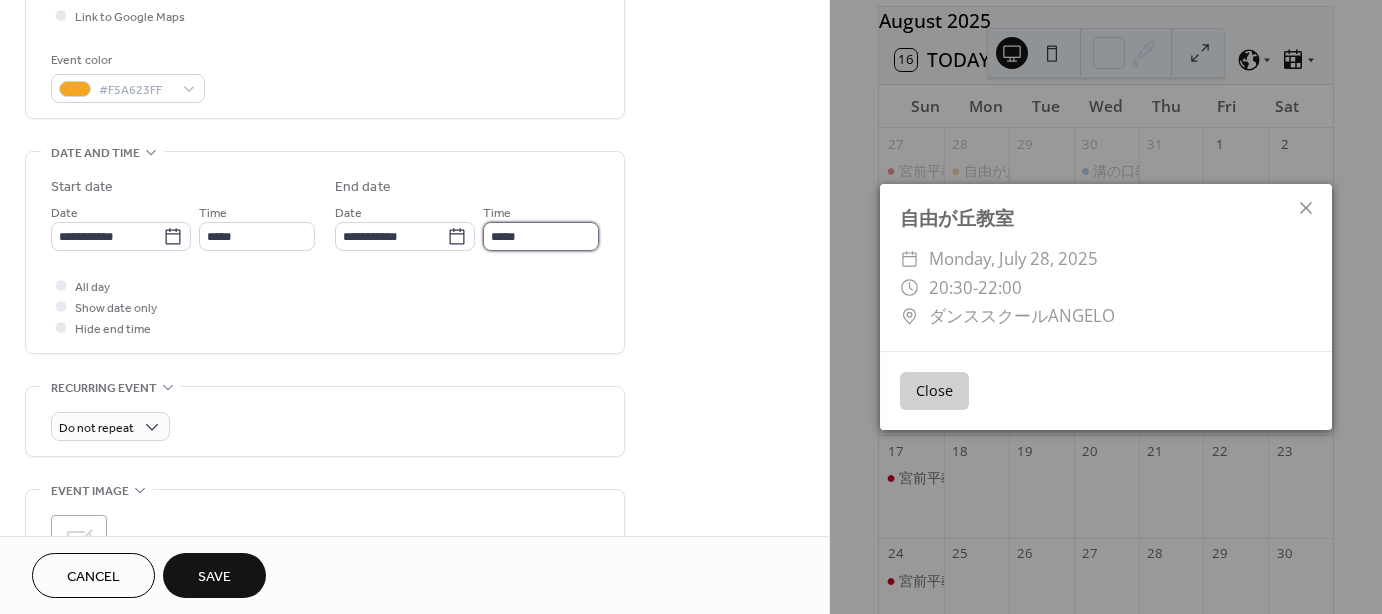 click on "*****" at bounding box center [541, 236] 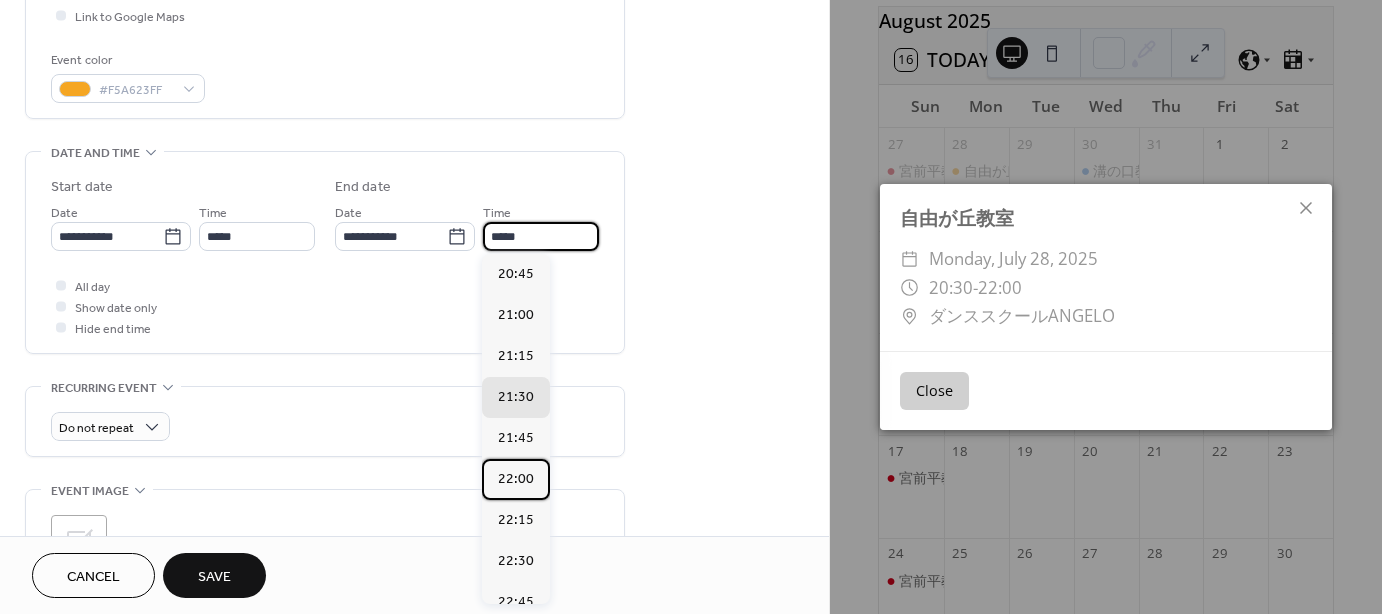 click on "22:00" at bounding box center (516, 479) 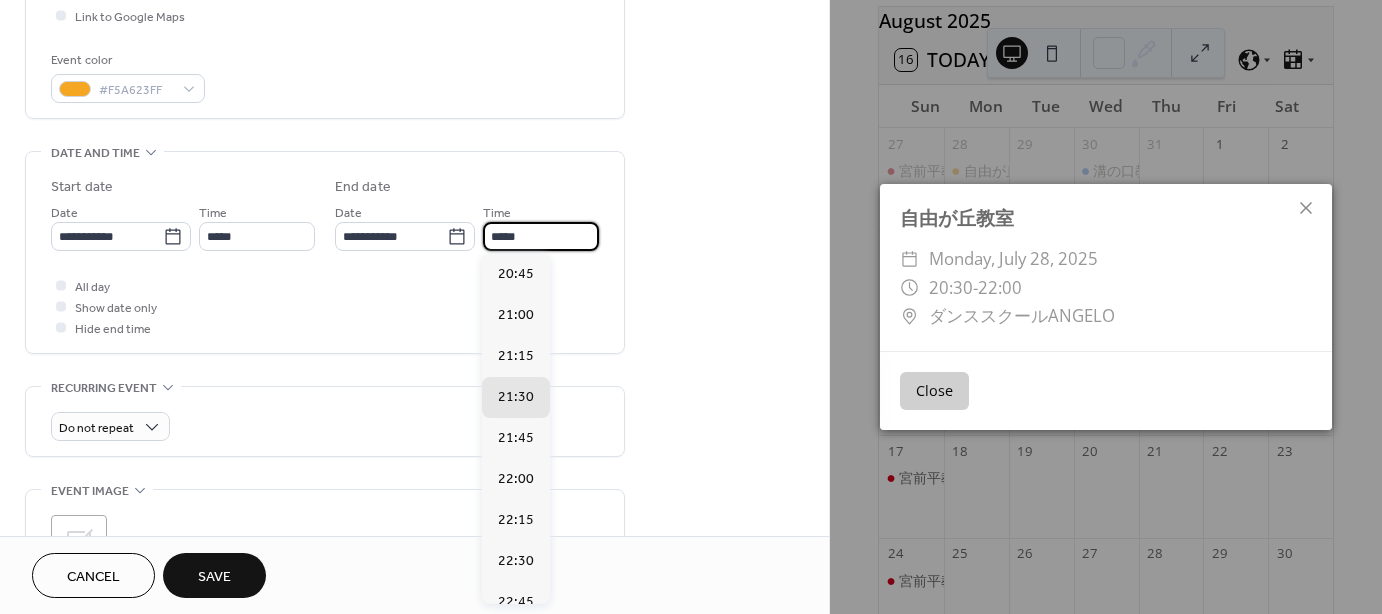 type on "*****" 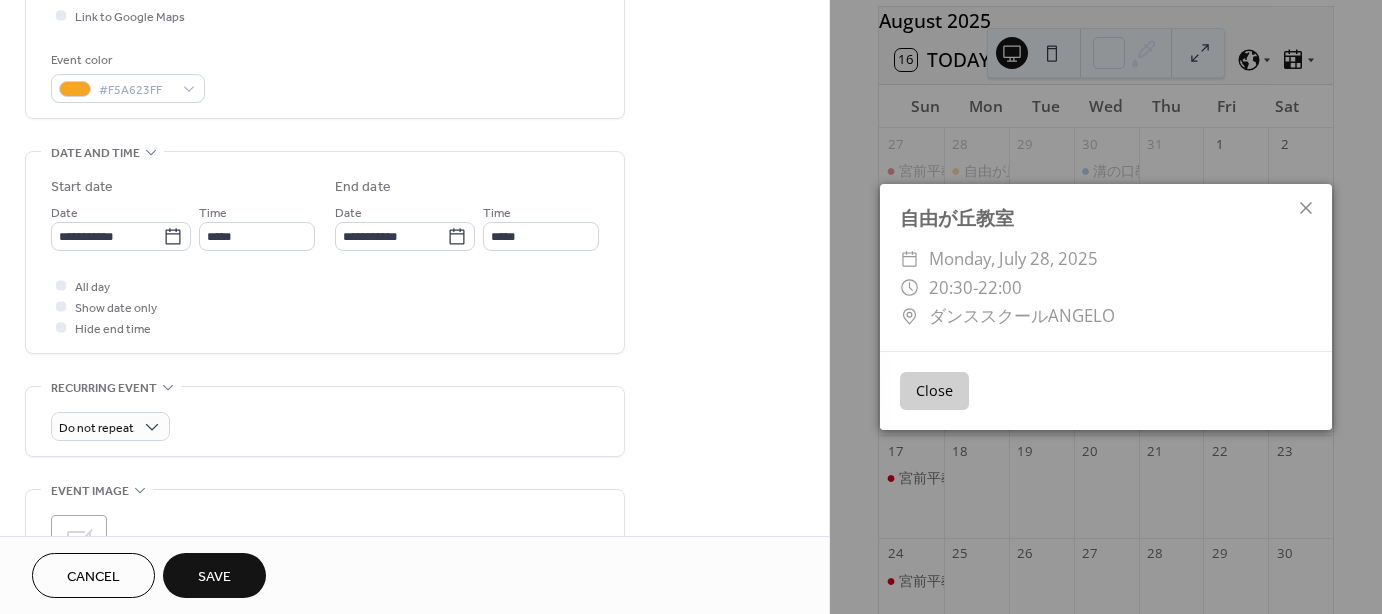click on "Save" at bounding box center (214, 575) 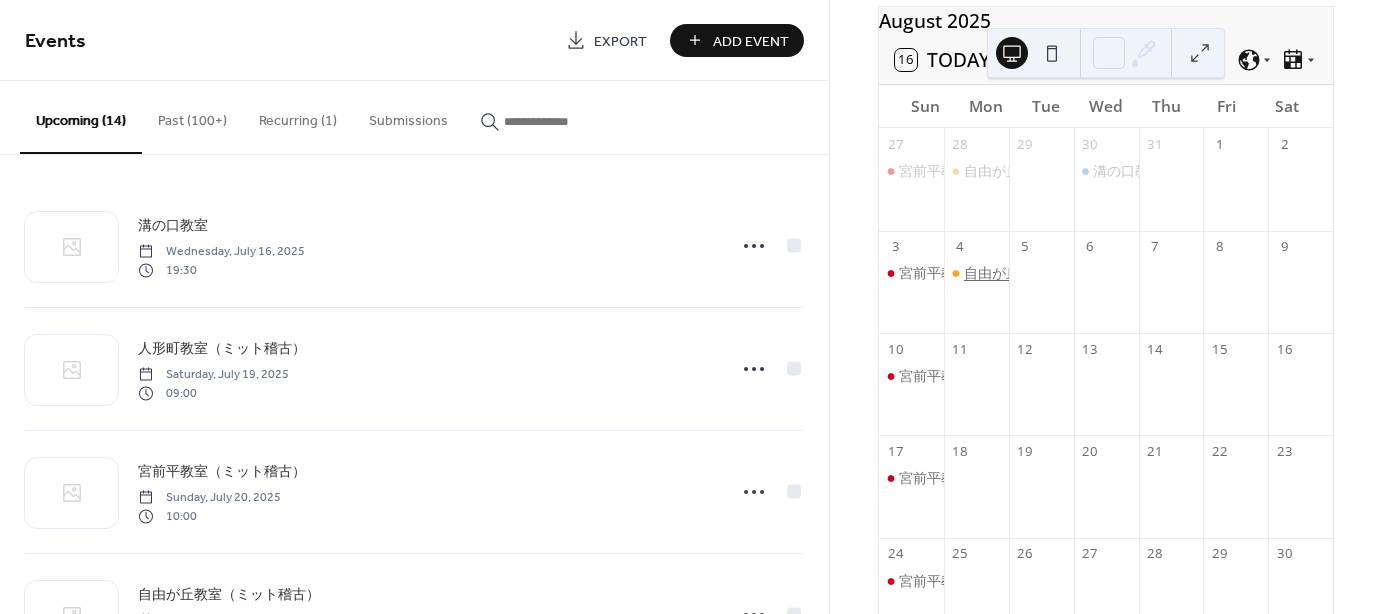 click on "自由が丘教室（ミット稽古）" at bounding box center (1055, 273) 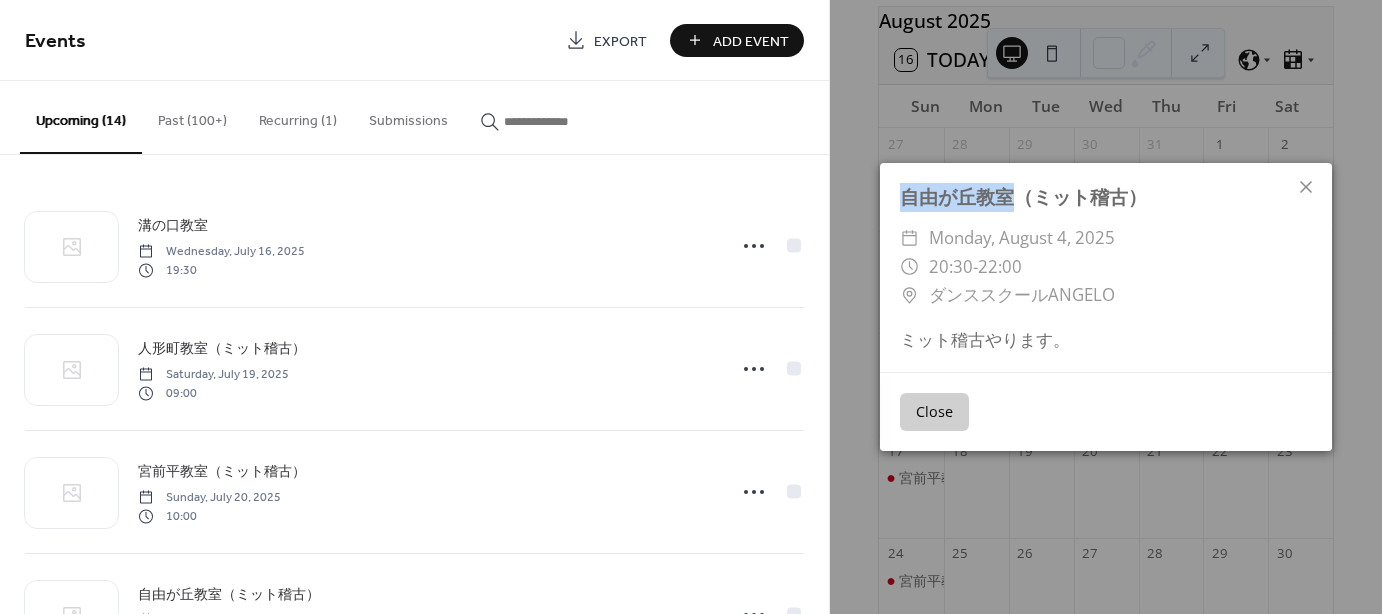 drag, startPoint x: 1021, startPoint y: 195, endPoint x: 896, endPoint y: 203, distance: 125.25574 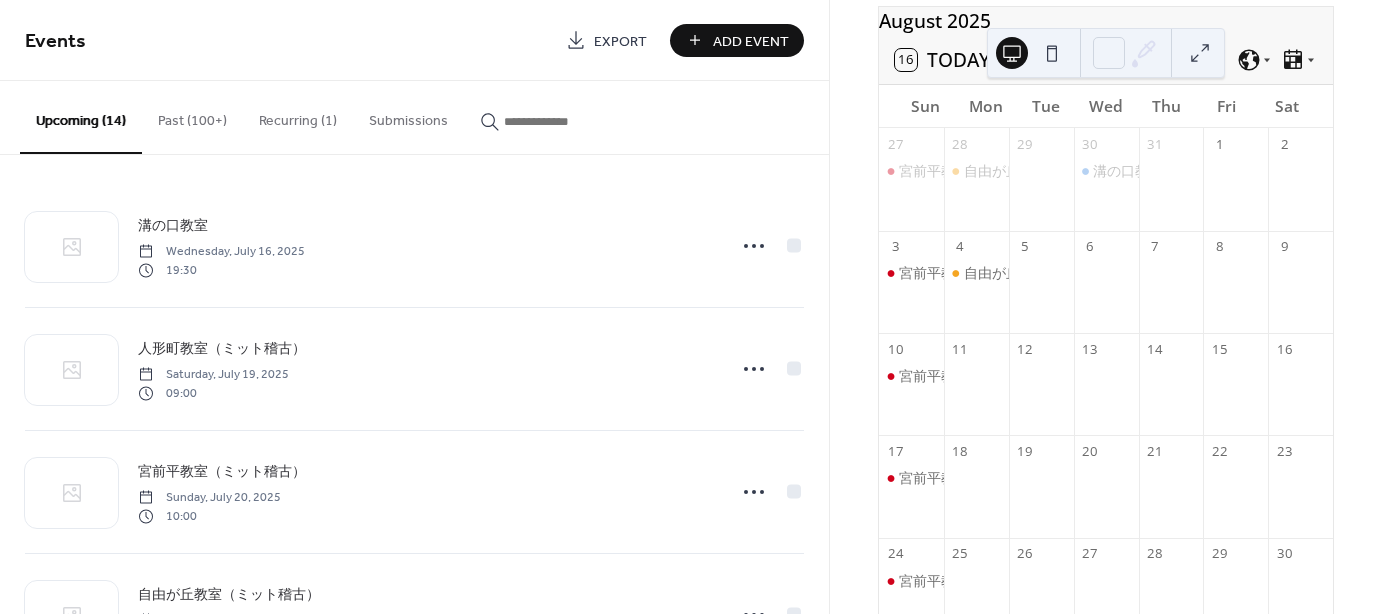 click on "Add Event" at bounding box center (751, 41) 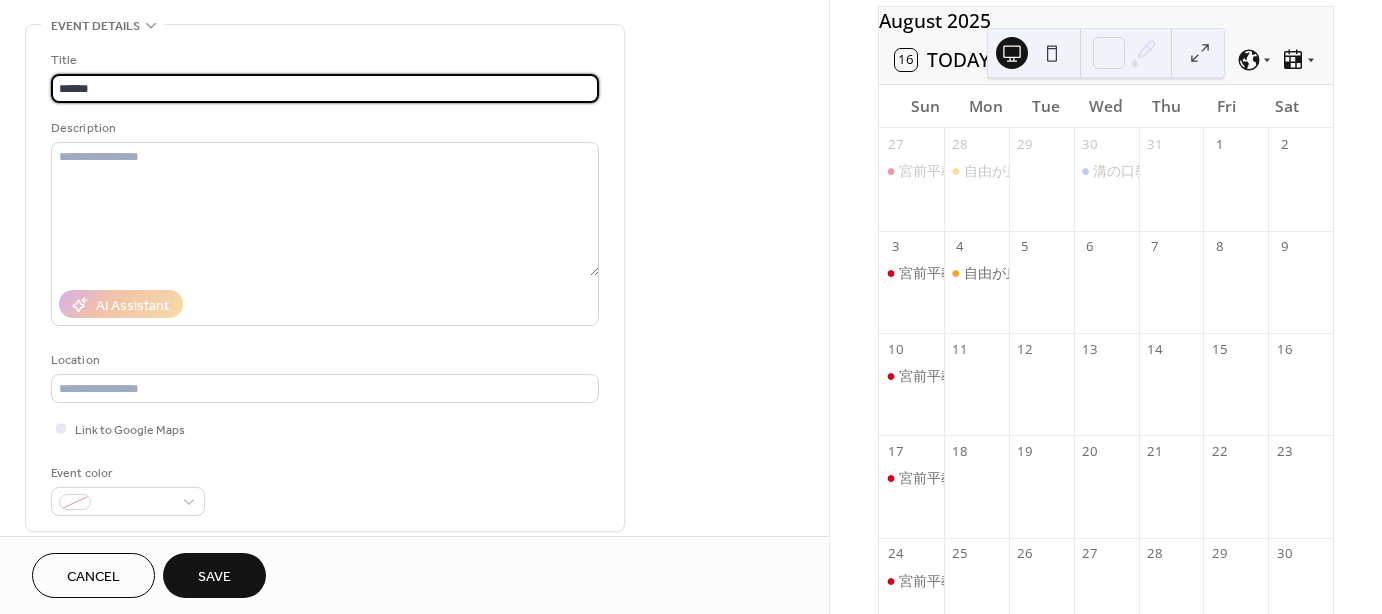 scroll, scrollTop: 400, scrollLeft: 0, axis: vertical 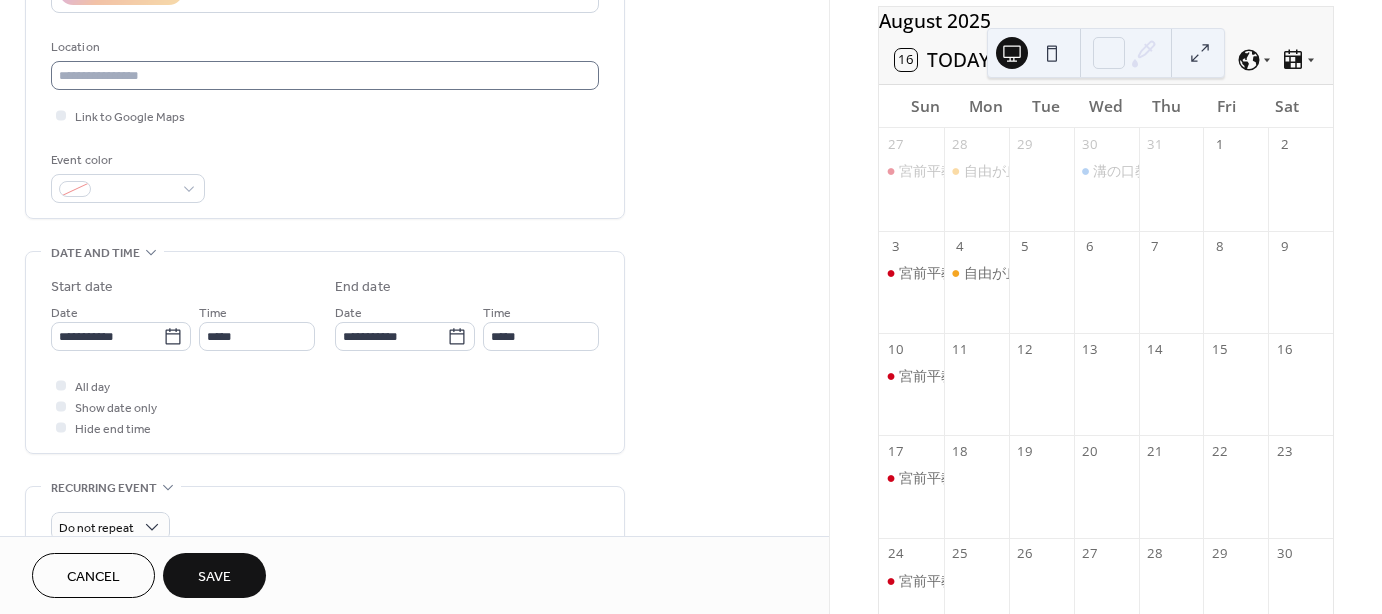 type on "******" 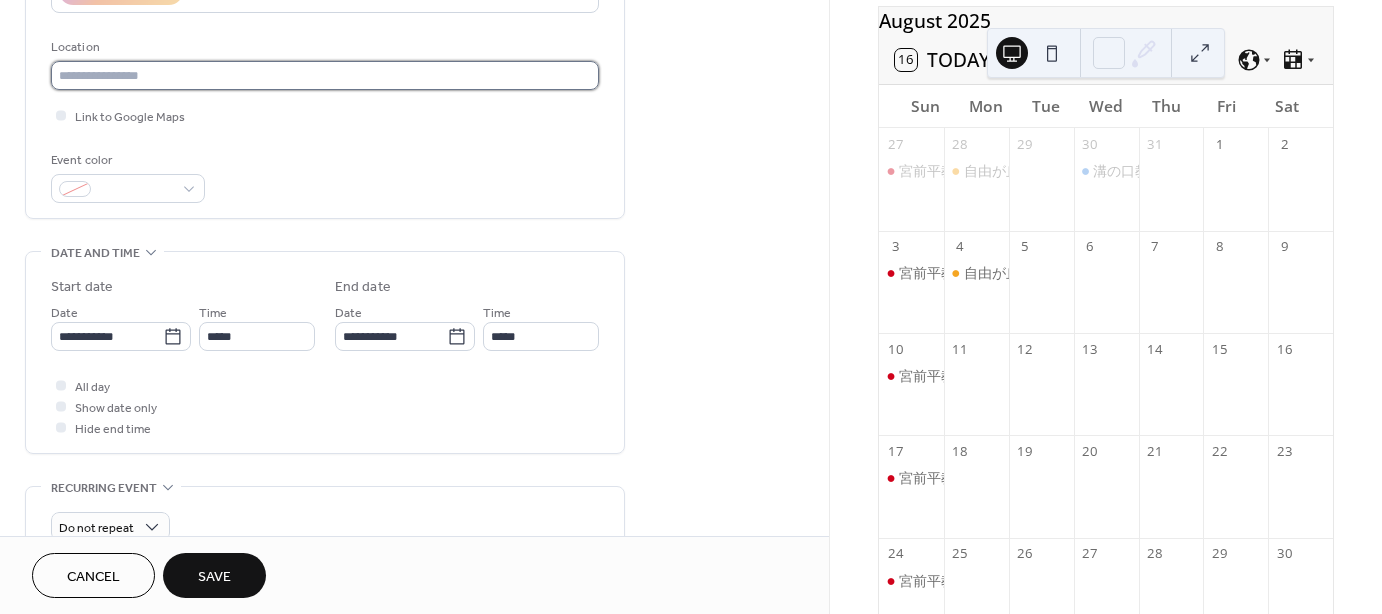 click at bounding box center [325, 75] 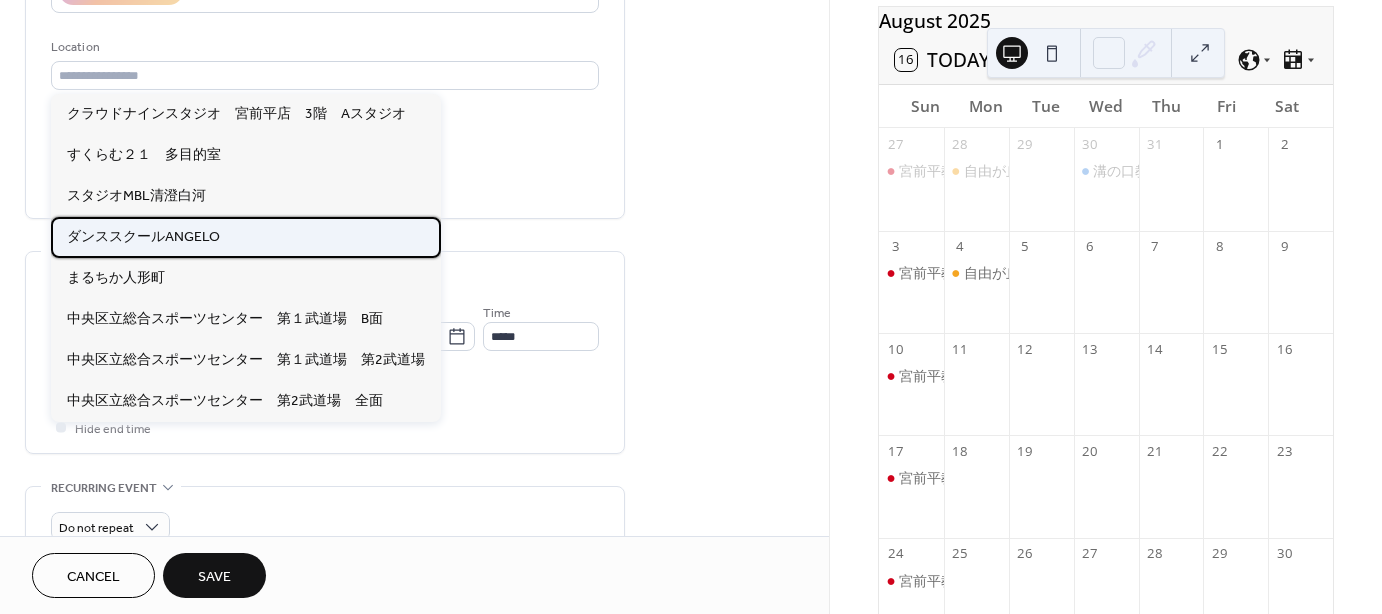 click on "ダンススクールANGELO" at bounding box center [143, 236] 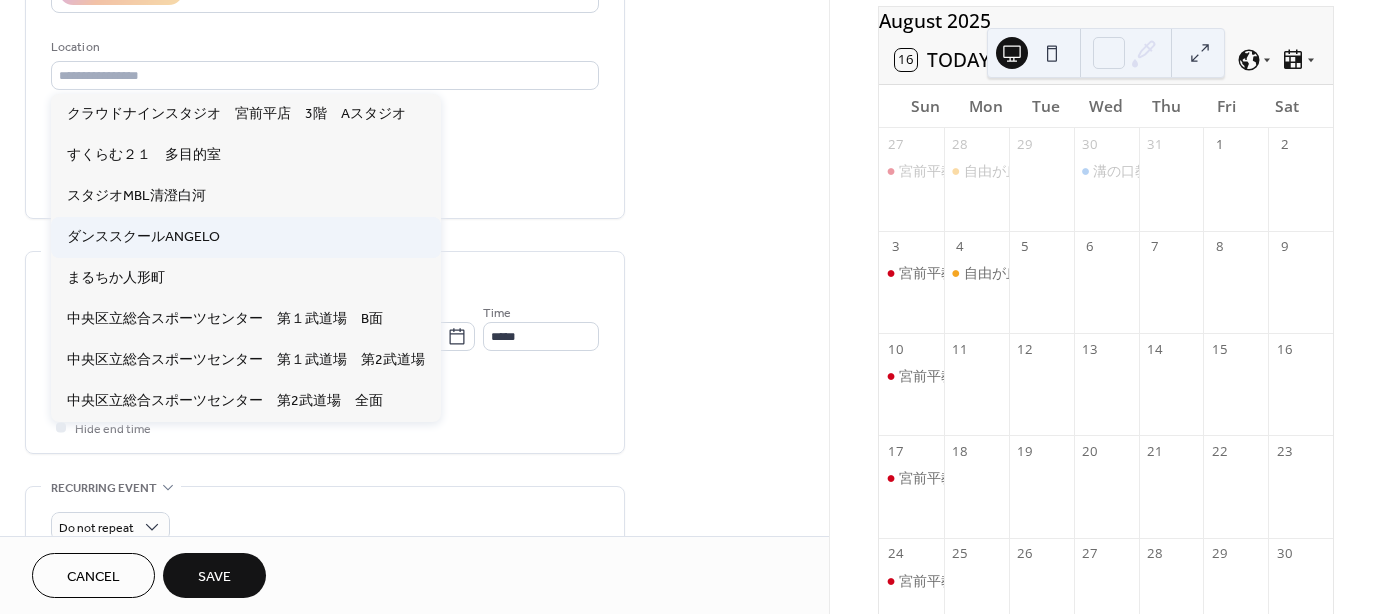 type on "**********" 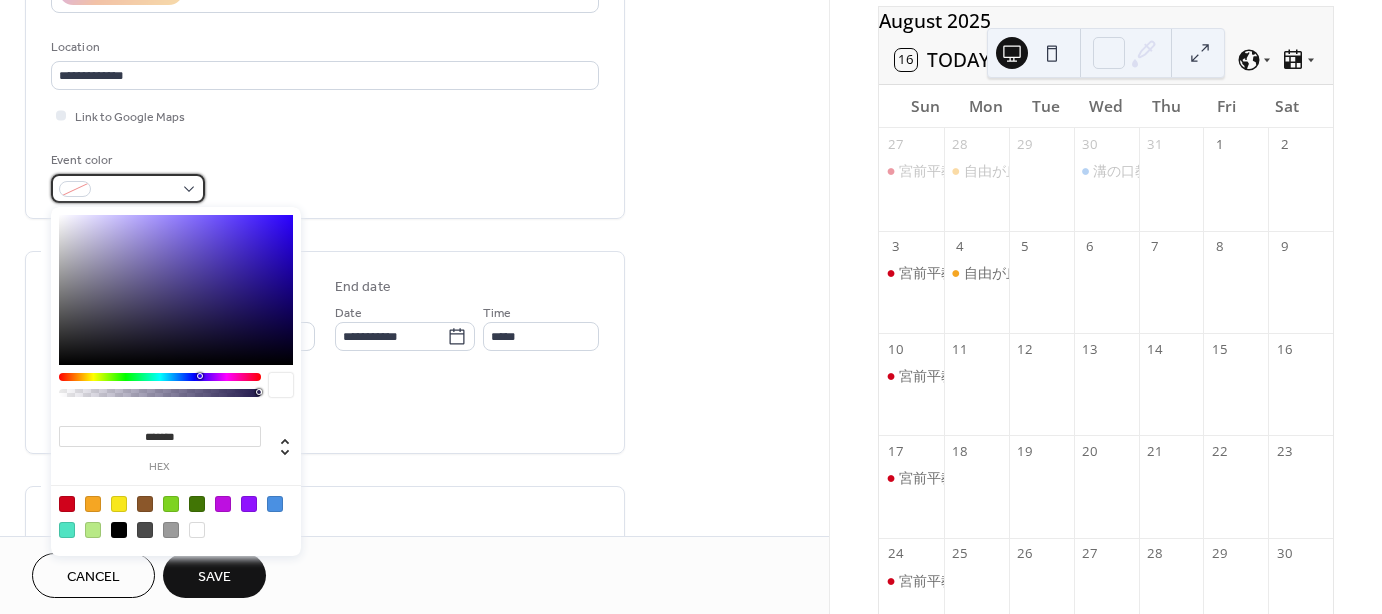 click at bounding box center (128, 188) 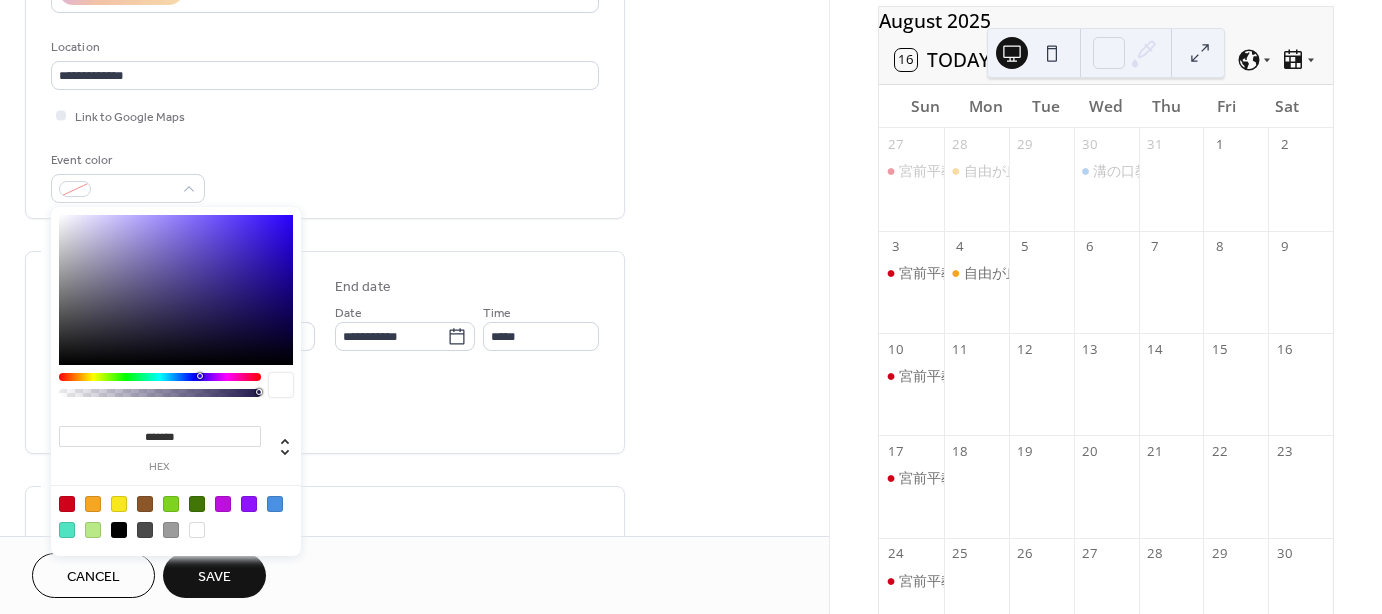 click at bounding box center [93, 504] 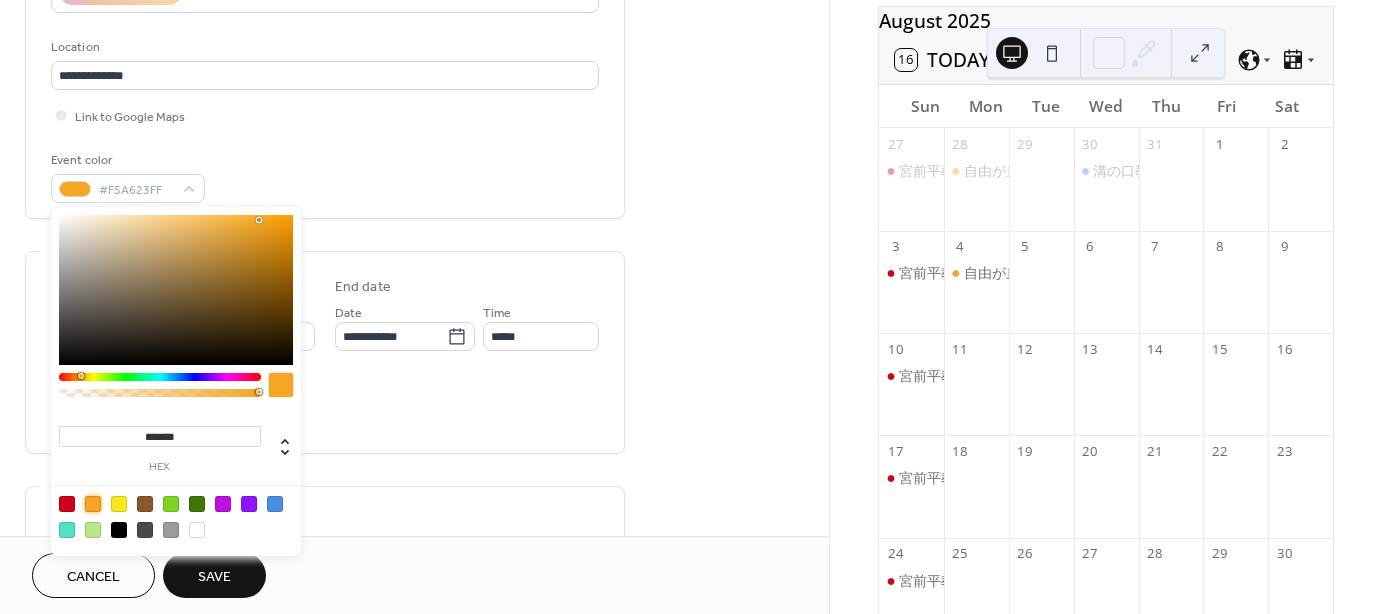 click on "**********" at bounding box center (325, 352) 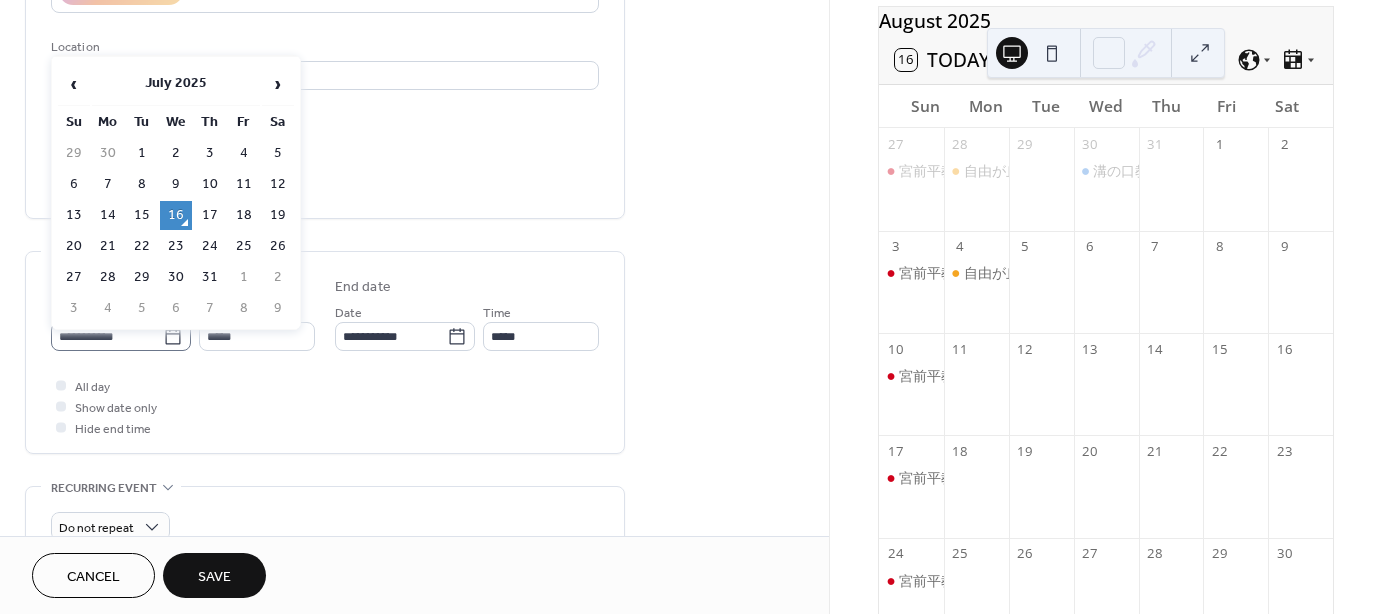 click 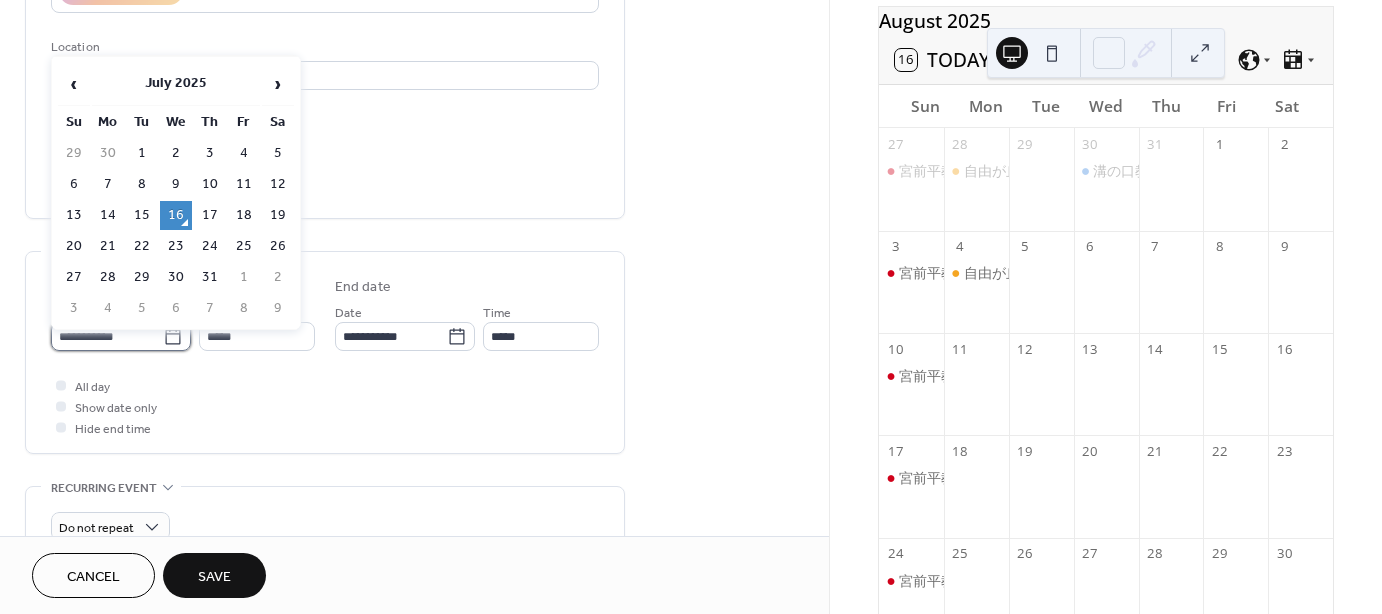 click on "**********" at bounding box center [107, 336] 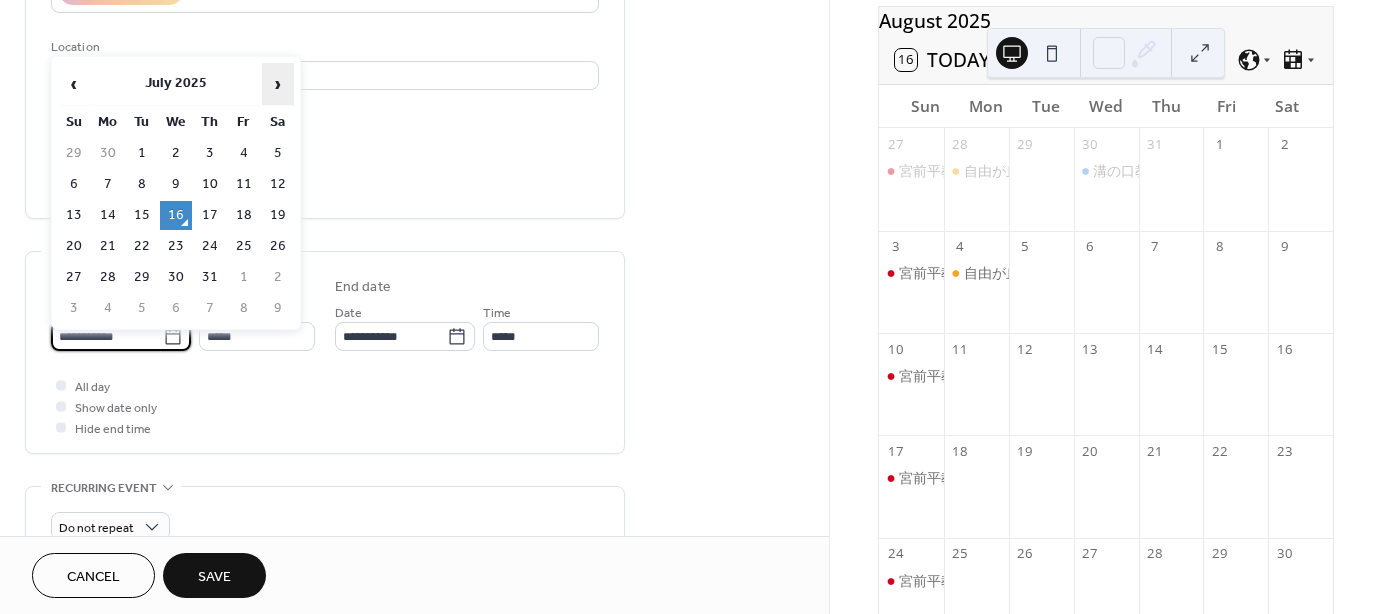 click on "›" at bounding box center [278, 84] 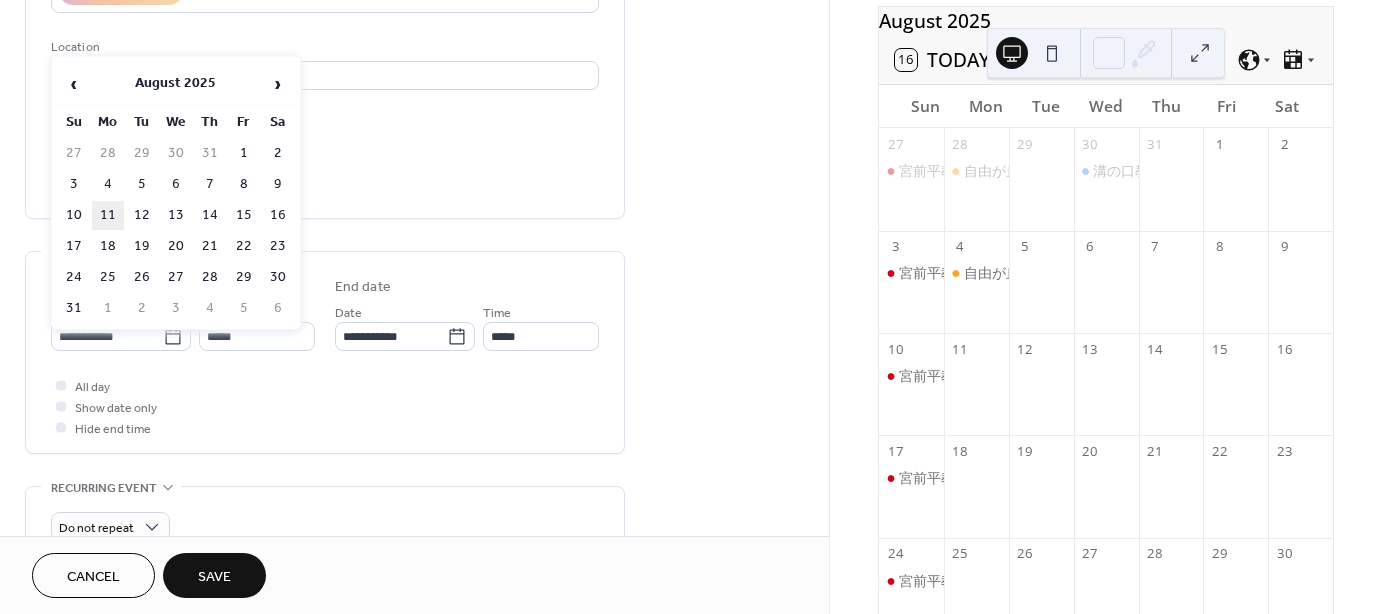 click on "11" at bounding box center (108, 215) 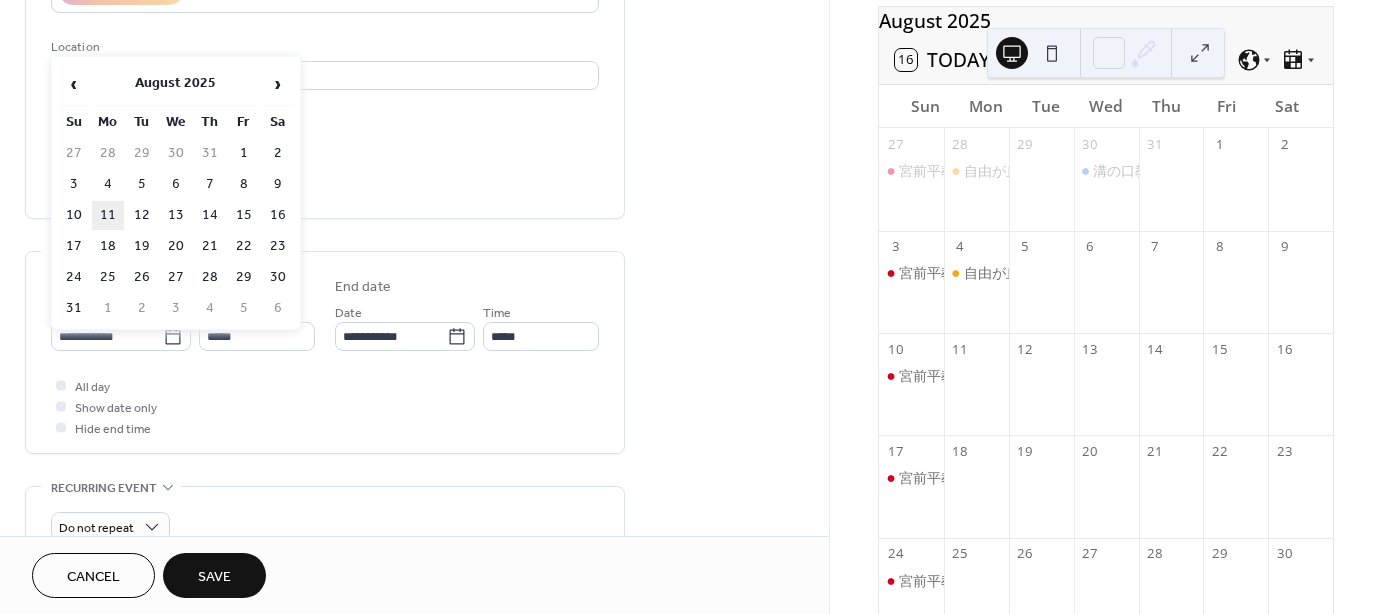 type on "**********" 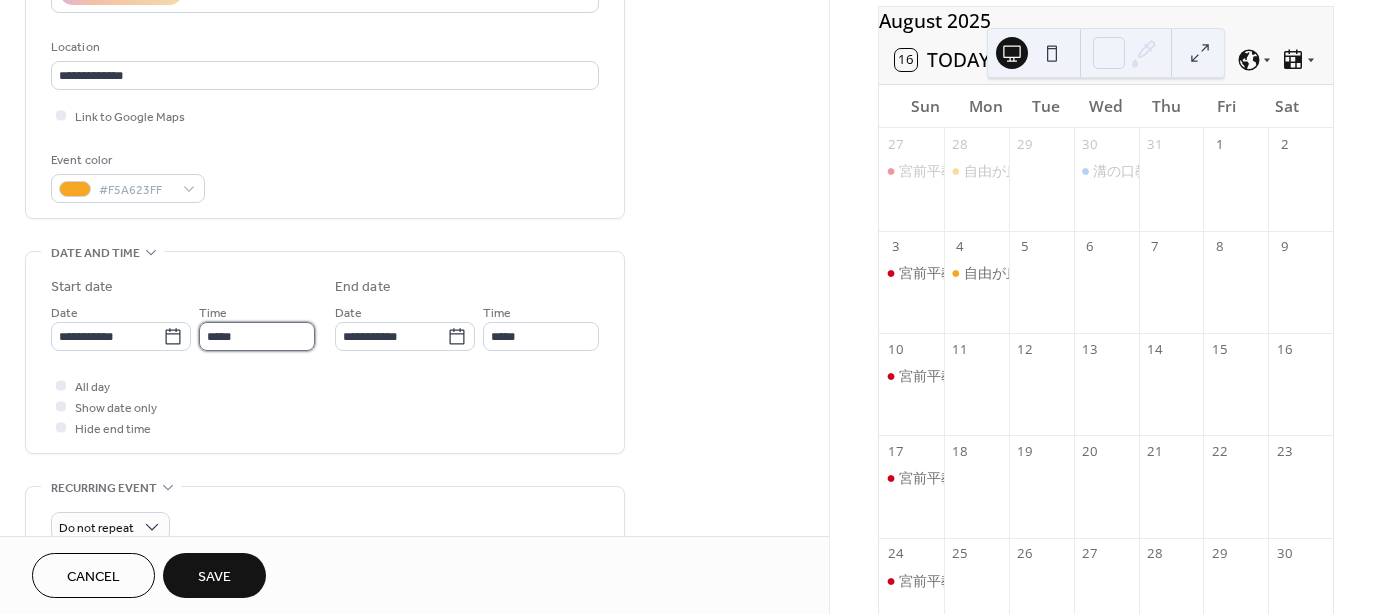 click on "*****" at bounding box center [257, 336] 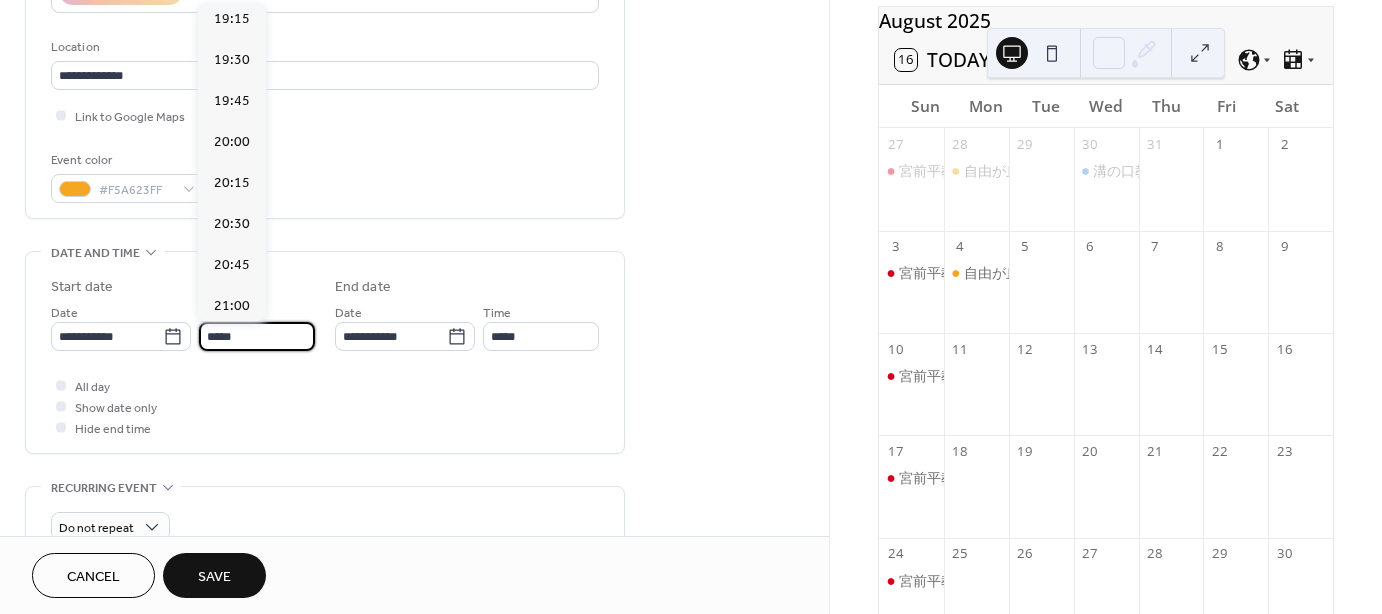 scroll, scrollTop: 3168, scrollLeft: 0, axis: vertical 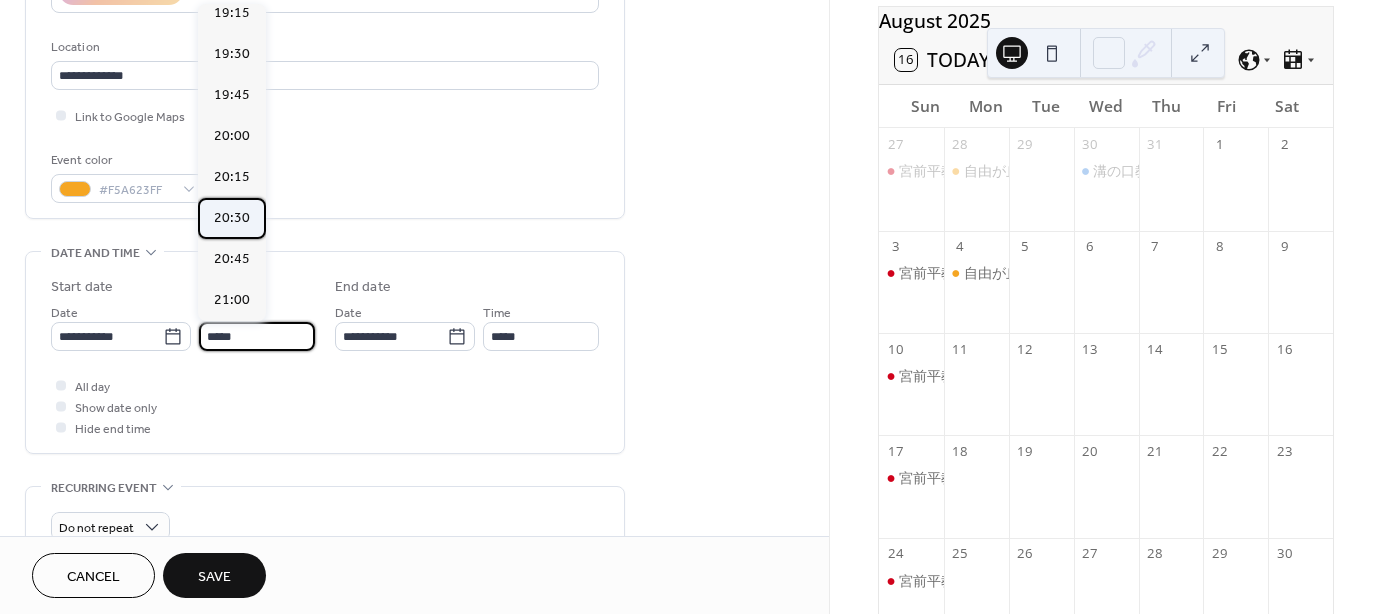 click on "20:30" at bounding box center (232, 218) 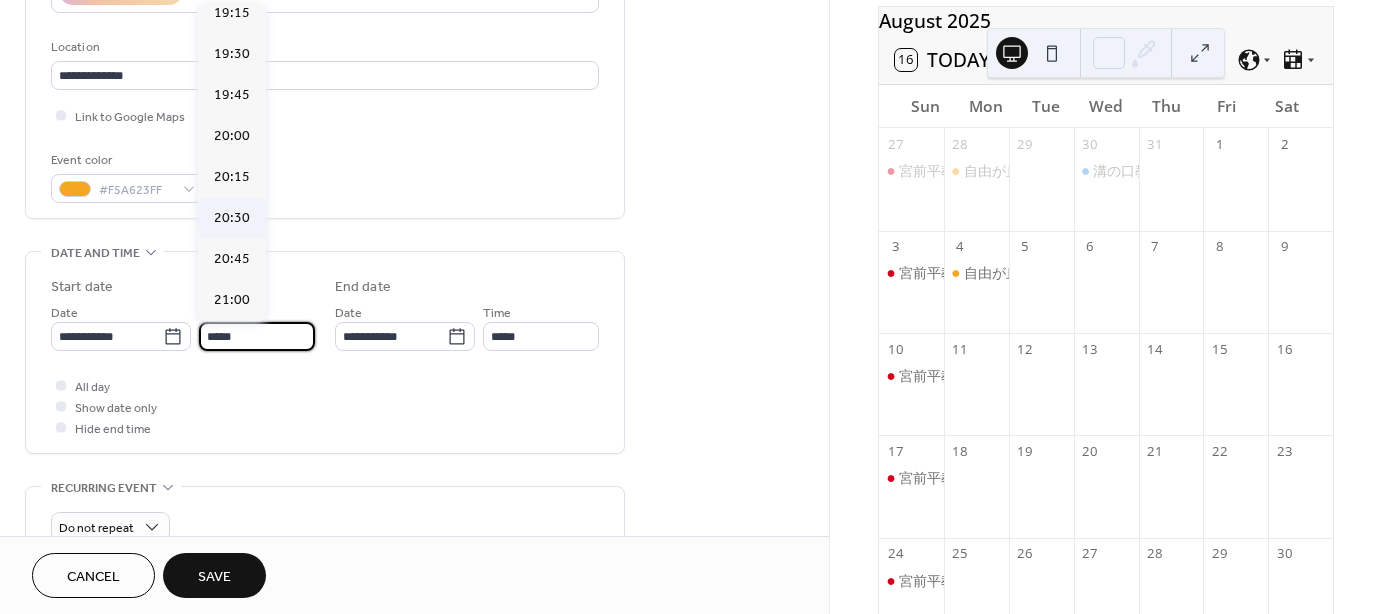 type on "*****" 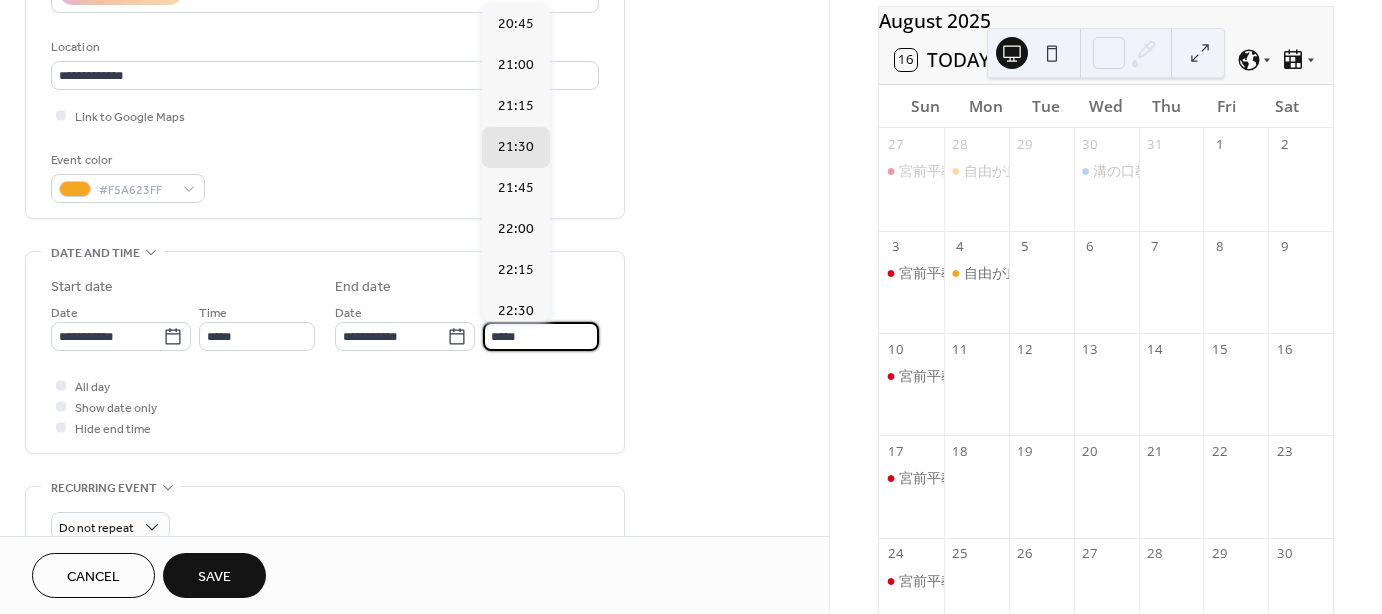 click on "*****" at bounding box center [541, 336] 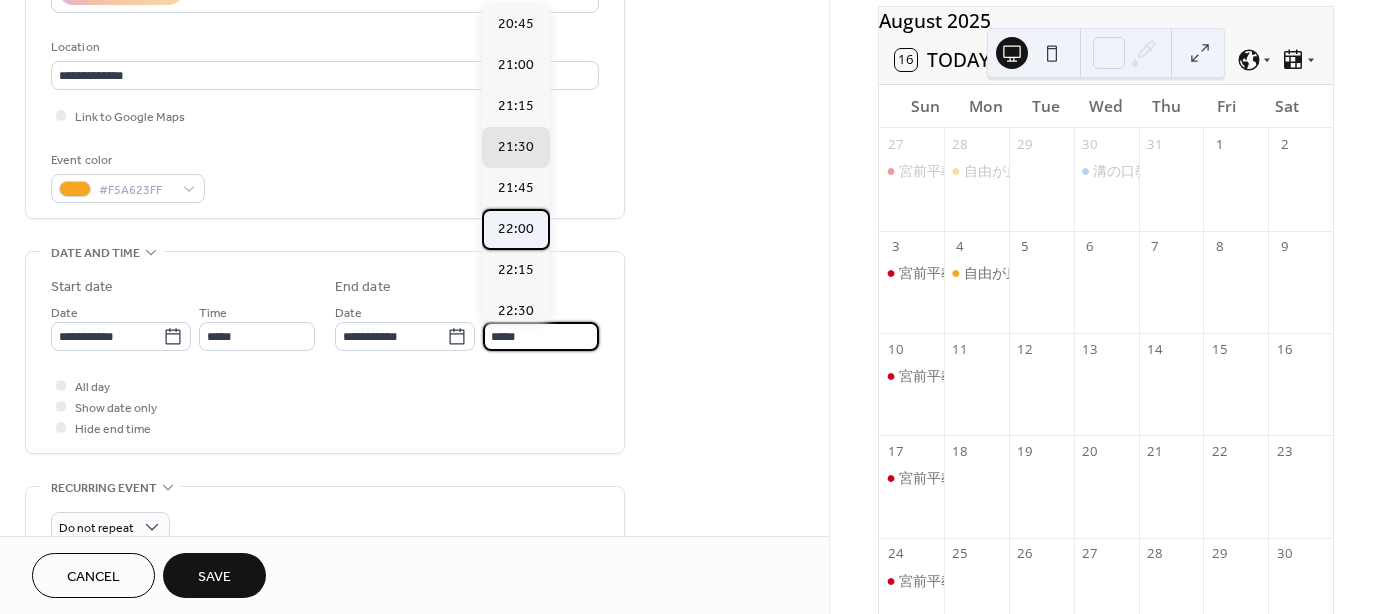 click on "22:00" at bounding box center [516, 229] 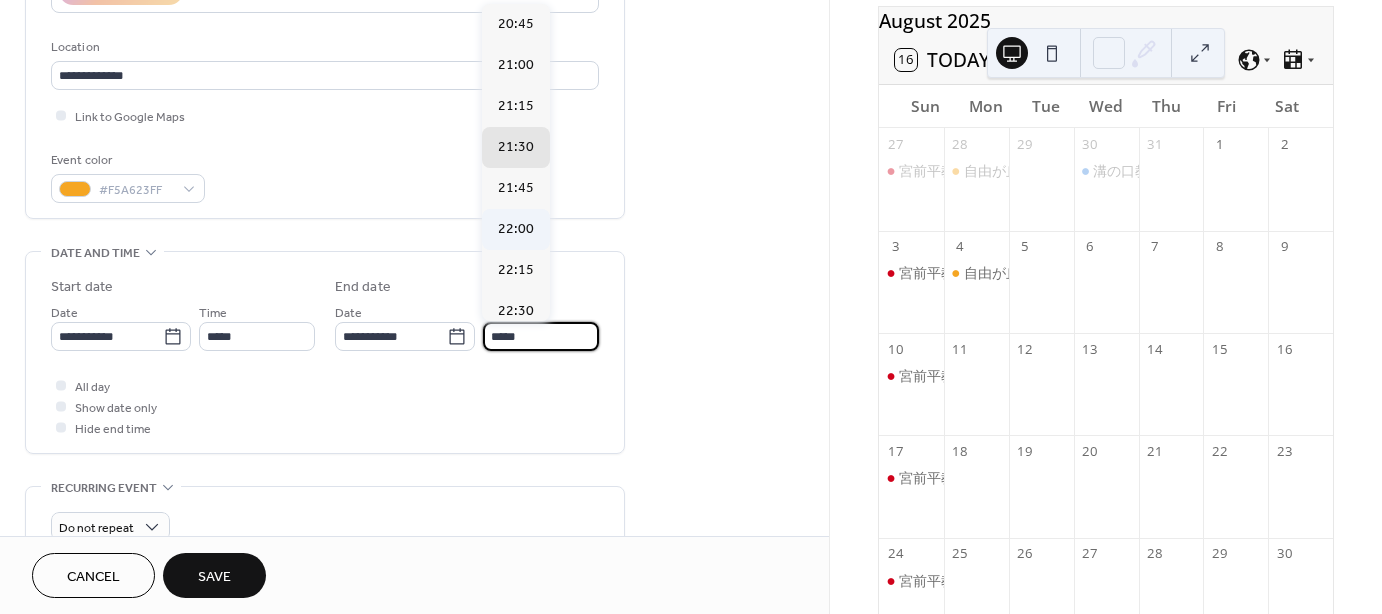 type on "*****" 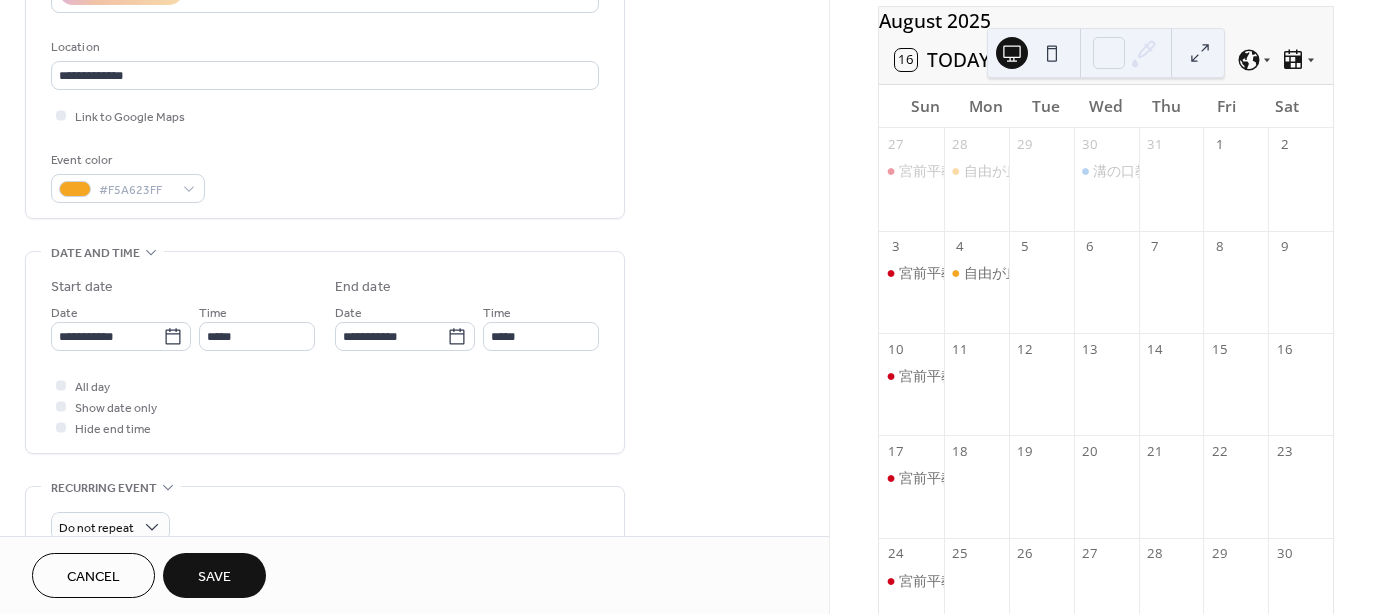 click on "Save" at bounding box center [214, 575] 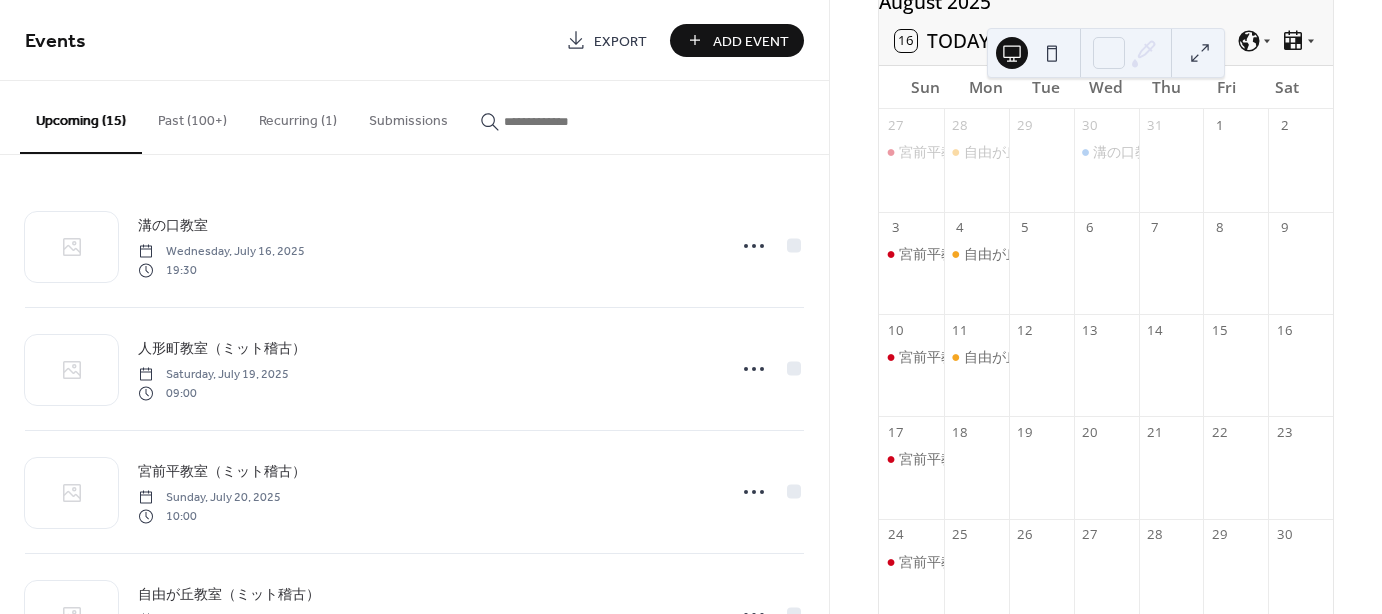 scroll, scrollTop: 100, scrollLeft: 0, axis: vertical 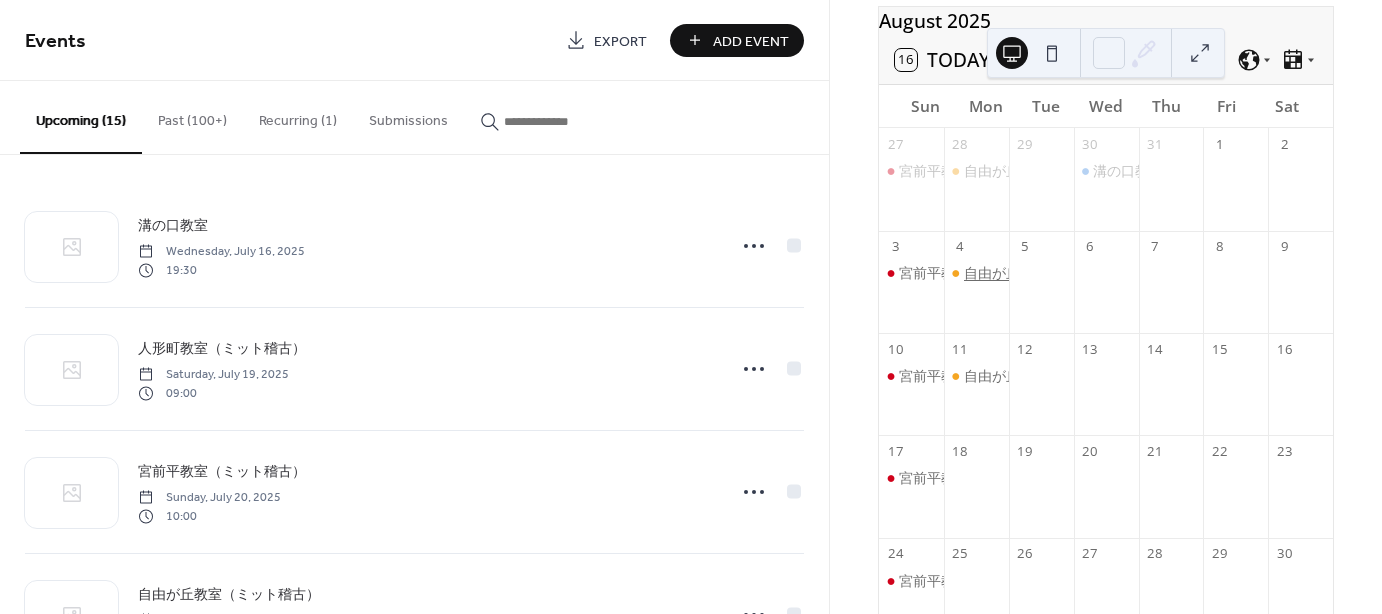 click on "自由が丘教室（ミット稽古）" at bounding box center (1055, 273) 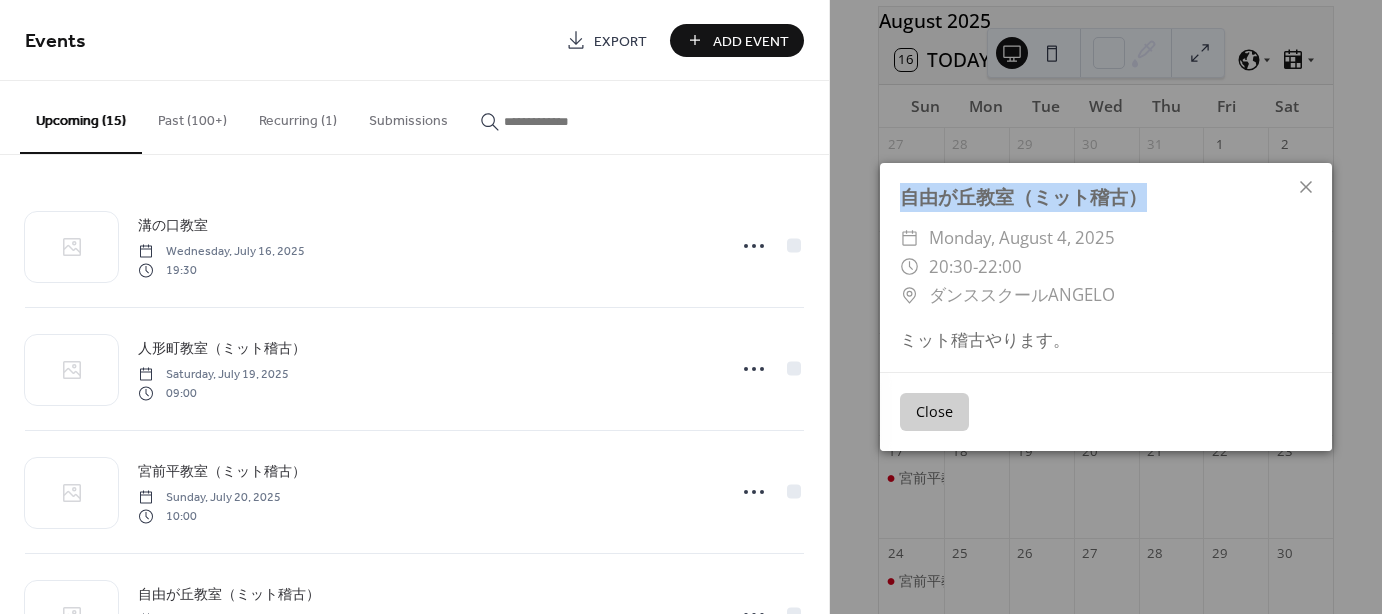 drag, startPoint x: 1158, startPoint y: 197, endPoint x: 899, endPoint y: 205, distance: 259.12354 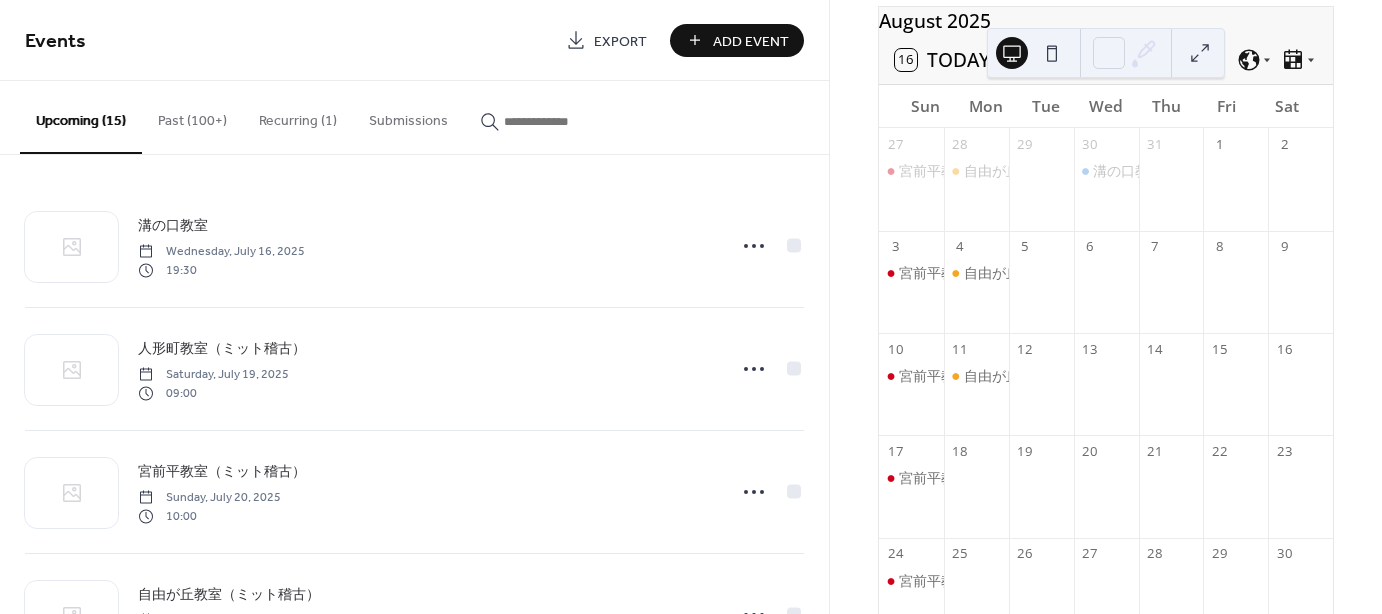 click on "Add Event" at bounding box center [751, 41] 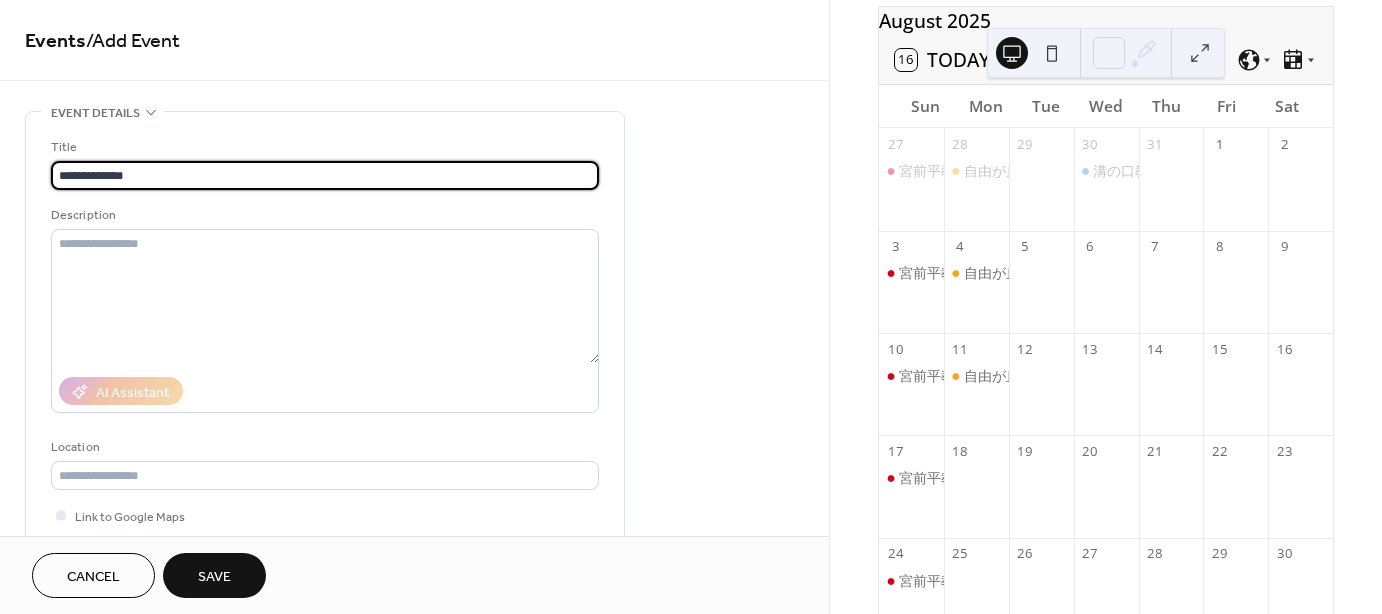 click on "**********" at bounding box center [325, 175] 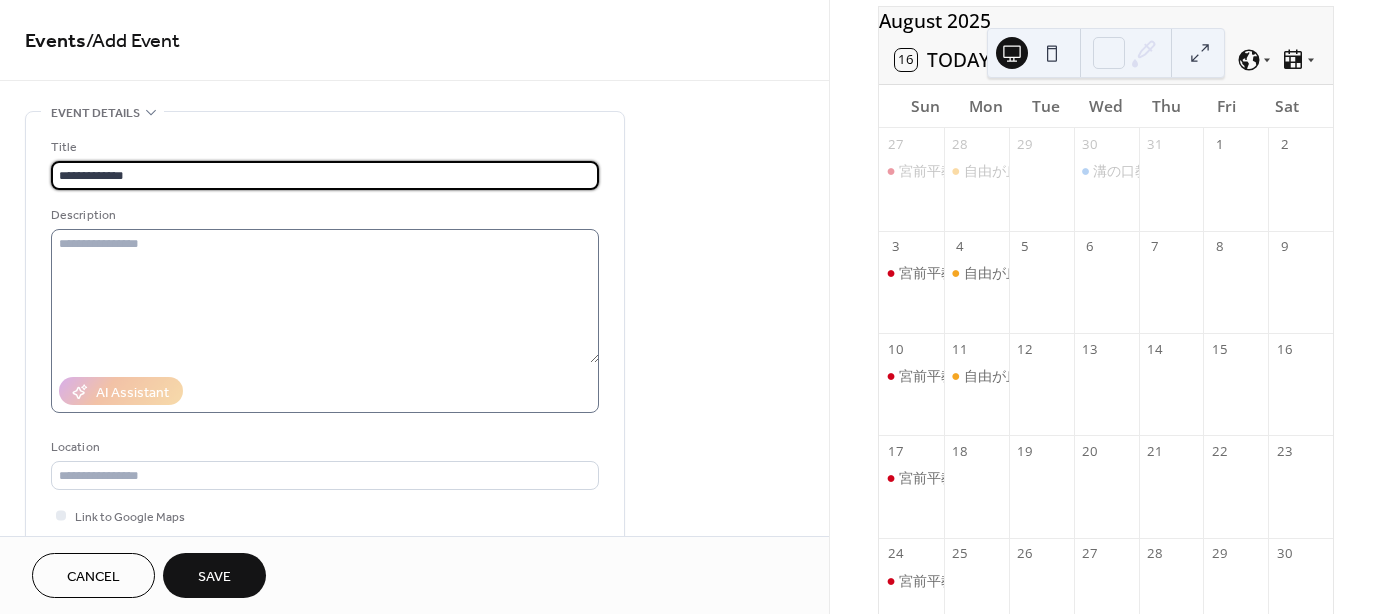 type on "**********" 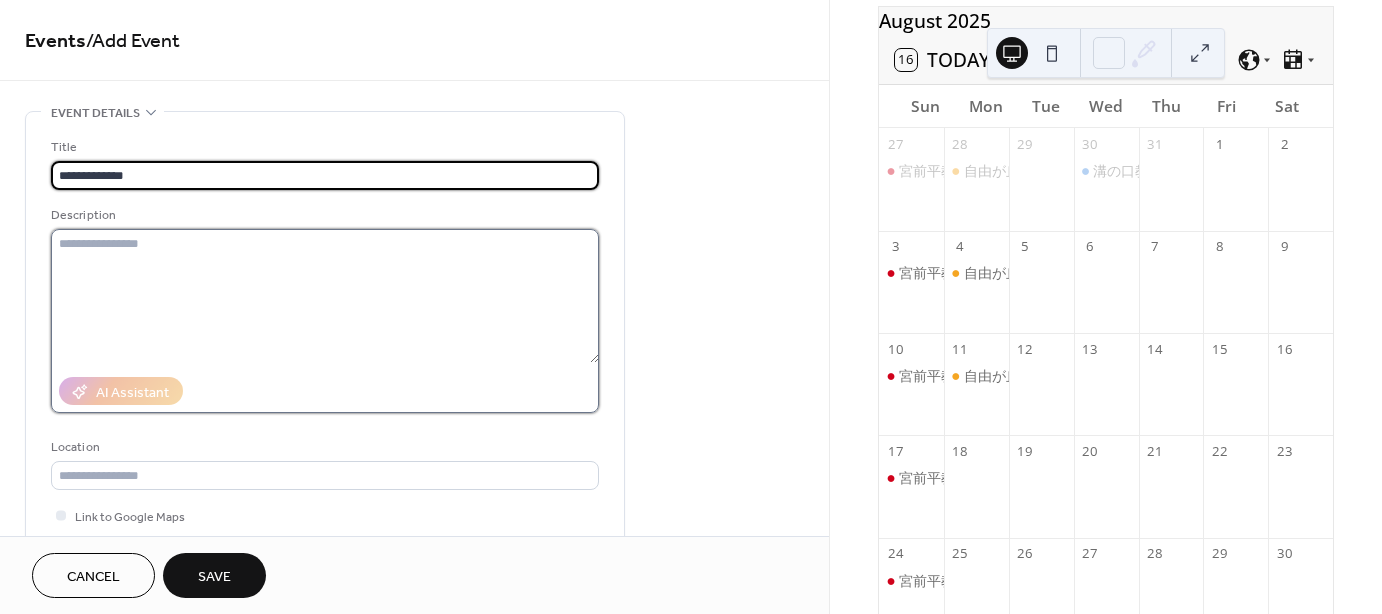 click at bounding box center [325, 296] 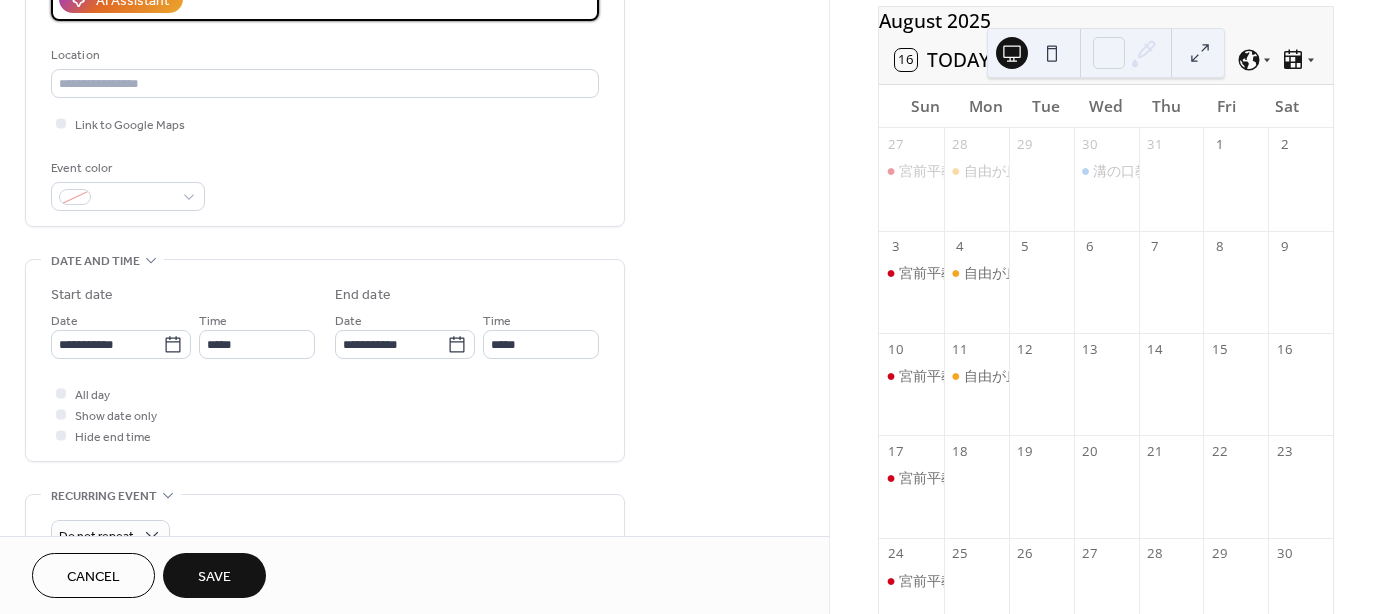 scroll, scrollTop: 400, scrollLeft: 0, axis: vertical 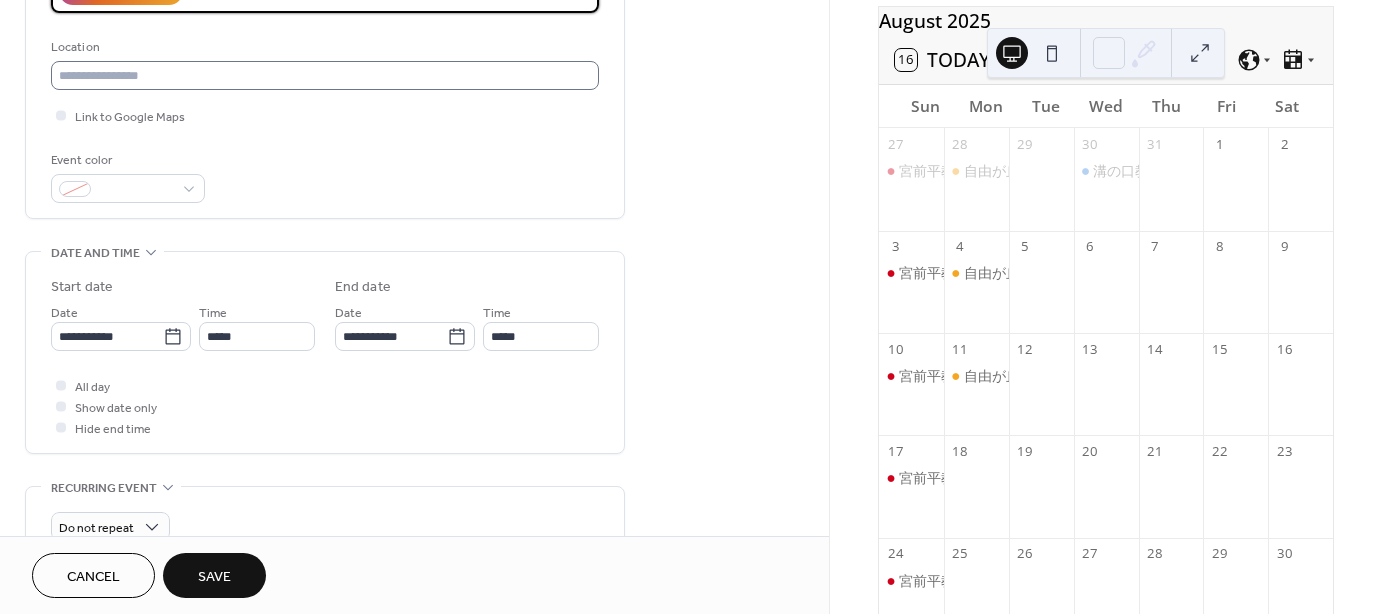 type on "**********" 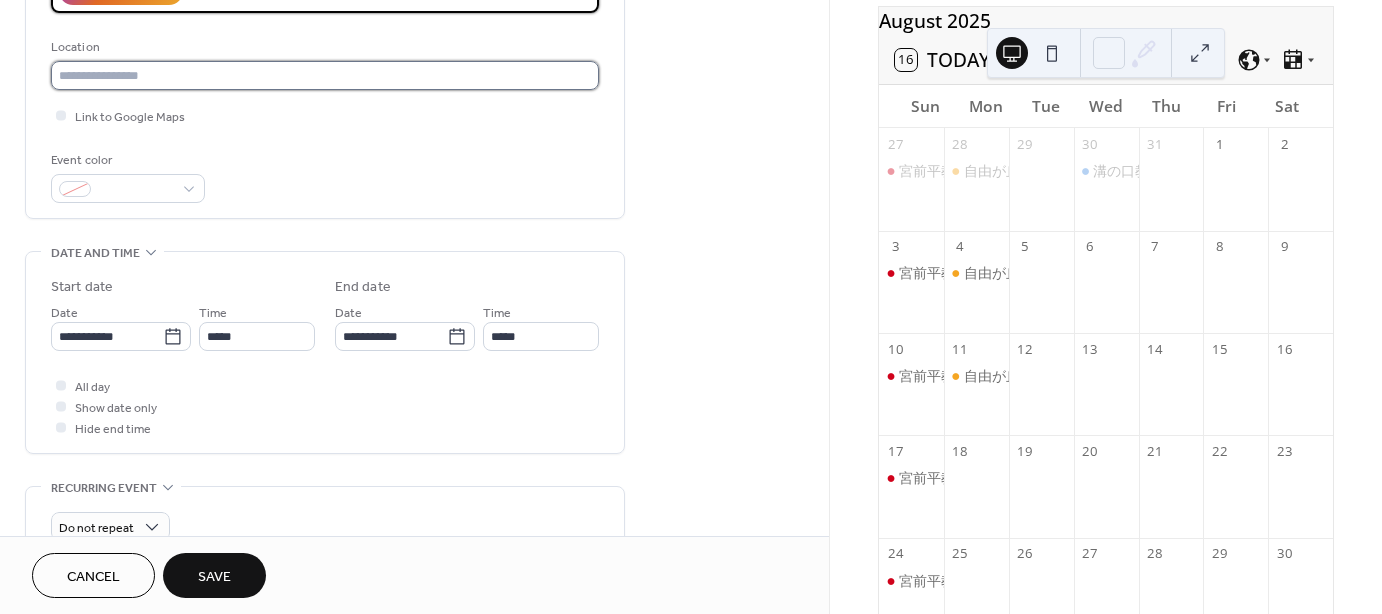 click at bounding box center (325, 75) 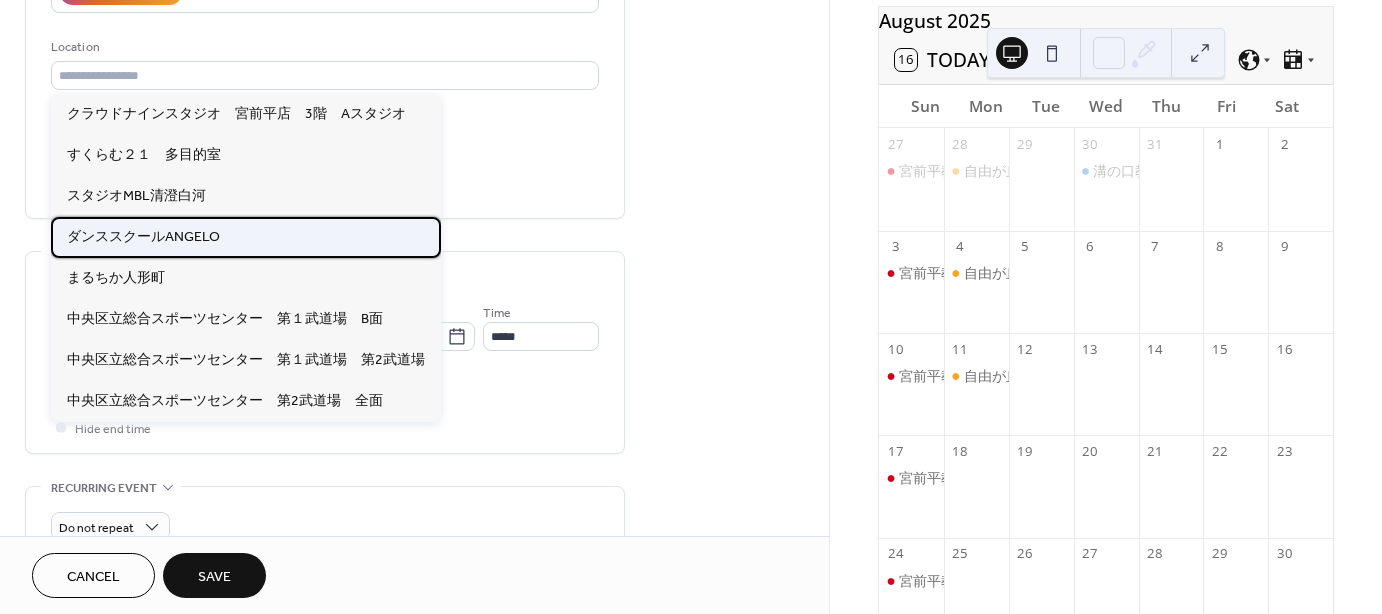click on "ダンススクールANGELO" at bounding box center [143, 236] 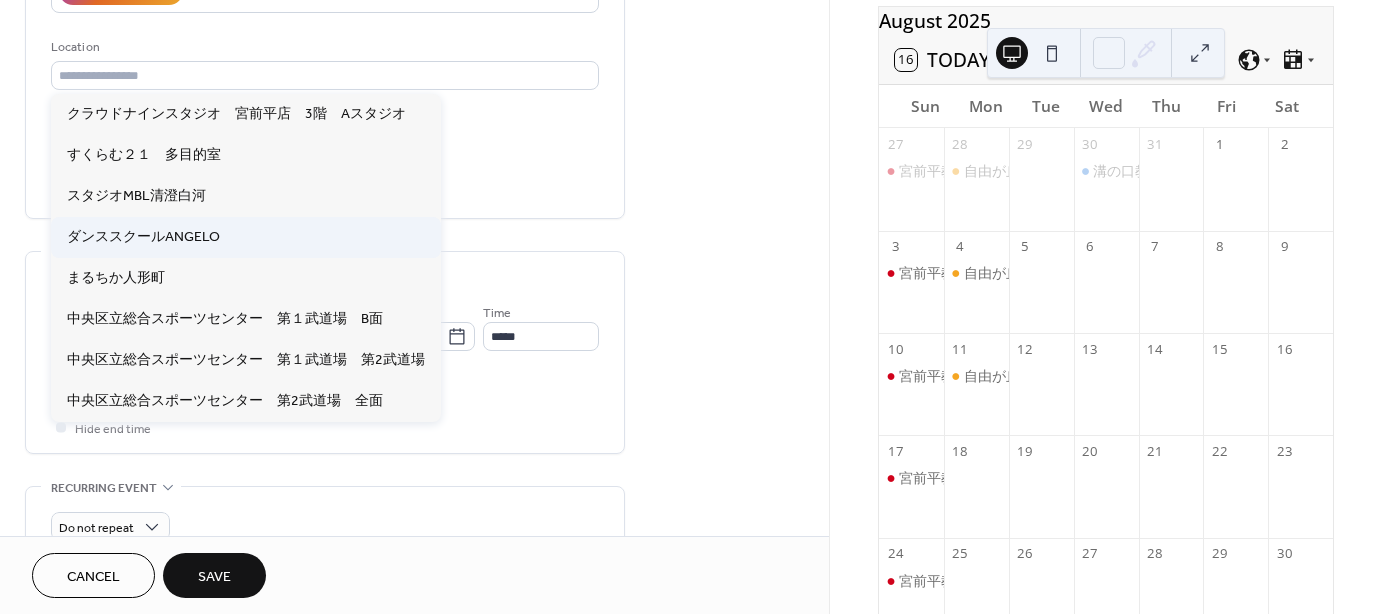 type on "**********" 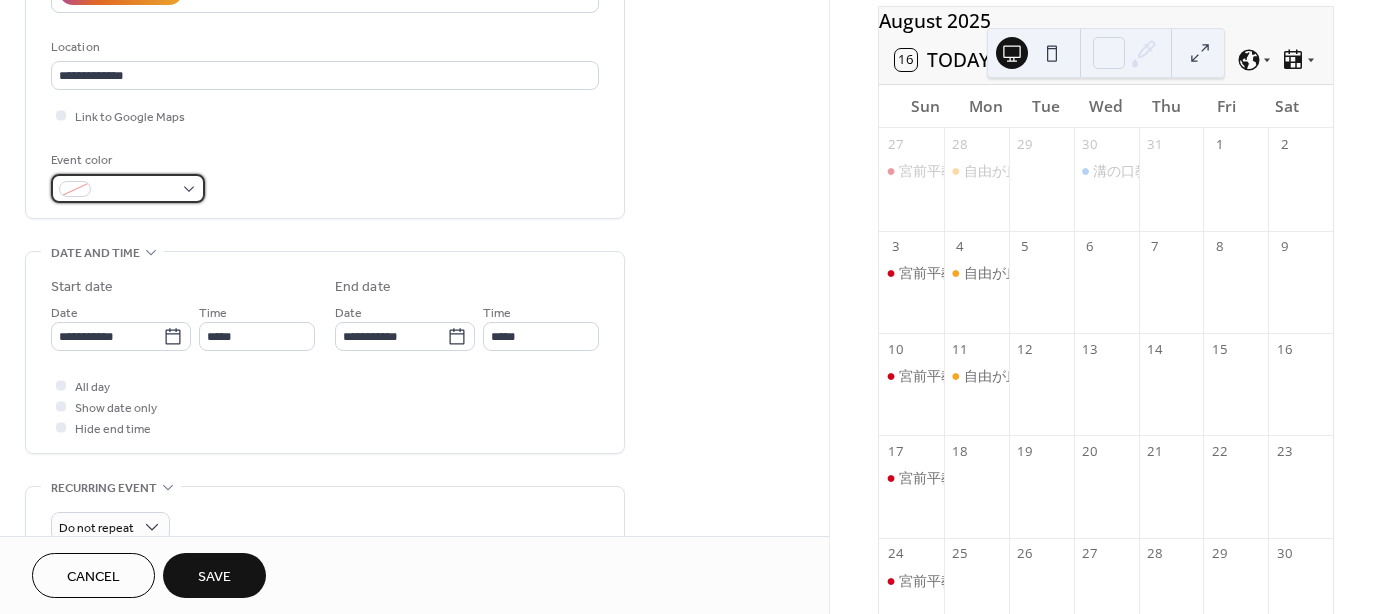 click at bounding box center [128, 188] 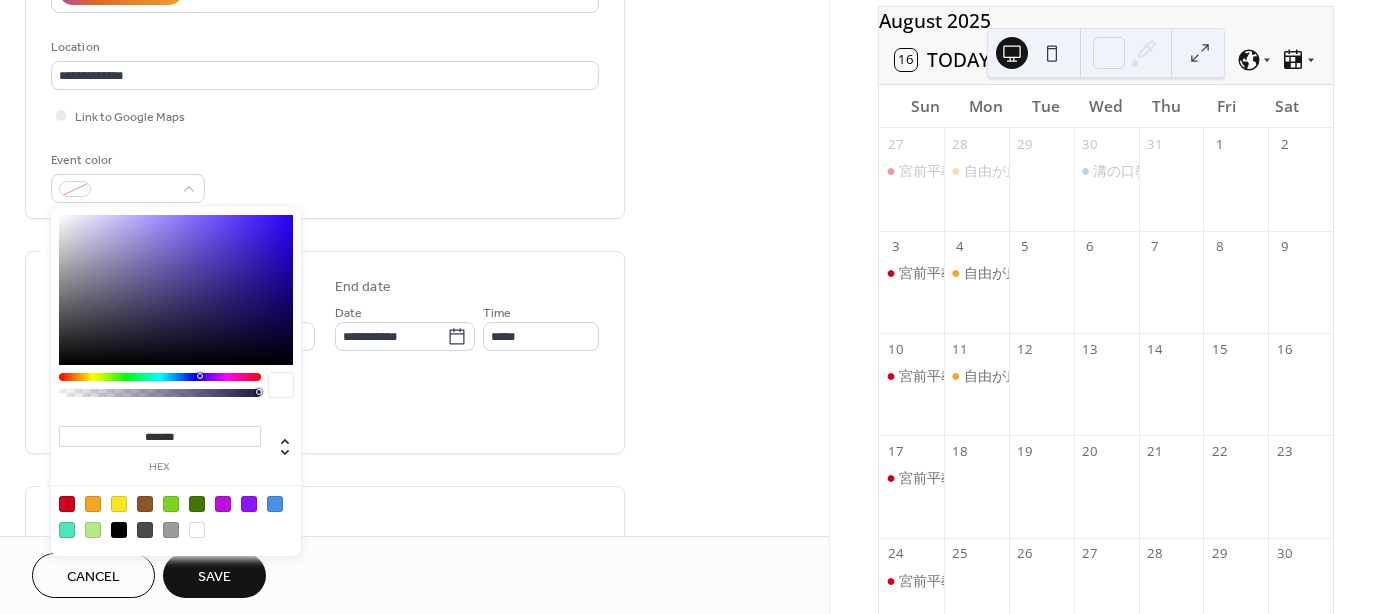 click at bounding box center (93, 504) 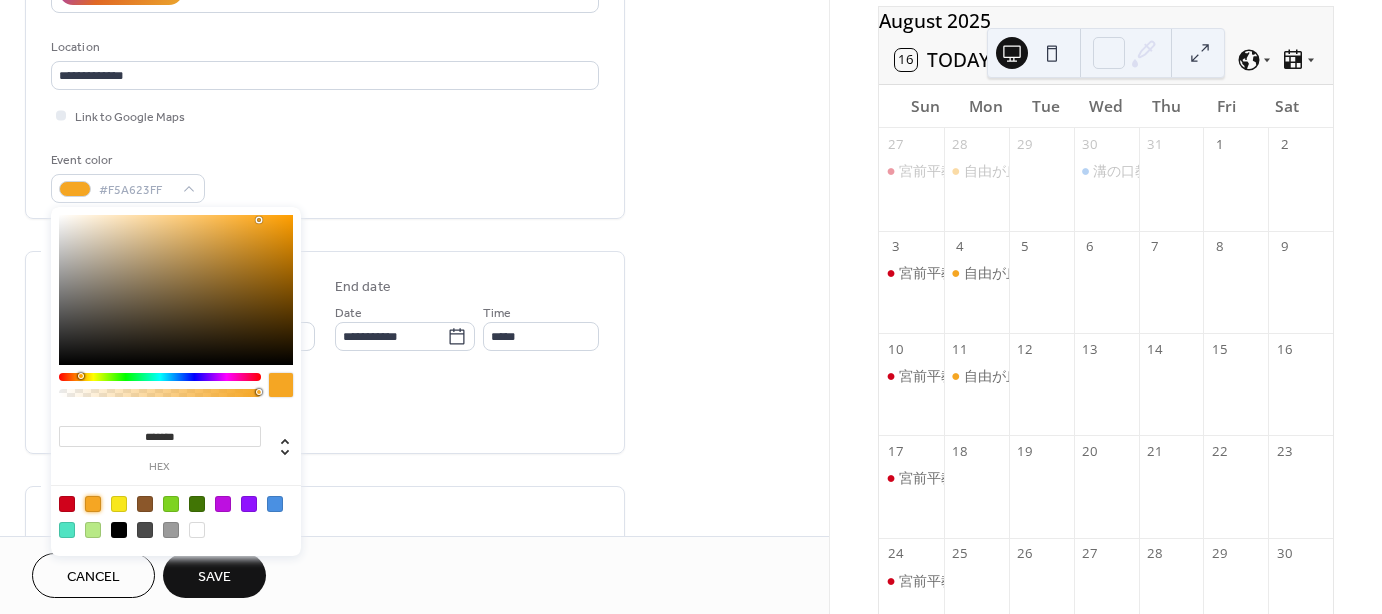 click on "**********" at bounding box center (325, 352) 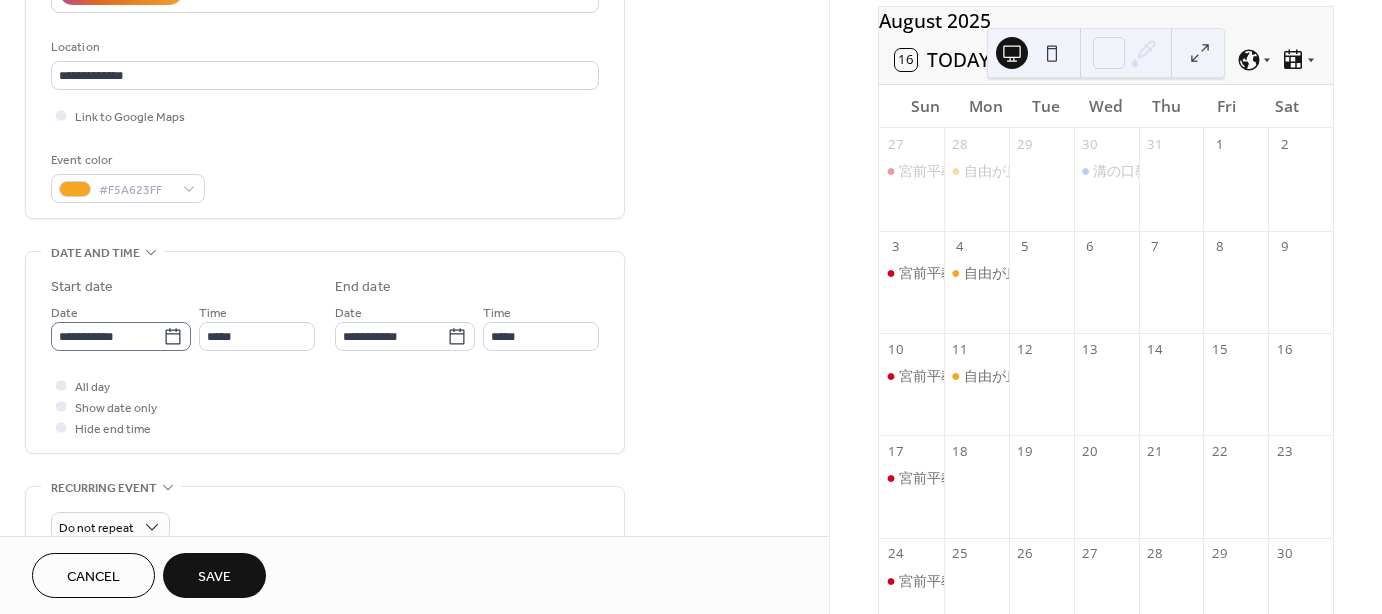 click 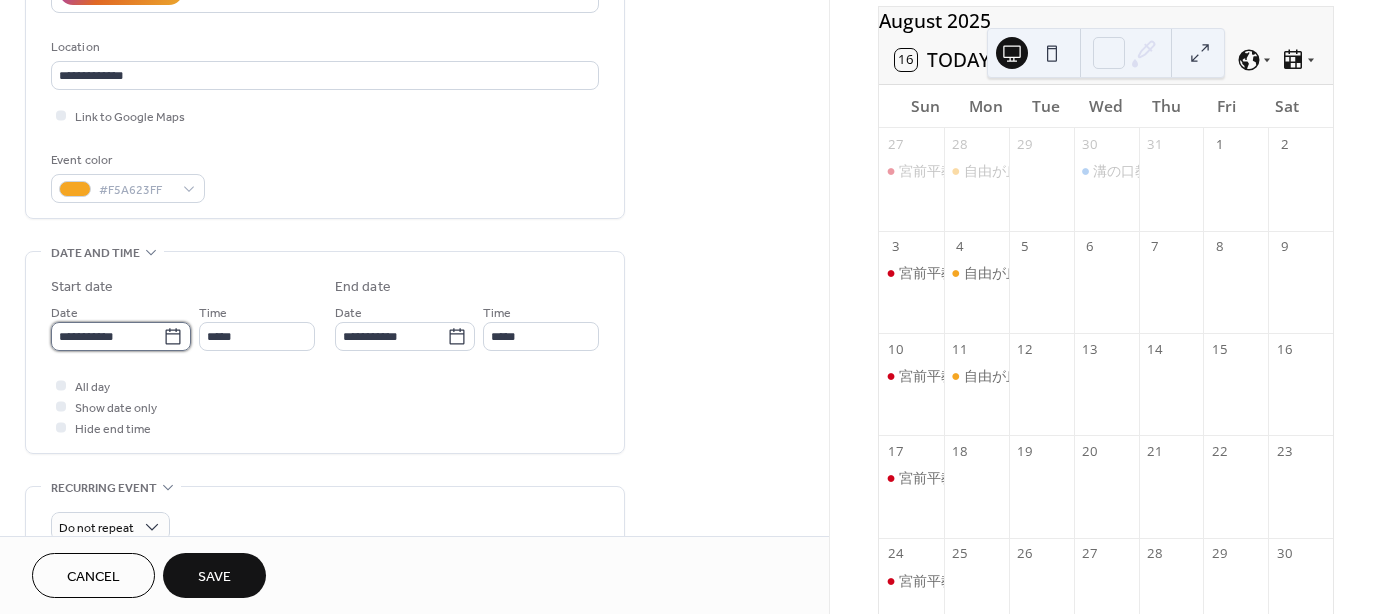 click on "**********" at bounding box center (107, 336) 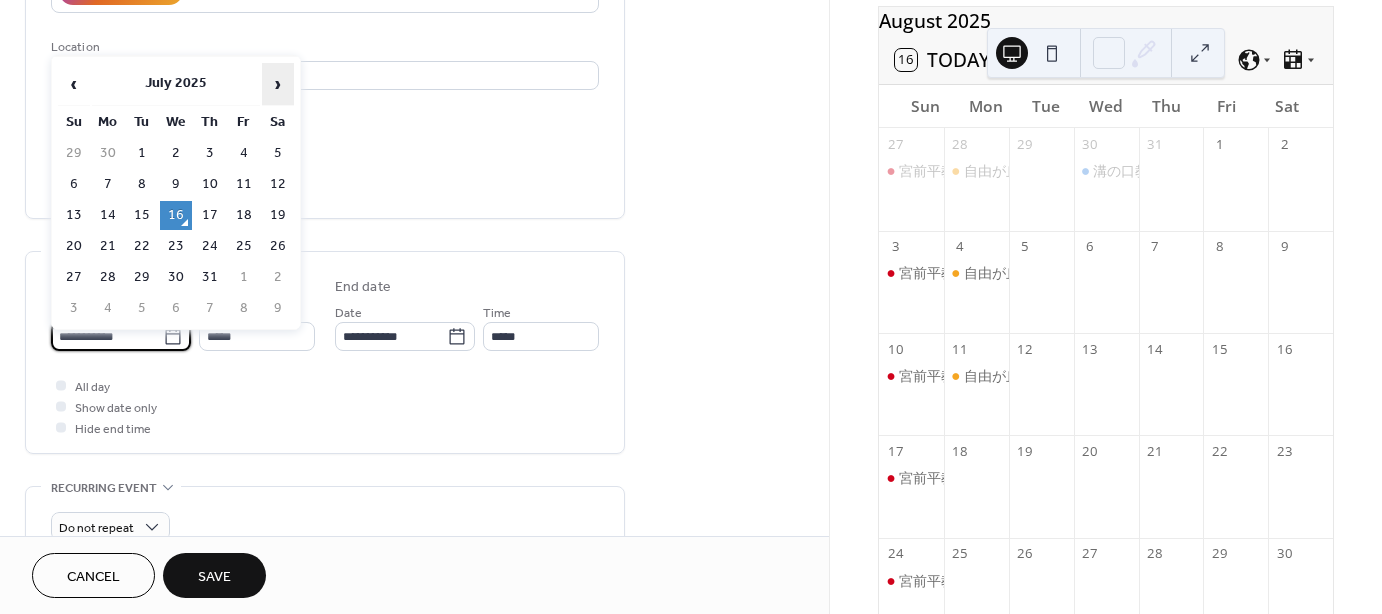 click on "›" at bounding box center [278, 84] 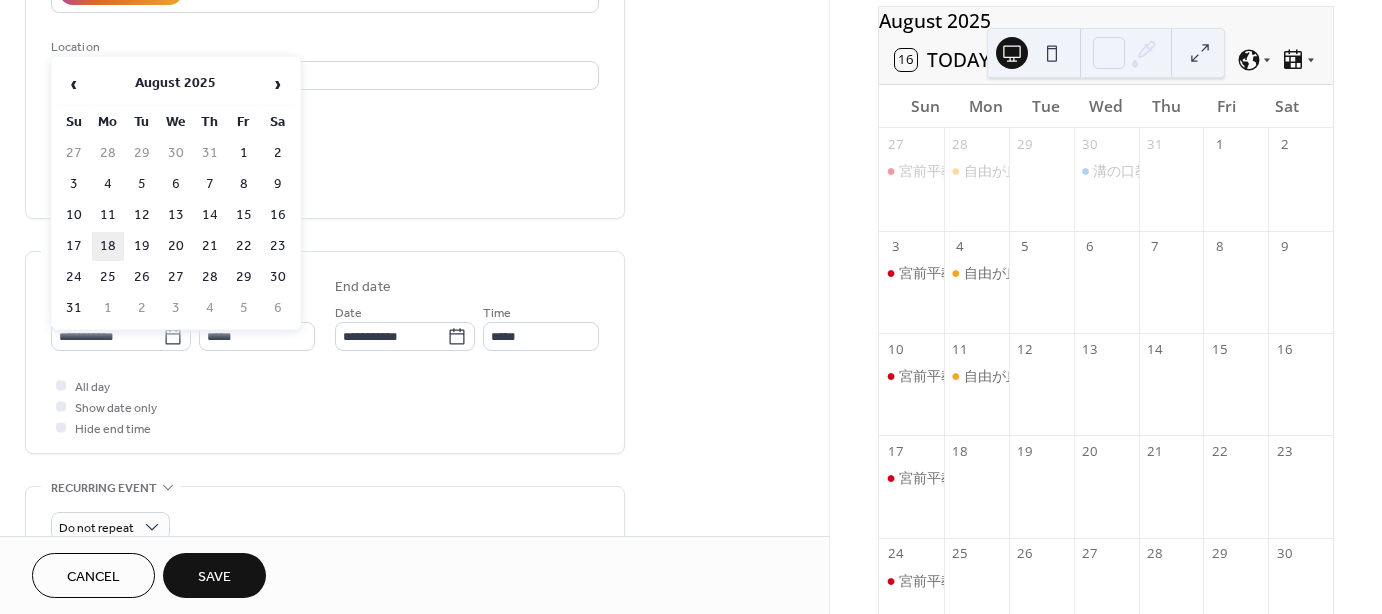 click on "18" at bounding box center (108, 246) 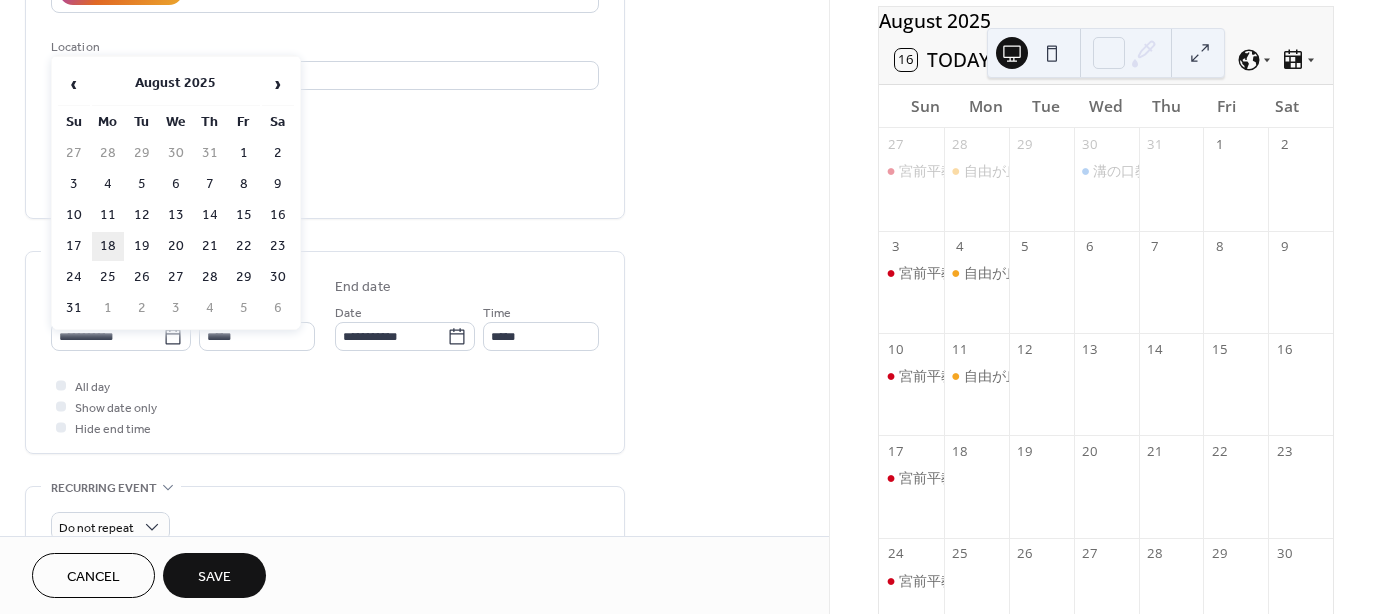 type on "**********" 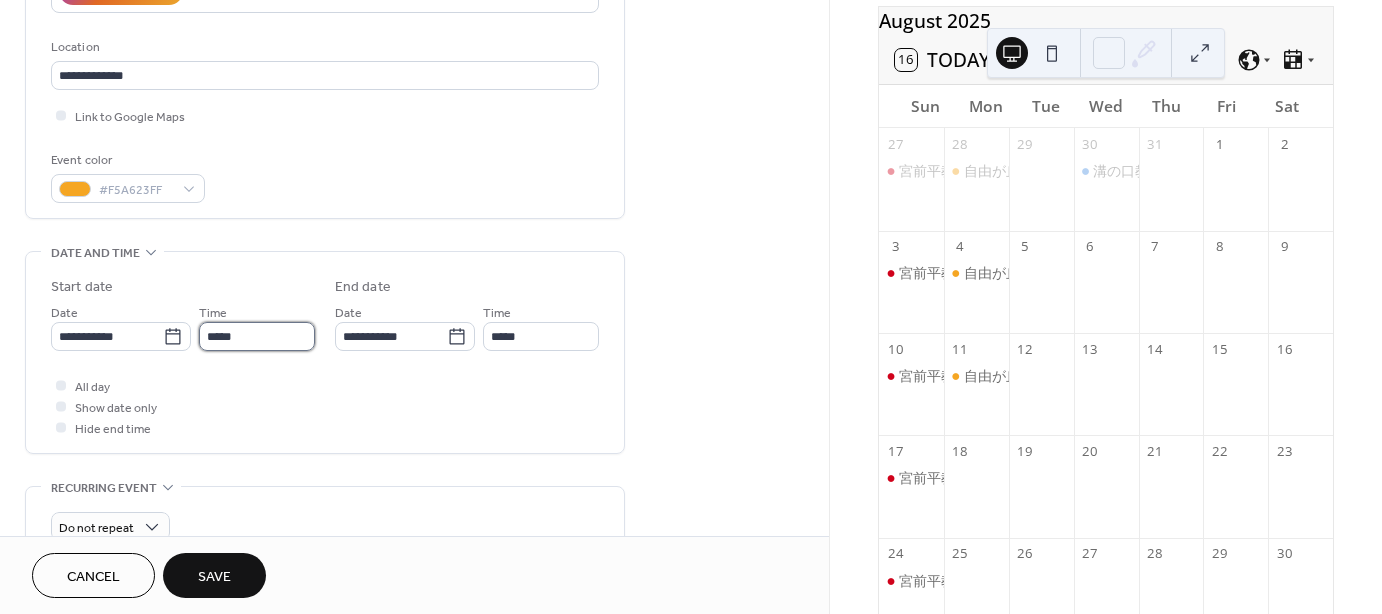 click on "*****" at bounding box center (257, 336) 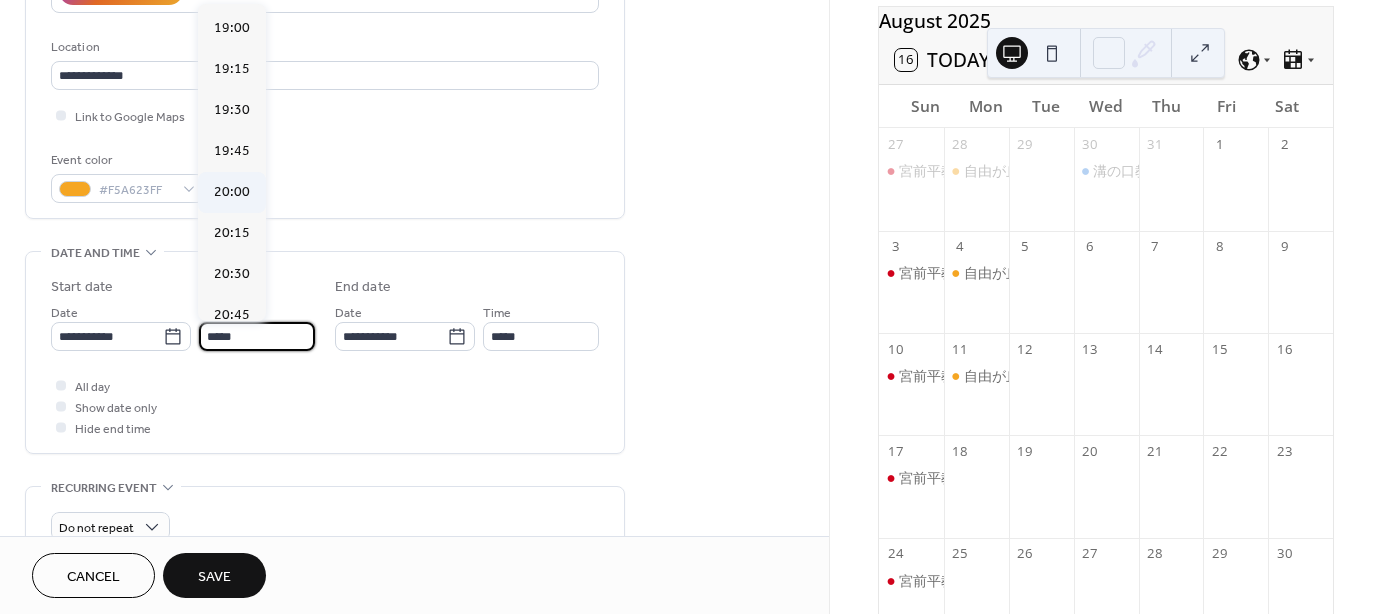 scroll, scrollTop: 3268, scrollLeft: 0, axis: vertical 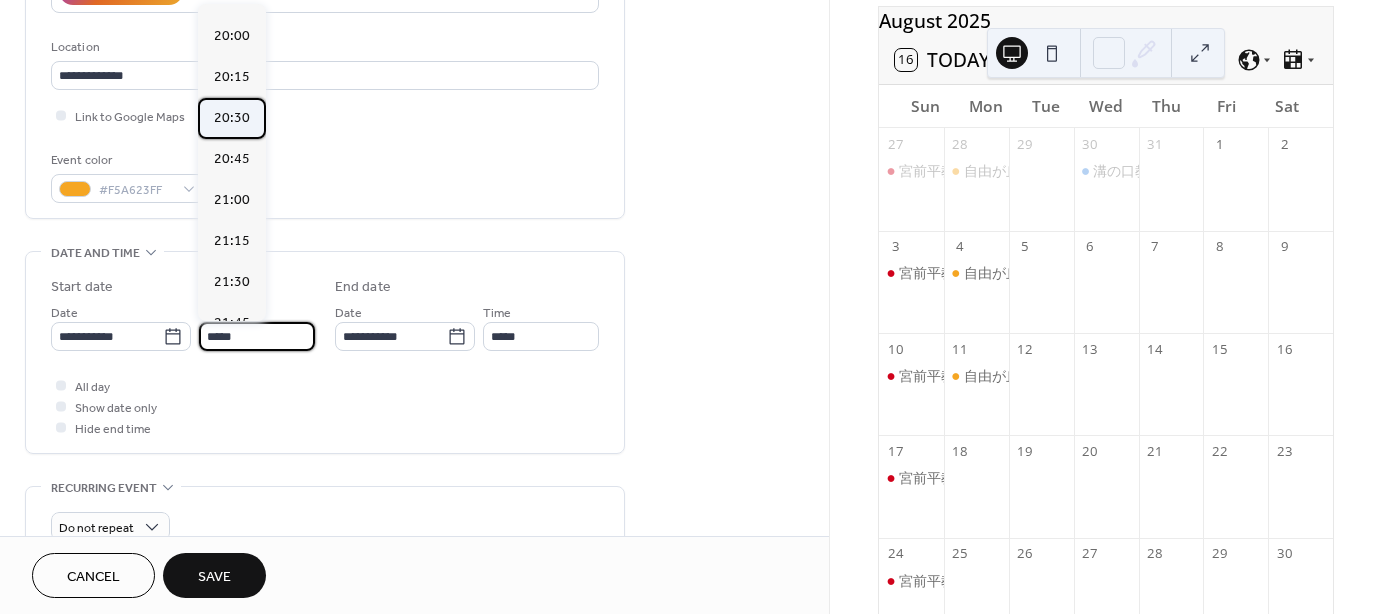 click on "20:30" at bounding box center [232, 118] 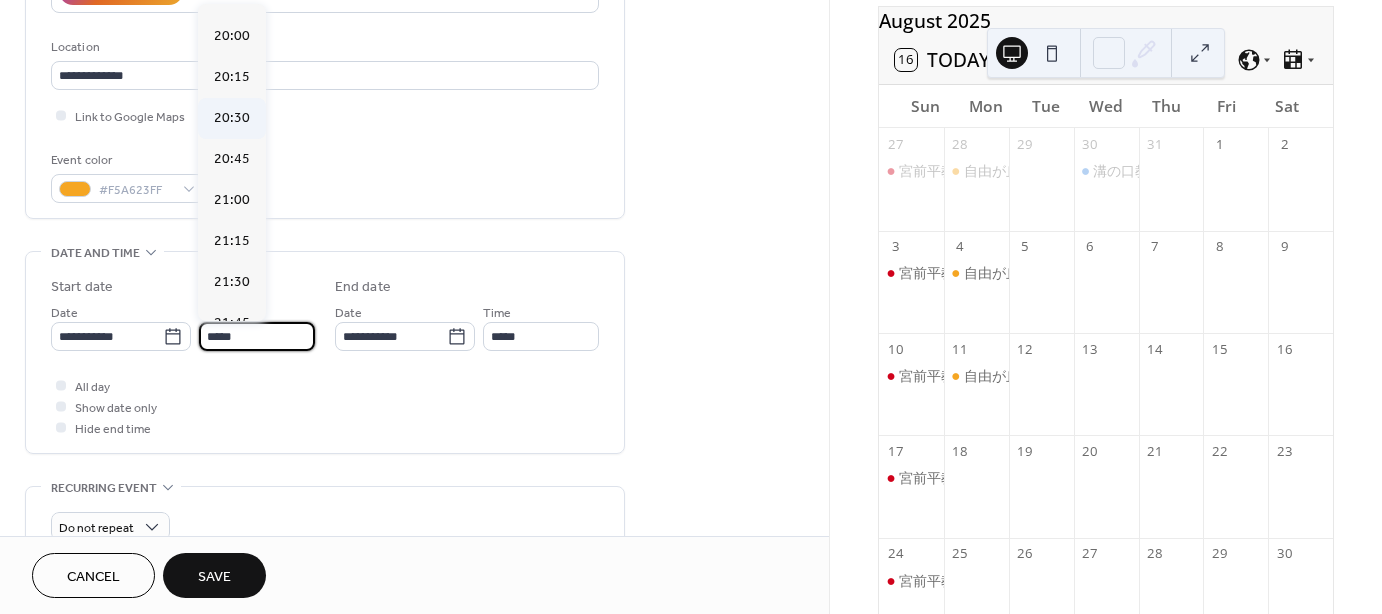 type on "*****" 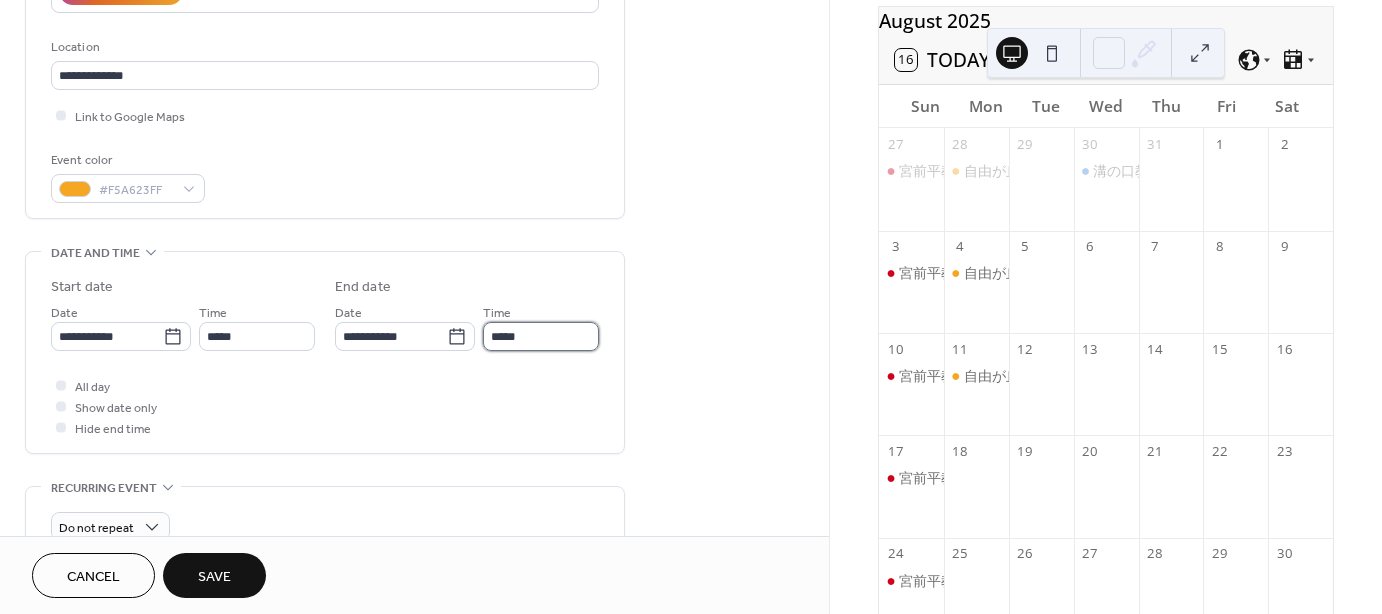 click on "*****" at bounding box center (541, 336) 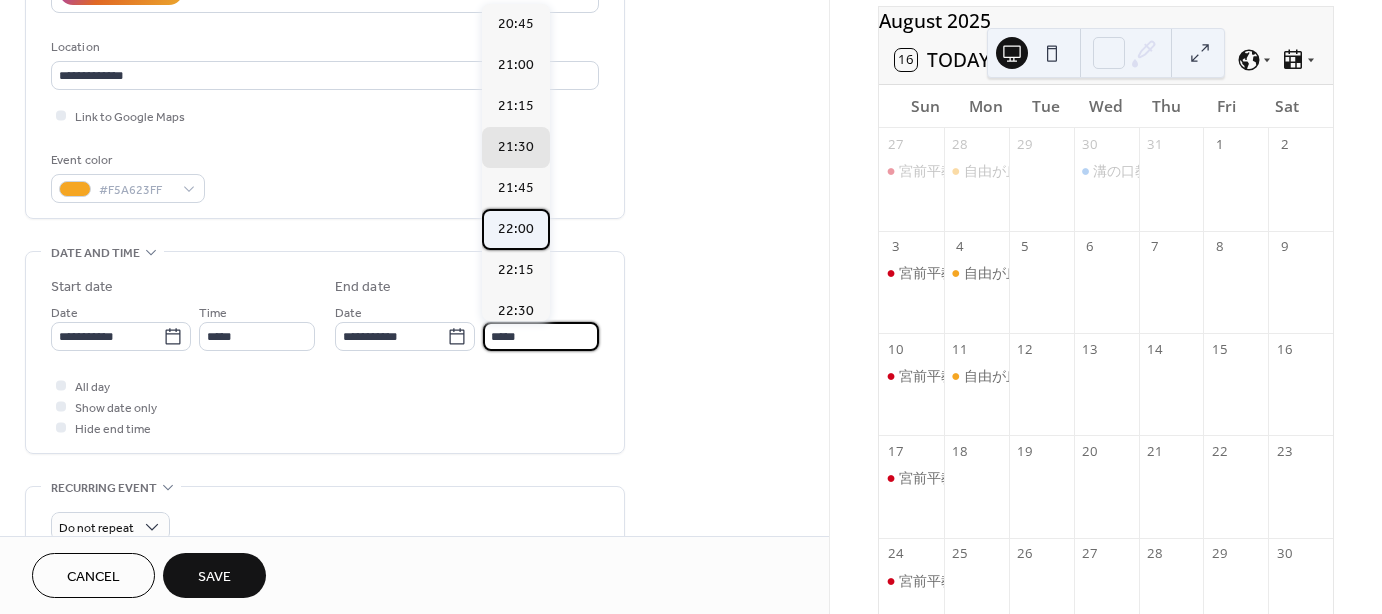 click on "22:00" at bounding box center [516, 229] 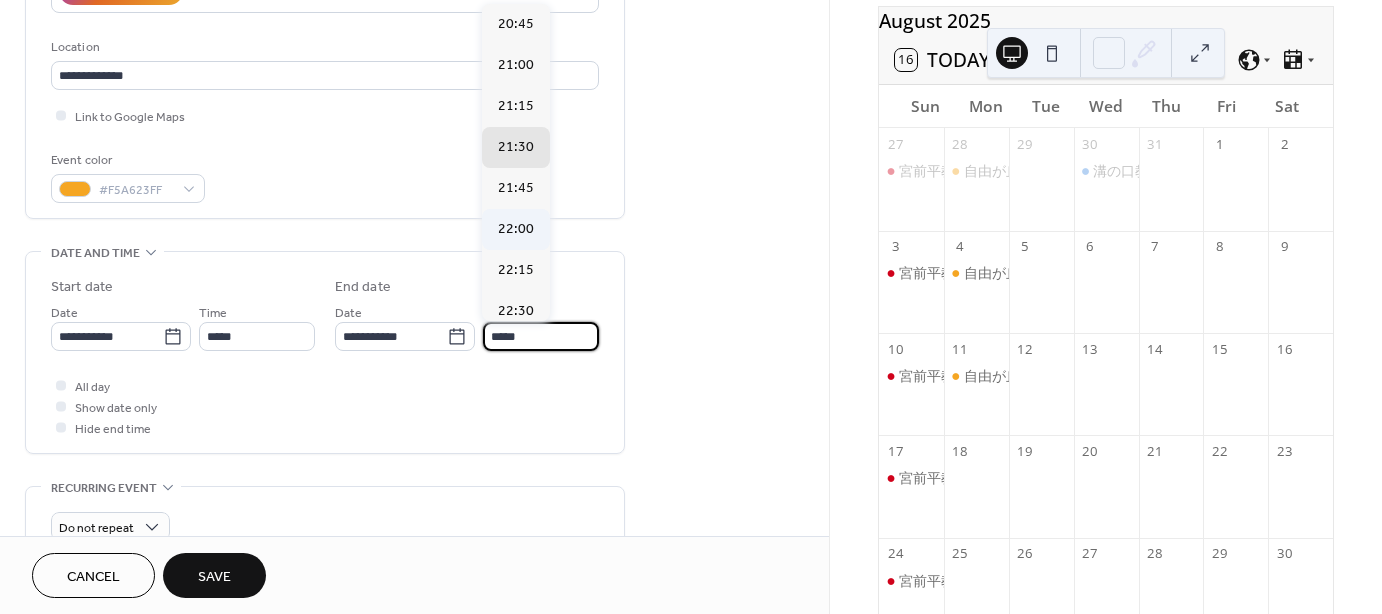 type on "*****" 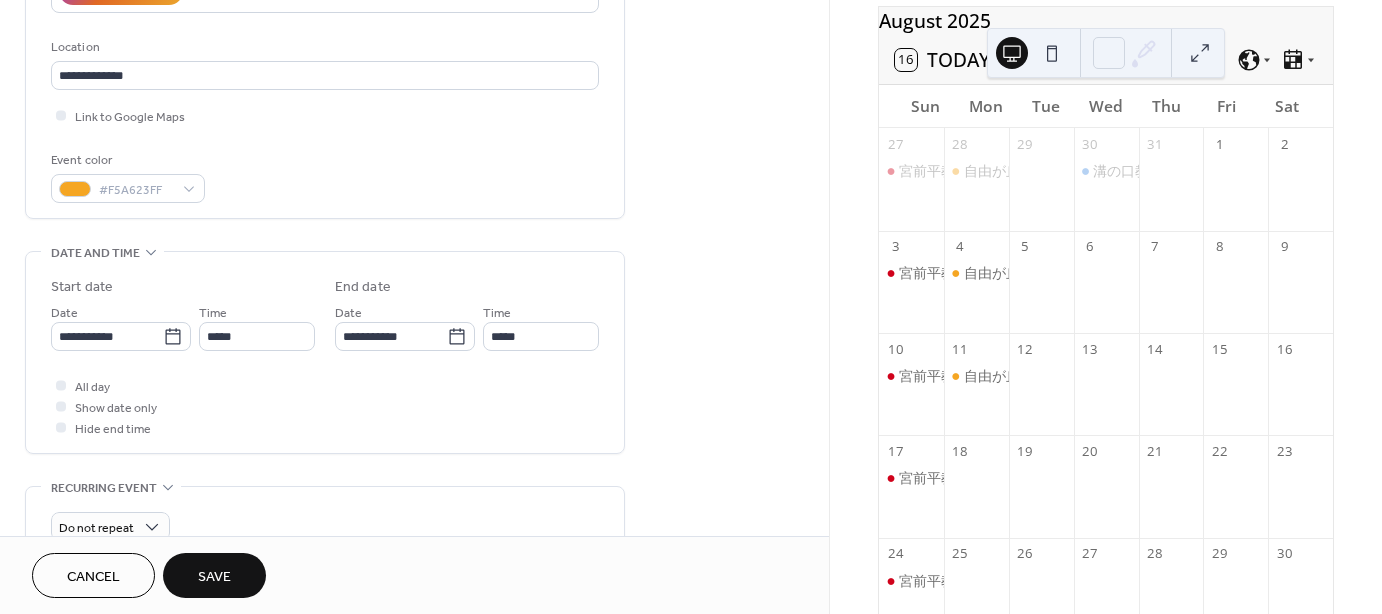 click on "Save" at bounding box center (214, 577) 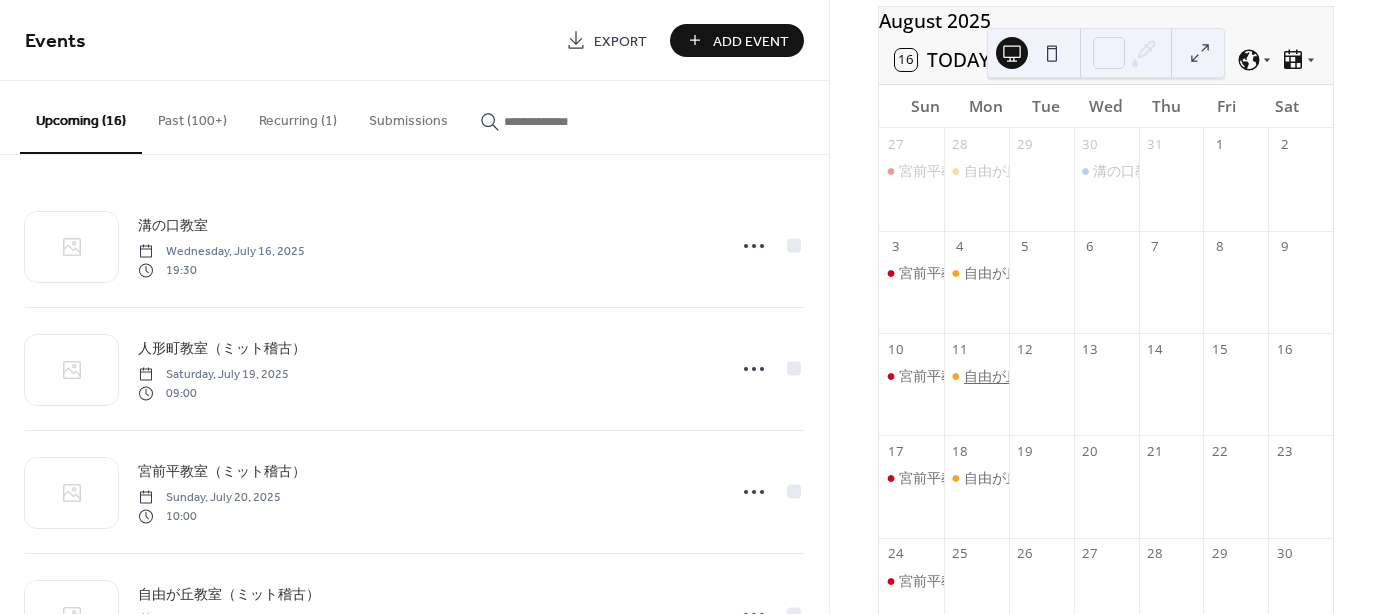 click on "自由が丘教室" at bounding box center [1006, 376] 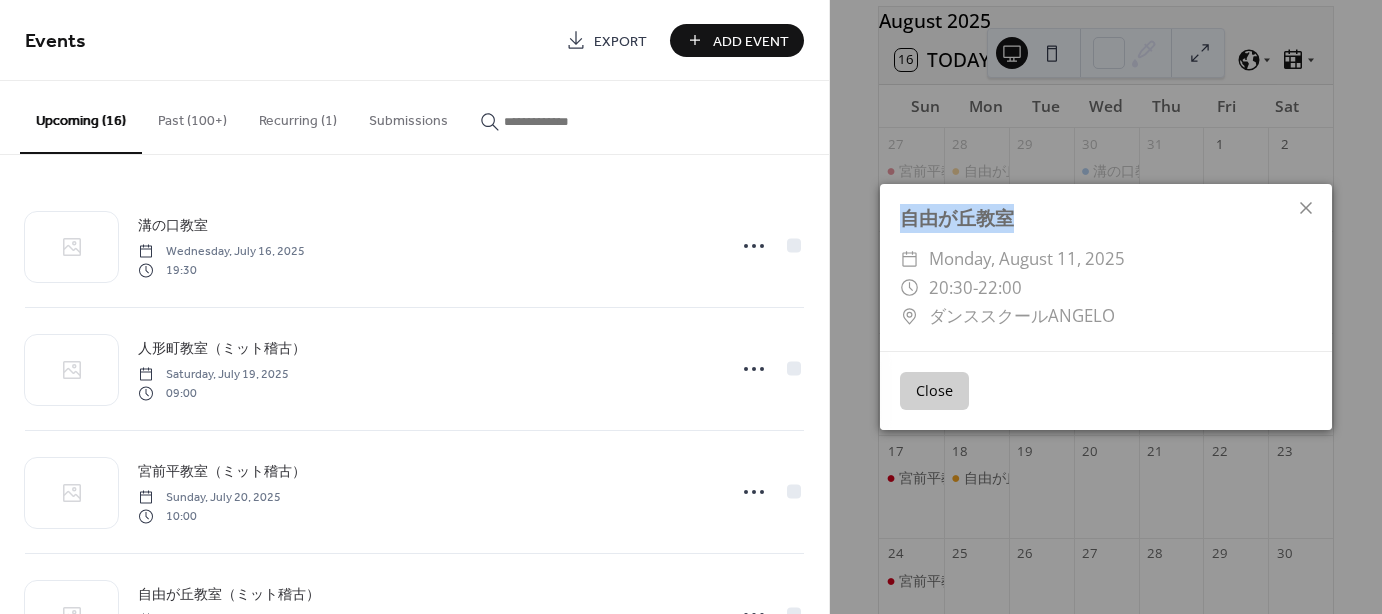 drag, startPoint x: 1017, startPoint y: 212, endPoint x: 902, endPoint y: 223, distance: 115.52489 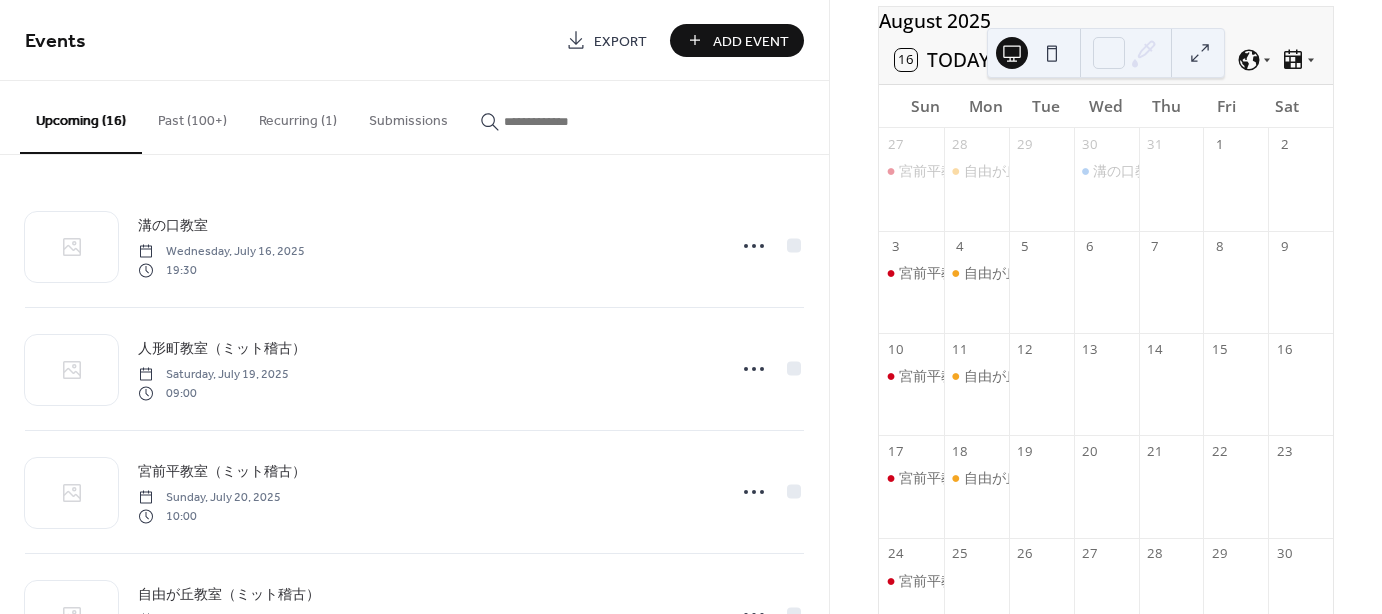 click on "Add Event" at bounding box center [751, 41] 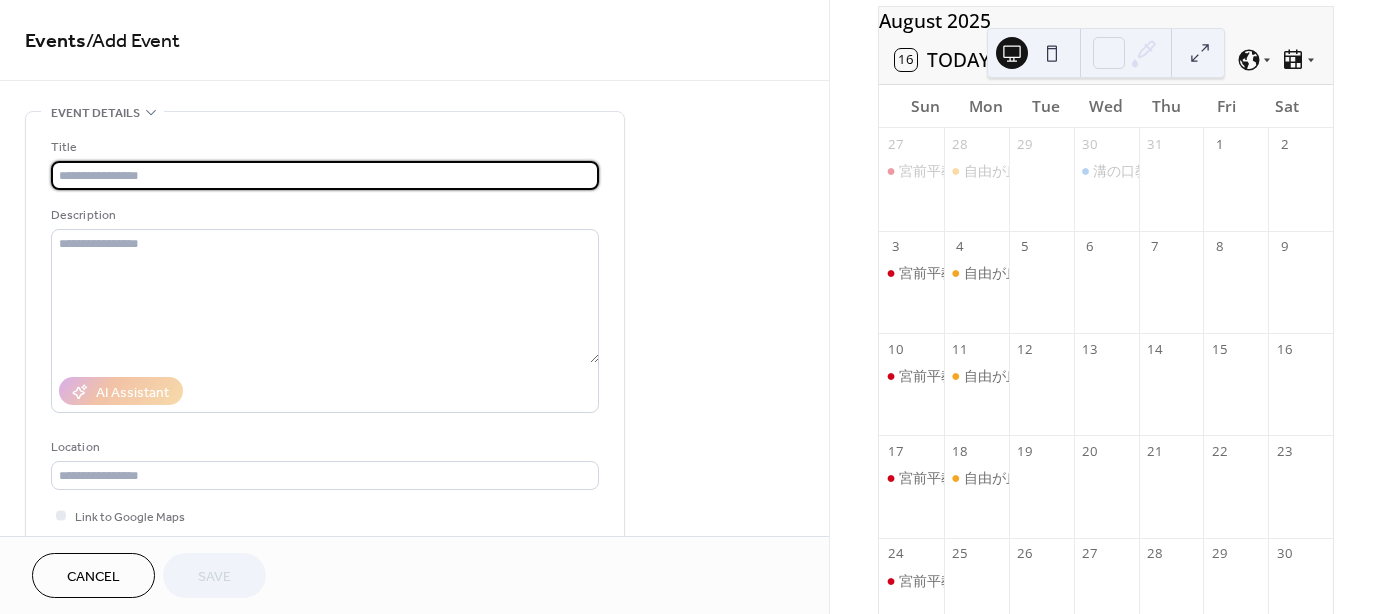 click at bounding box center (325, 175) 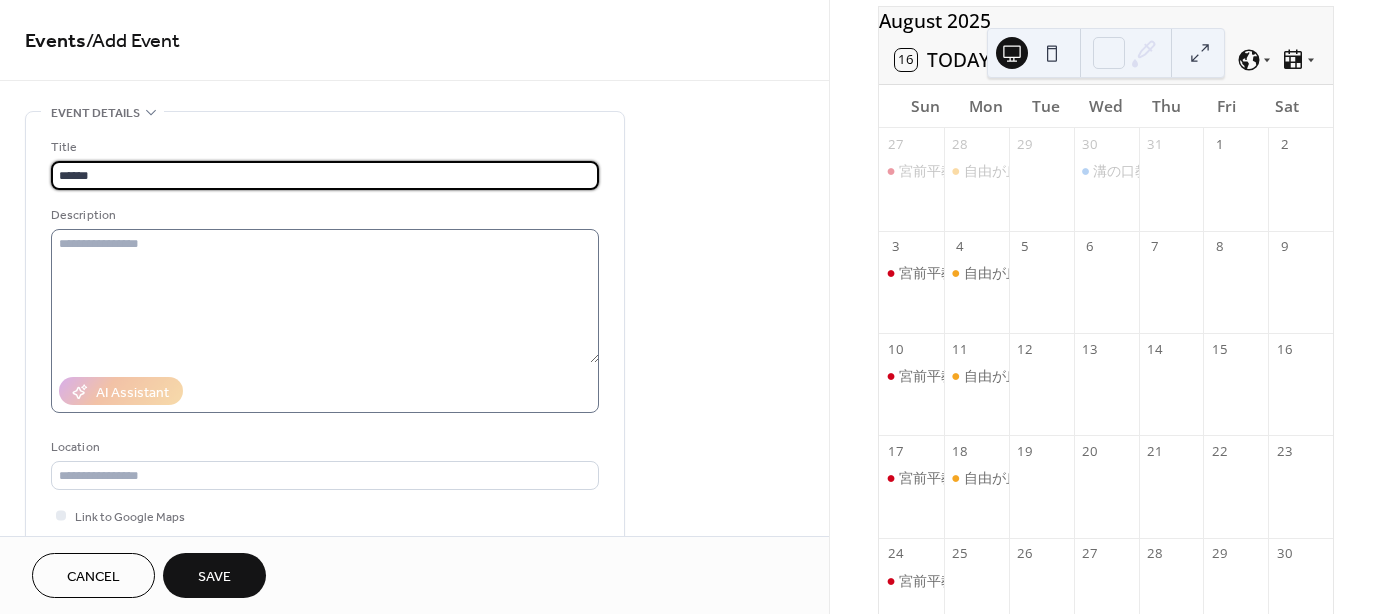 type on "******" 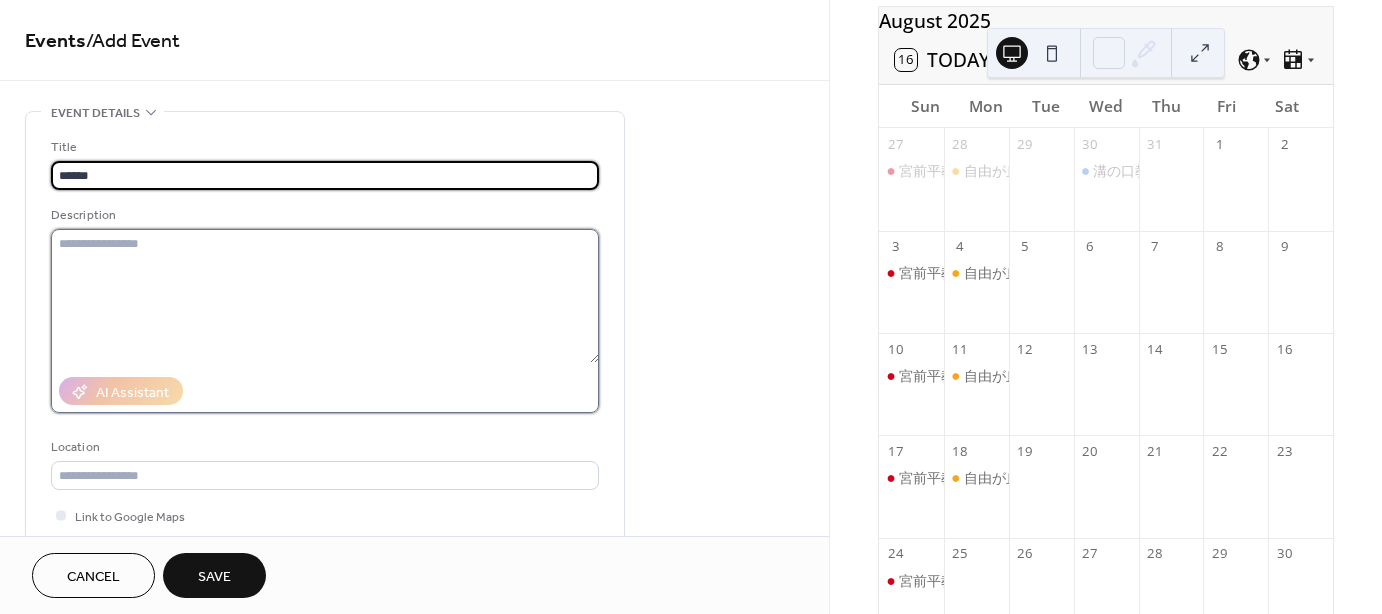 click at bounding box center [325, 296] 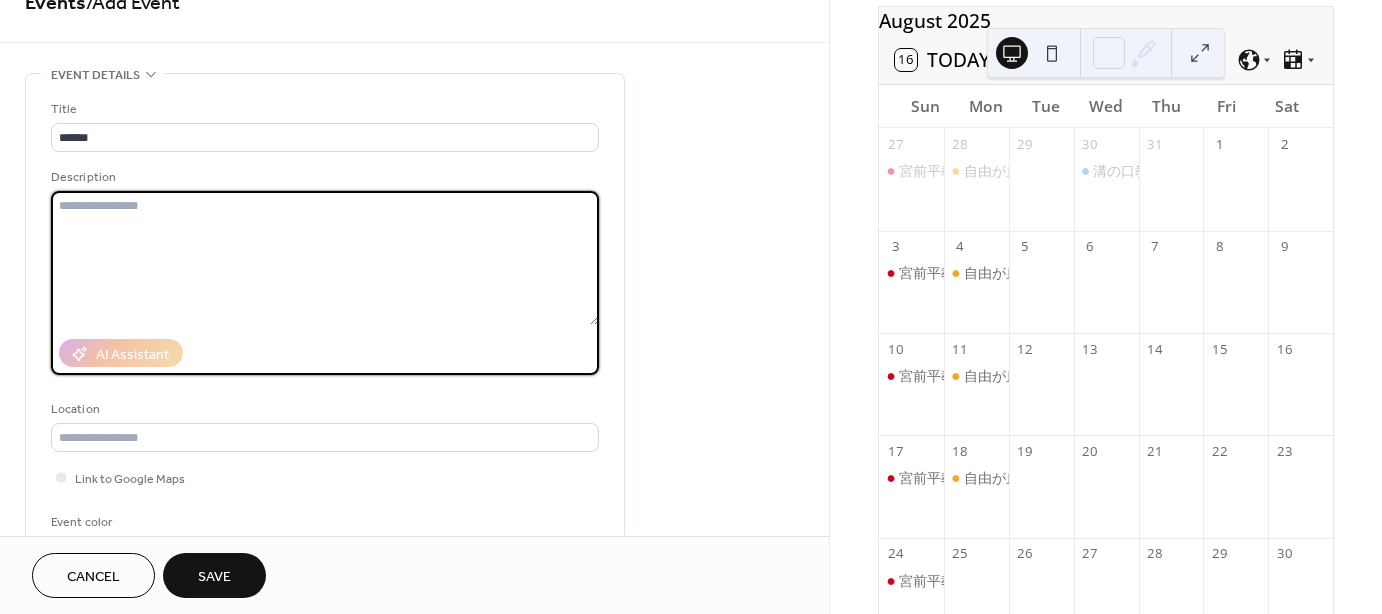 scroll, scrollTop: 100, scrollLeft: 0, axis: vertical 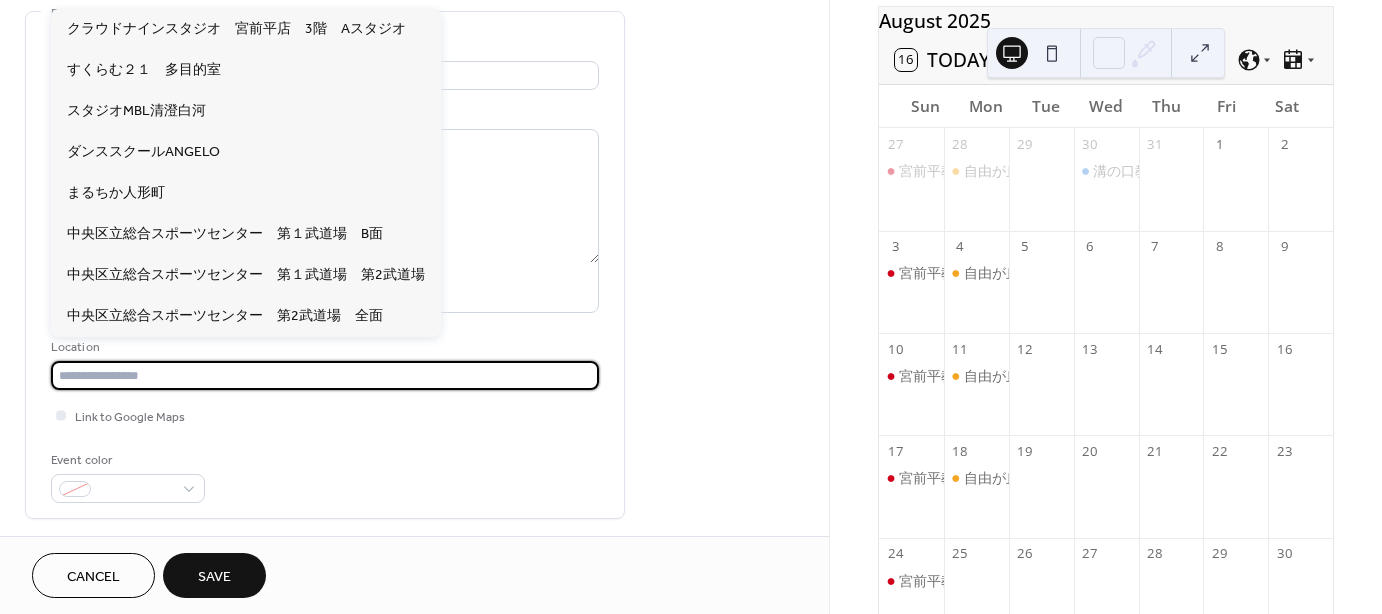 click at bounding box center [325, 375] 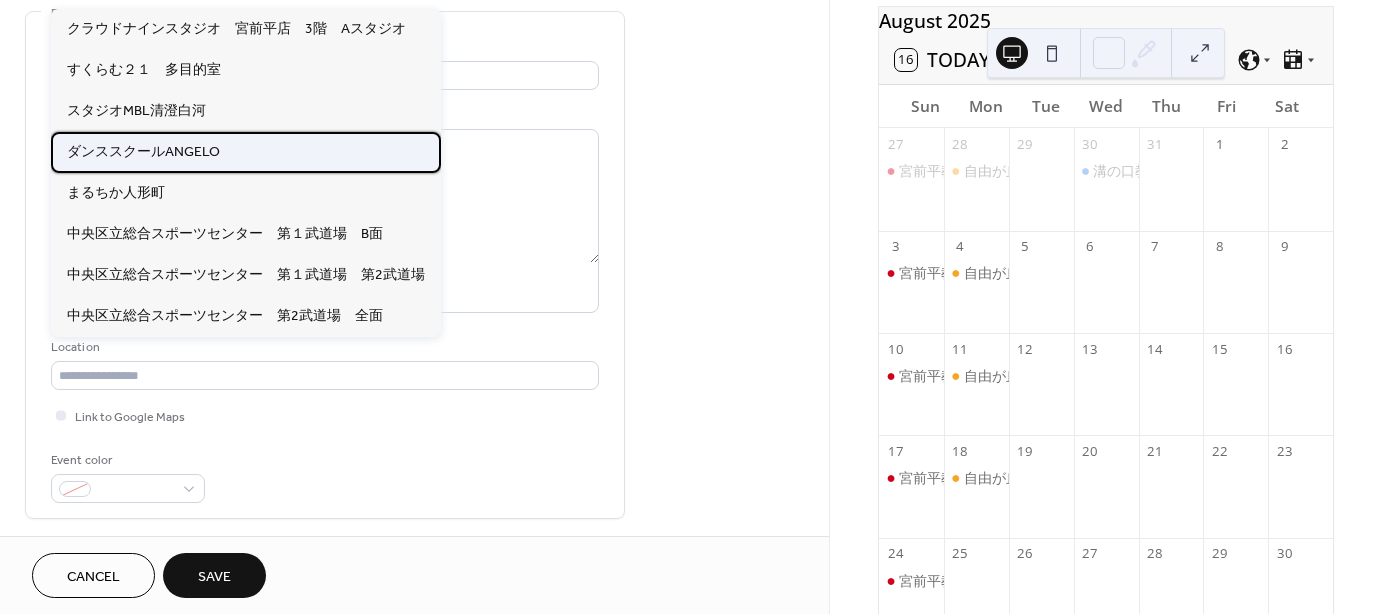 click on "ダンススクールANGELO" at bounding box center (143, 151) 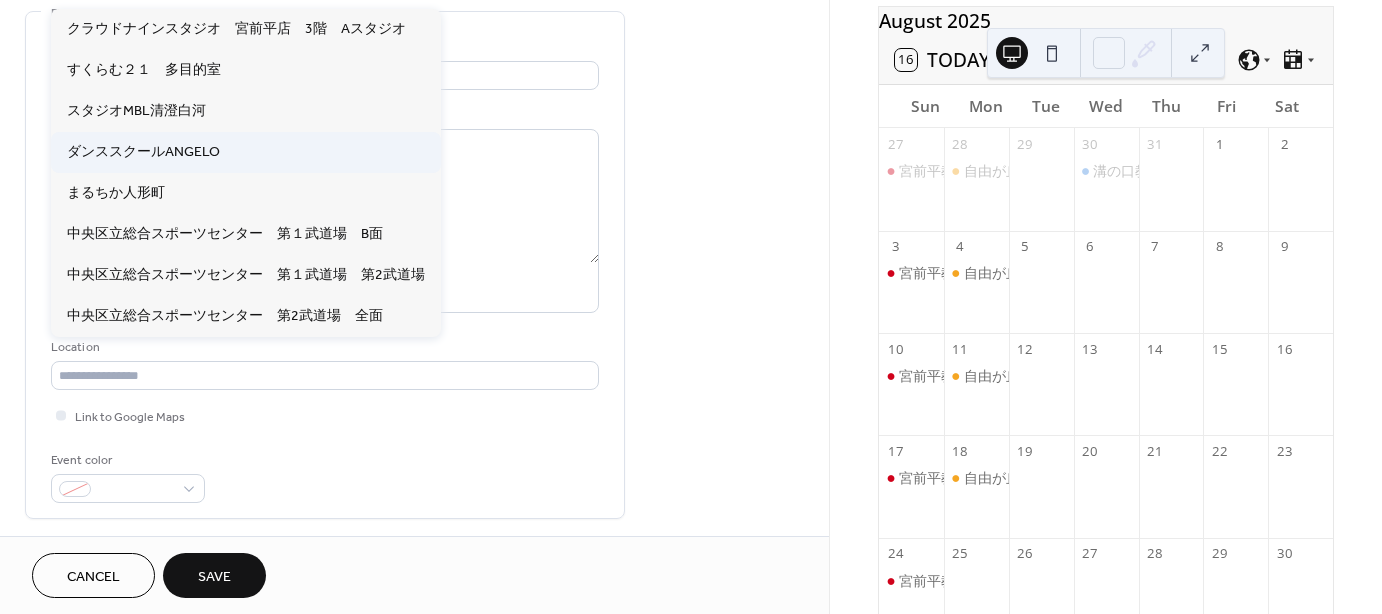 type on "**********" 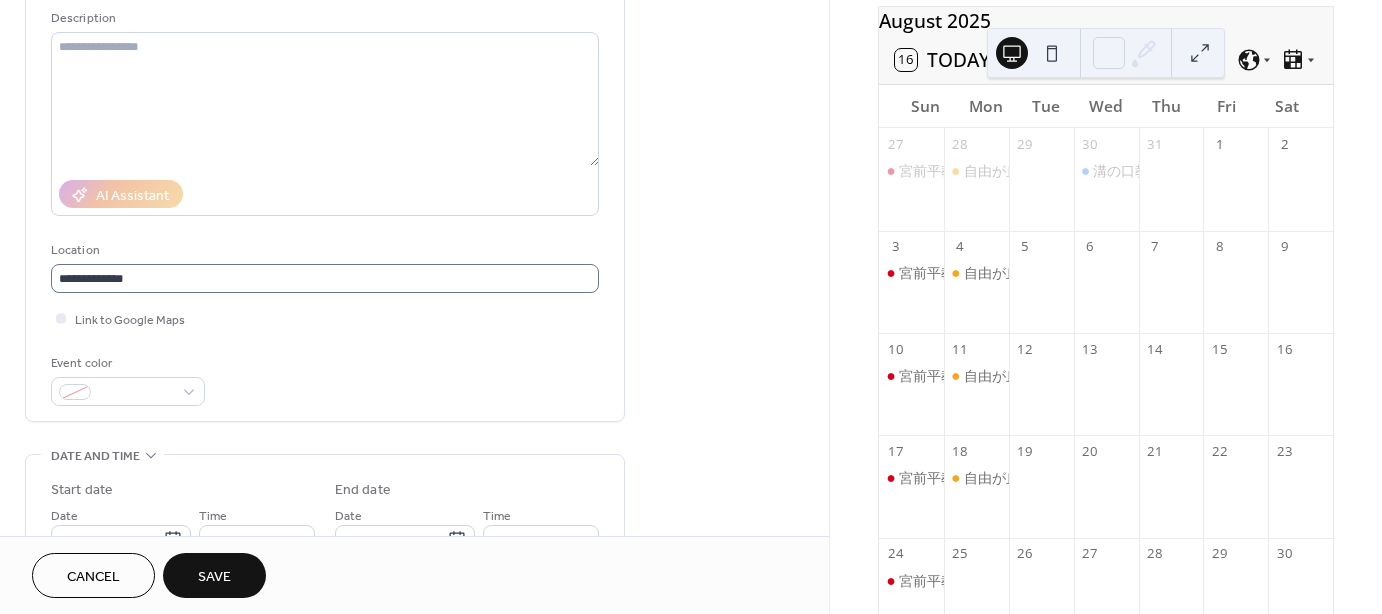 scroll, scrollTop: 200, scrollLeft: 0, axis: vertical 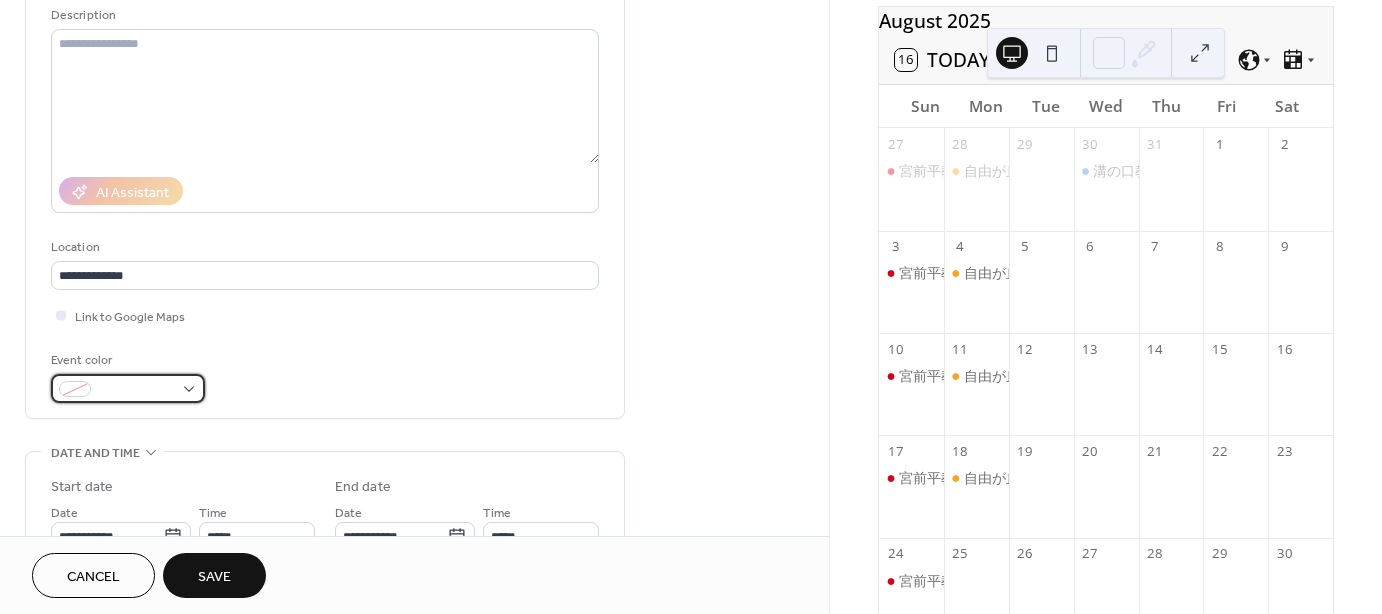 click at bounding box center (128, 388) 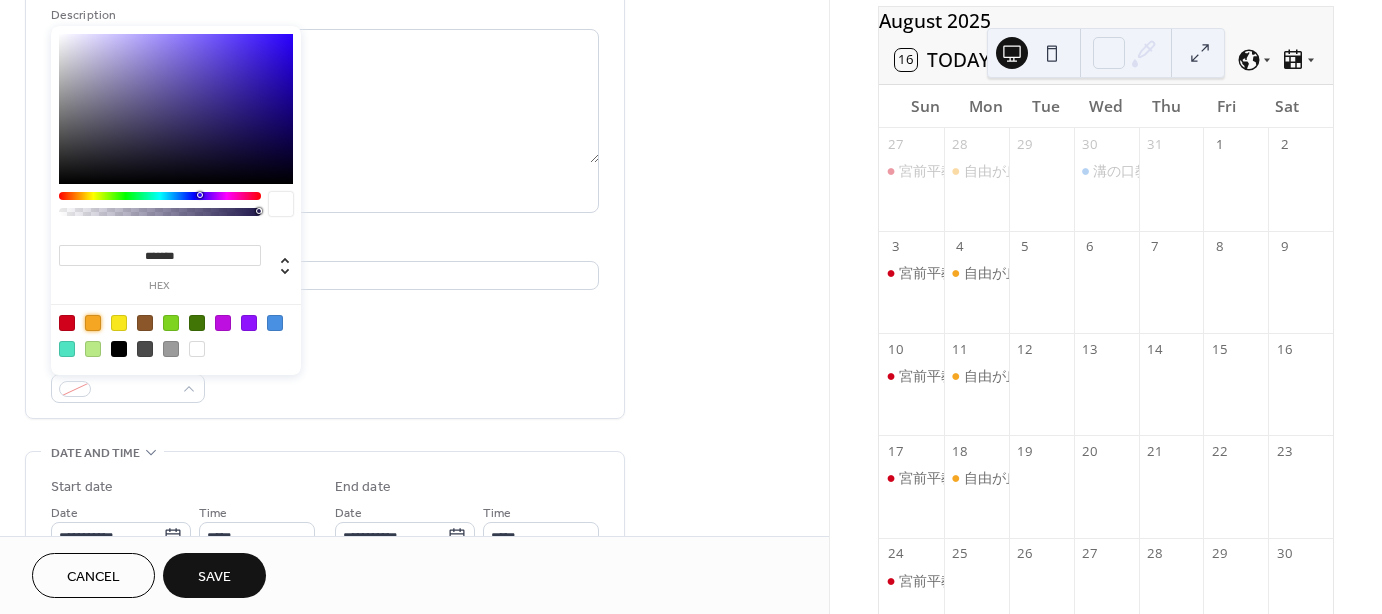 click at bounding box center [93, 323] 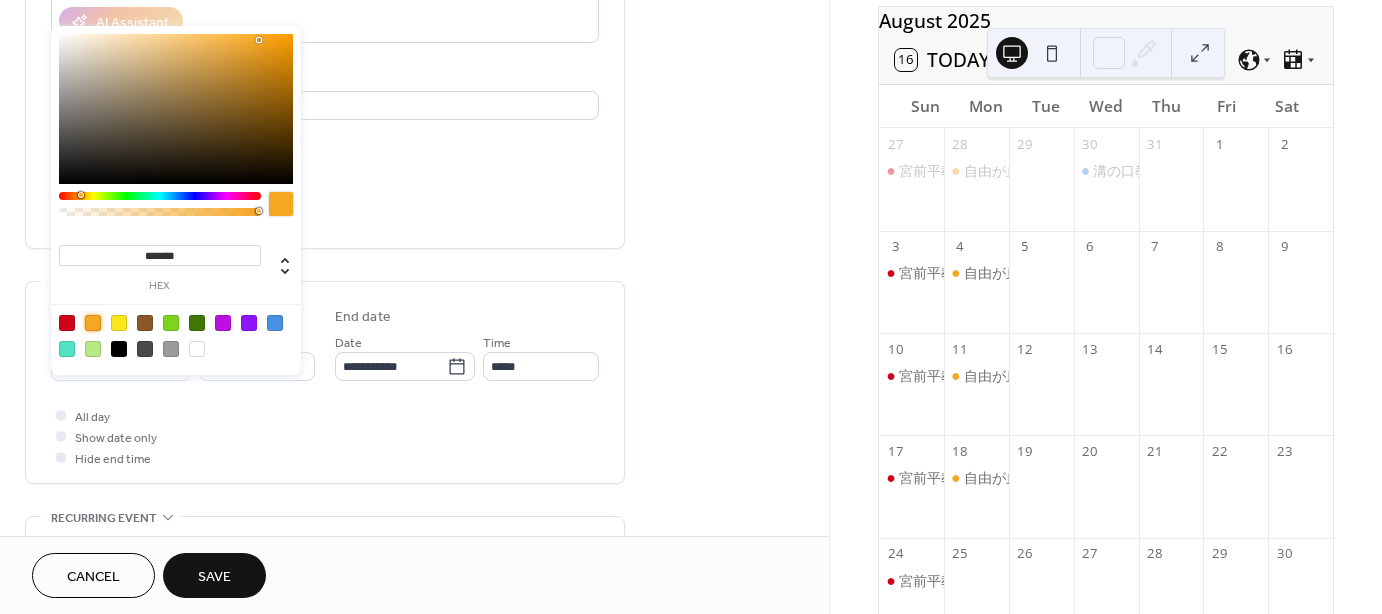 scroll, scrollTop: 400, scrollLeft: 0, axis: vertical 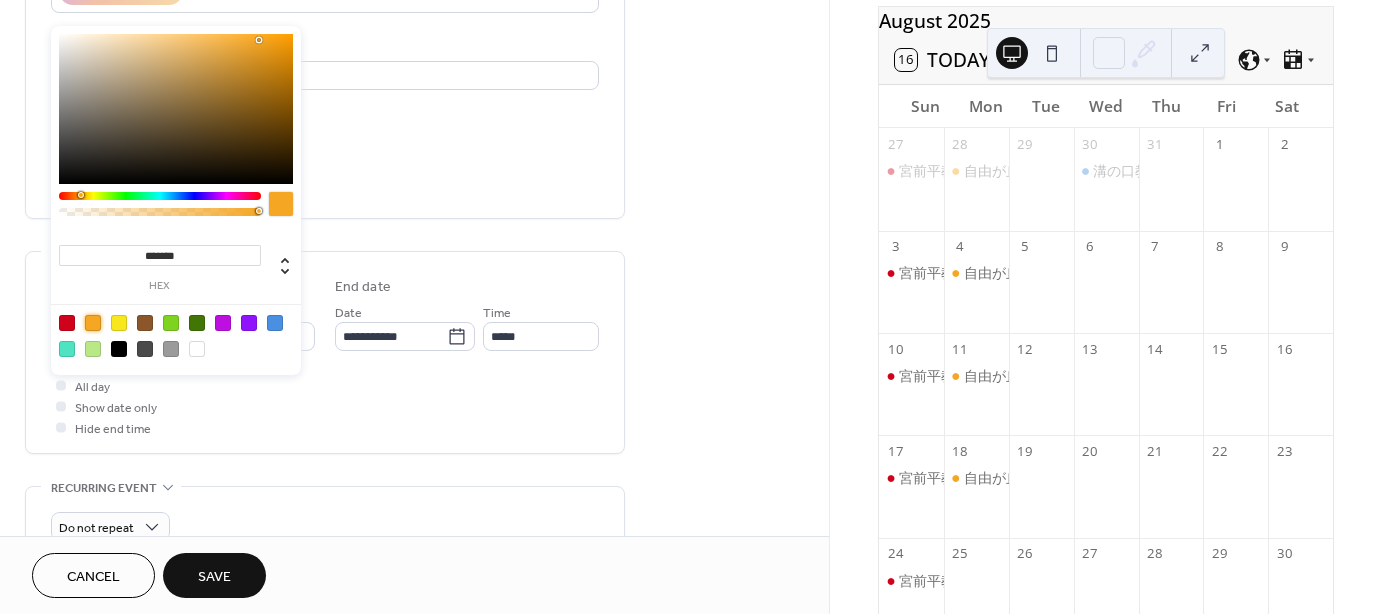 click on "All day Show date only Hide end time" at bounding box center [325, 406] 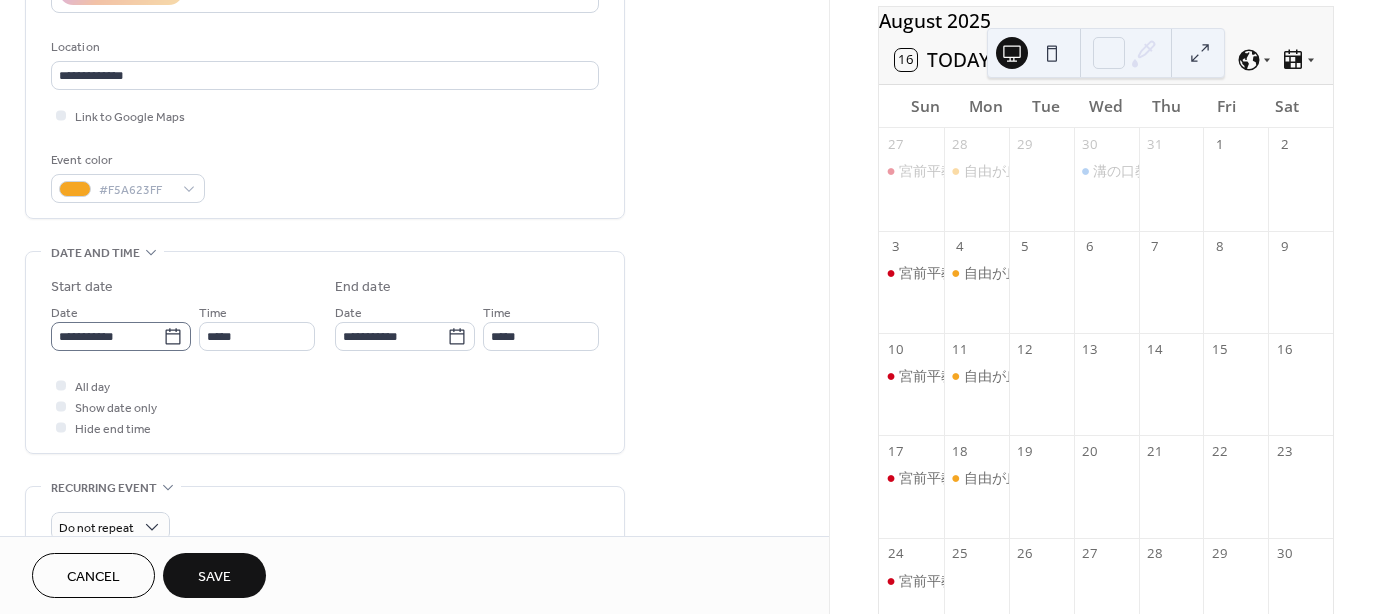 click 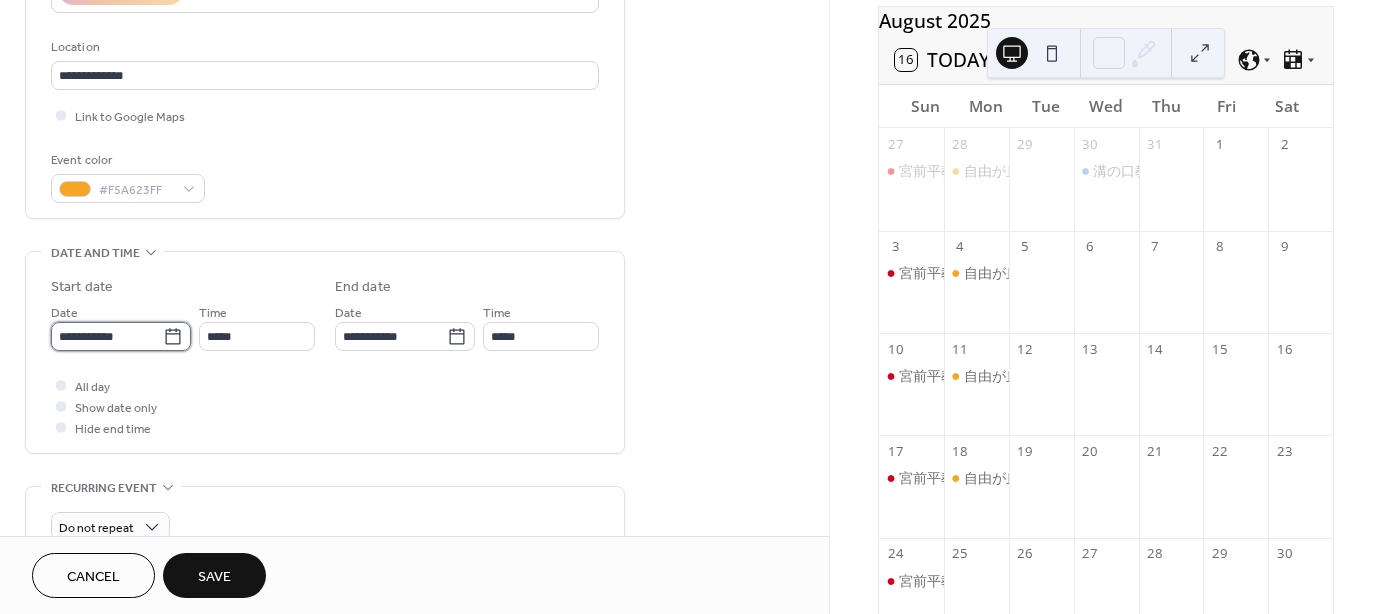 click on "**********" at bounding box center [107, 336] 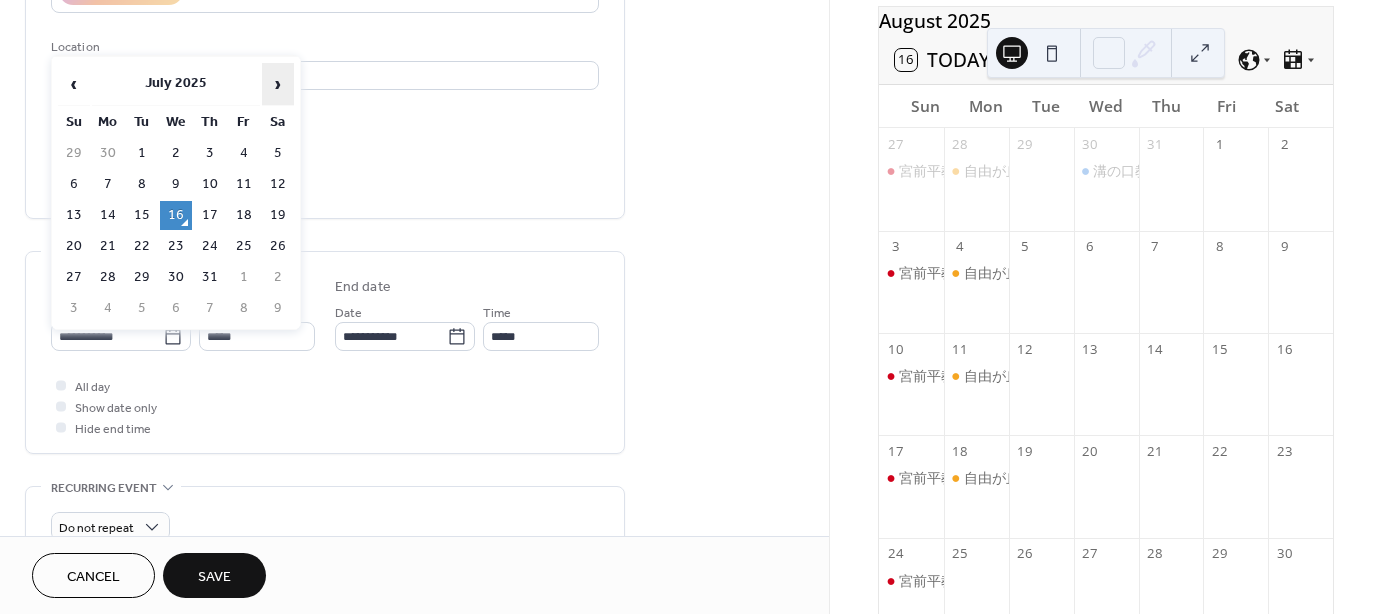 click on "›" at bounding box center (278, 84) 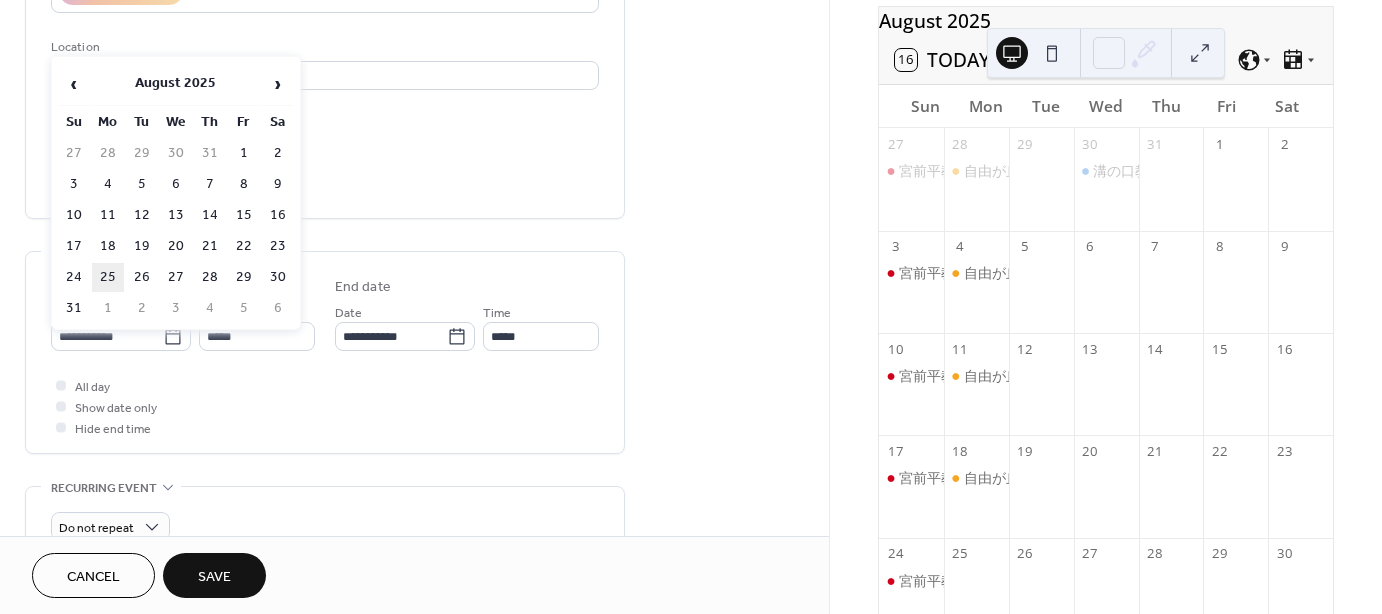 click on "25" at bounding box center [108, 277] 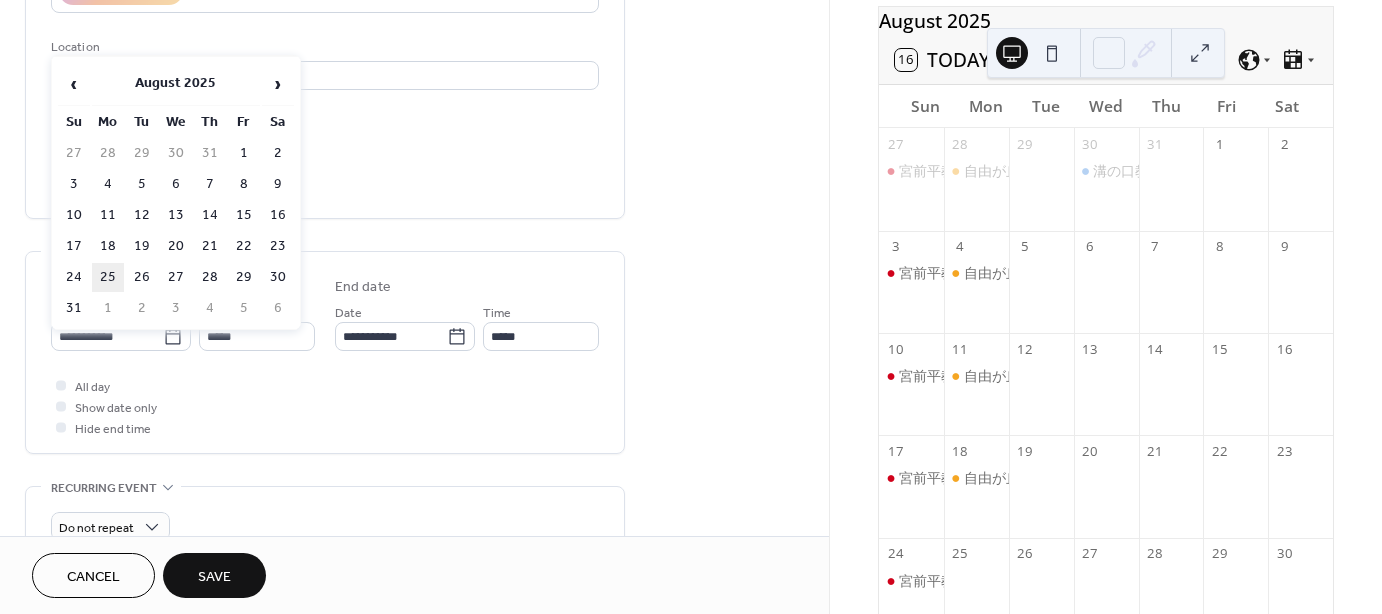 type on "**********" 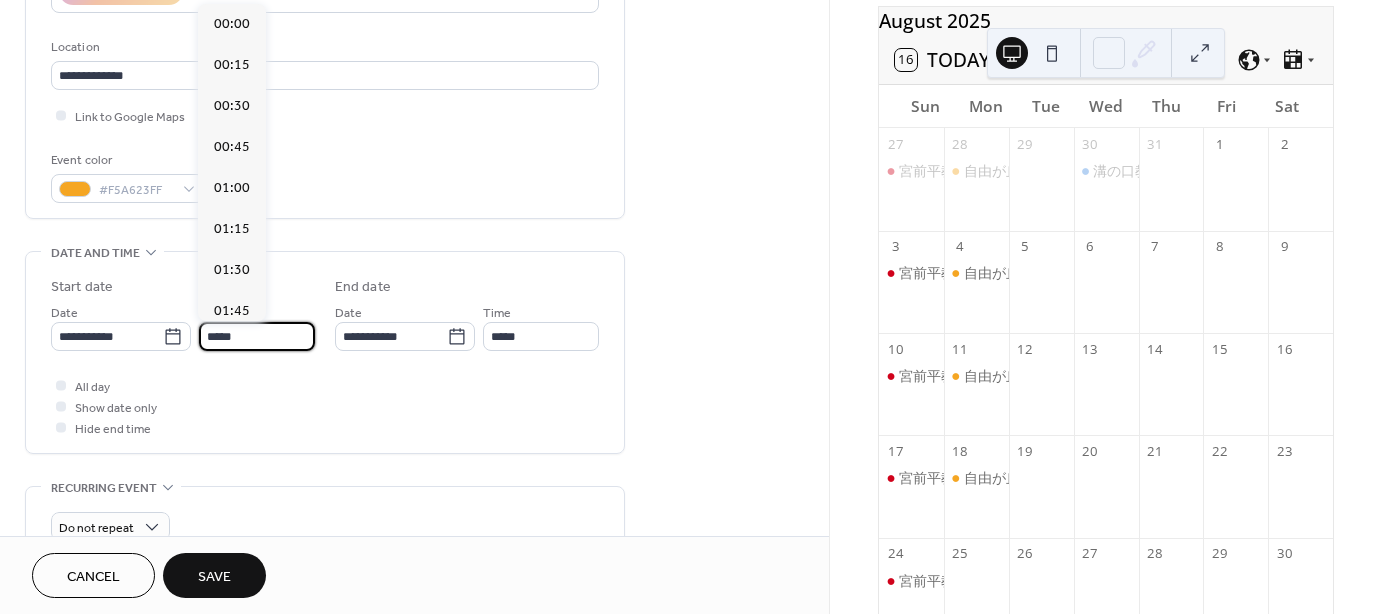 click on "*****" at bounding box center [257, 336] 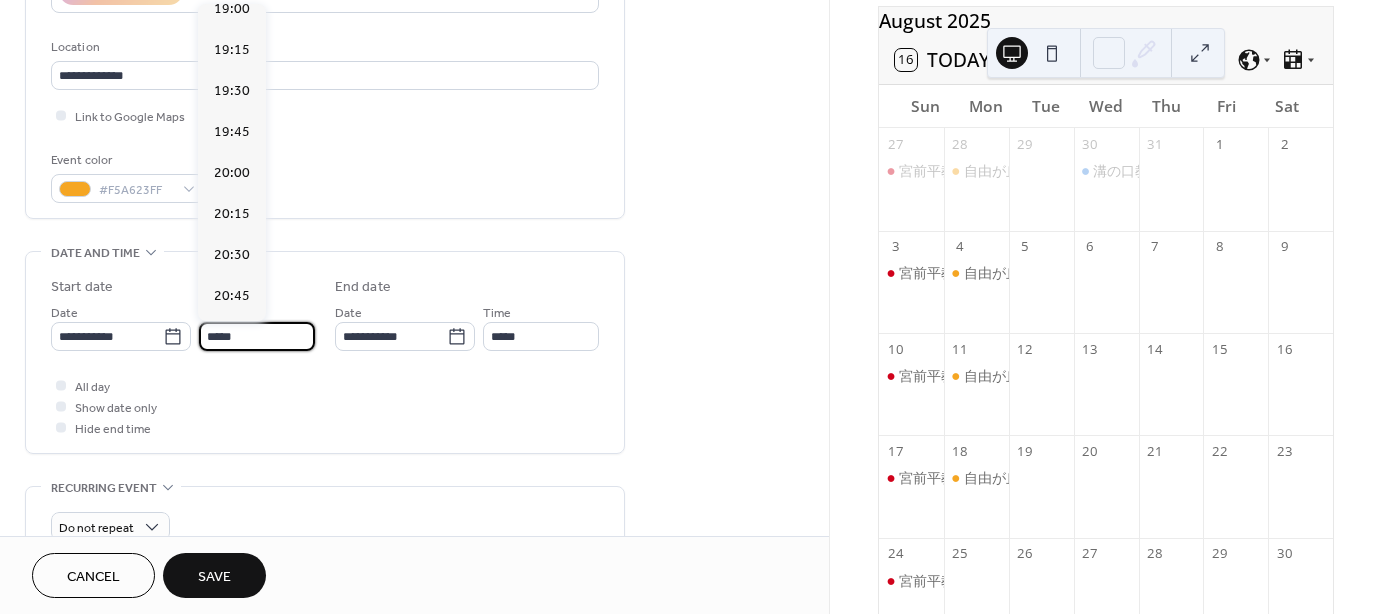 scroll, scrollTop: 3168, scrollLeft: 0, axis: vertical 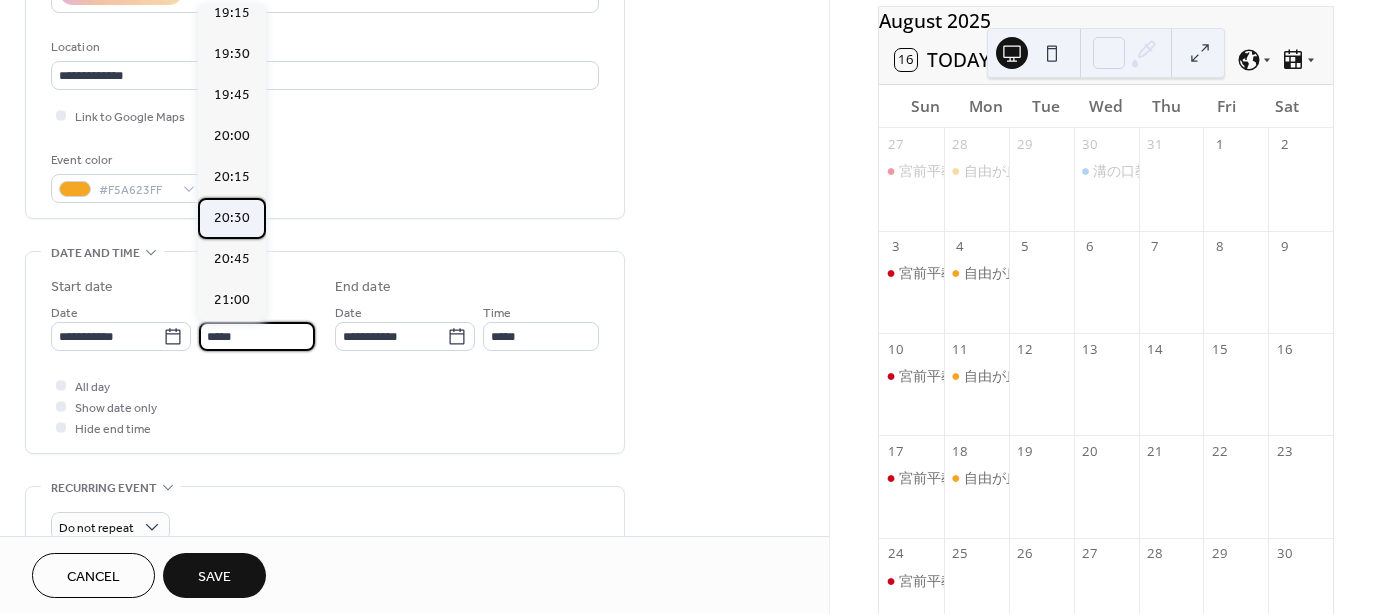 click on "20:30" at bounding box center (232, 218) 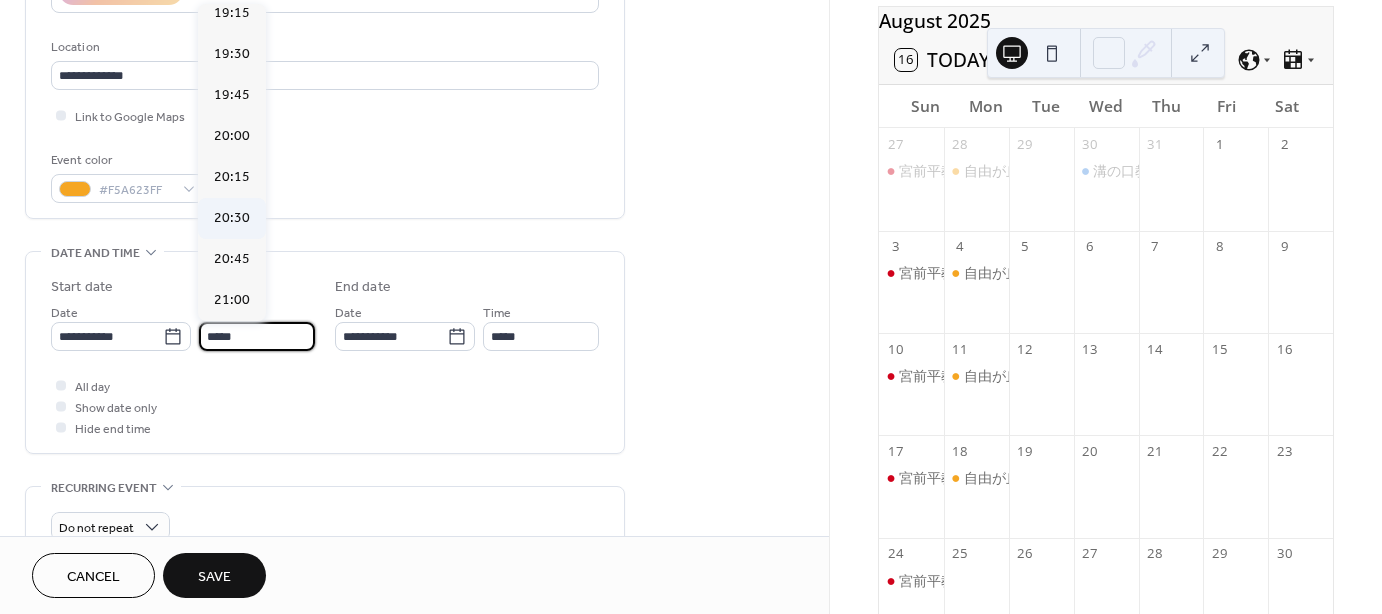 type on "*****" 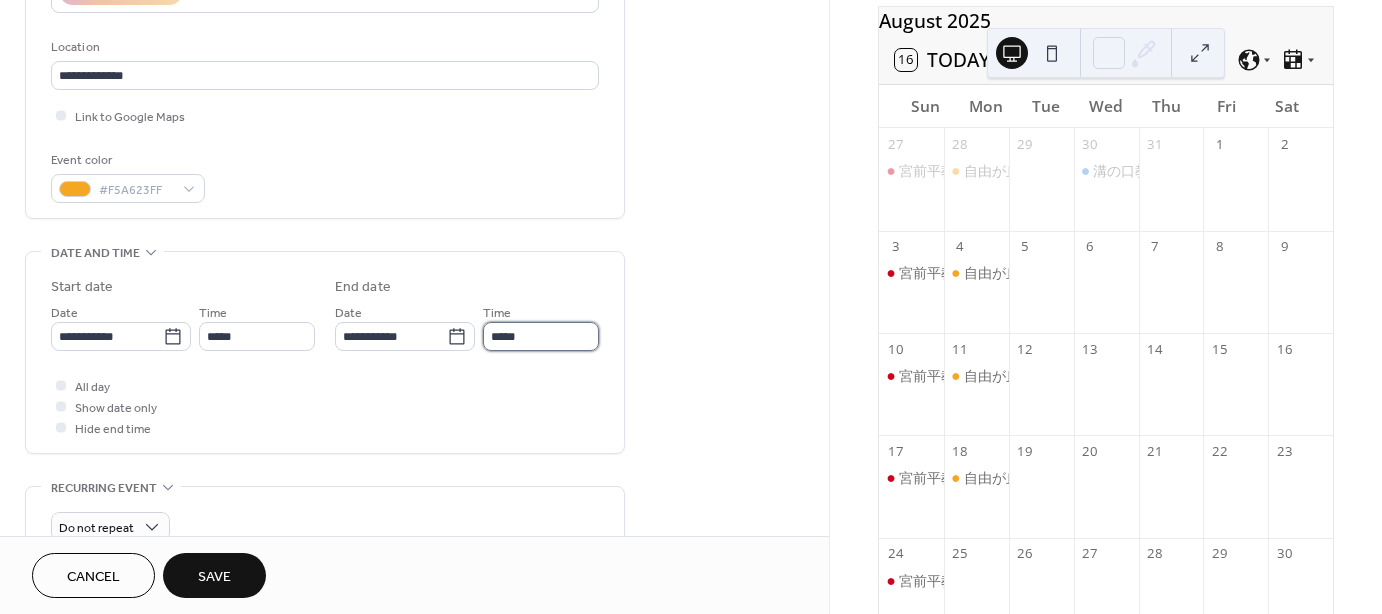 click on "*****" at bounding box center [541, 336] 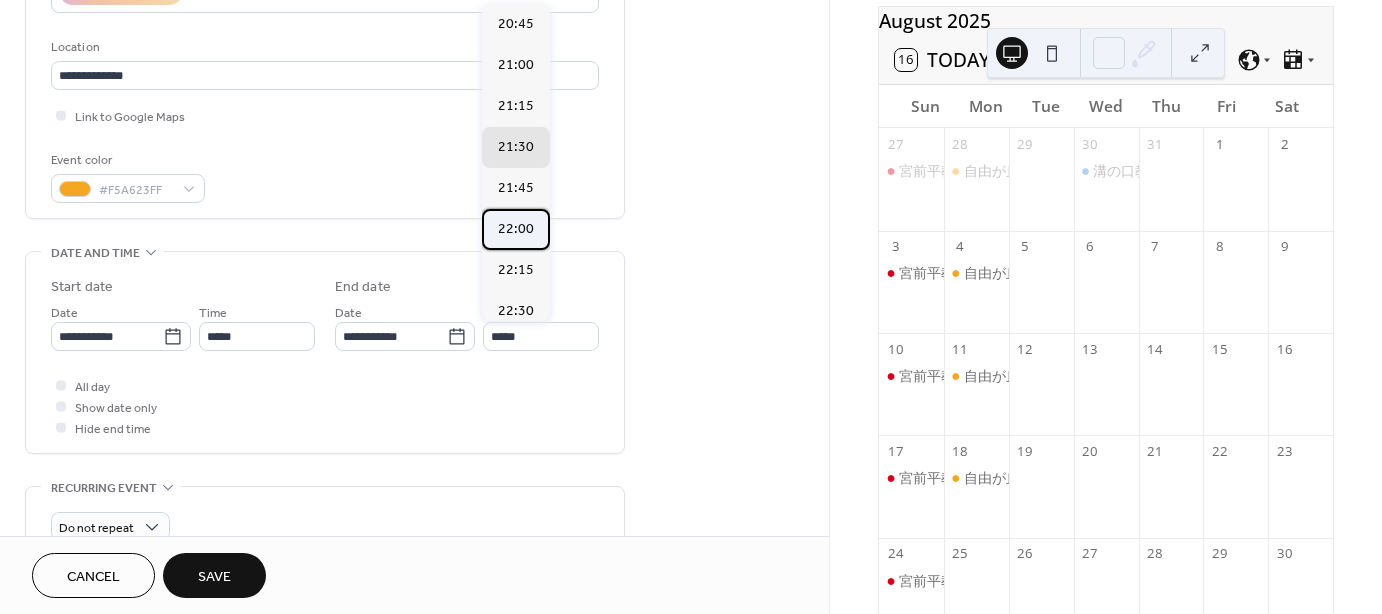 click on "22:00" at bounding box center [516, 229] 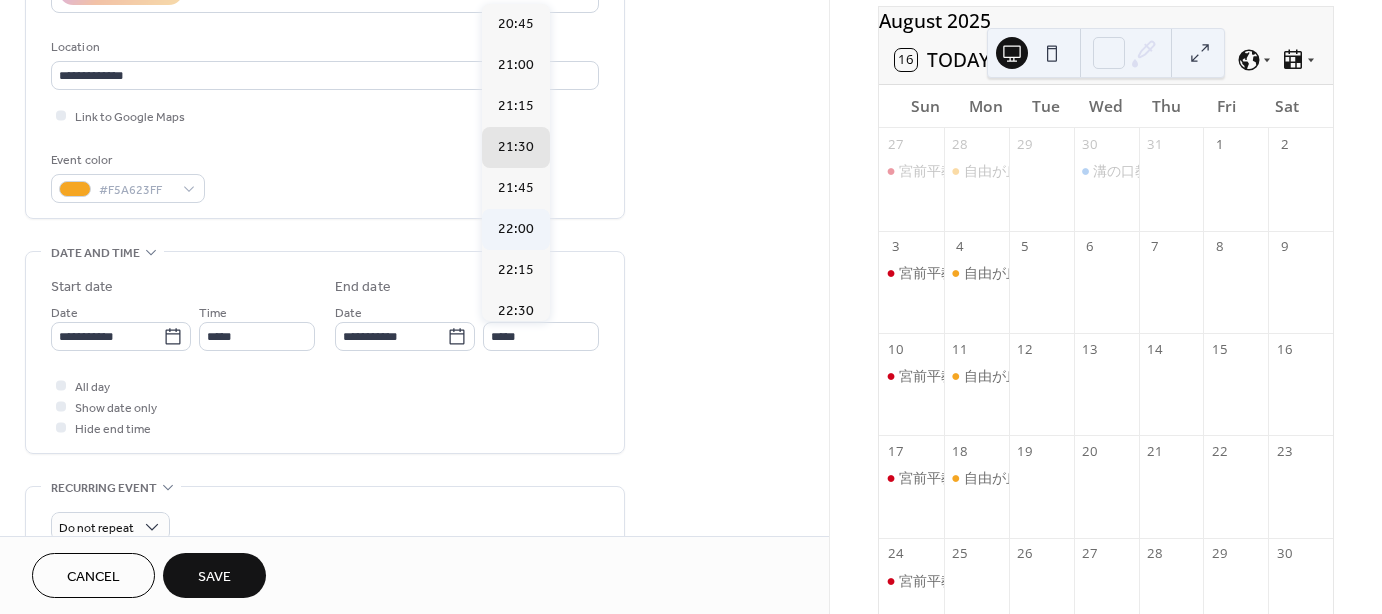 type on "*****" 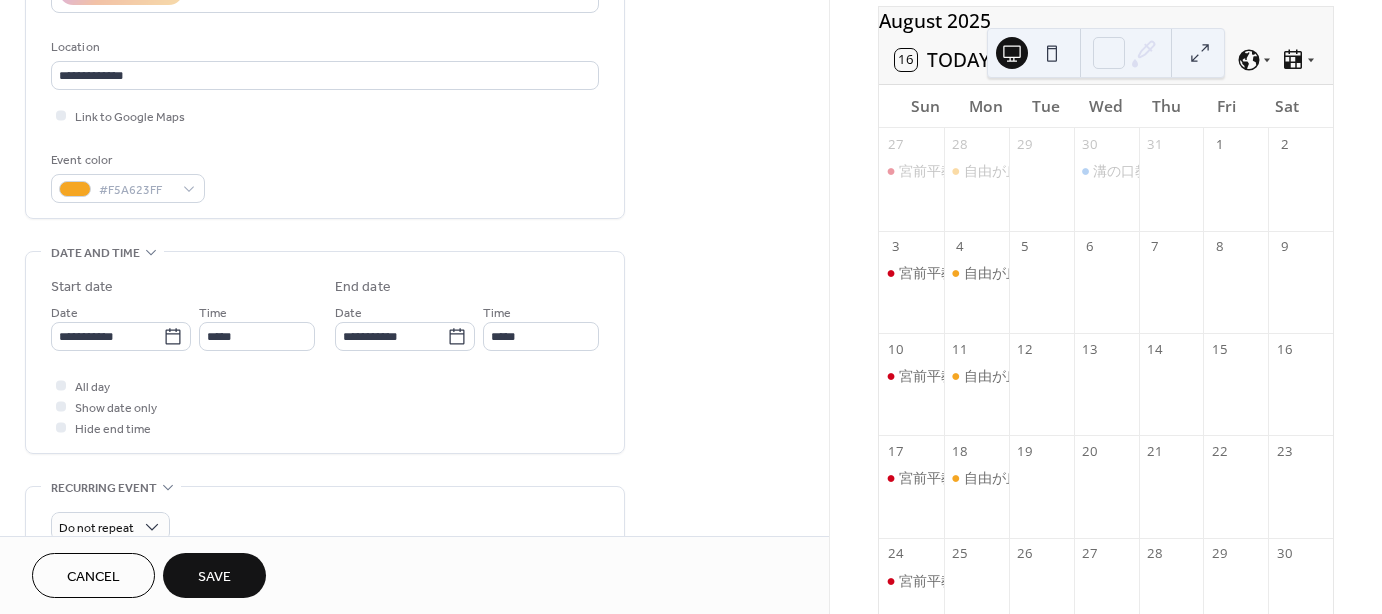 click on "Save" at bounding box center (214, 577) 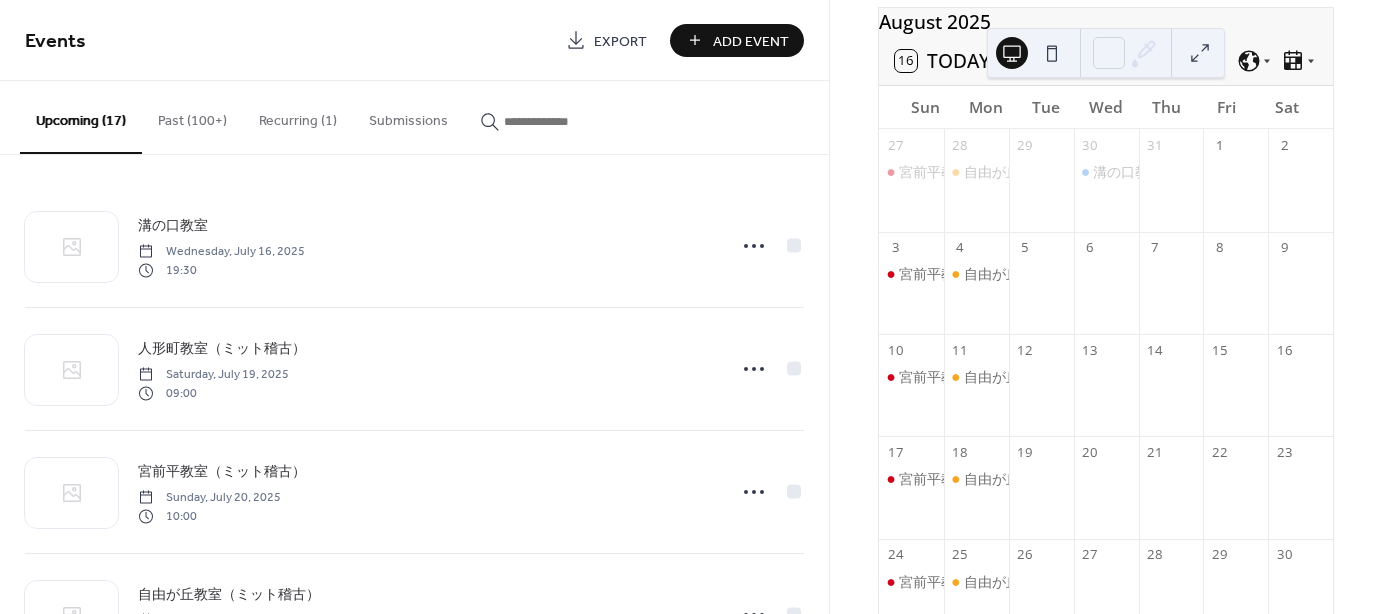 scroll, scrollTop: 95, scrollLeft: 0, axis: vertical 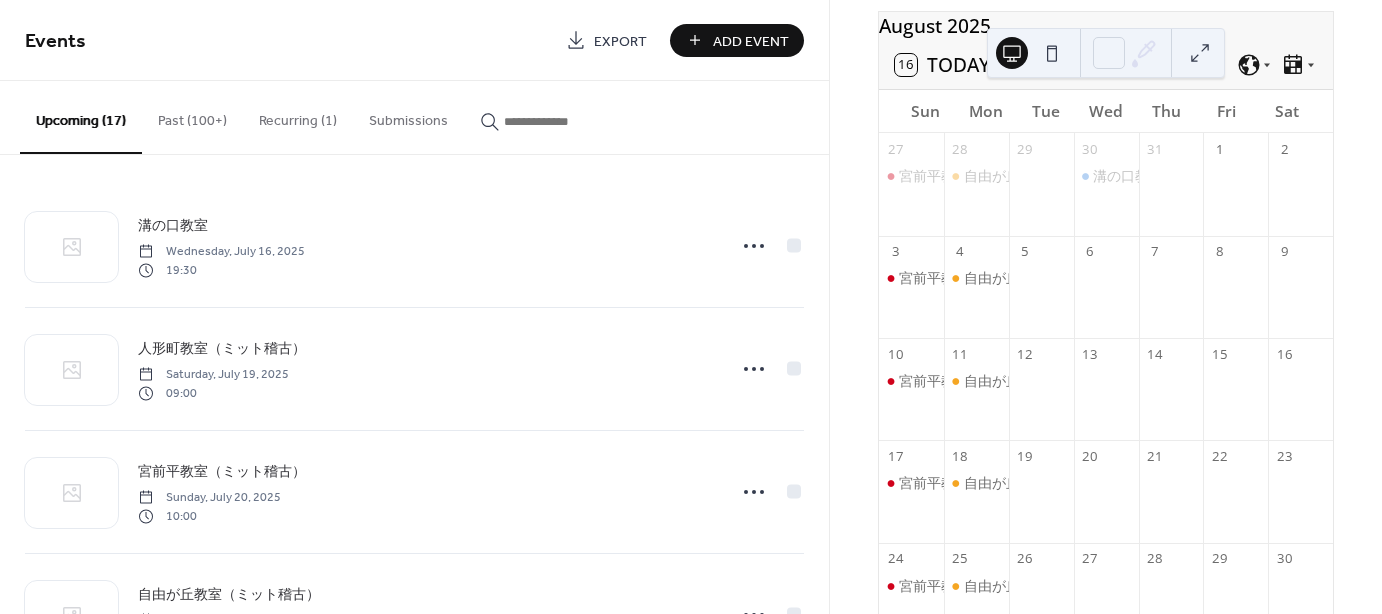 click at bounding box center (1106, 298) 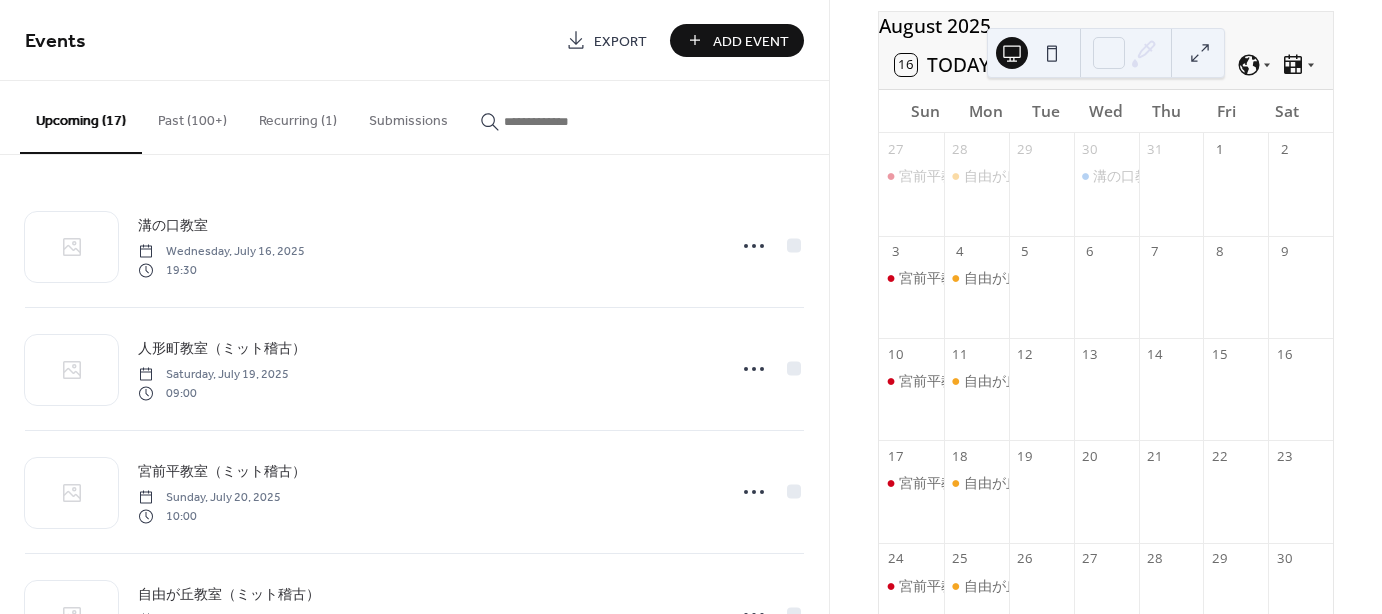 click on "Add Event" at bounding box center [751, 41] 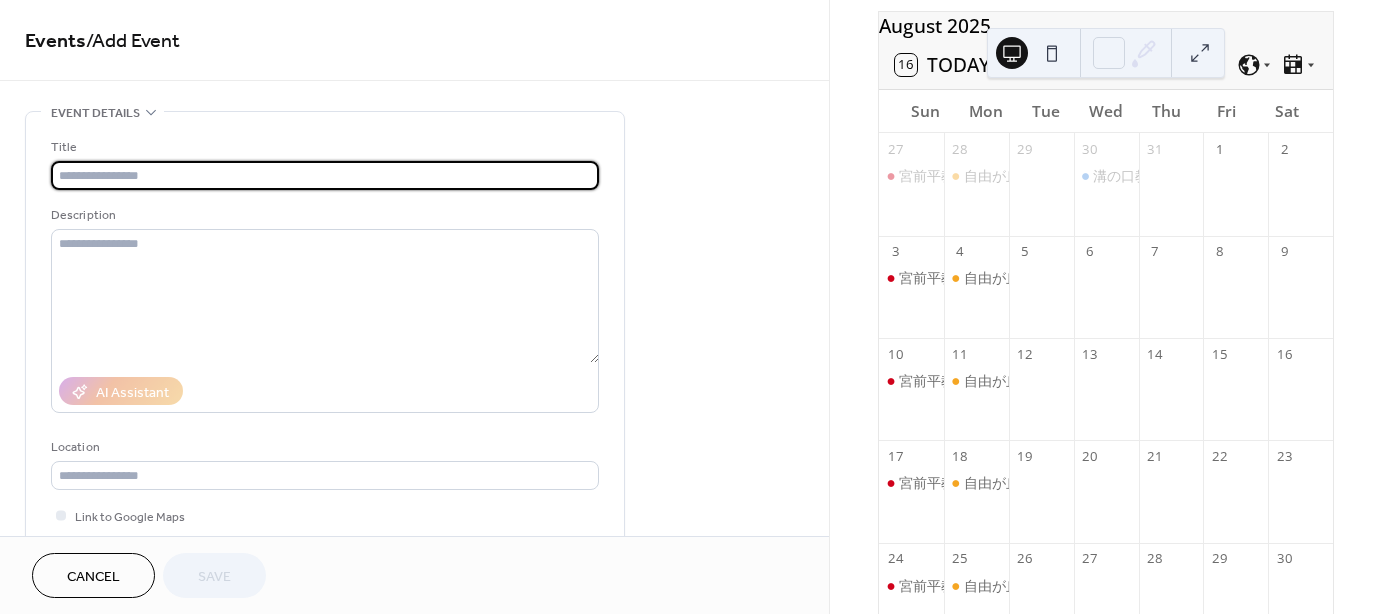 click at bounding box center [1032, 53] 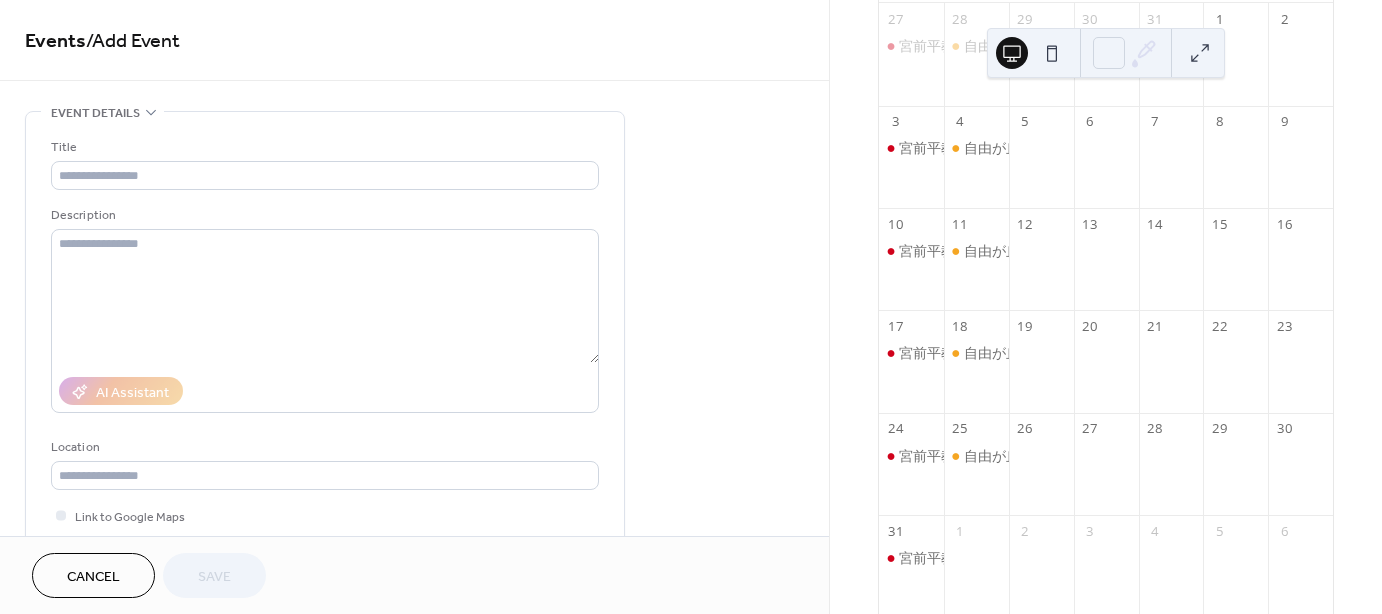 scroll, scrollTop: 0, scrollLeft: 0, axis: both 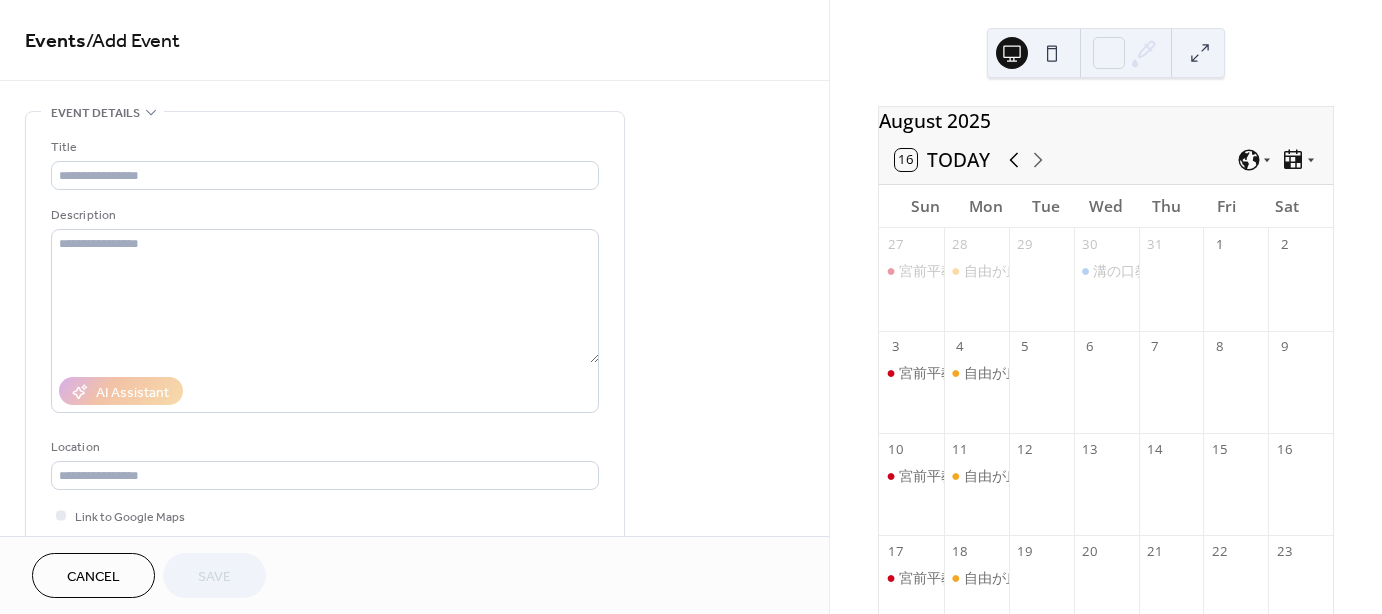 click 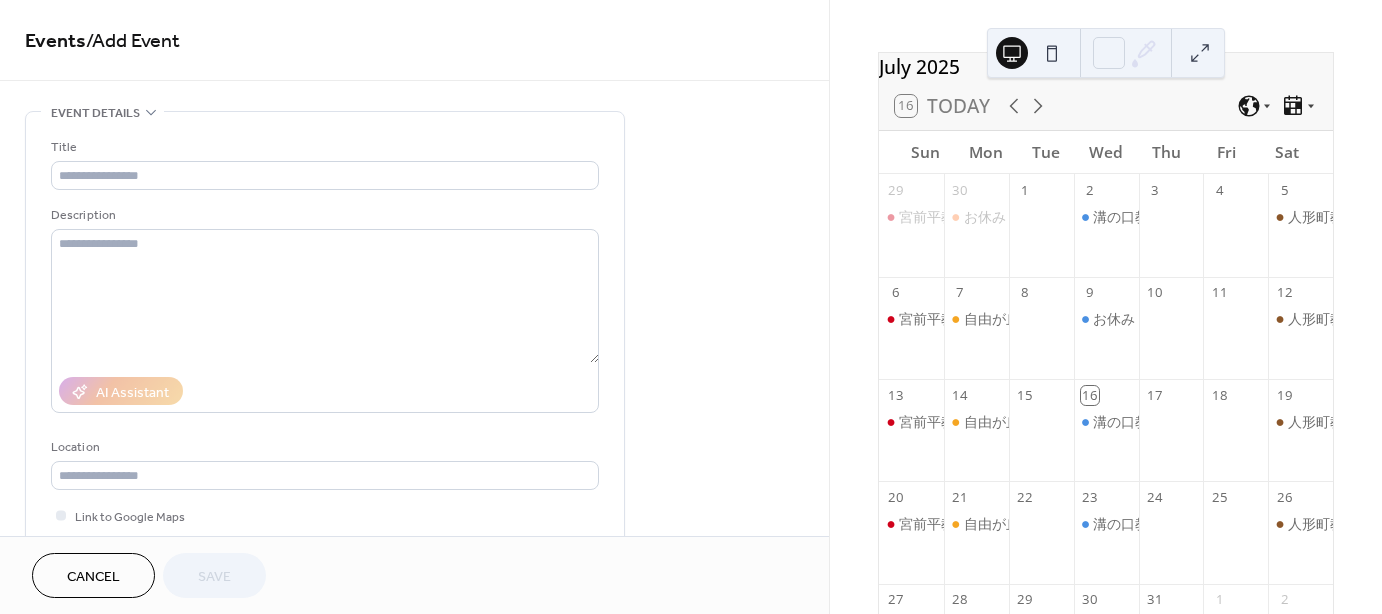 scroll, scrollTop: 200, scrollLeft: 0, axis: vertical 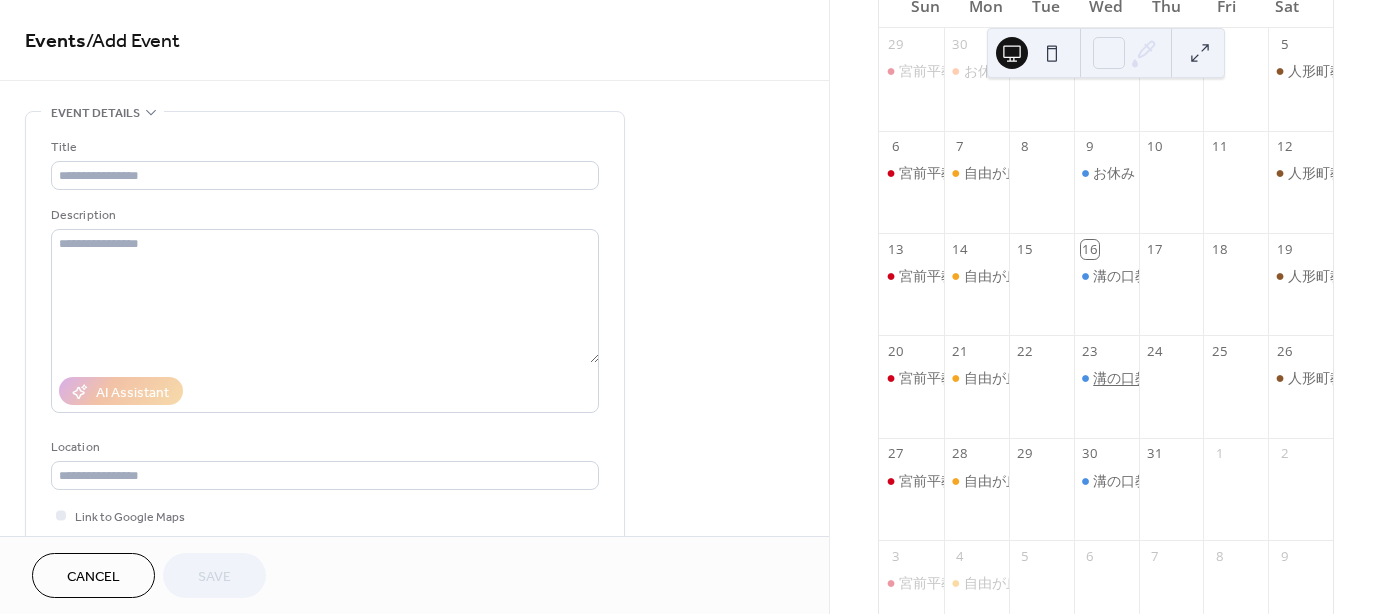 click on "溝の口教室（ミット稽古）" at bounding box center (1177, 378) 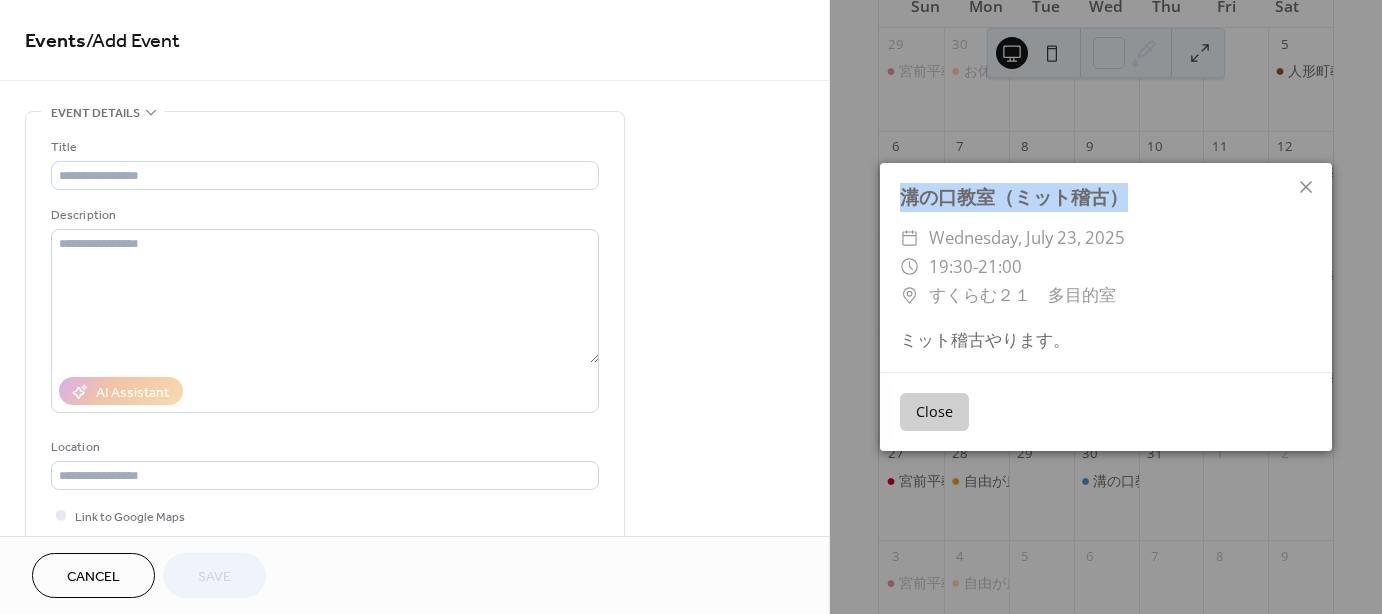 drag, startPoint x: 1132, startPoint y: 197, endPoint x: 895, endPoint y: 201, distance: 237.03375 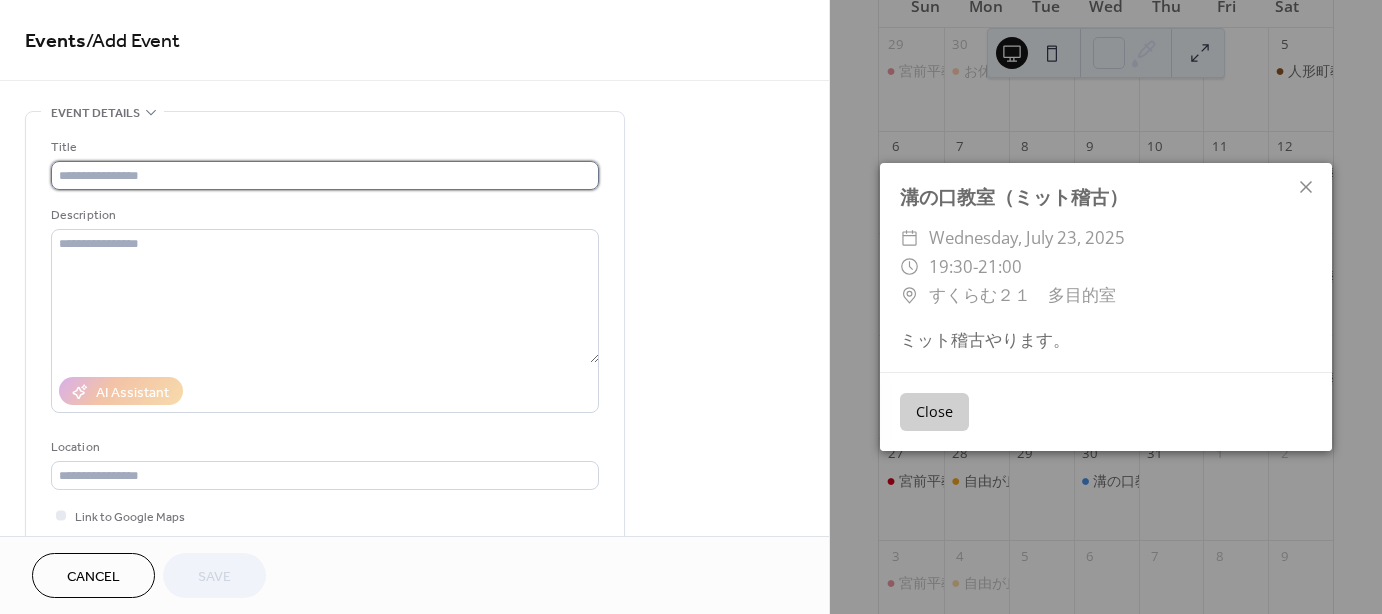 click at bounding box center (325, 175) 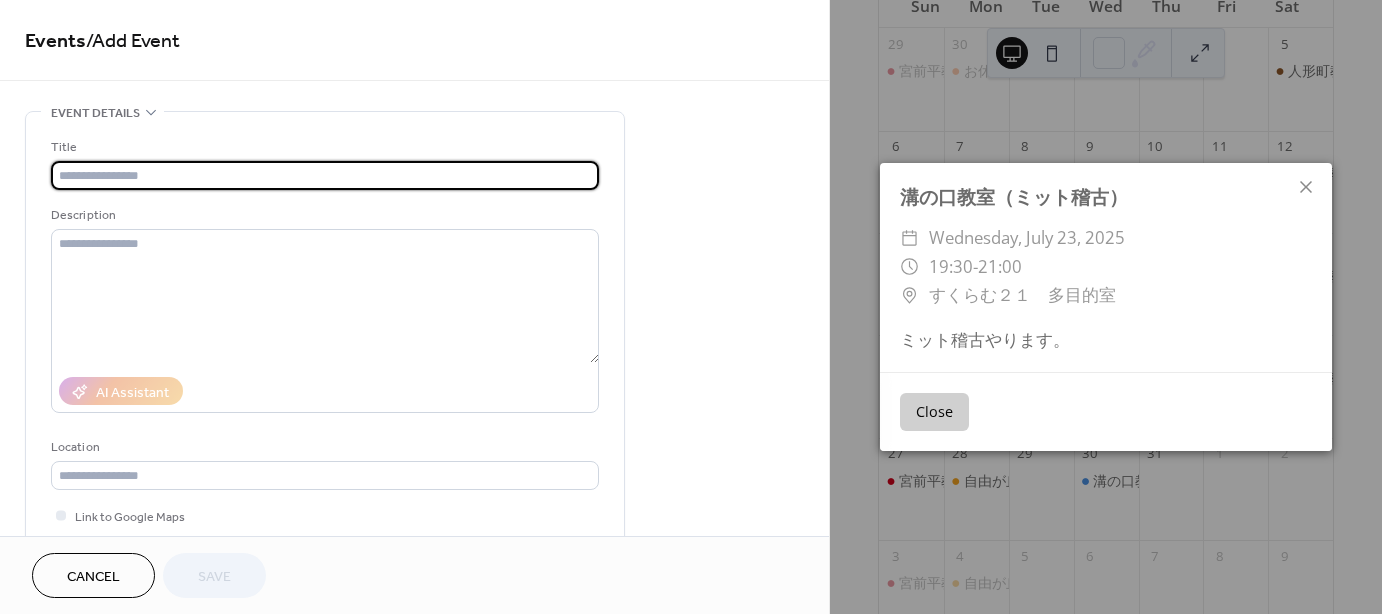paste on "**********" 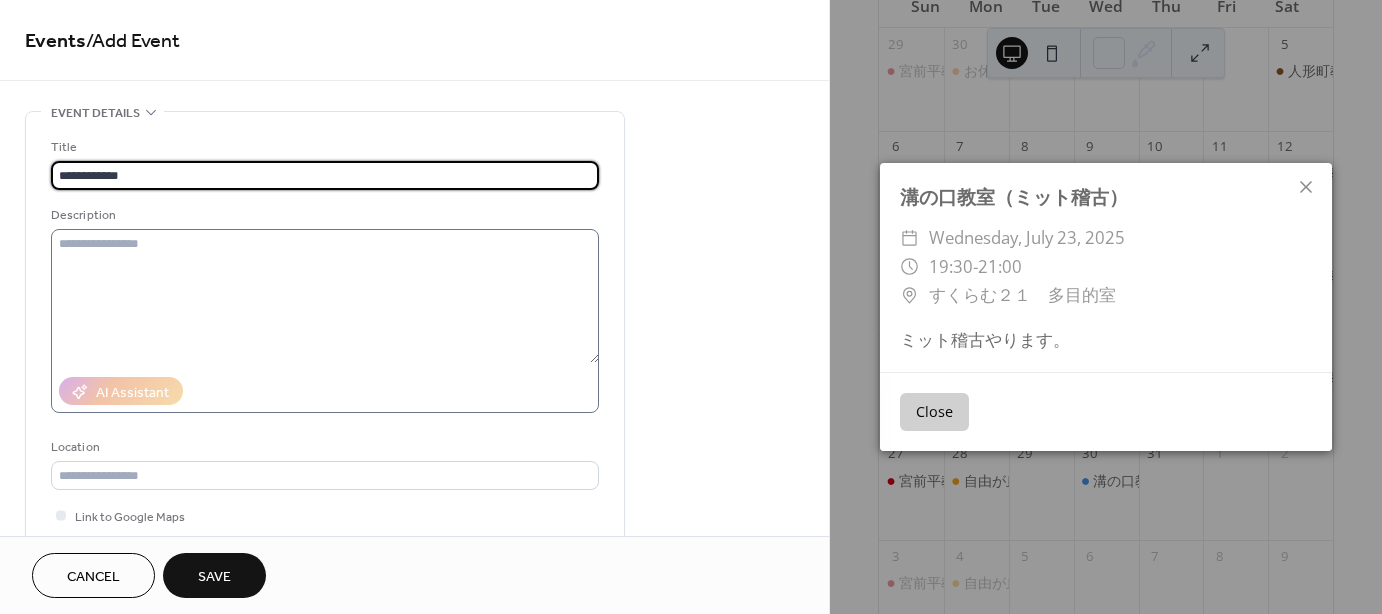type on "**********" 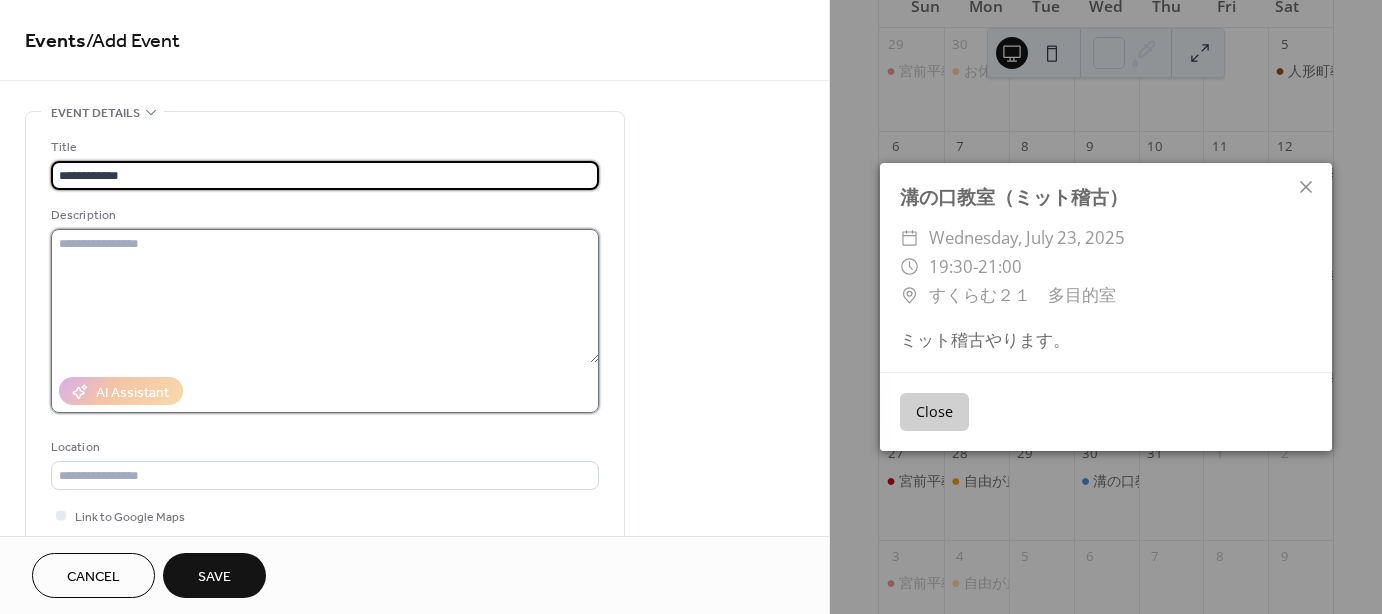 click at bounding box center (325, 296) 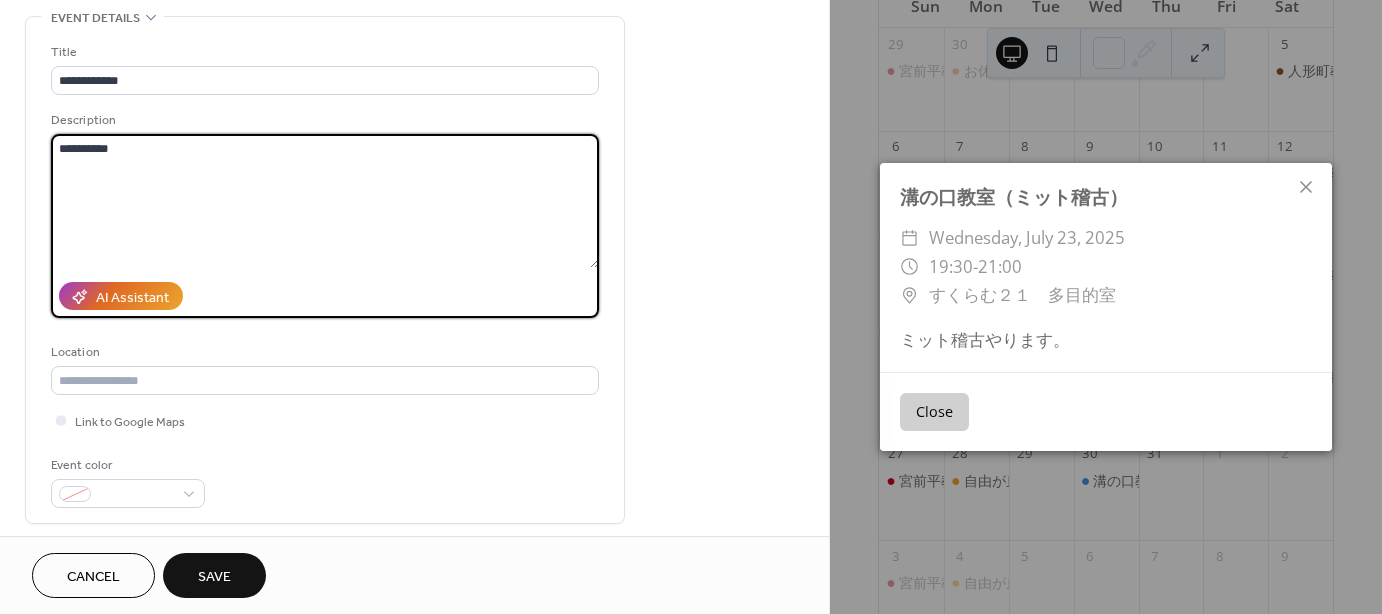 scroll, scrollTop: 100, scrollLeft: 0, axis: vertical 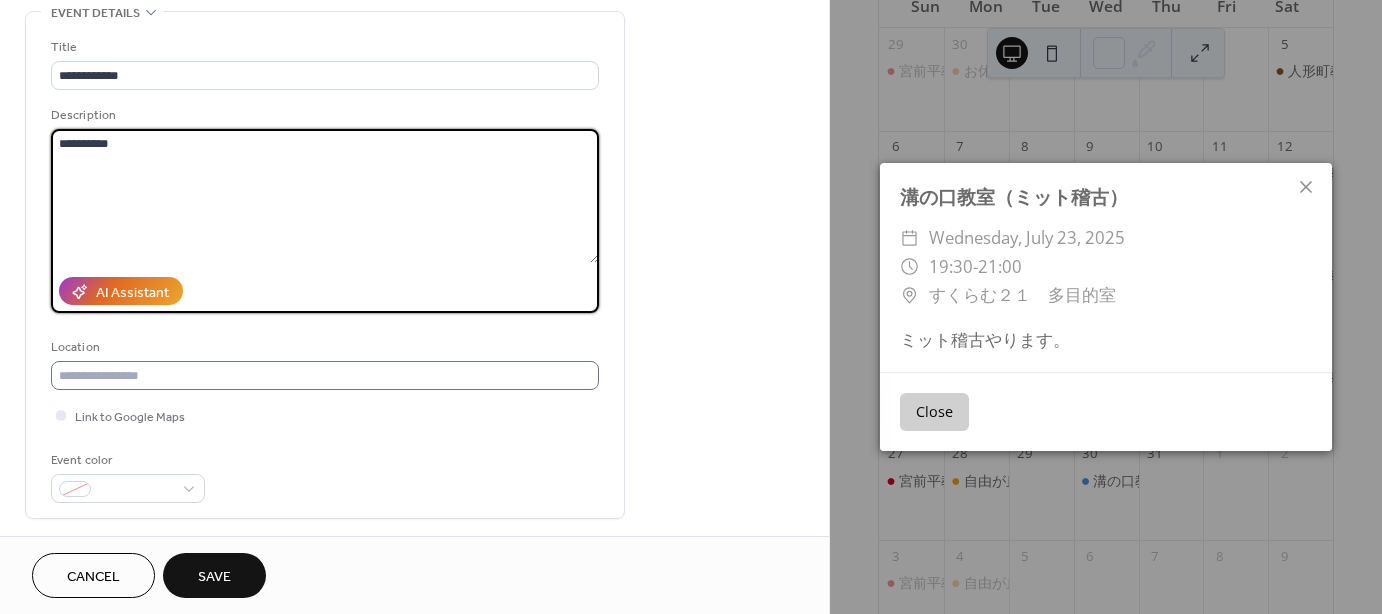 type on "**********" 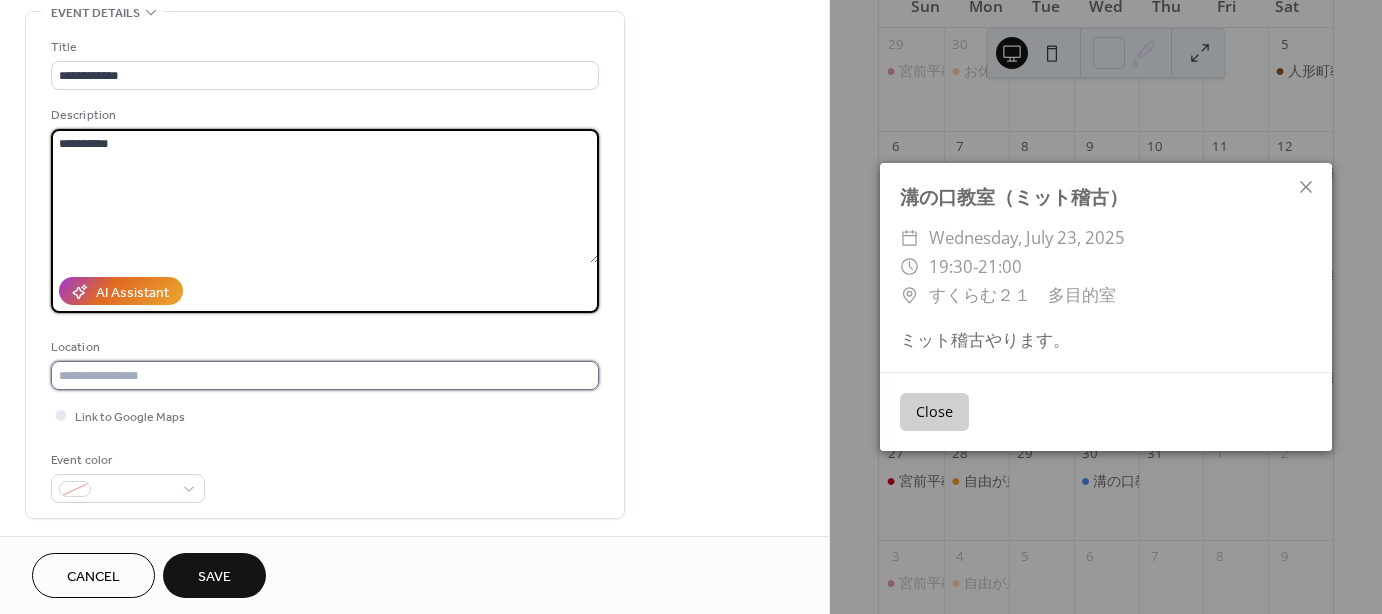 click at bounding box center [325, 375] 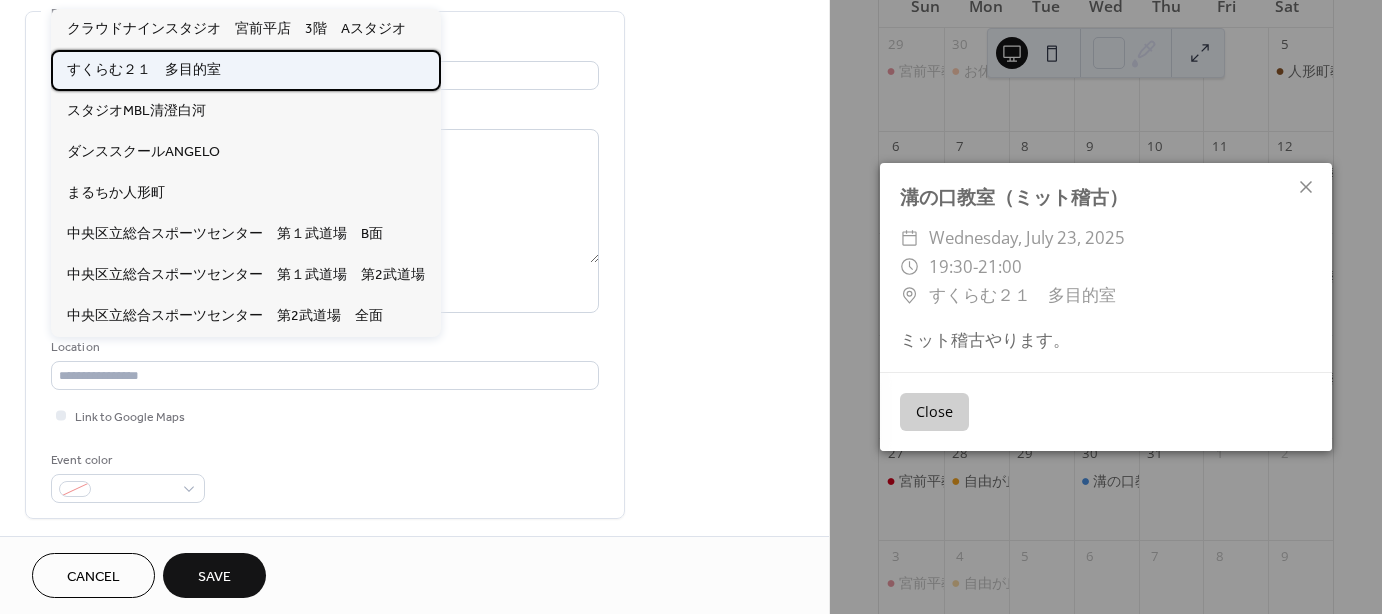 click on "すくらむ２１　多目的室" at bounding box center (144, 69) 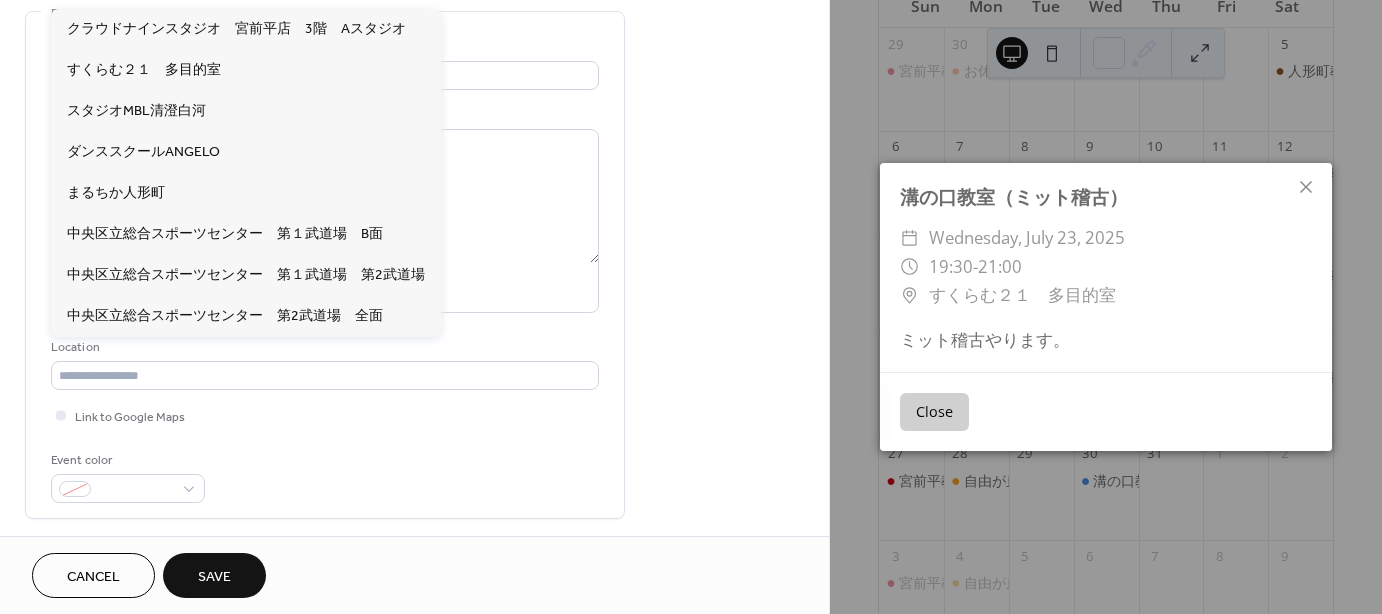 type on "**********" 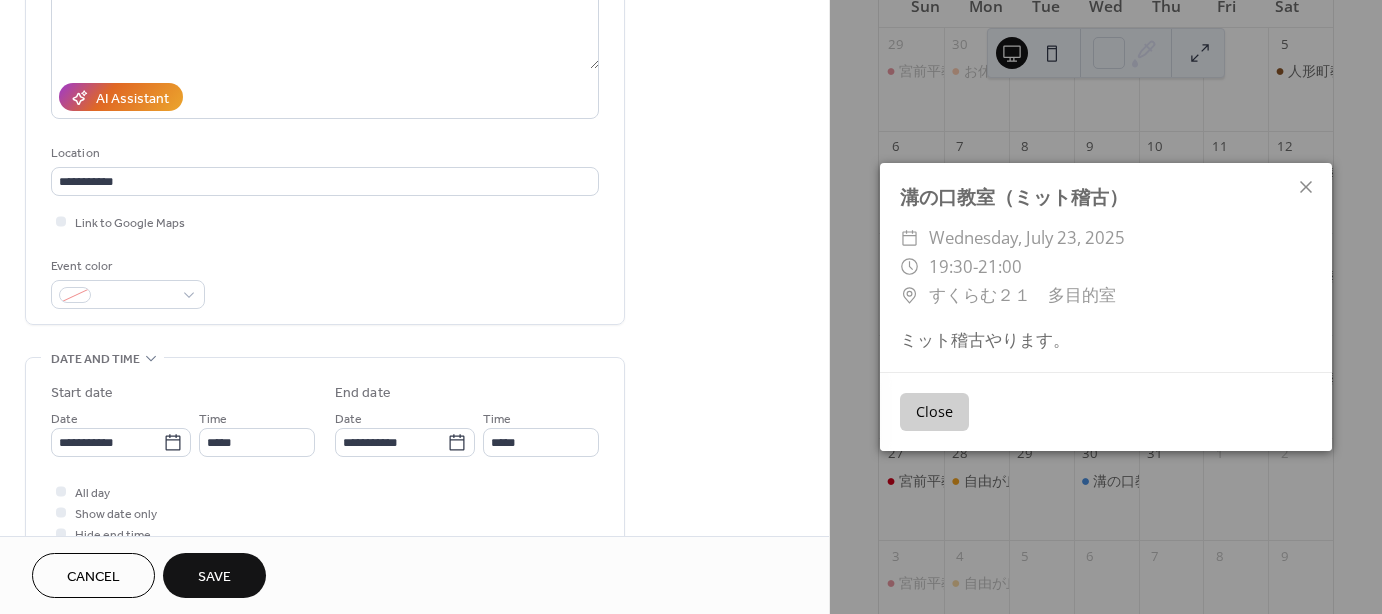 scroll, scrollTop: 300, scrollLeft: 0, axis: vertical 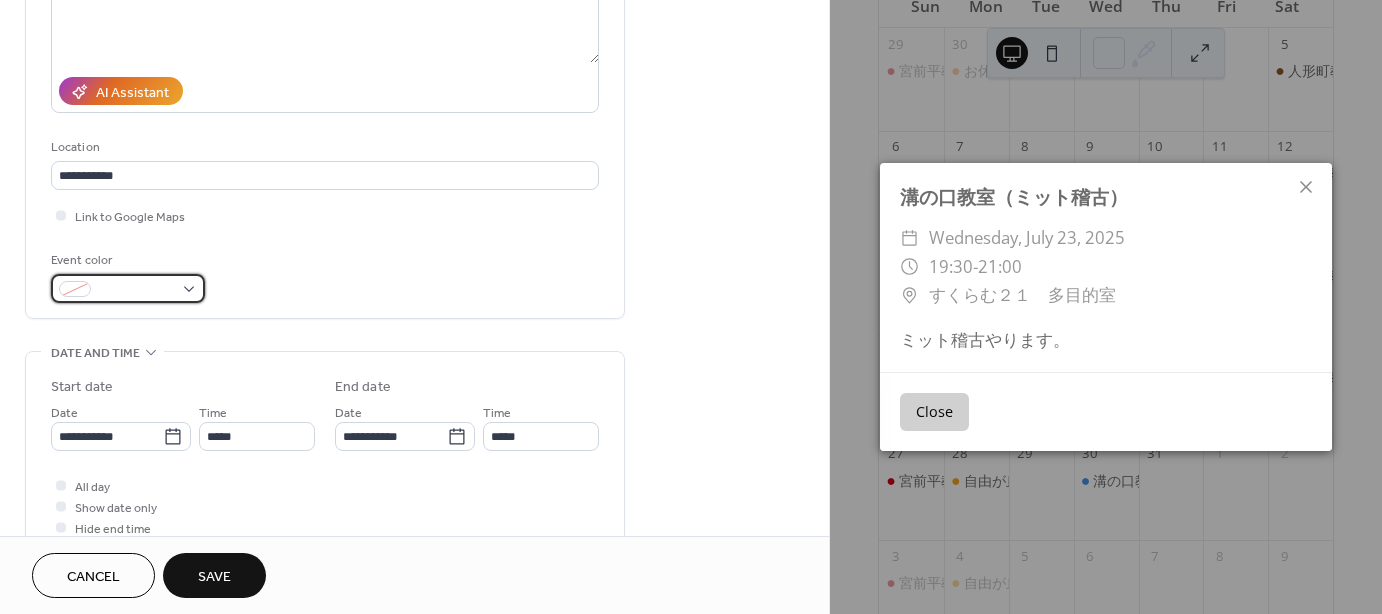 click at bounding box center [128, 288] 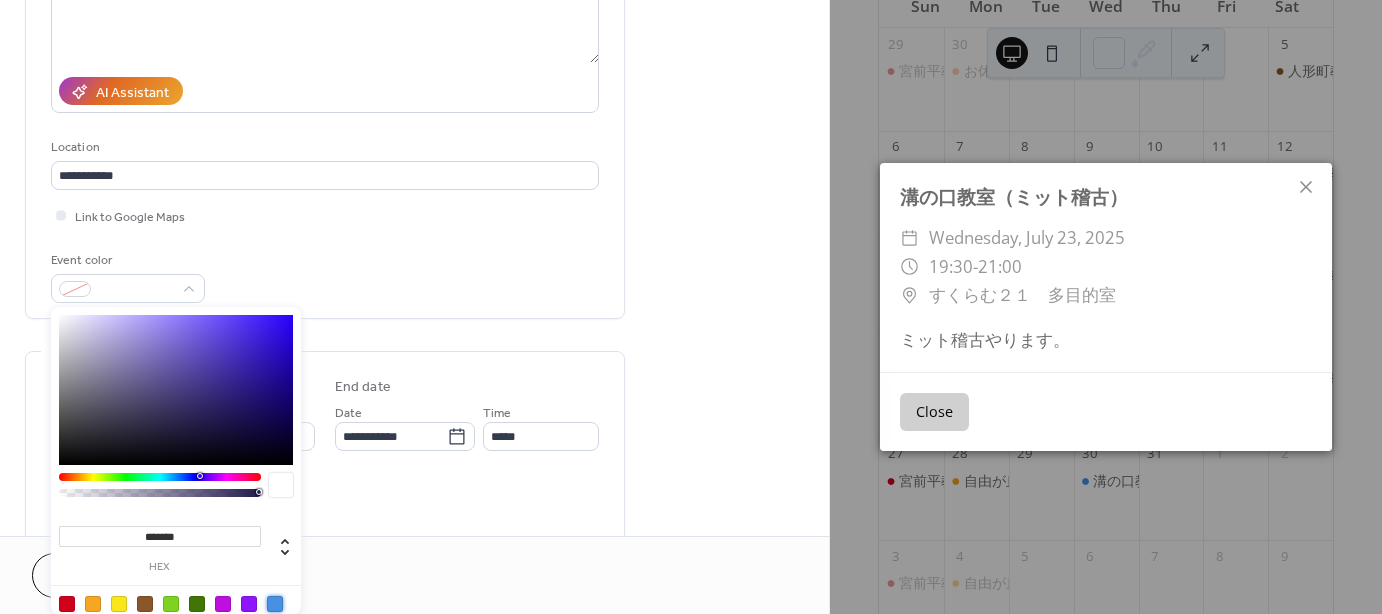 click at bounding box center (275, 604) 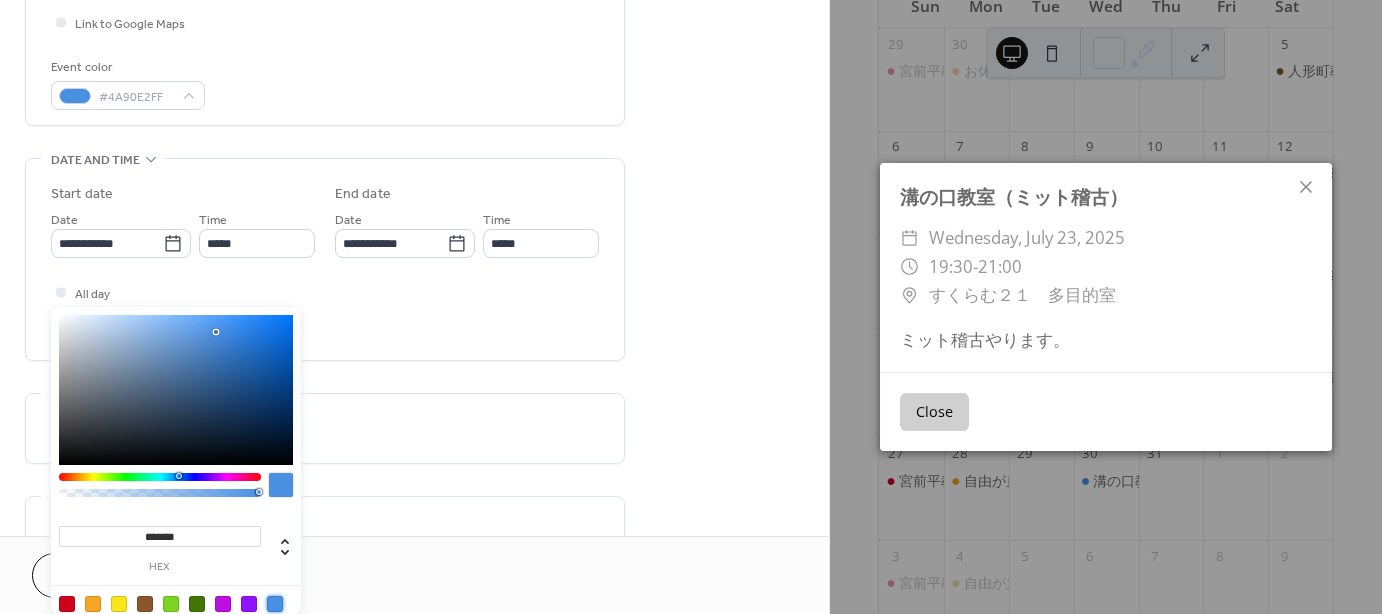 scroll, scrollTop: 500, scrollLeft: 0, axis: vertical 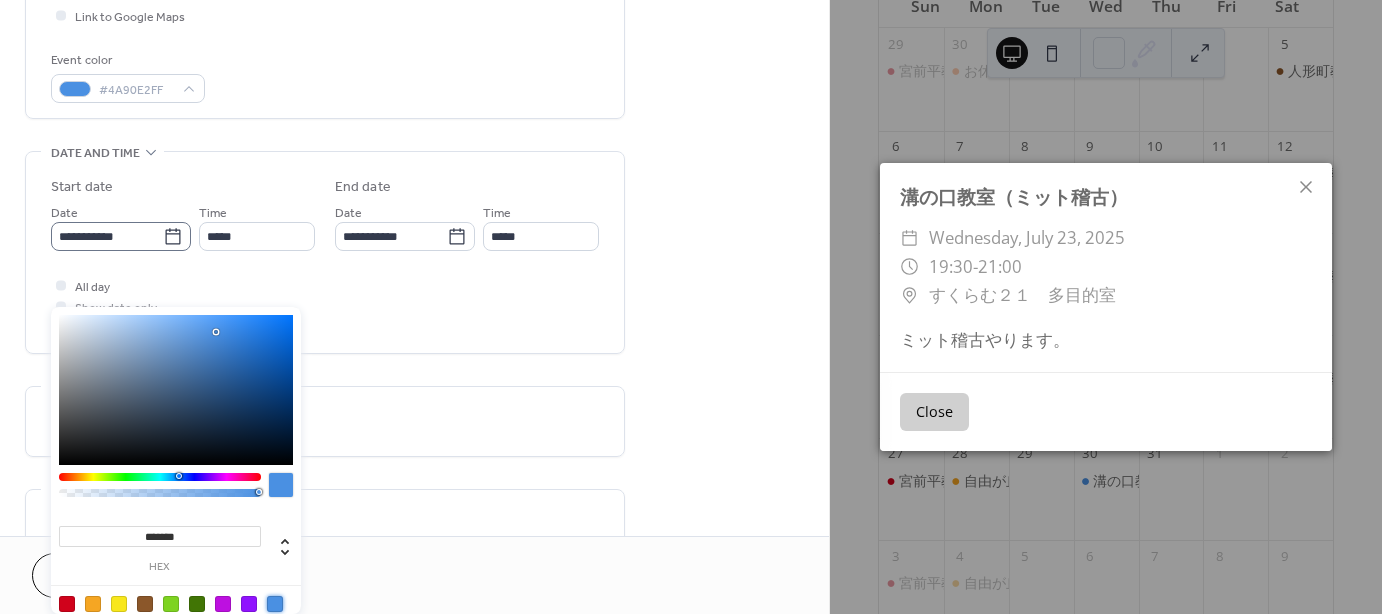 click 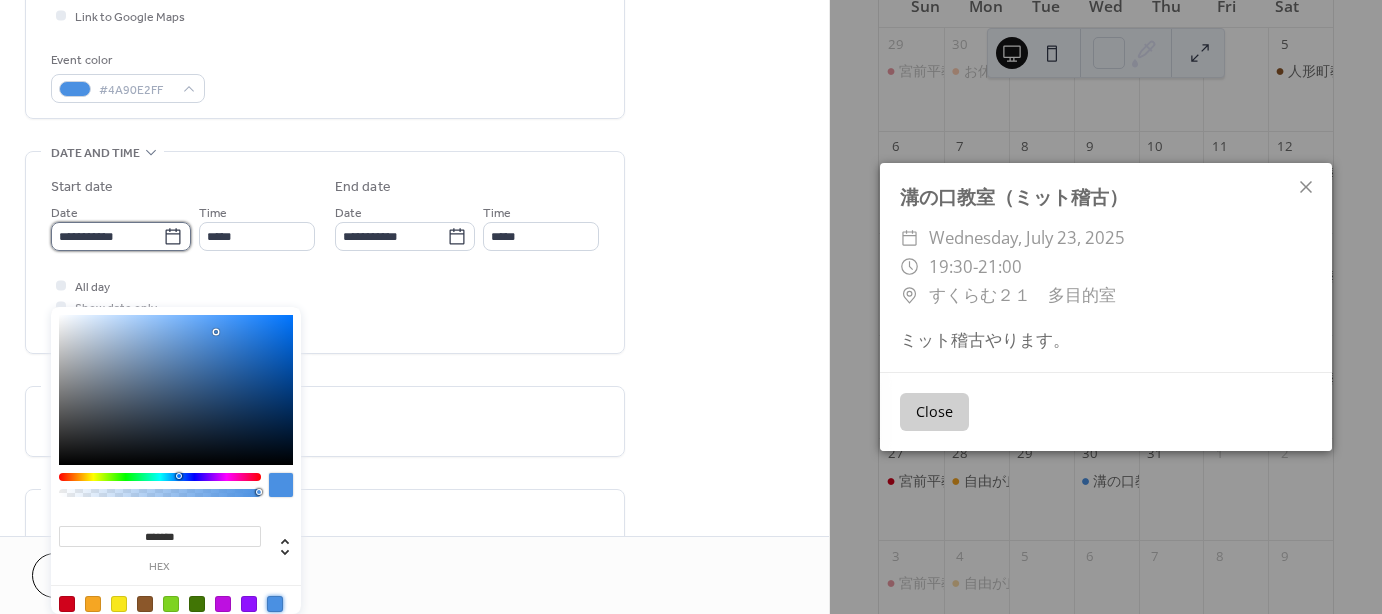 click on "**********" at bounding box center [107, 236] 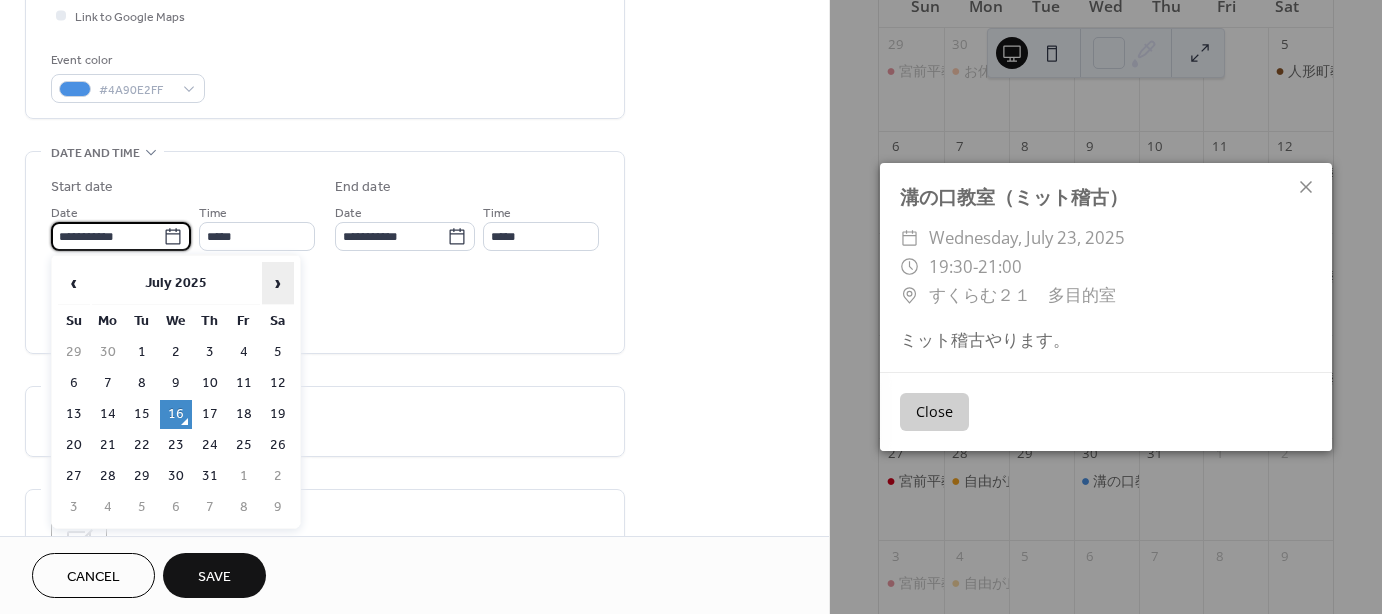 click on "›" at bounding box center [278, 283] 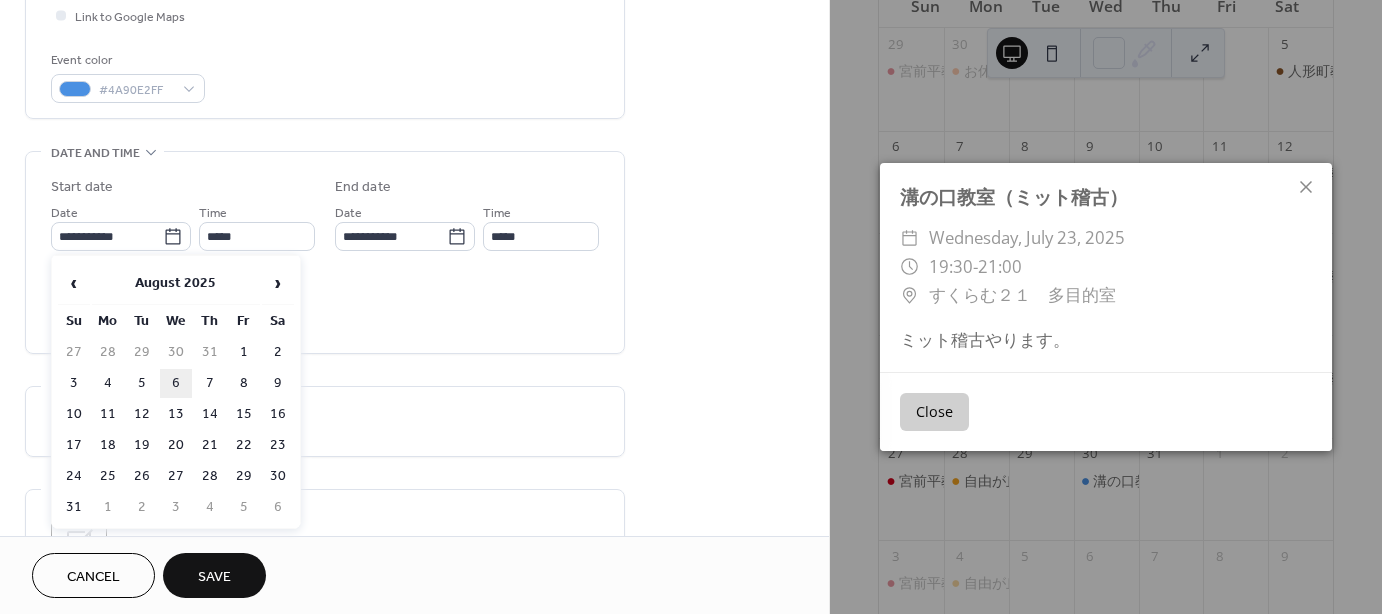 click on "6" at bounding box center [176, 383] 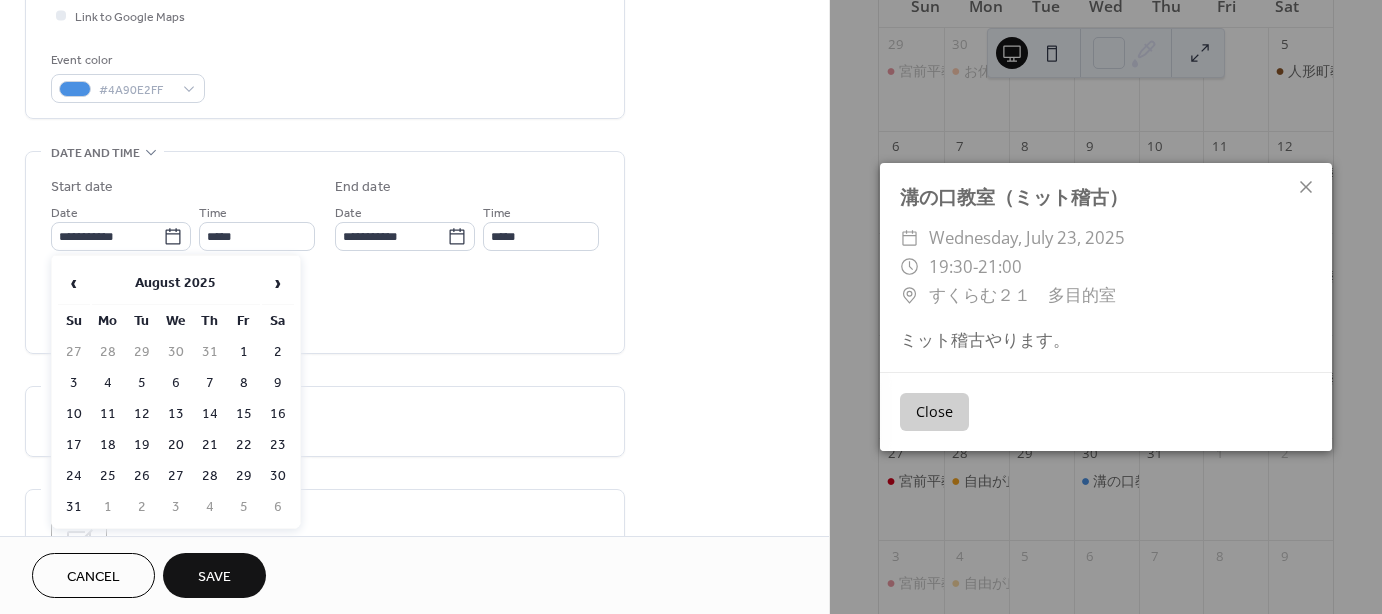 type on "**********" 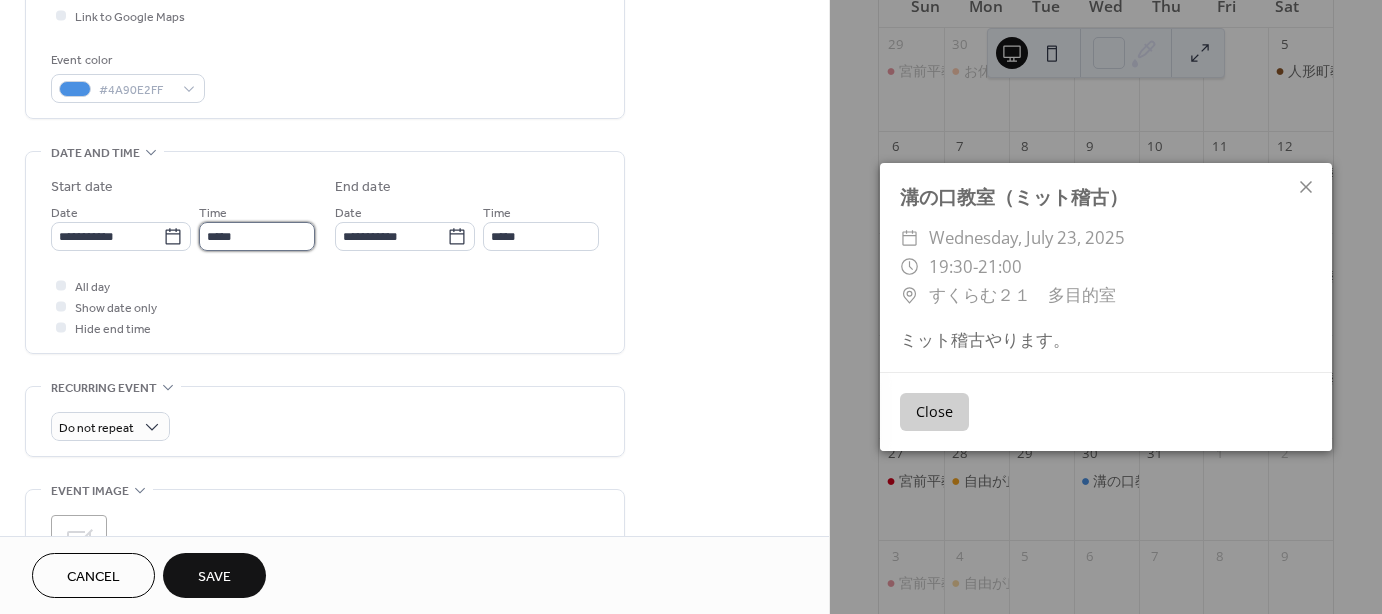 click on "*****" at bounding box center [257, 236] 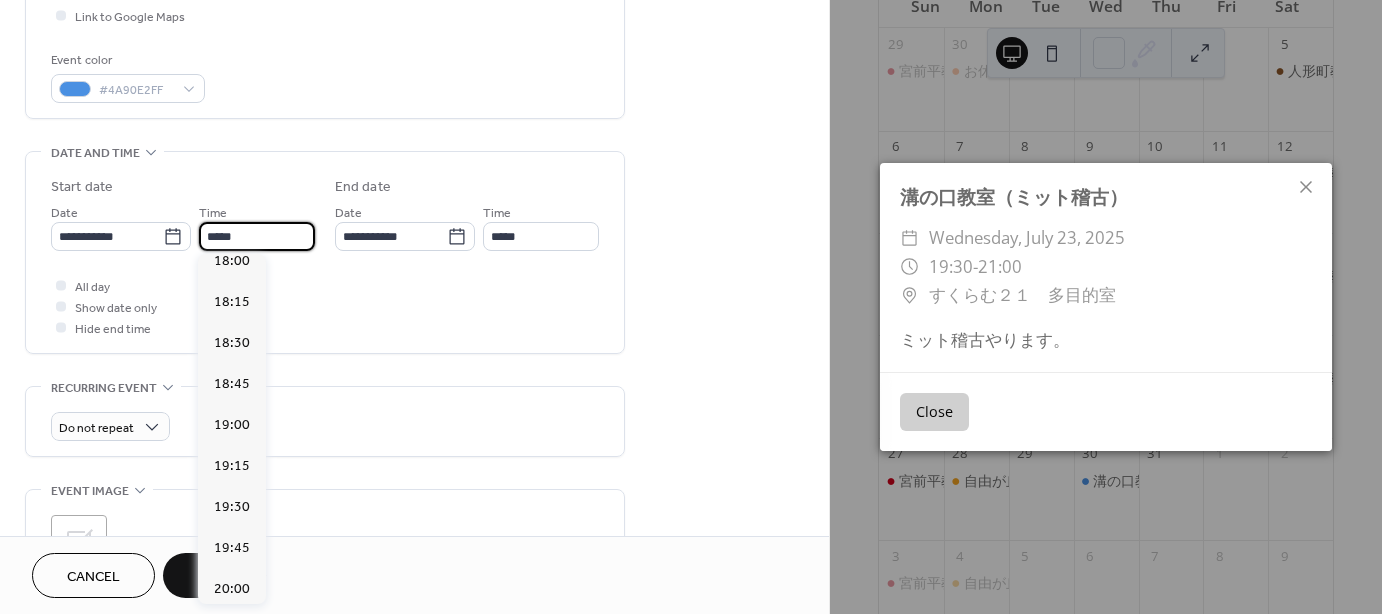 scroll, scrollTop: 2968, scrollLeft: 0, axis: vertical 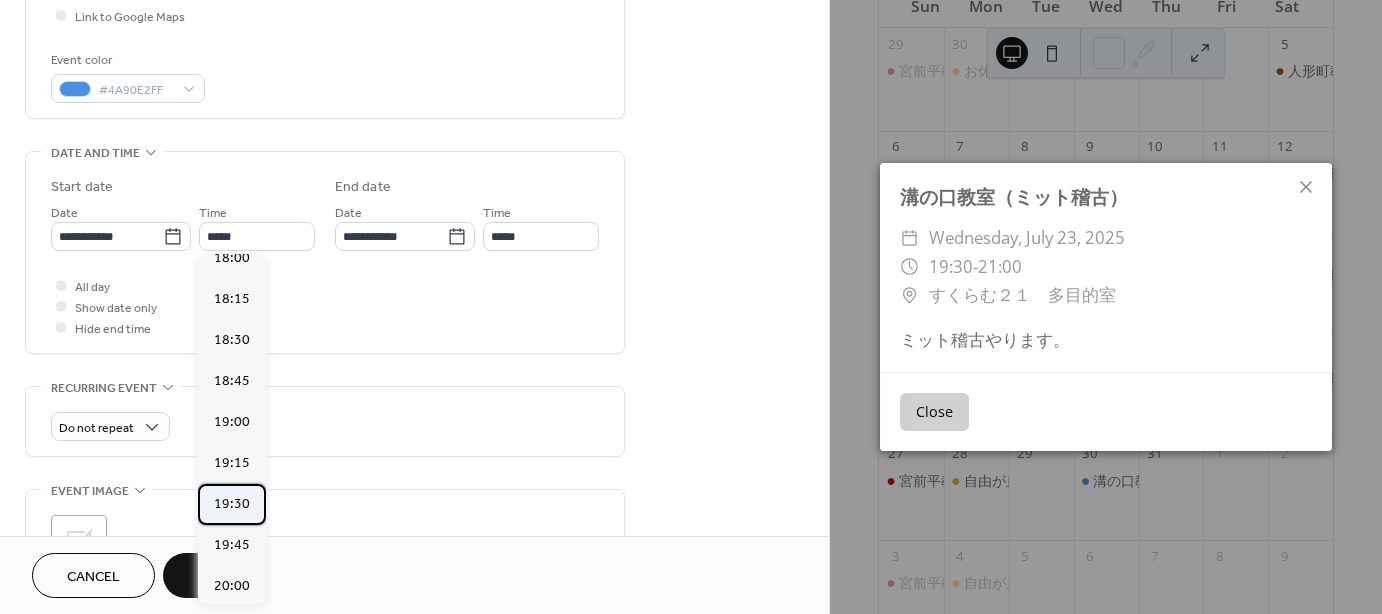 click on "19:30" at bounding box center [232, 504] 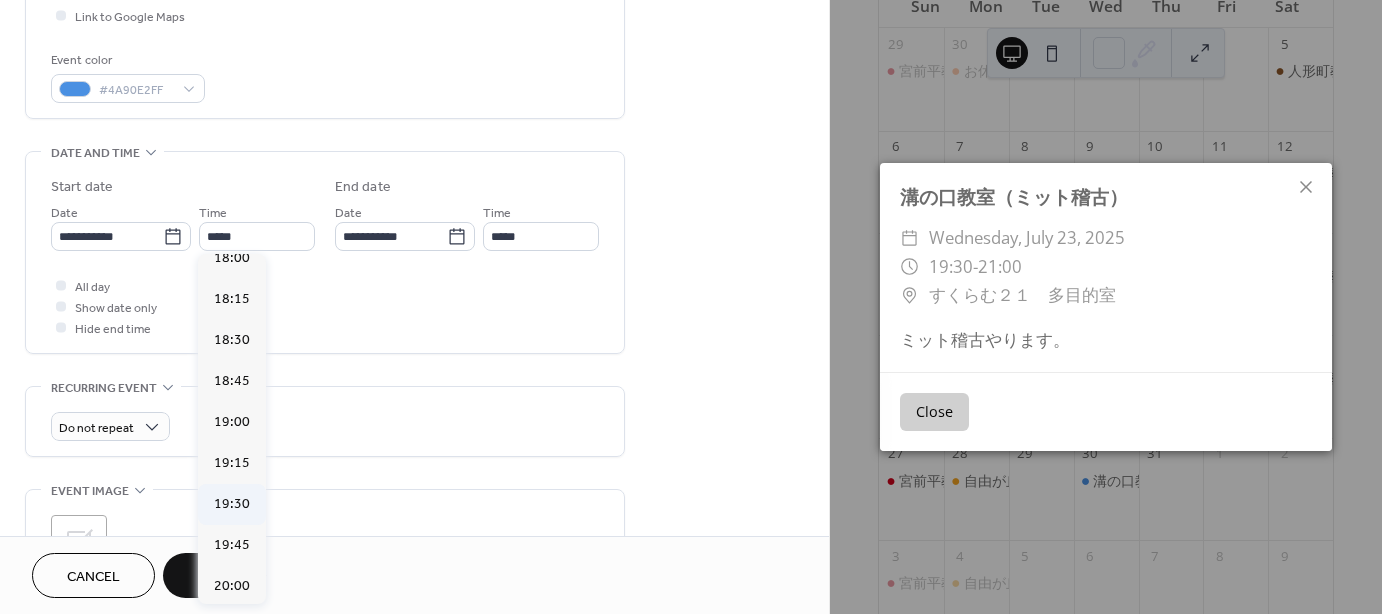 type on "*****" 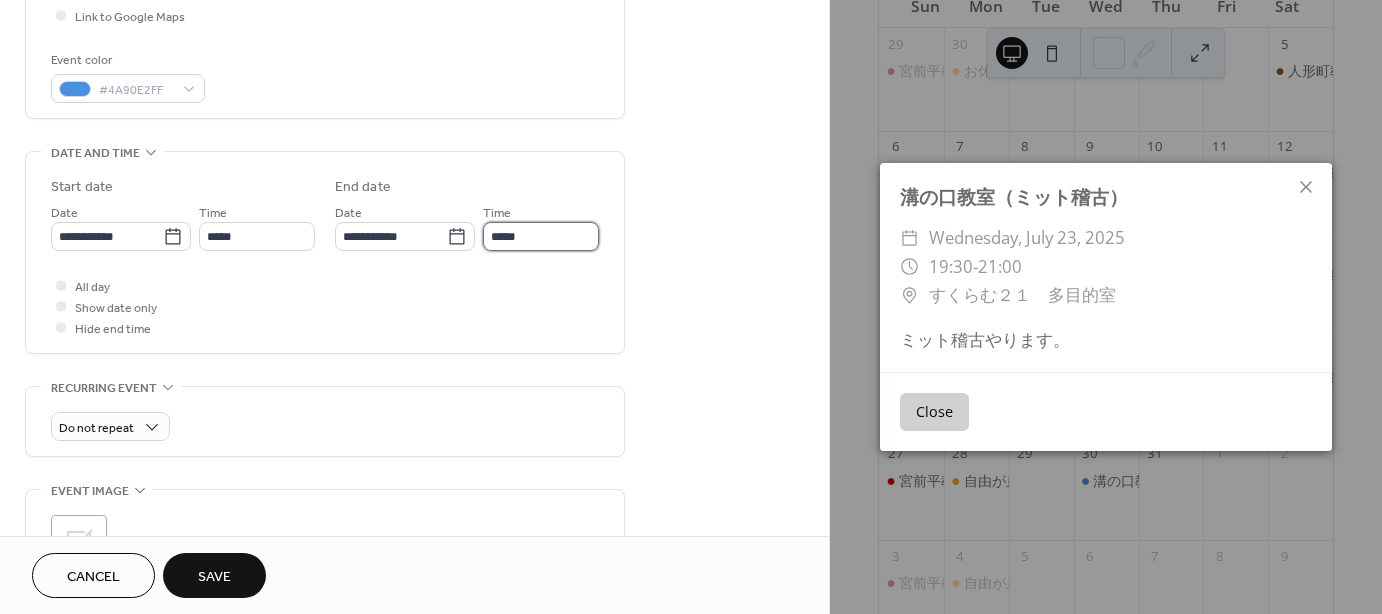 click on "*****" at bounding box center (541, 236) 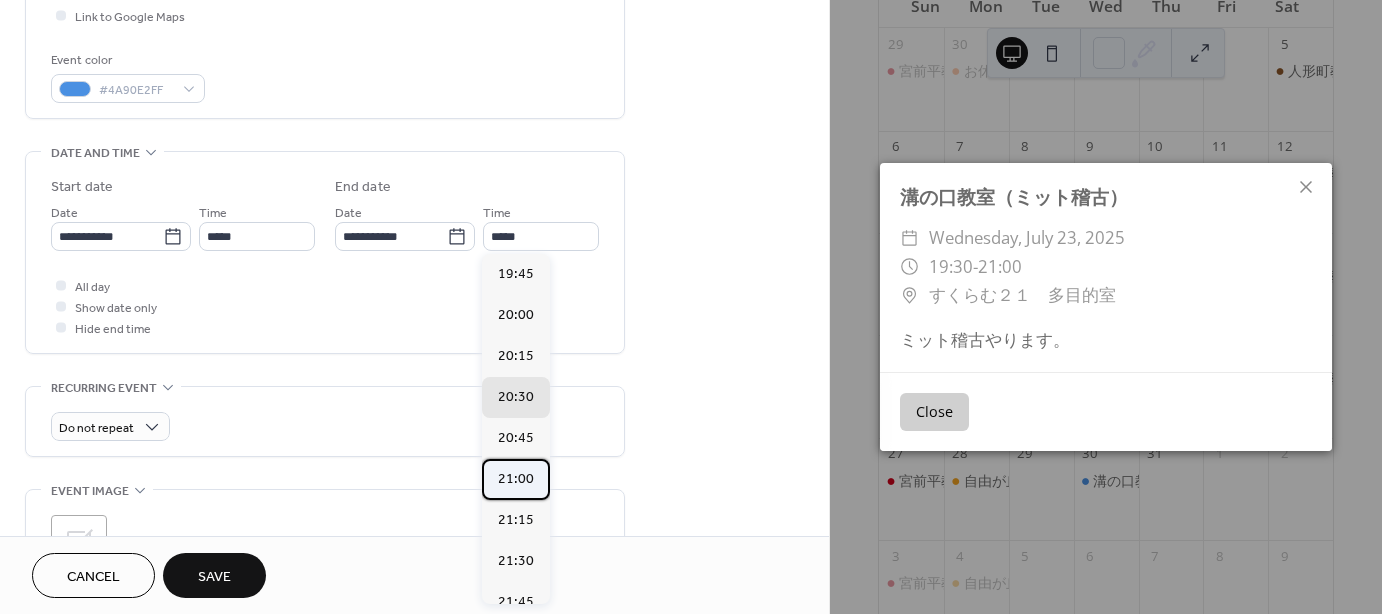 click on "21:00" at bounding box center (516, 479) 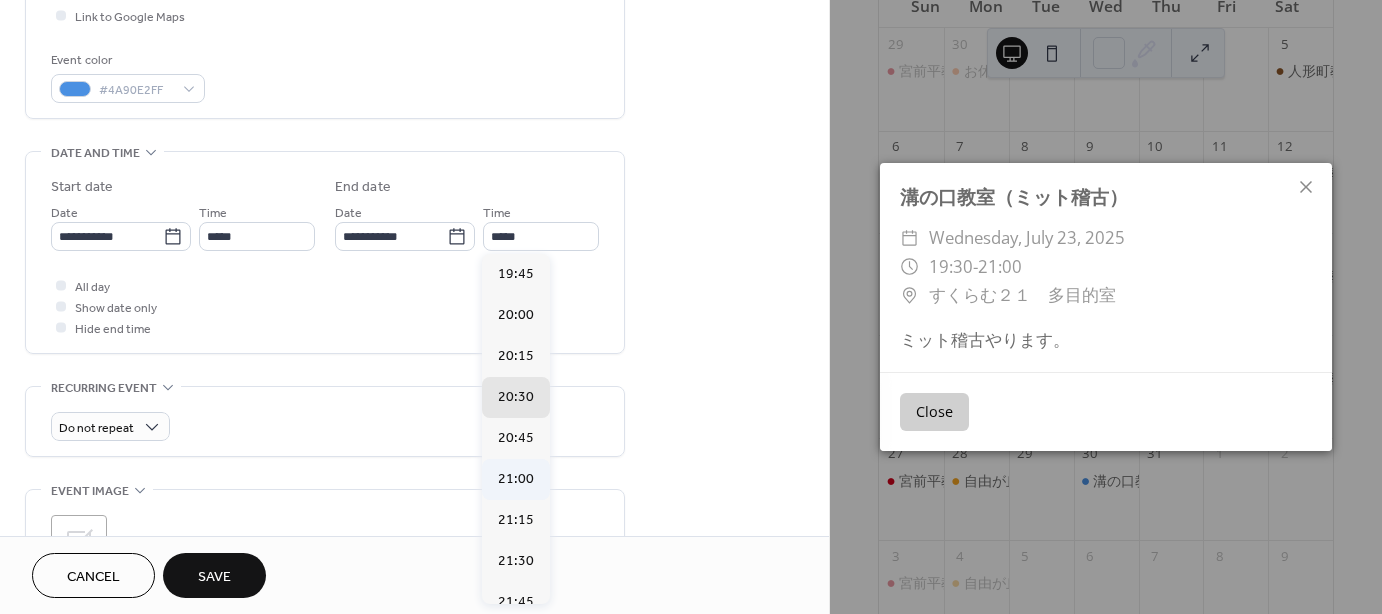 type on "*****" 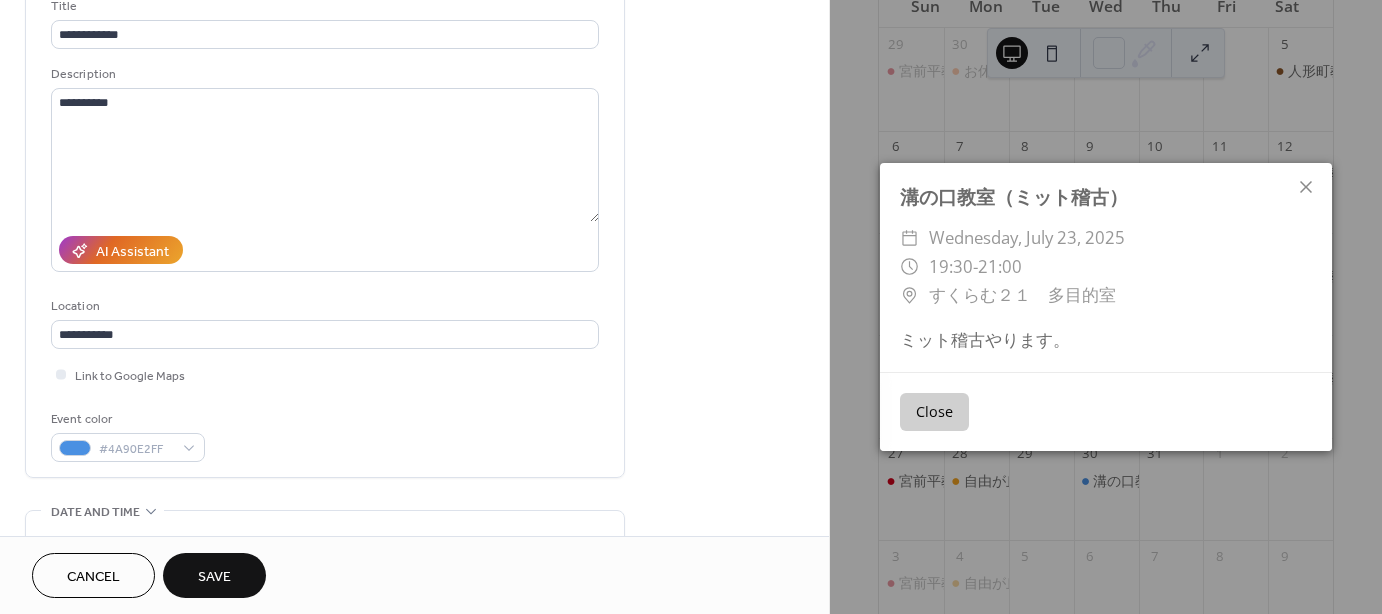 scroll, scrollTop: 200, scrollLeft: 0, axis: vertical 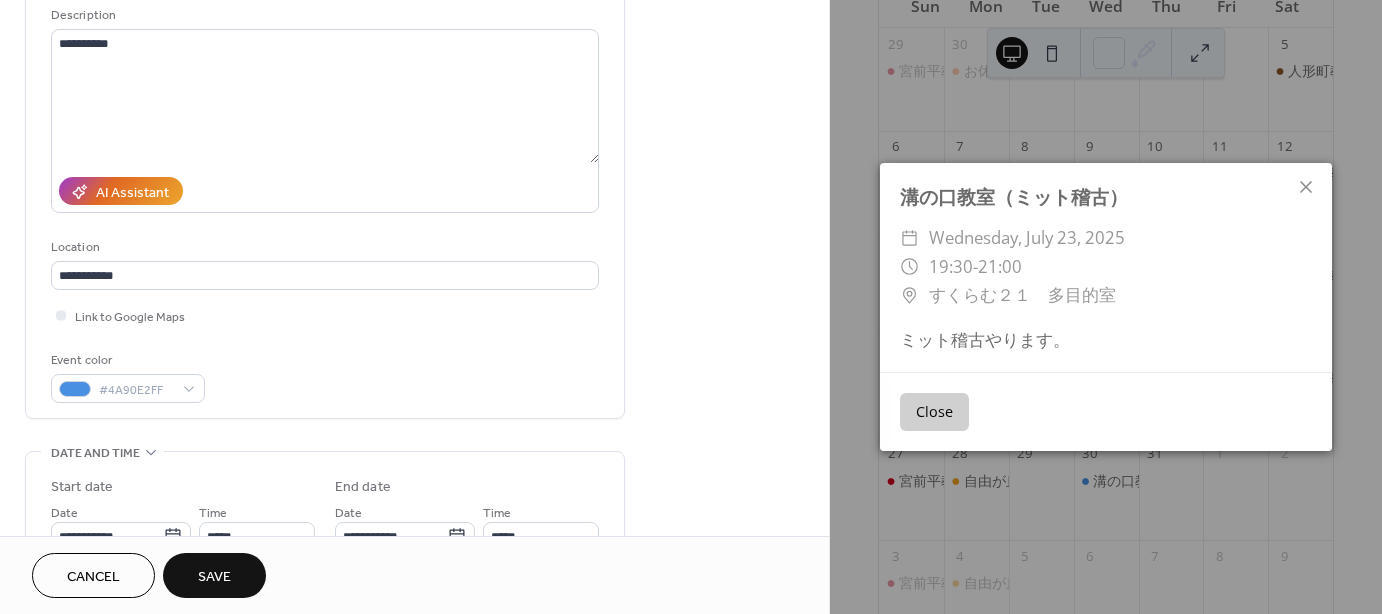 click on "Save" at bounding box center [214, 577] 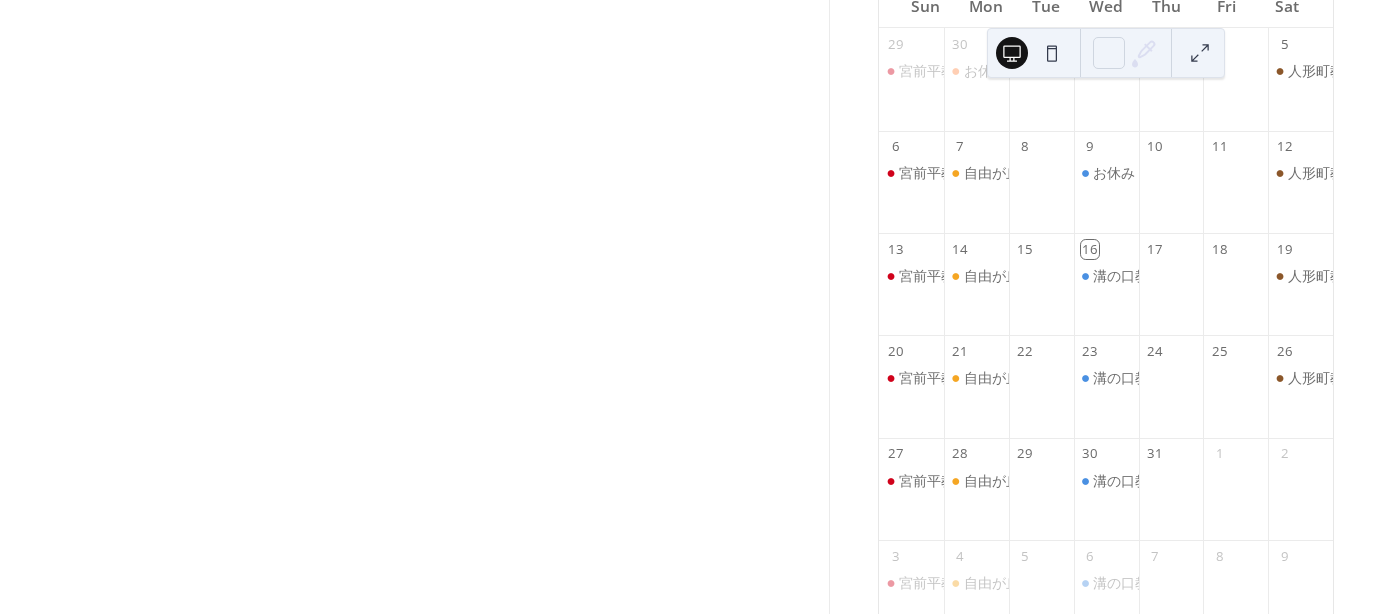 click on "宮前平教室（ミット稽古）" at bounding box center (911, 398) 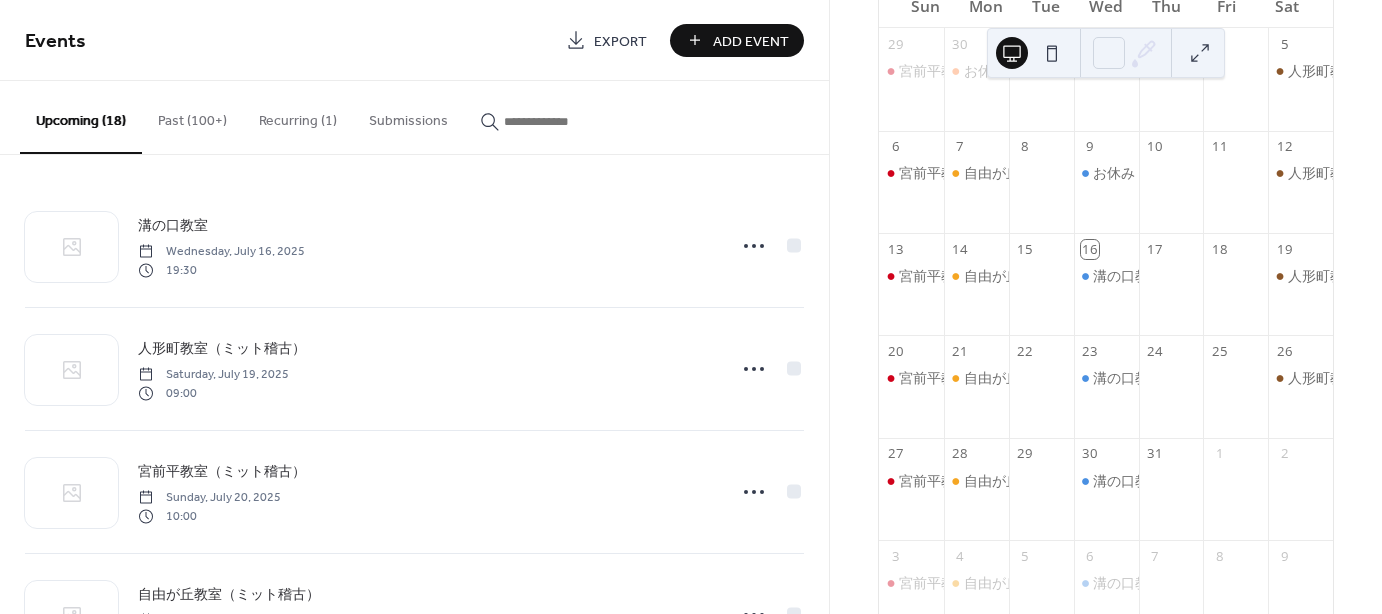 scroll, scrollTop: 0, scrollLeft: 0, axis: both 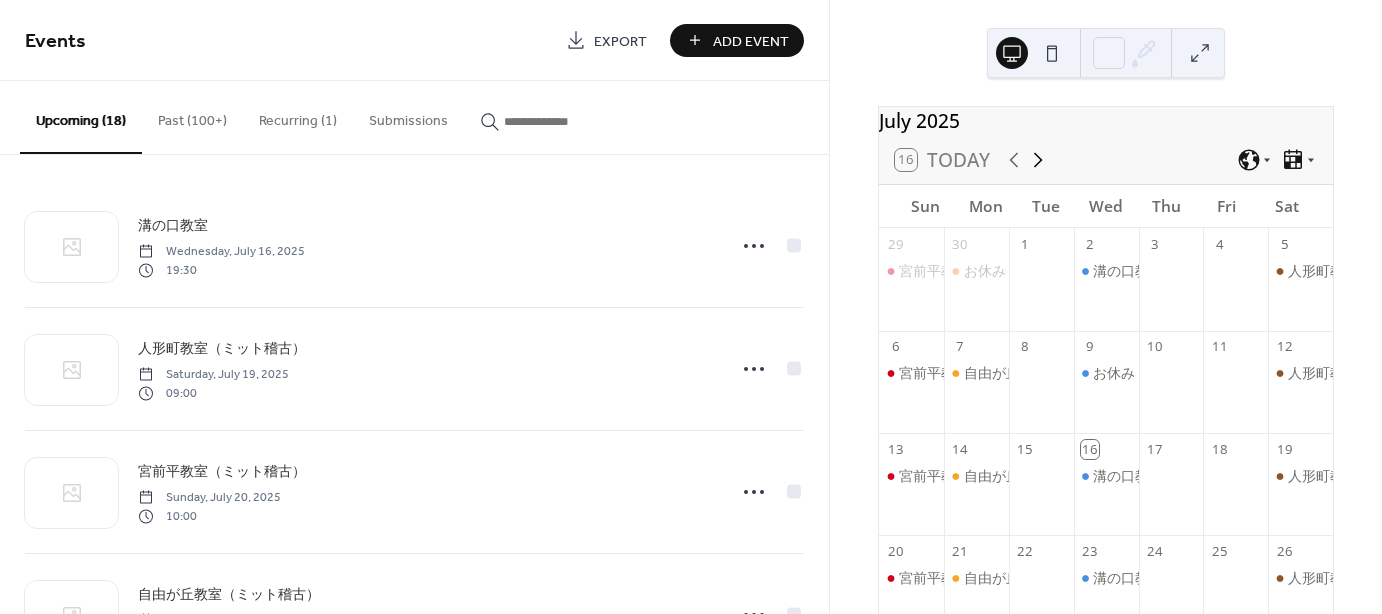 click 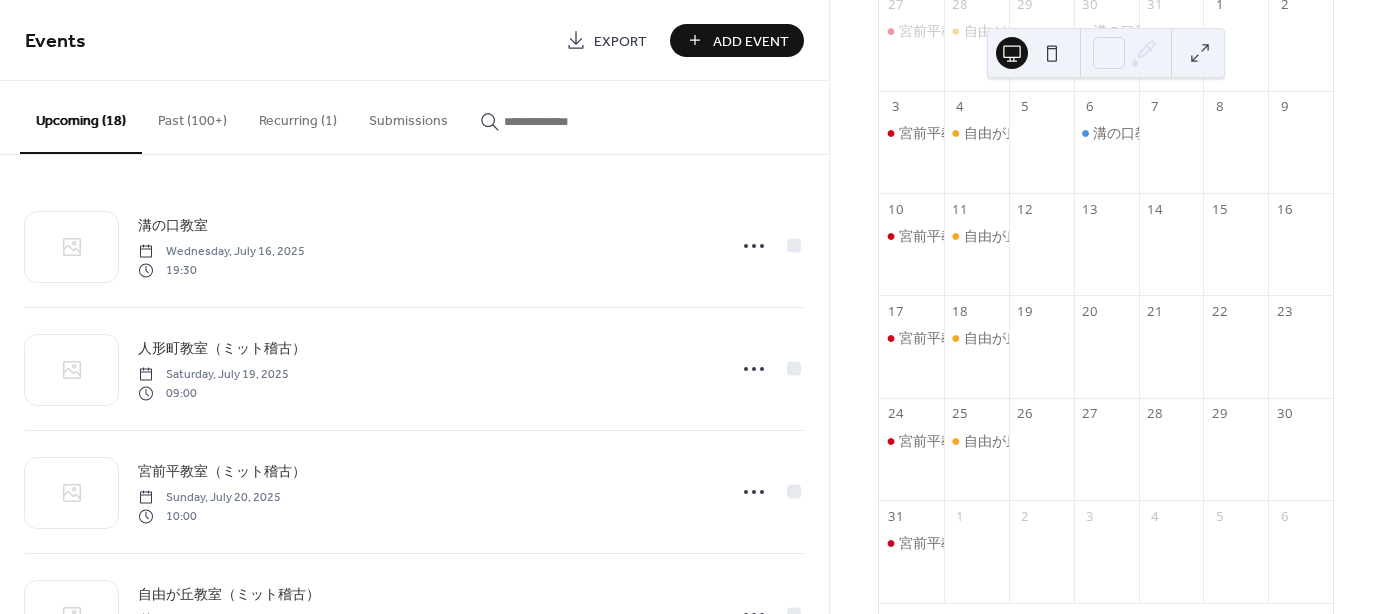 scroll, scrollTop: 200, scrollLeft: 0, axis: vertical 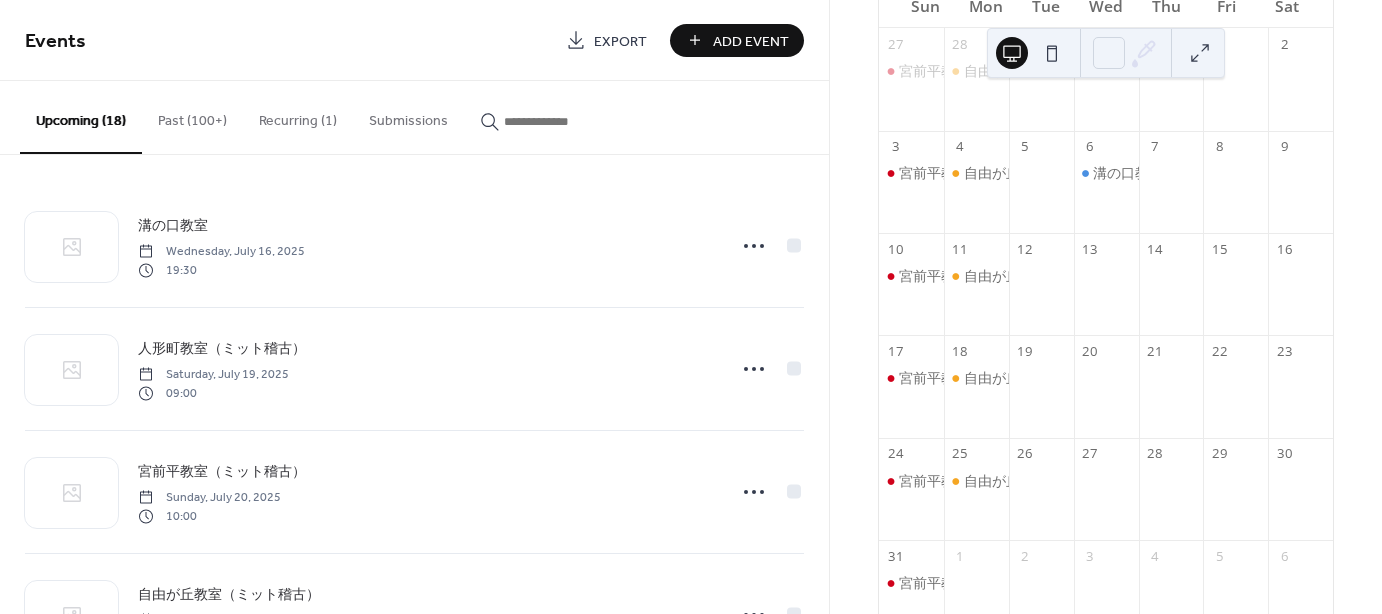 click on "Add Event" at bounding box center (751, 41) 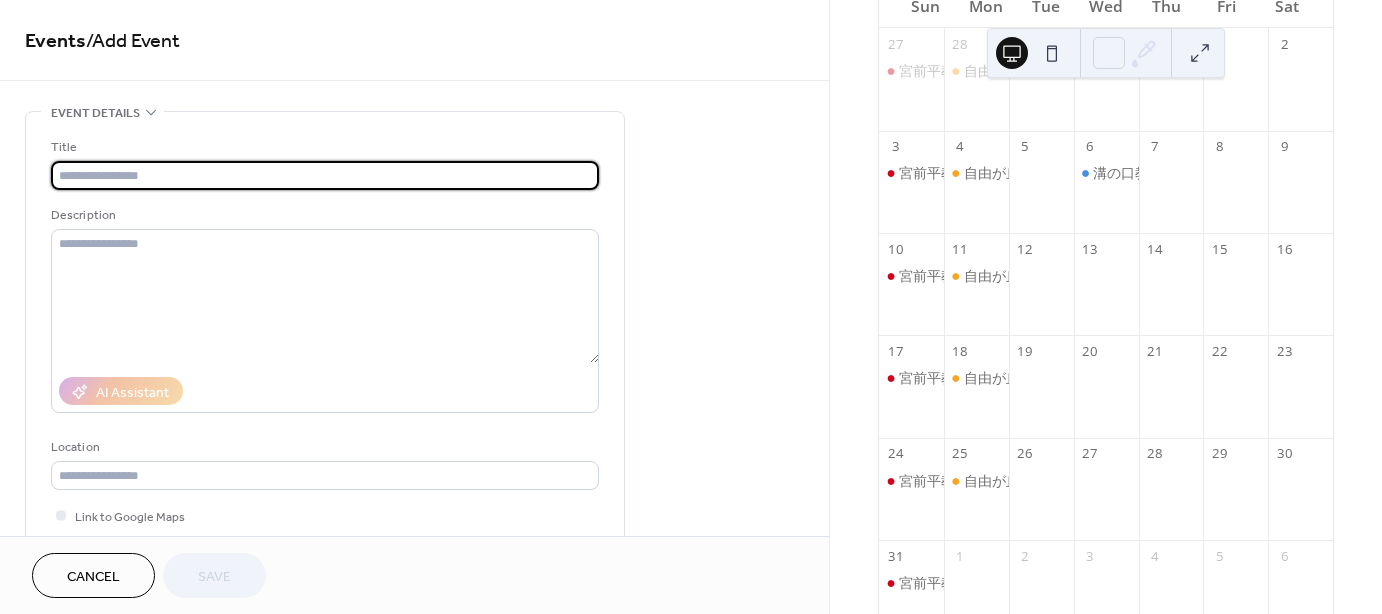 click on "溝の口教室（ミット稽古）" at bounding box center (1106, 173) 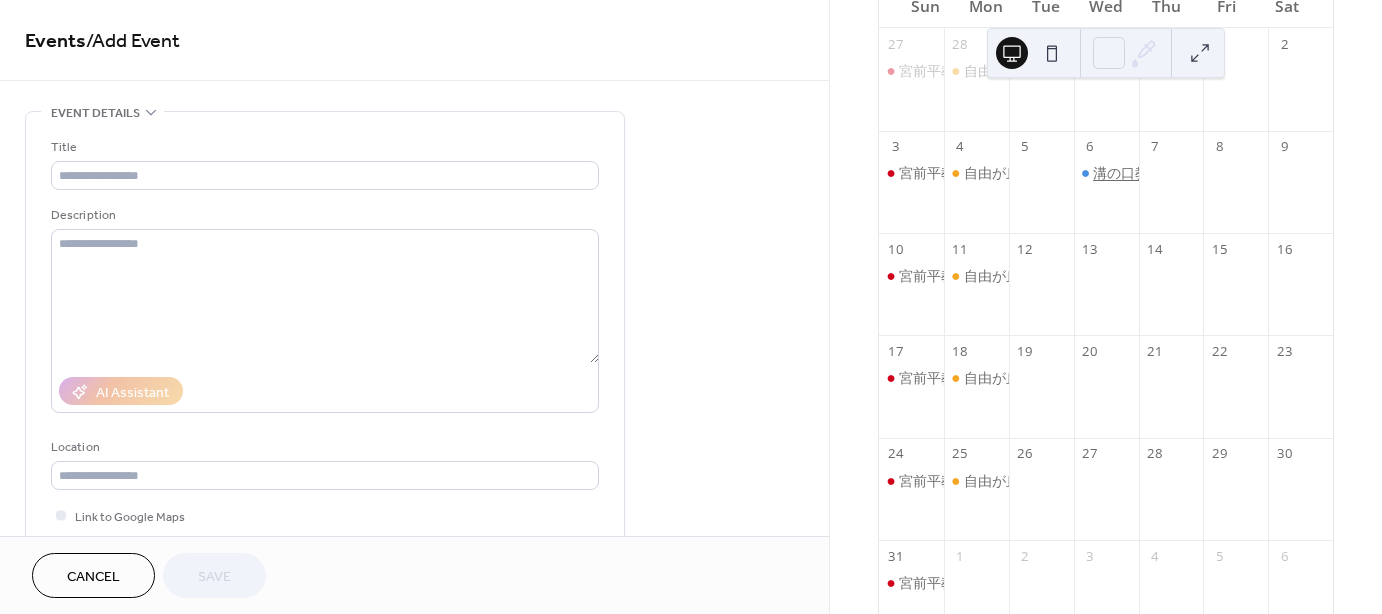 click on "溝の口教室（ミット稽古）" at bounding box center (1177, 173) 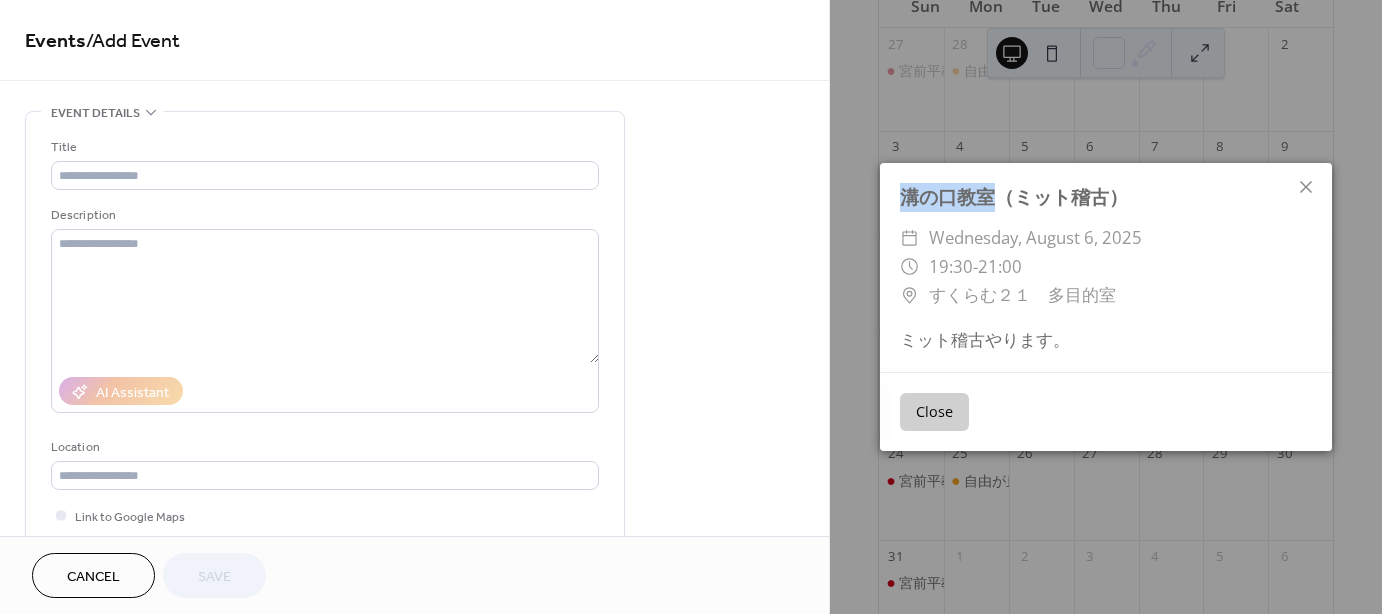 drag, startPoint x: 991, startPoint y: 199, endPoint x: 892, endPoint y: 203, distance: 99.08077 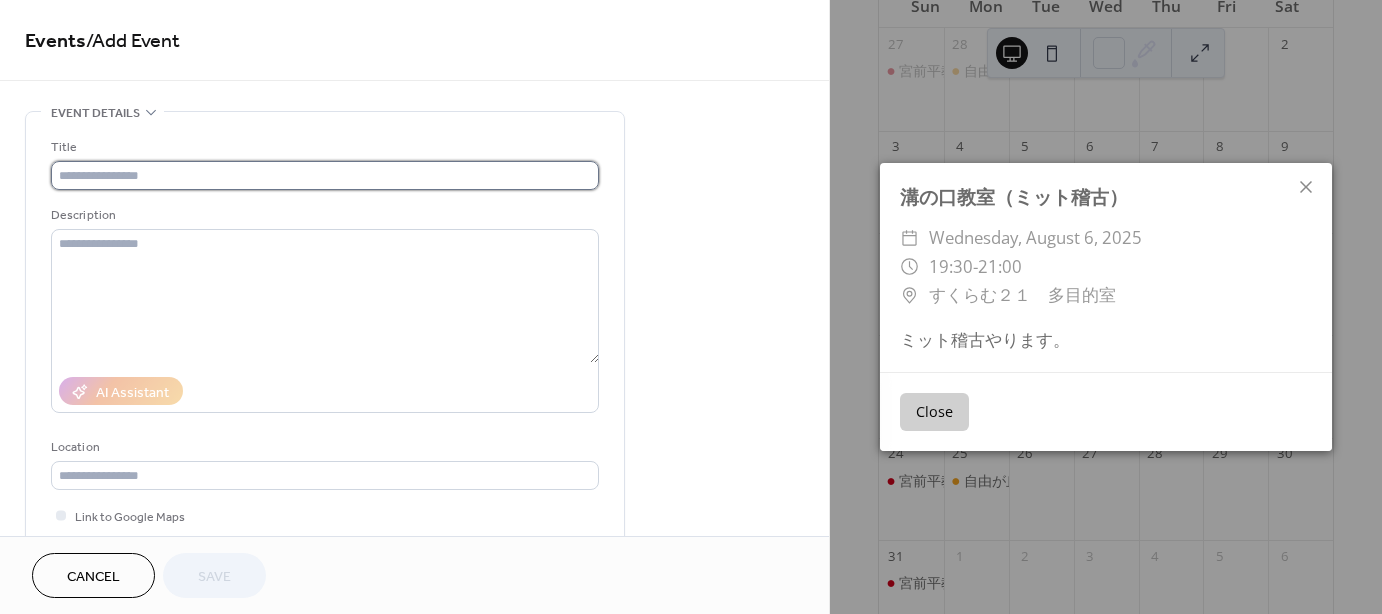 click at bounding box center [325, 175] 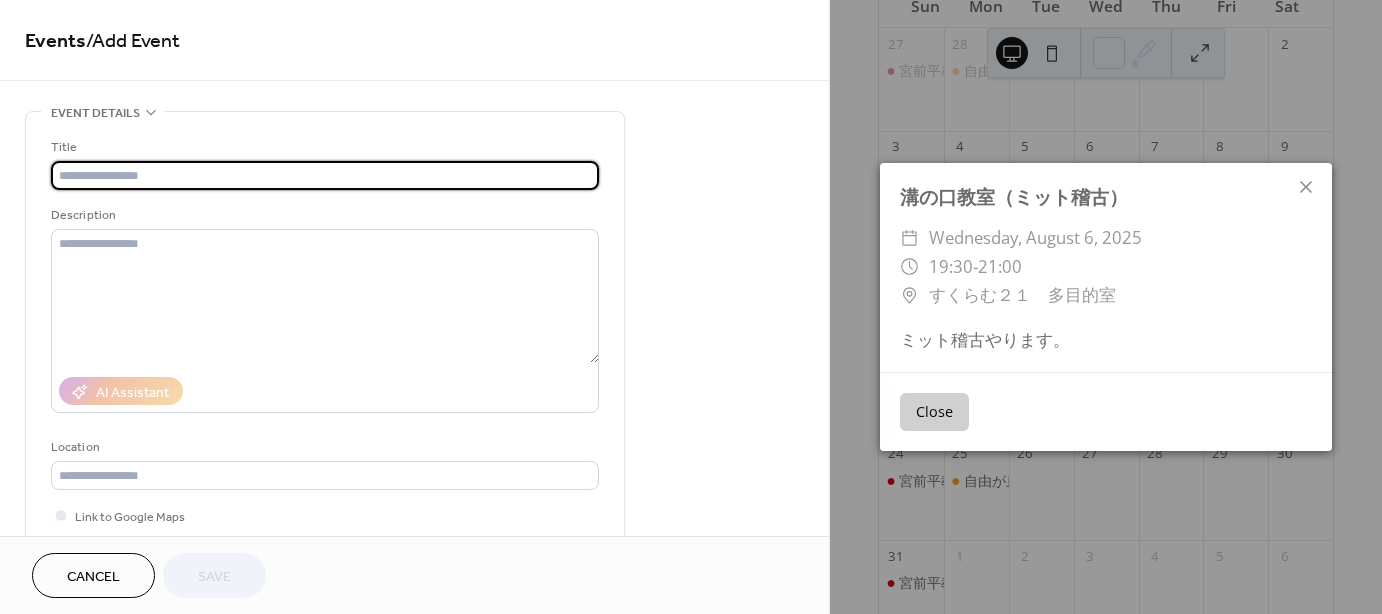 paste on "*****" 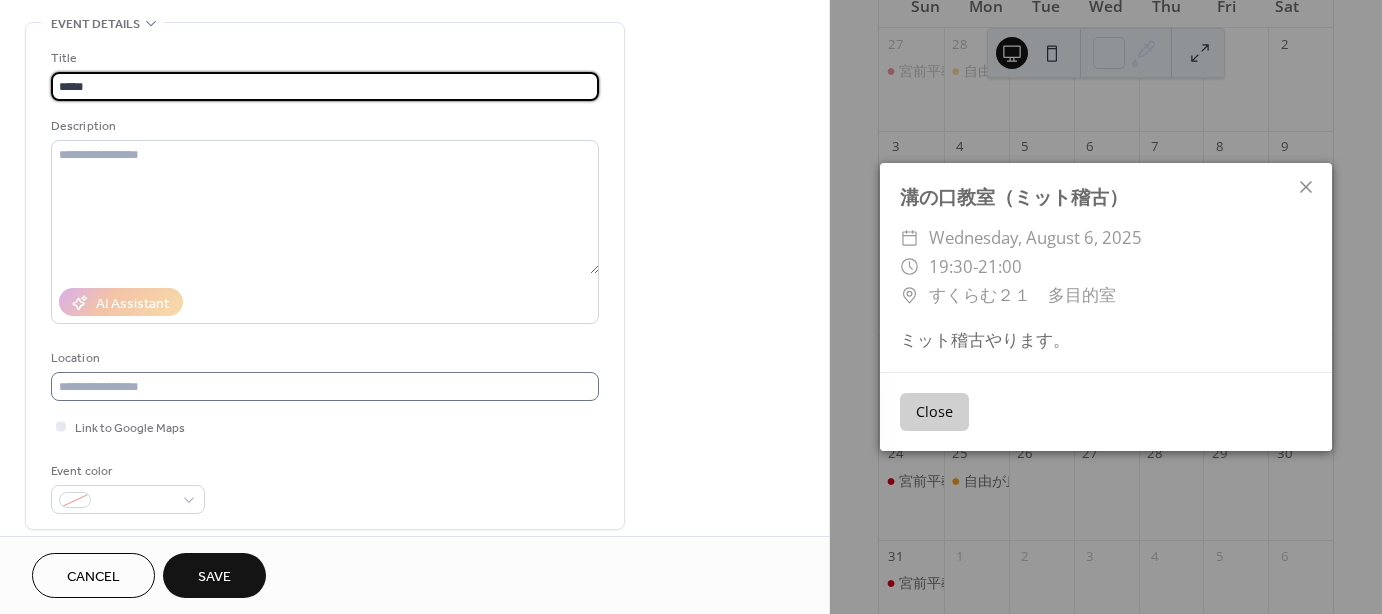 scroll, scrollTop: 100, scrollLeft: 0, axis: vertical 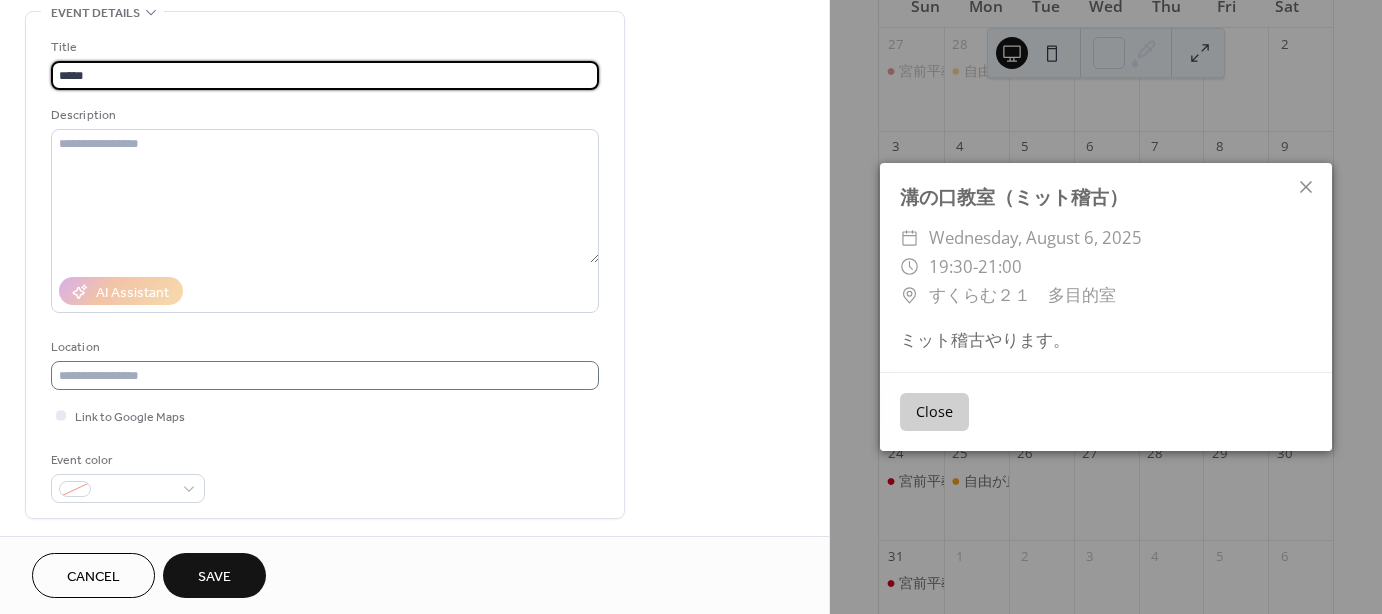 type on "*****" 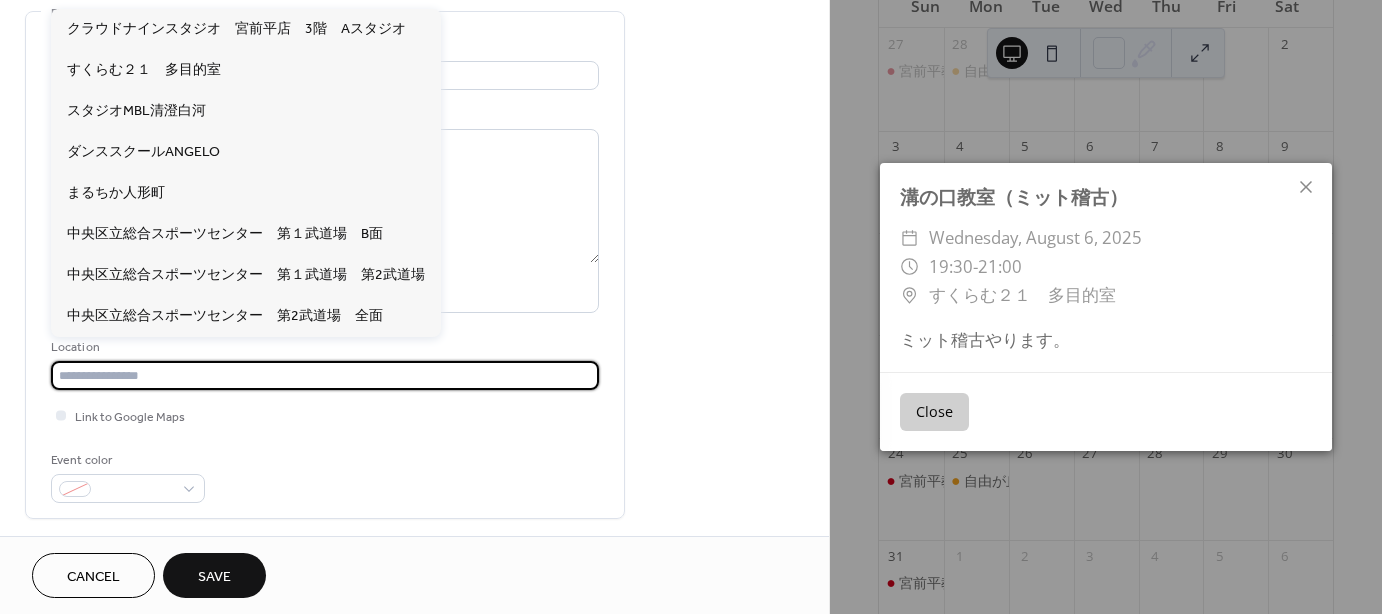 click at bounding box center [325, 375] 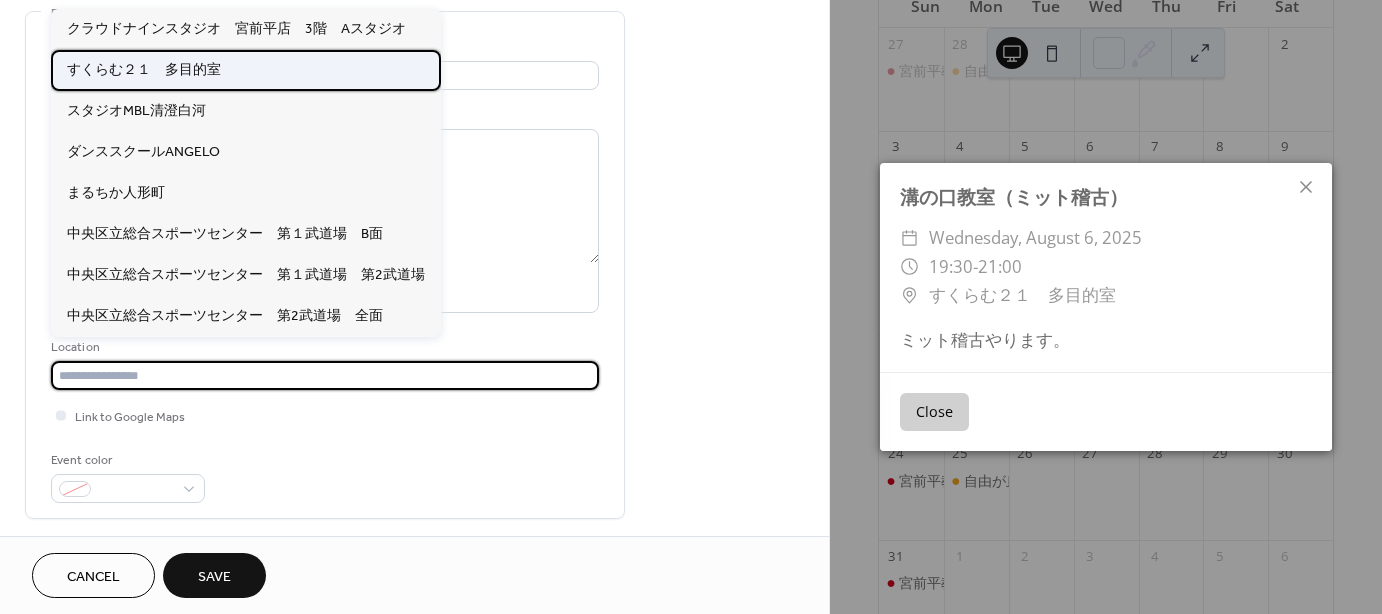 click on "すくらむ２１　多目的室" at bounding box center [144, 69] 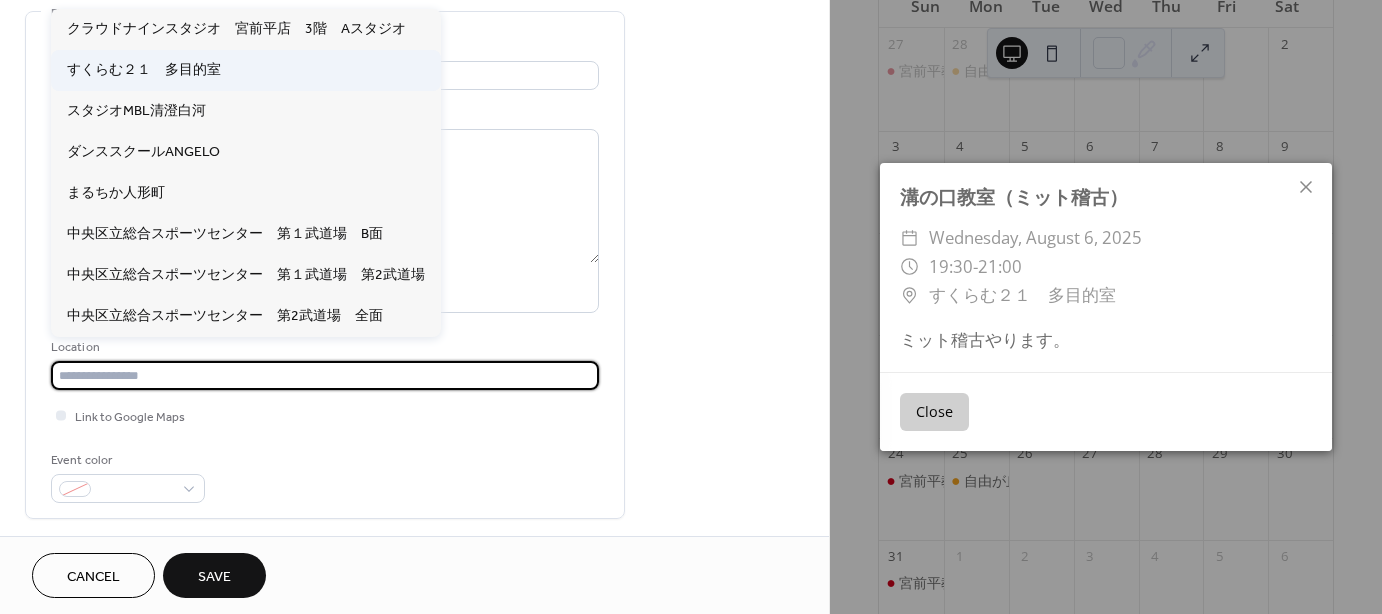 type on "**********" 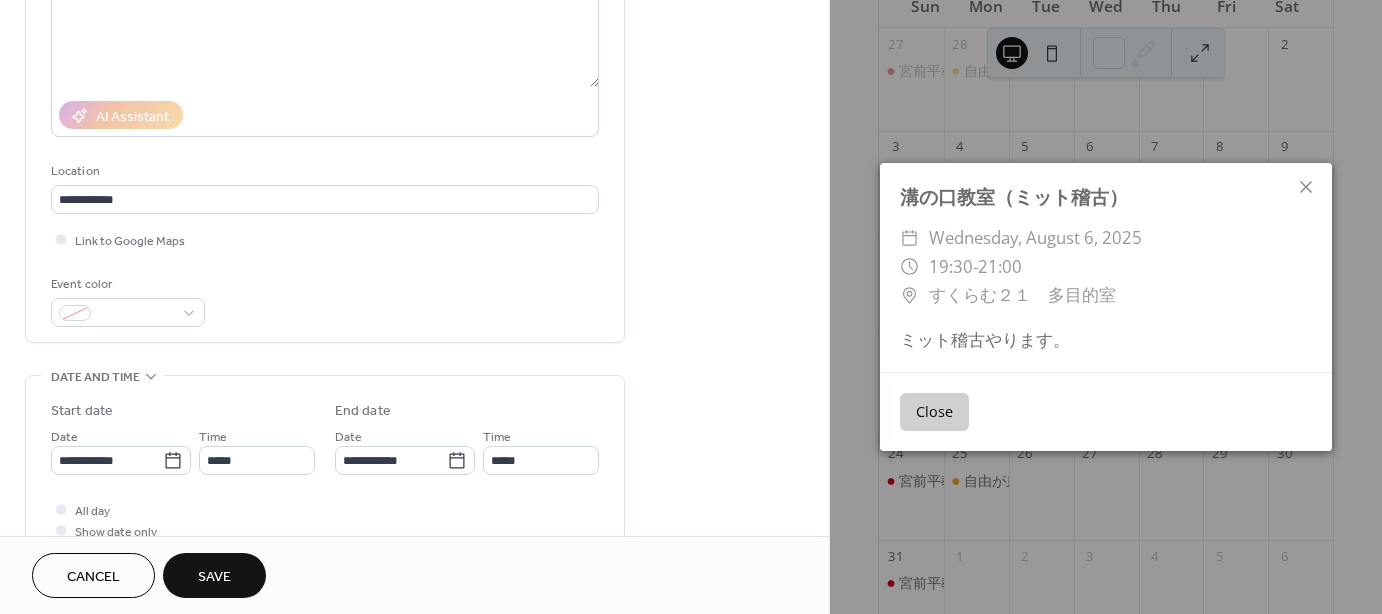 scroll, scrollTop: 300, scrollLeft: 0, axis: vertical 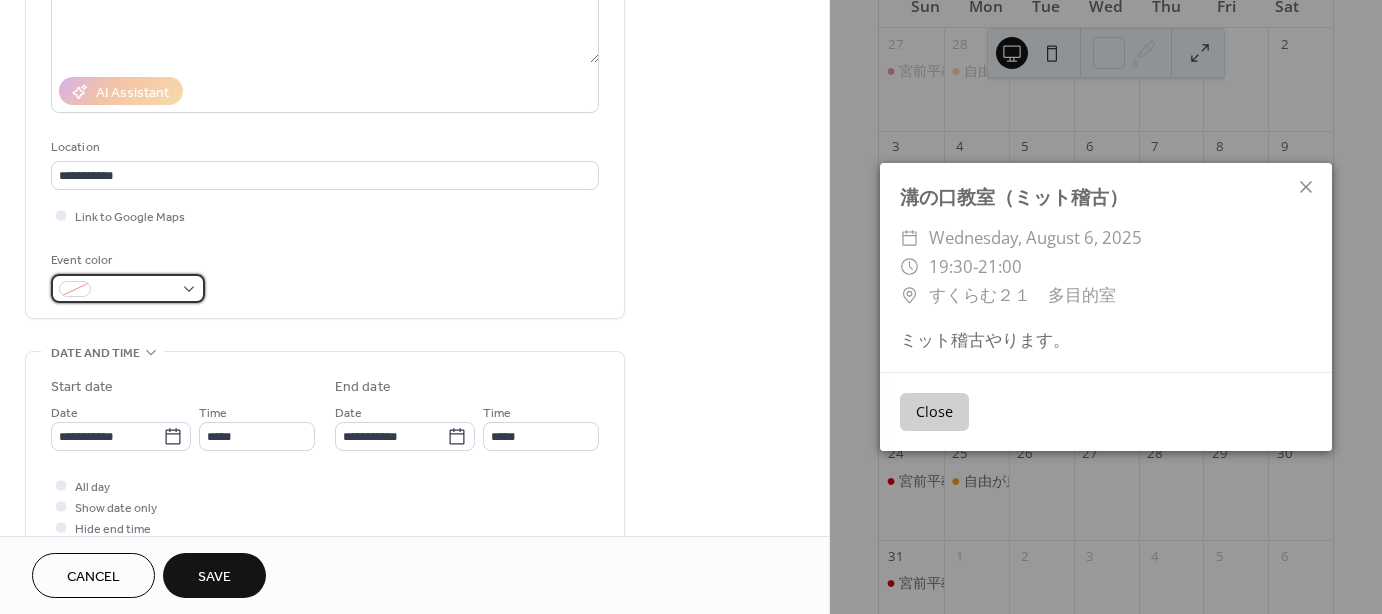 click at bounding box center (128, 288) 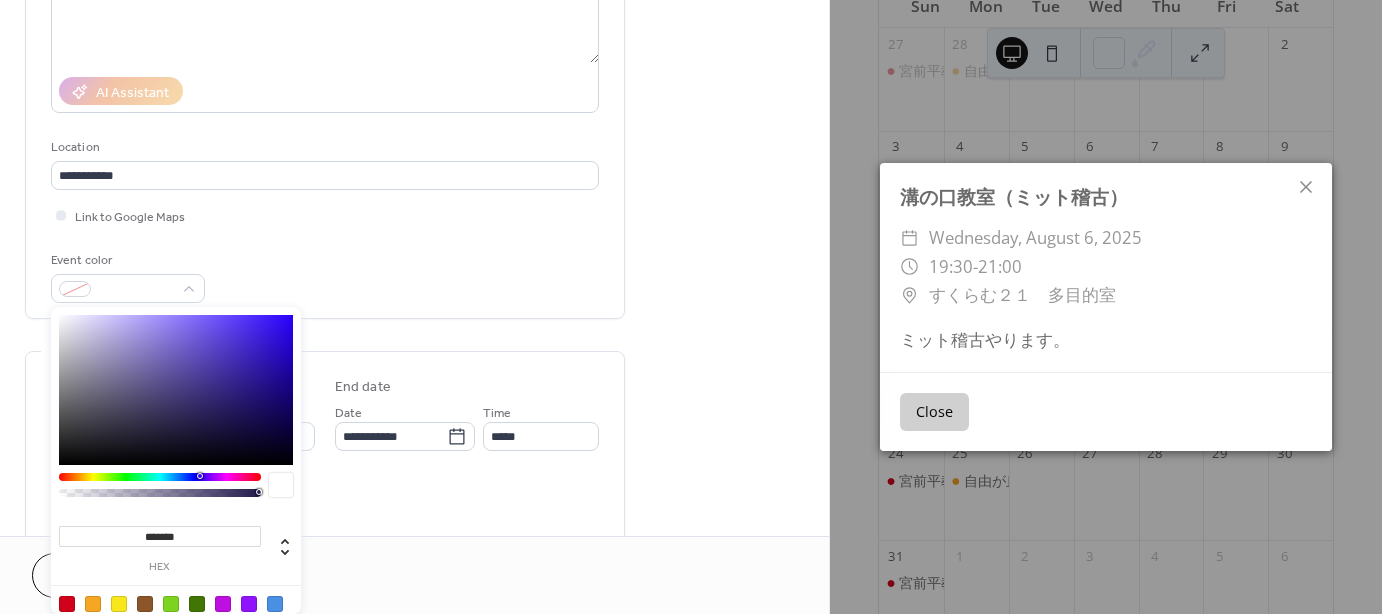 click at bounding box center [275, 604] 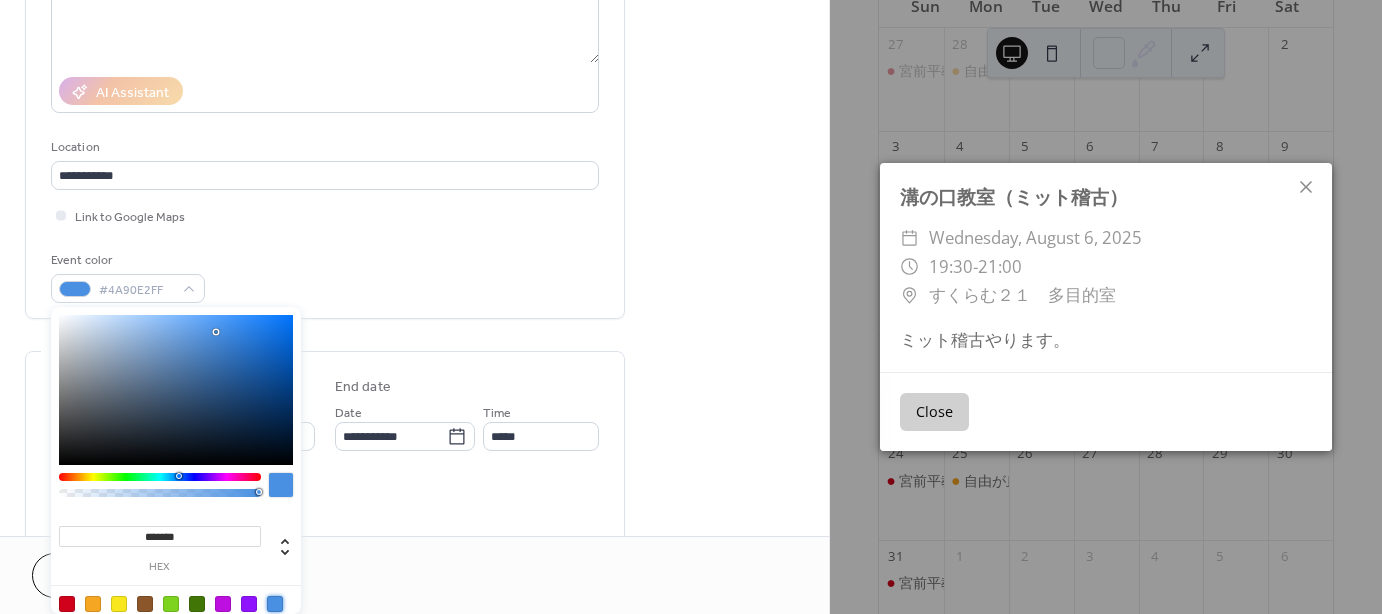 click on "Link to Google Maps" at bounding box center (325, 215) 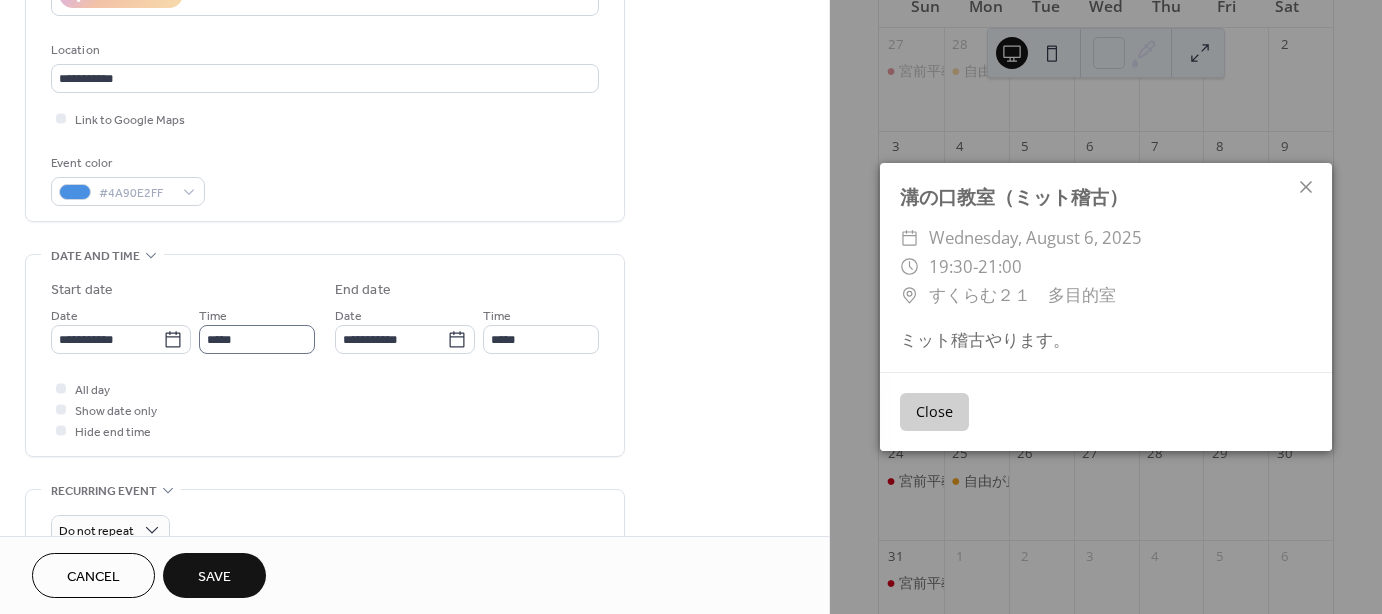 scroll, scrollTop: 400, scrollLeft: 0, axis: vertical 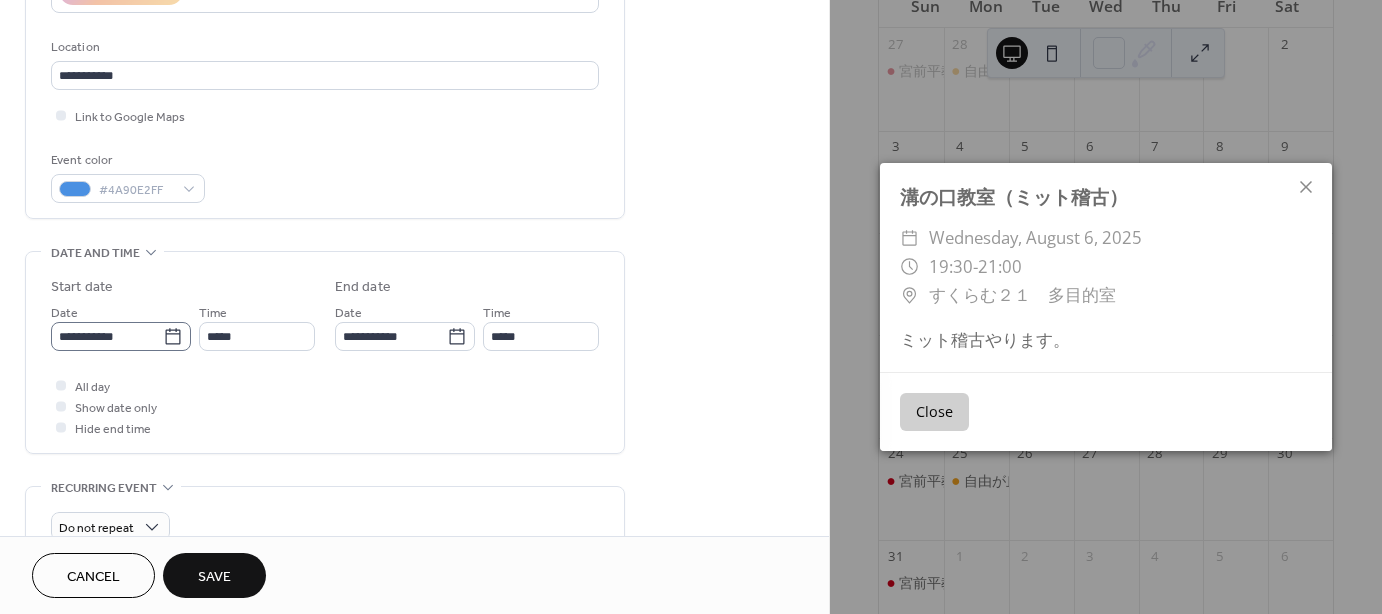click 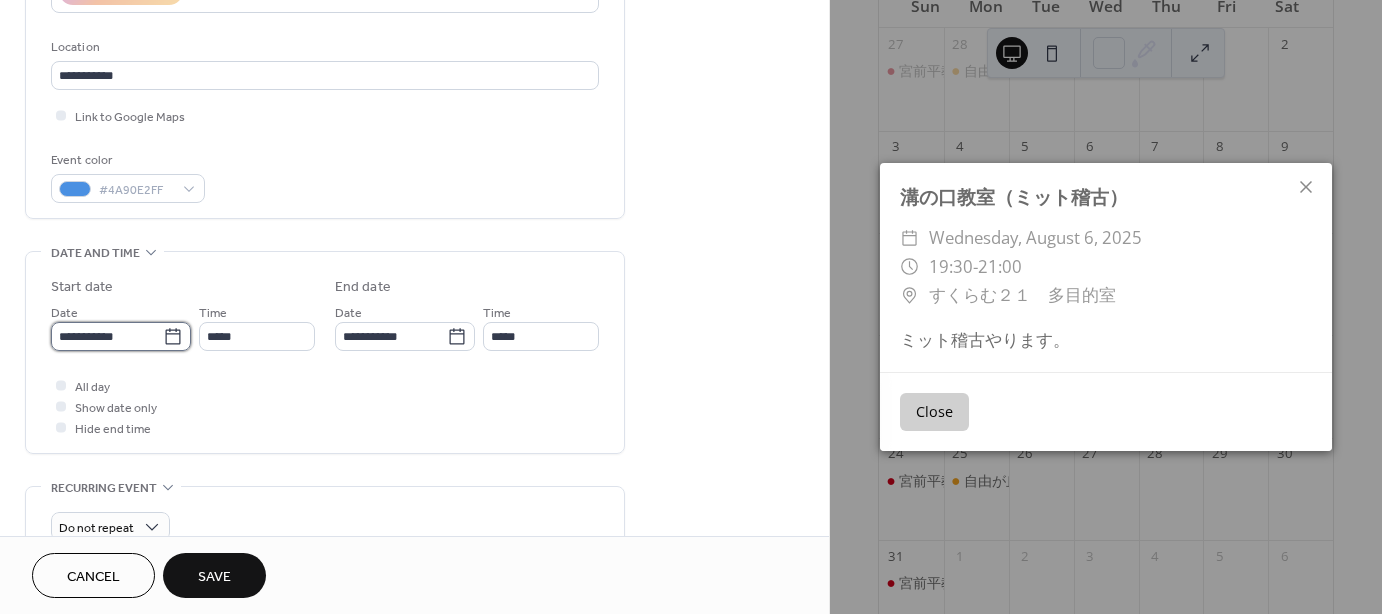 click on "**********" at bounding box center [107, 336] 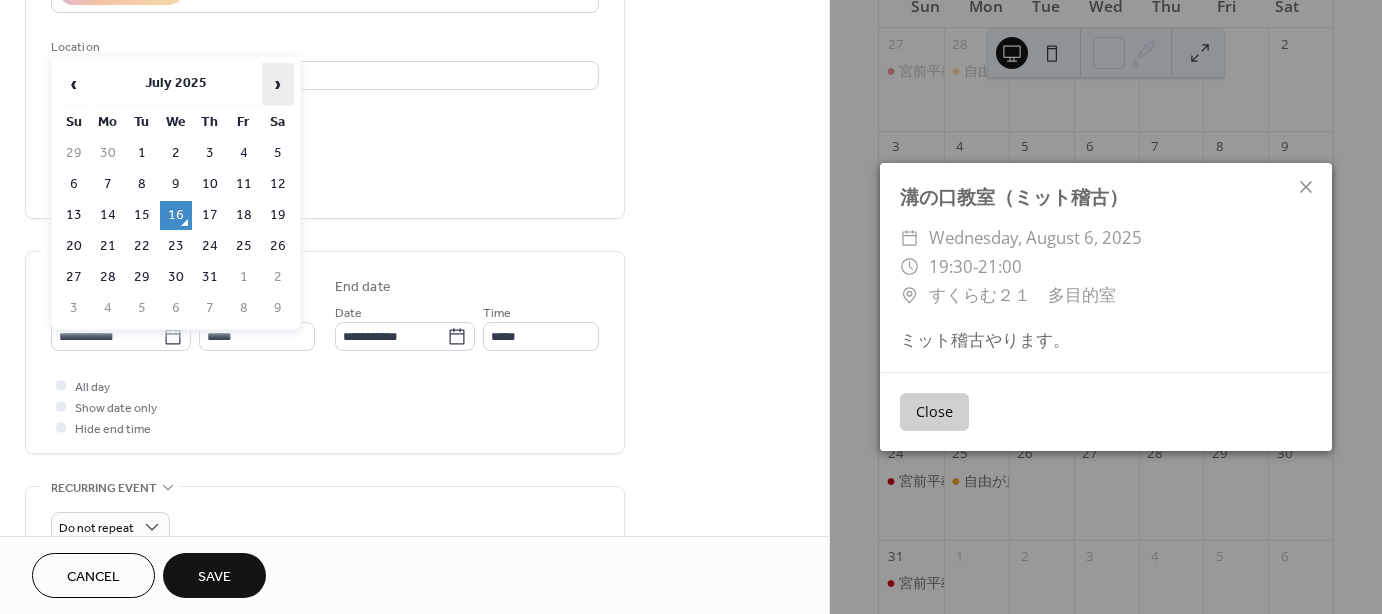 click on "›" at bounding box center (278, 84) 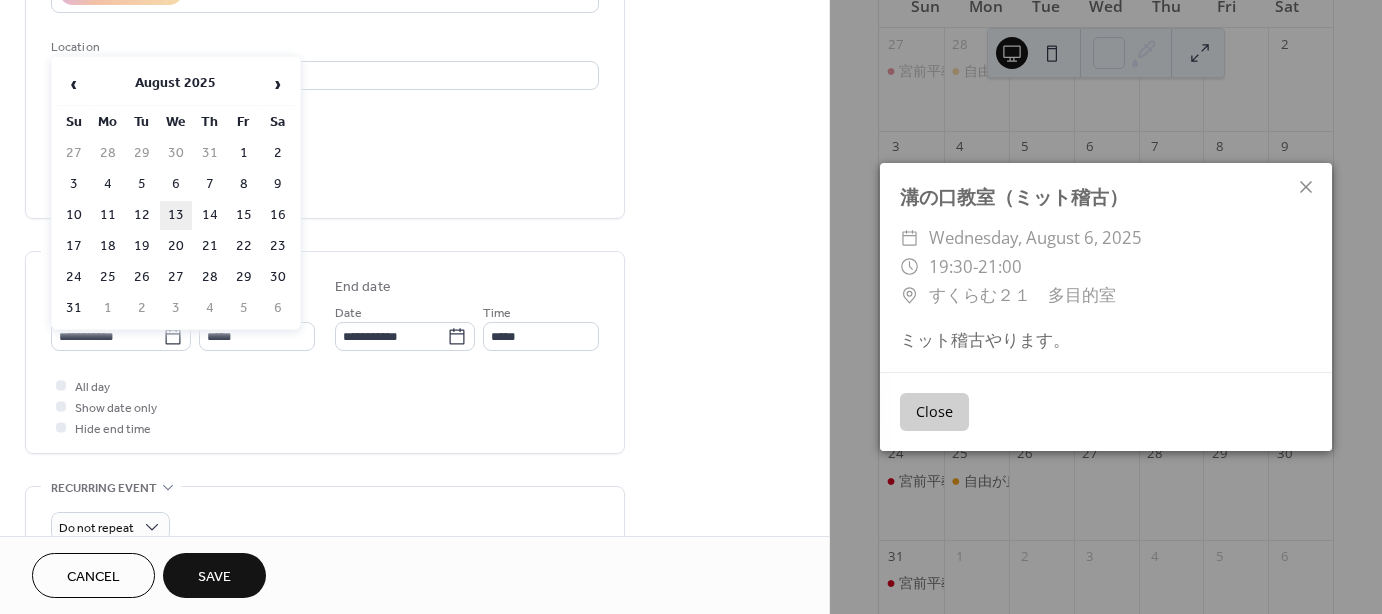 click on "13" at bounding box center [176, 215] 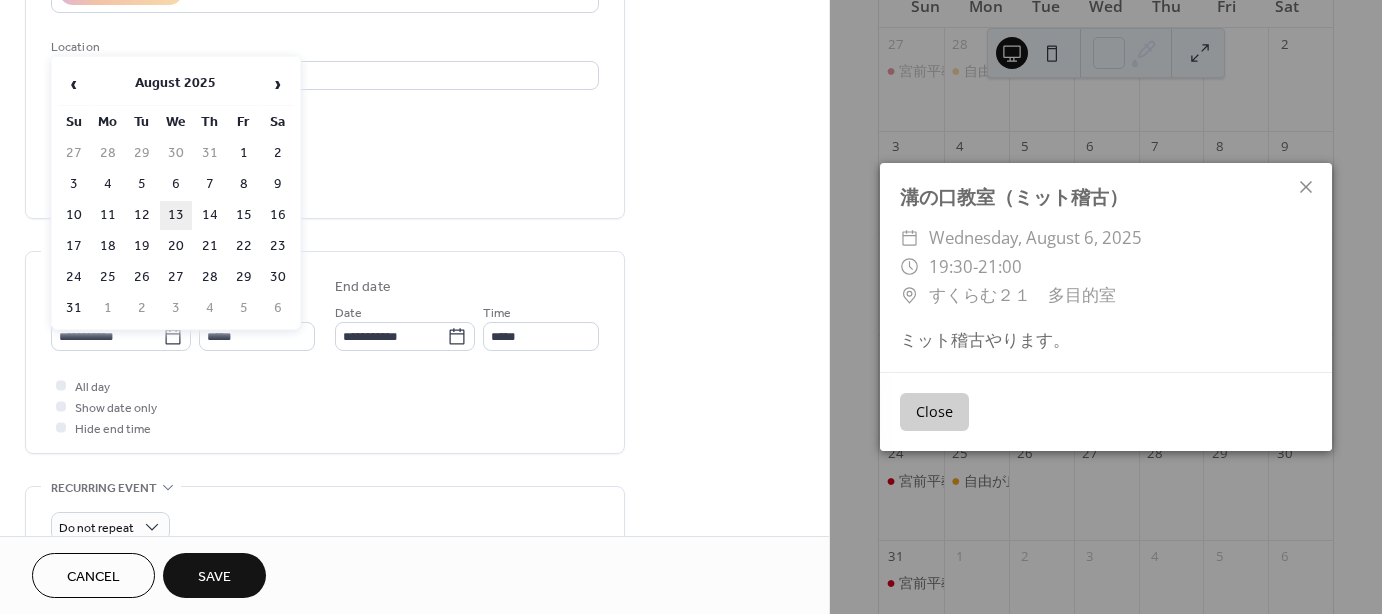 type on "**********" 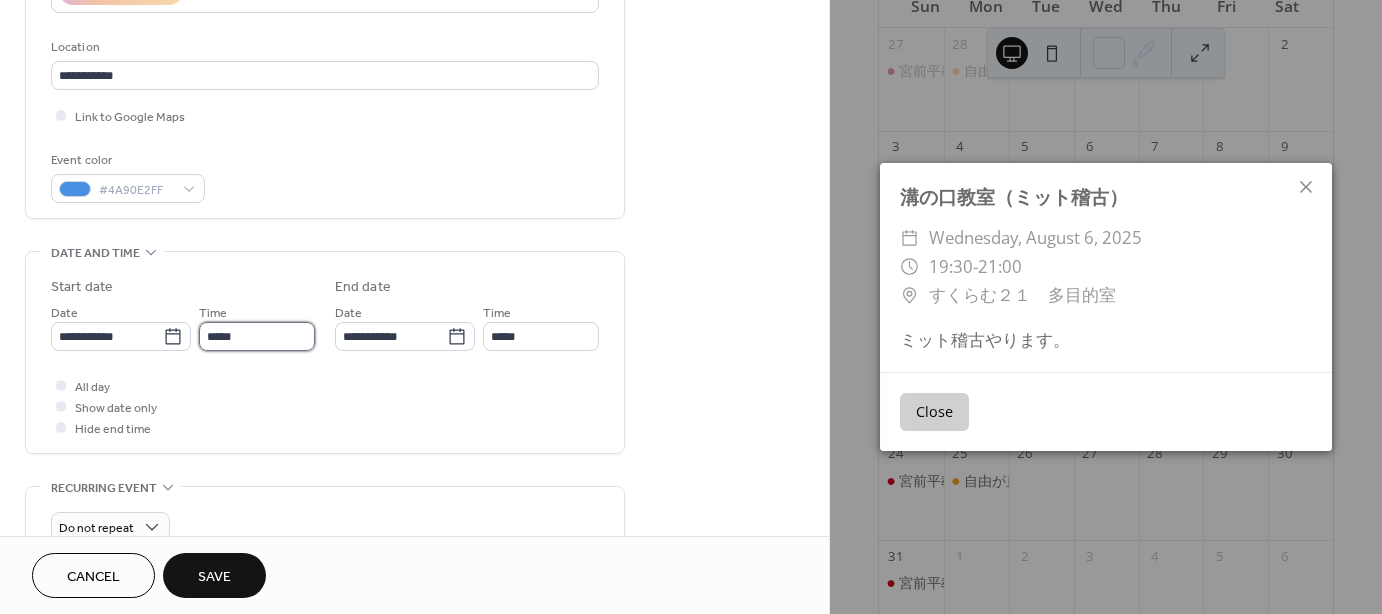 click on "*****" at bounding box center [257, 336] 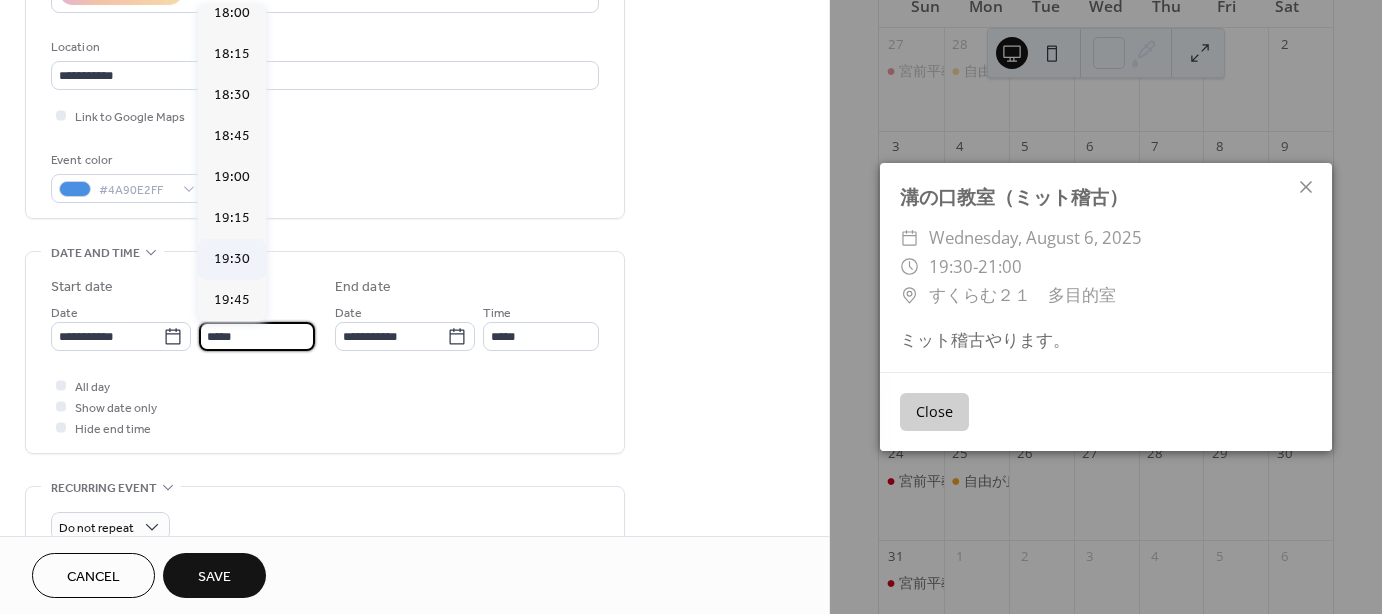 scroll, scrollTop: 2968, scrollLeft: 0, axis: vertical 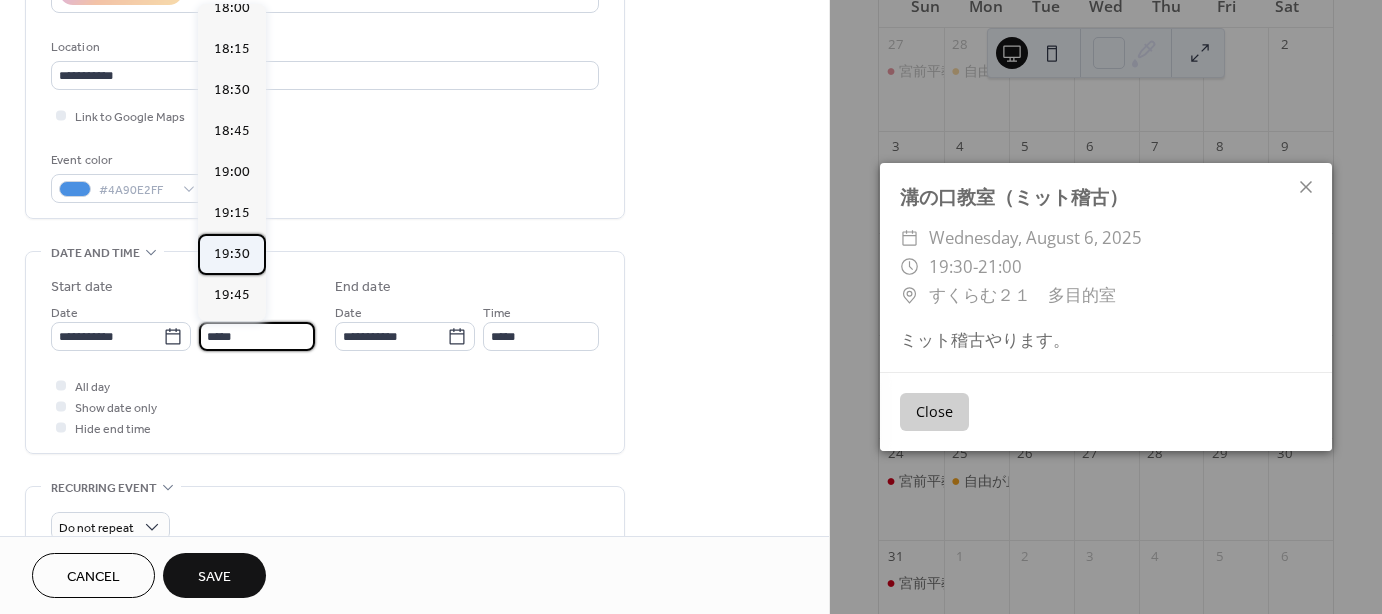 click on "19:30" at bounding box center [232, 254] 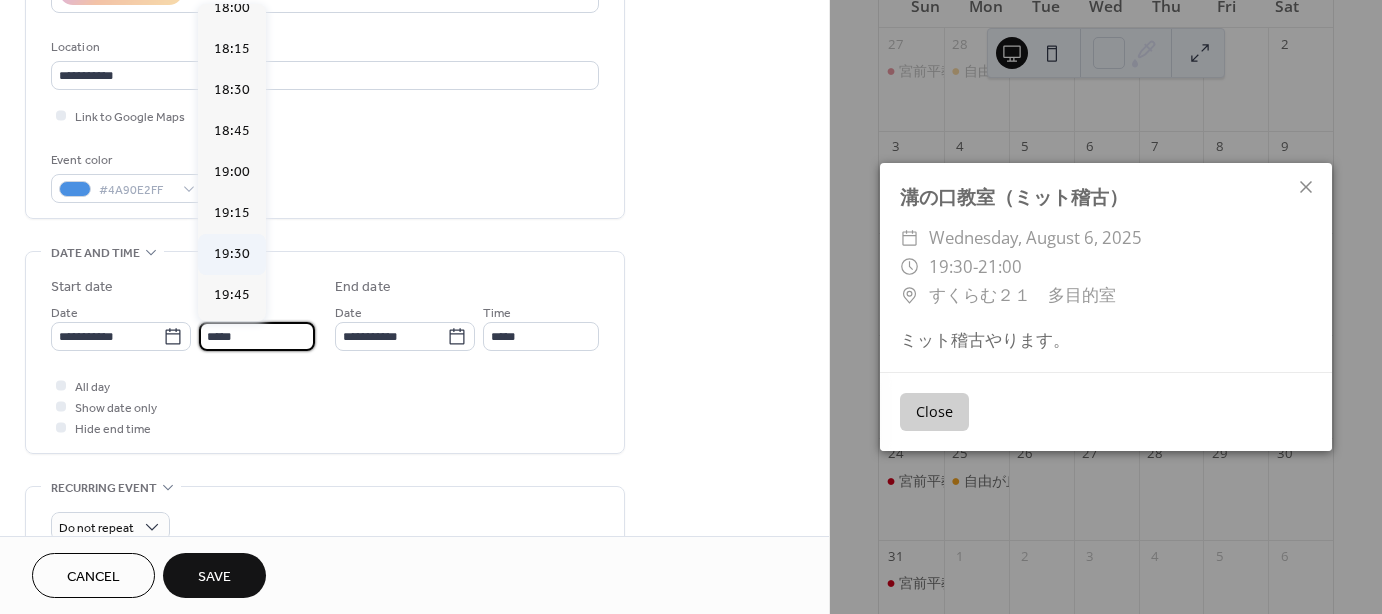 type on "*****" 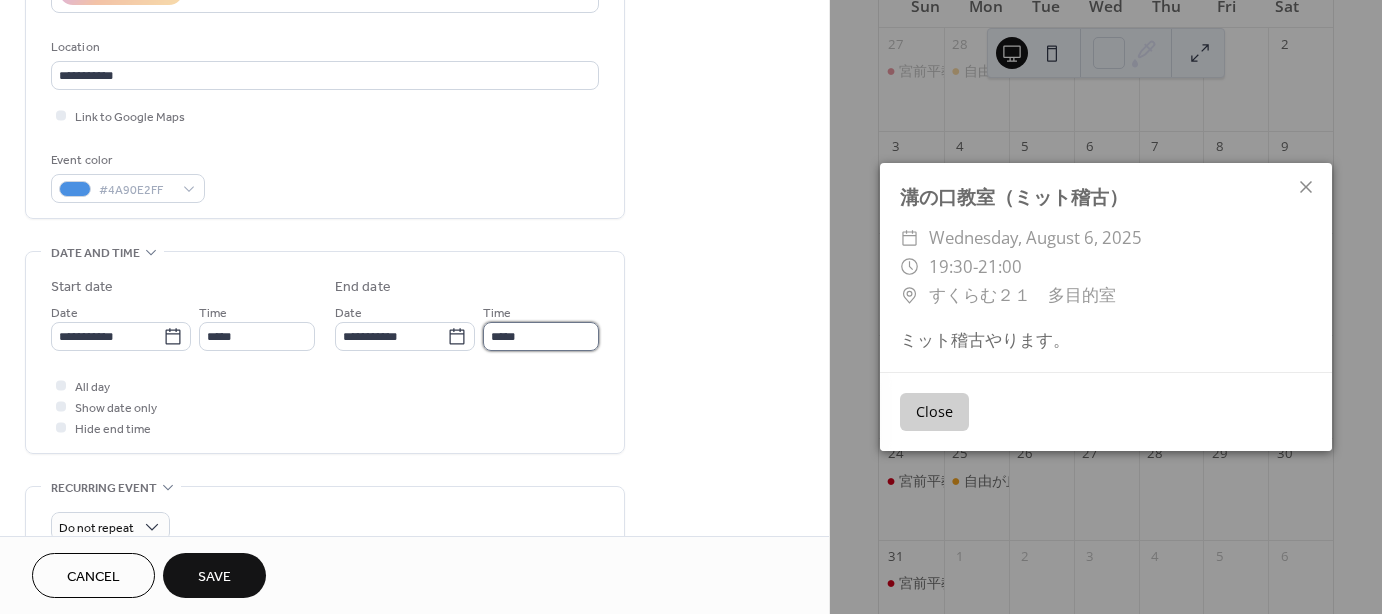 click on "*****" at bounding box center [541, 336] 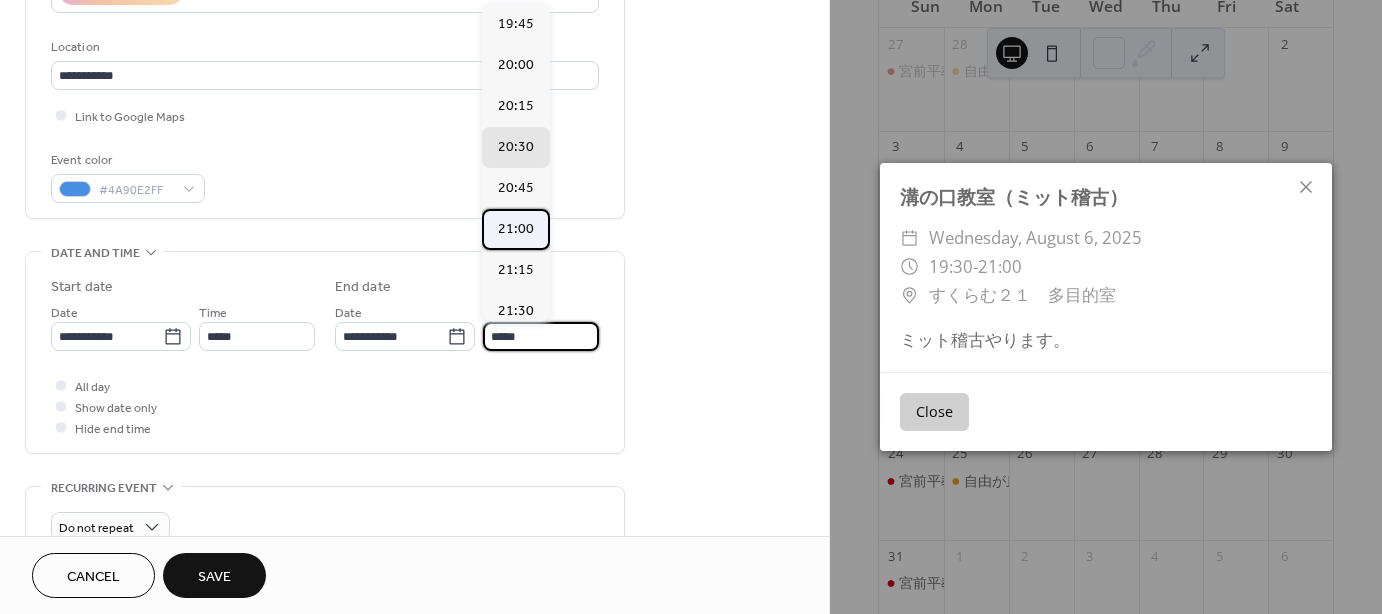 click on "21:00" at bounding box center [516, 229] 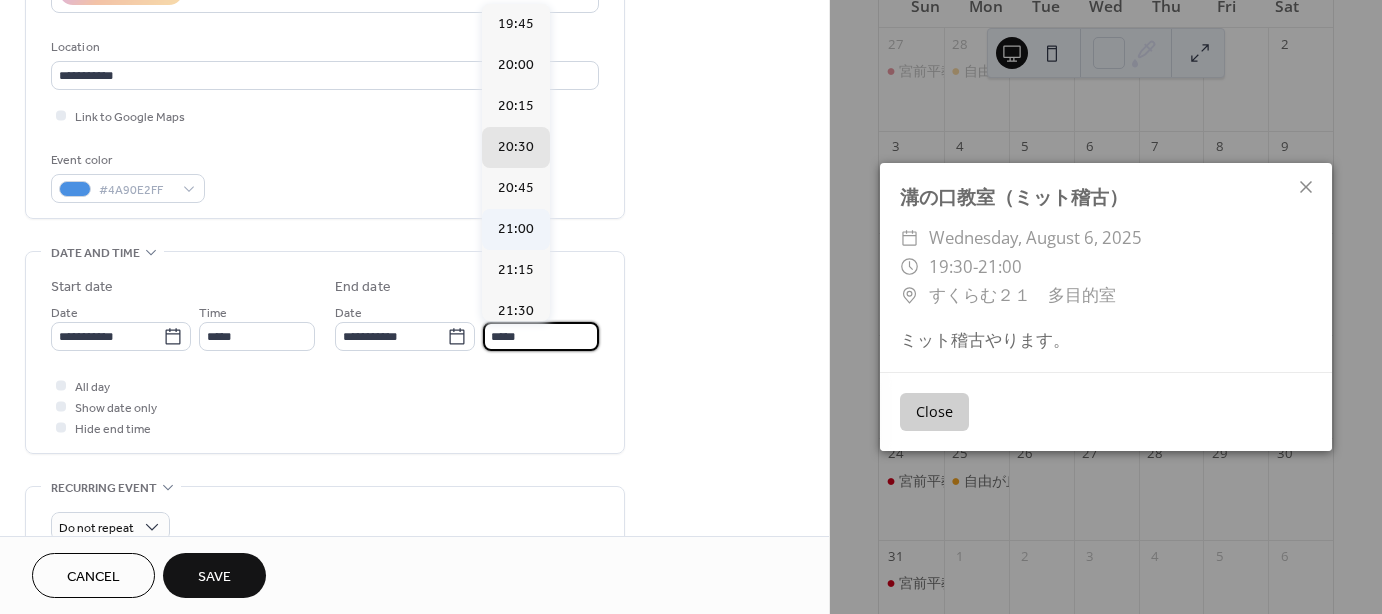 type on "*****" 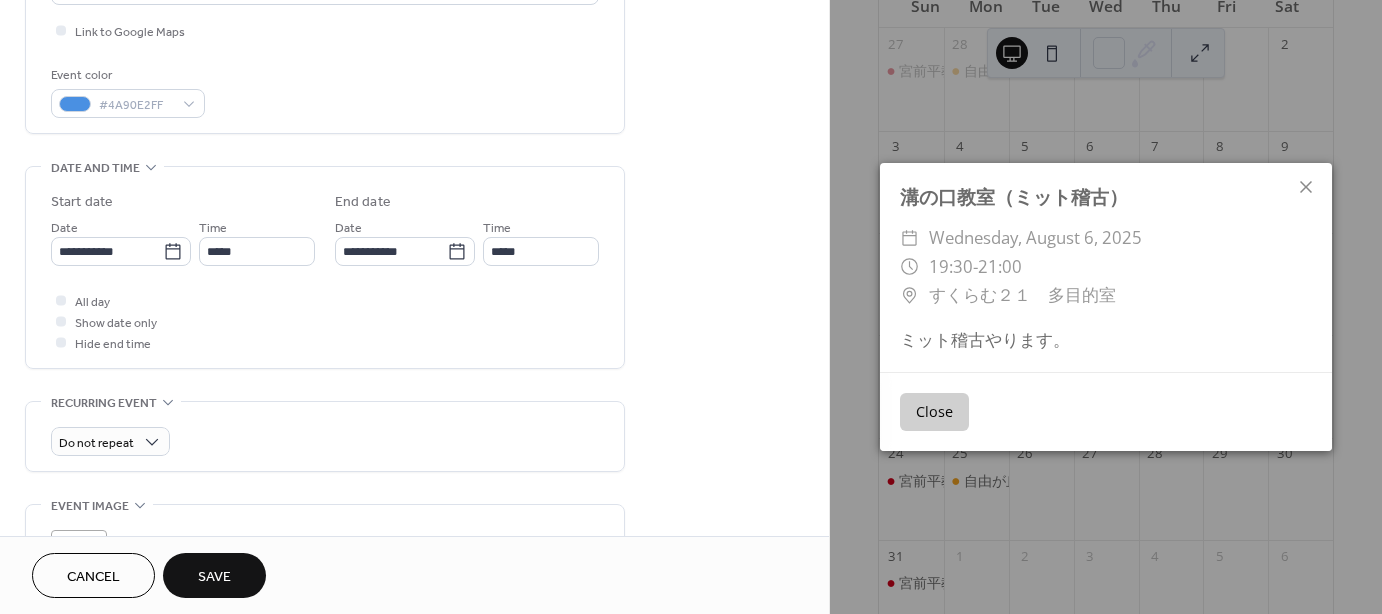 scroll, scrollTop: 600, scrollLeft: 0, axis: vertical 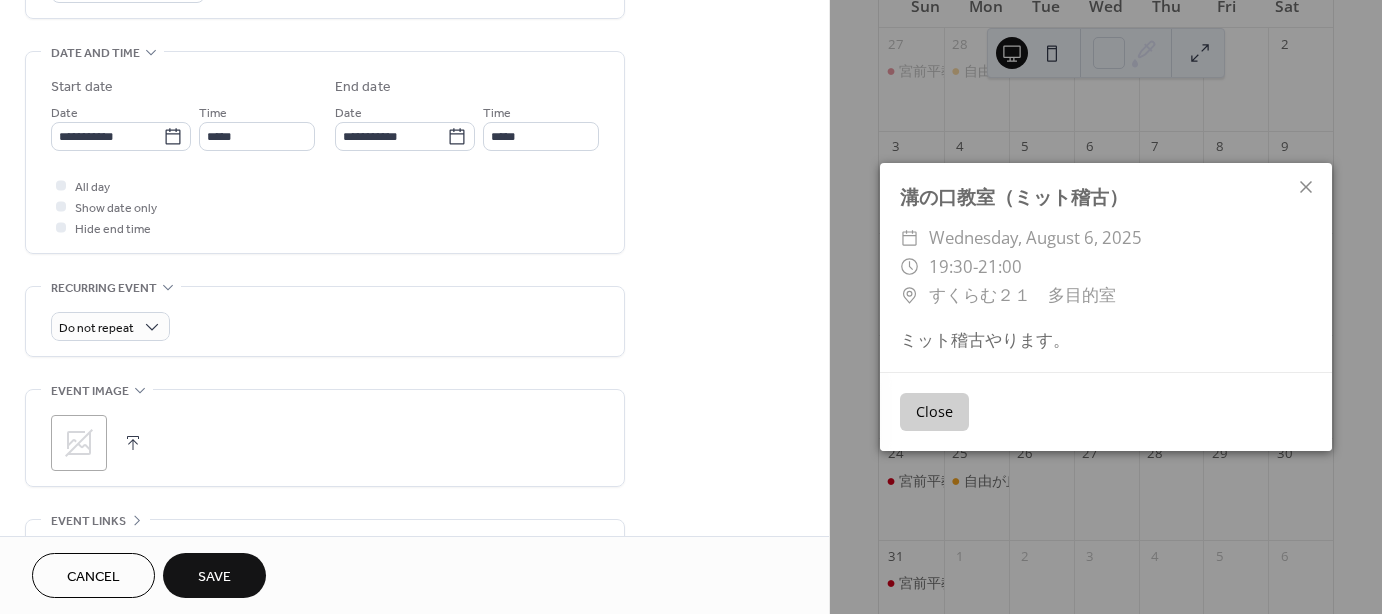 click on "Save" at bounding box center (214, 577) 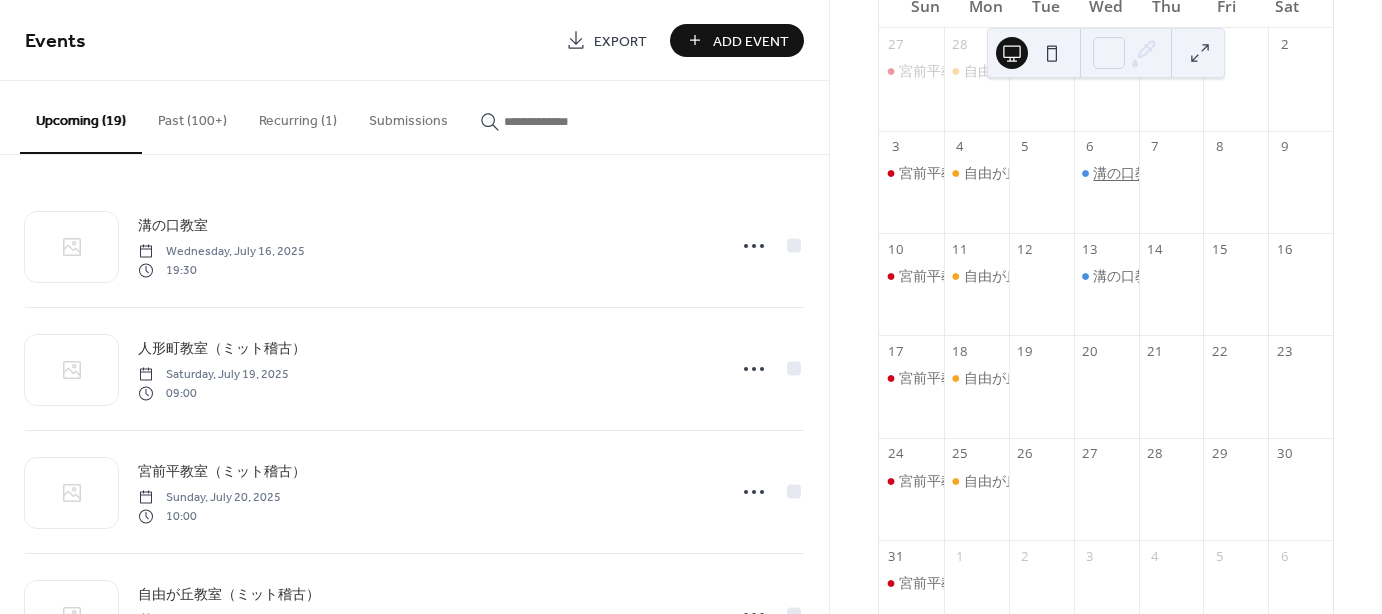 click on "溝の口教室（ミット稽古）" at bounding box center [1177, 173] 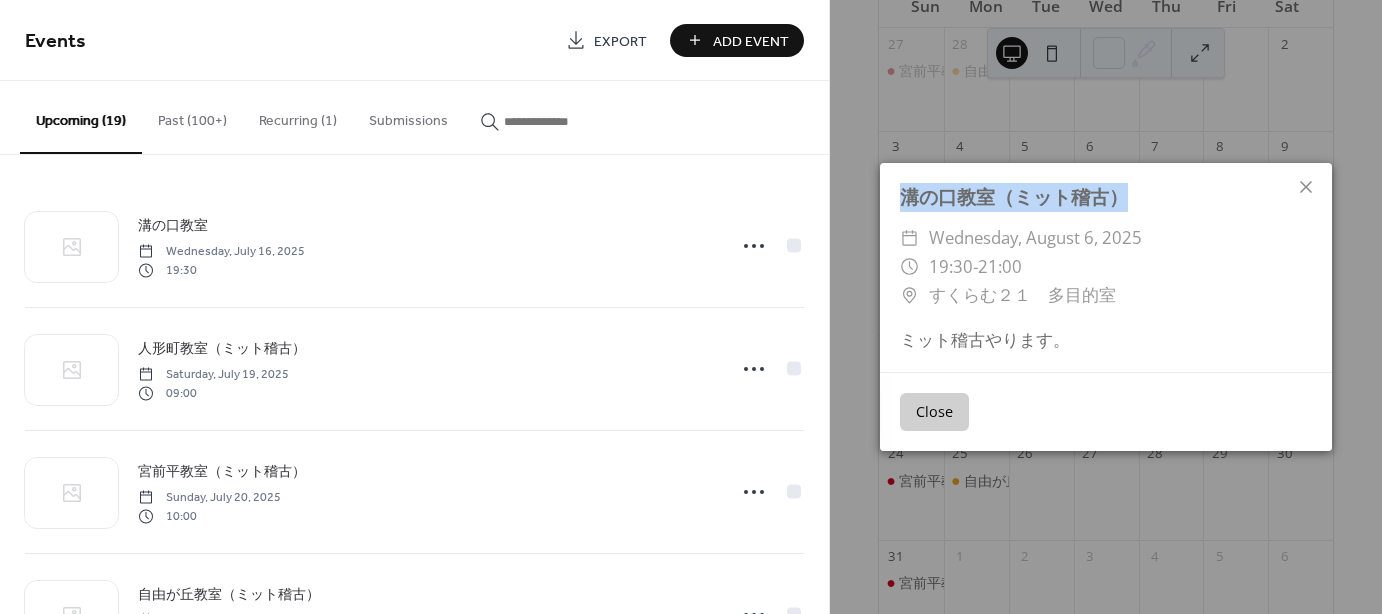 drag, startPoint x: 1134, startPoint y: 195, endPoint x: 882, endPoint y: 209, distance: 252.3886 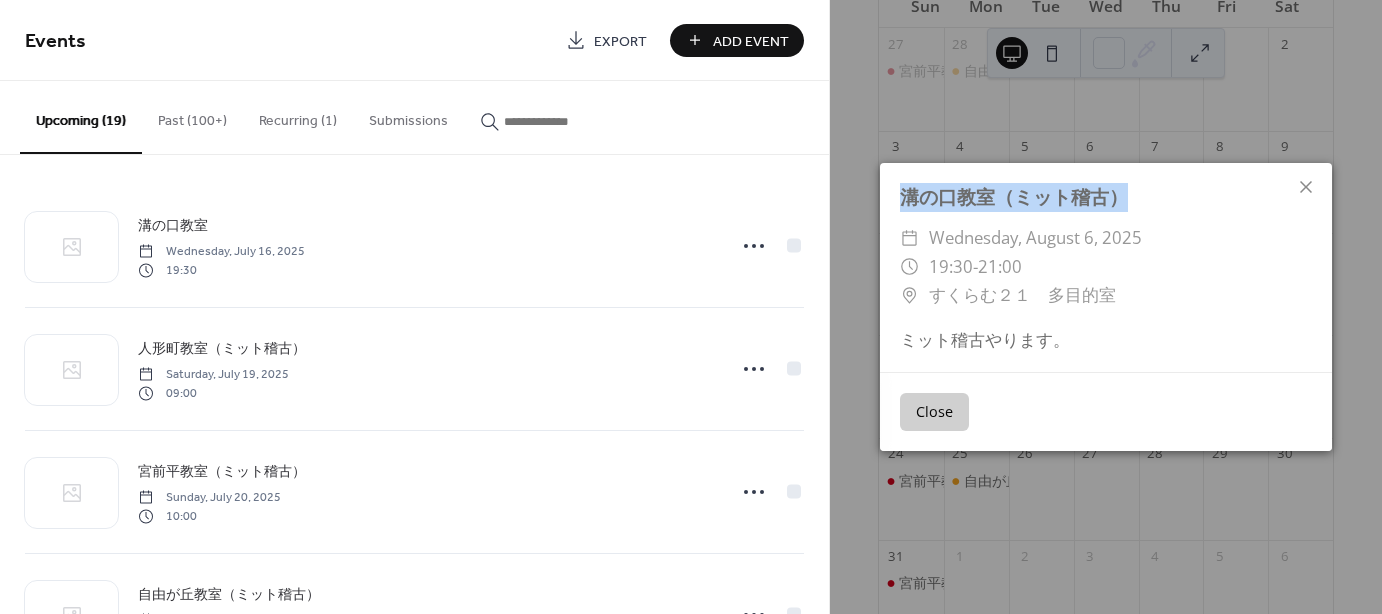 click on "Add Event" at bounding box center [751, 41] 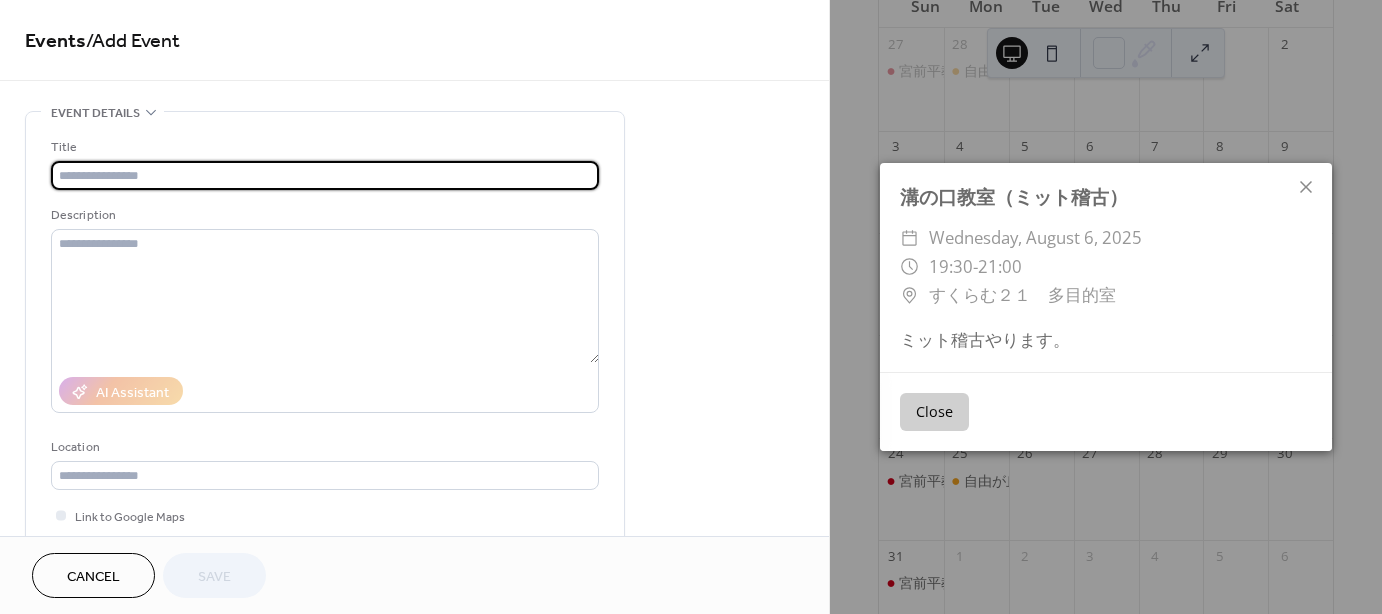 click at bounding box center [325, 175] 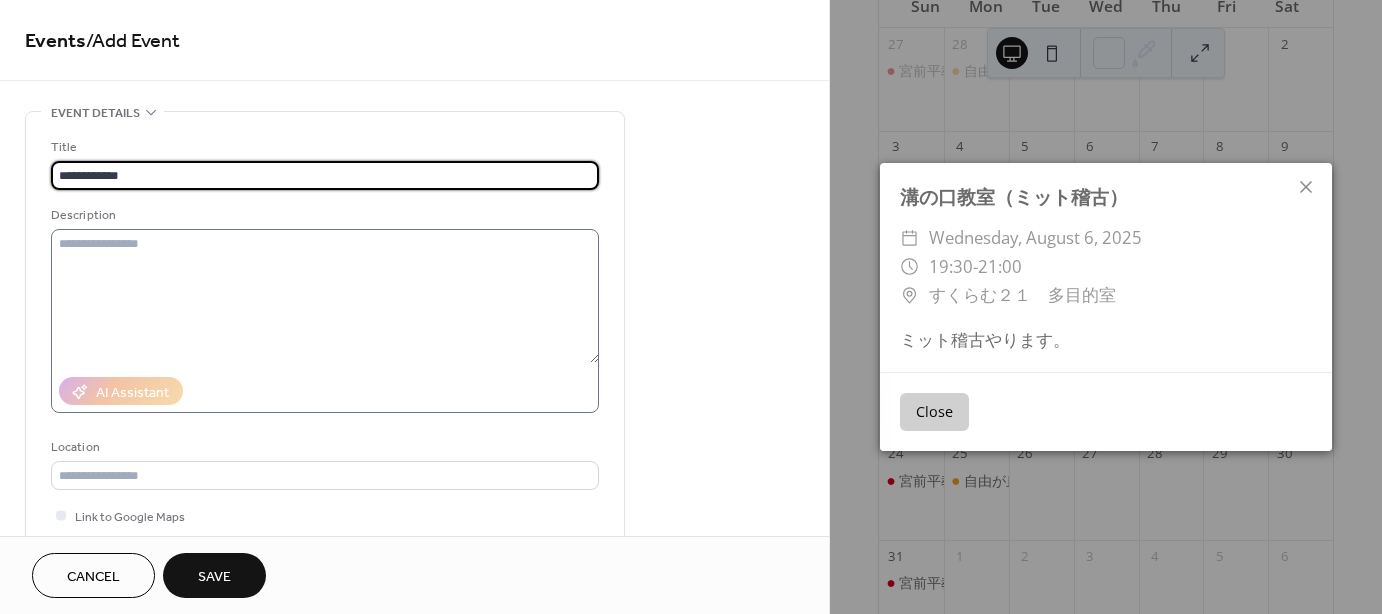 type on "**********" 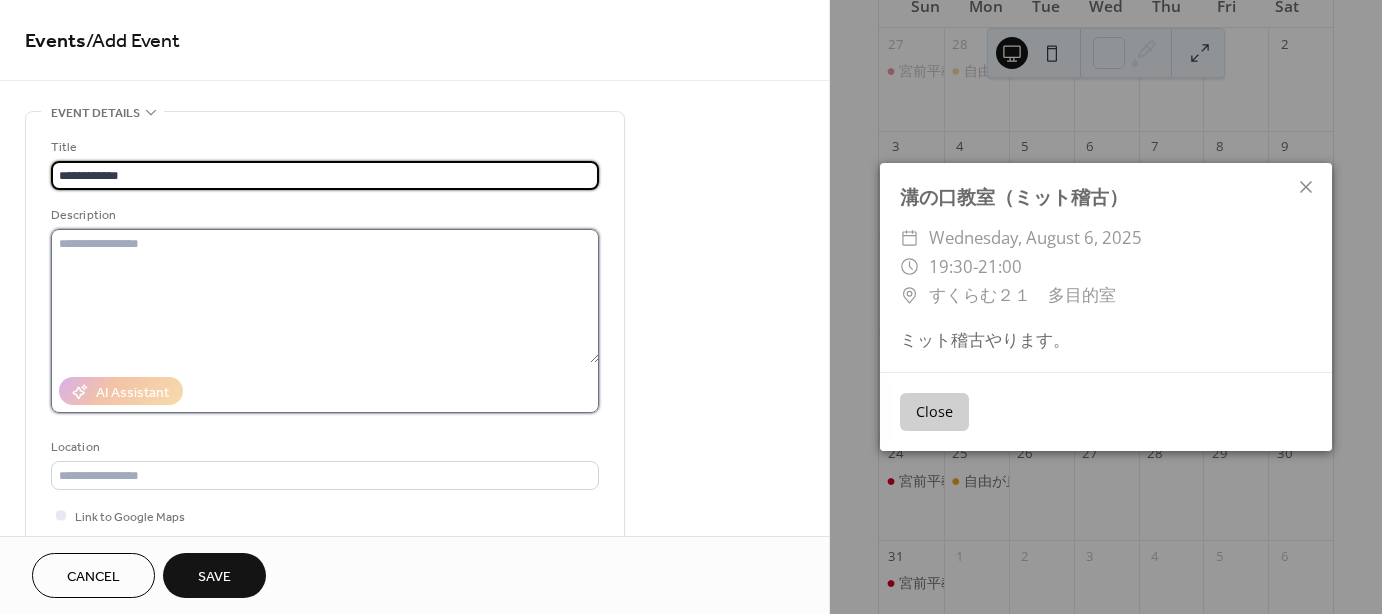 click at bounding box center [325, 296] 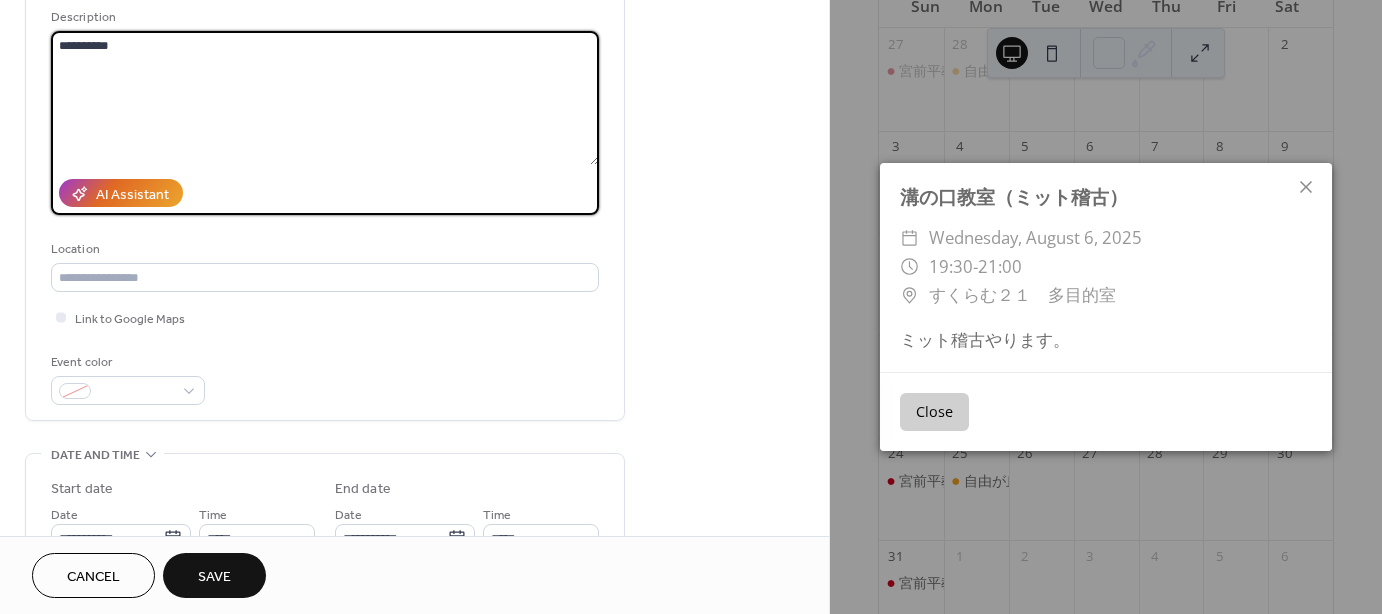 scroll, scrollTop: 200, scrollLeft: 0, axis: vertical 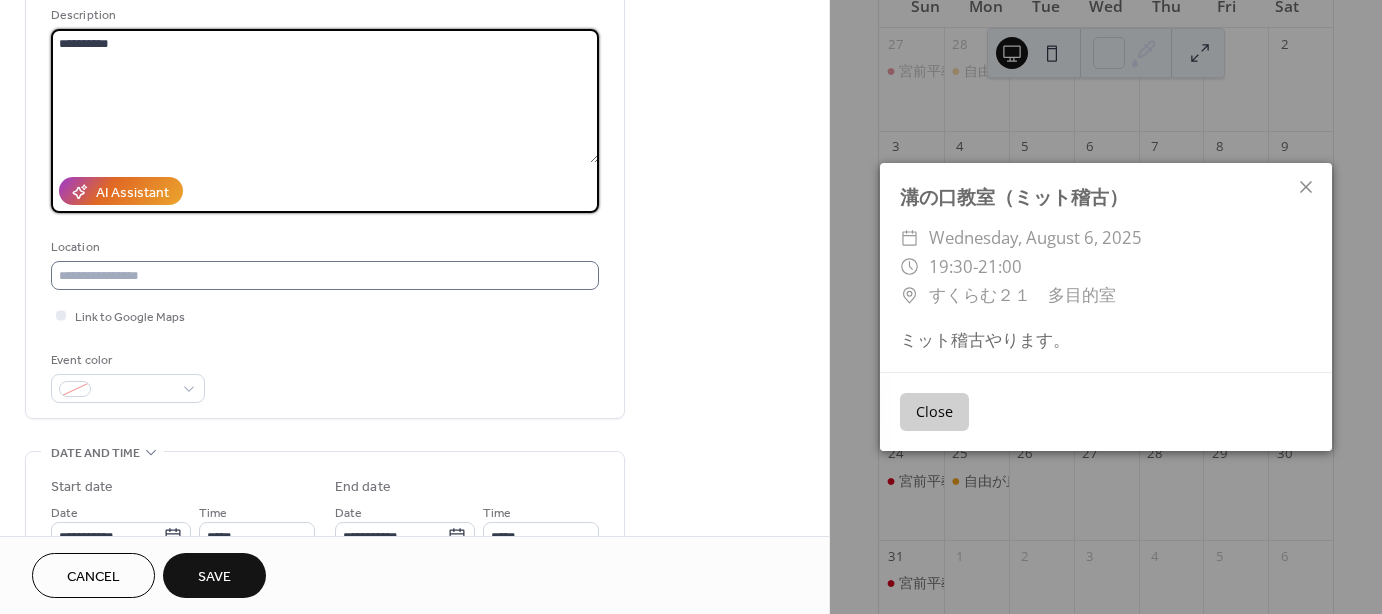 type on "**********" 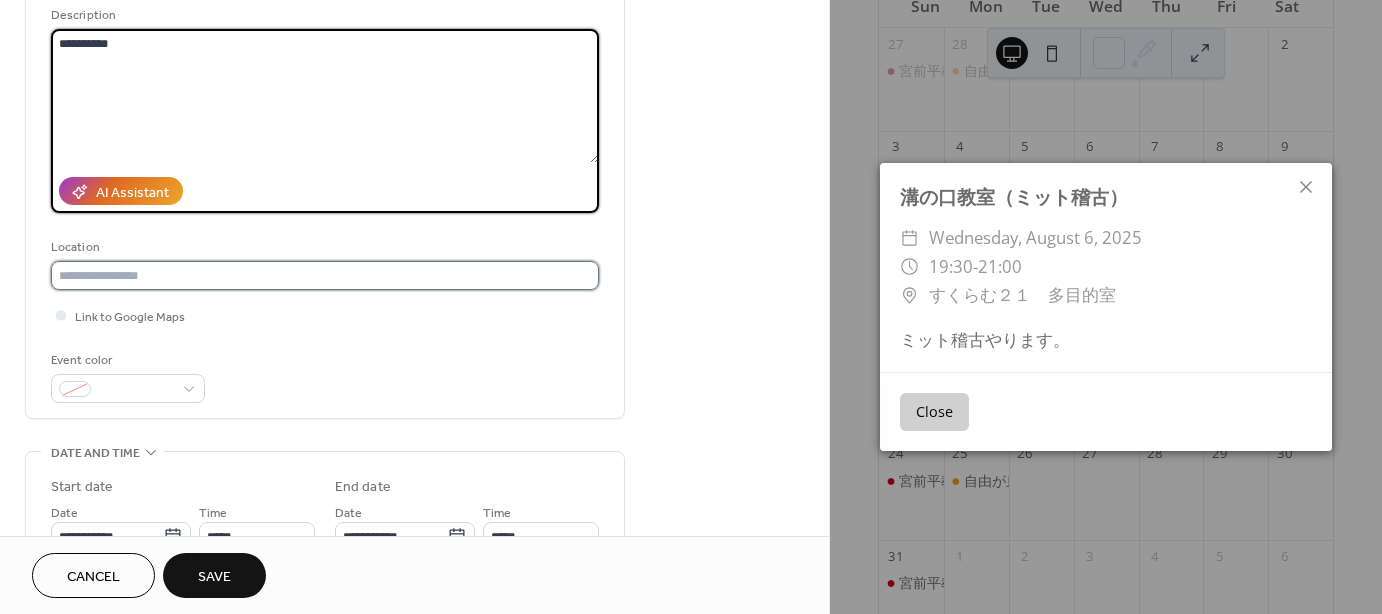 click at bounding box center [325, 275] 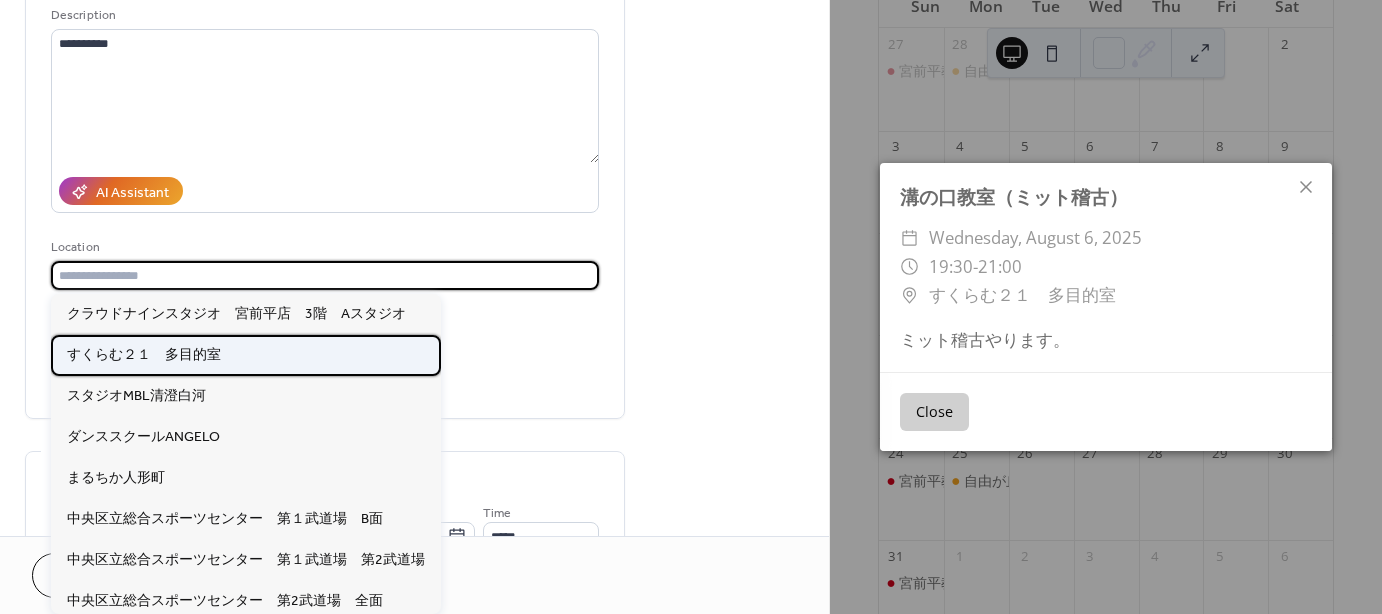 click on "すくらむ２１　多目的室" at bounding box center [144, 354] 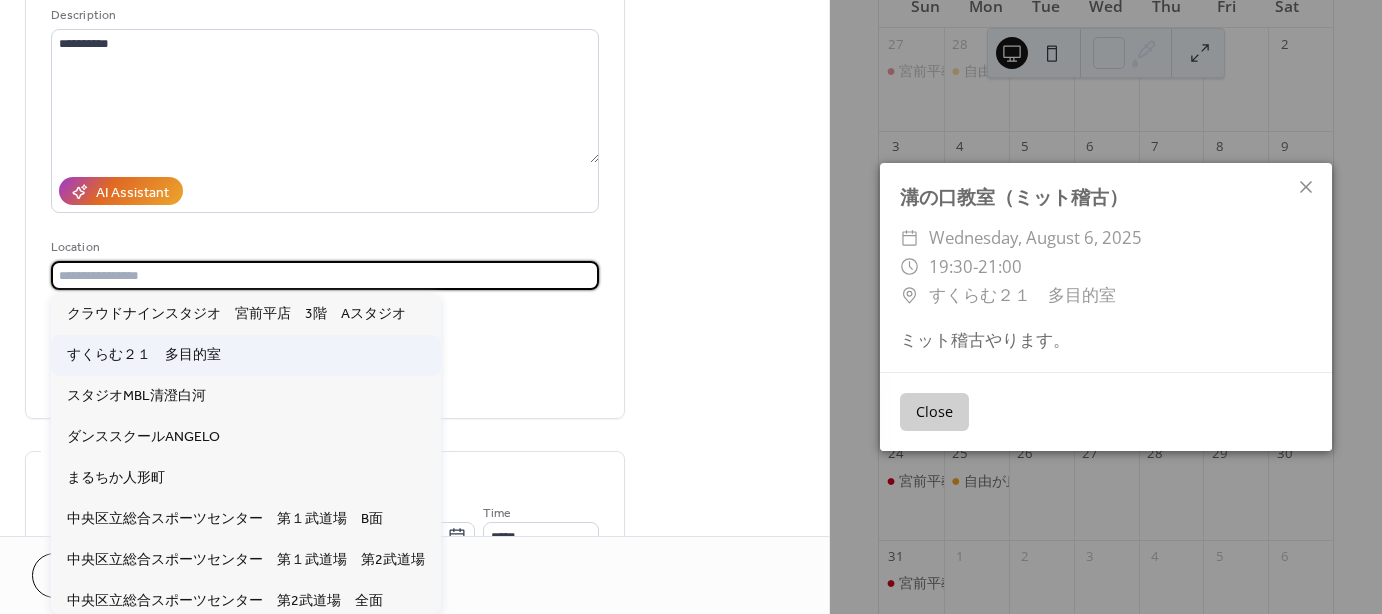 type on "**********" 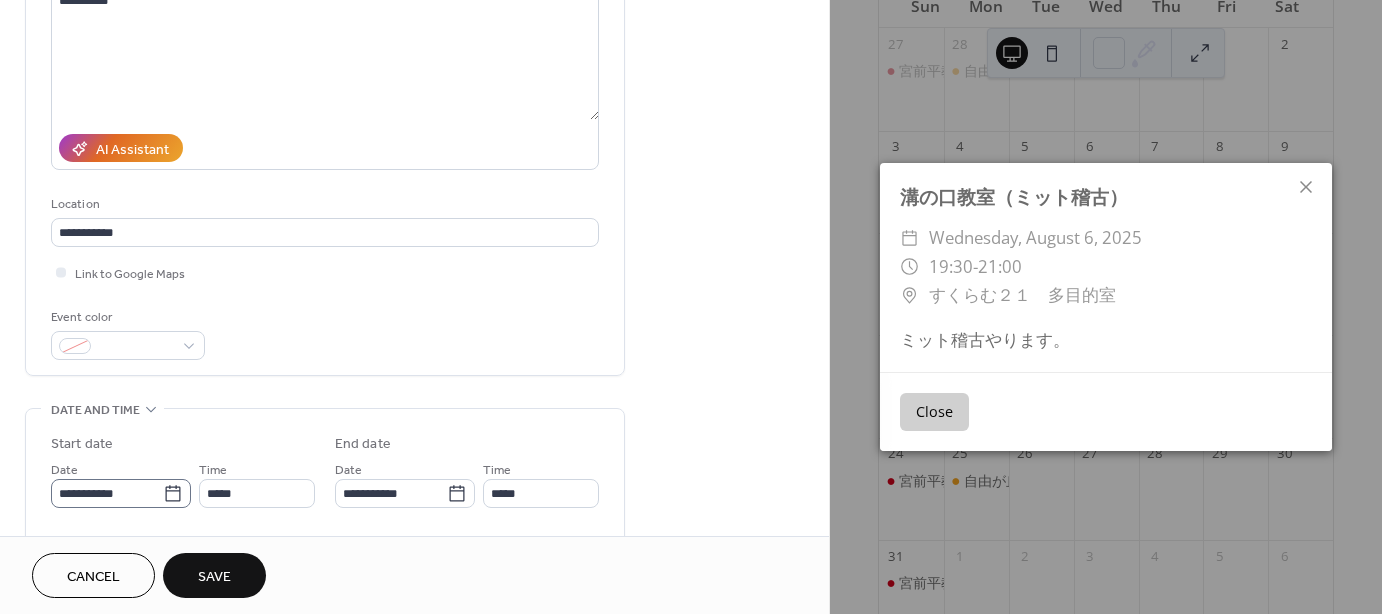 scroll, scrollTop: 400, scrollLeft: 0, axis: vertical 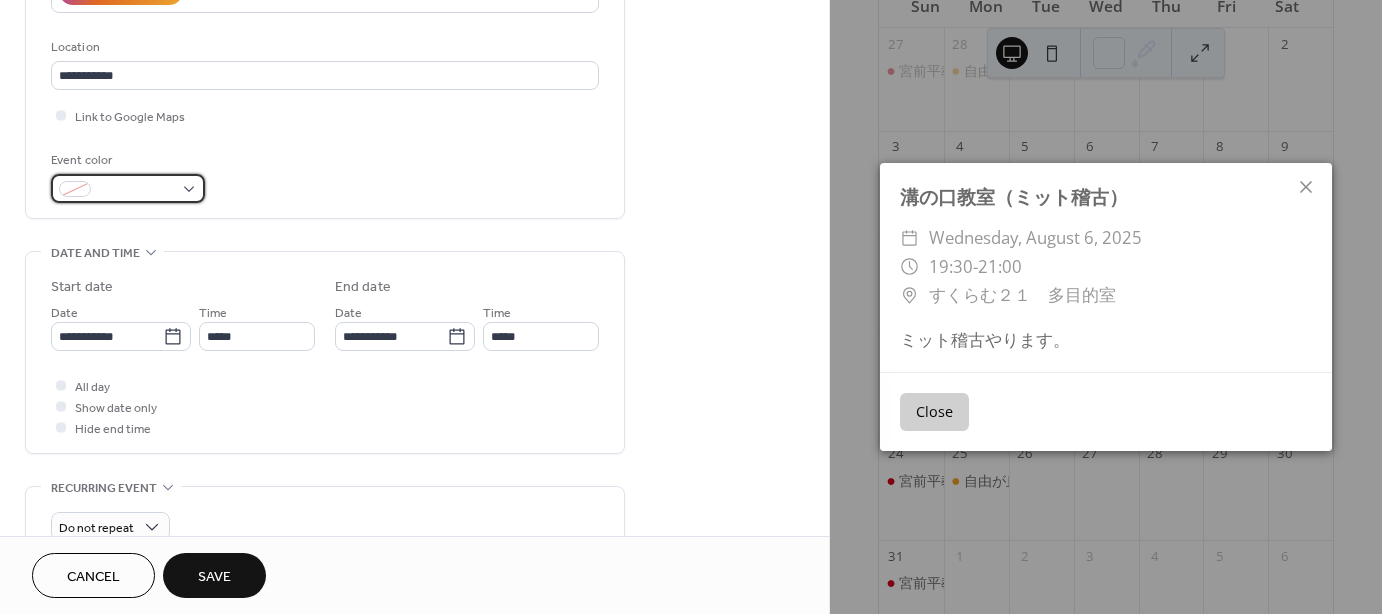 click at bounding box center [128, 188] 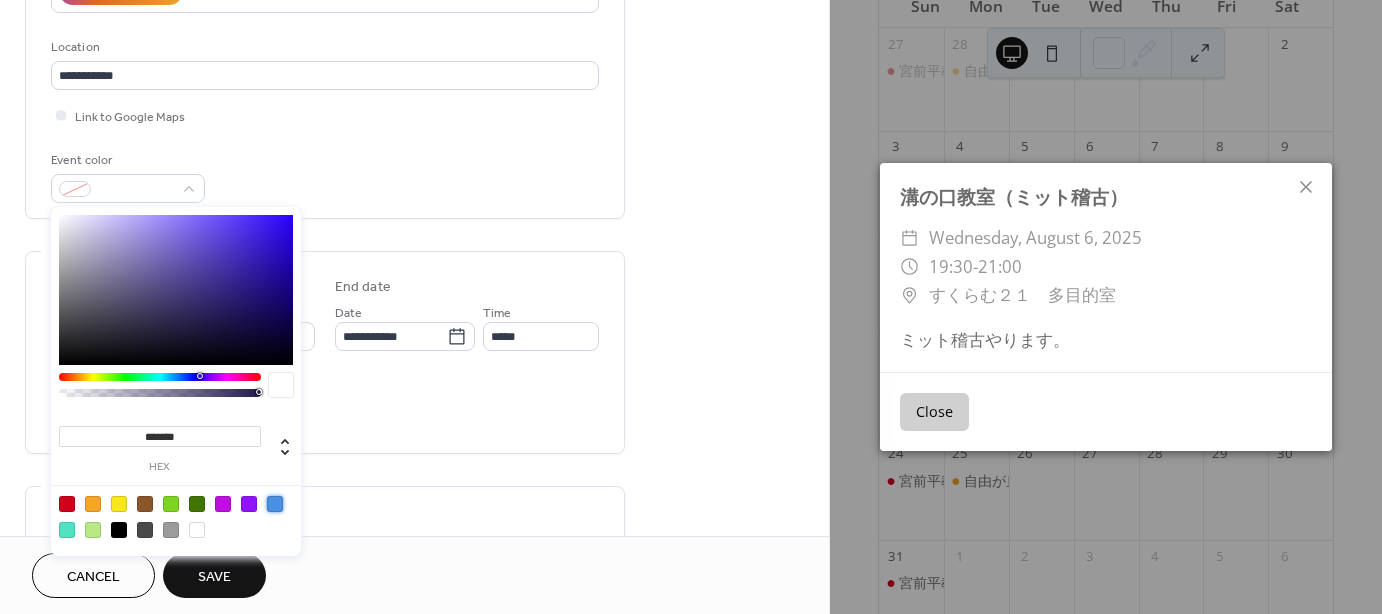 click at bounding box center (275, 504) 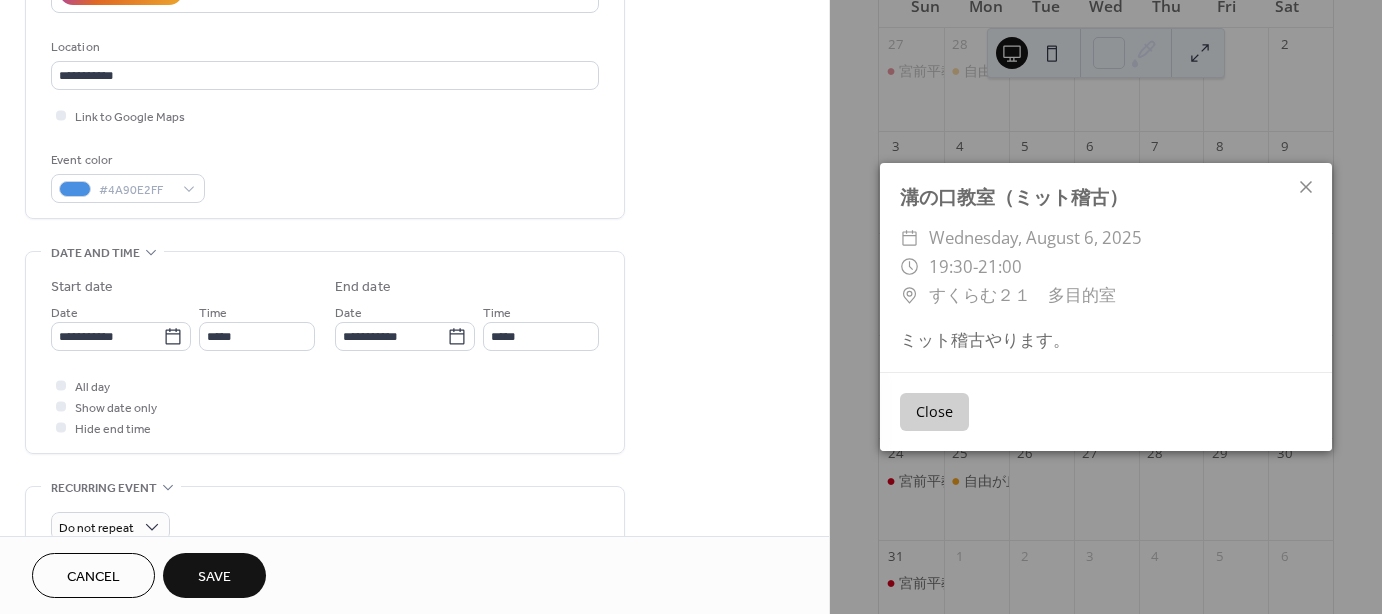 click on "**********" at bounding box center [414, 362] 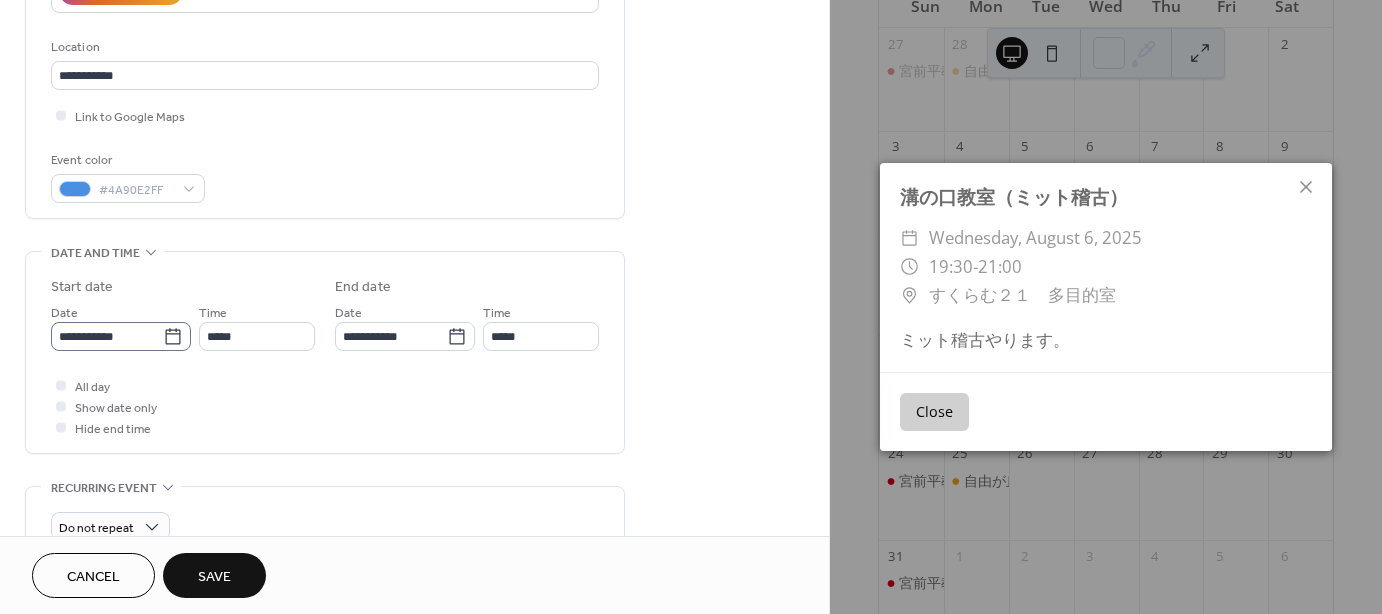 click 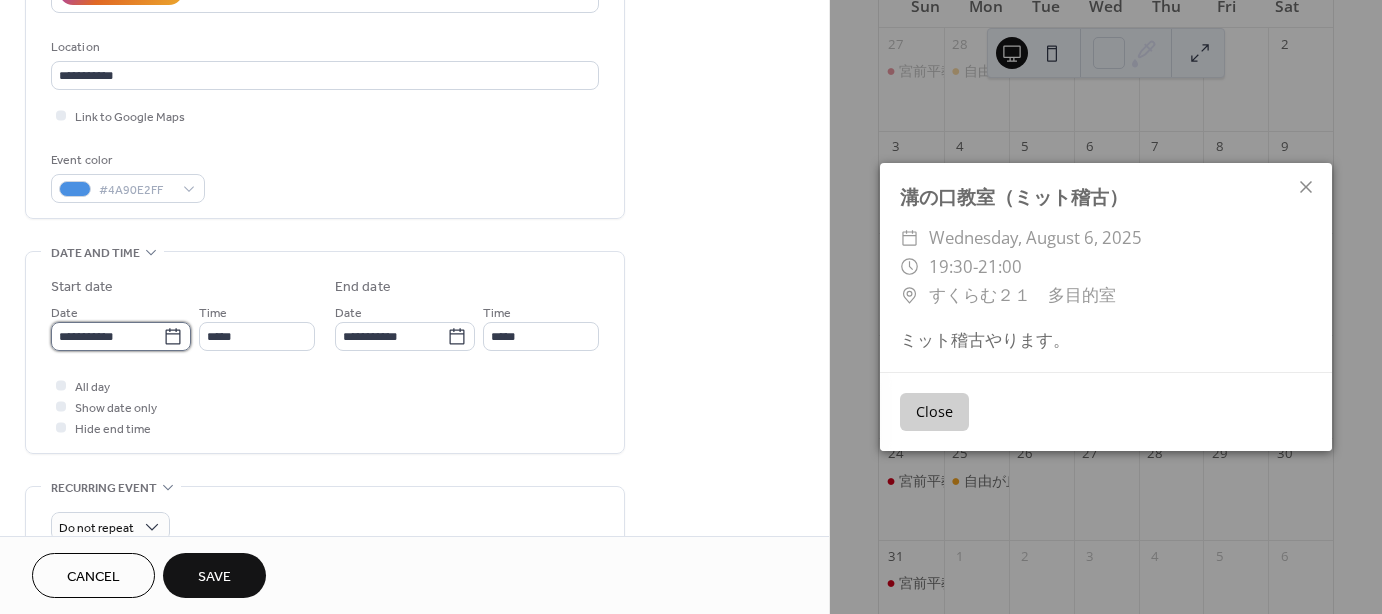 click on "**********" at bounding box center (107, 336) 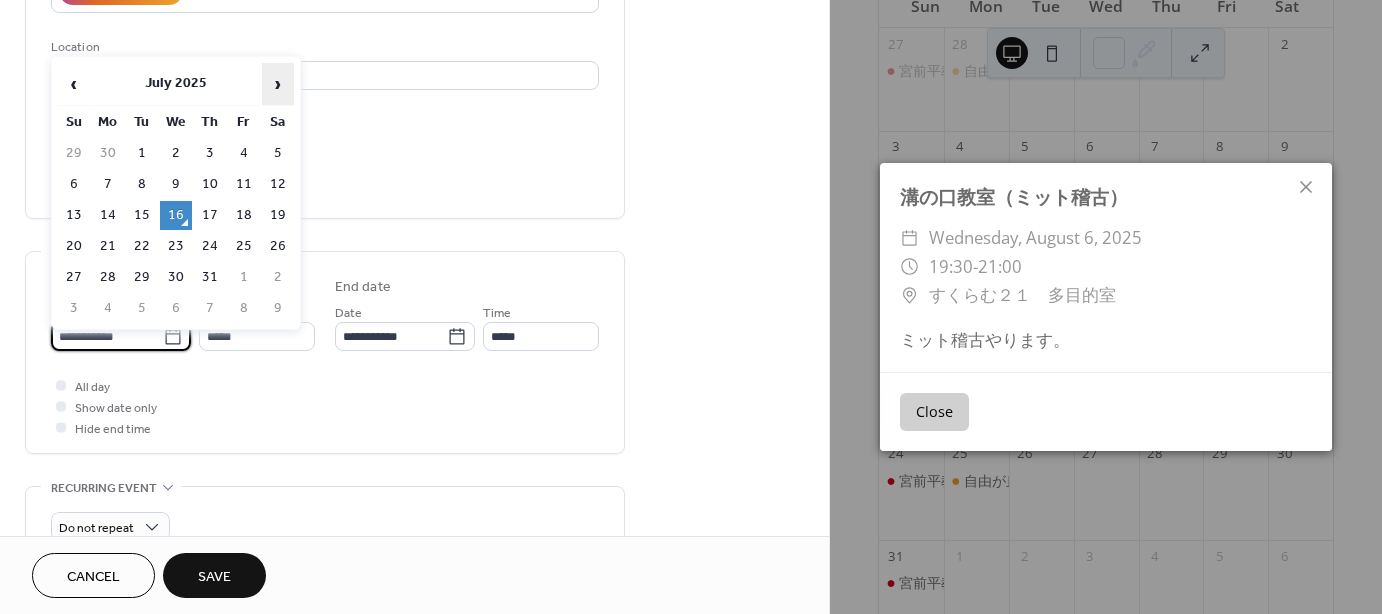 click on "›" at bounding box center (278, 84) 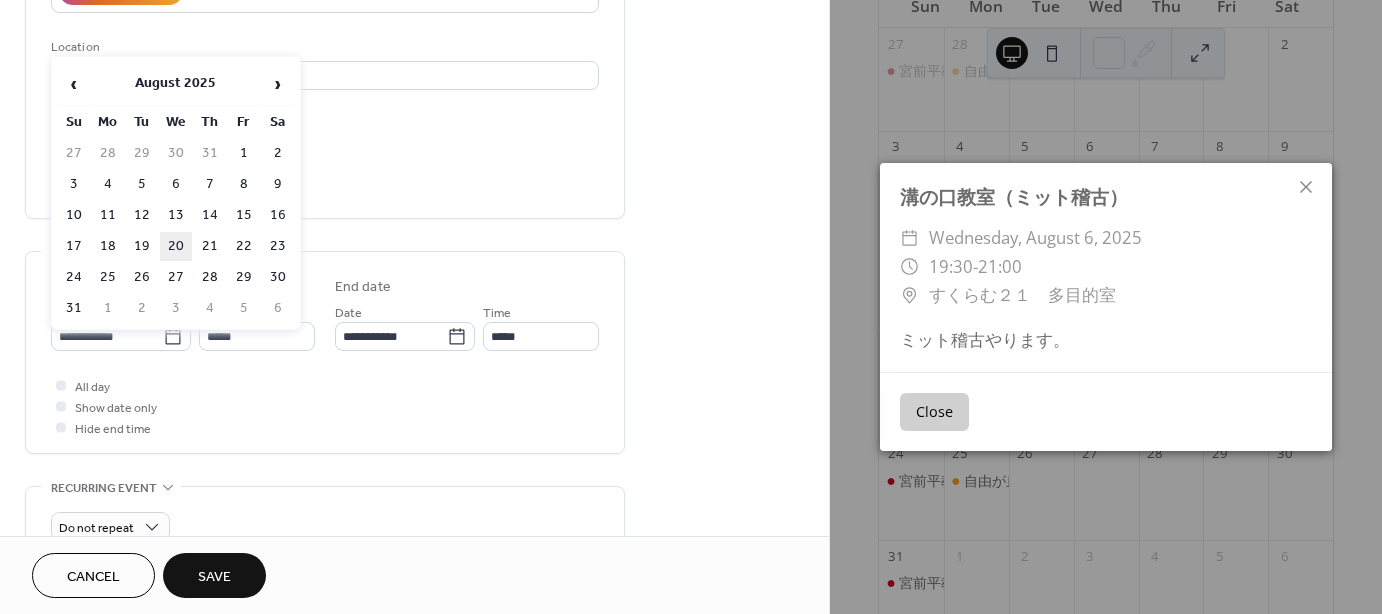 click on "20" at bounding box center [176, 246] 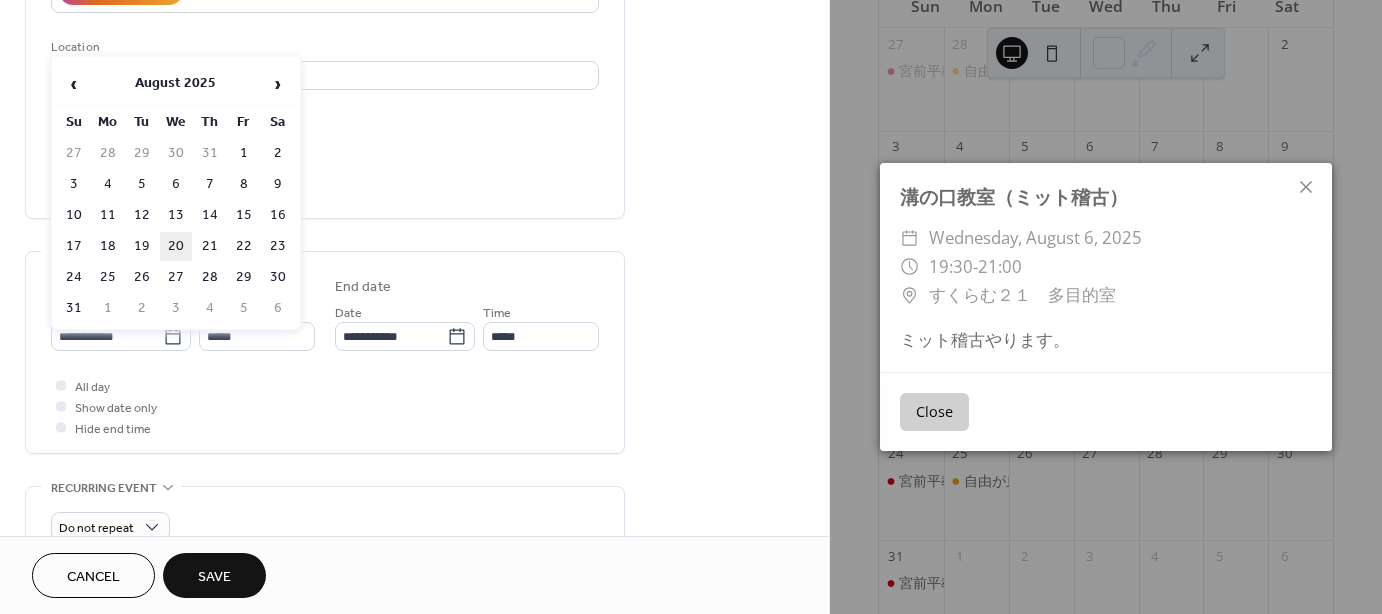 type on "**********" 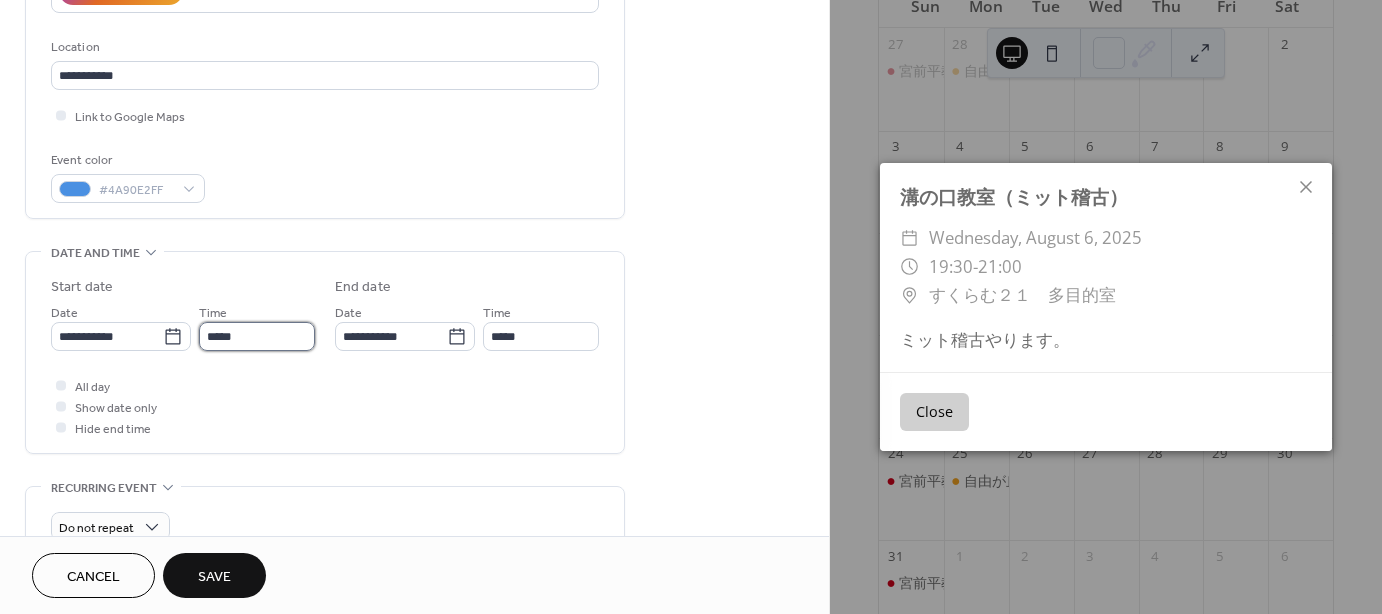 click on "*****" at bounding box center (257, 336) 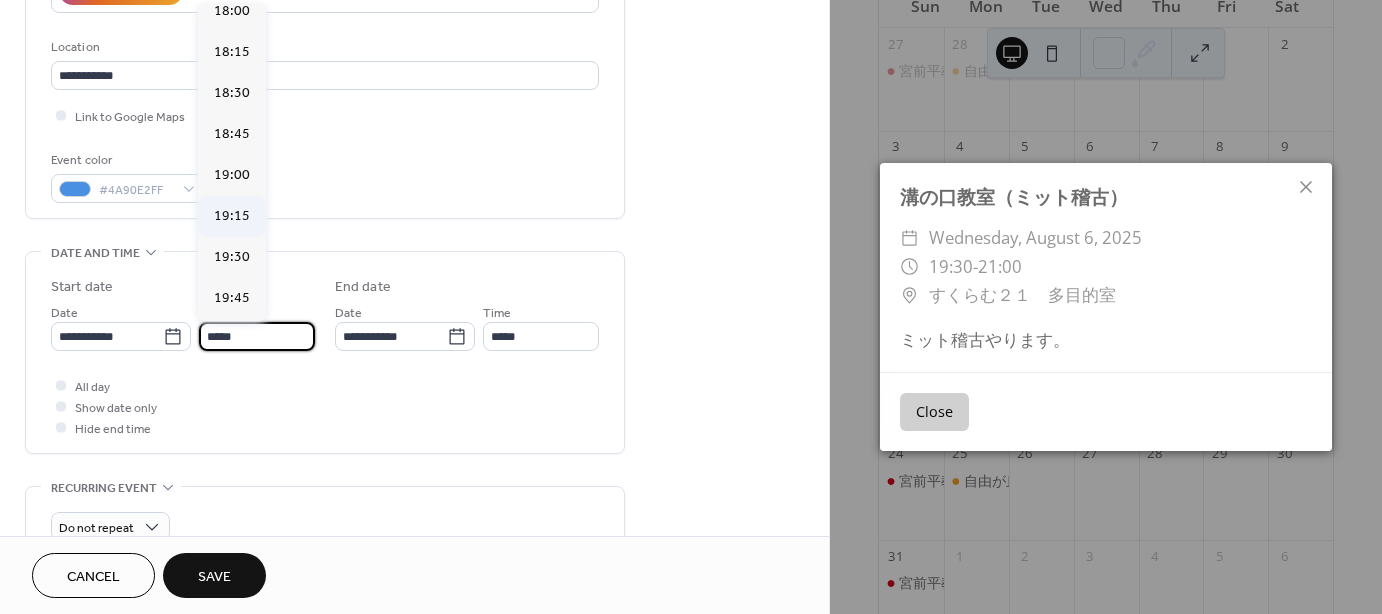 scroll, scrollTop: 2968, scrollLeft: 0, axis: vertical 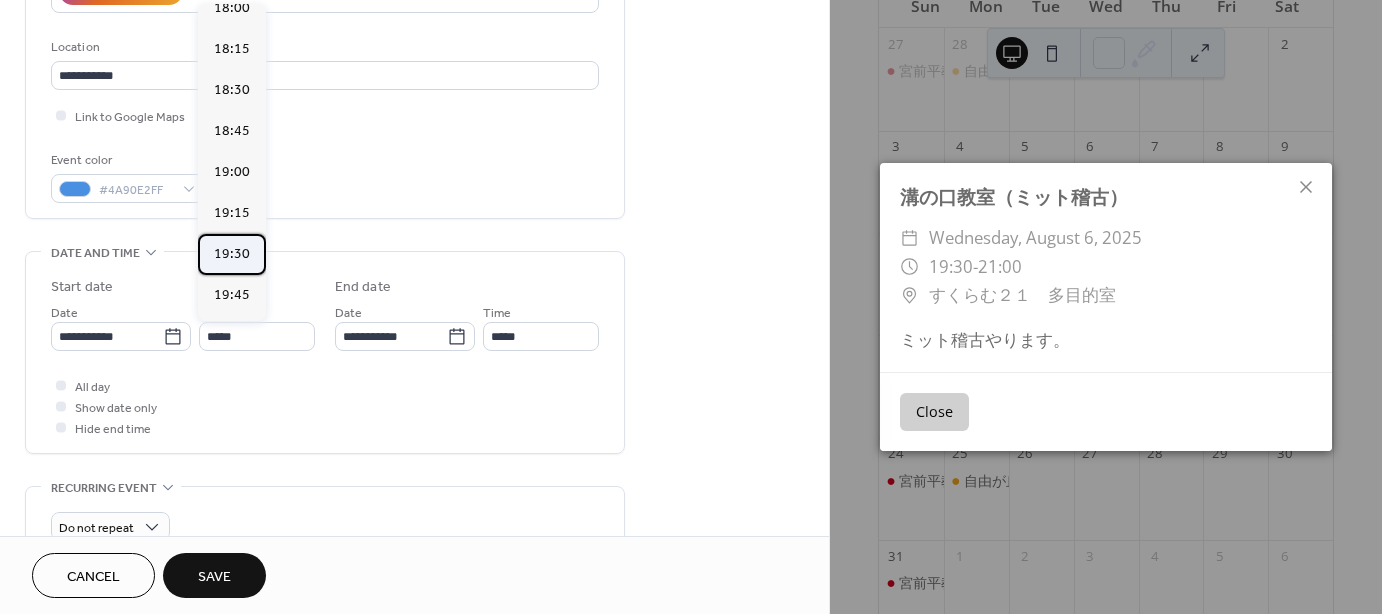 click on "19:30" at bounding box center (232, 254) 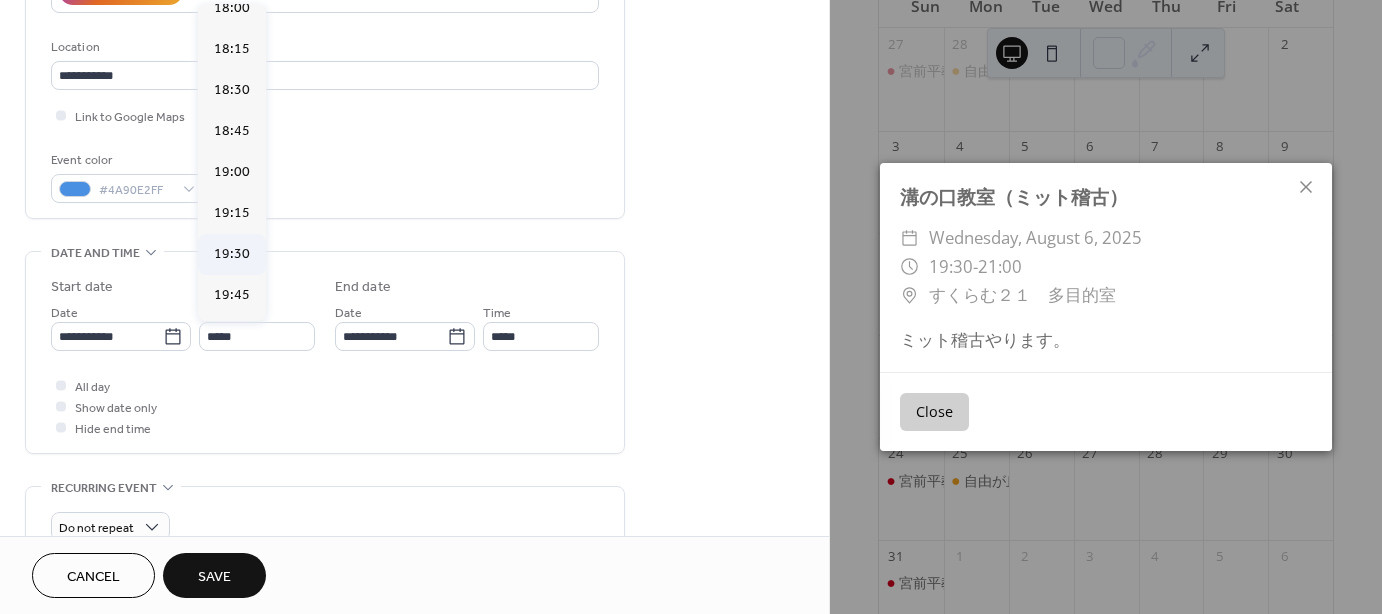 type on "*****" 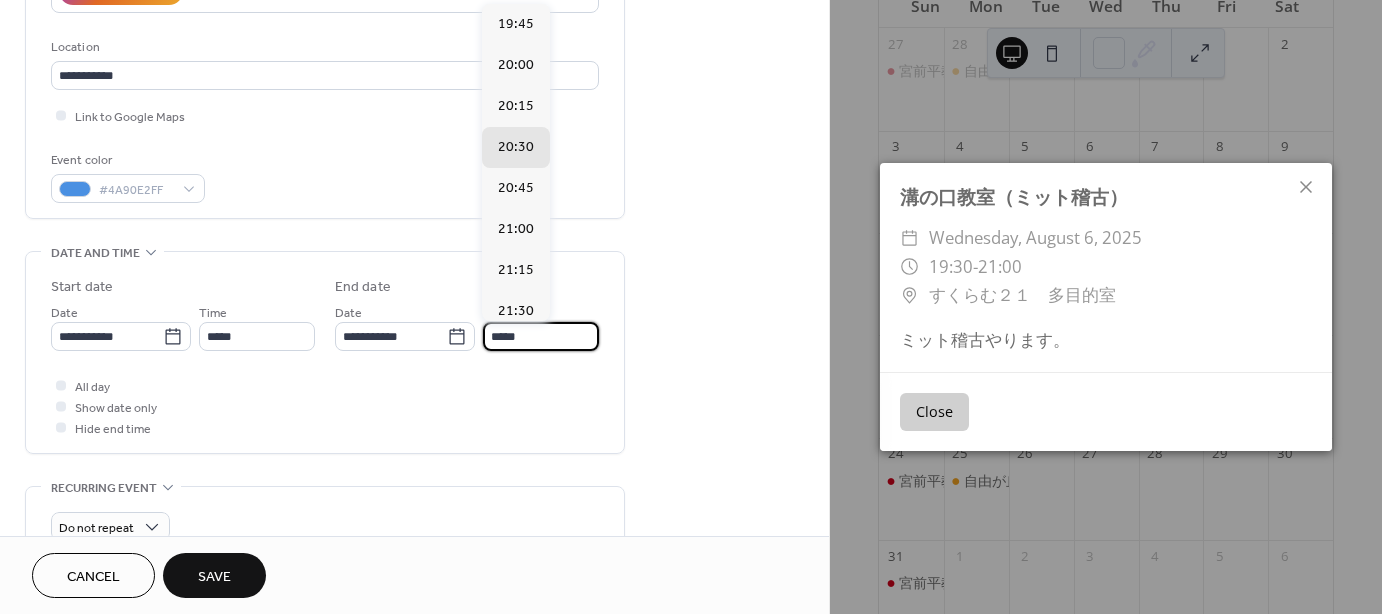 click on "*****" at bounding box center (541, 336) 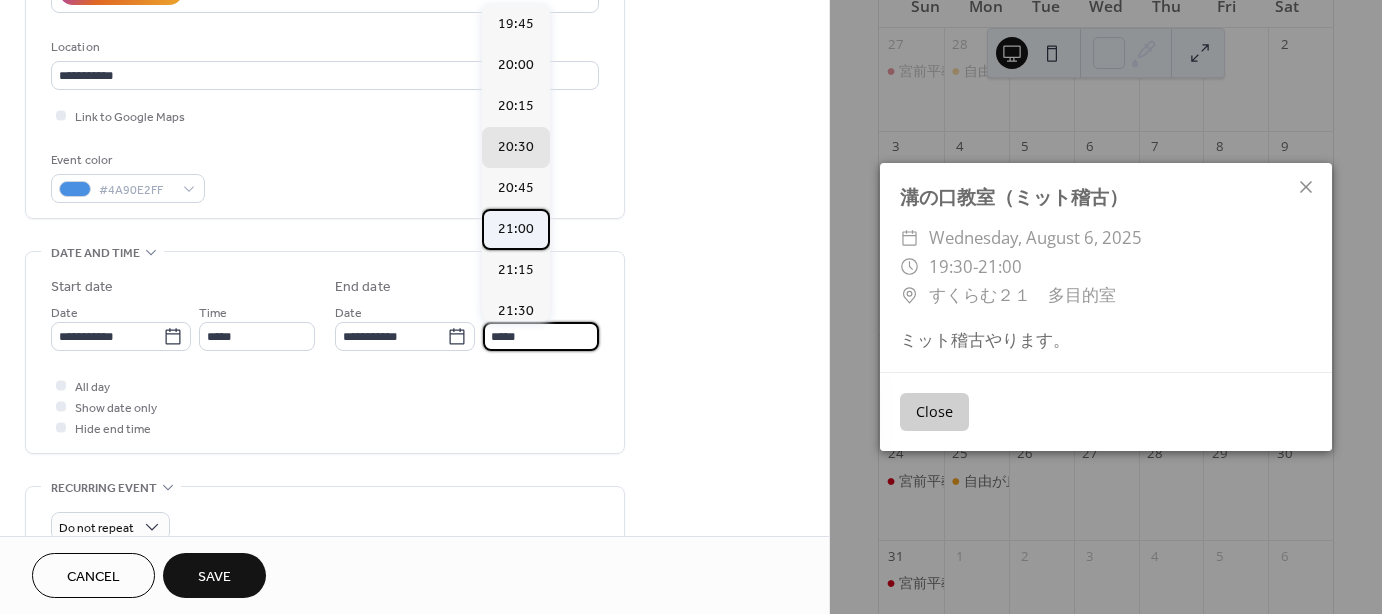 click on "21:00" at bounding box center [516, 229] 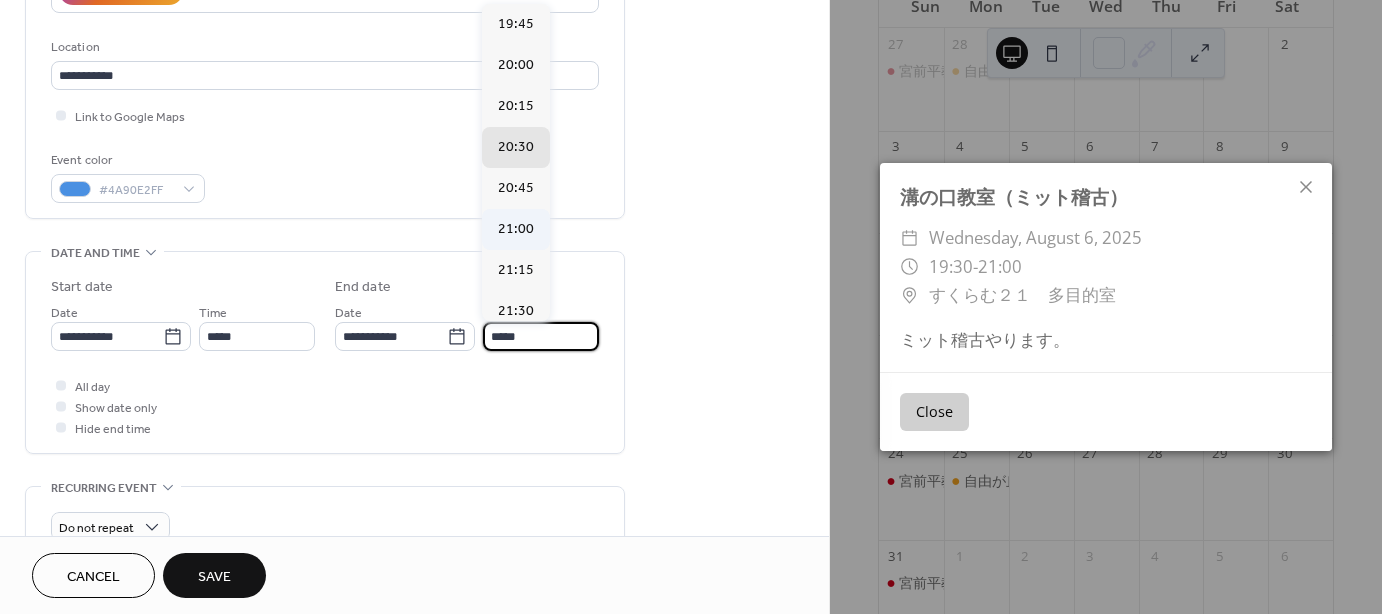 type on "*****" 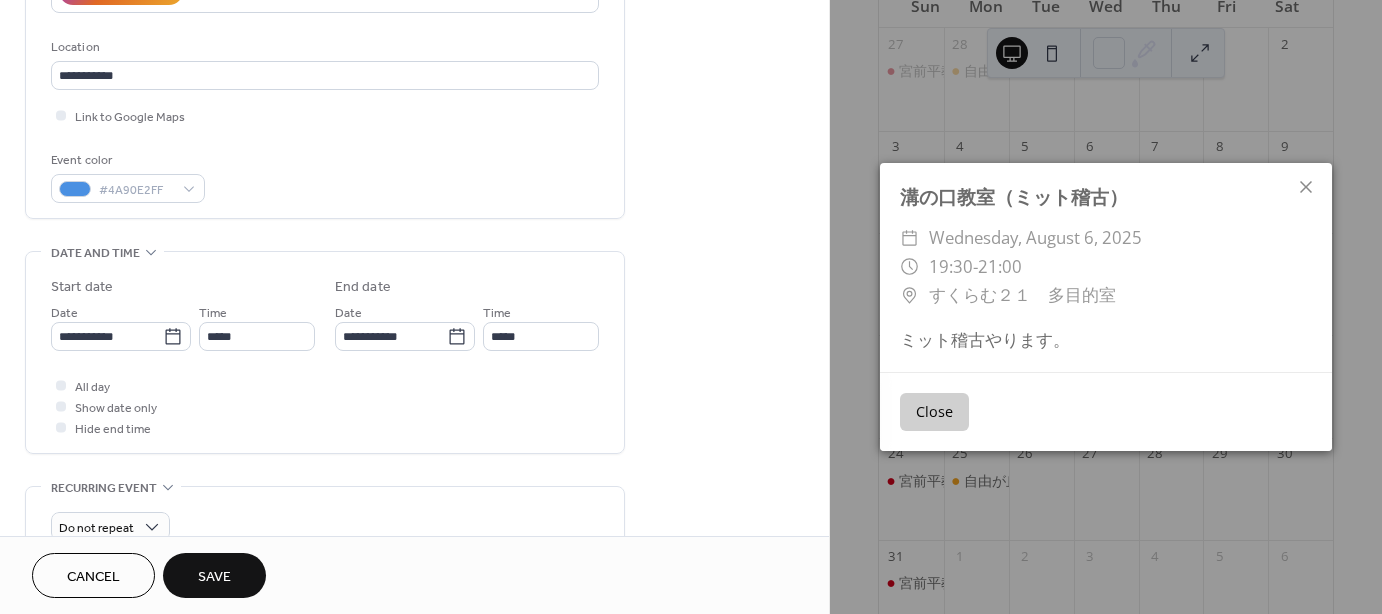drag, startPoint x: 226, startPoint y: 566, endPoint x: 267, endPoint y: 557, distance: 41.976185 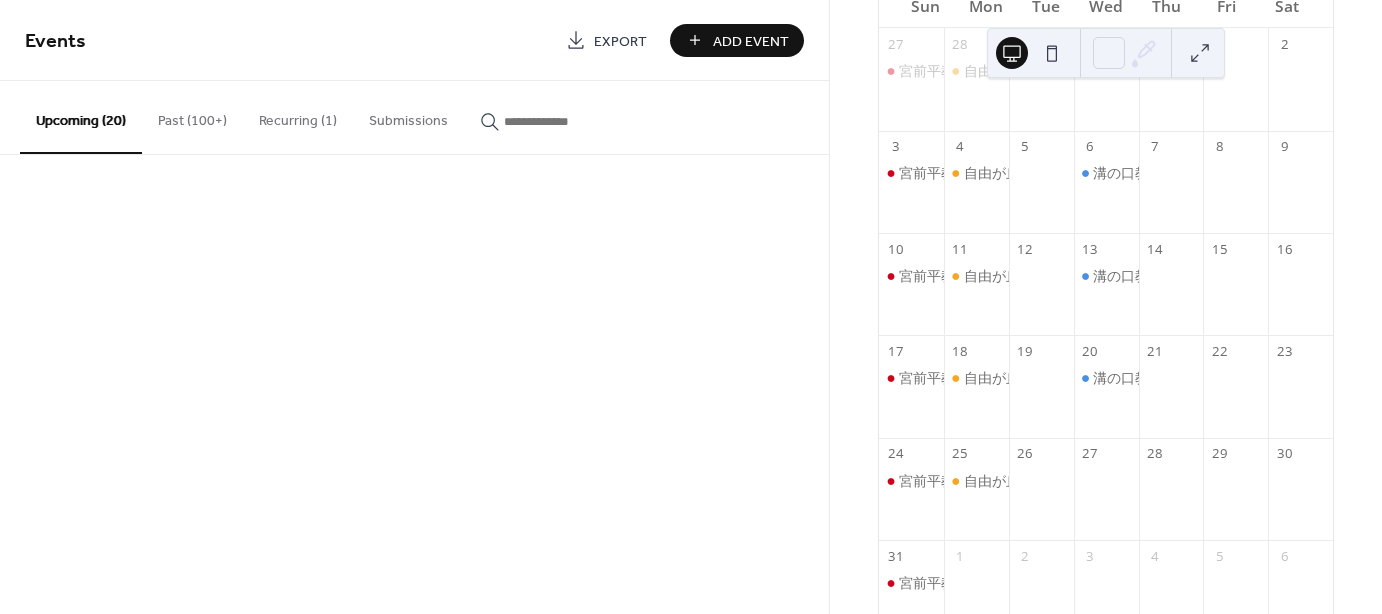 click on "宮前平教室（有段者居残り）" at bounding box center [911, 398] 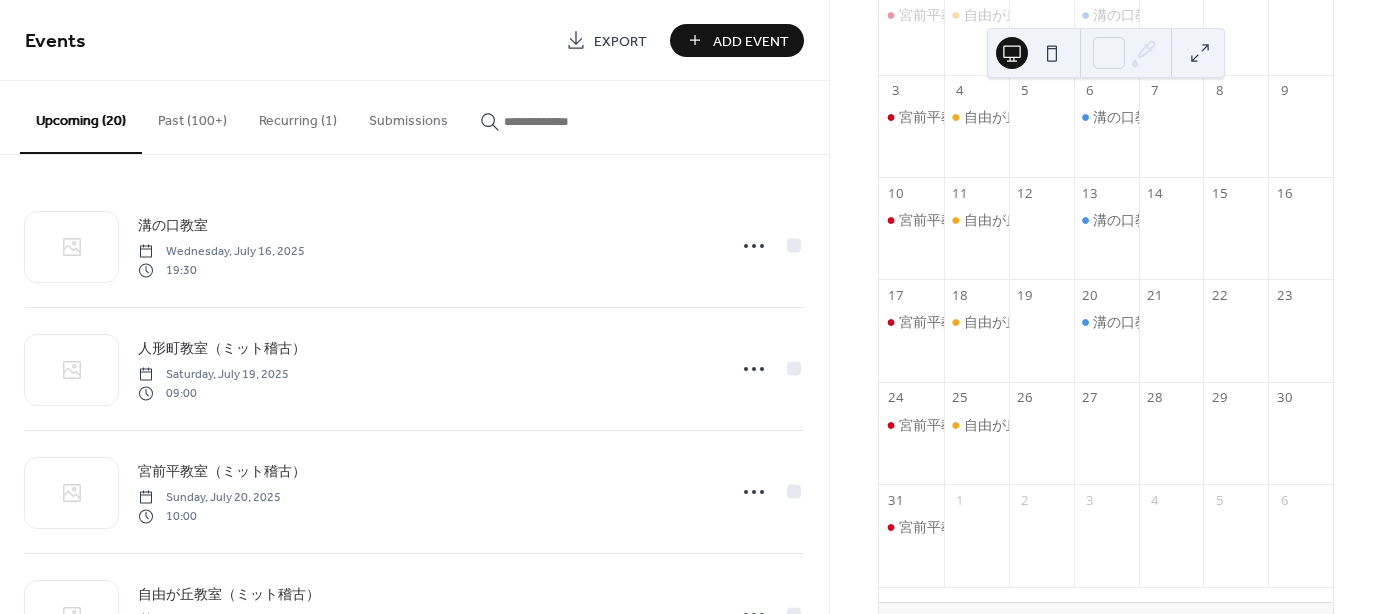 scroll, scrollTop: 300, scrollLeft: 0, axis: vertical 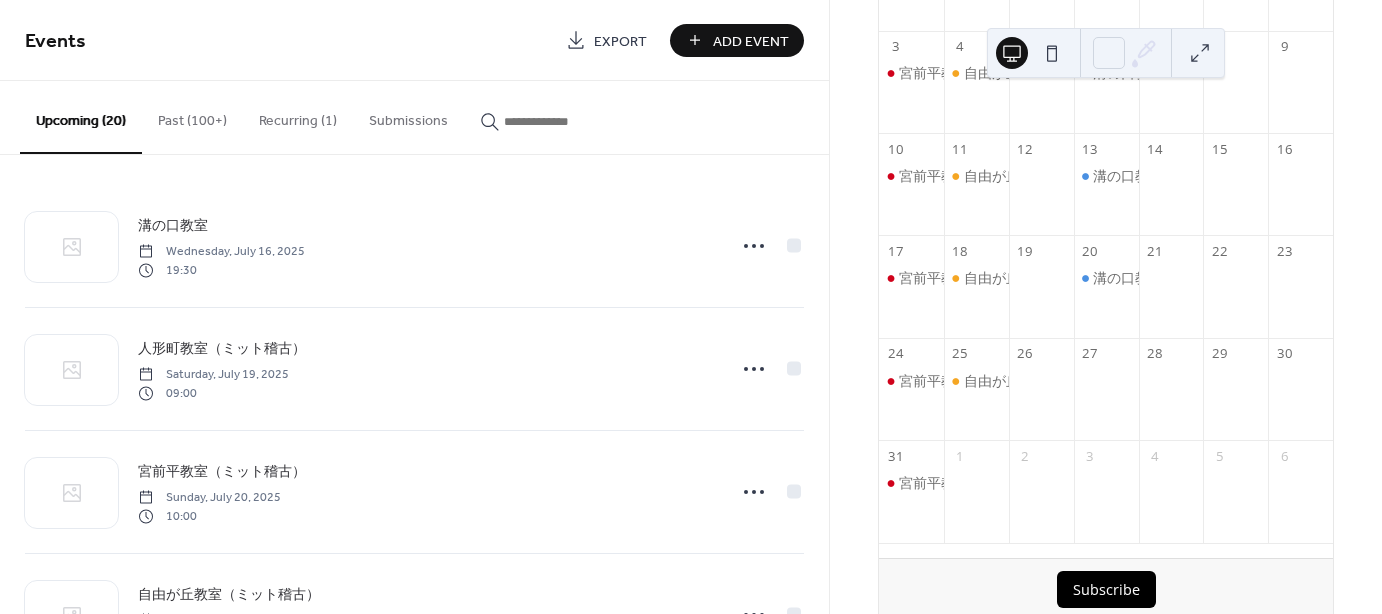 click at bounding box center (1106, 401) 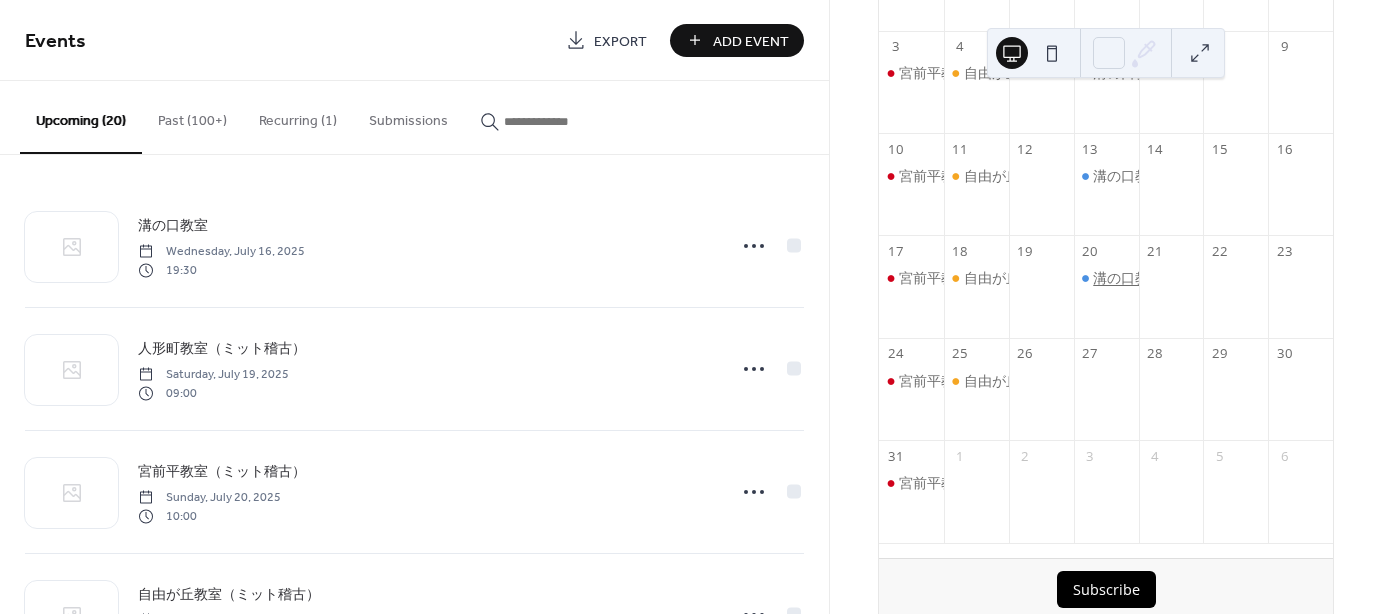 click on "溝の口教室（ミット稽古）" at bounding box center [1177, 278] 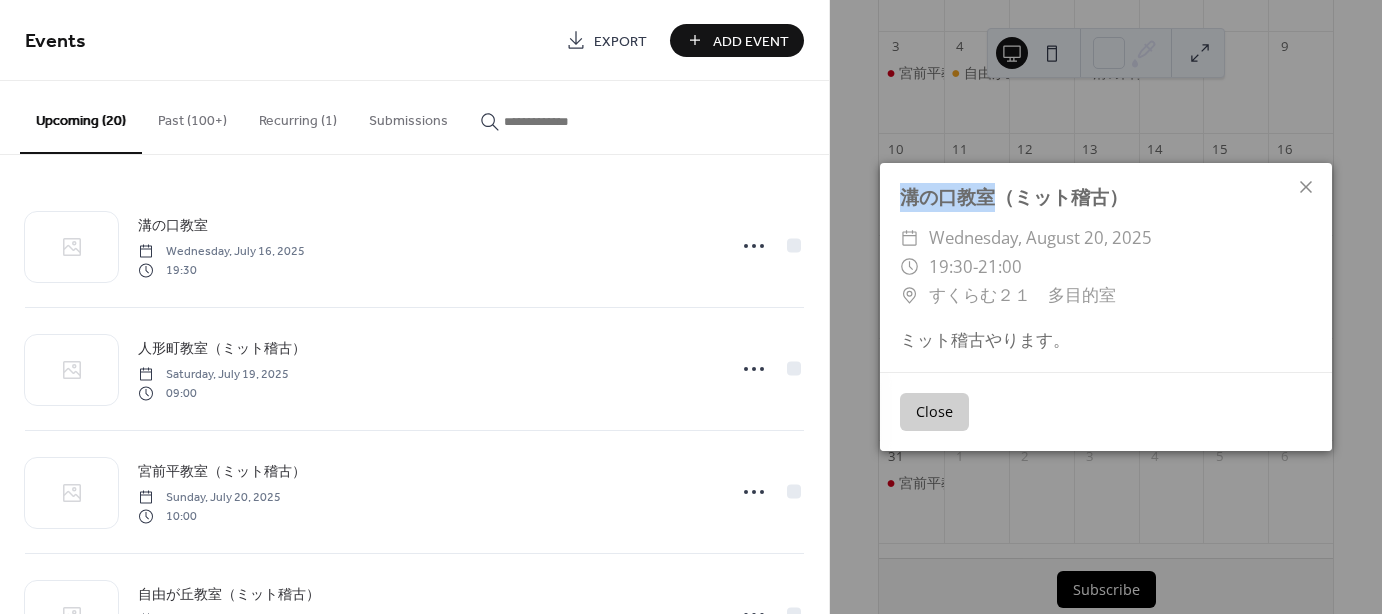 drag, startPoint x: 996, startPoint y: 200, endPoint x: 904, endPoint y: 210, distance: 92.541885 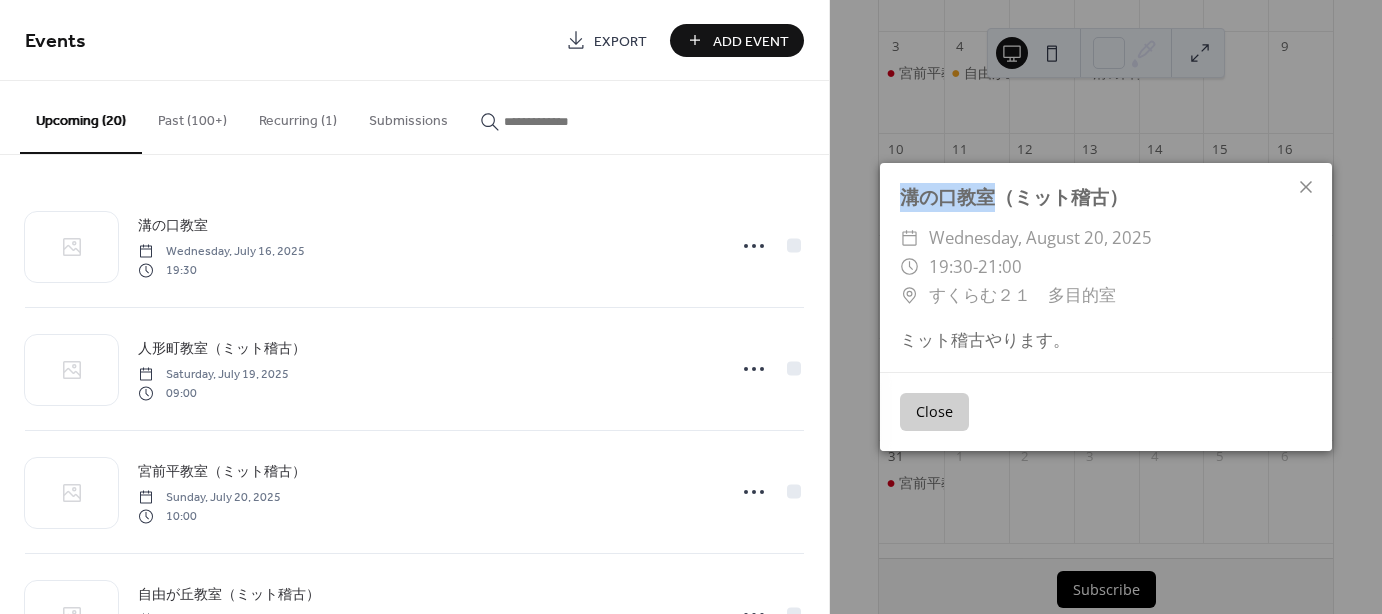 click on "Close" at bounding box center [934, 412] 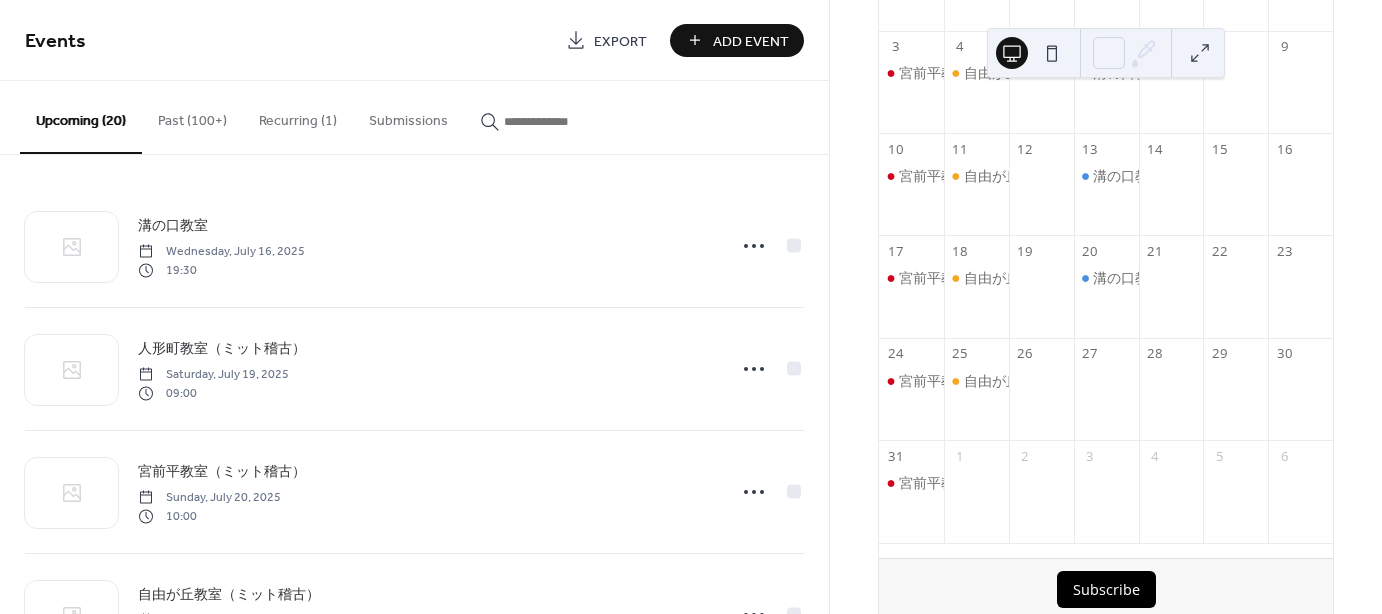 click on "Add Event" at bounding box center [751, 41] 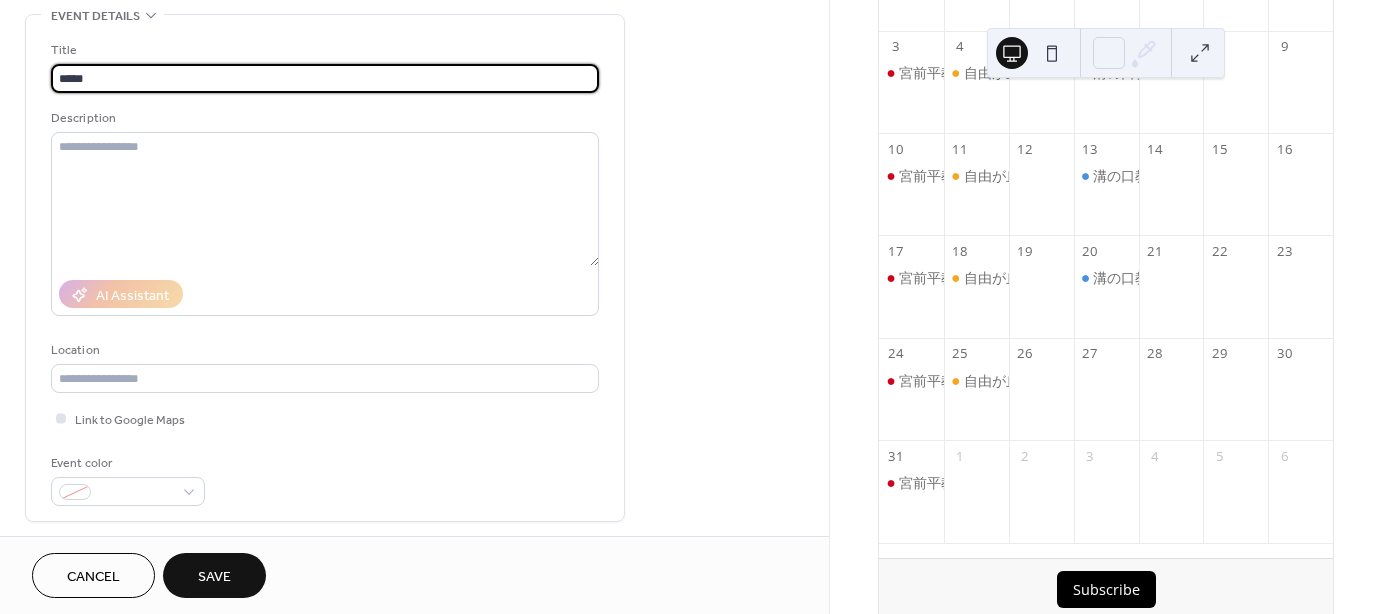 scroll, scrollTop: 100, scrollLeft: 0, axis: vertical 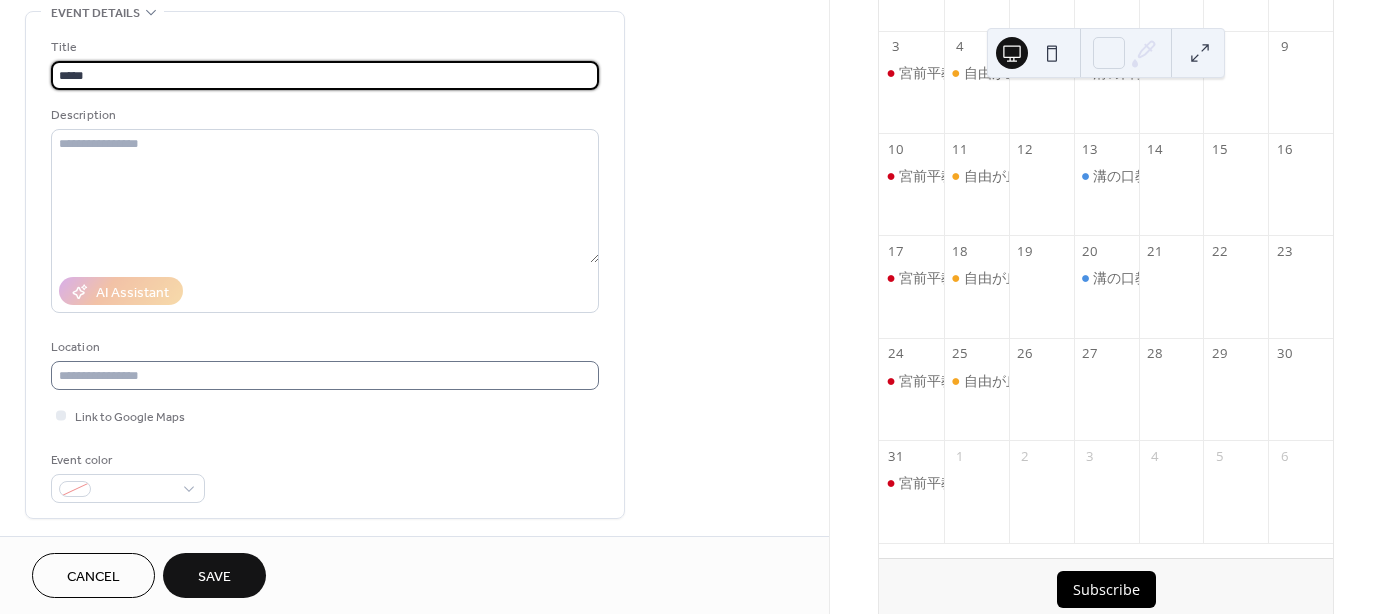 type on "*****" 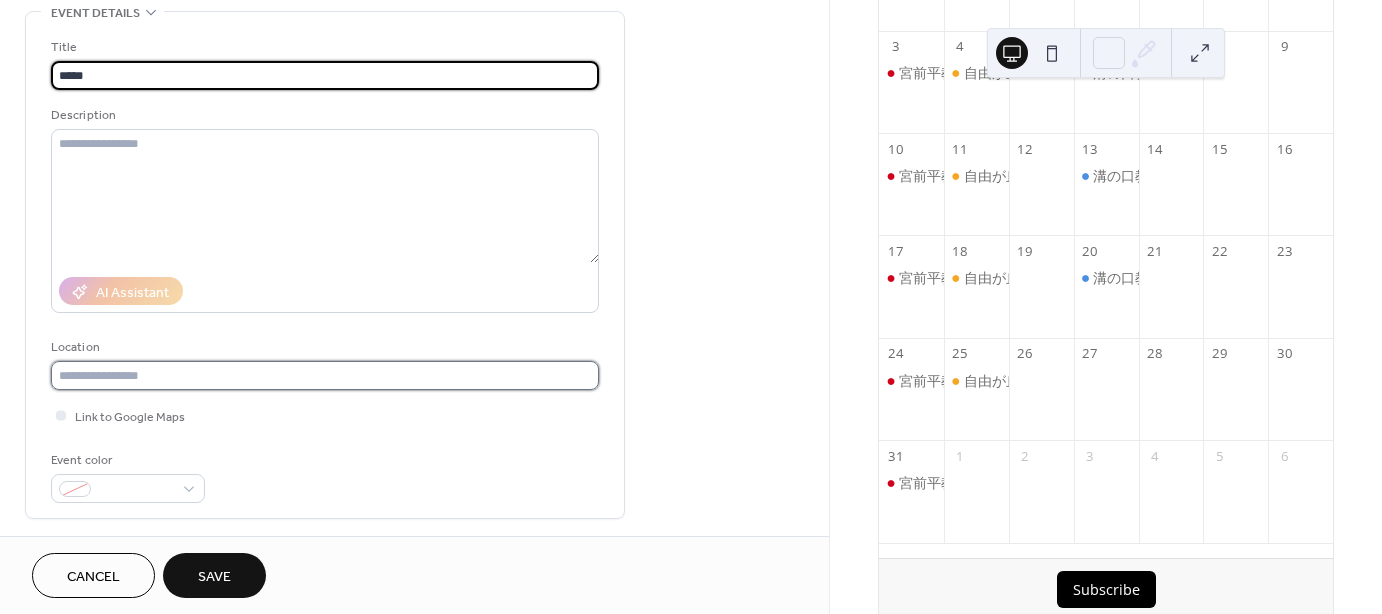 click at bounding box center (325, 375) 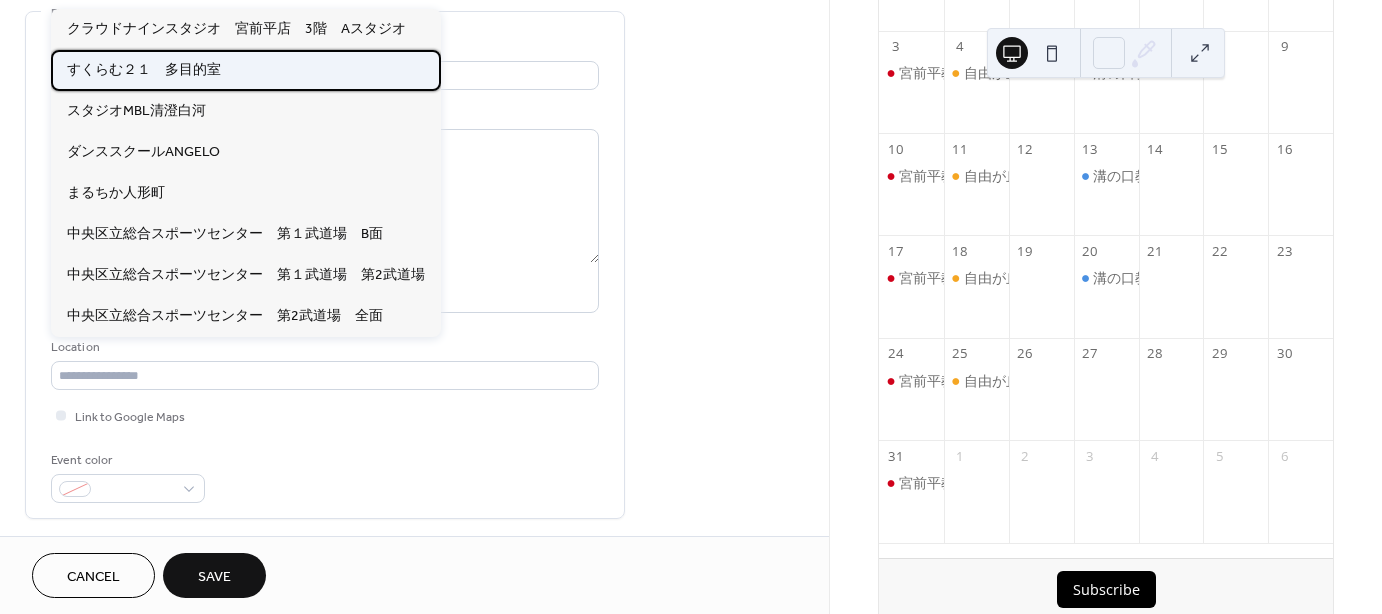 click on "すくらむ２１　多目的室" at bounding box center [144, 69] 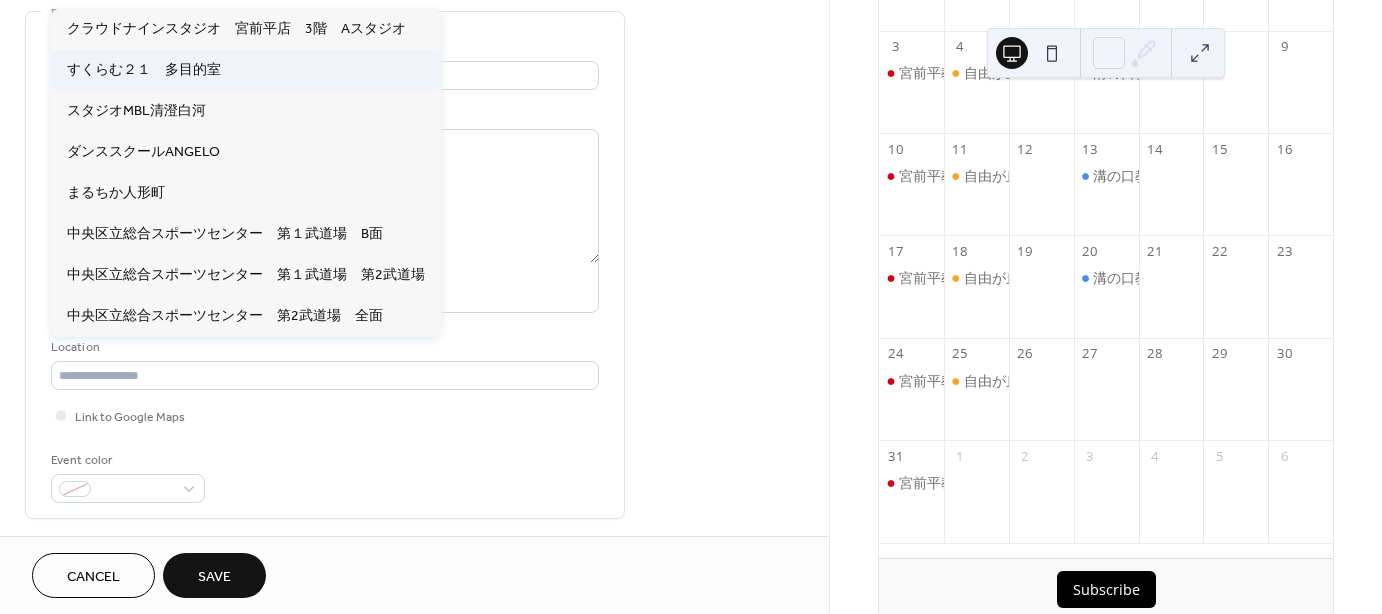 type on "**********" 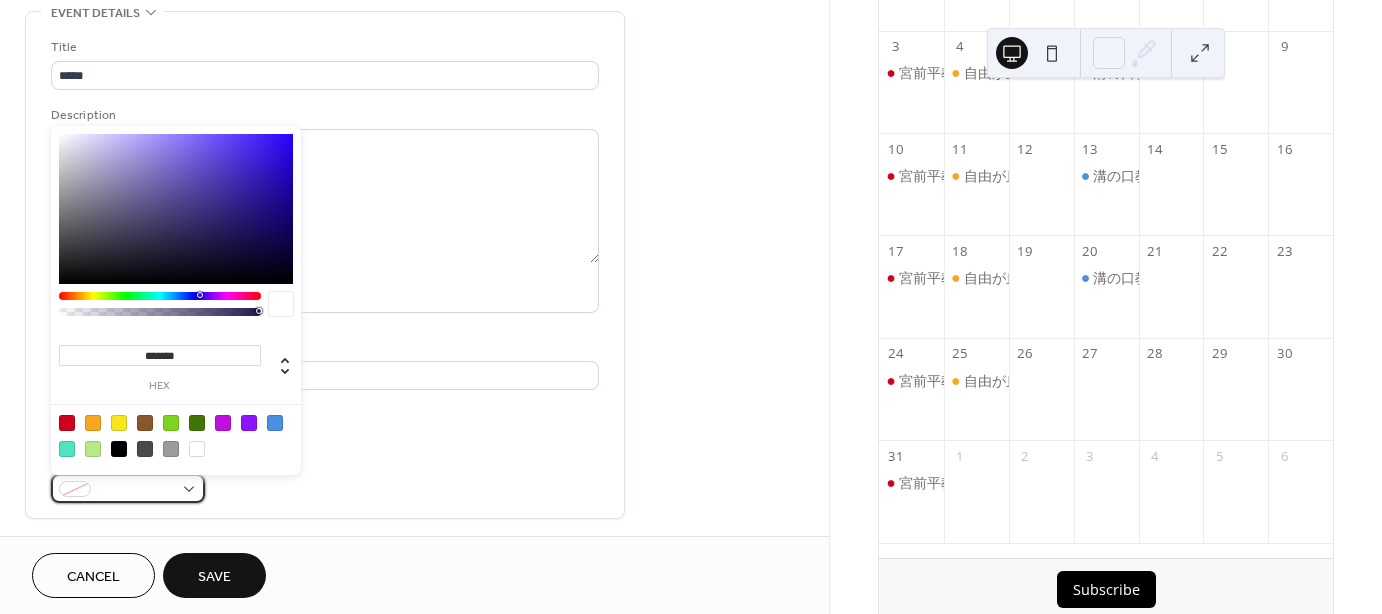 click at bounding box center (128, 488) 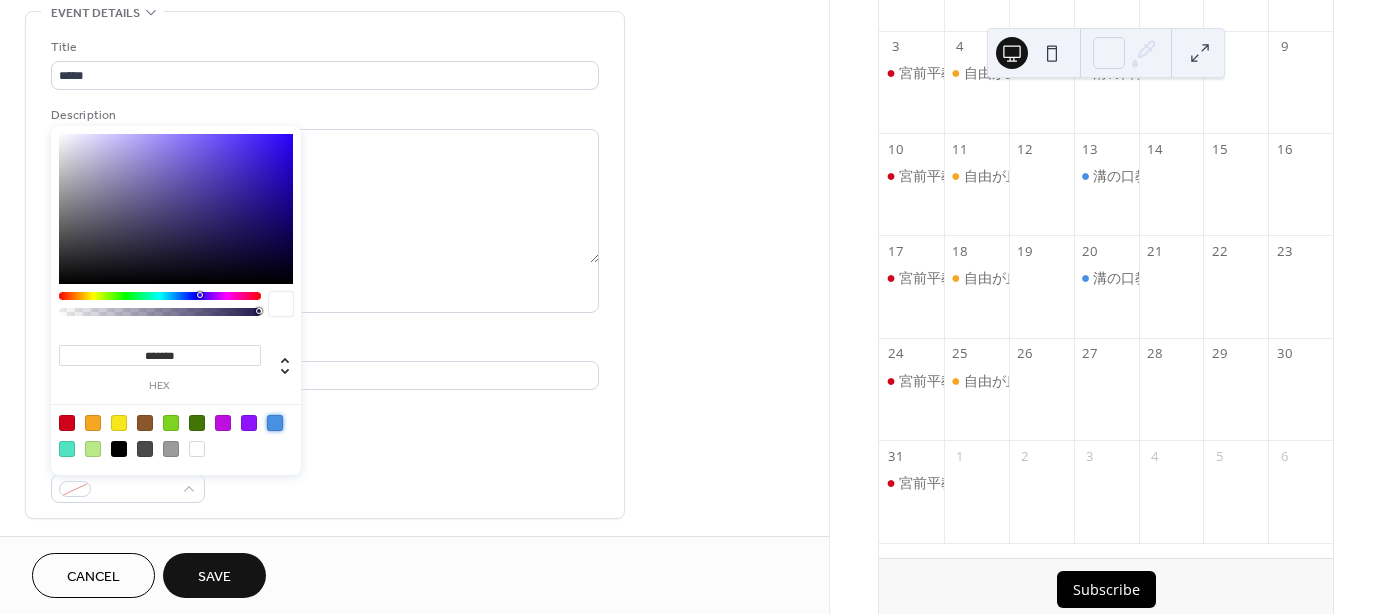 click at bounding box center (275, 423) 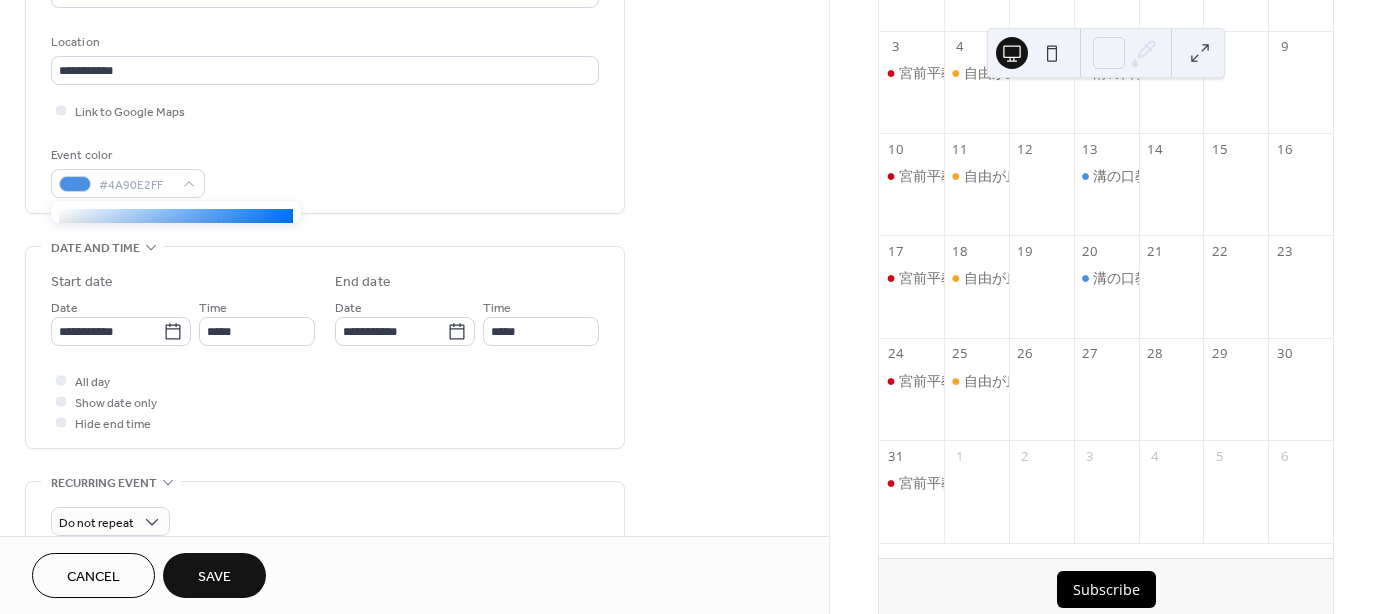scroll, scrollTop: 400, scrollLeft: 0, axis: vertical 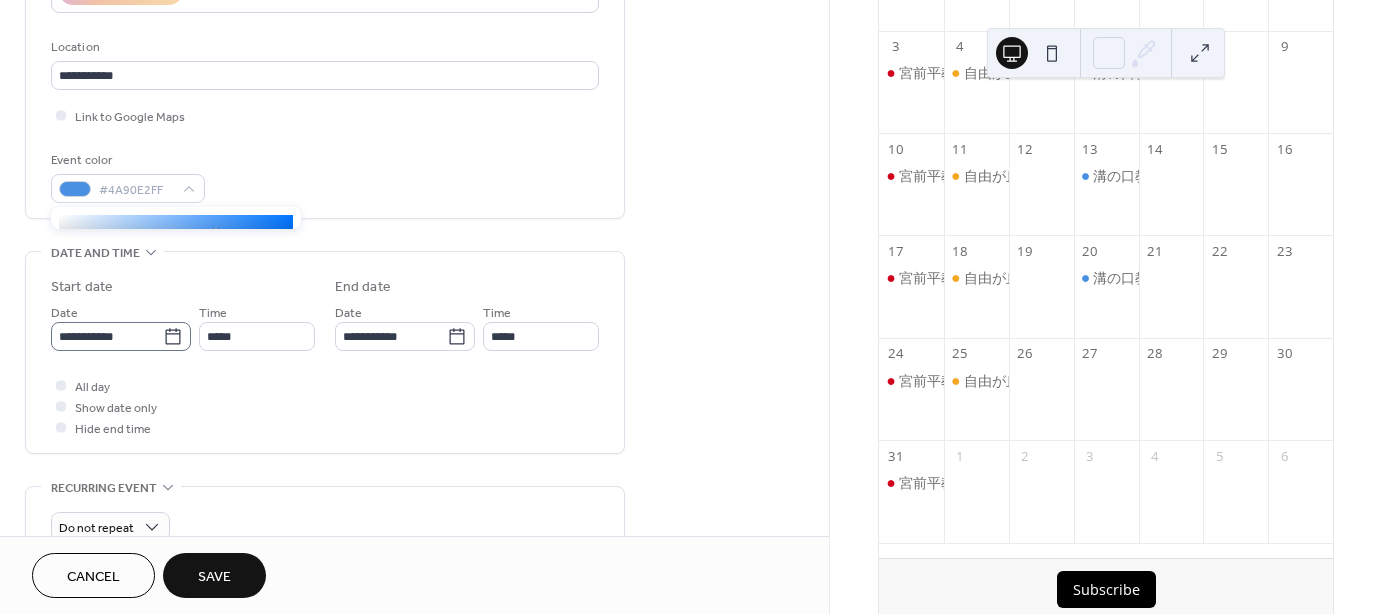 click 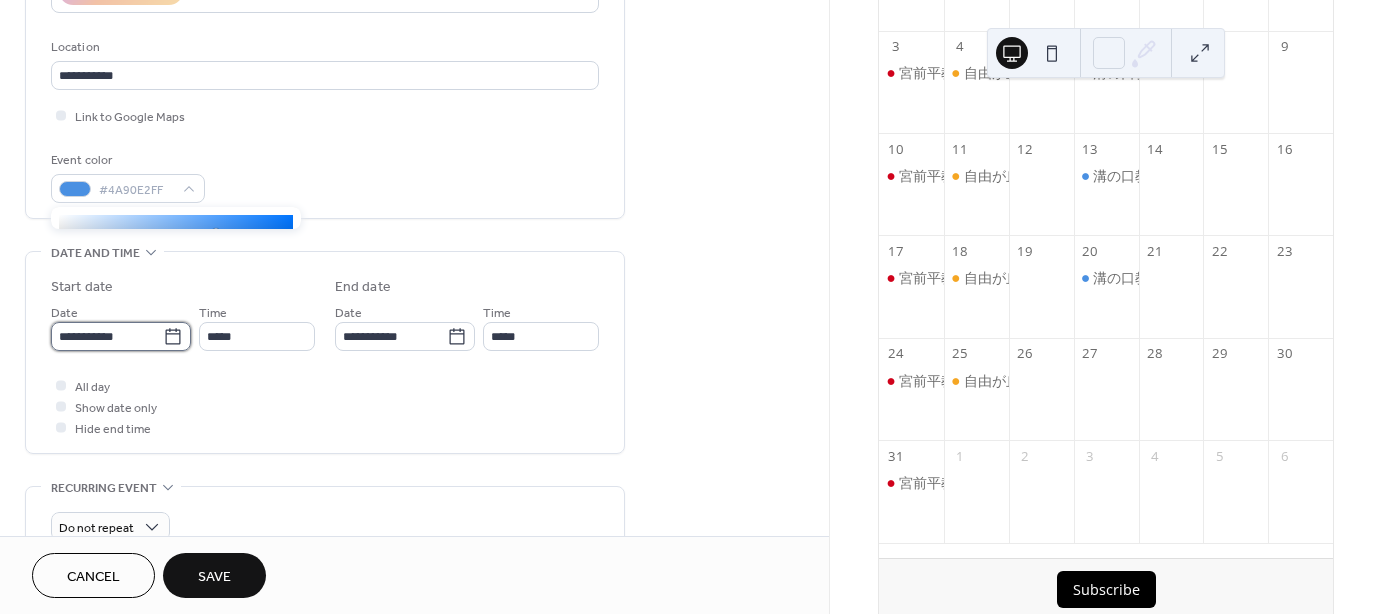 click on "**********" at bounding box center [107, 336] 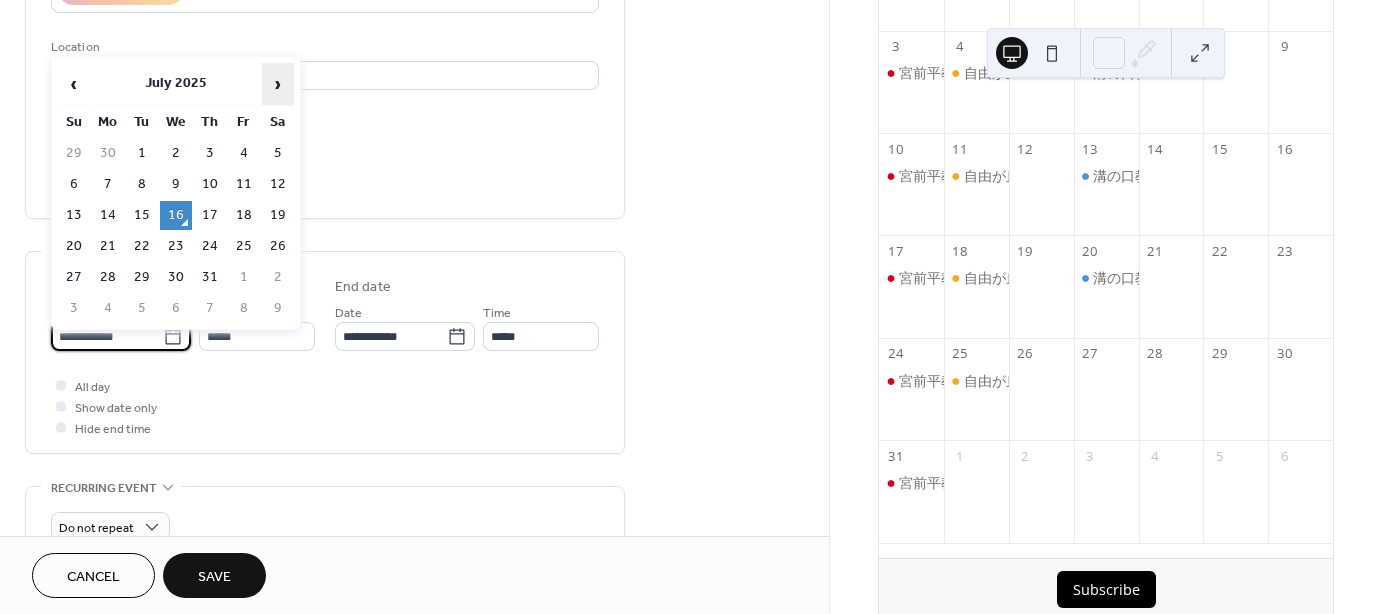 click on "›" at bounding box center [278, 84] 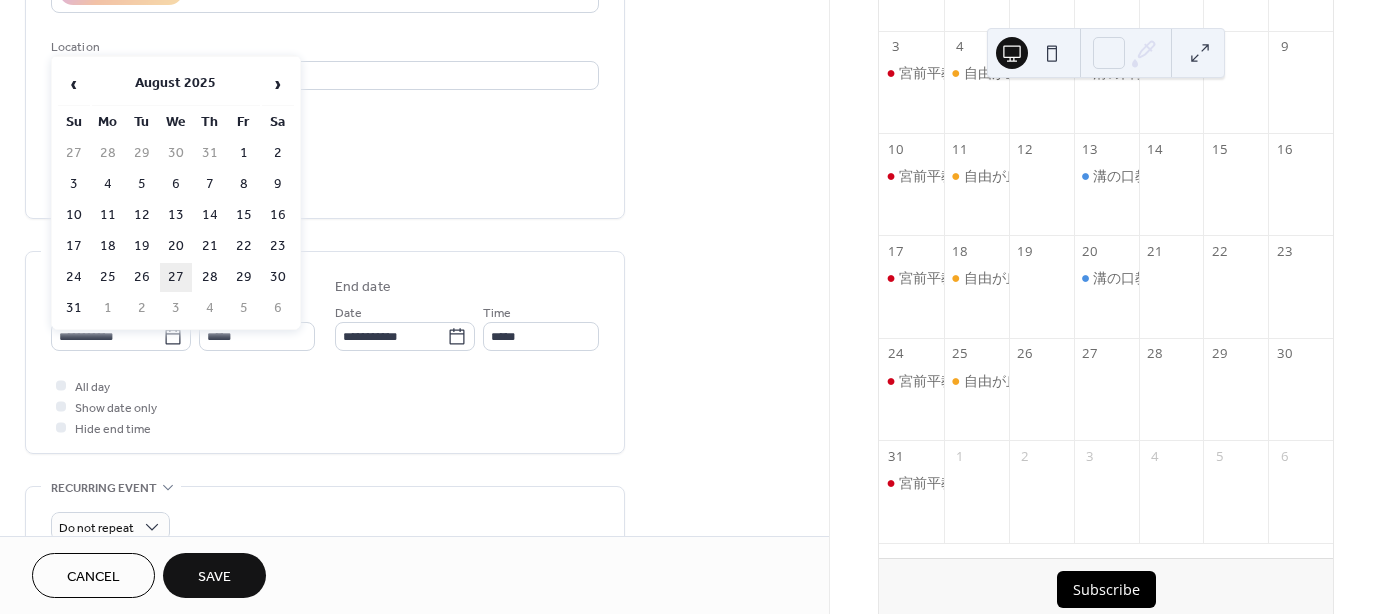 click on "27" at bounding box center [176, 277] 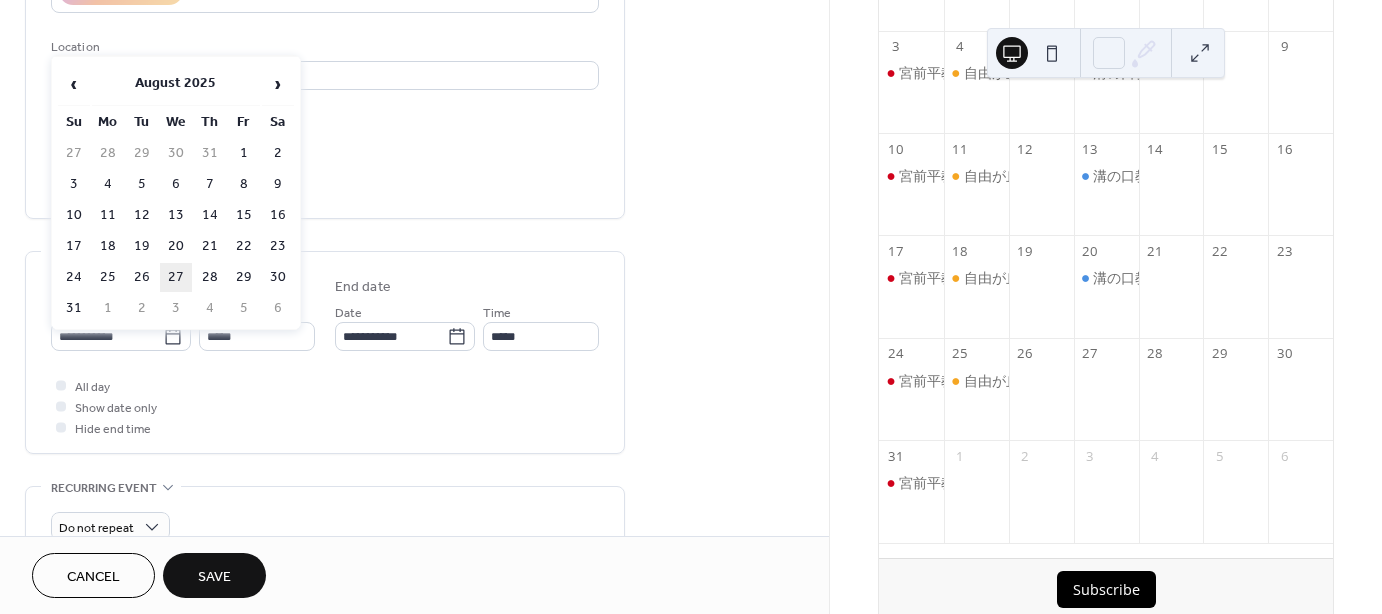 type on "**********" 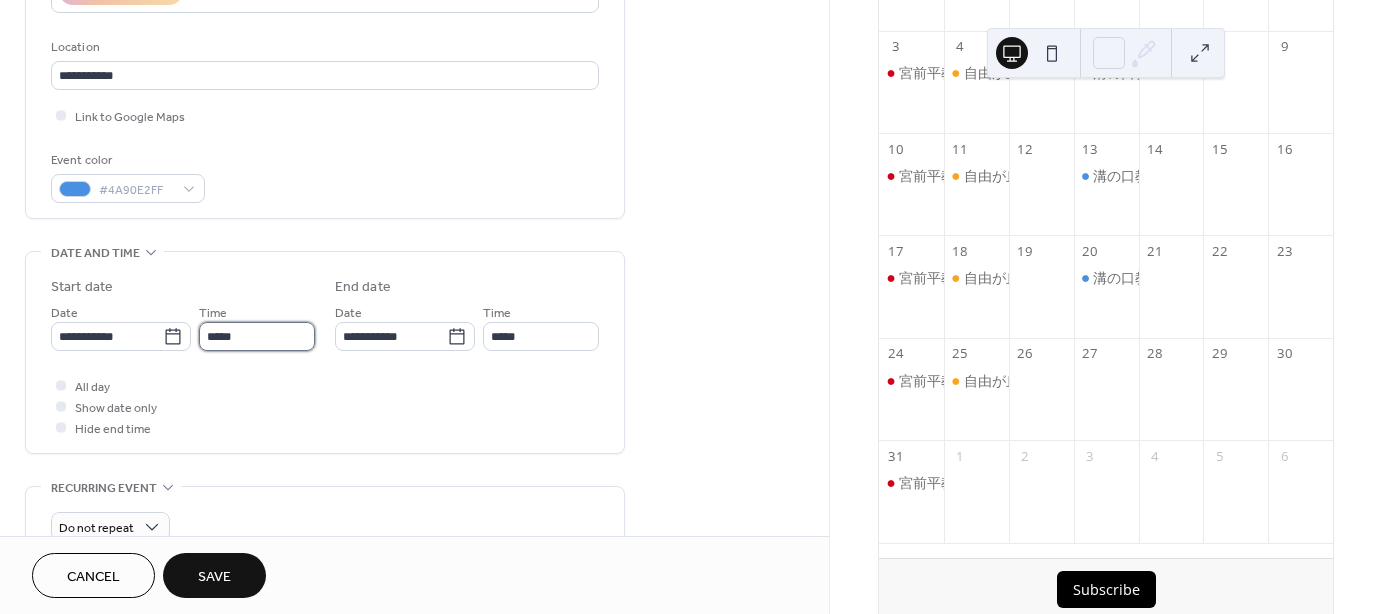 click on "*****" at bounding box center (257, 336) 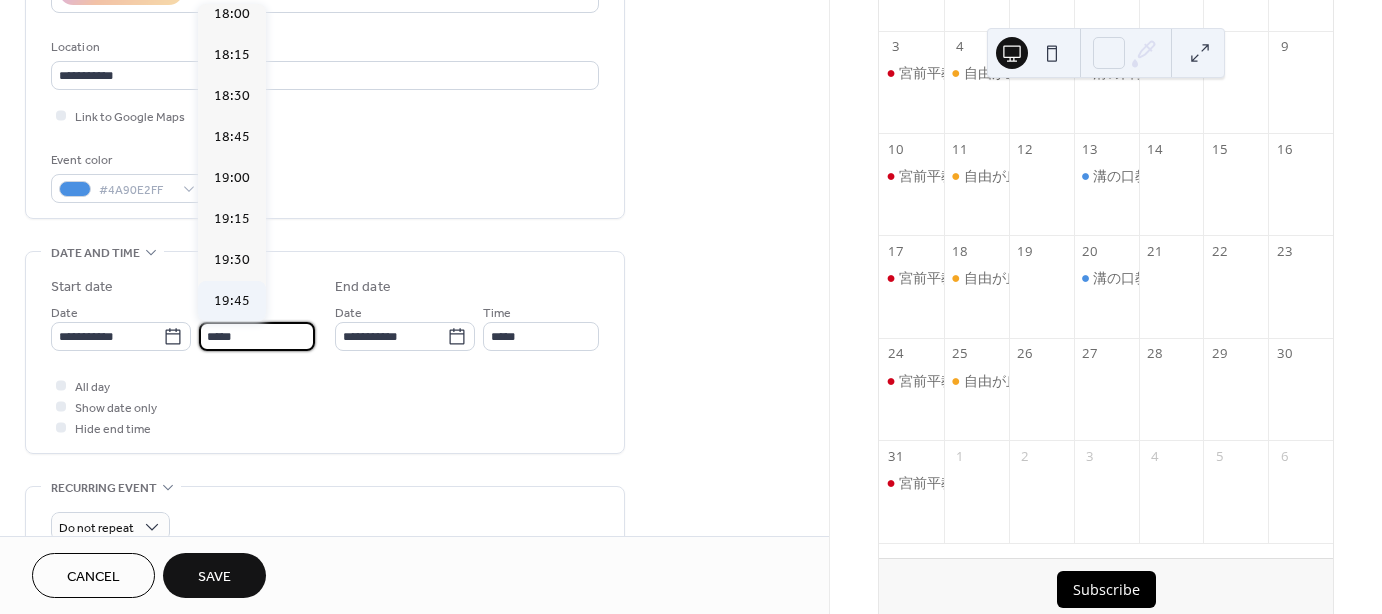 scroll, scrollTop: 2968, scrollLeft: 0, axis: vertical 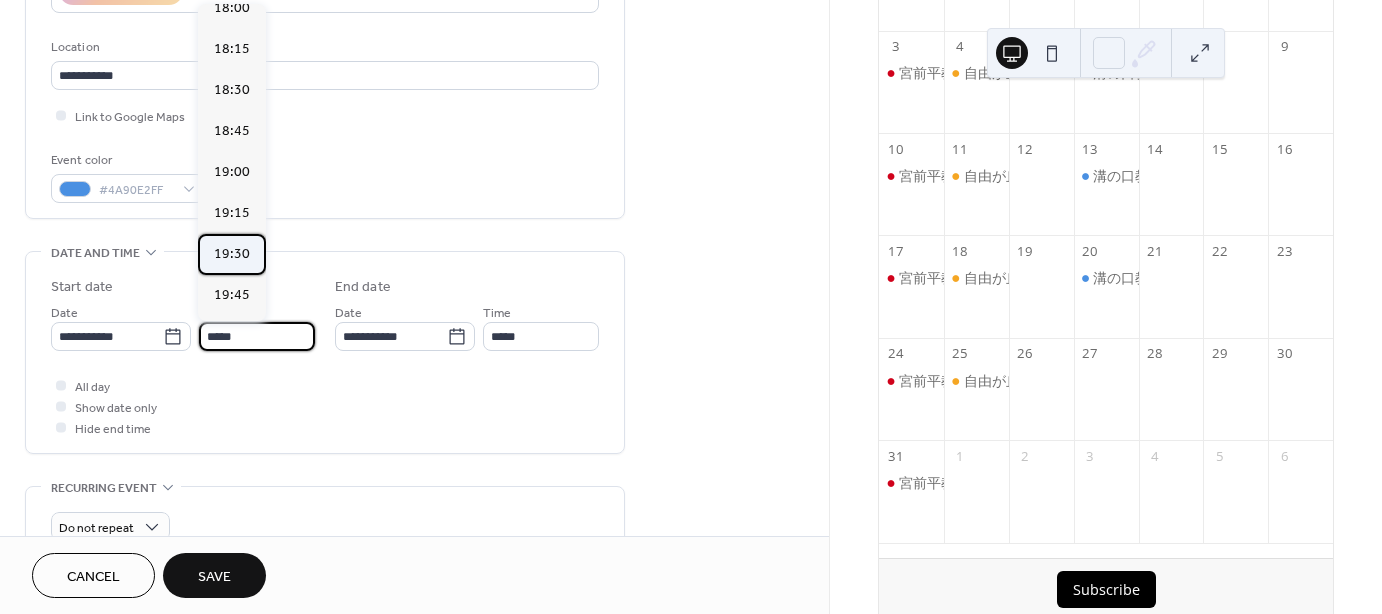 click on "19:30" at bounding box center (232, 254) 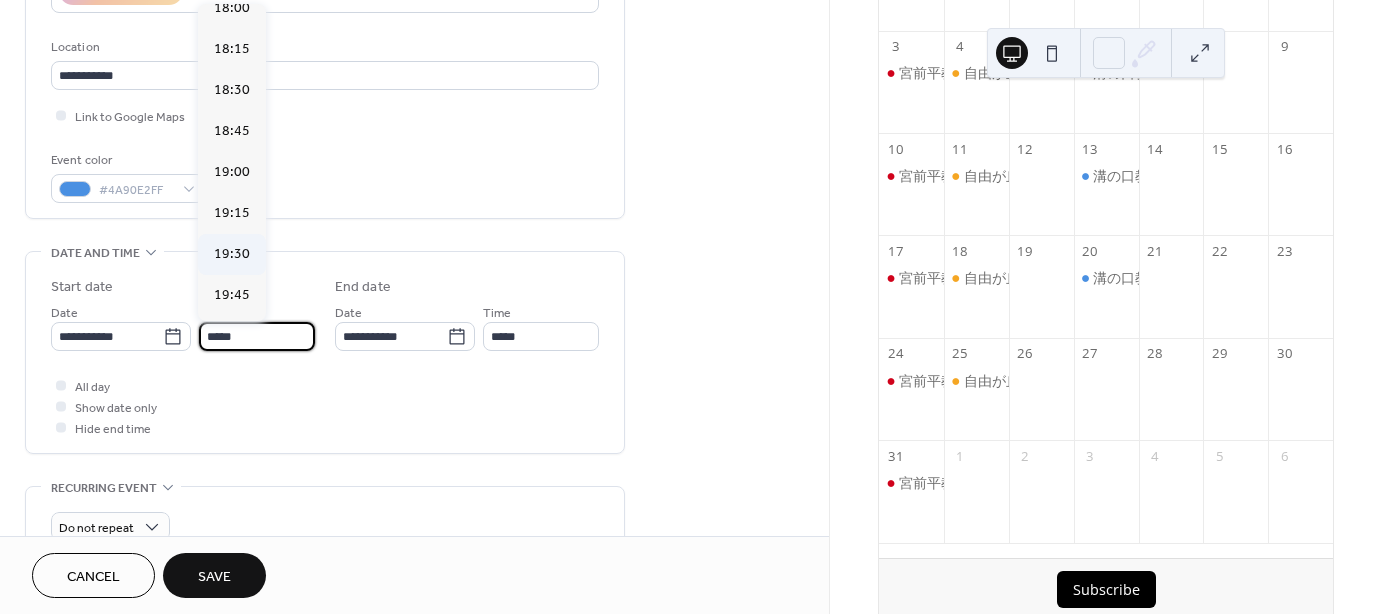 type on "*****" 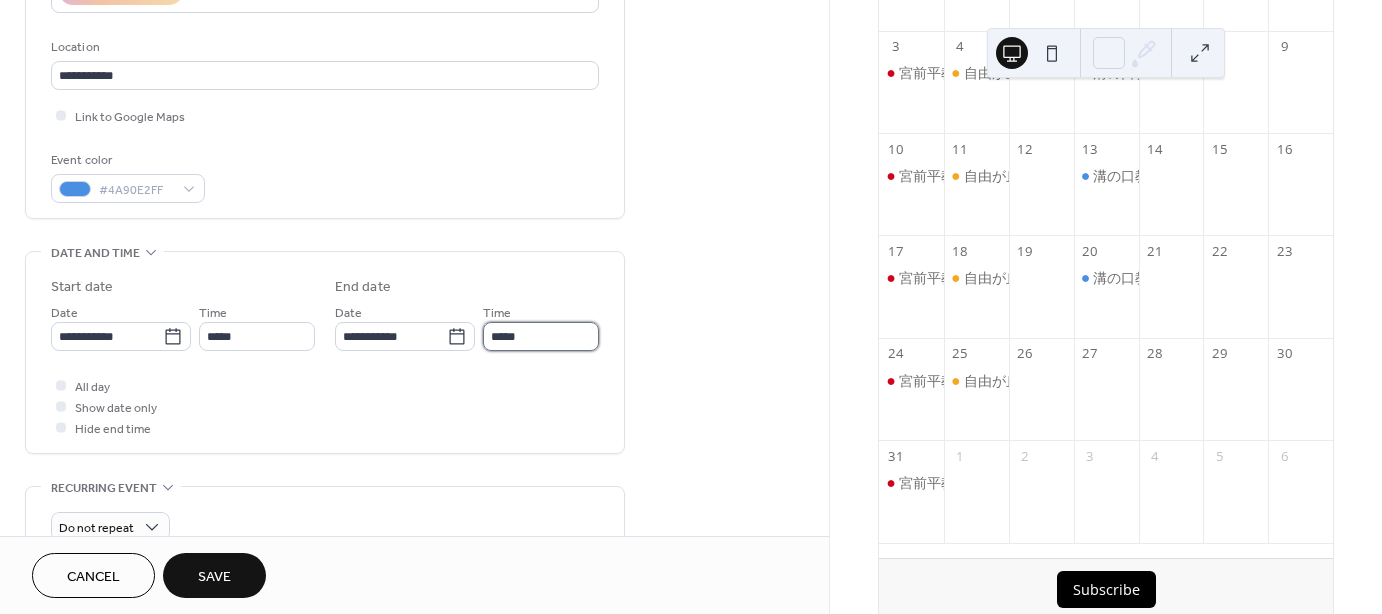 click on "*****" at bounding box center [541, 336] 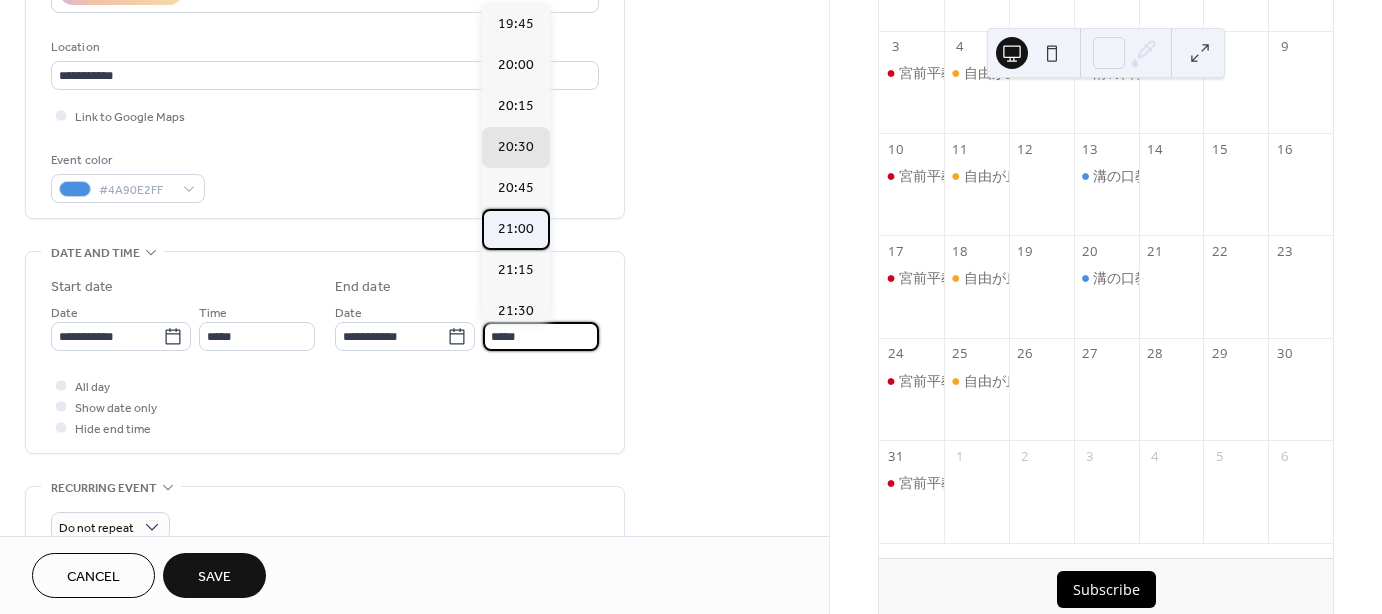 click on "21:00" at bounding box center (516, 229) 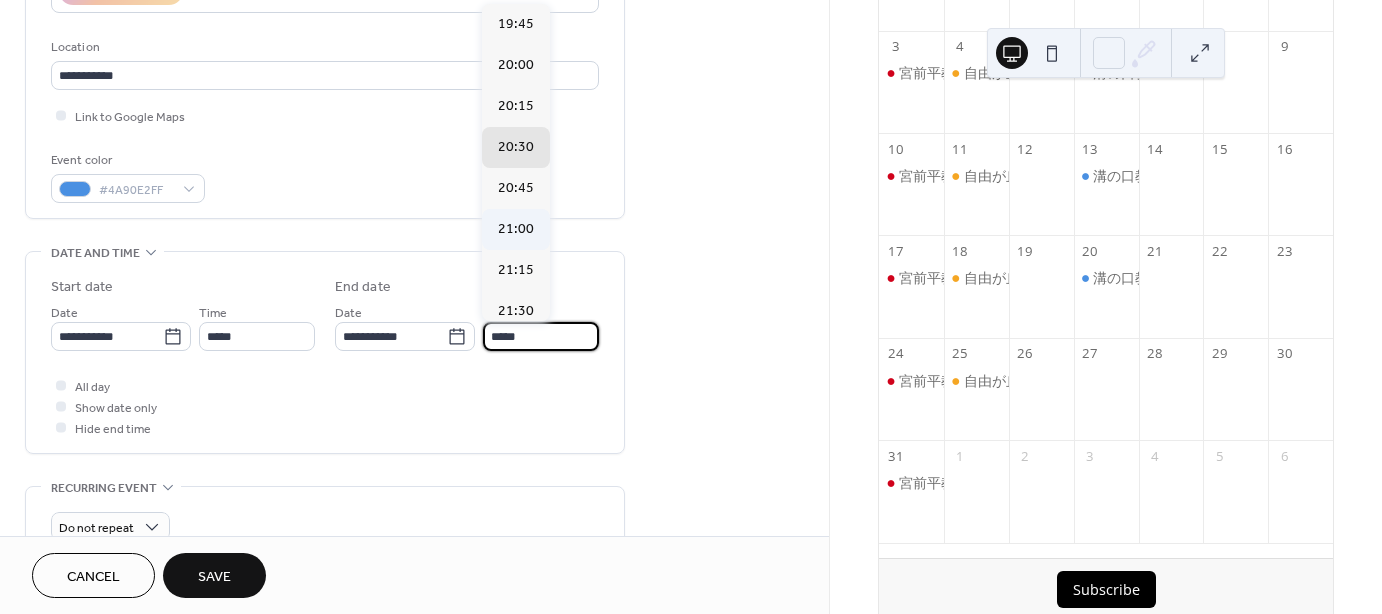 type on "*****" 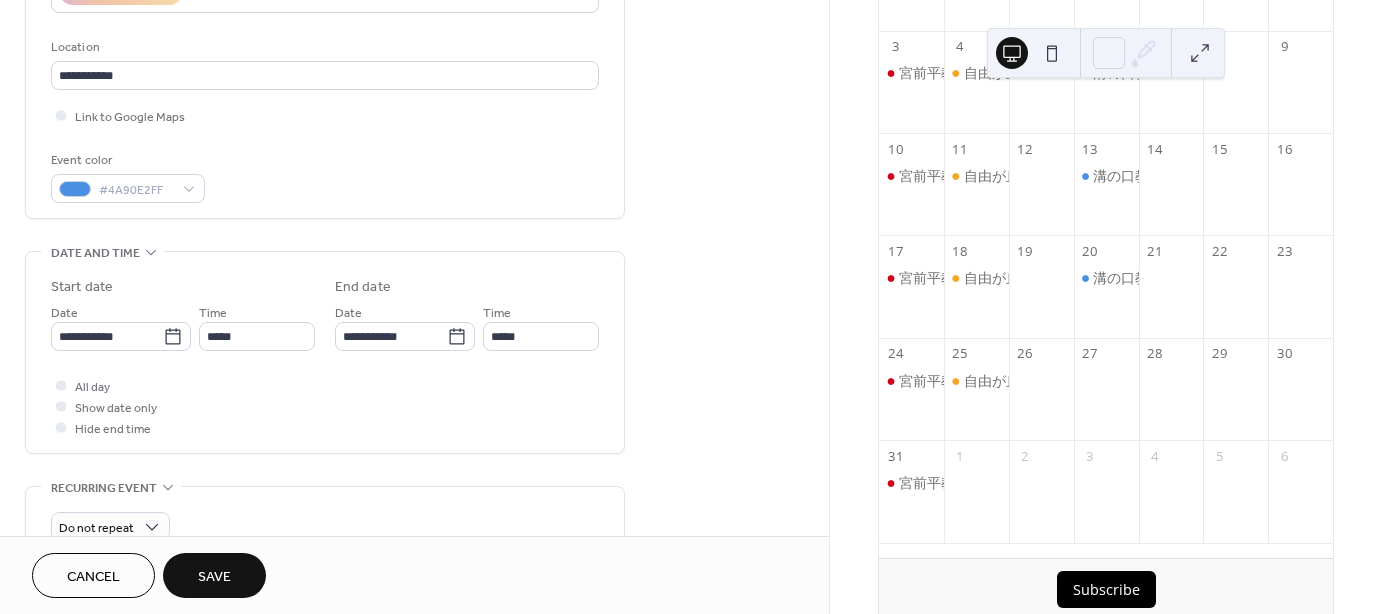 click on "Save" at bounding box center [214, 577] 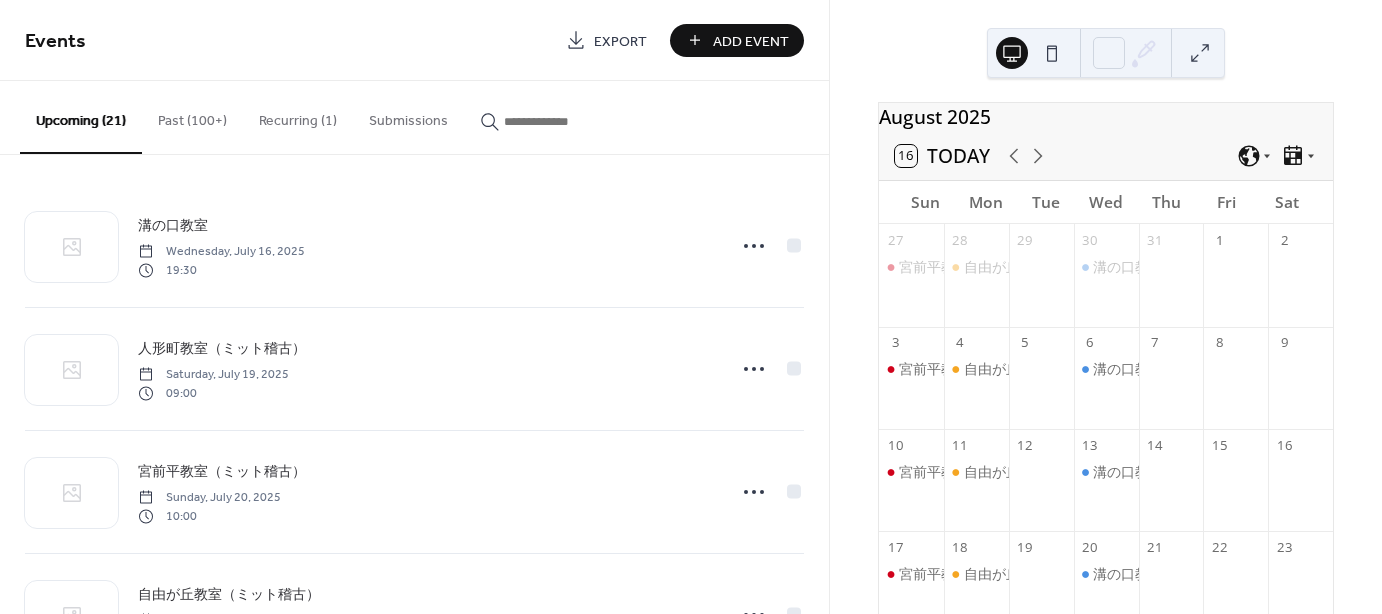 scroll, scrollTop: 0, scrollLeft: 0, axis: both 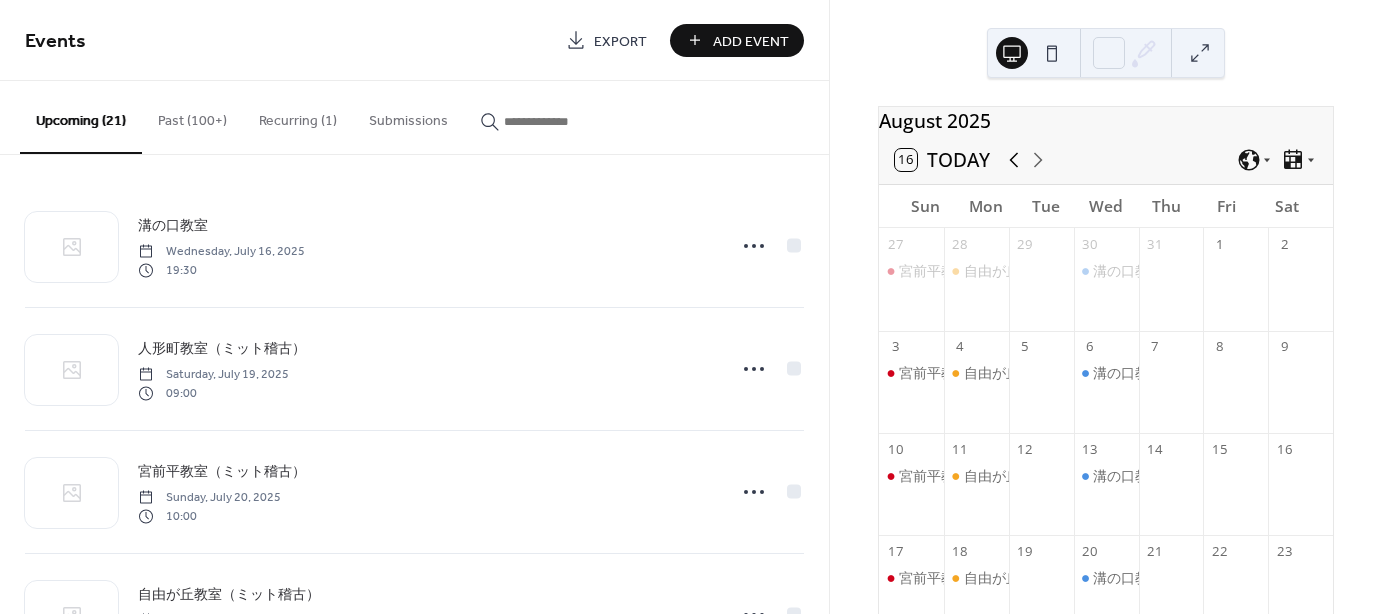 click 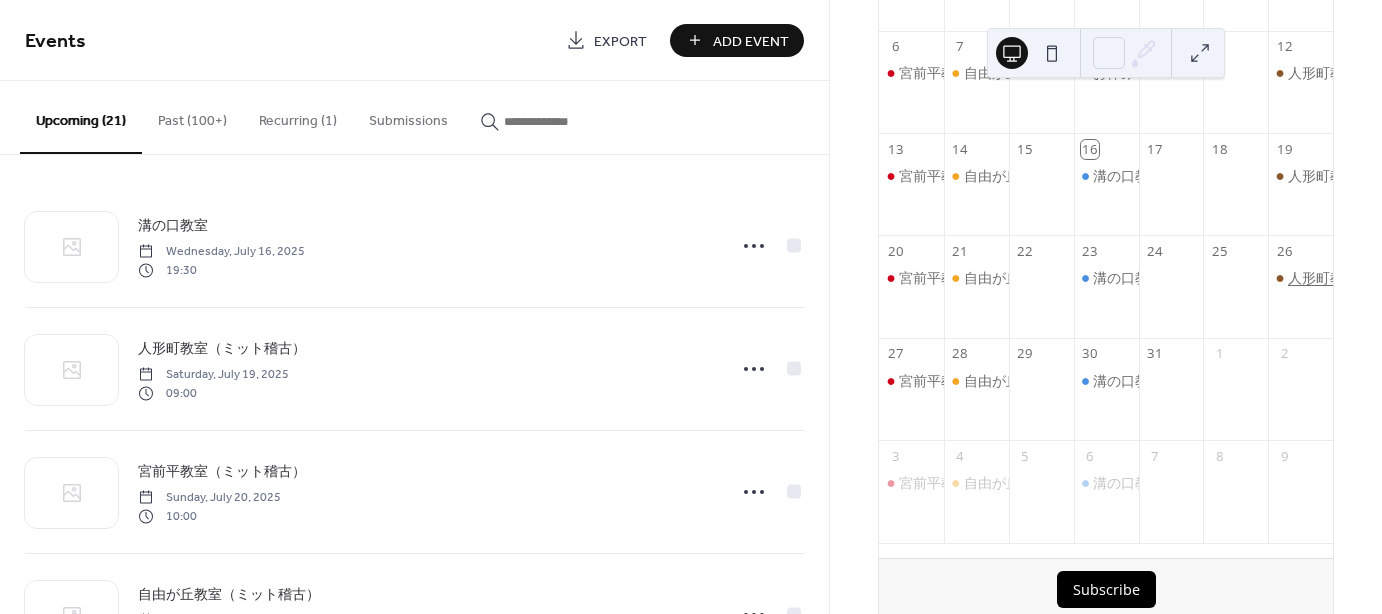 scroll, scrollTop: 200, scrollLeft: 0, axis: vertical 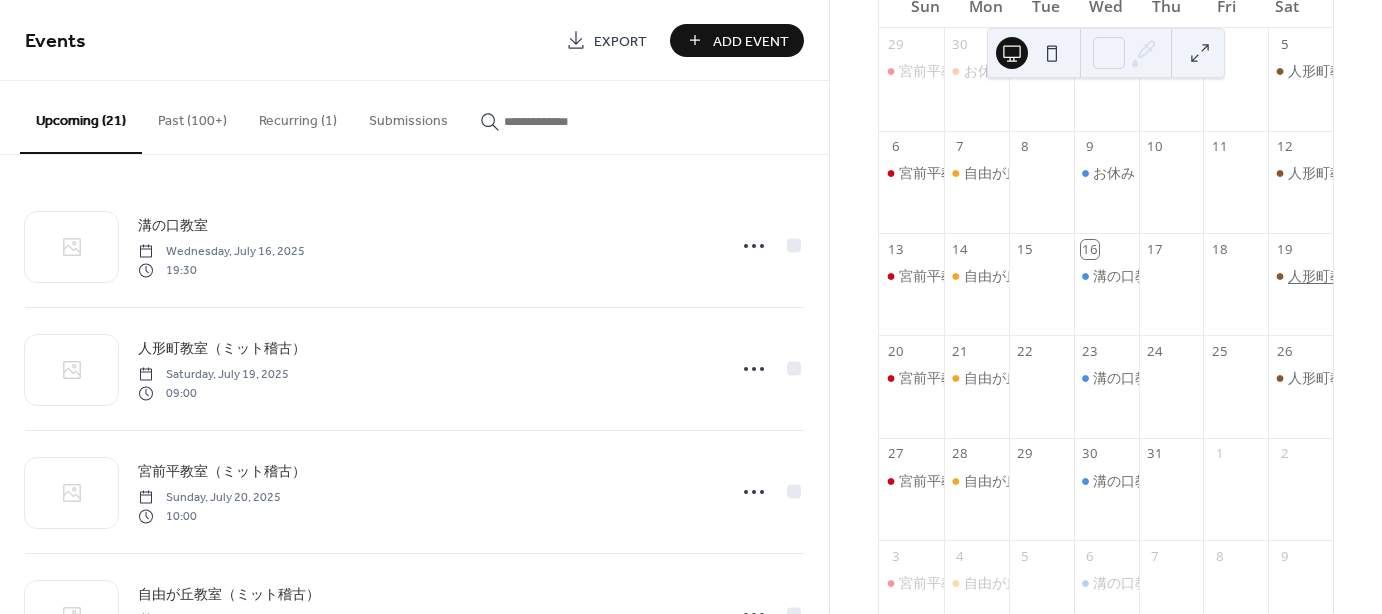 click on "人形町教室（ミット稽古）" at bounding box center (1372, 276) 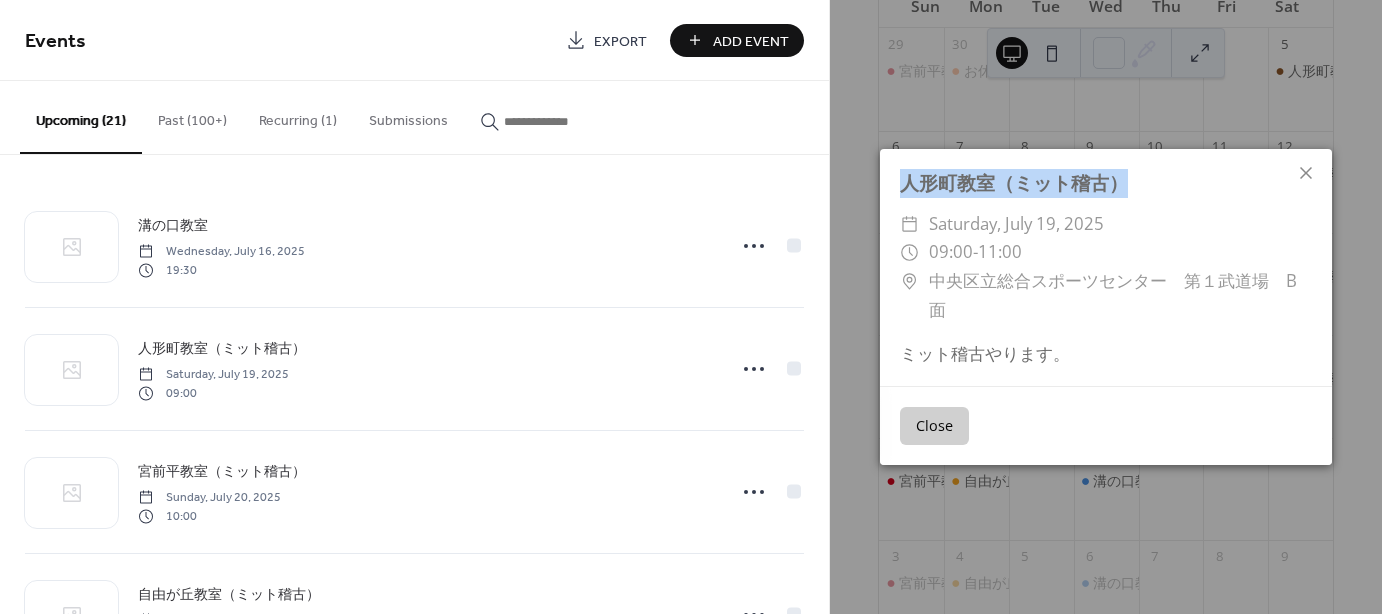 drag, startPoint x: 1137, startPoint y: 203, endPoint x: 893, endPoint y: 211, distance: 244.13112 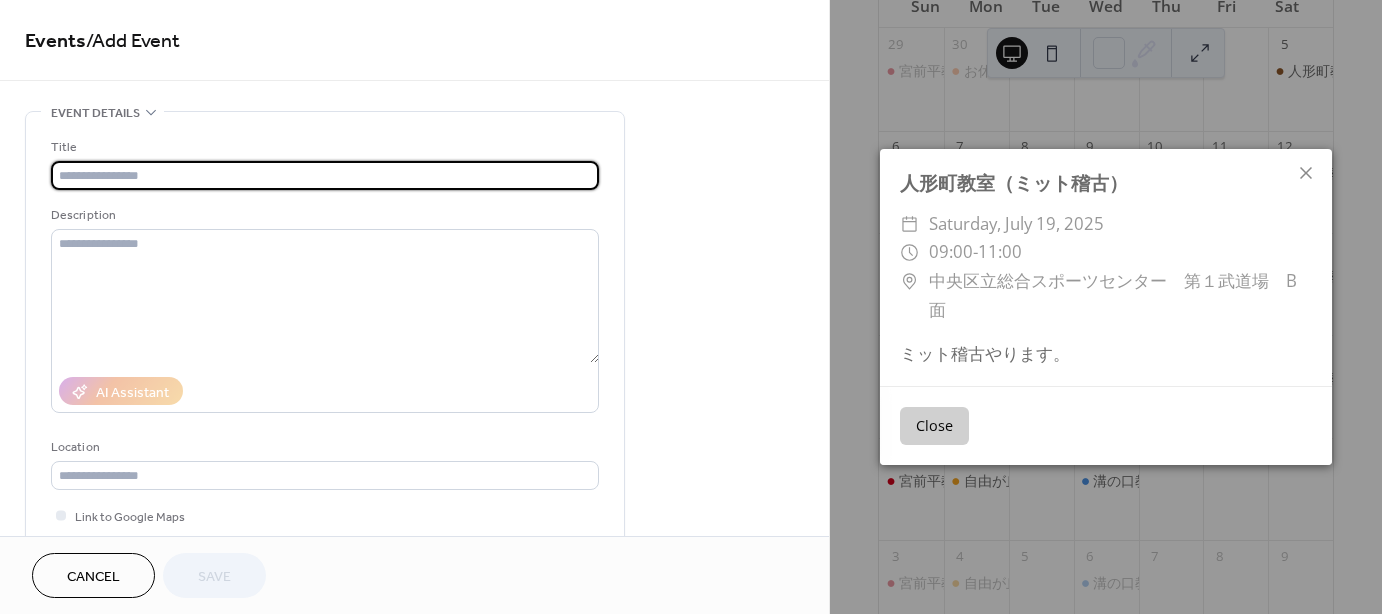 click at bounding box center [325, 175] 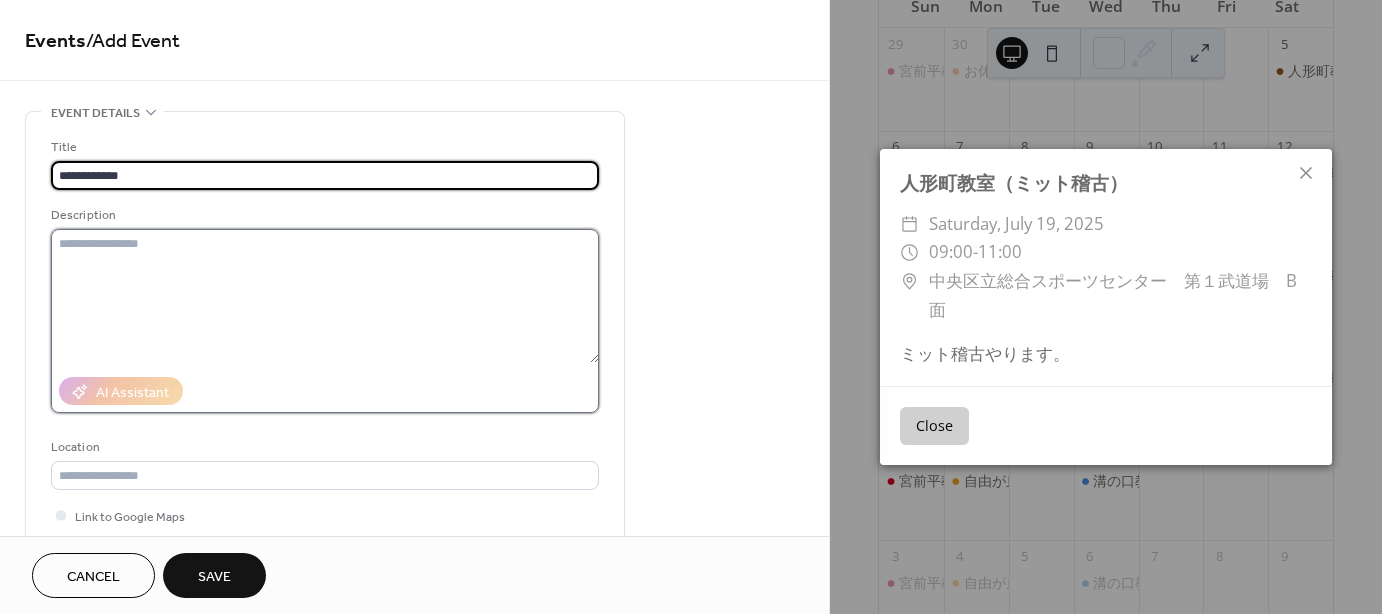 click at bounding box center [325, 296] 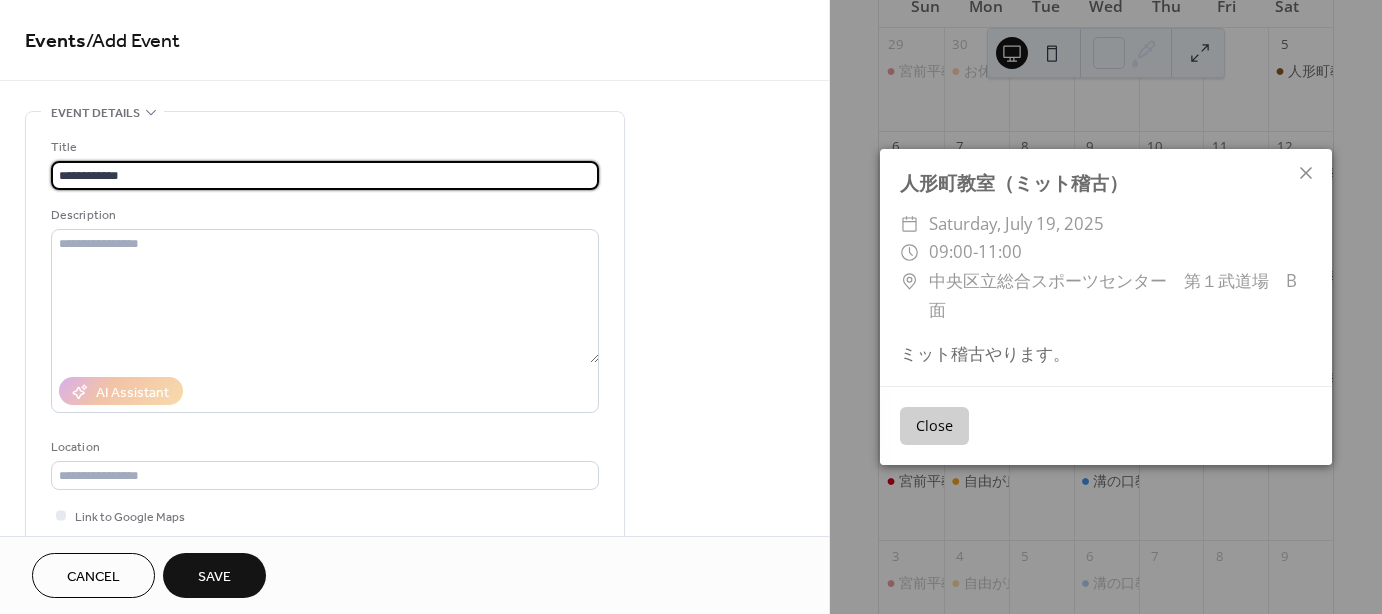 click on "**********" at bounding box center (325, 175) 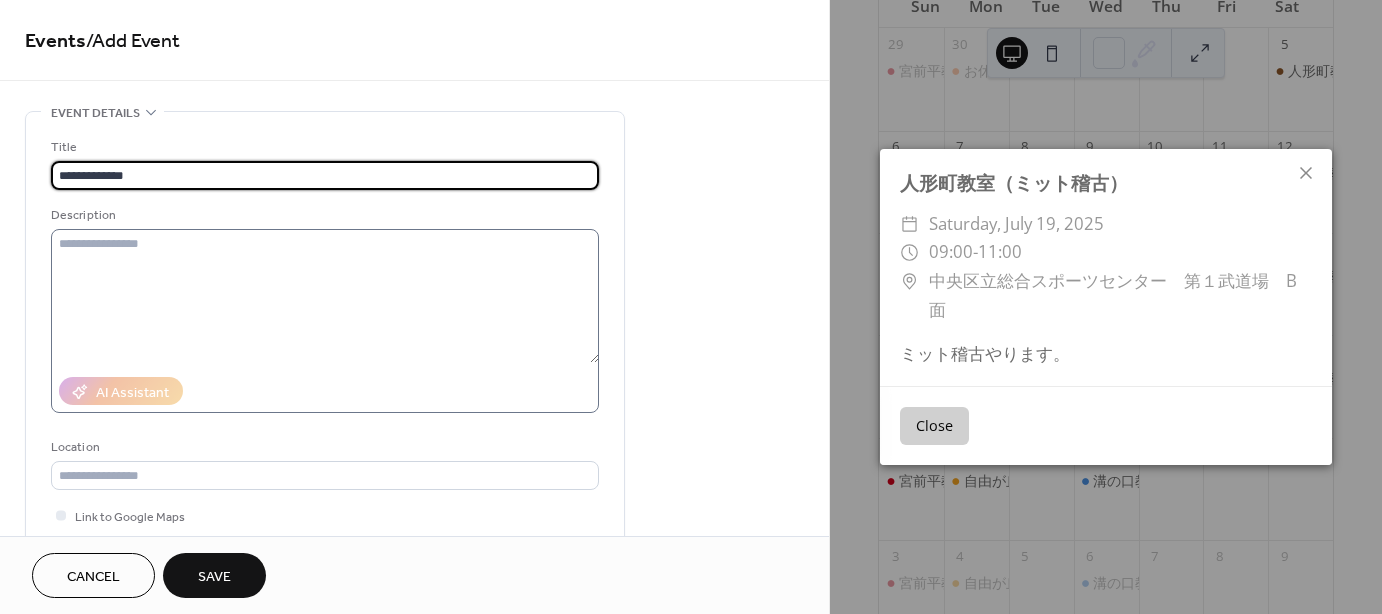 type on "**********" 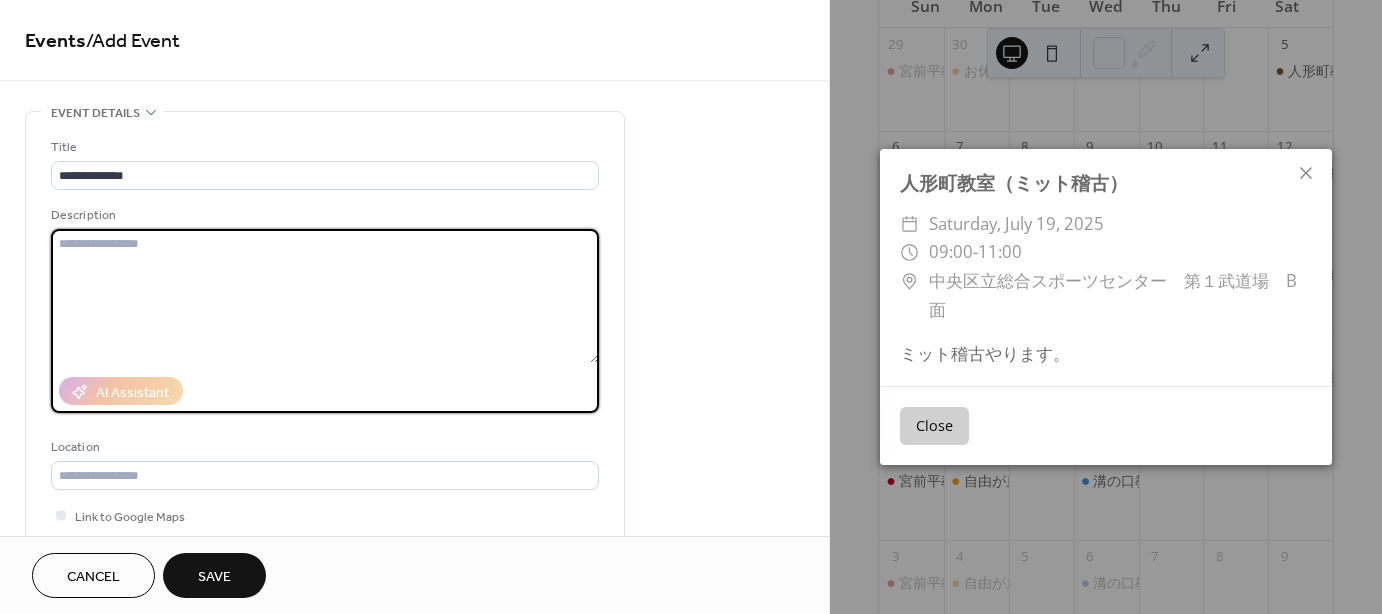 click at bounding box center (325, 296) 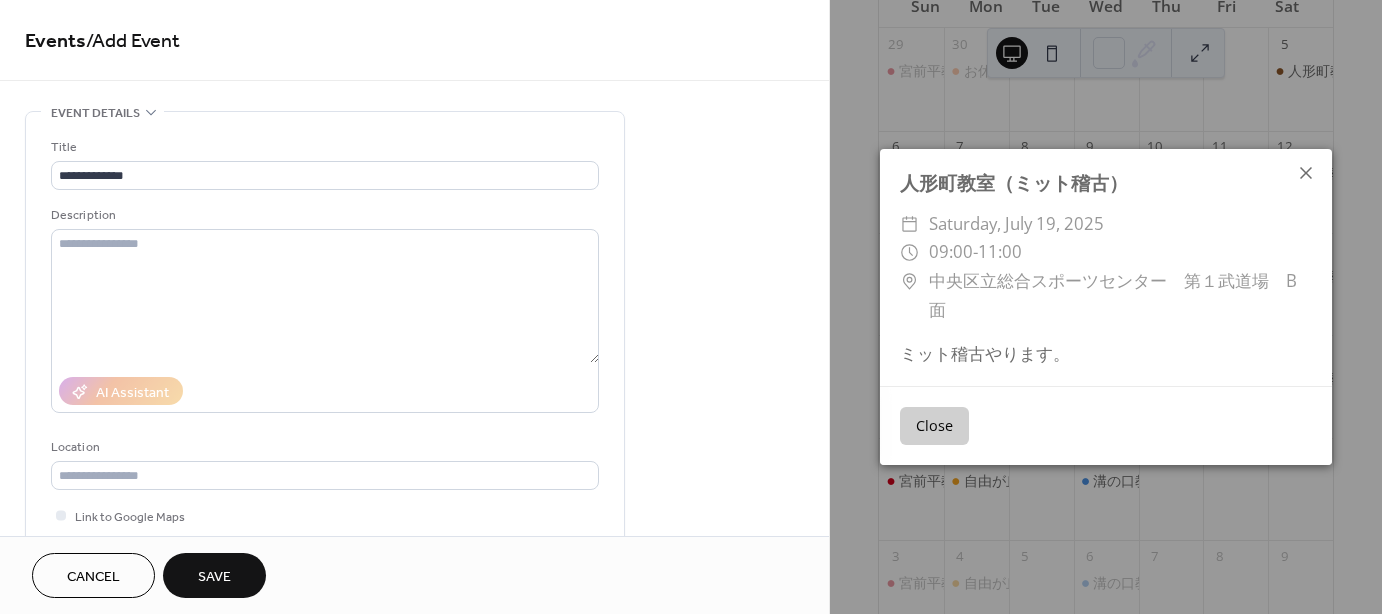 click 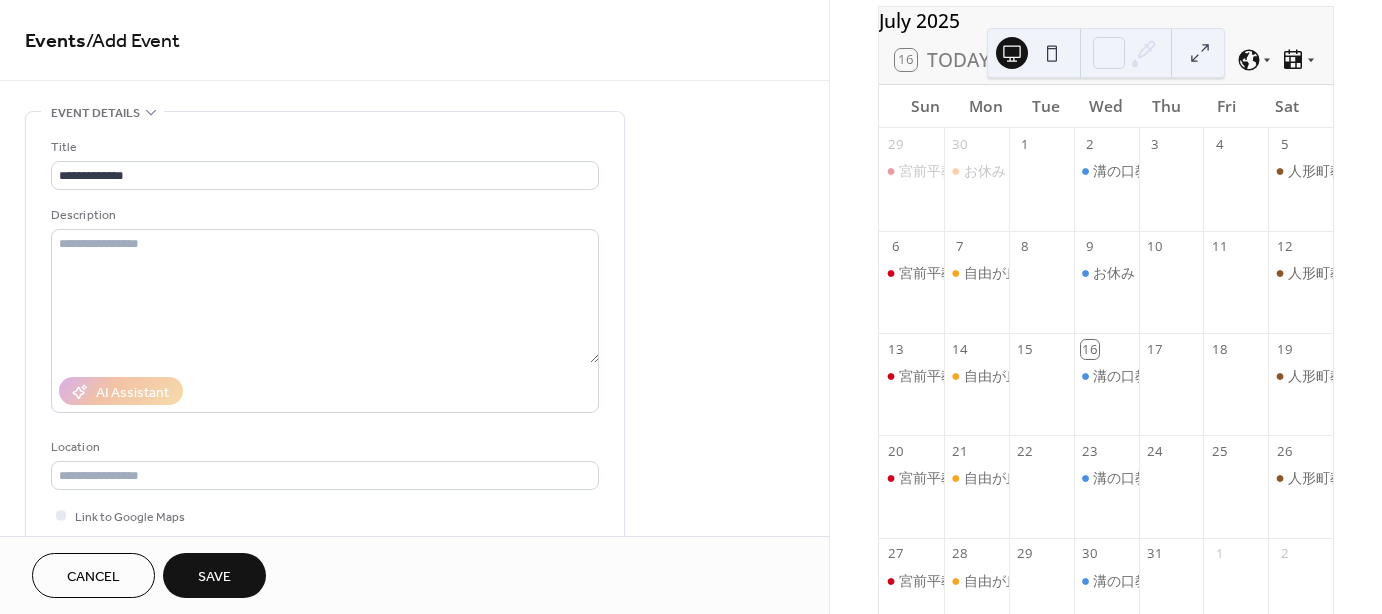 scroll, scrollTop: 0, scrollLeft: 0, axis: both 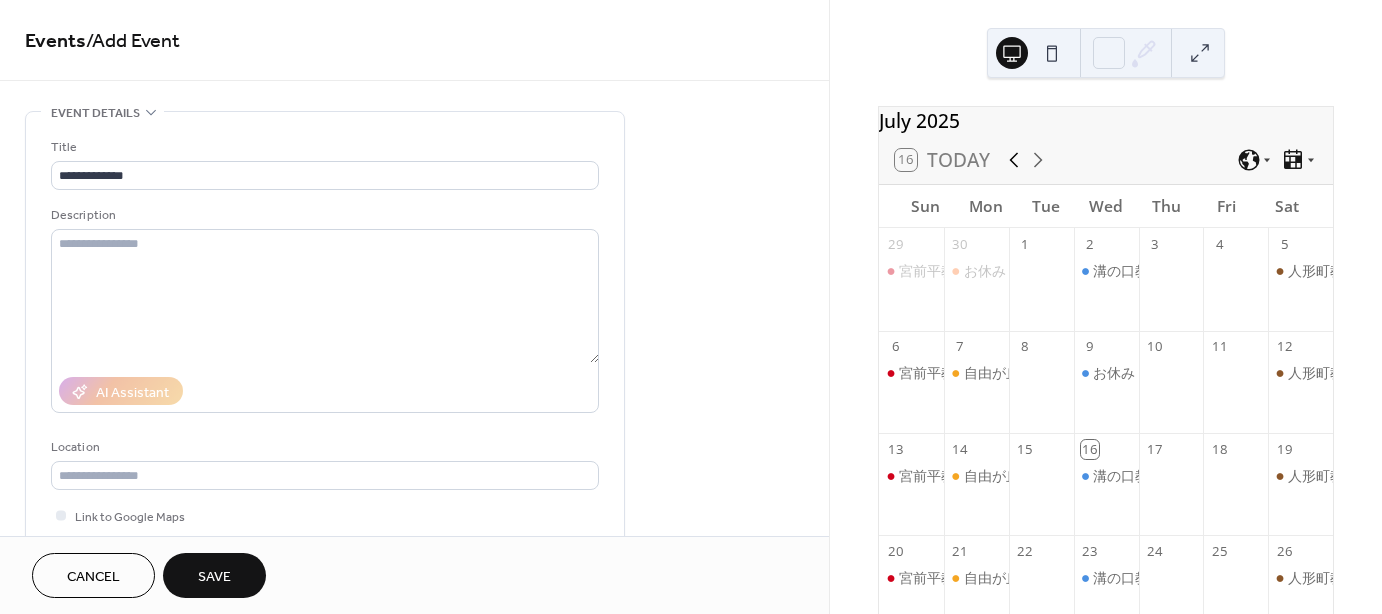 click 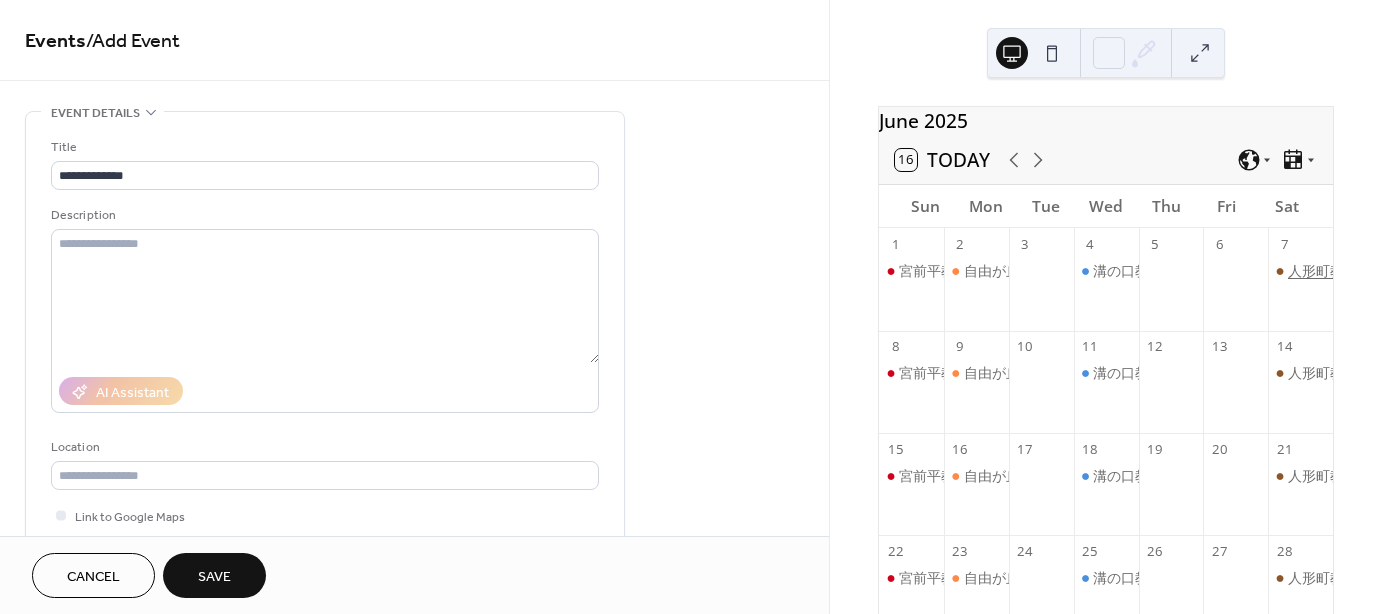 click on "人形町教室（有段者居残り稽古）" at bounding box center (1393, 271) 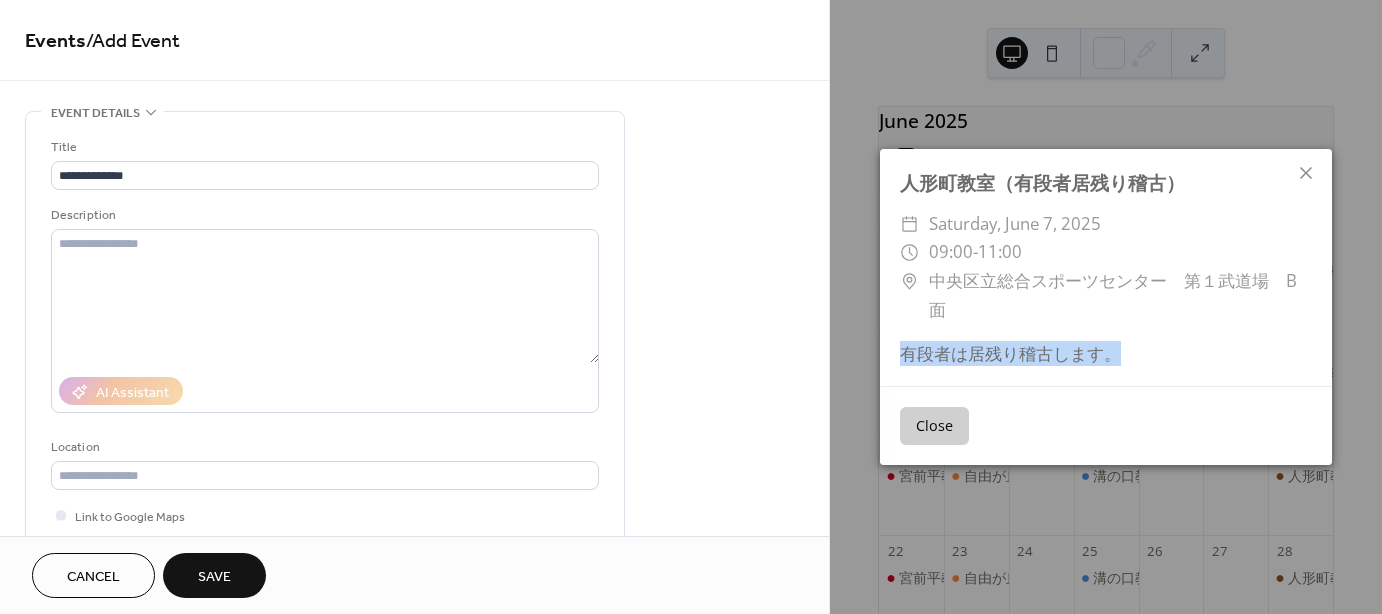 drag, startPoint x: 1157, startPoint y: 342, endPoint x: 902, endPoint y: 342, distance: 255 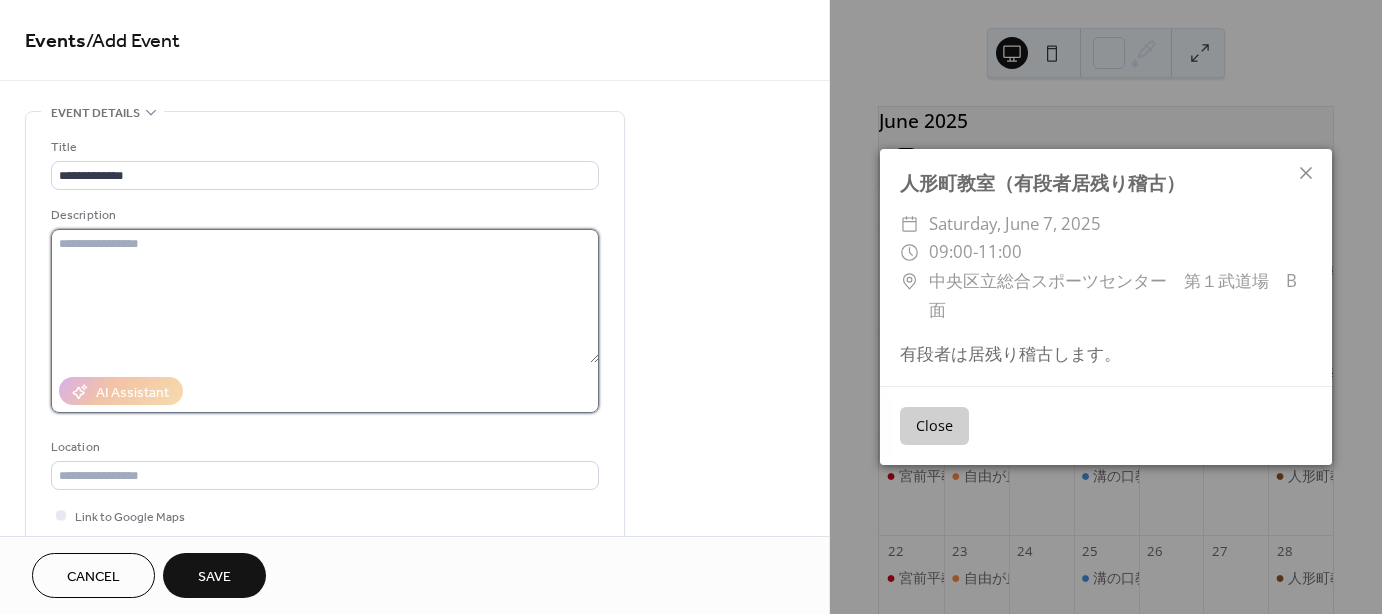 click at bounding box center [325, 296] 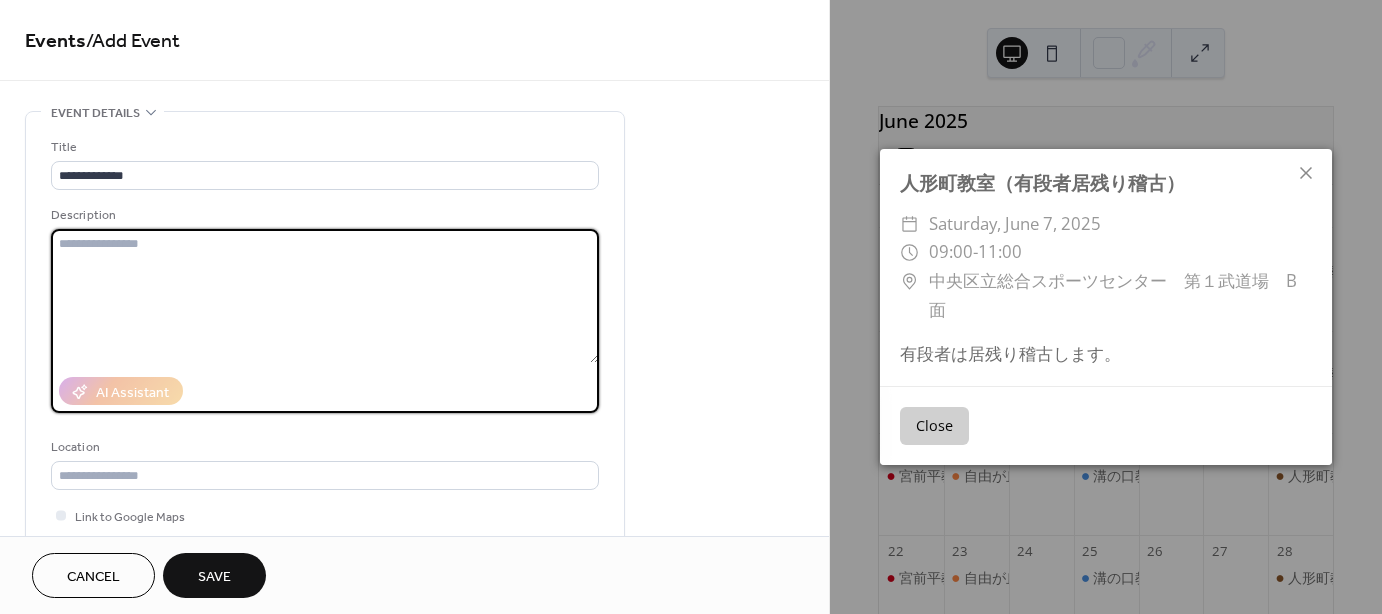 paste on "**********" 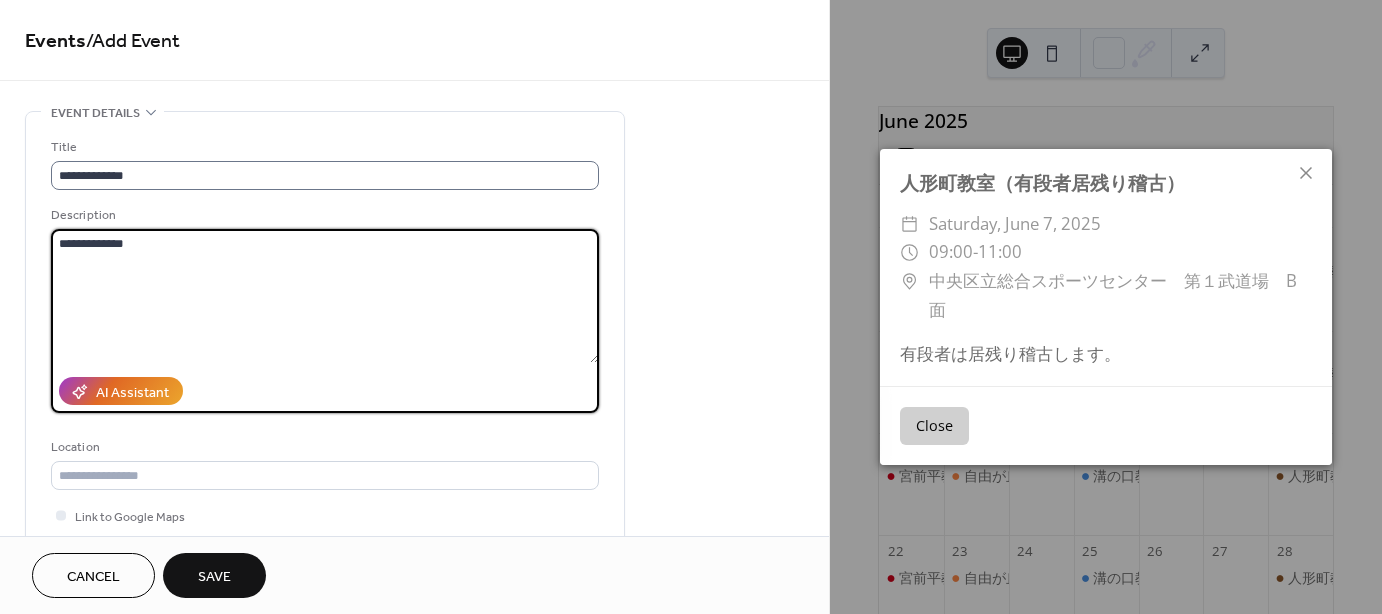 type on "**********" 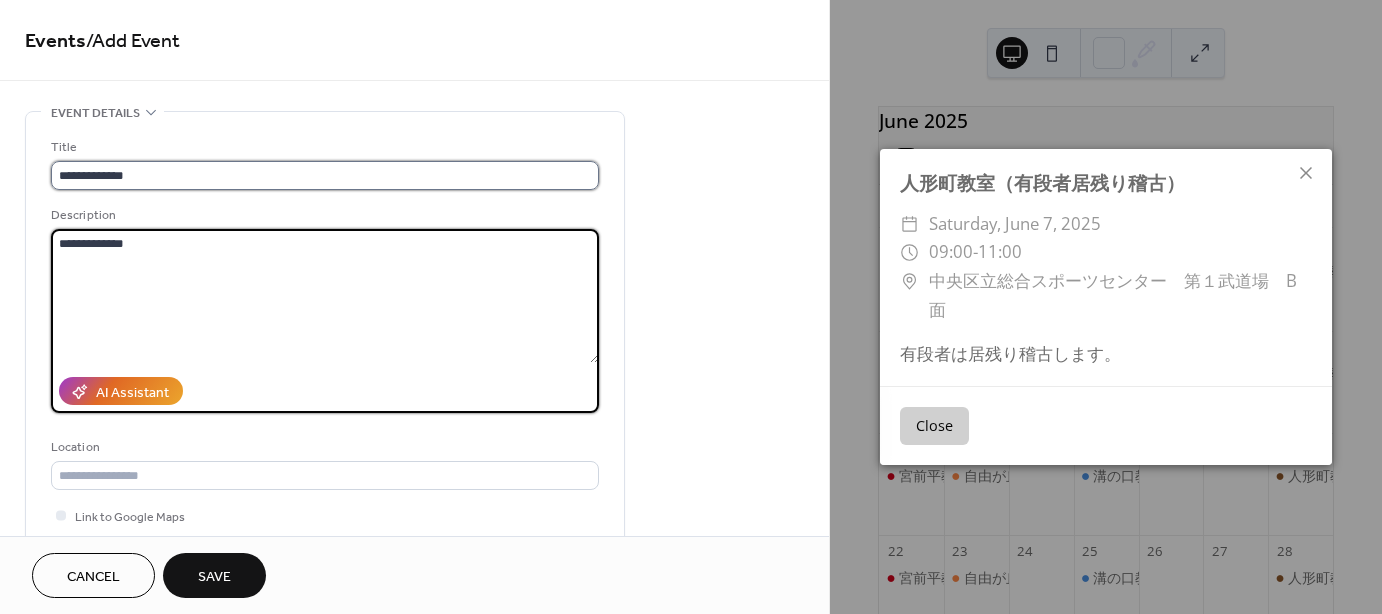 click on "**********" at bounding box center (325, 175) 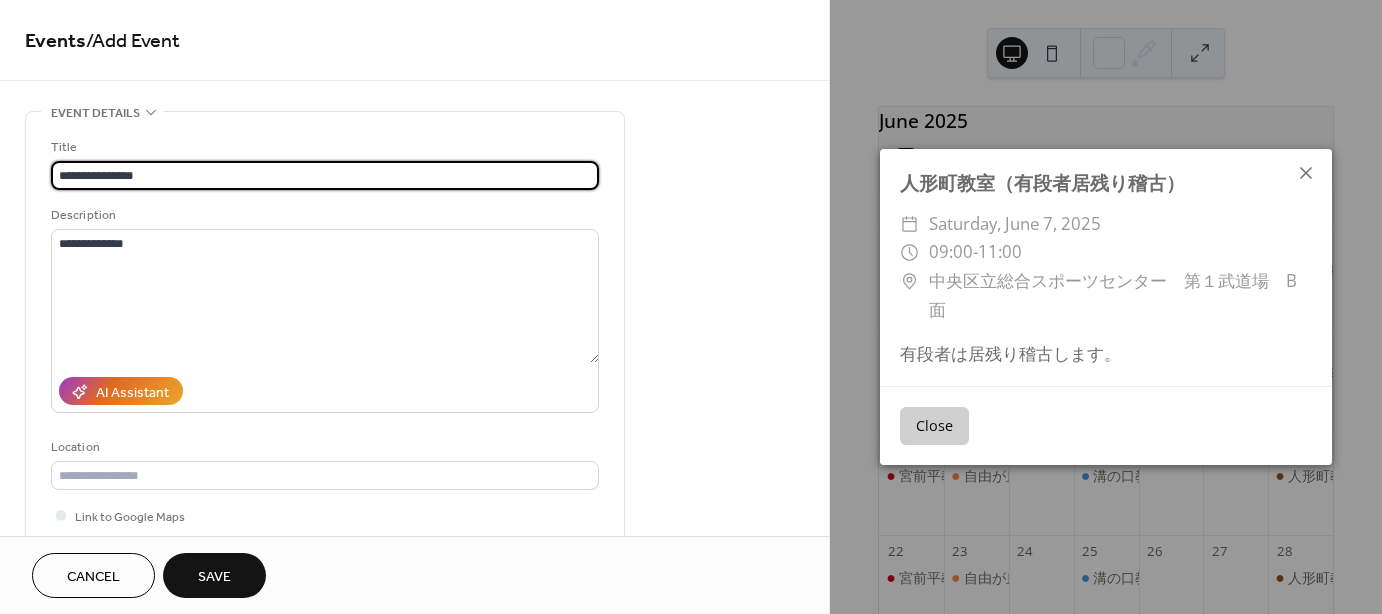 type on "**********" 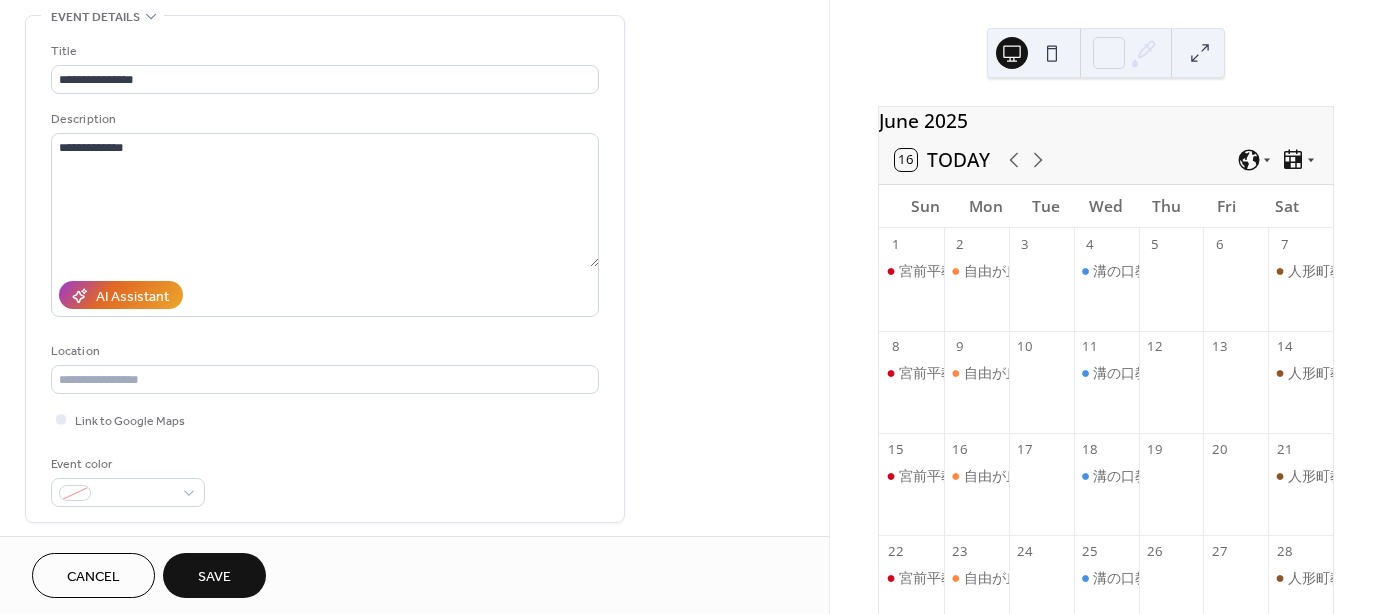 scroll, scrollTop: 100, scrollLeft: 0, axis: vertical 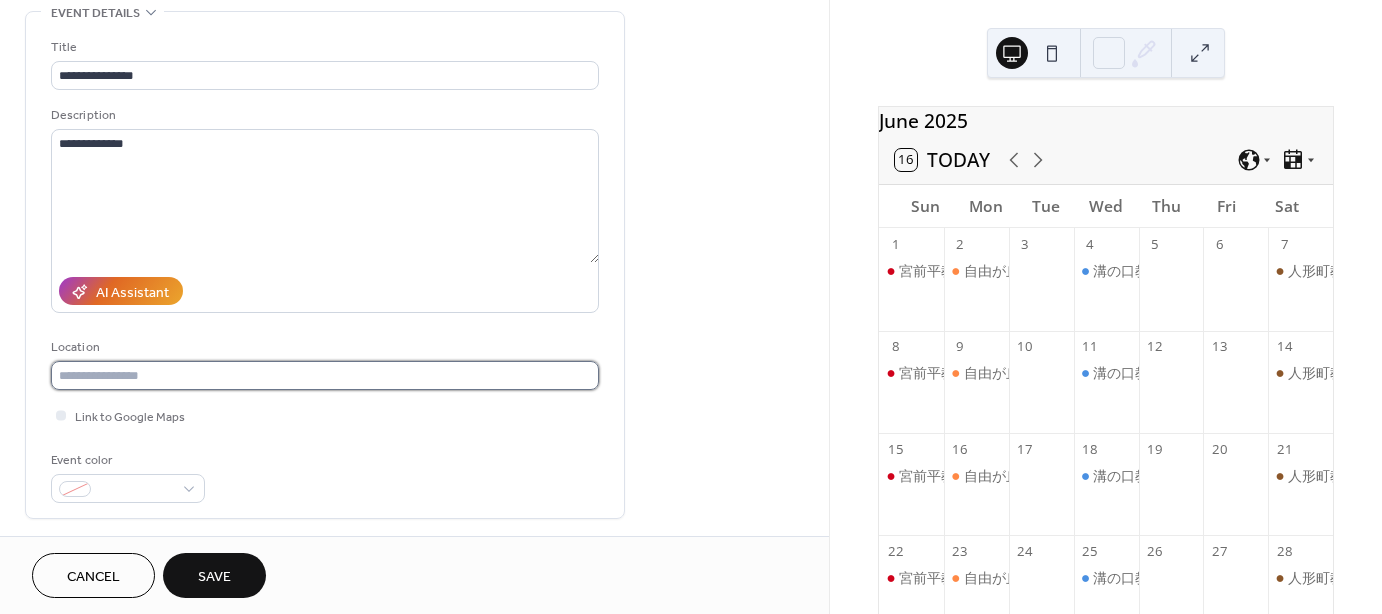 click at bounding box center (325, 375) 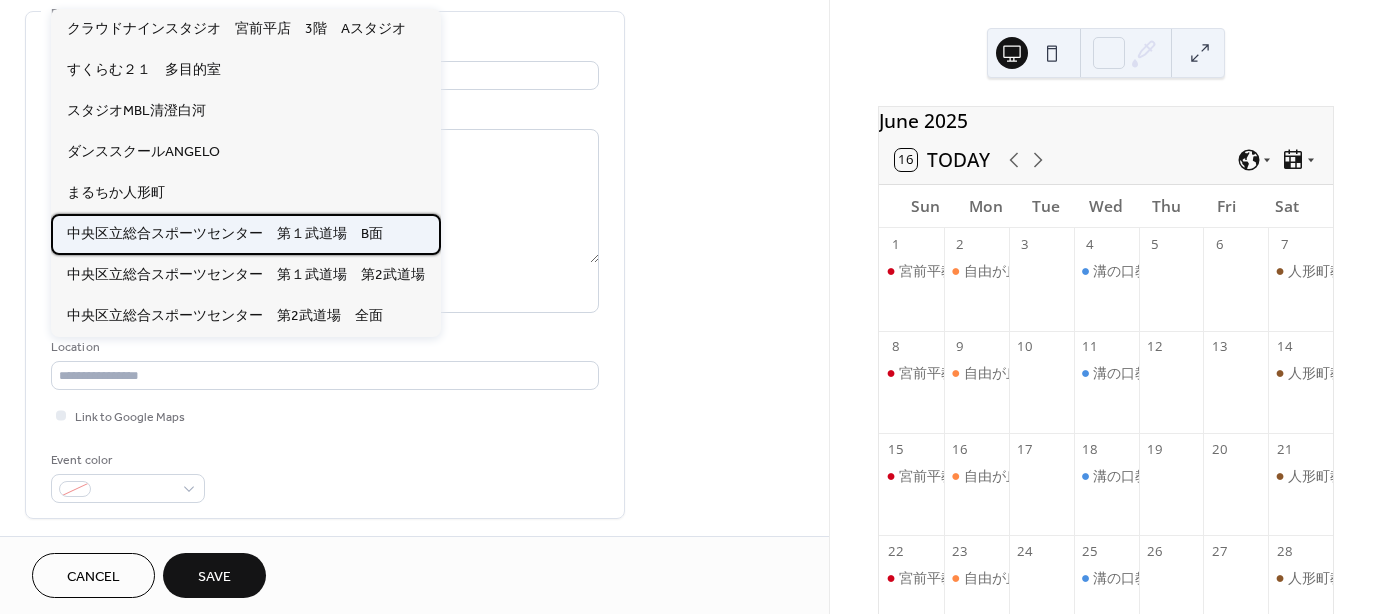 click on "中央区立総合スポーツセンター　第１武道場　B面" at bounding box center [225, 233] 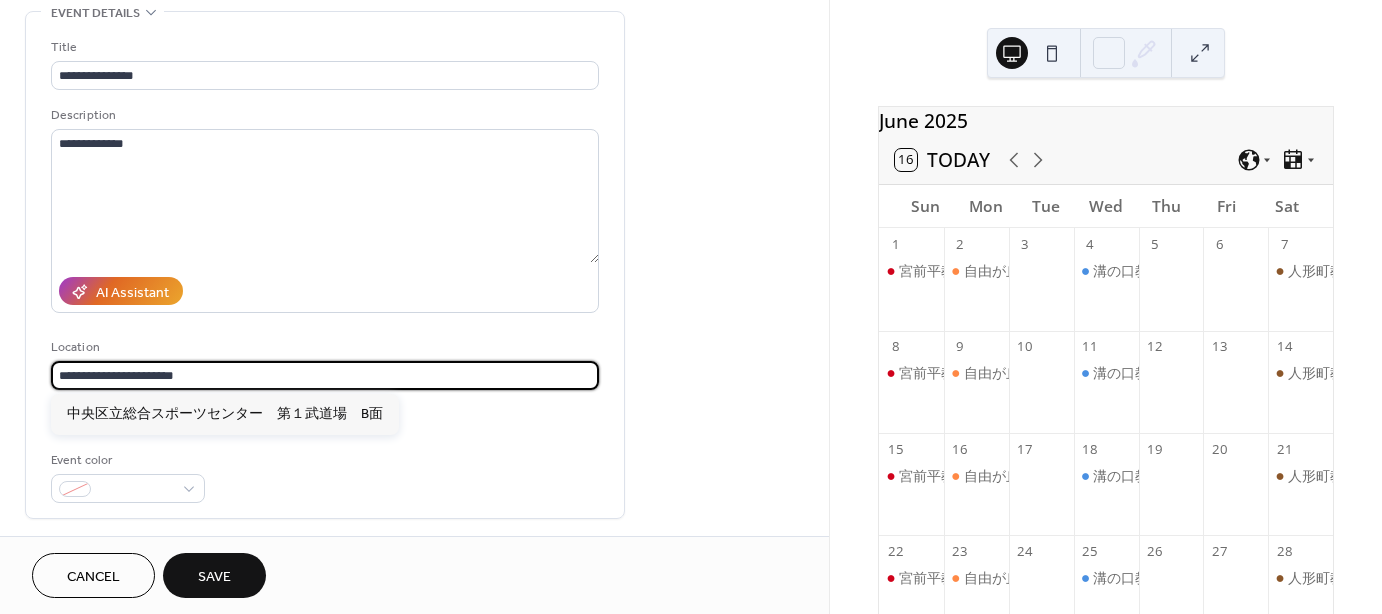 click on "**********" at bounding box center (325, 375) 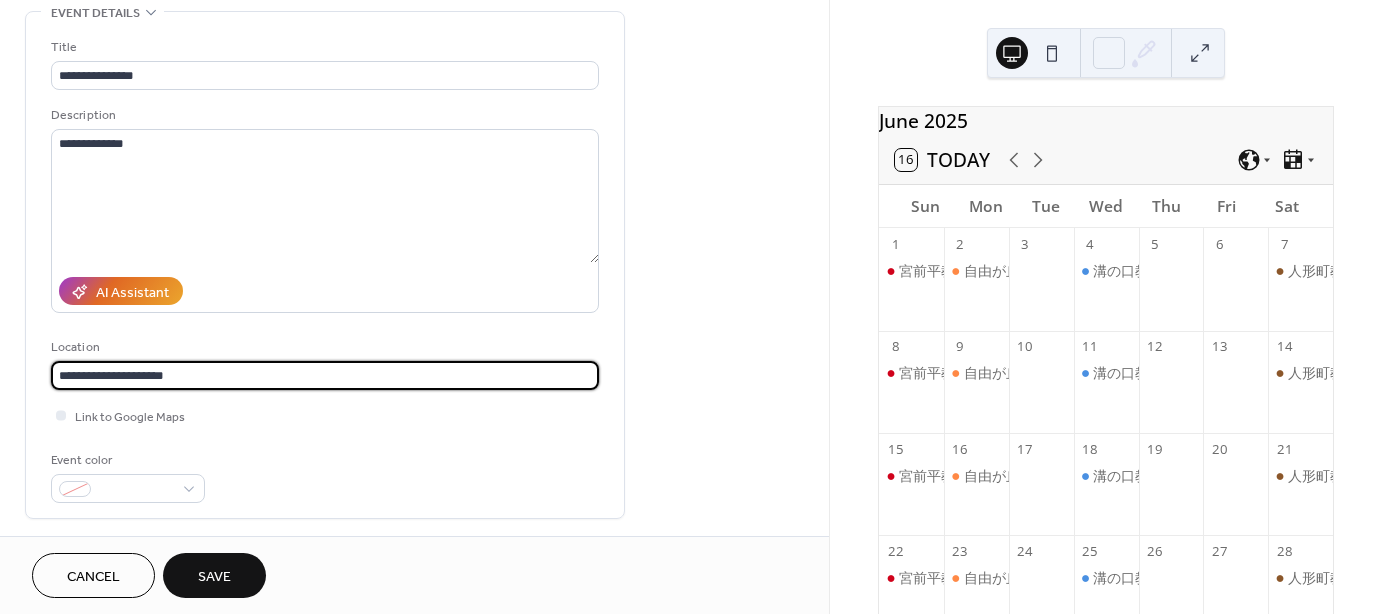 scroll, scrollTop: 1, scrollLeft: 0, axis: vertical 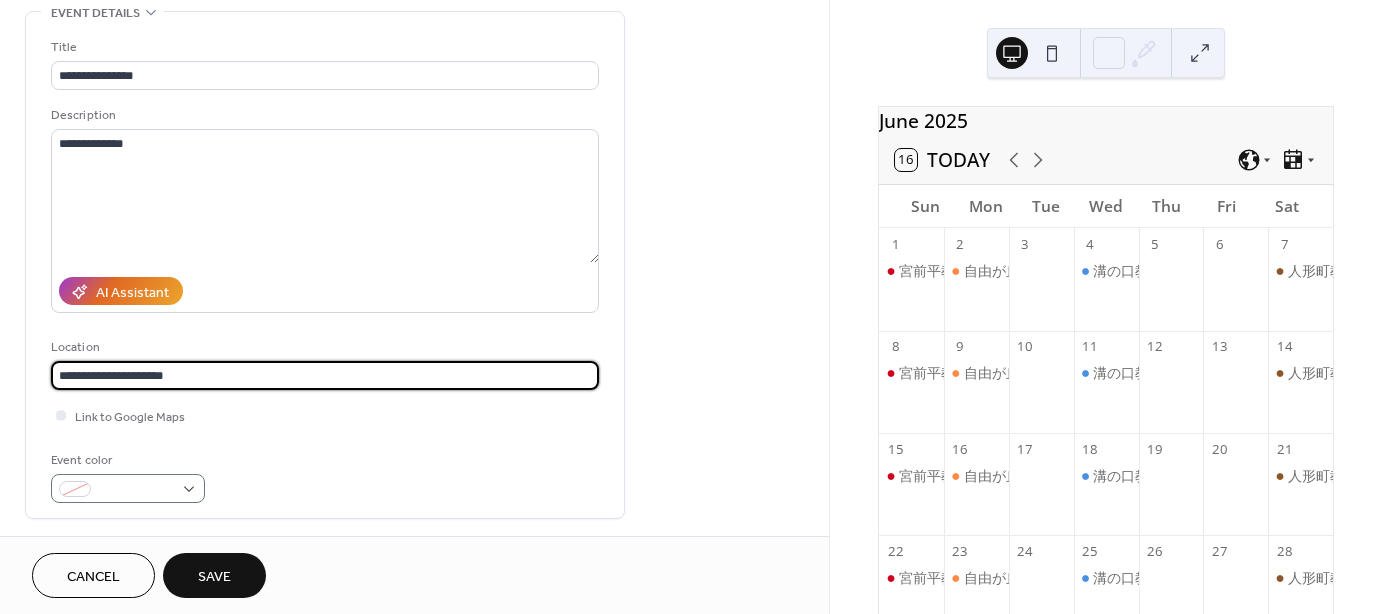 type on "**********" 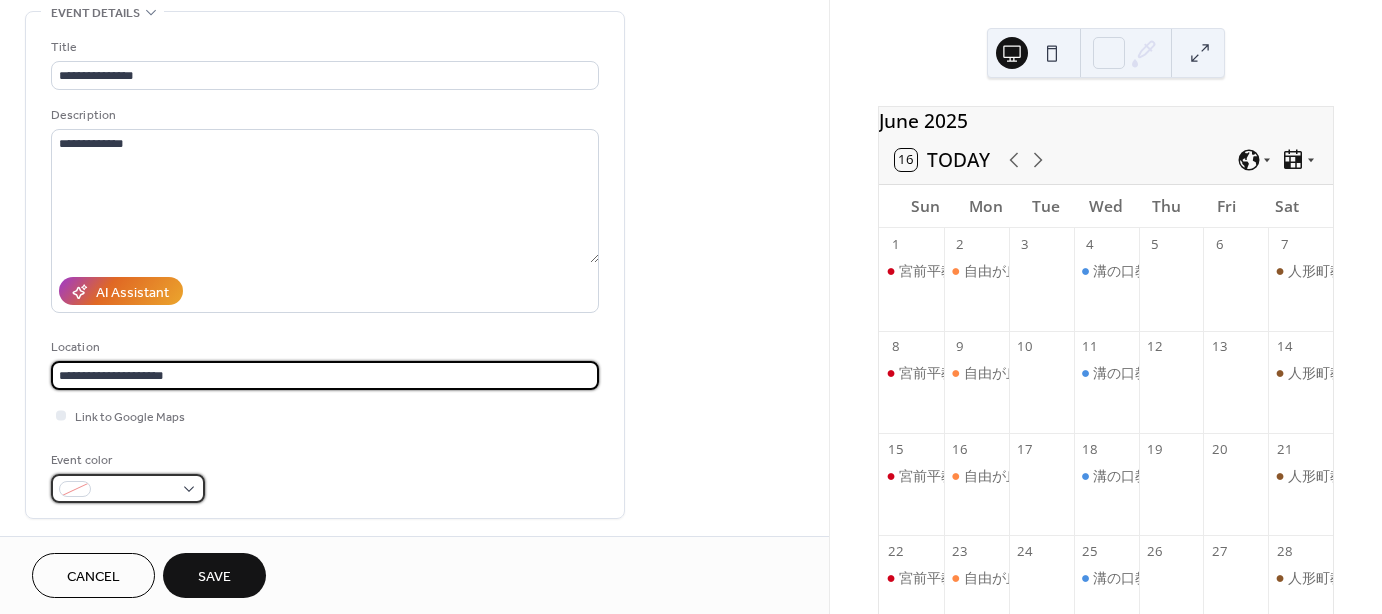 click at bounding box center (128, 488) 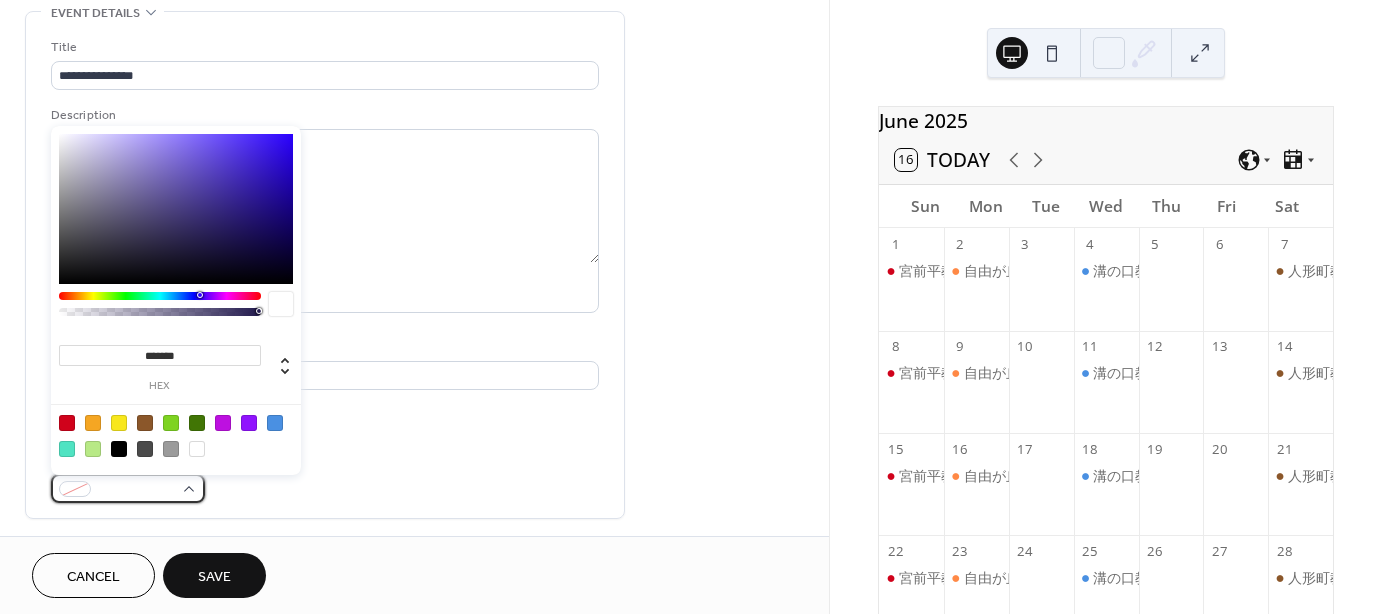 scroll, scrollTop: 0, scrollLeft: 0, axis: both 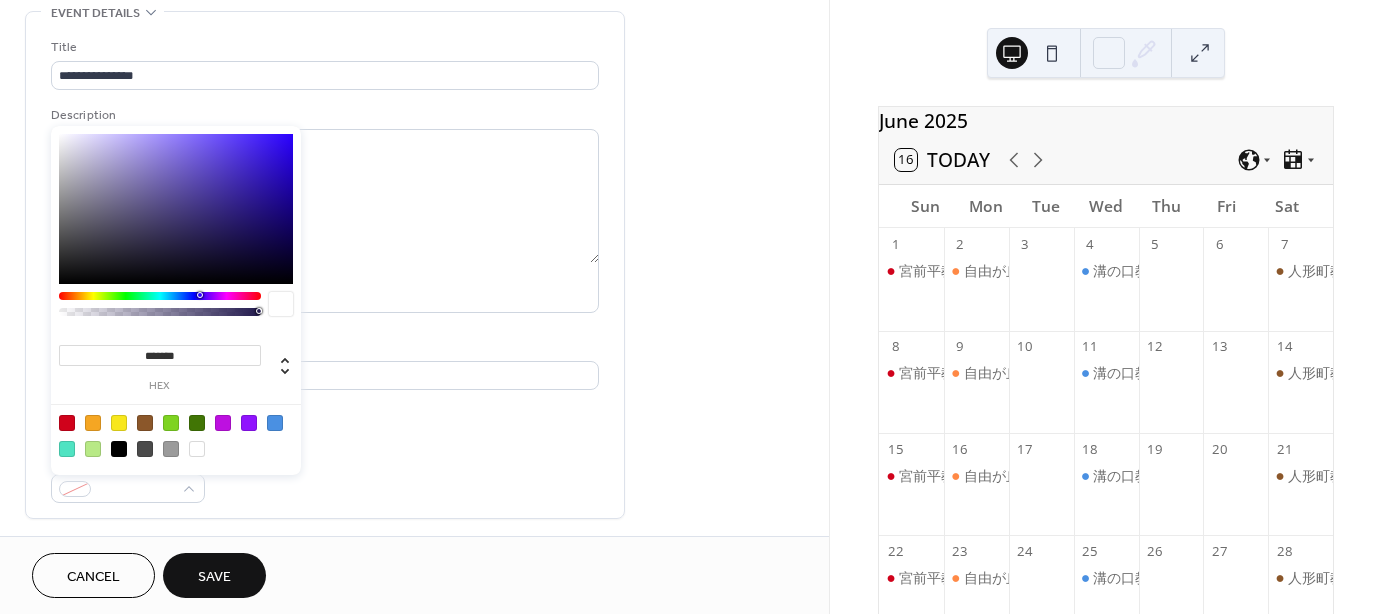click at bounding box center (145, 423) 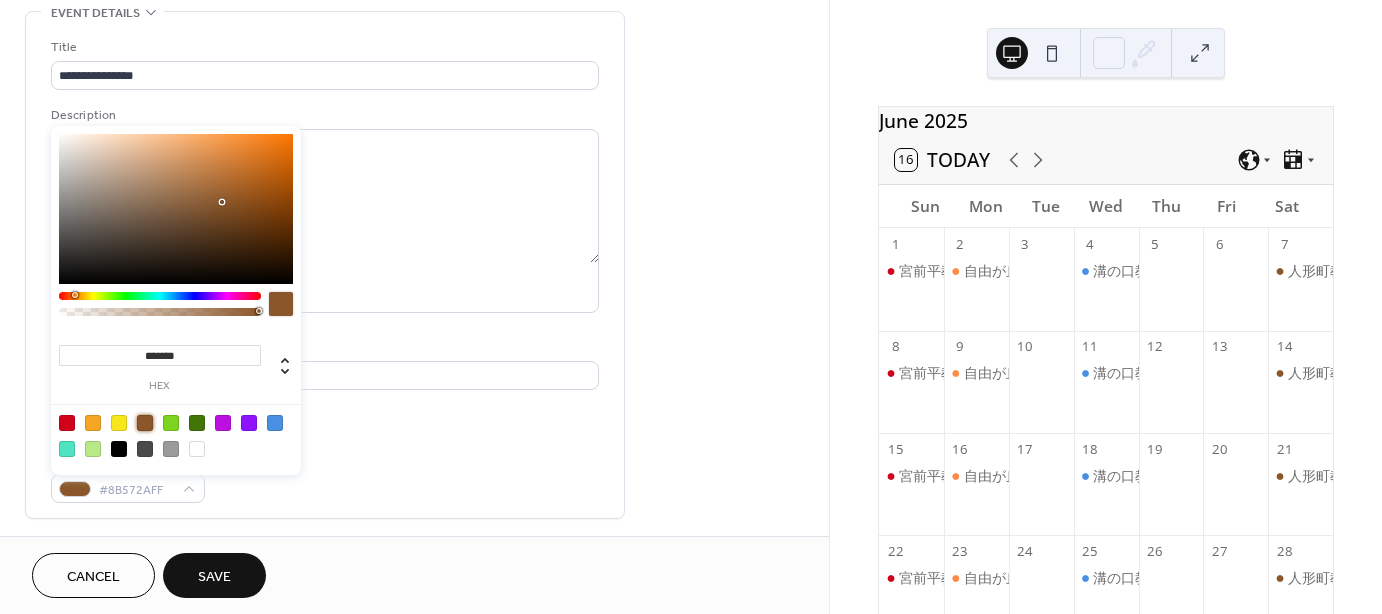 click on "Event color #8B572AFF" at bounding box center [325, 476] 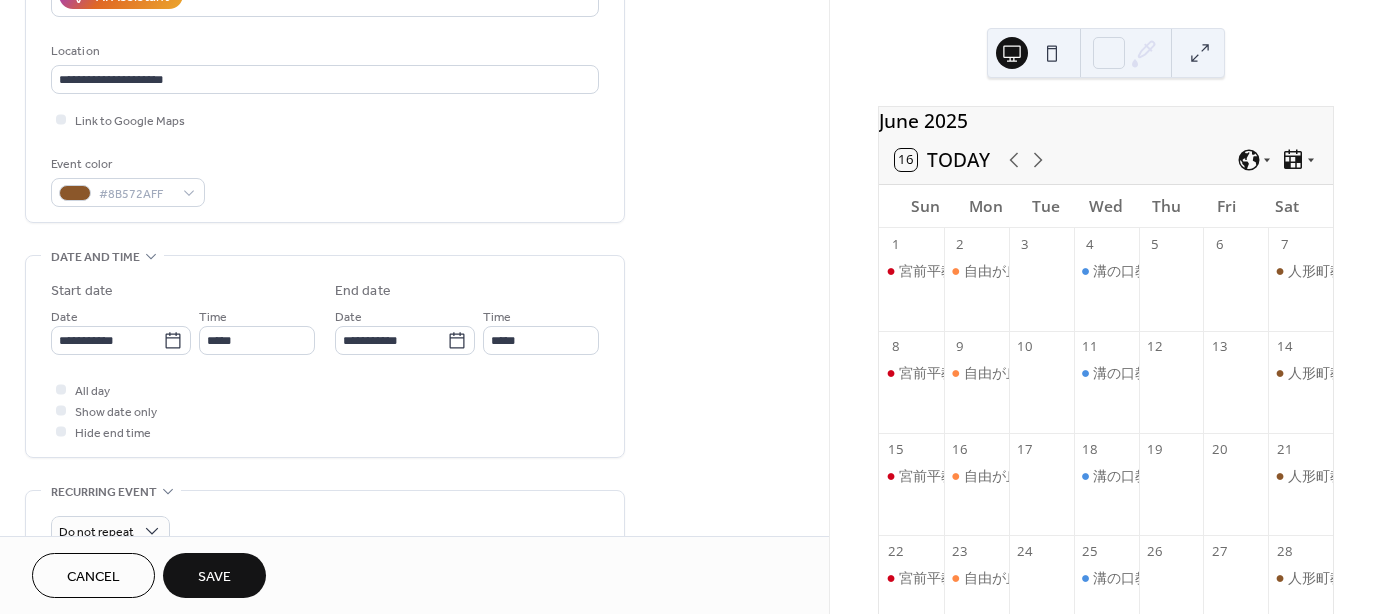 scroll, scrollTop: 400, scrollLeft: 0, axis: vertical 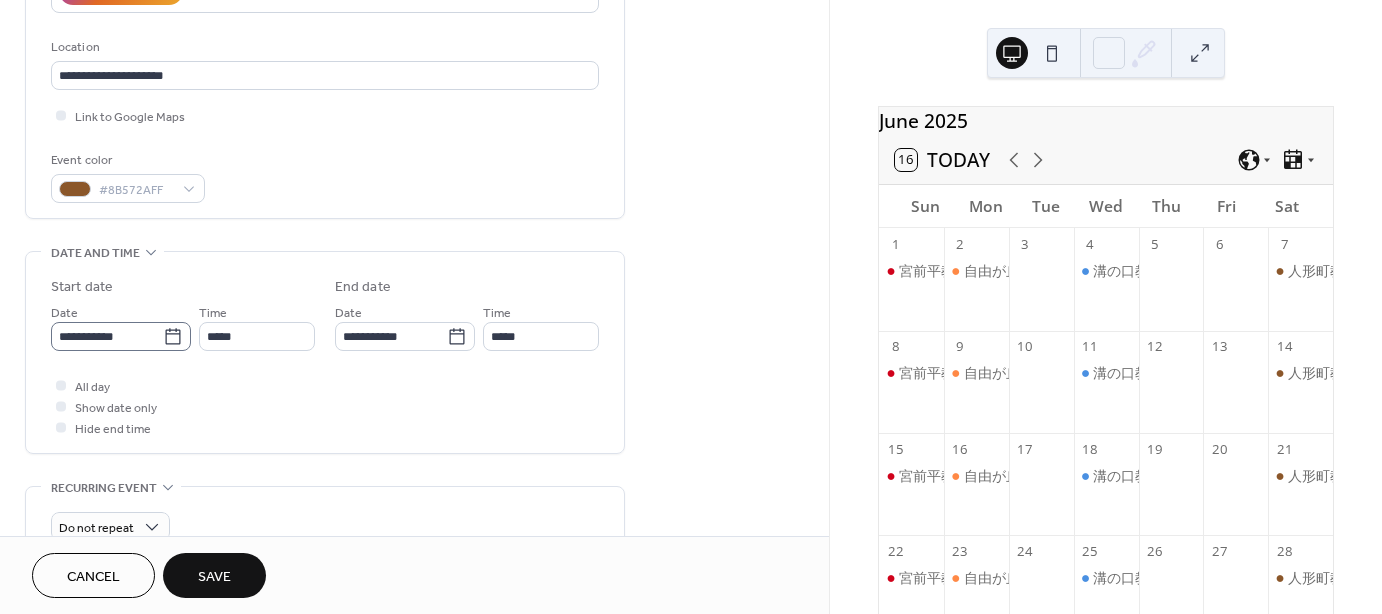 click 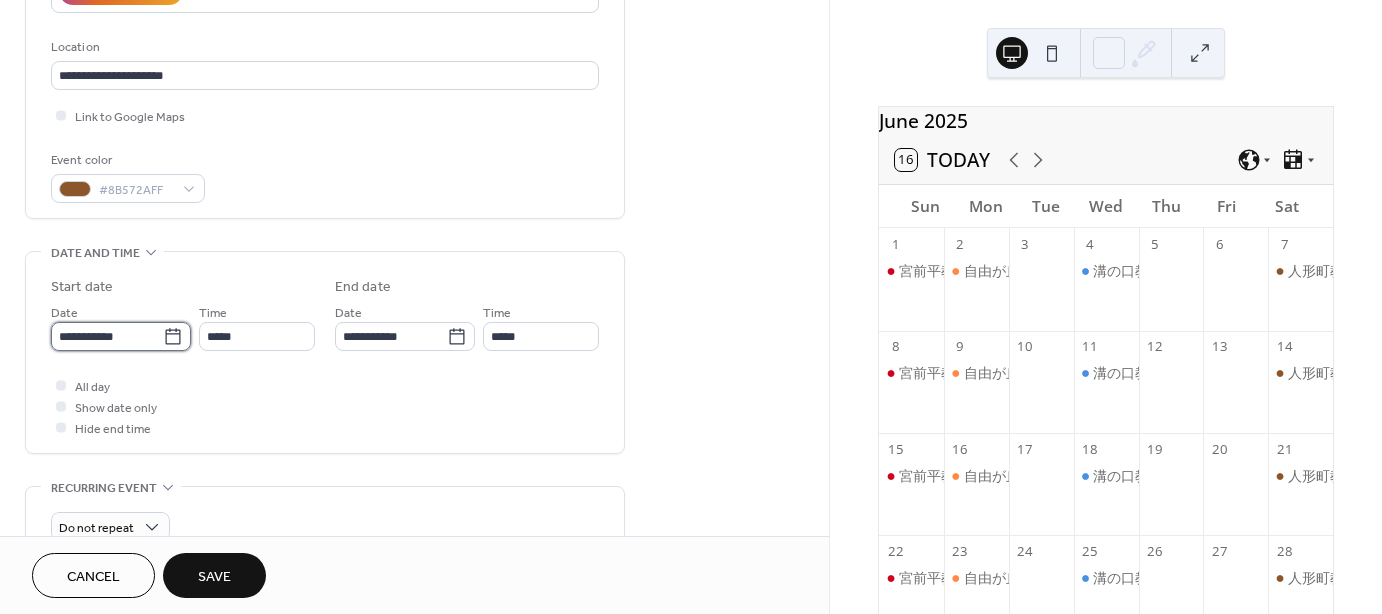 click on "**********" at bounding box center (107, 336) 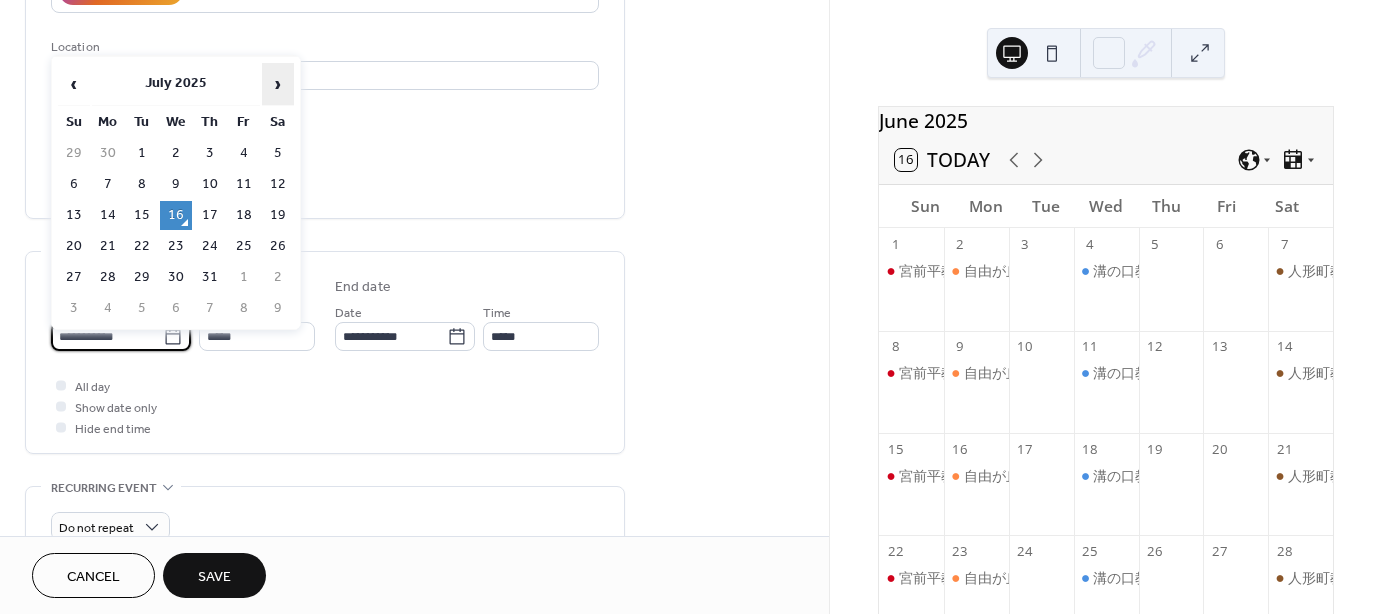 click on "›" at bounding box center (278, 84) 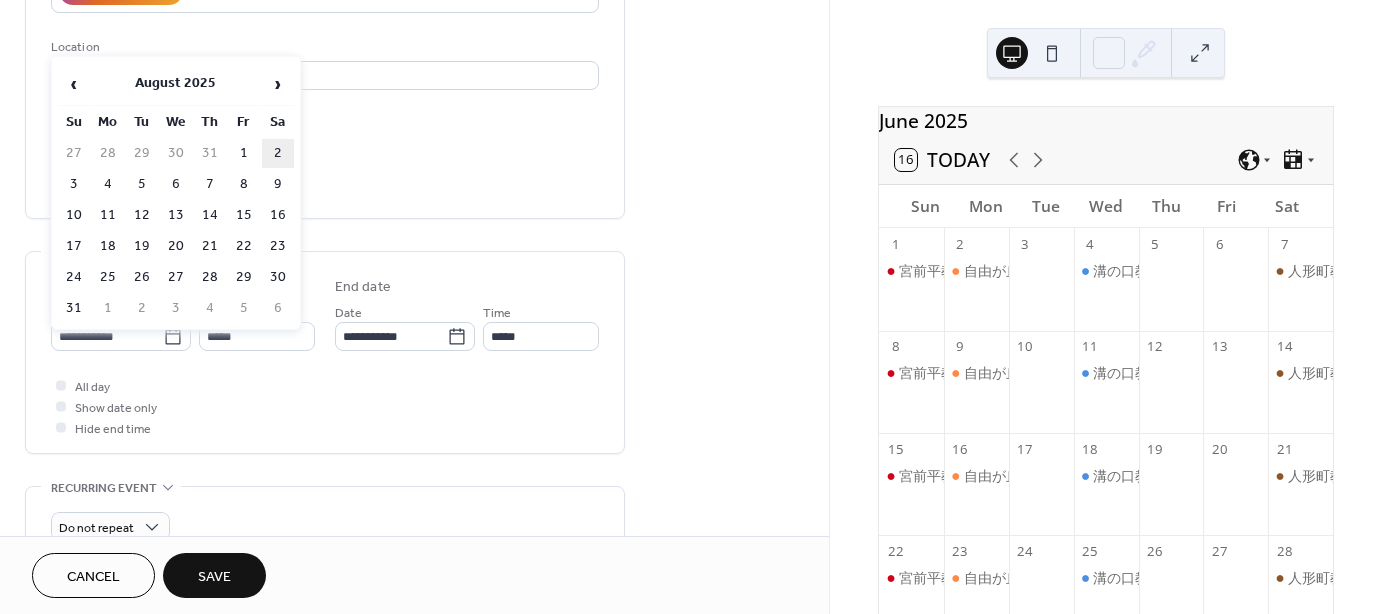 click on "2" at bounding box center [278, 153] 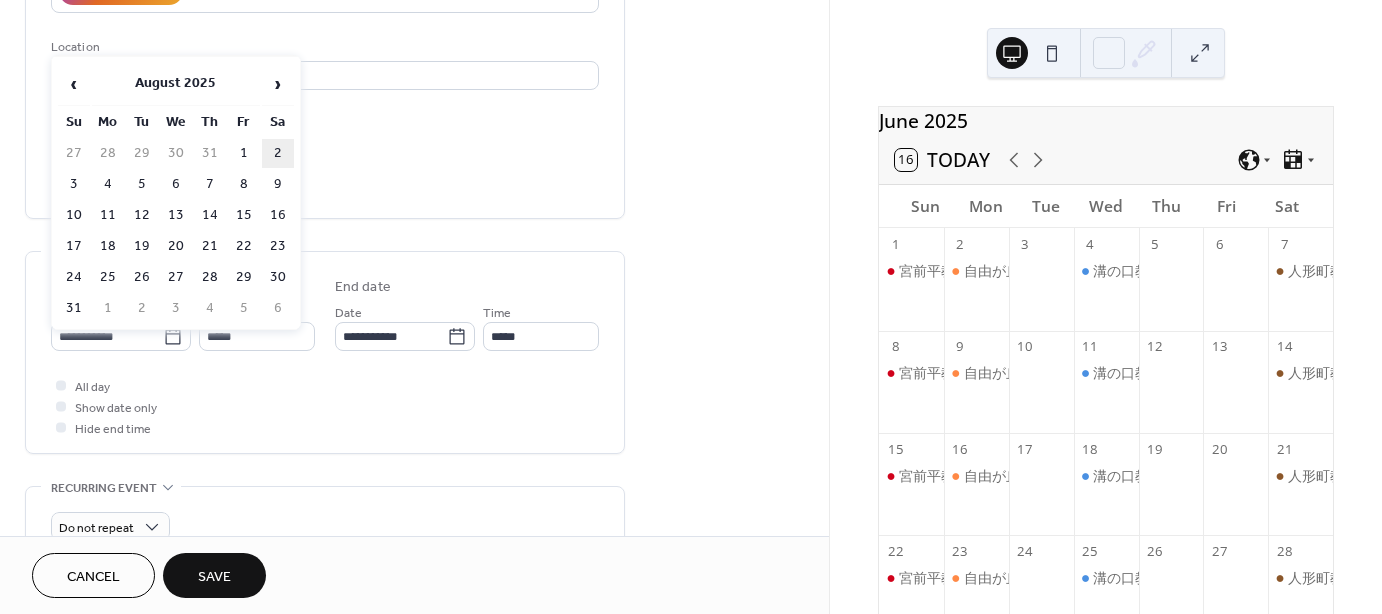 type on "**********" 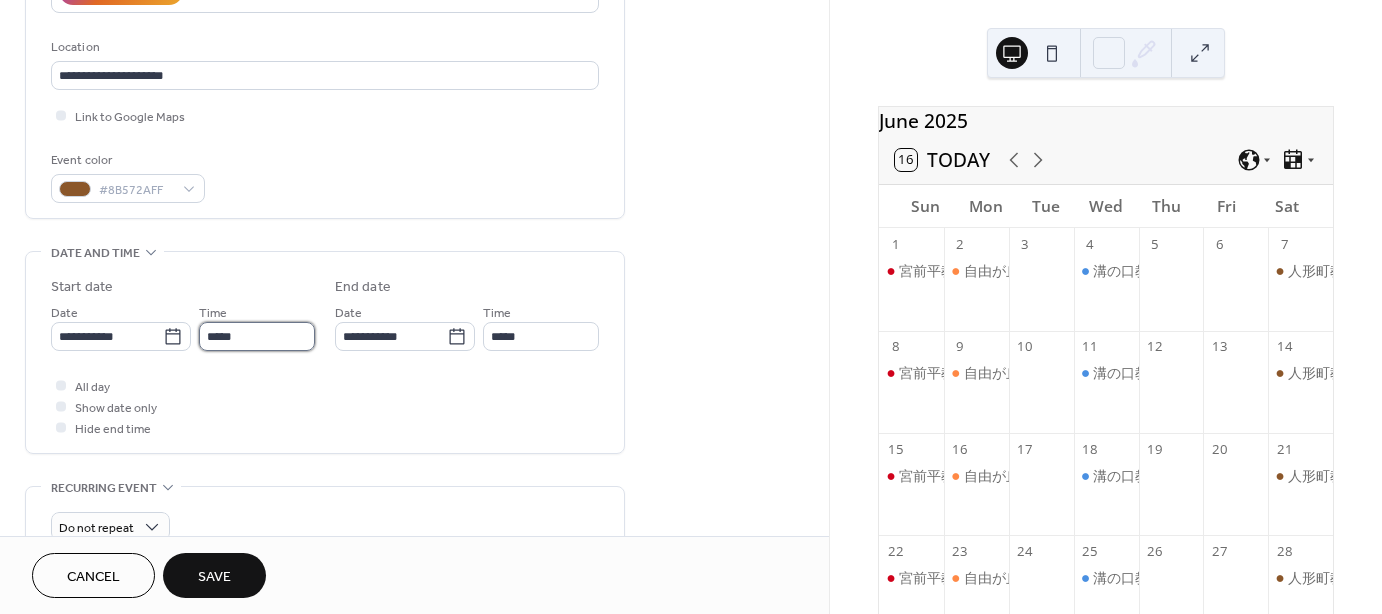 click on "*****" at bounding box center [257, 336] 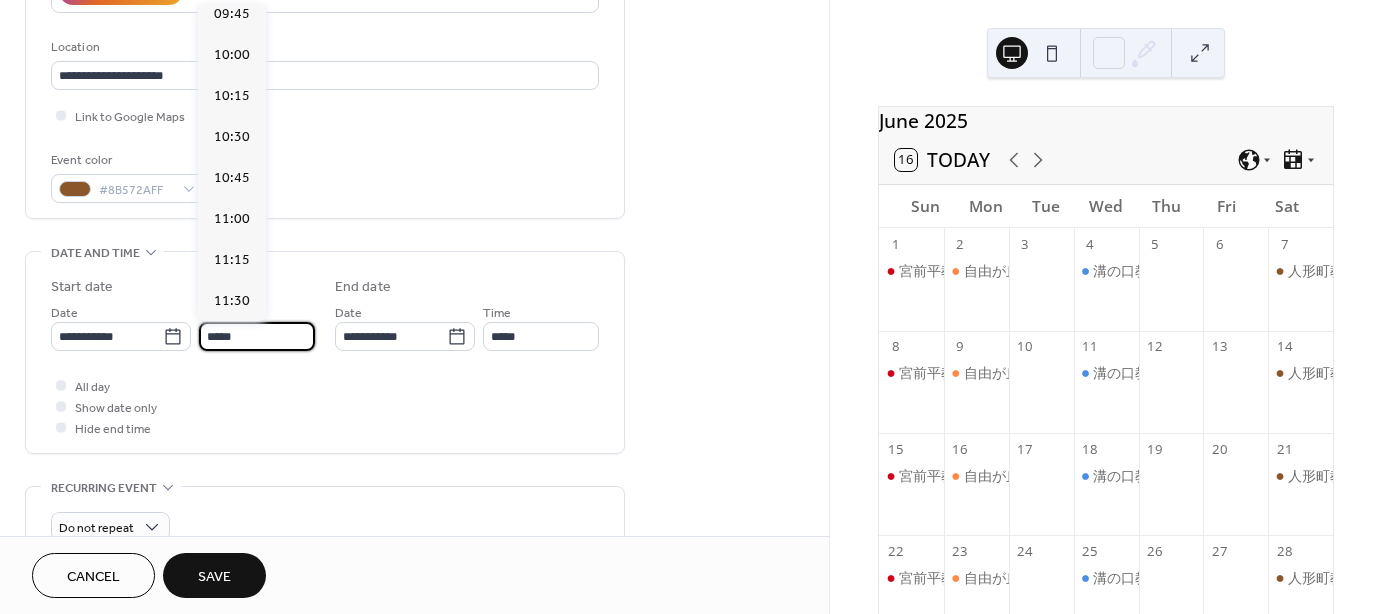 scroll, scrollTop: 1468, scrollLeft: 0, axis: vertical 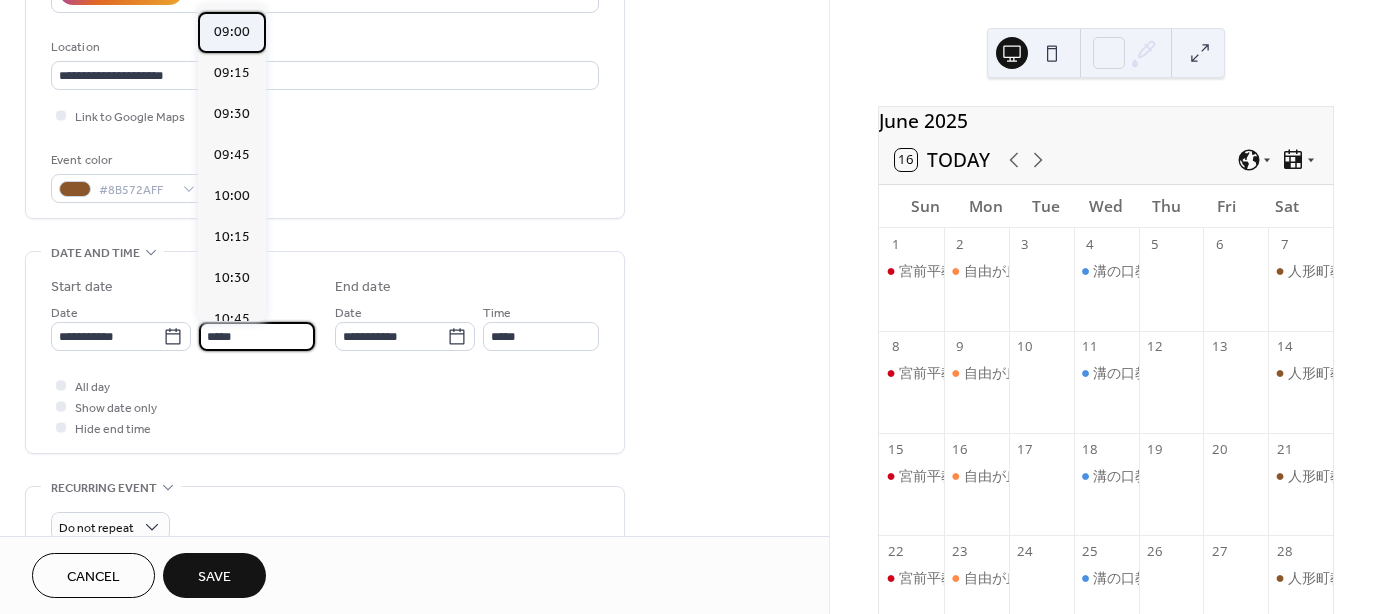 click on "09:00" at bounding box center (232, 32) 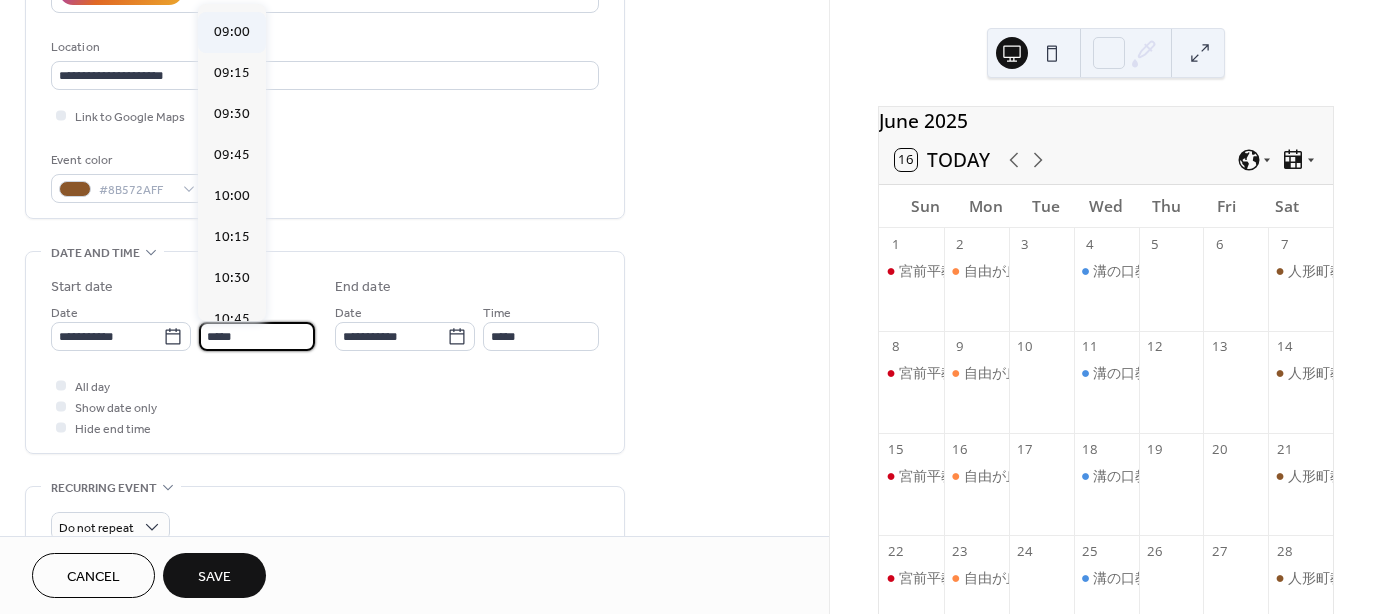 type on "*****" 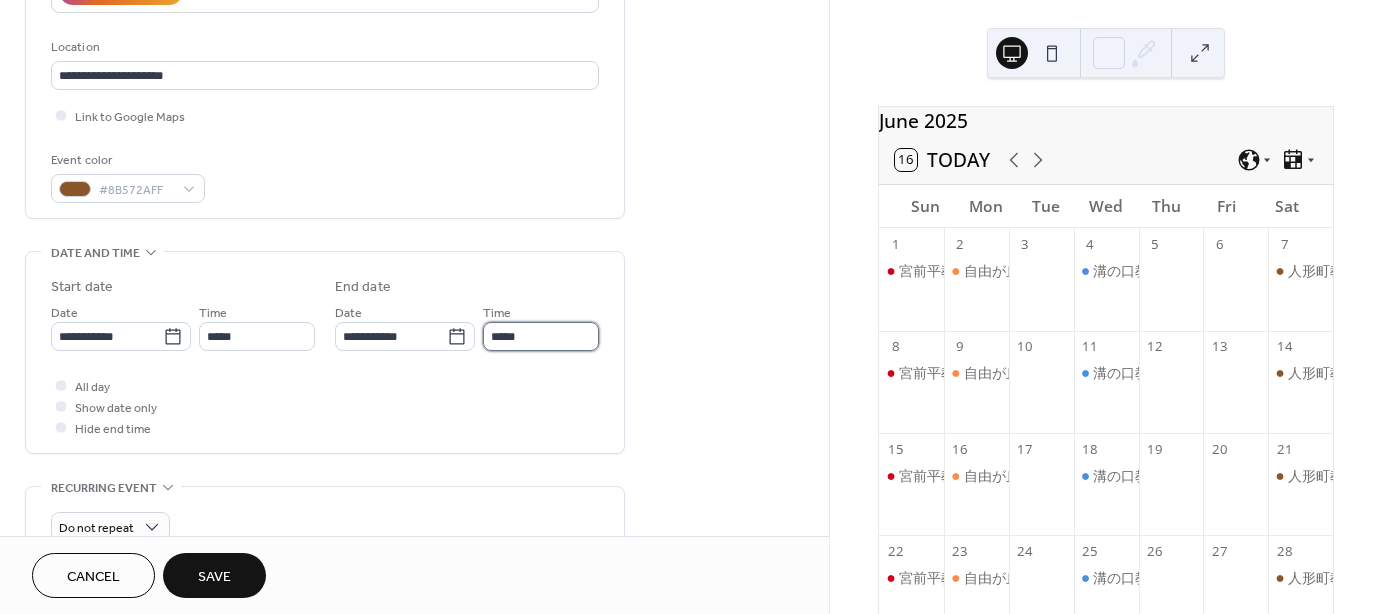 click on "*****" at bounding box center (541, 336) 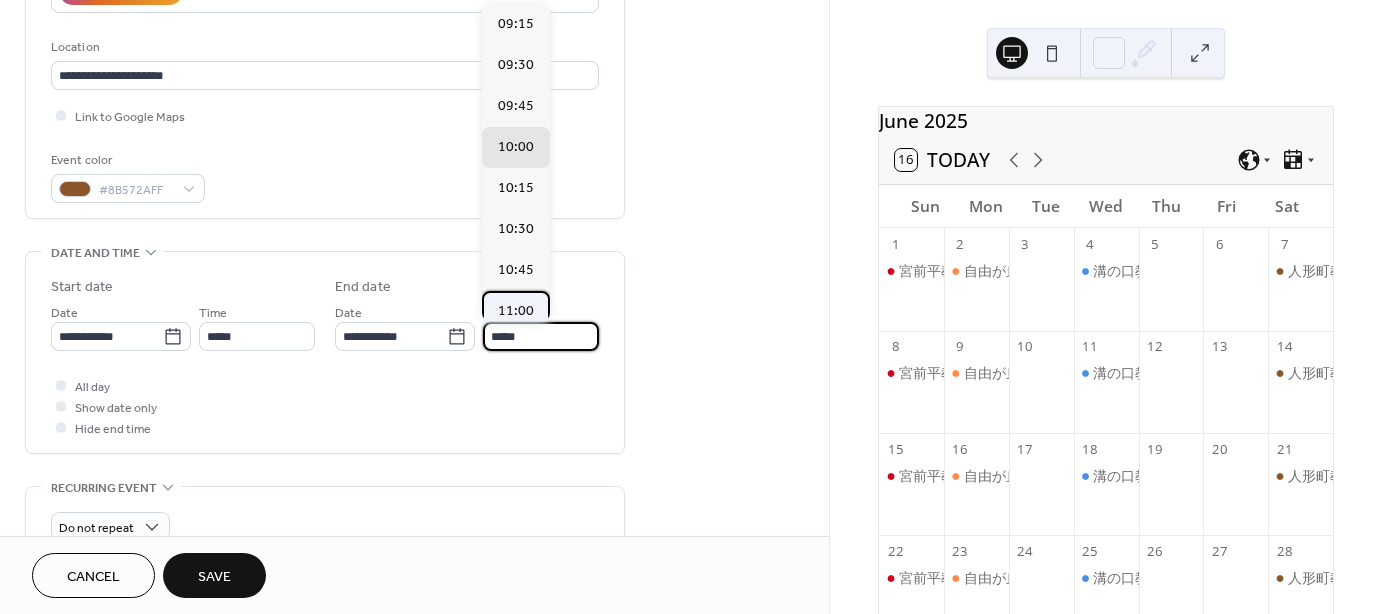 click on "11:00" at bounding box center [516, 311] 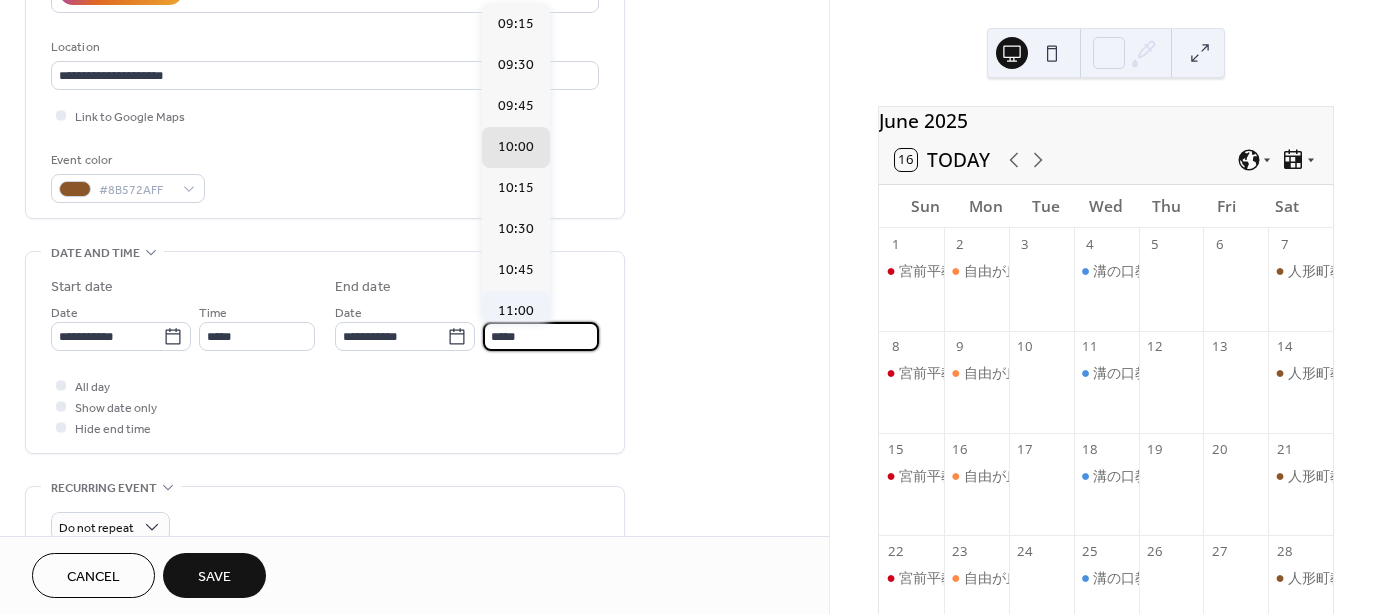 type on "*****" 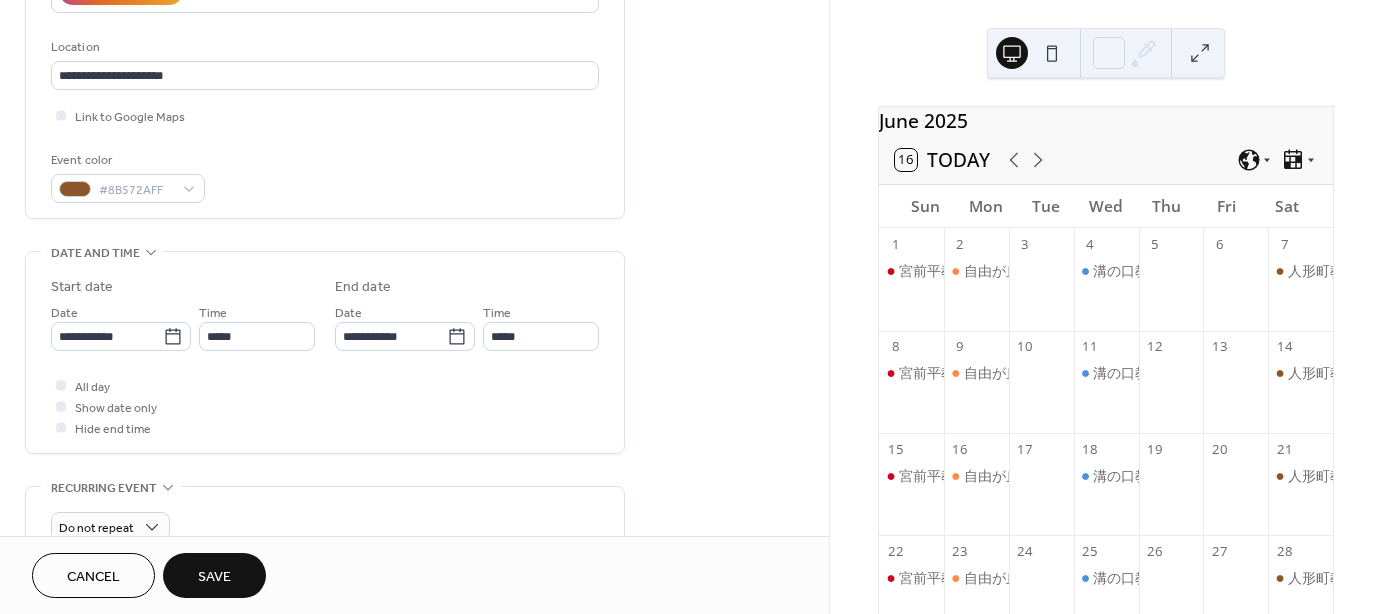 click on "**********" at bounding box center [414, 362] 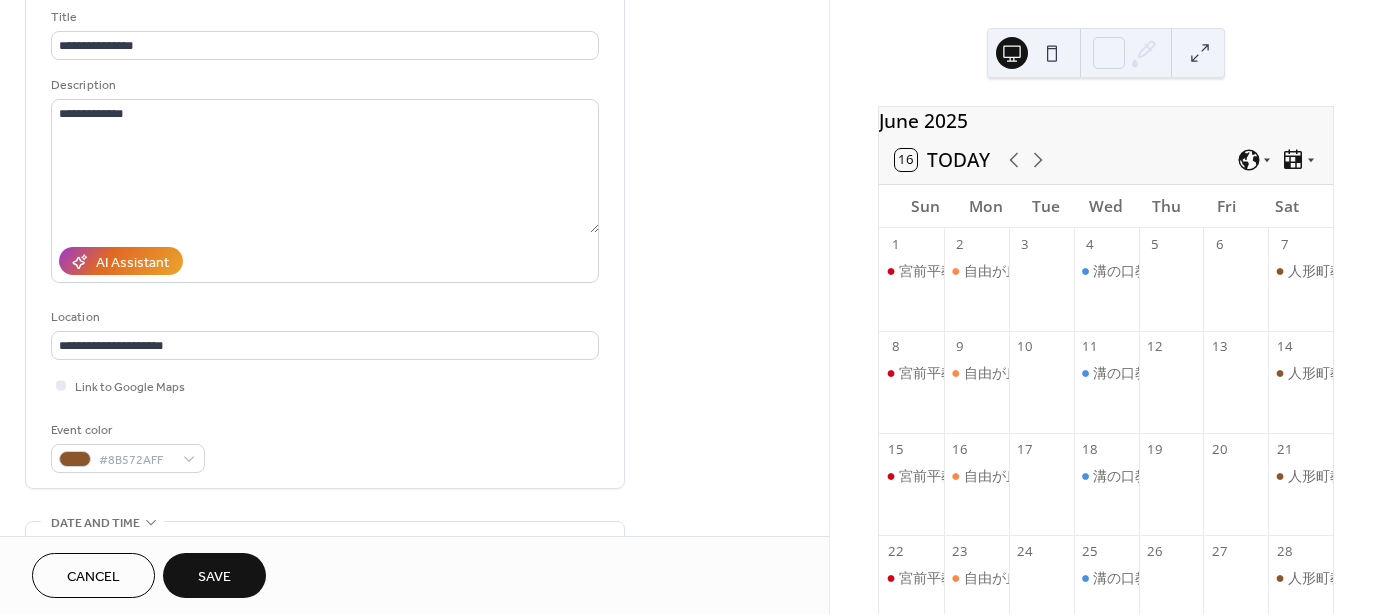 scroll, scrollTop: 0, scrollLeft: 0, axis: both 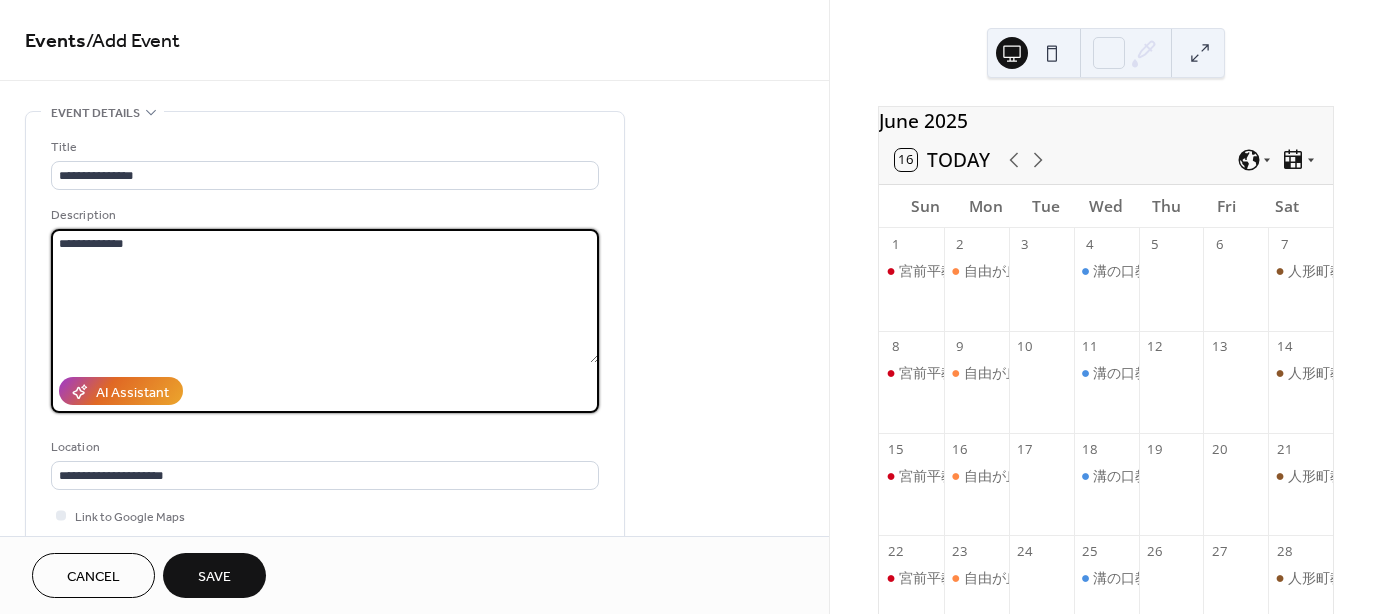 click on "**********" at bounding box center [325, 296] 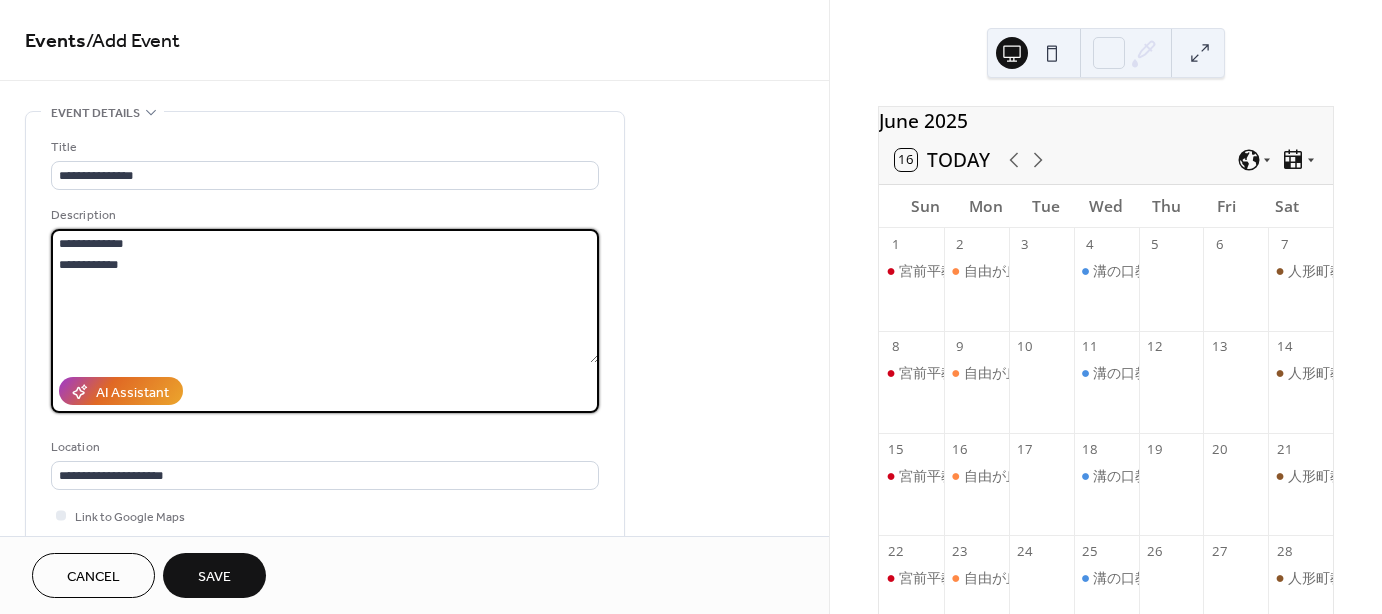 type on "**********" 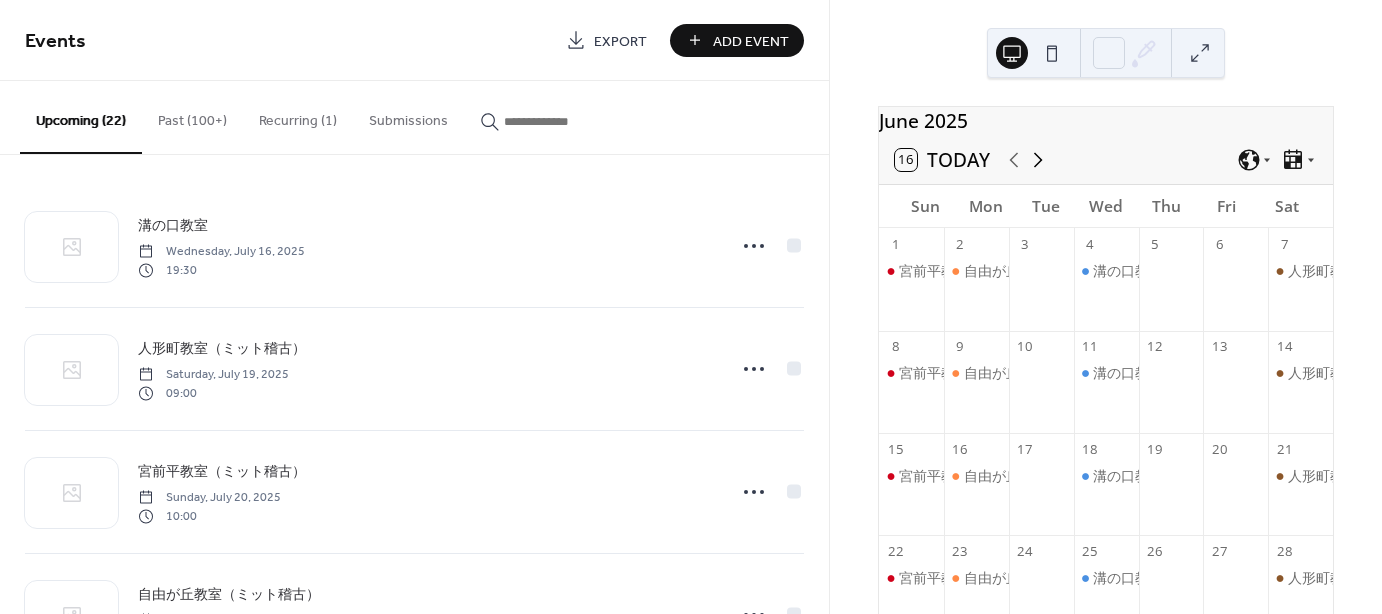 click 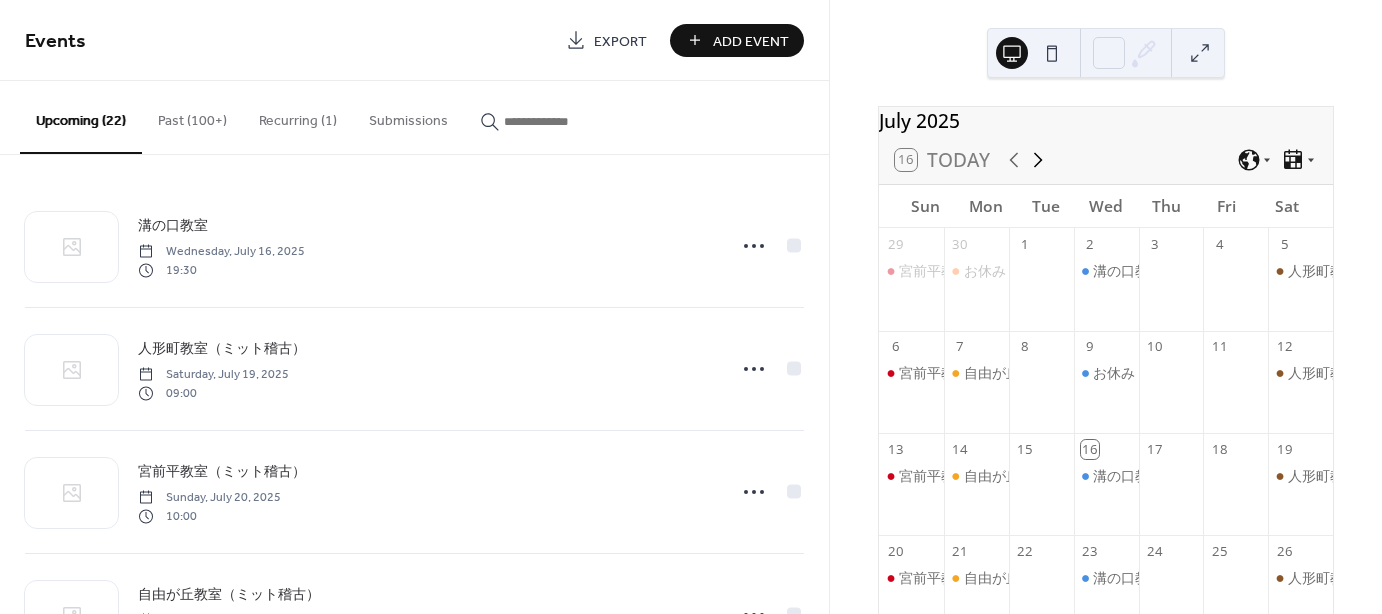 click 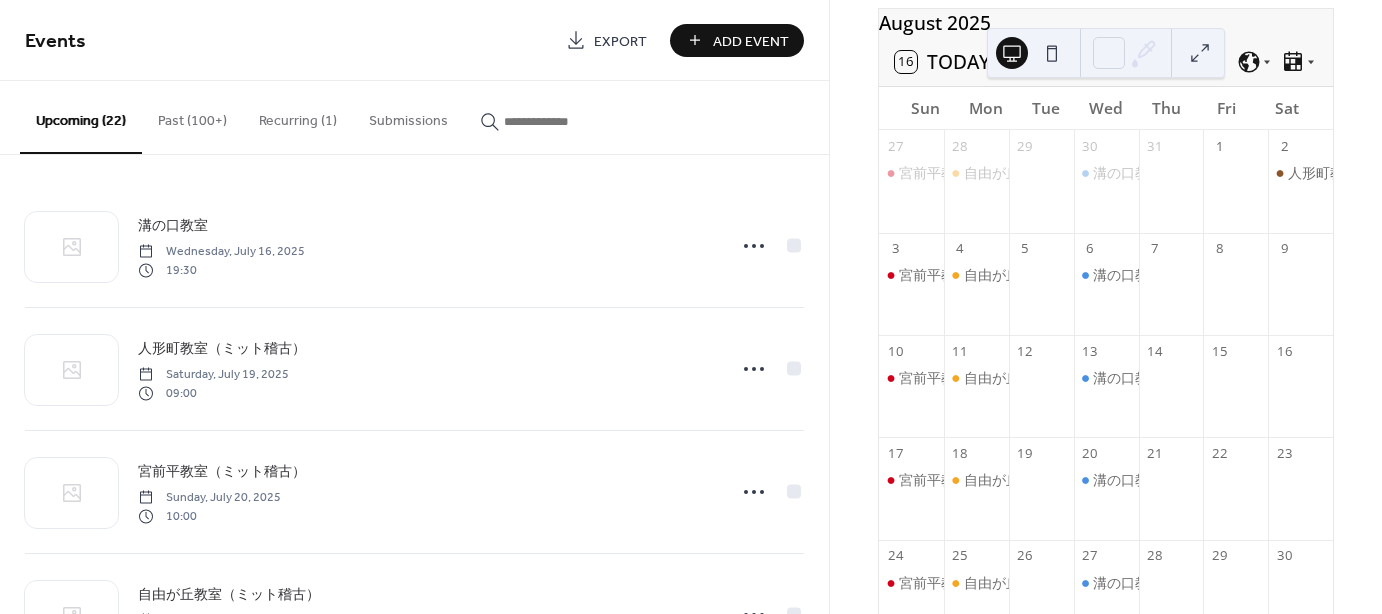 scroll, scrollTop: 100, scrollLeft: 0, axis: vertical 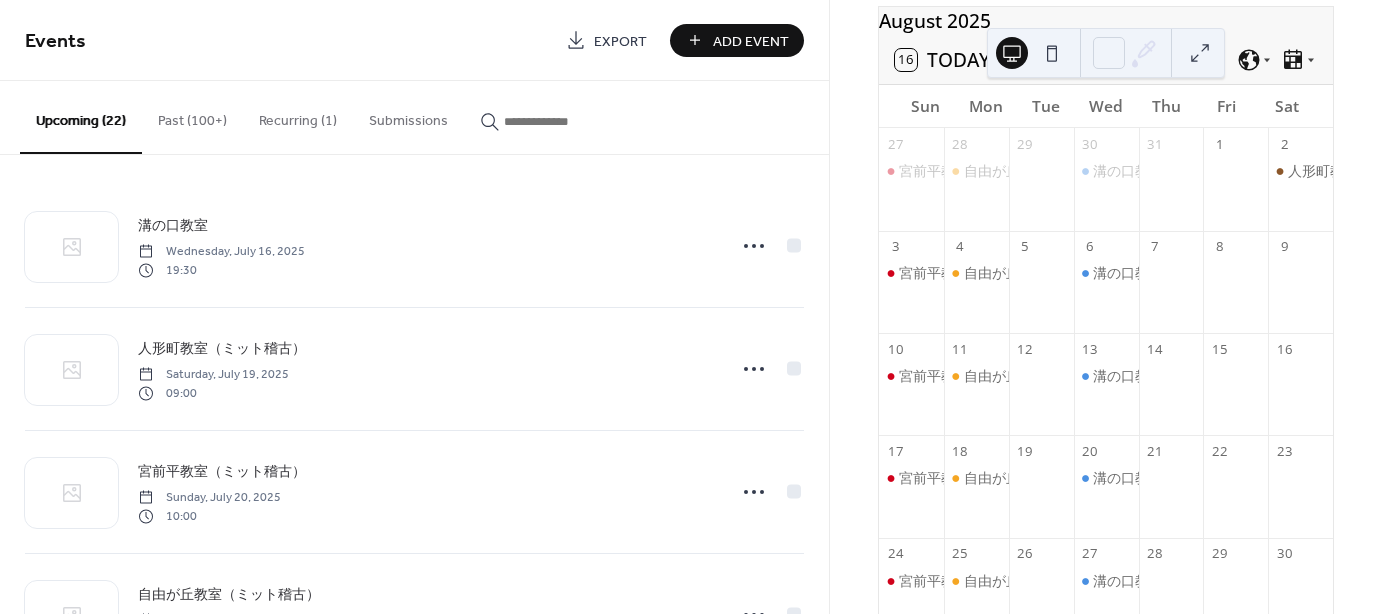 click at bounding box center (1300, 293) 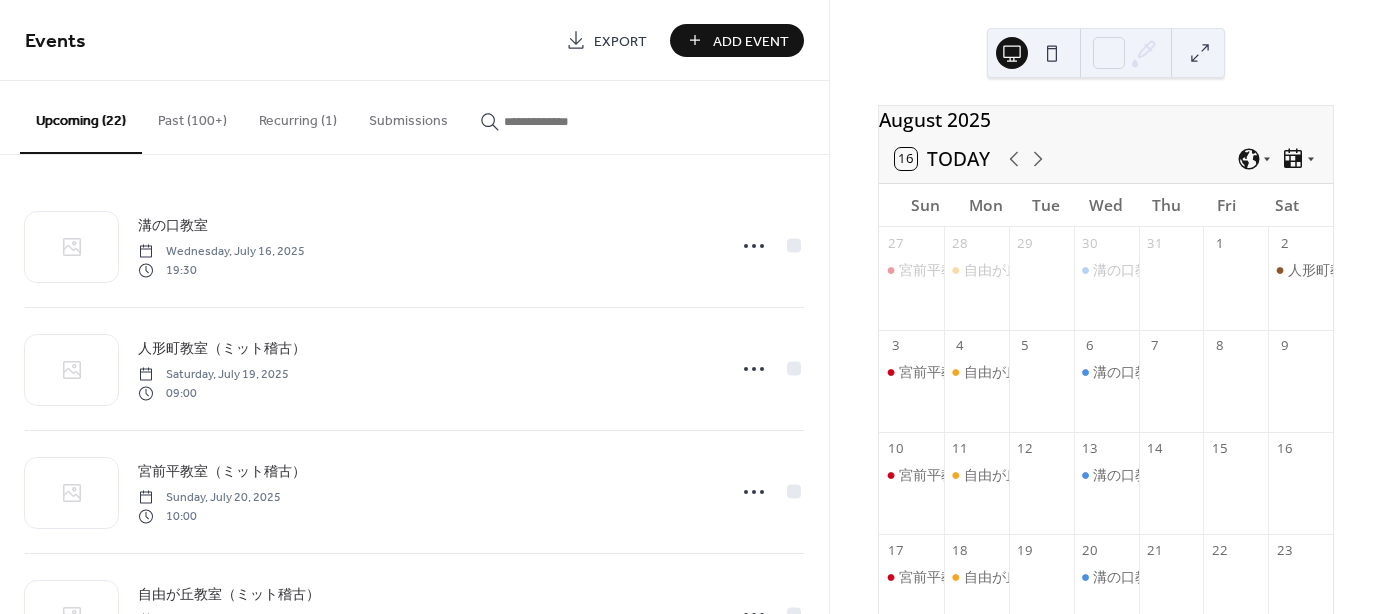scroll, scrollTop: 0, scrollLeft: 0, axis: both 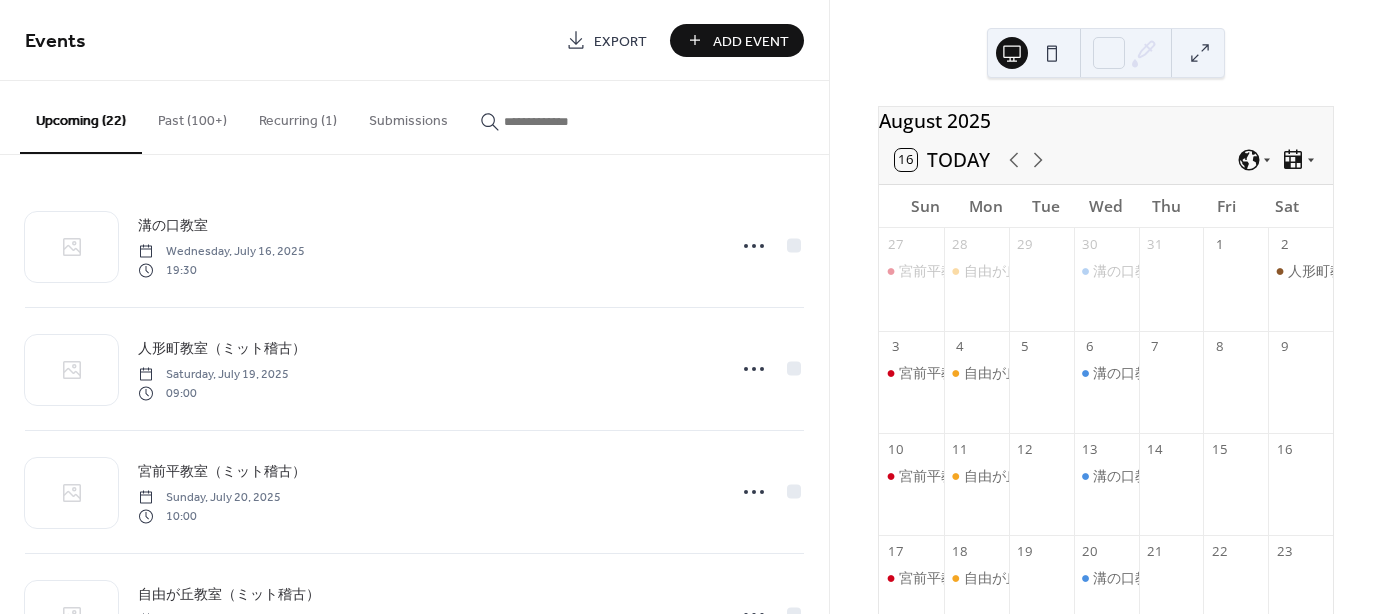 click on "Add Event" at bounding box center [751, 41] 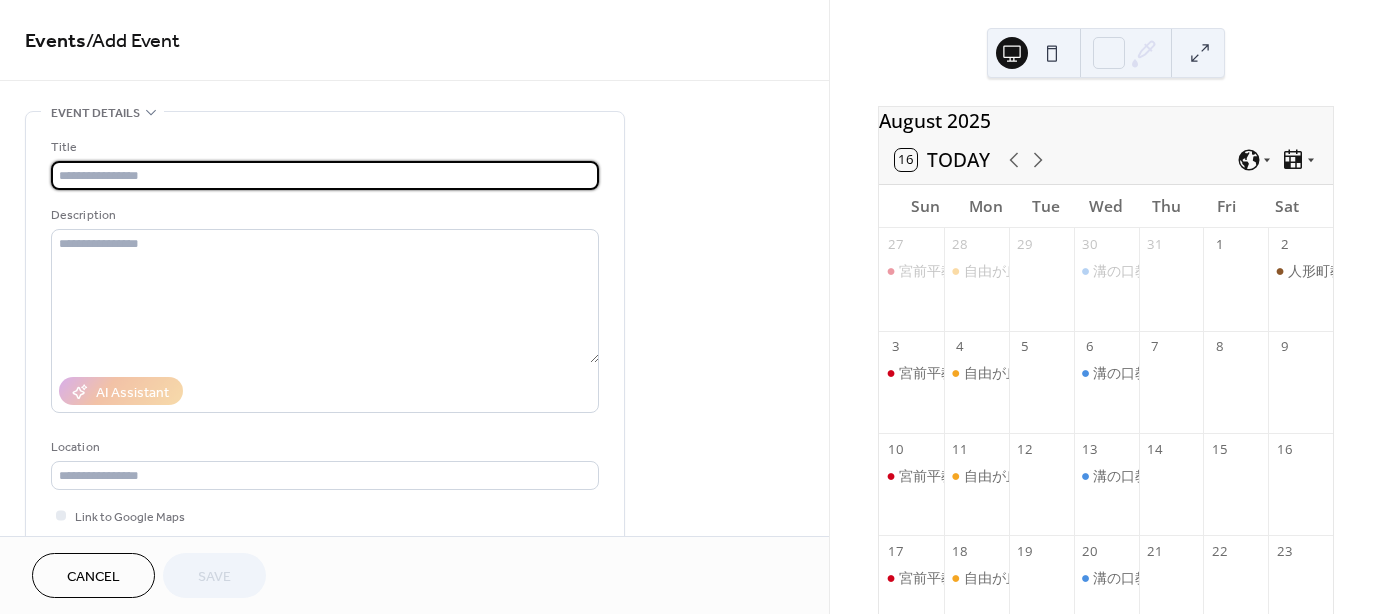 click at bounding box center (325, 175) 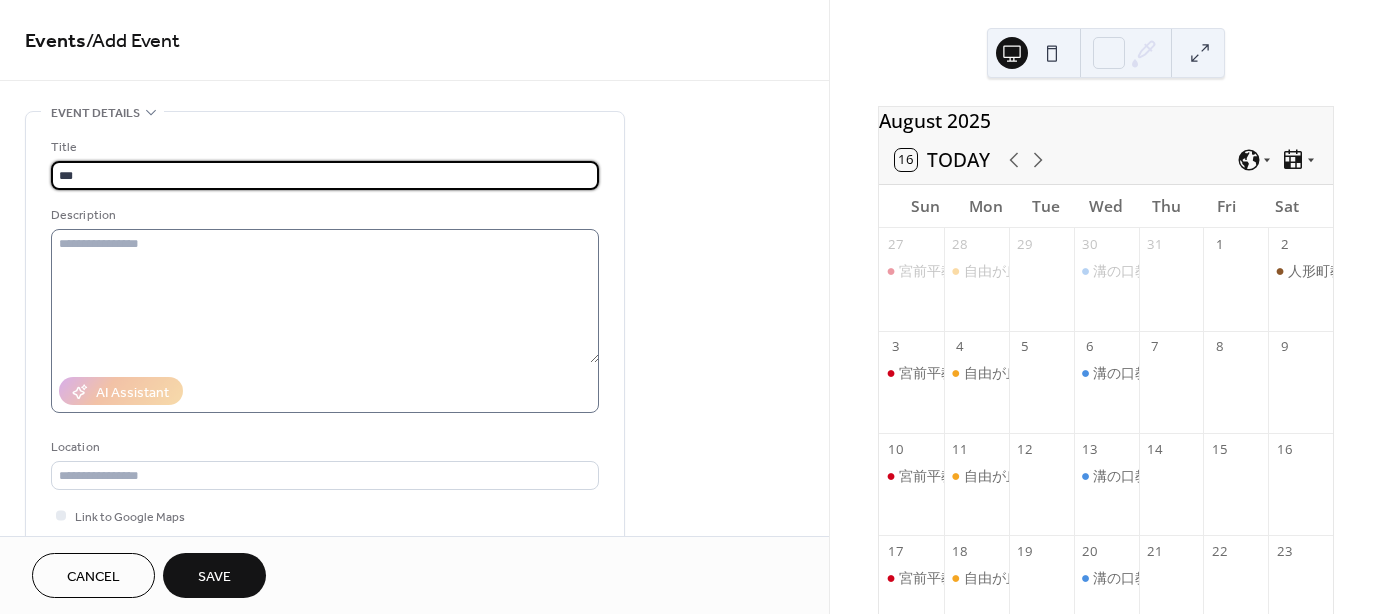 type on "***" 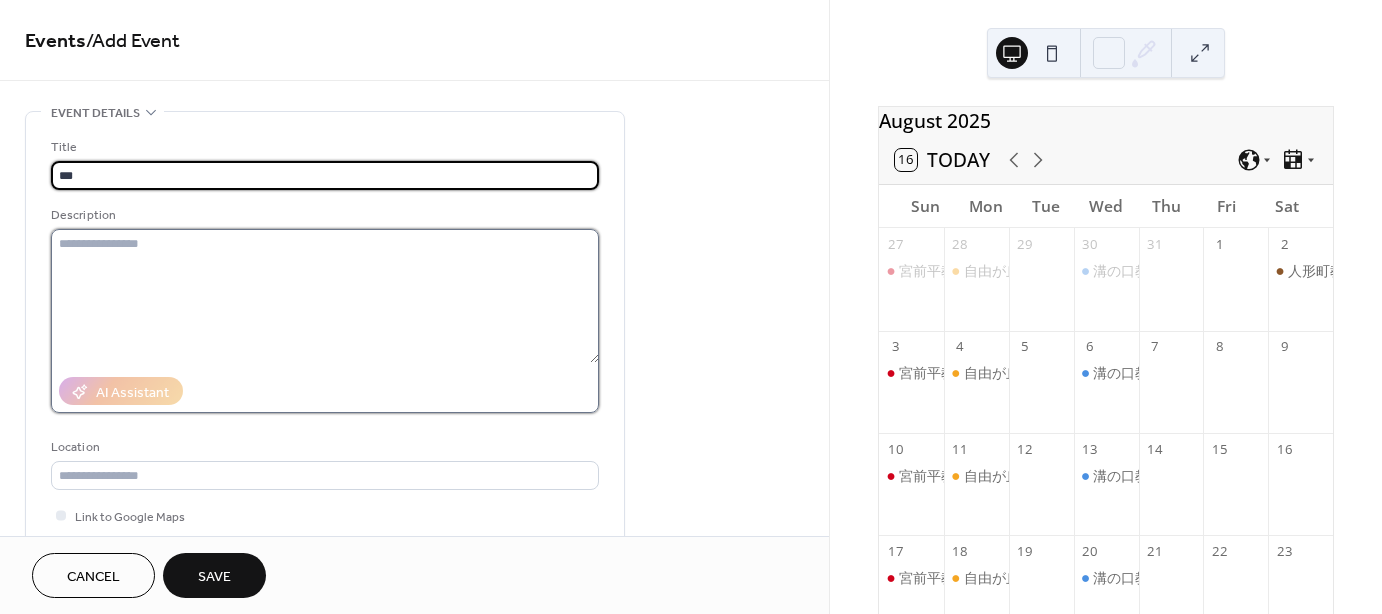 click at bounding box center (325, 296) 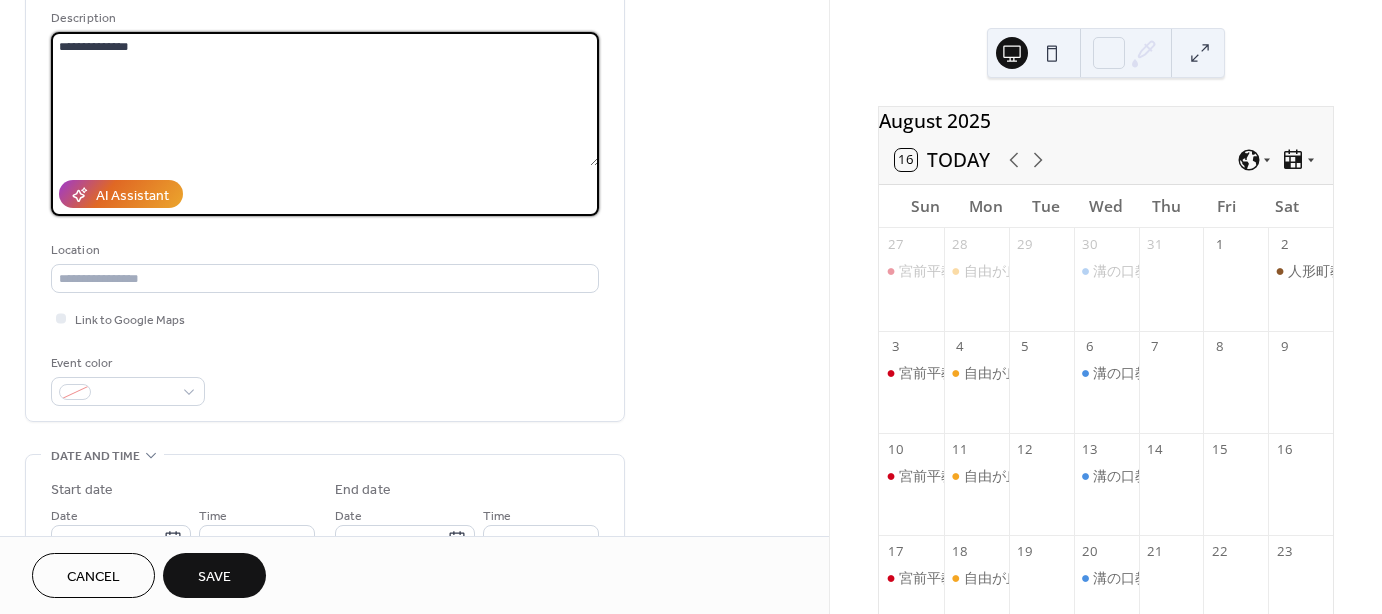 scroll, scrollTop: 200, scrollLeft: 0, axis: vertical 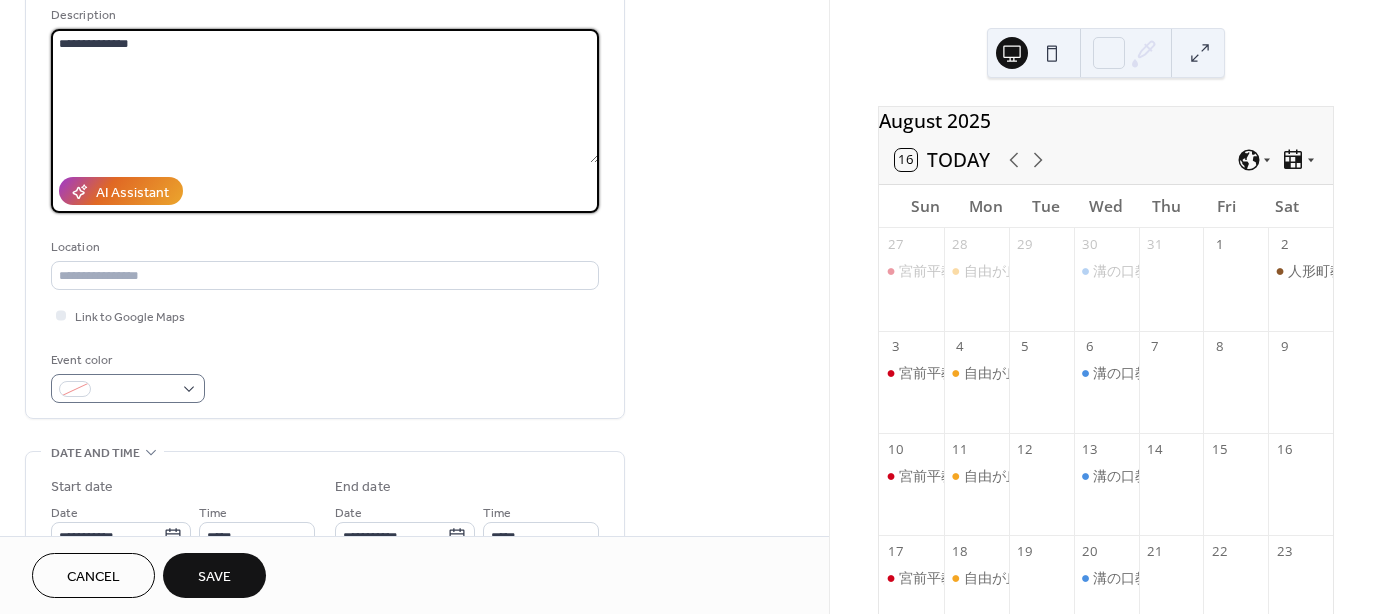 type on "**********" 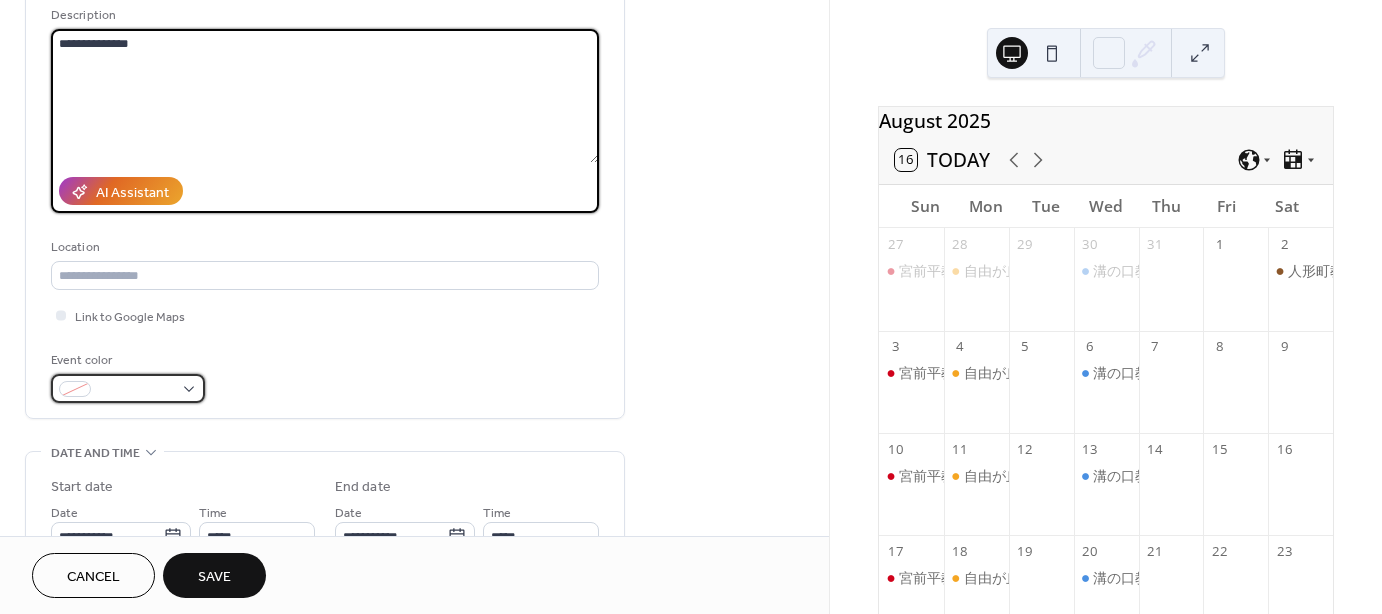 click at bounding box center [128, 388] 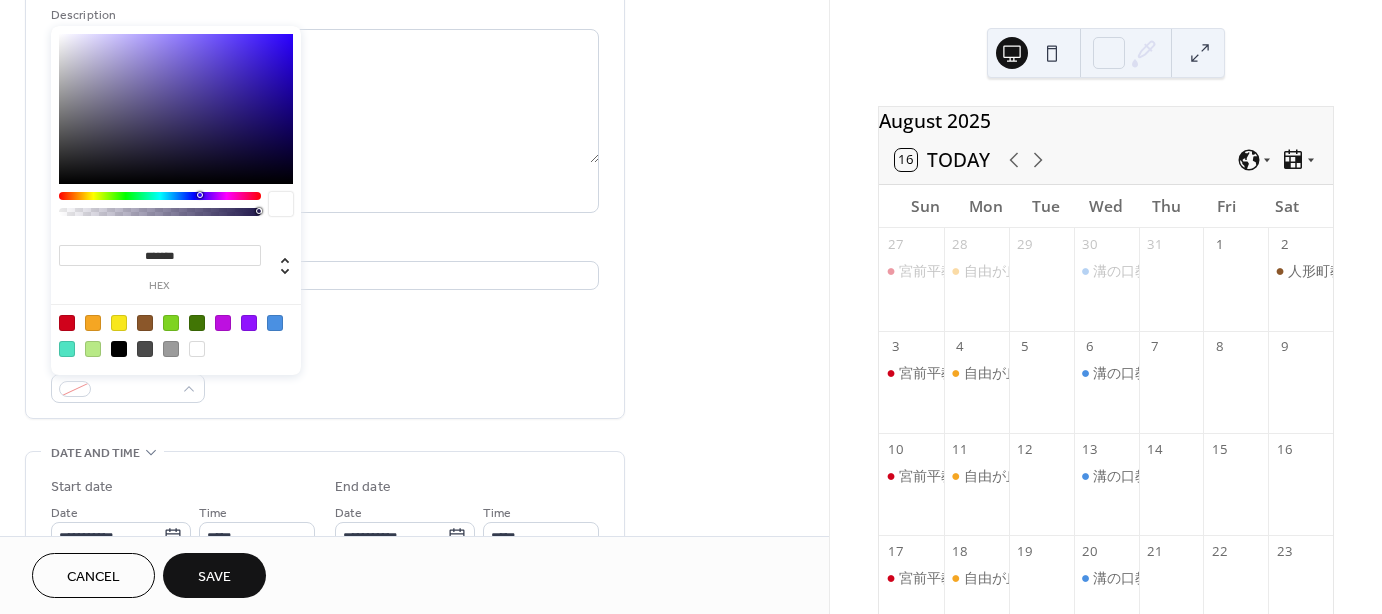 click at bounding box center [145, 323] 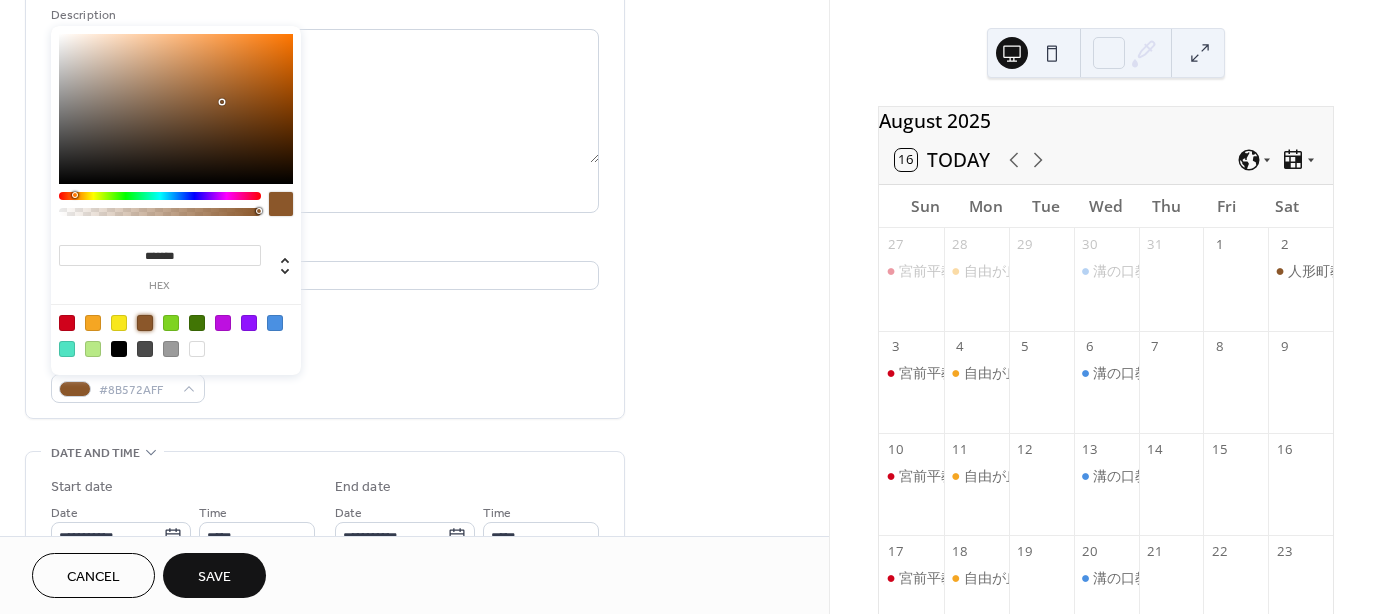 click on "**********" at bounding box center [414, 562] 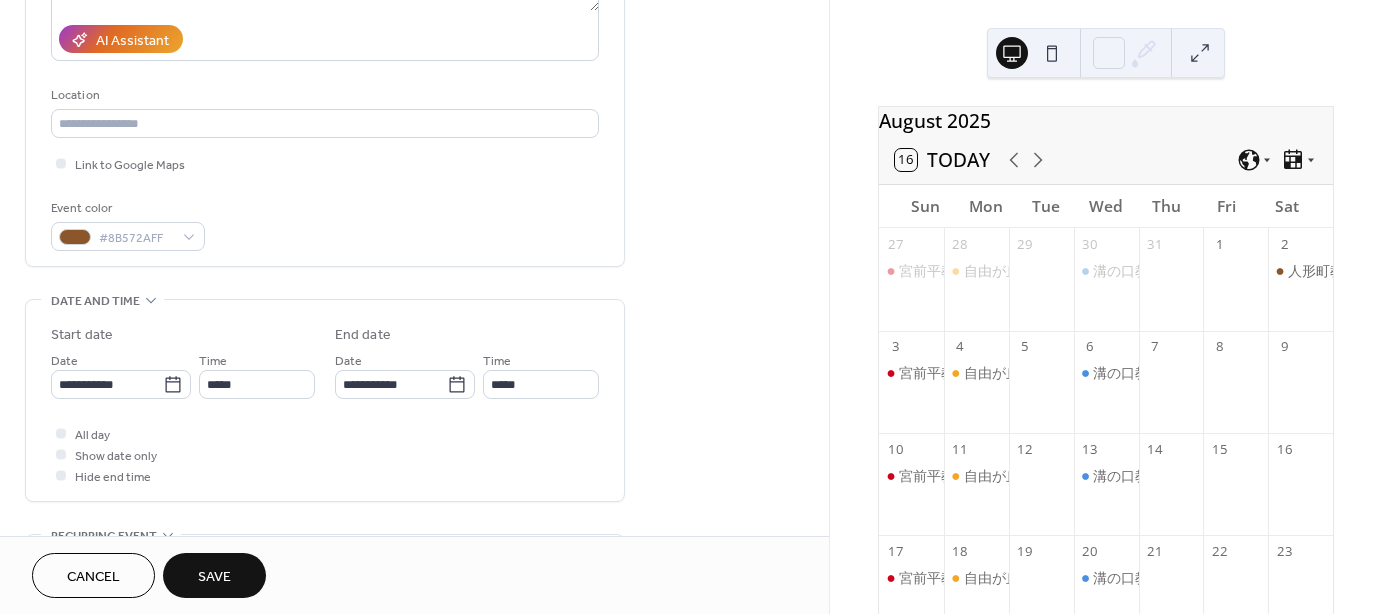 scroll, scrollTop: 500, scrollLeft: 0, axis: vertical 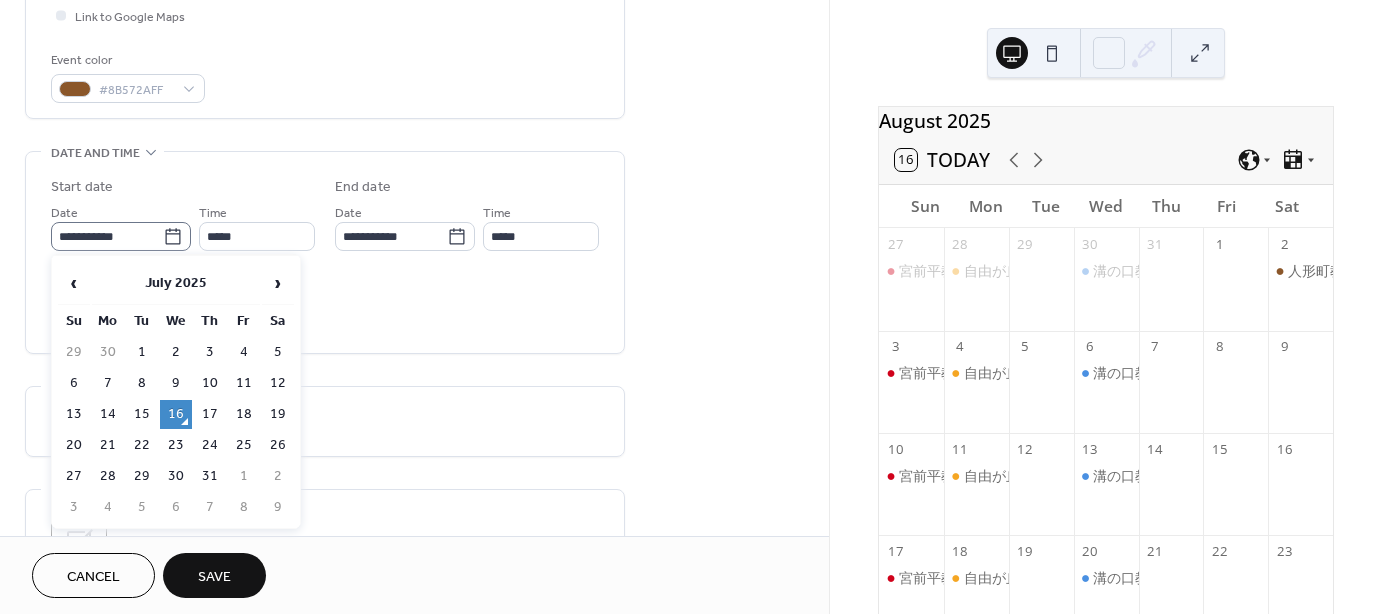 click 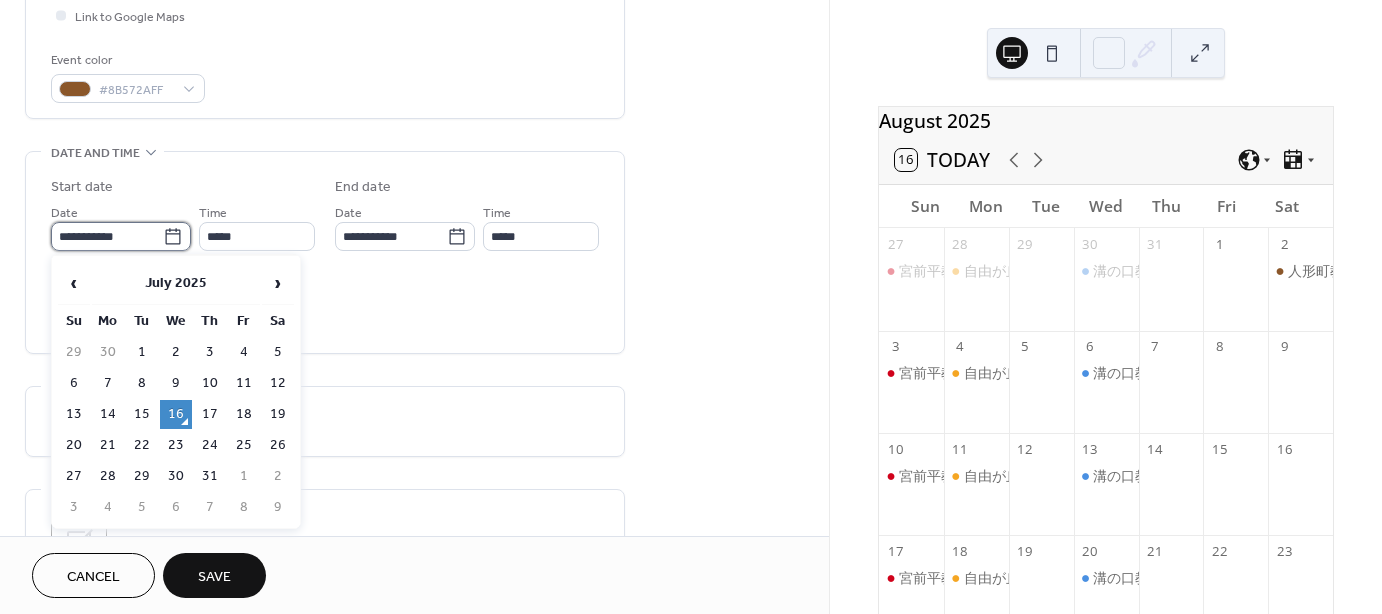 click on "**********" at bounding box center (107, 236) 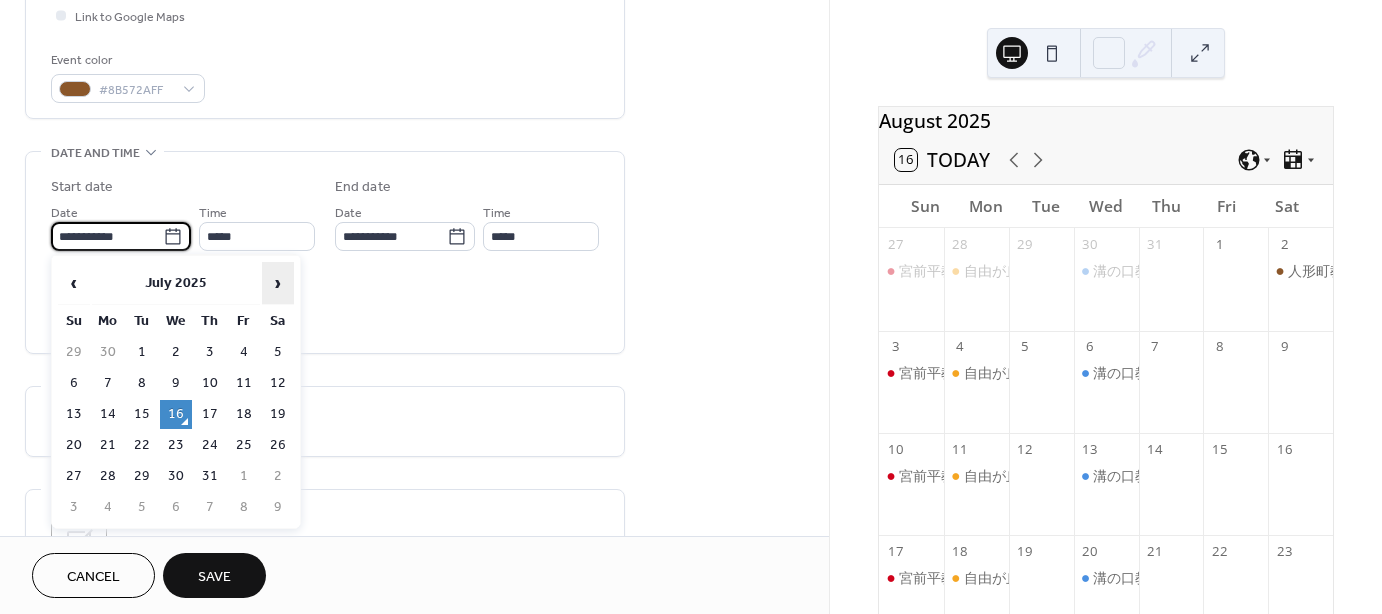 click on "›" at bounding box center [278, 283] 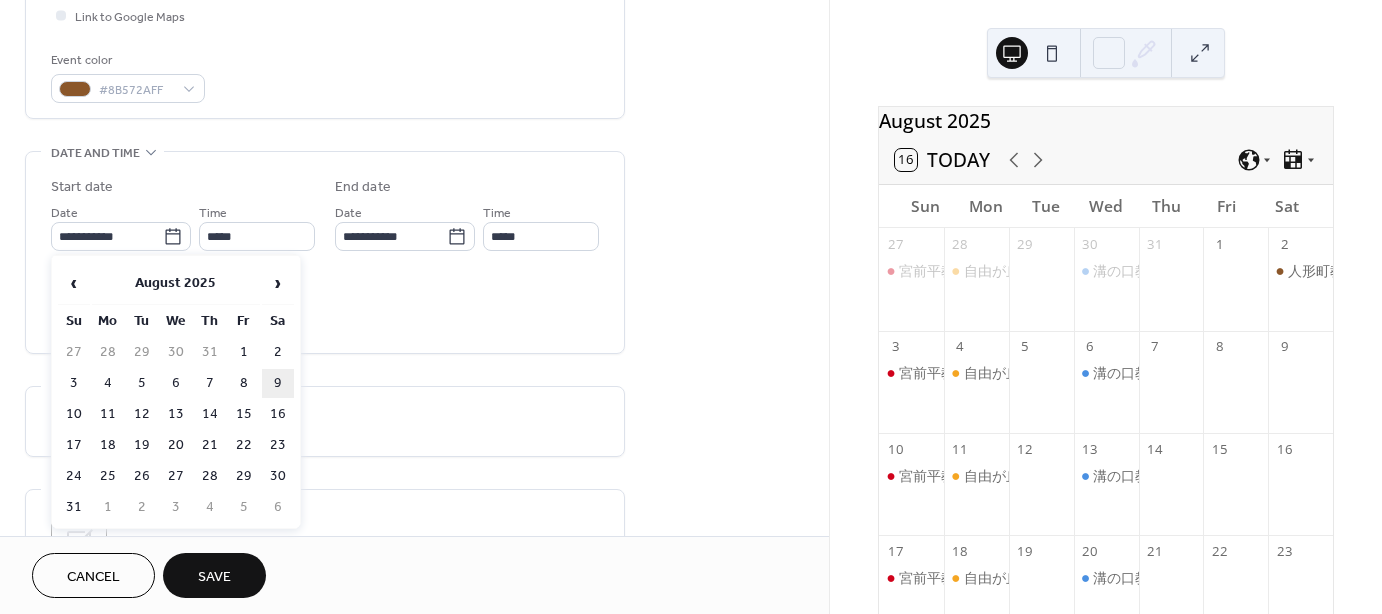click on "9" at bounding box center (278, 383) 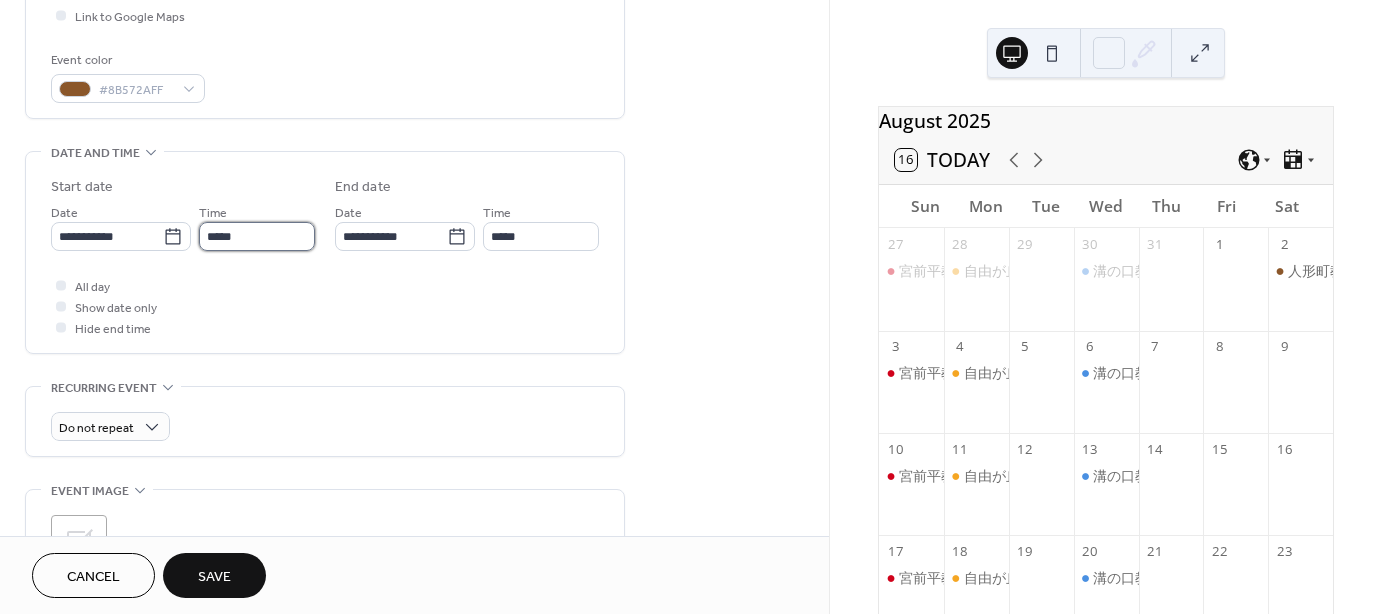 click on "*****" at bounding box center (257, 236) 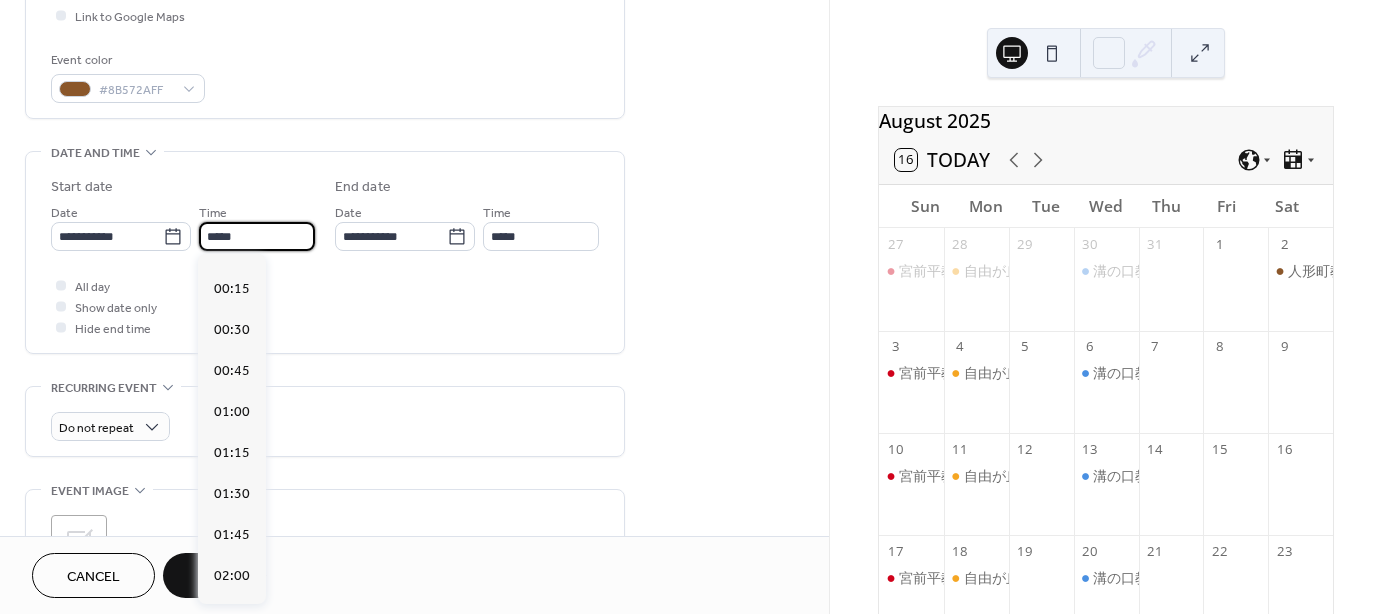 scroll, scrollTop: 0, scrollLeft: 0, axis: both 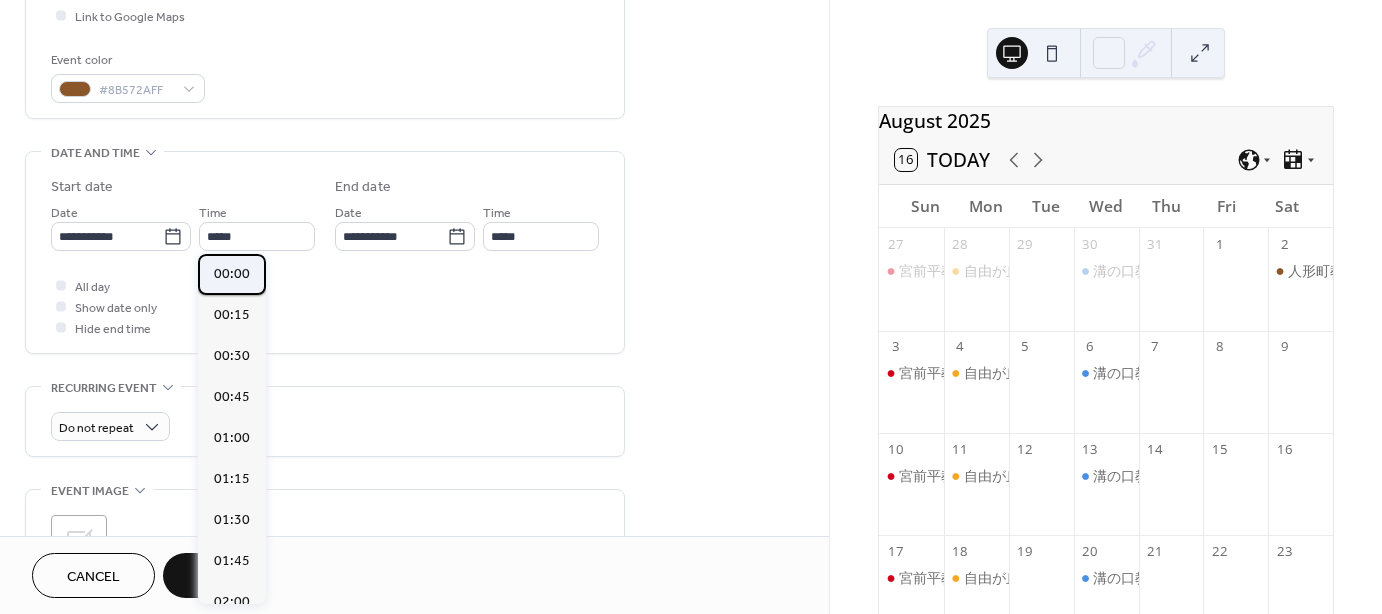 click on "00:00" at bounding box center [232, 274] 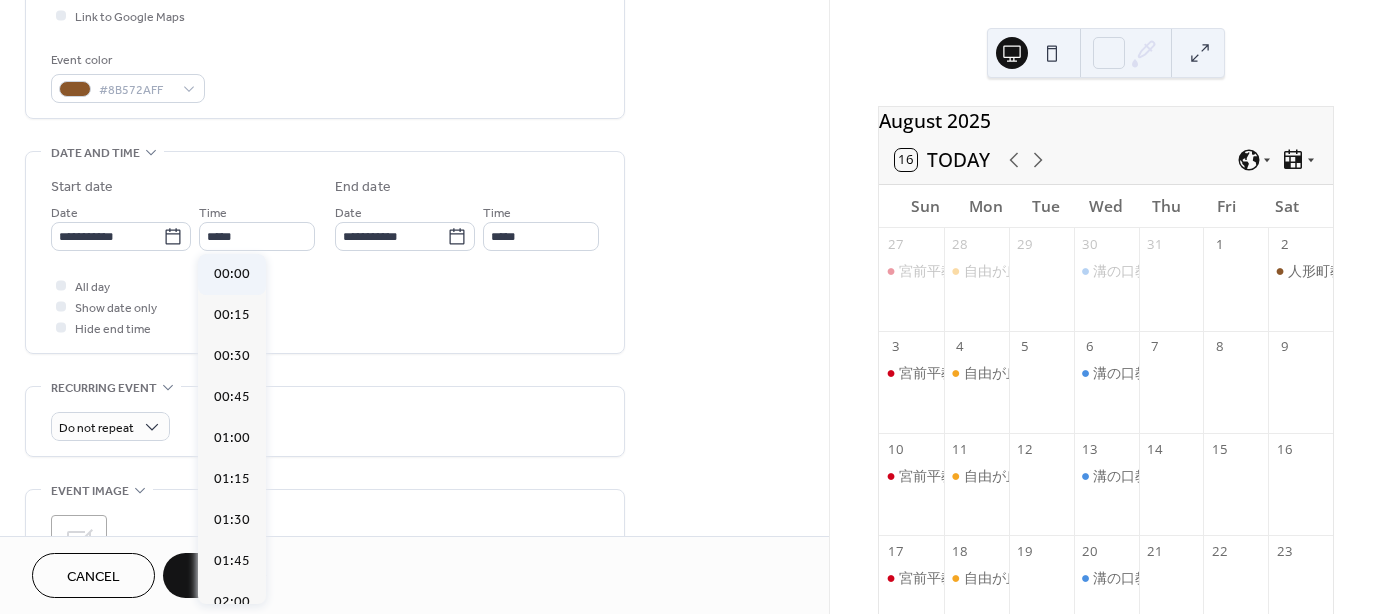 type on "*****" 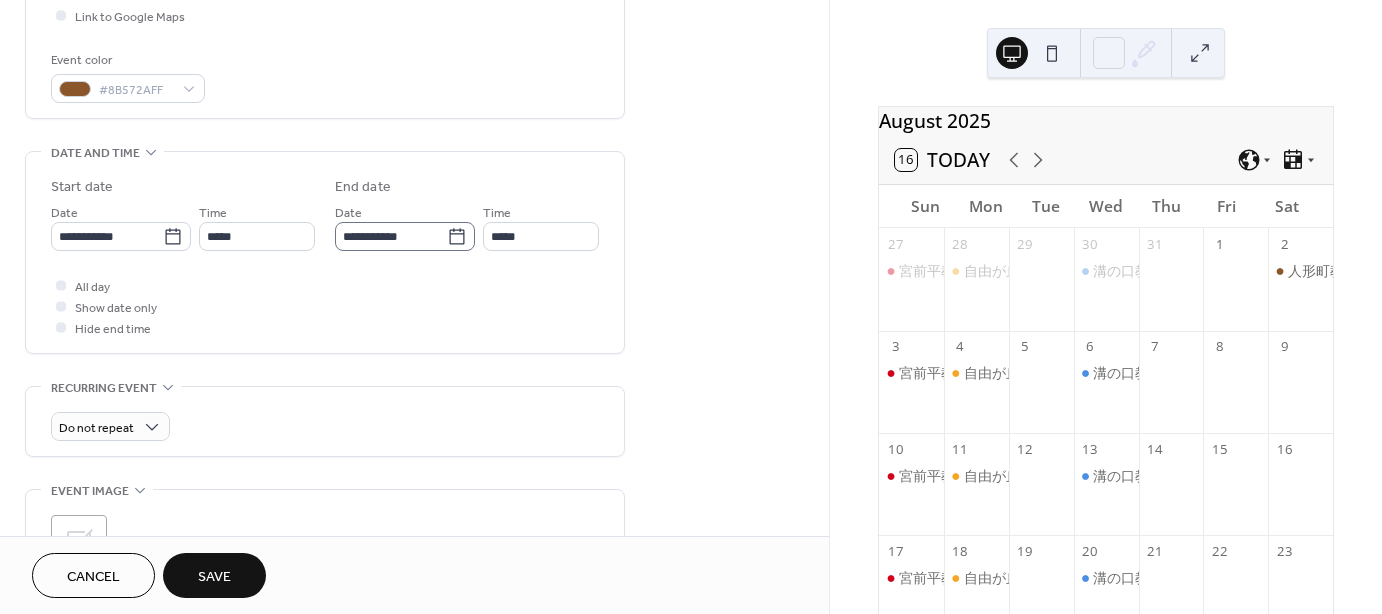 click 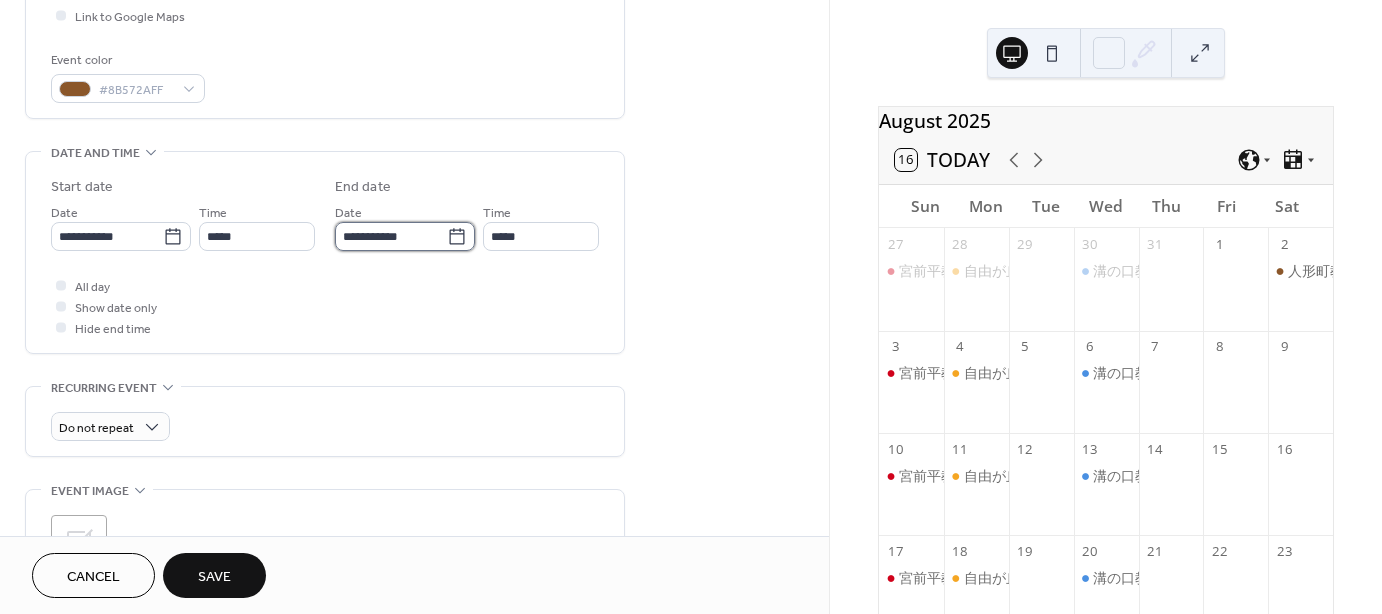 click on "**********" at bounding box center [391, 236] 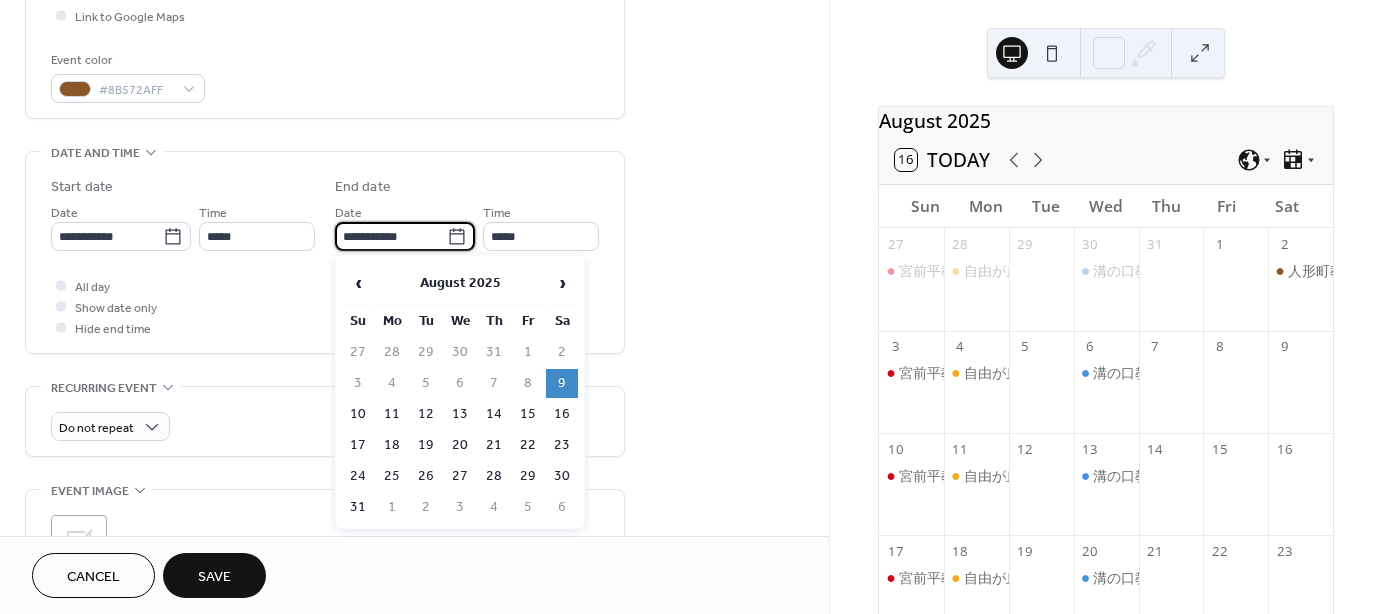 click on "**********" at bounding box center (414, 262) 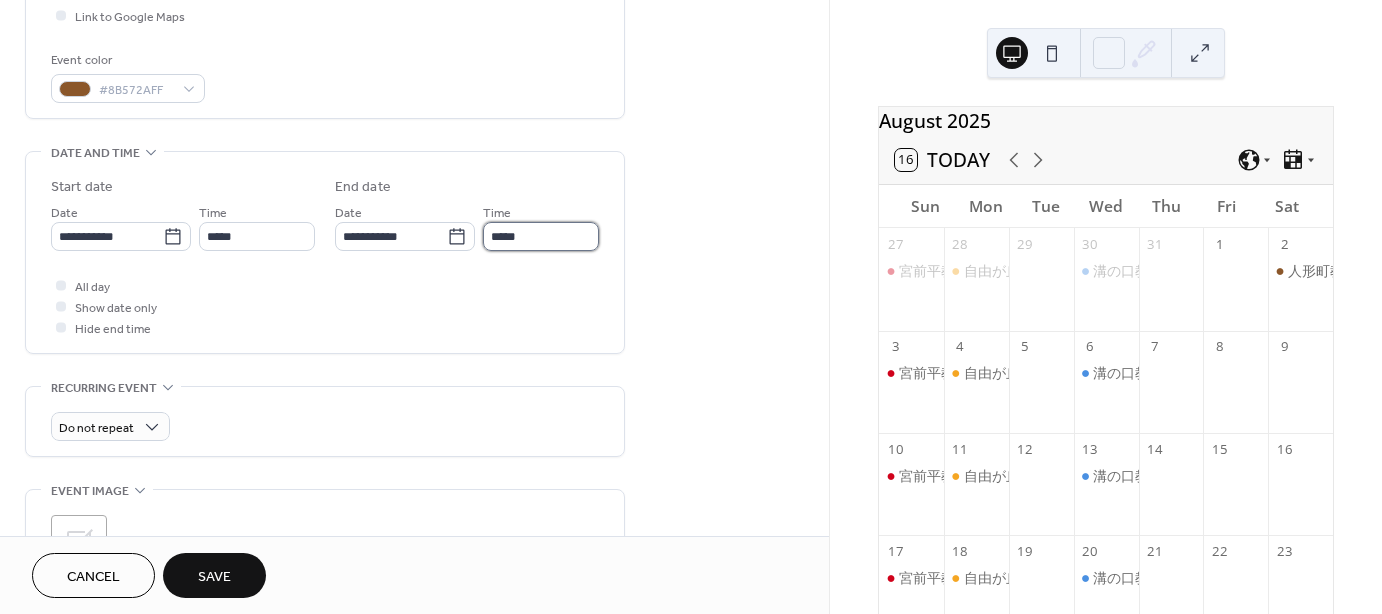 click on "*****" at bounding box center (541, 236) 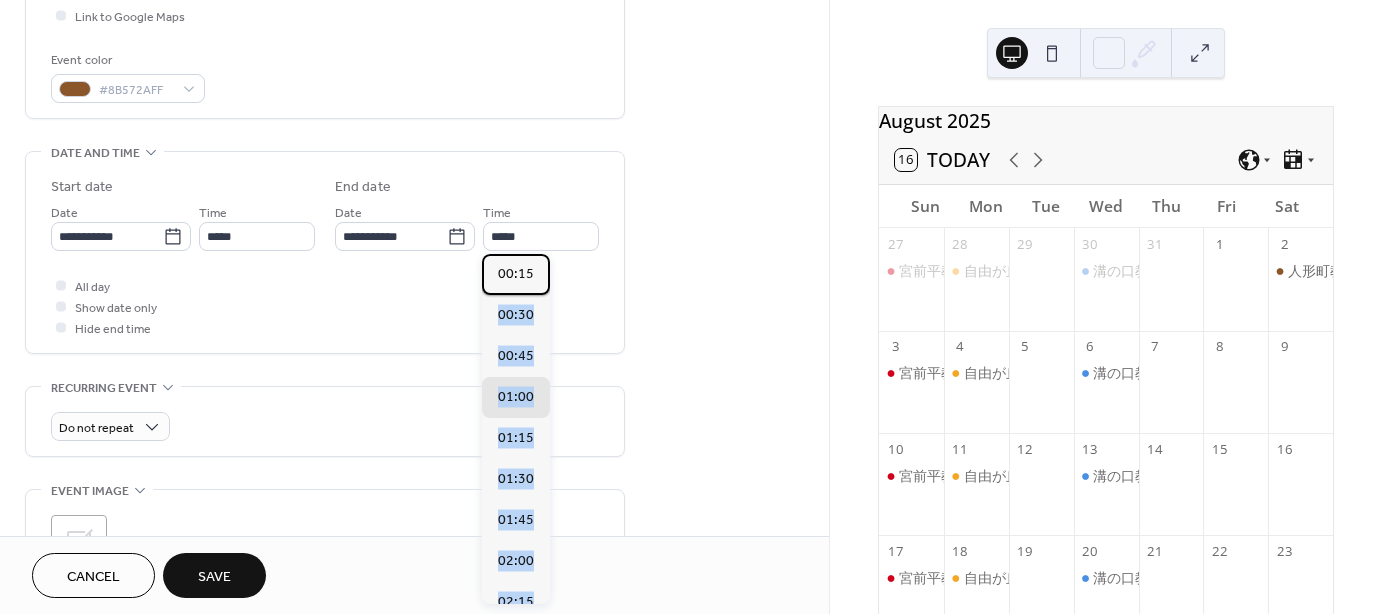 drag, startPoint x: 547, startPoint y: 273, endPoint x: 544, endPoint y: 583, distance: 310.01453 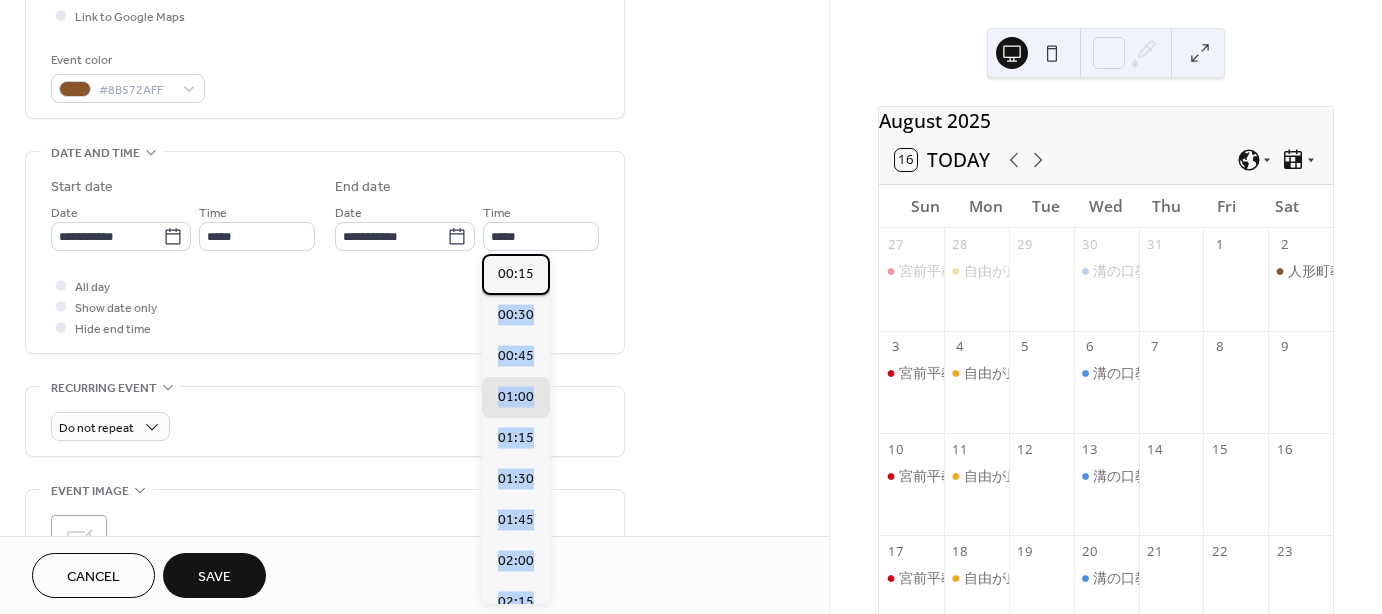 click on "00:15 00:30 00:45 01:00 01:15 01:30 01:45 02:00 02:15 02:30 02:45 03:00 03:15 03:30 03:45 04:00 04:15 04:30 04:45 05:00 05:15 05:30 05:45 06:00 06:15 06:30 06:45 07:00 07:15 07:30 07:45 08:00 08:15 08:30 08:45 09:00 09:15 09:30 09:45 10:00 10:15 10:30 10:45 11:00 11:15 11:30 11:45 12:00 12:15 12:30 12:45 13:00 13:15 13:30 13:45 14:00 14:15 14:30 14:45 15:00 15:15 15:30 15:45 16:00 16:15 16:30 16:45 17:00 17:15 17:30 17:45 18:00 18:15 18:30 18:45 19:00 19:15 19:30 19:45 20:00 20:15 20:30 20:45 21:00 21:15 21:30 21:45 22:00 22:15 22:30 22:45 23:00 23:15 23:30 23:45" at bounding box center (516, 429) 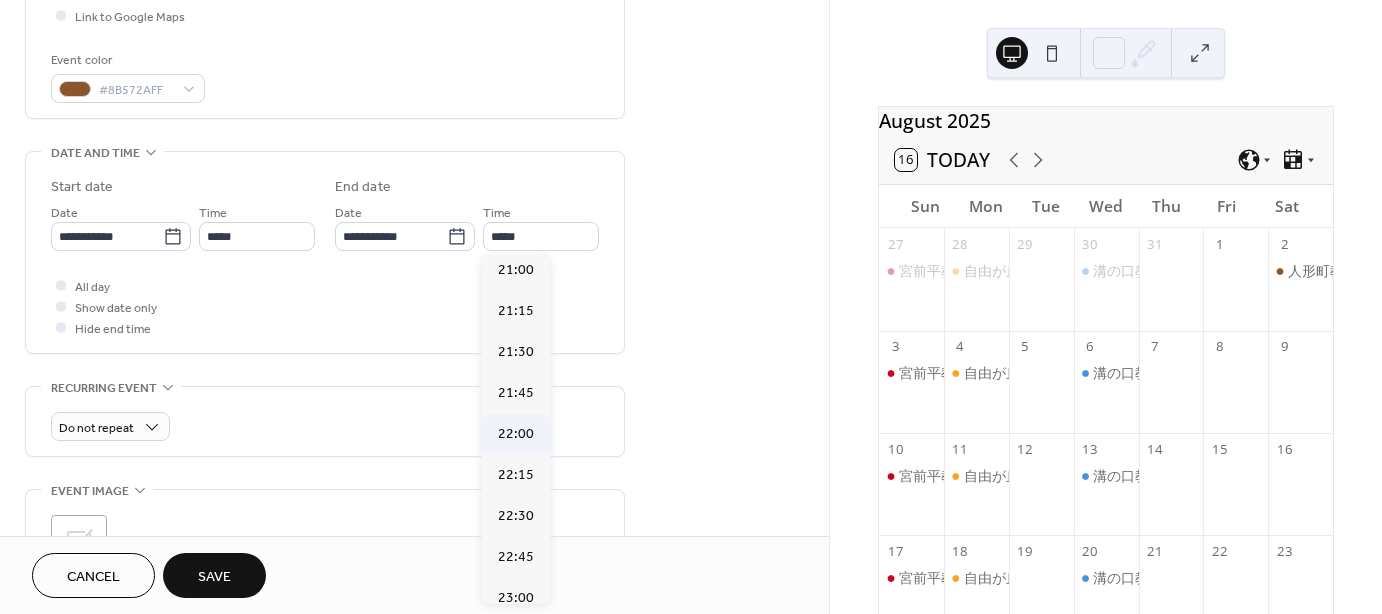 scroll, scrollTop: 3544, scrollLeft: 0, axis: vertical 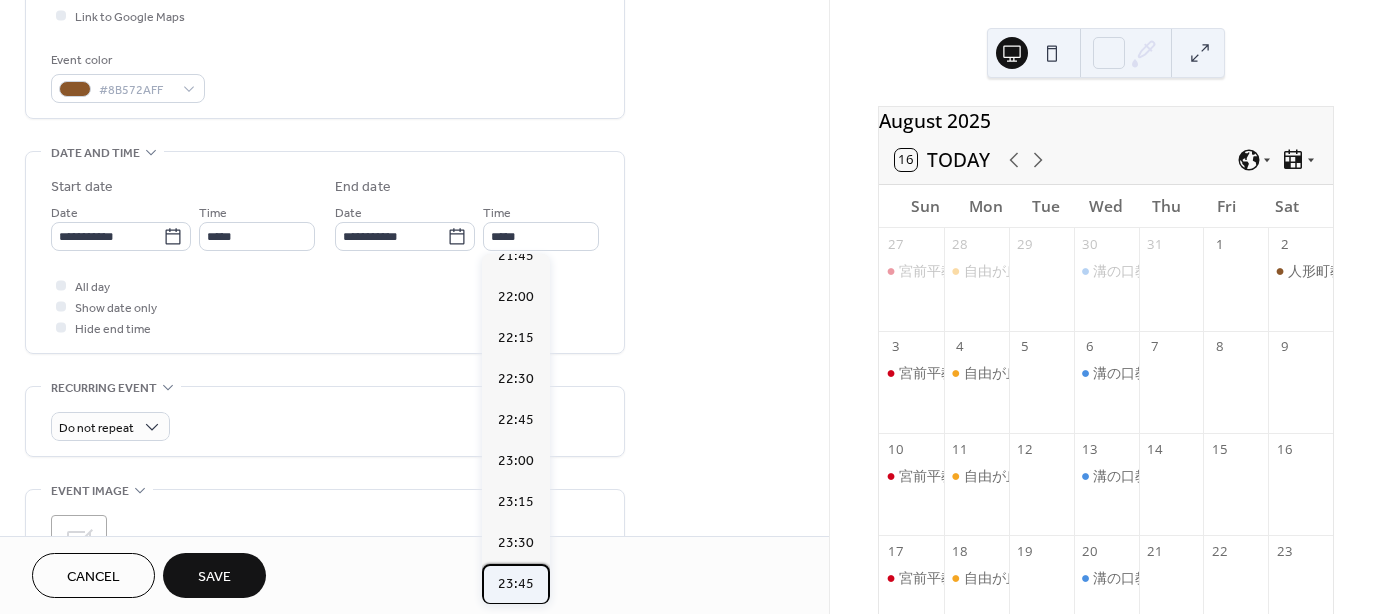 click on "23:45" at bounding box center (516, 584) 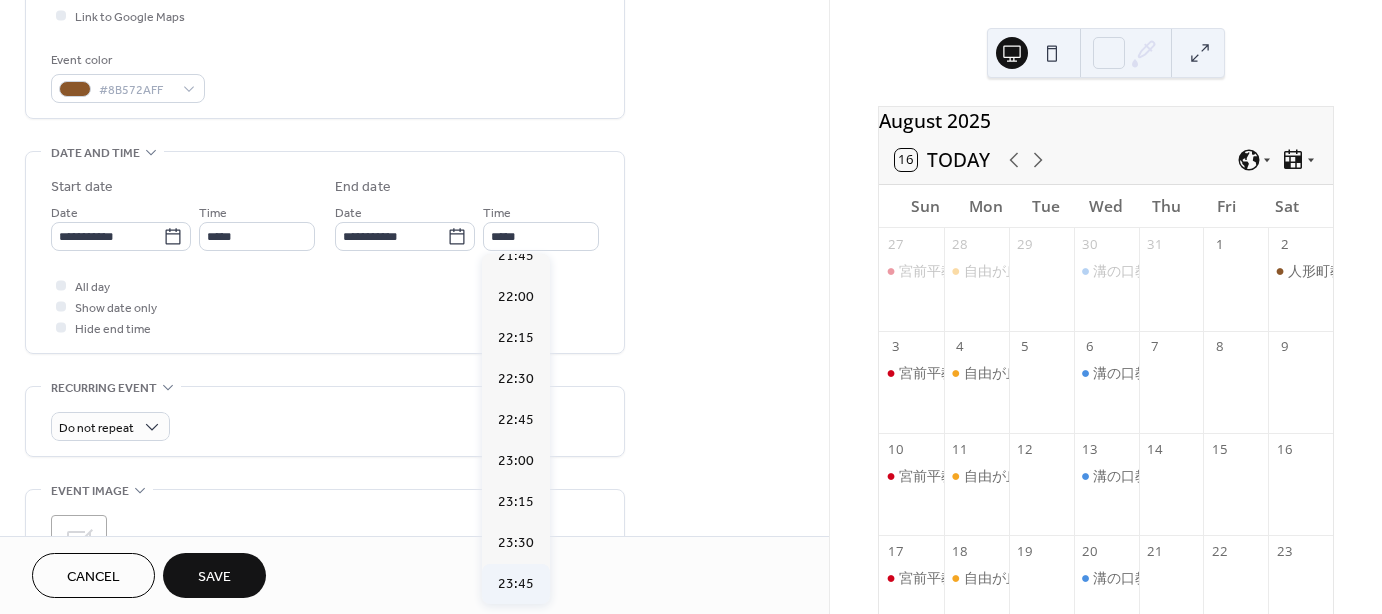 type on "*****" 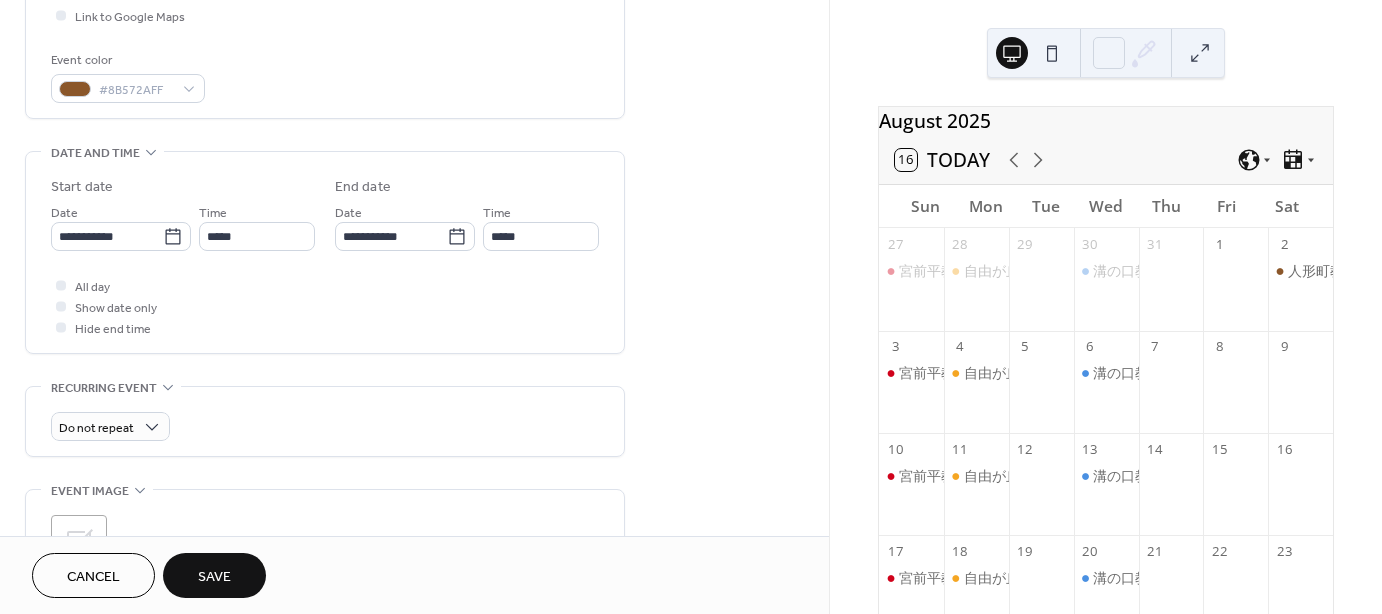 click on "**********" at bounding box center [414, 262] 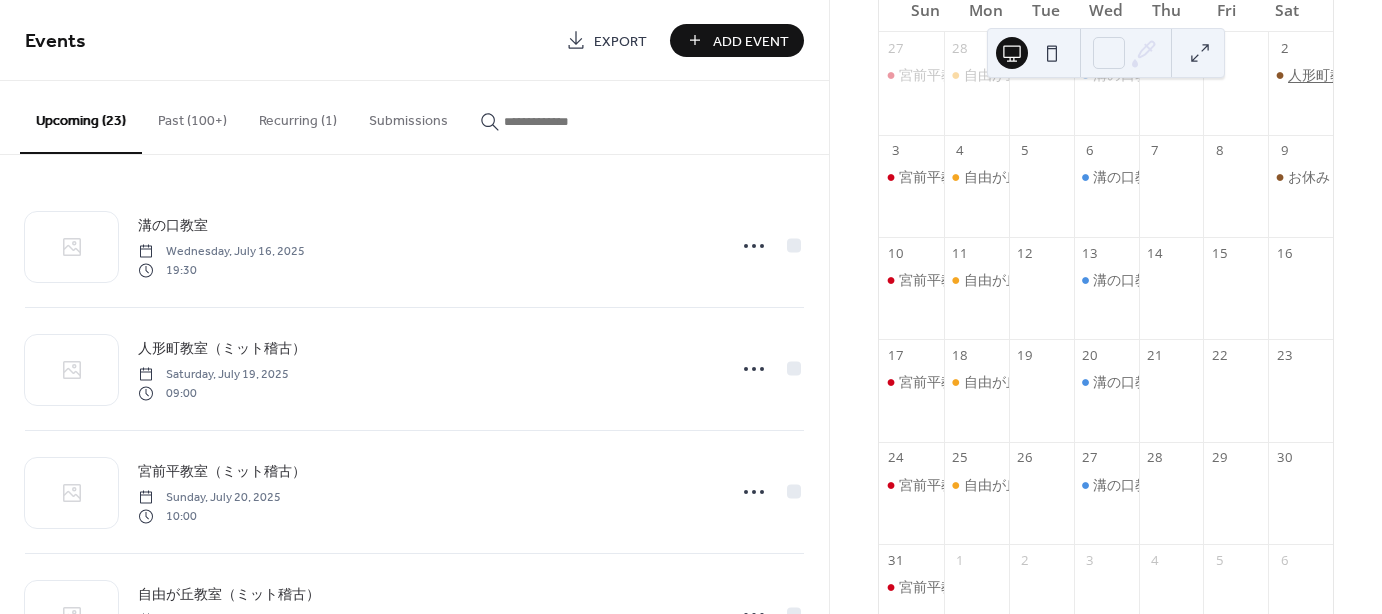 scroll, scrollTop: 200, scrollLeft: 0, axis: vertical 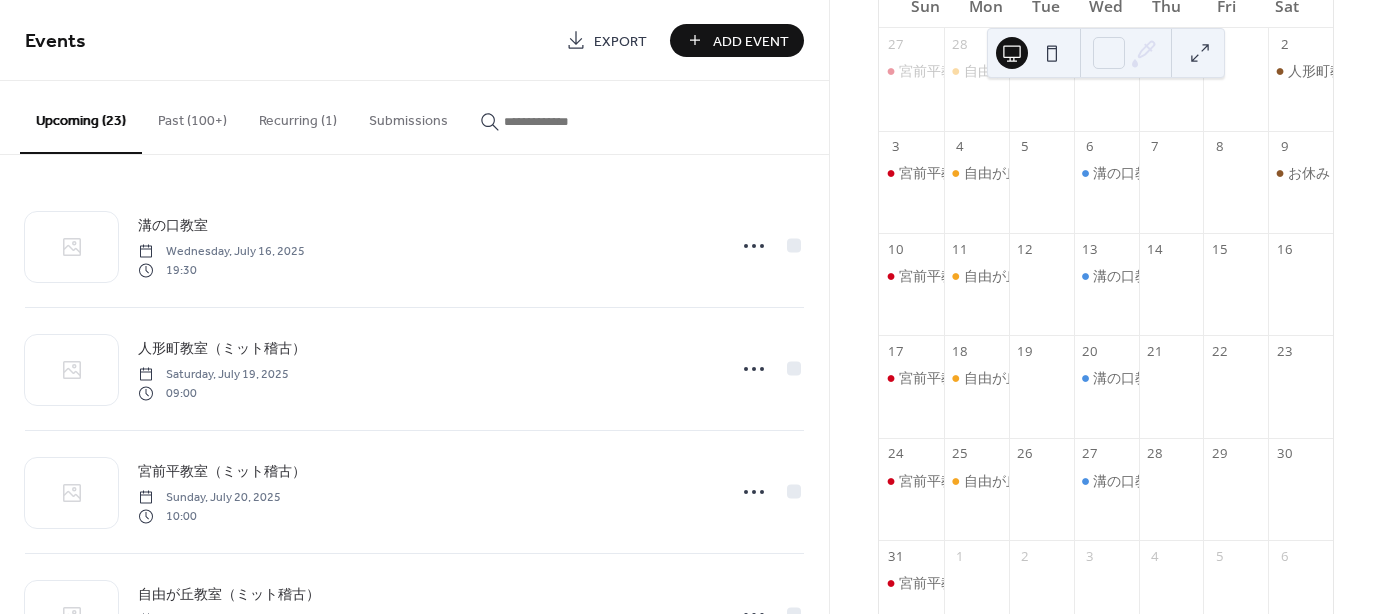 click at bounding box center (1300, 296) 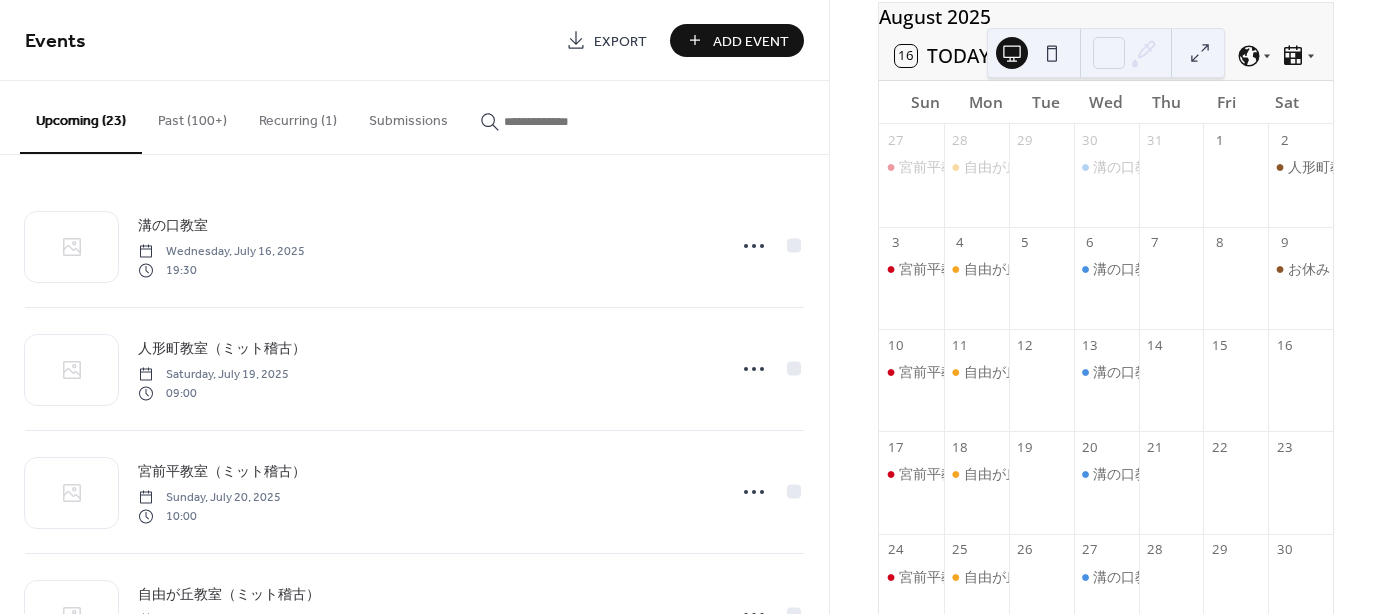 scroll, scrollTop: 100, scrollLeft: 0, axis: vertical 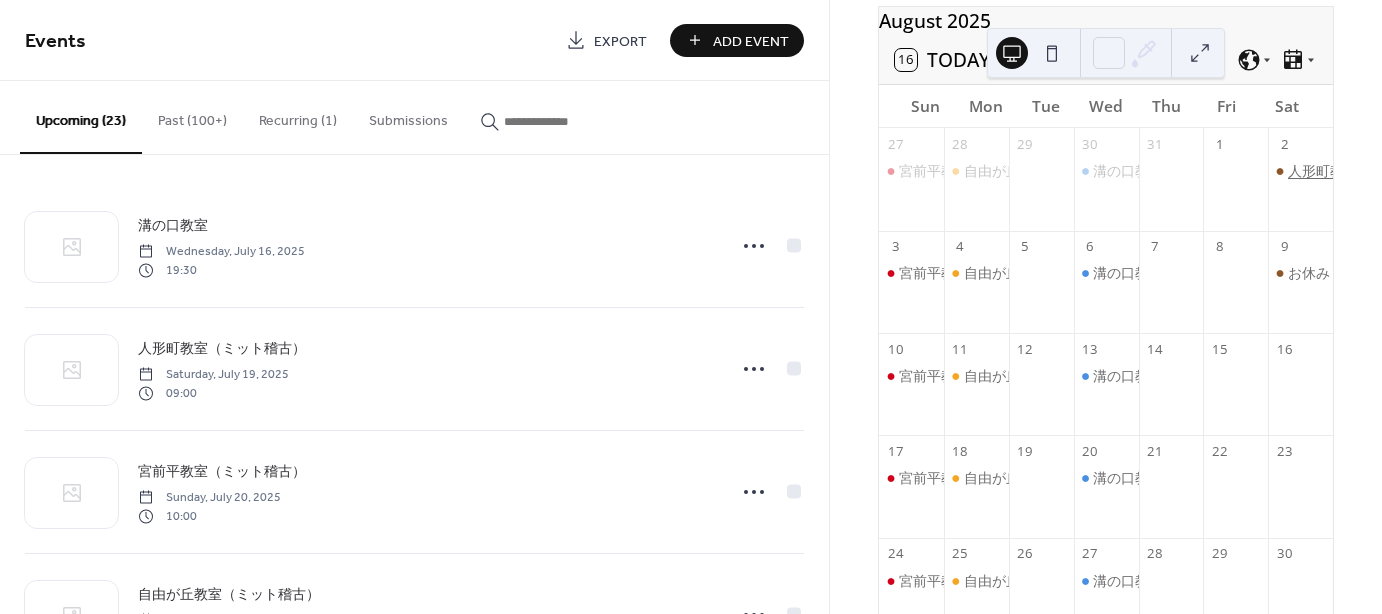 click on "人形町教室（有段者居残り稽古）" at bounding box center (1393, 171) 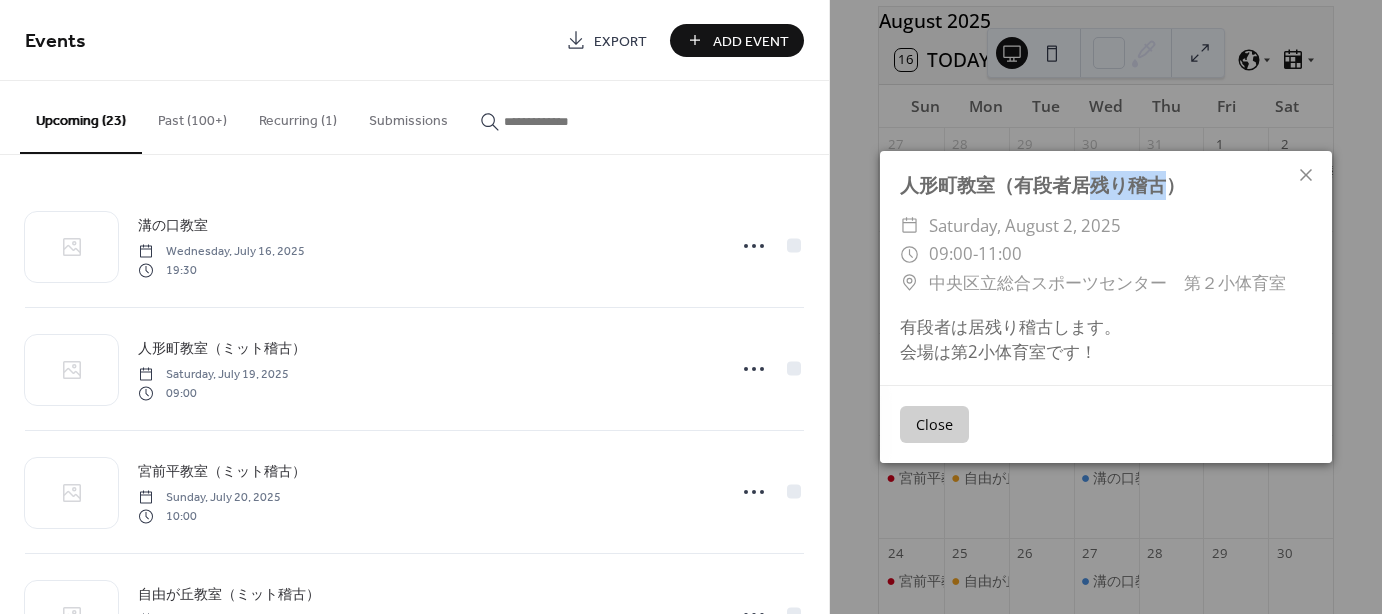 drag, startPoint x: 1175, startPoint y: 185, endPoint x: 1100, endPoint y: 199, distance: 76.29548 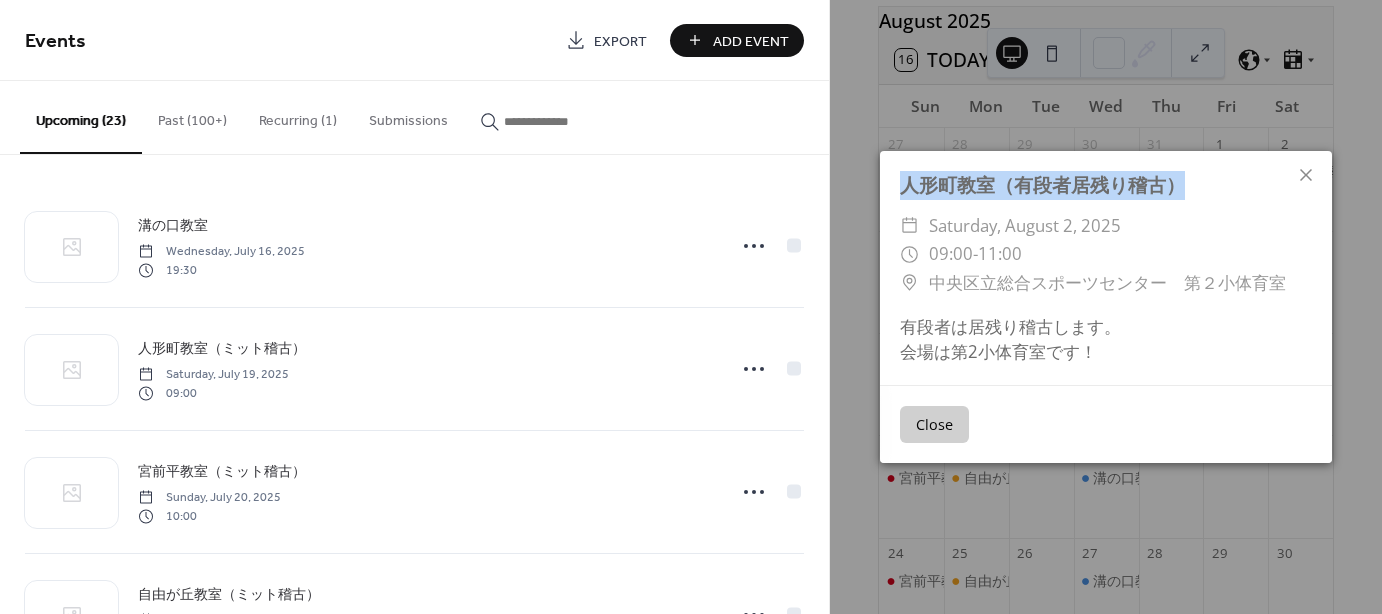 drag, startPoint x: 1201, startPoint y: 183, endPoint x: 901, endPoint y: 200, distance: 300.4813 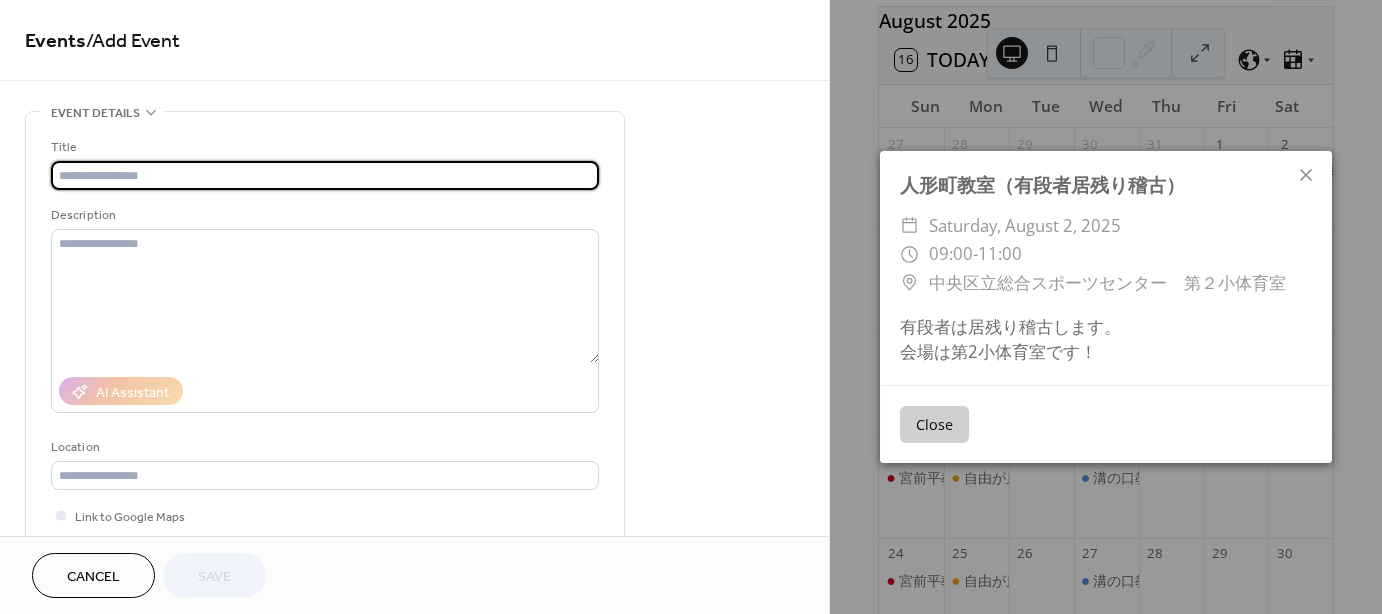 click at bounding box center [325, 175] 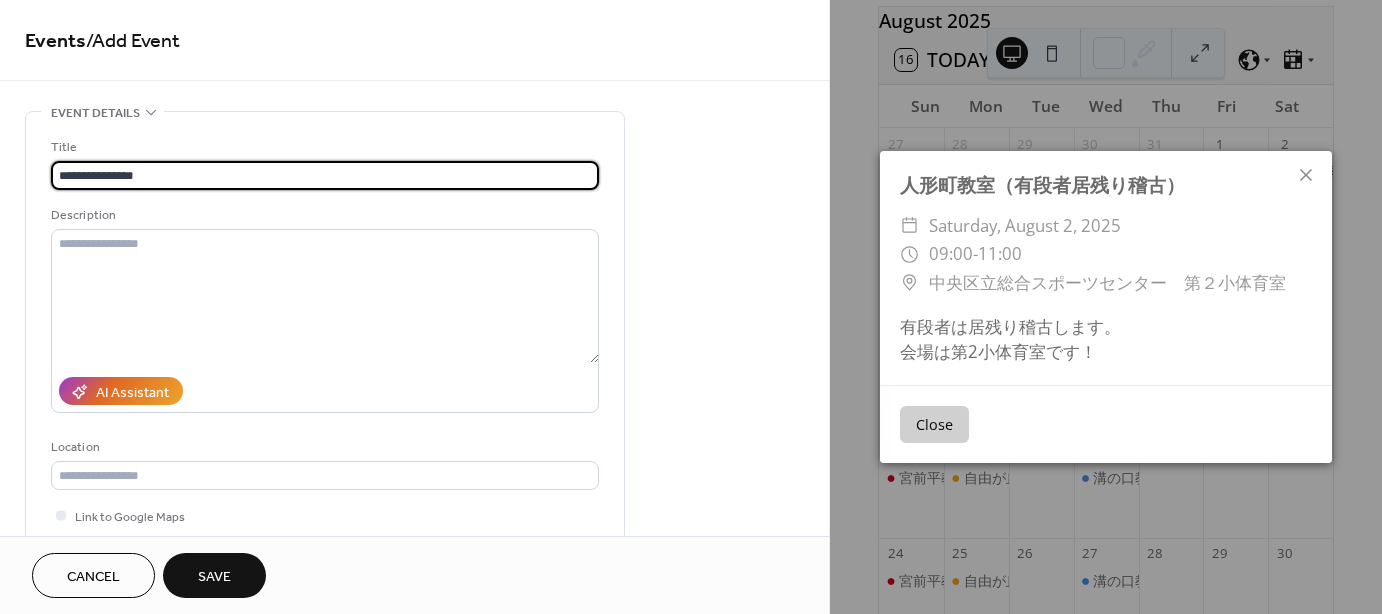 click on "**********" at bounding box center [325, 175] 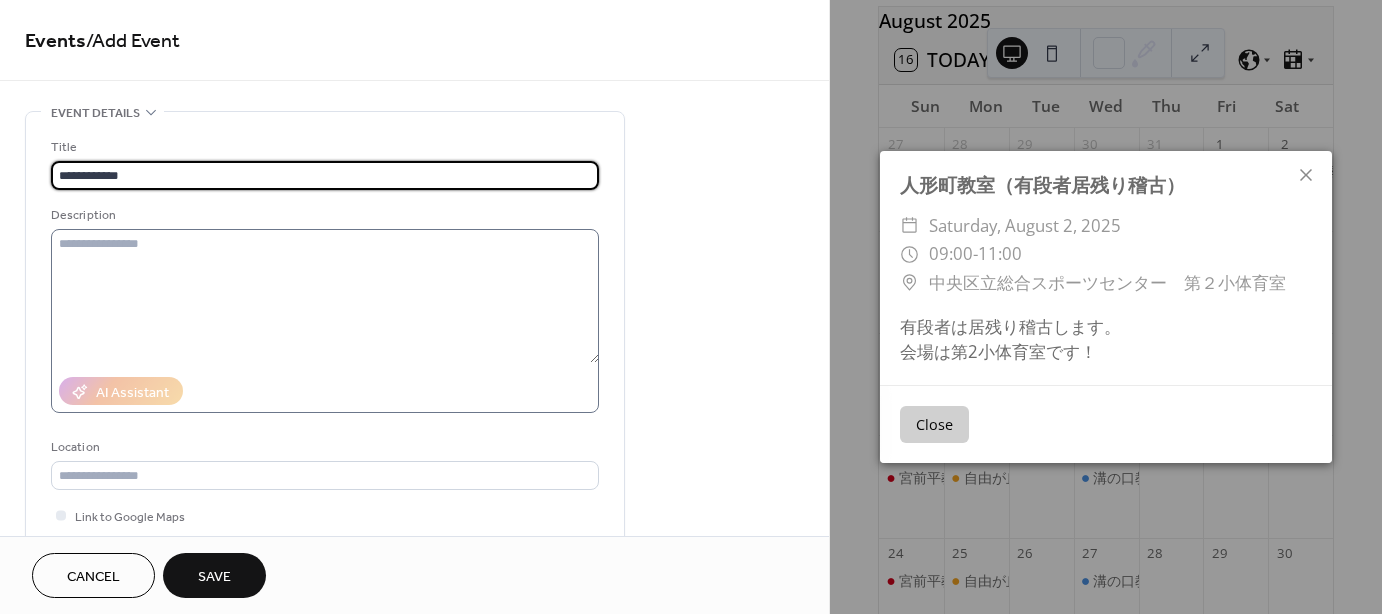 type on "**********" 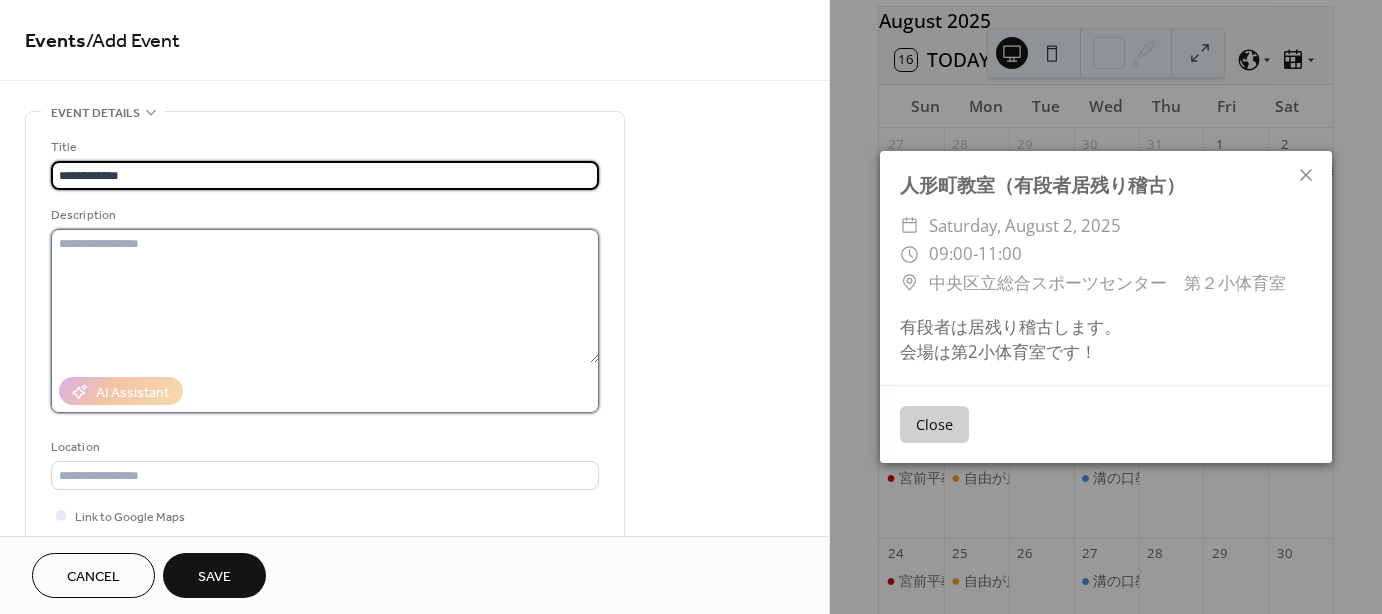click at bounding box center [325, 296] 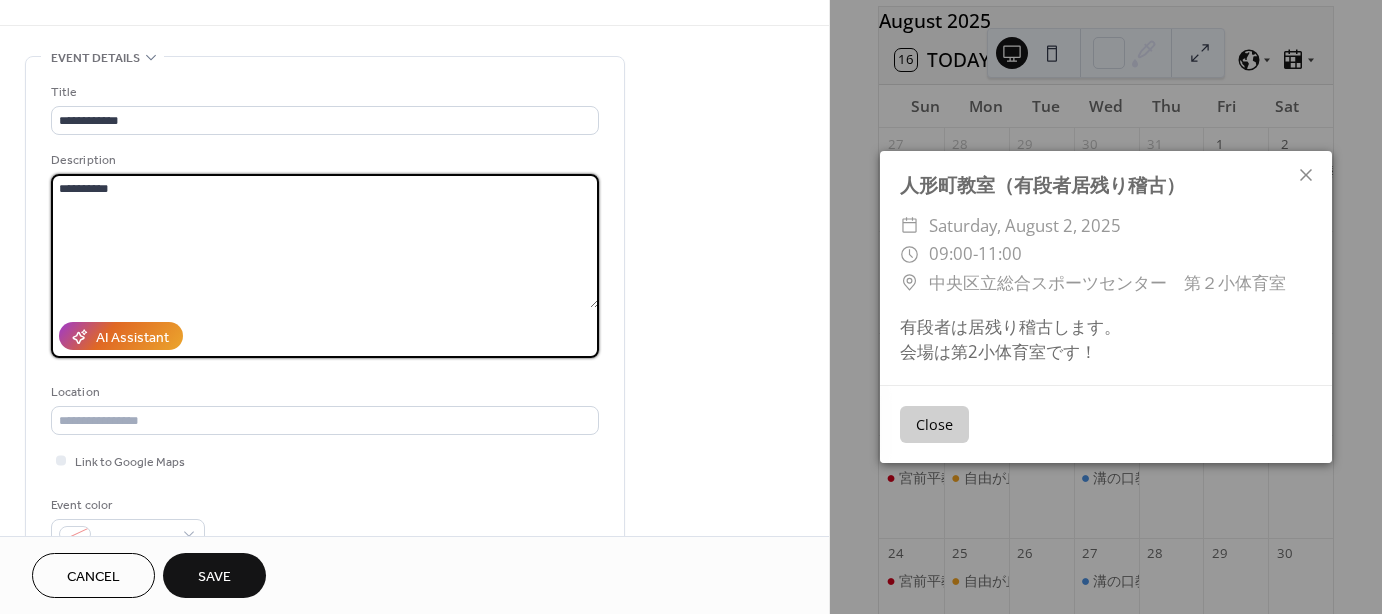 scroll, scrollTop: 200, scrollLeft: 0, axis: vertical 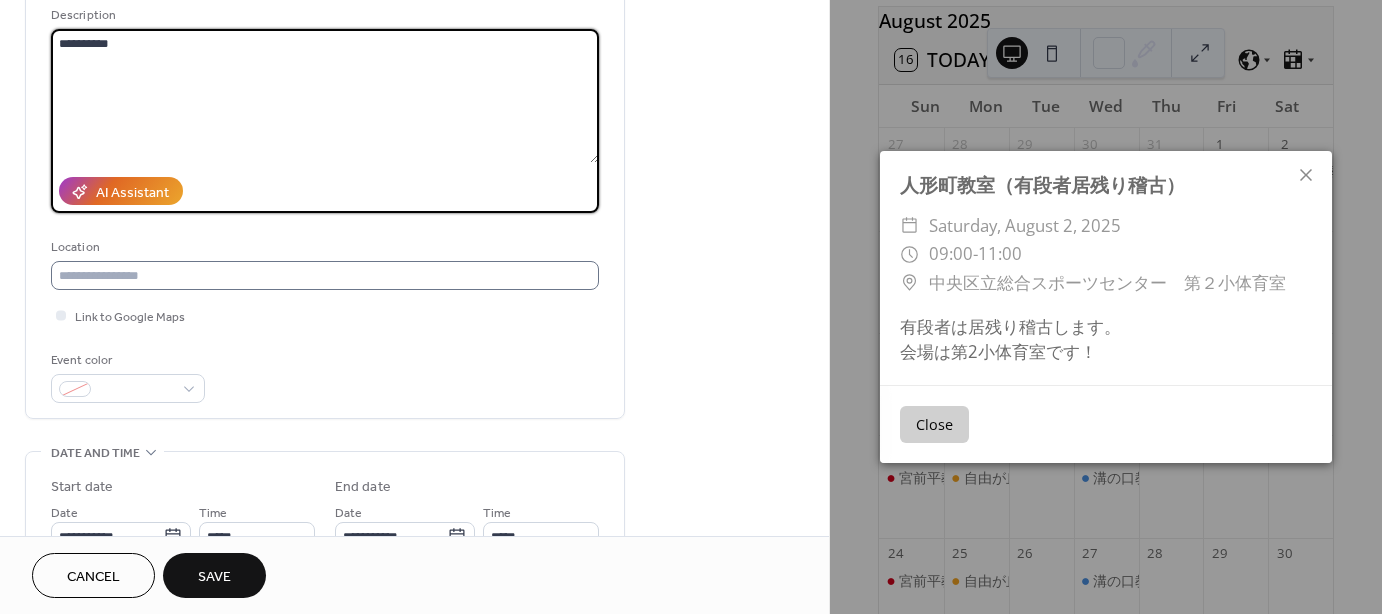 type on "**********" 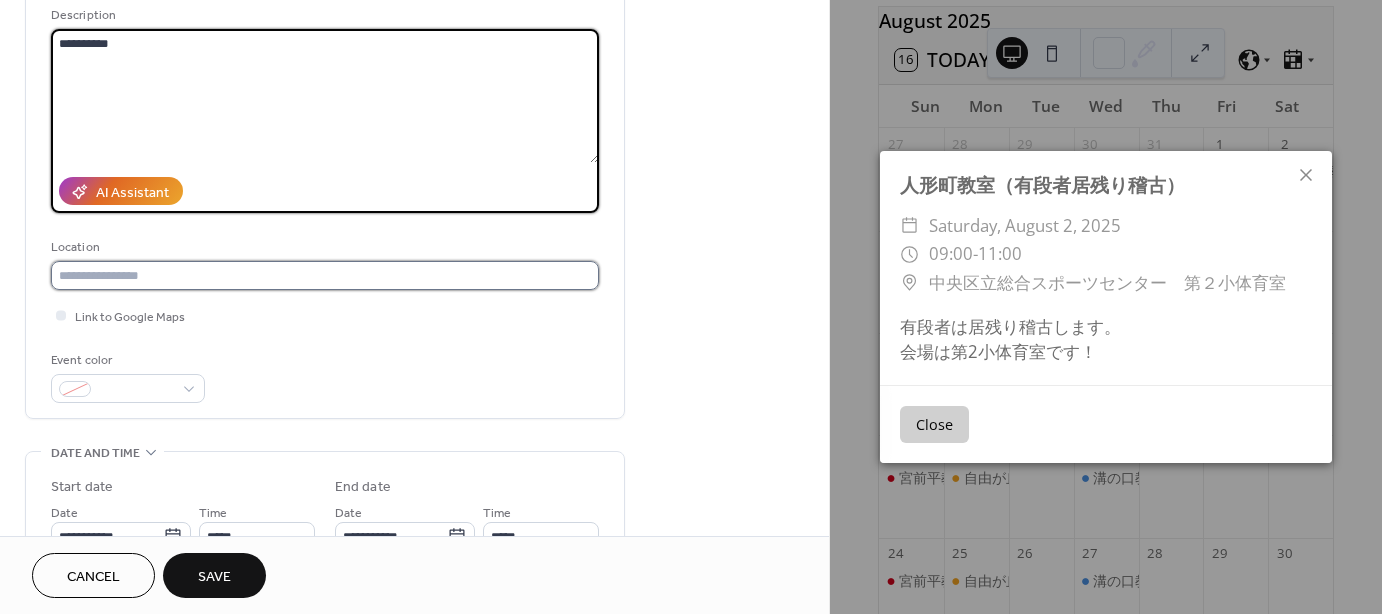 click at bounding box center (325, 275) 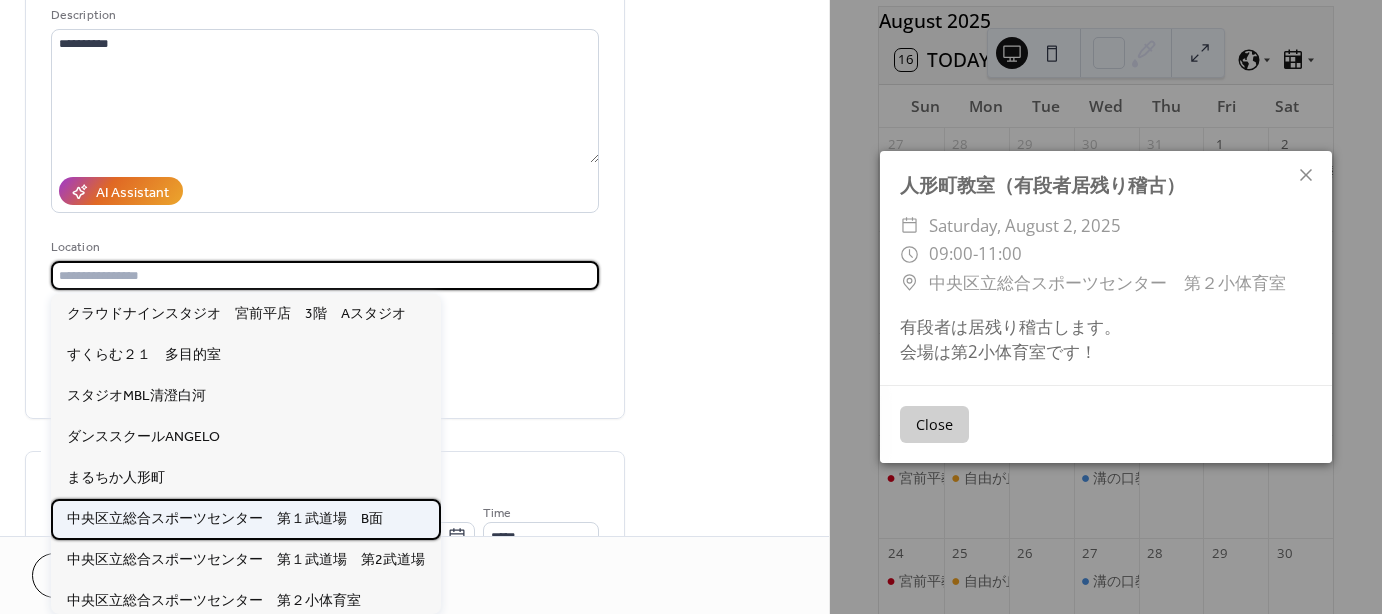 click on "中央区立総合スポーツセンター　第１武道場　B面" at bounding box center (225, 518) 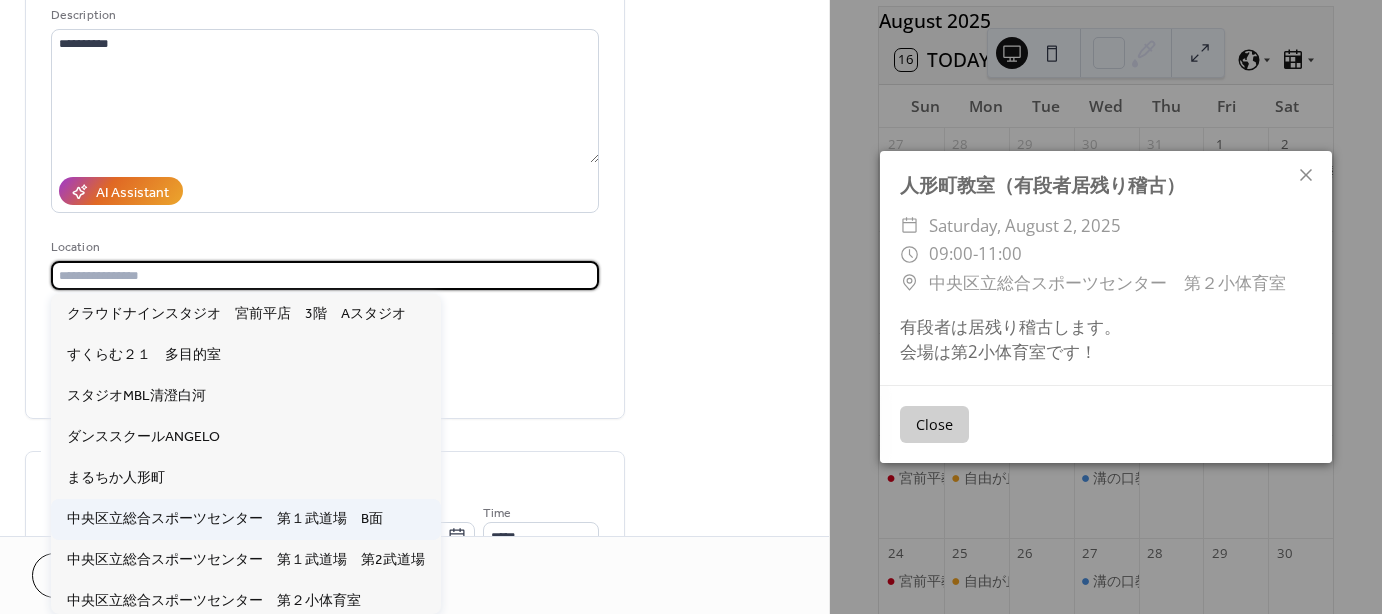 type on "**********" 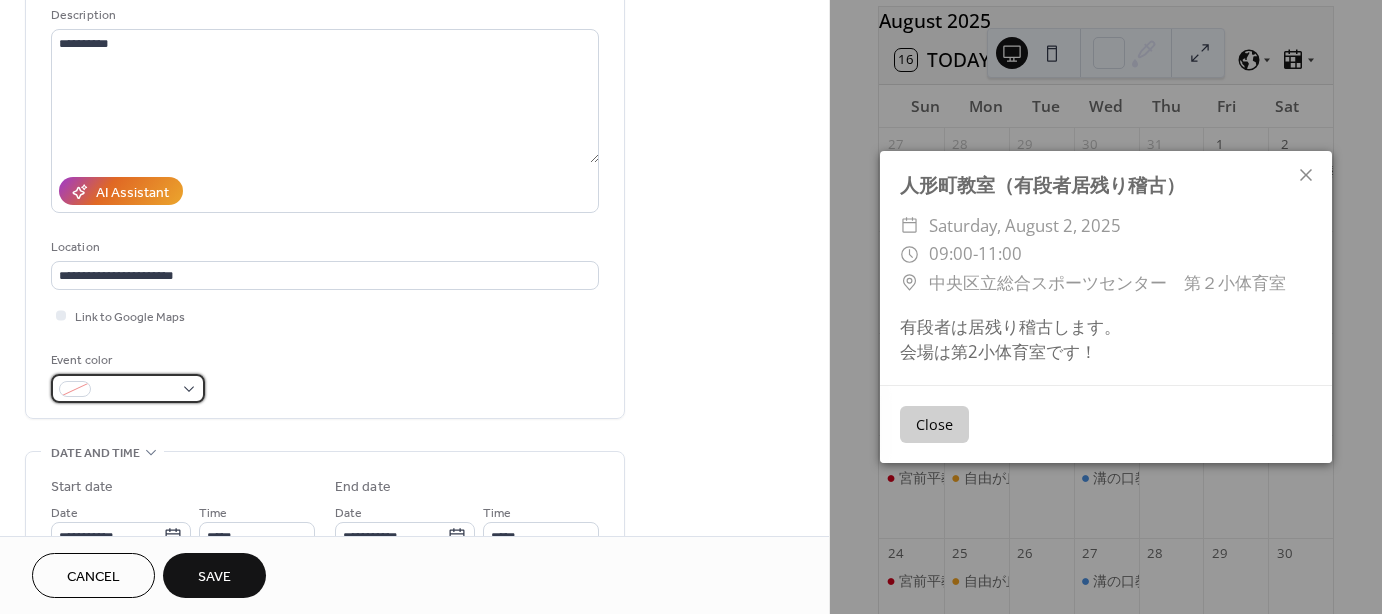 click at bounding box center [128, 388] 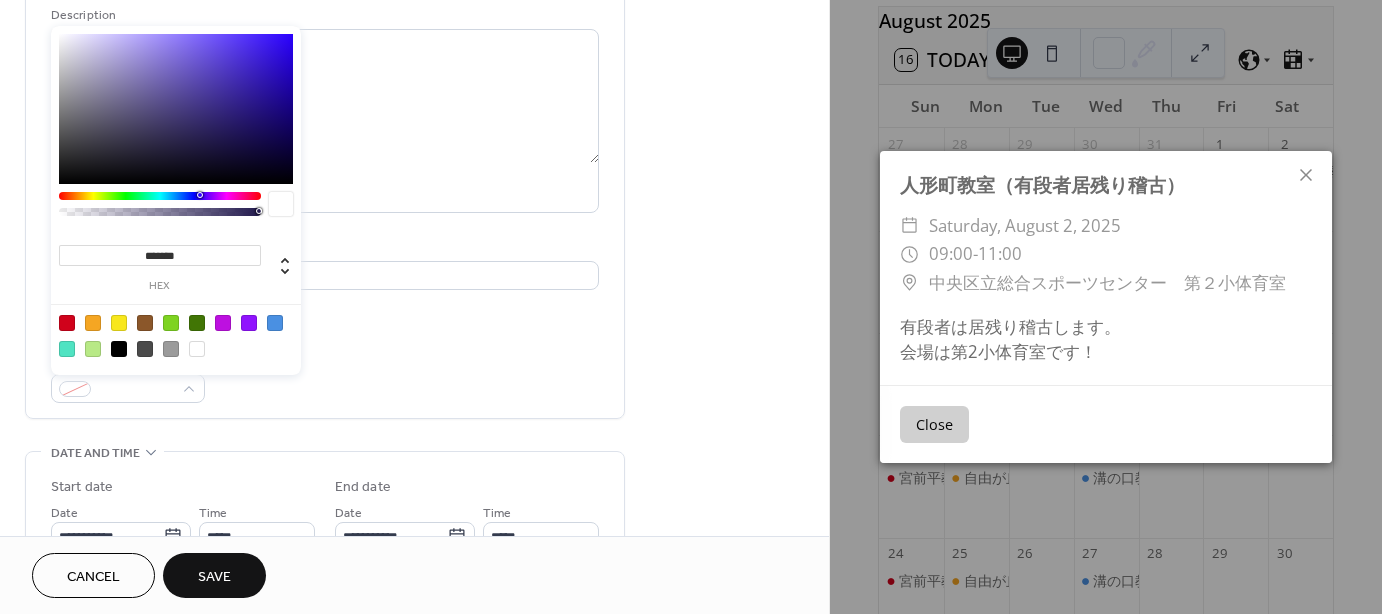 click at bounding box center [145, 323] 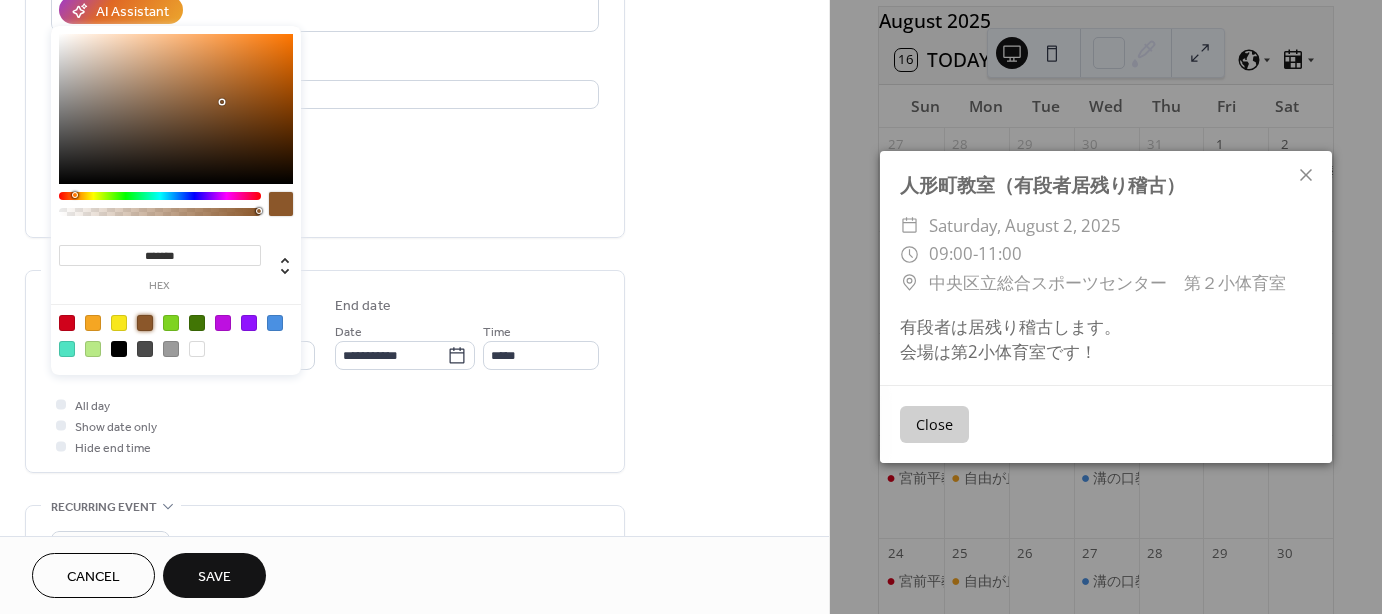 scroll, scrollTop: 400, scrollLeft: 0, axis: vertical 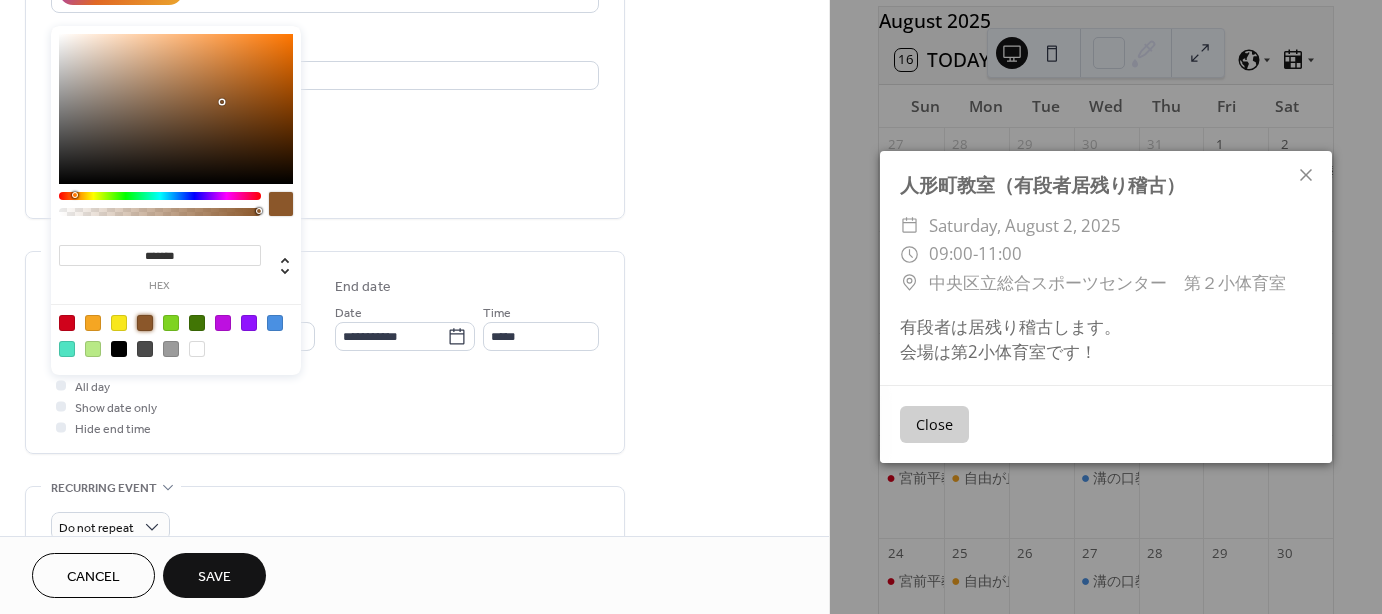 click on "**********" at bounding box center [414, 362] 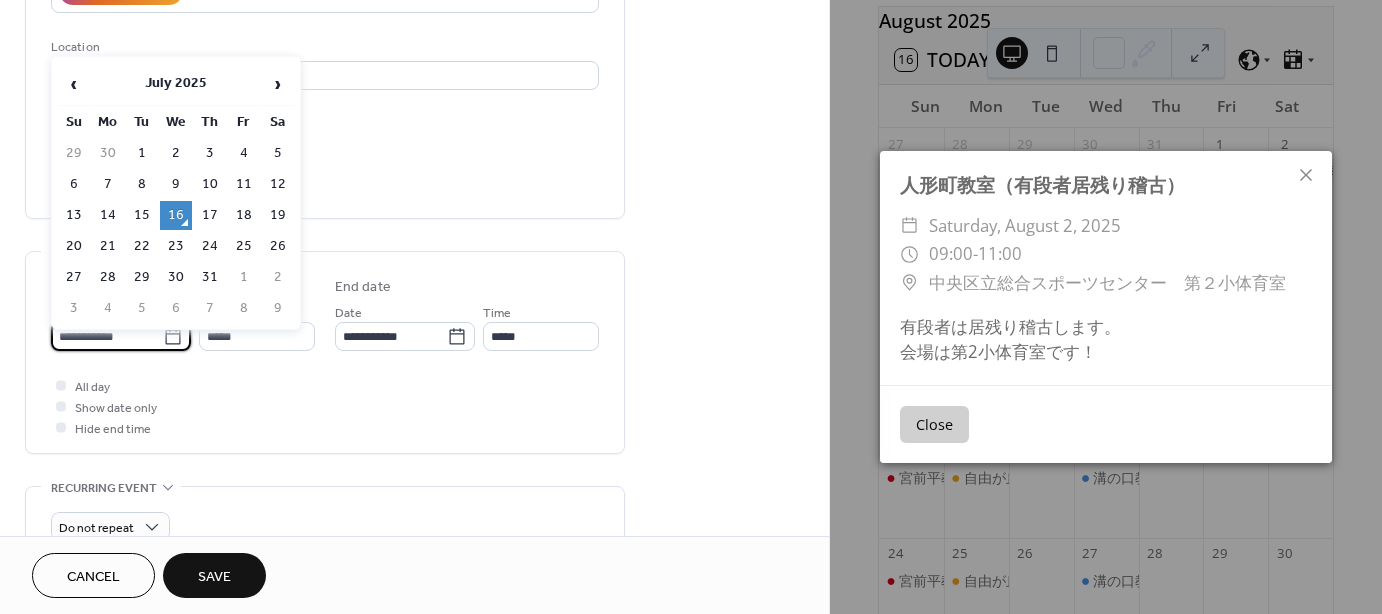 click on "**********" at bounding box center [107, 336] 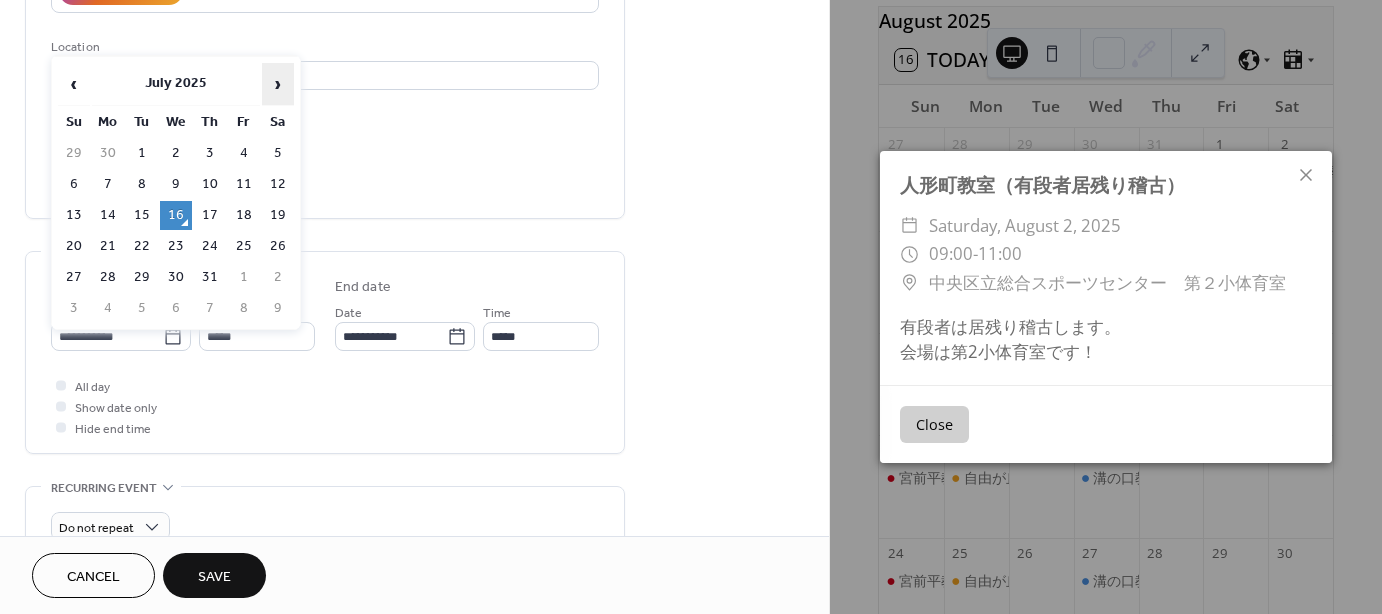 click on "›" at bounding box center [278, 84] 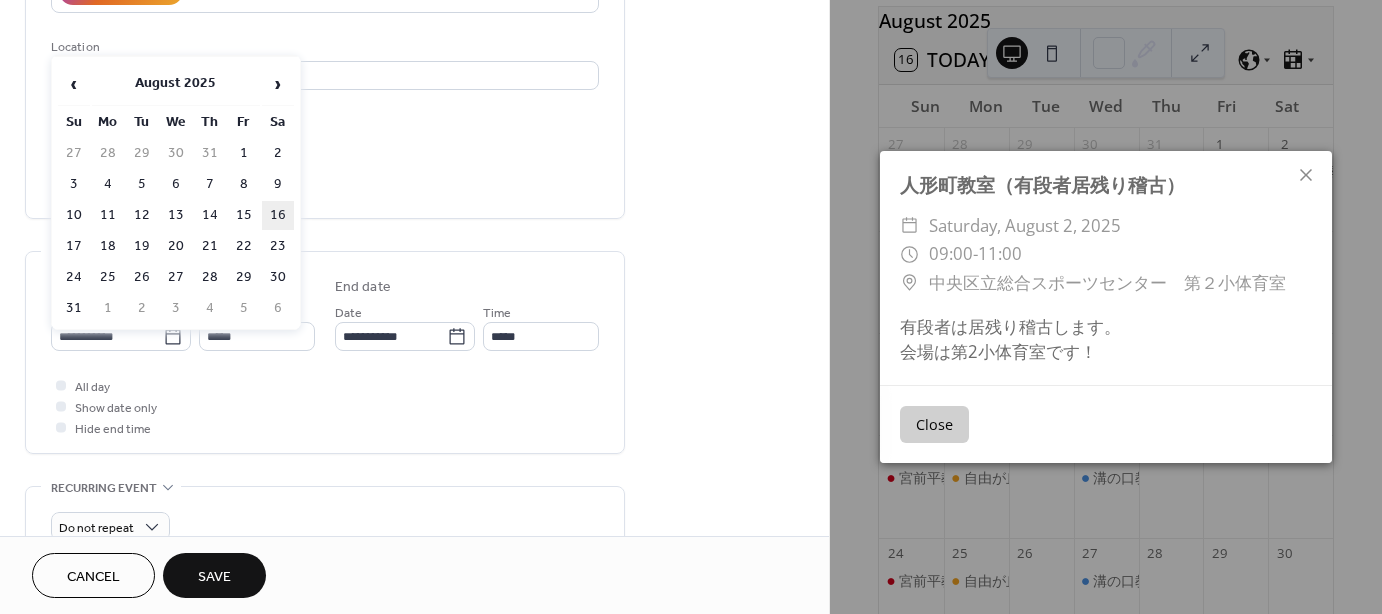 click on "16" at bounding box center (278, 215) 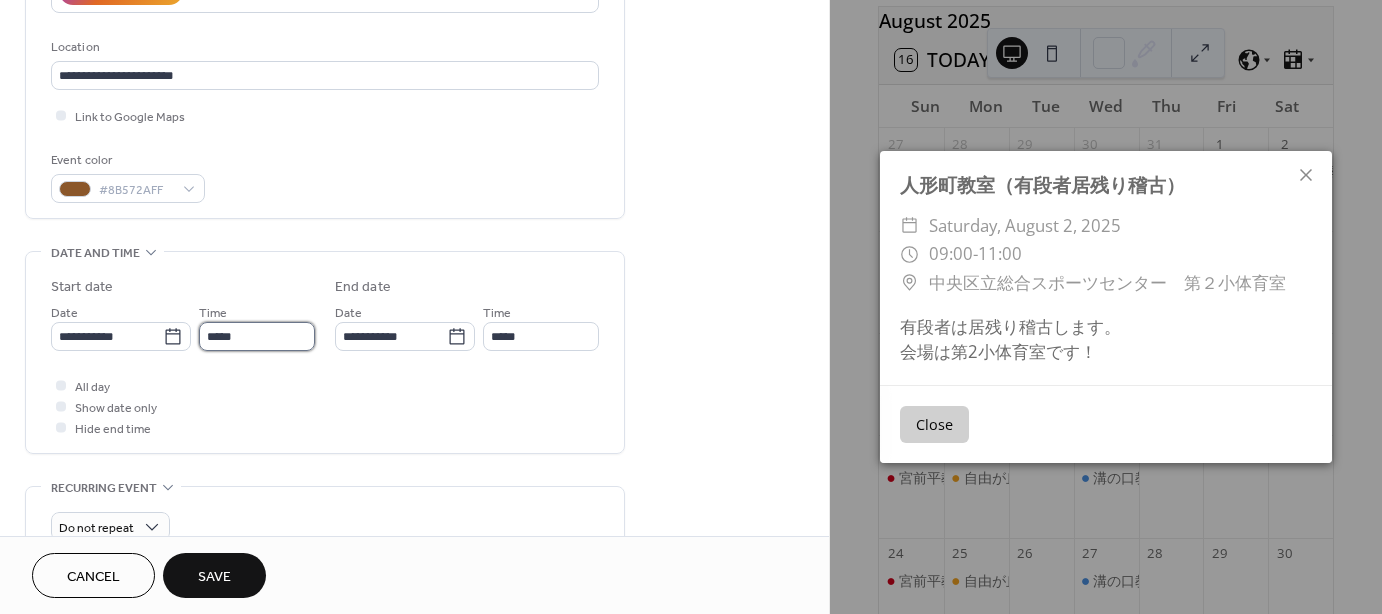 click on "*****" at bounding box center [257, 336] 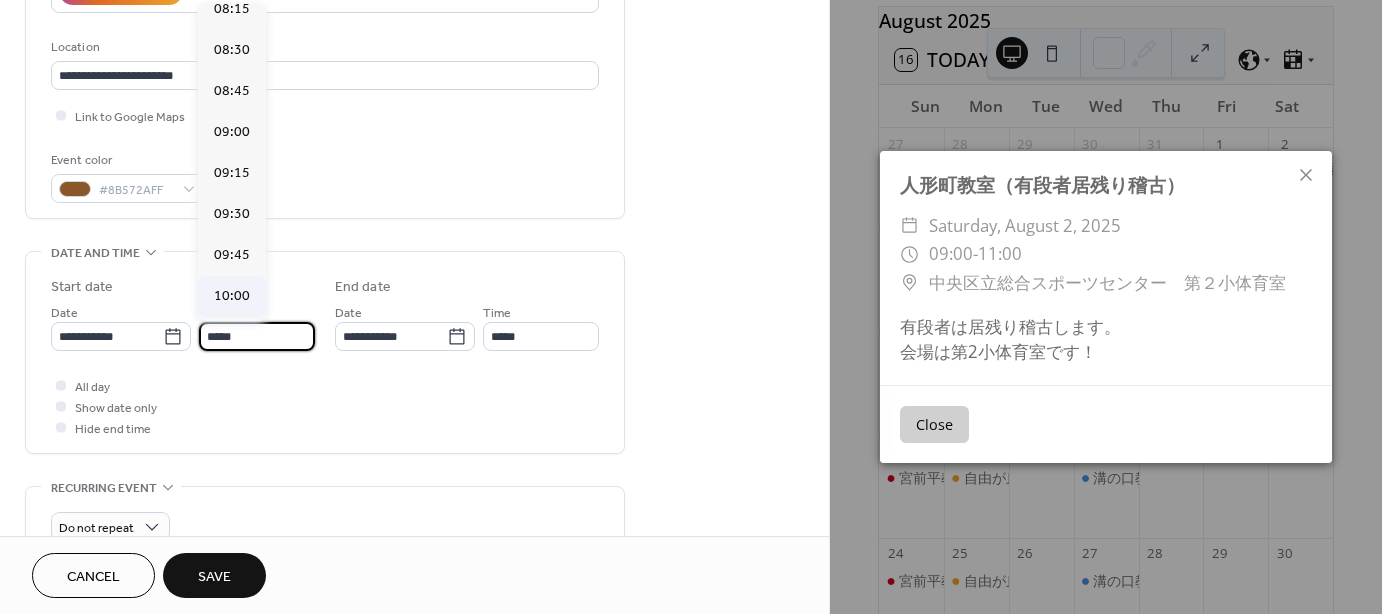 scroll, scrollTop: 1368, scrollLeft: 0, axis: vertical 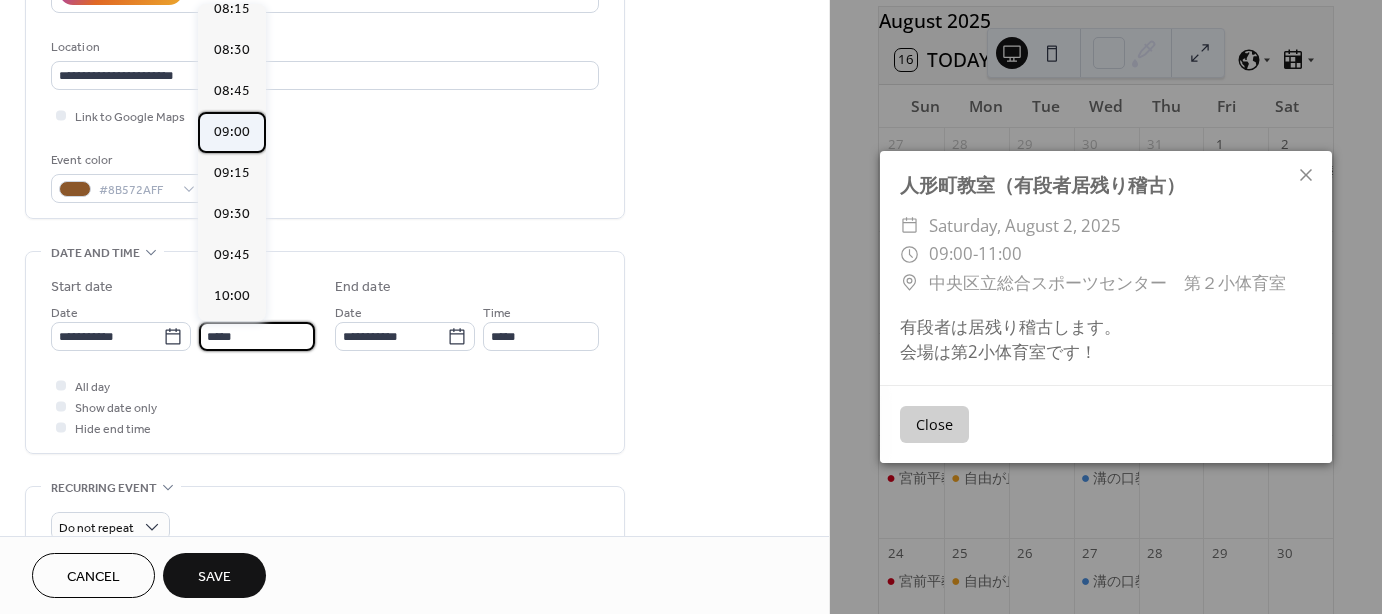click on "09:00" at bounding box center [232, 132] 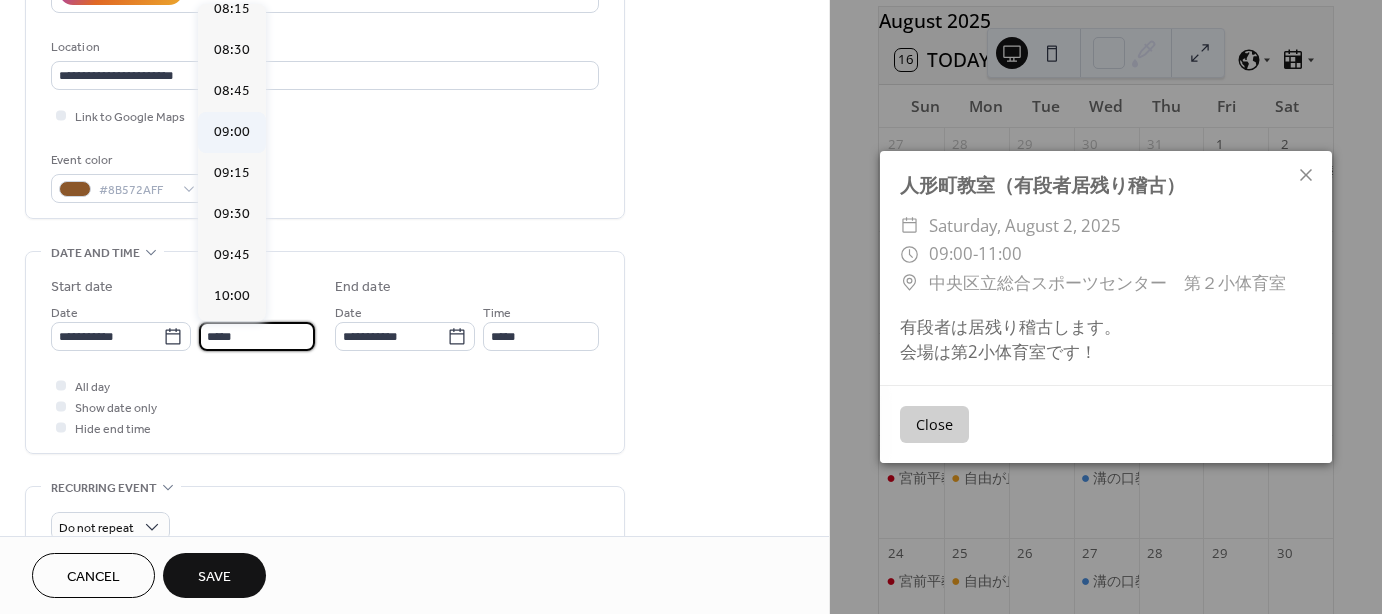 type on "*****" 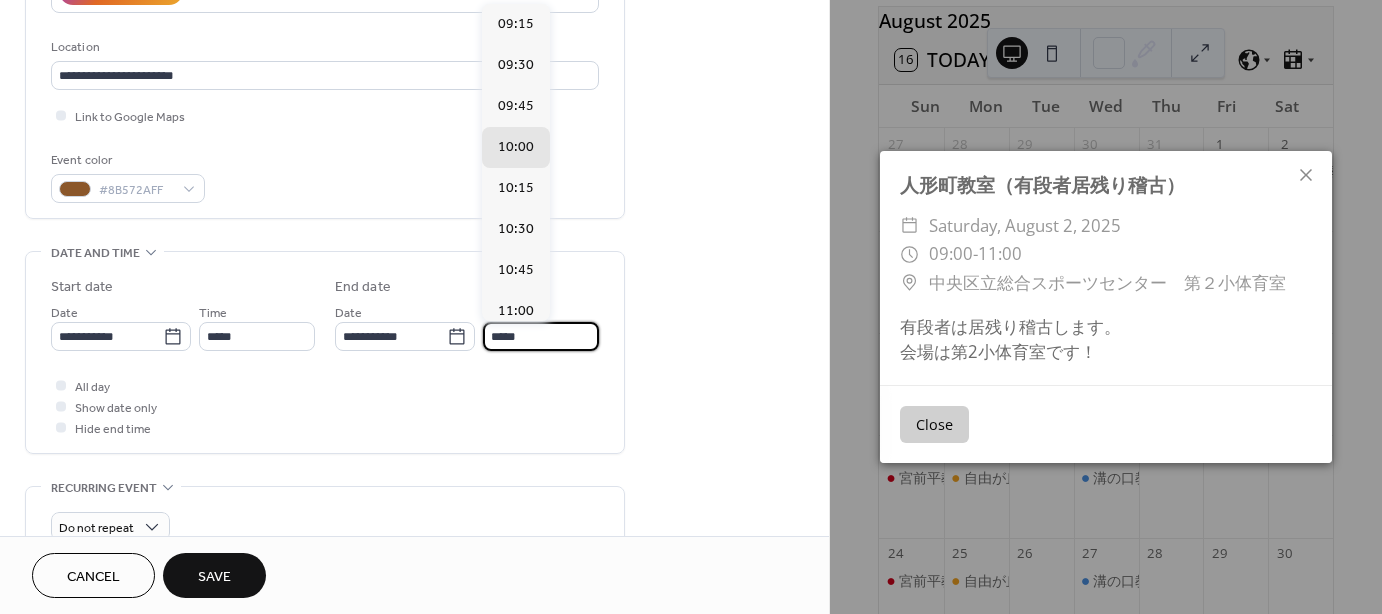 click on "*****" at bounding box center (541, 336) 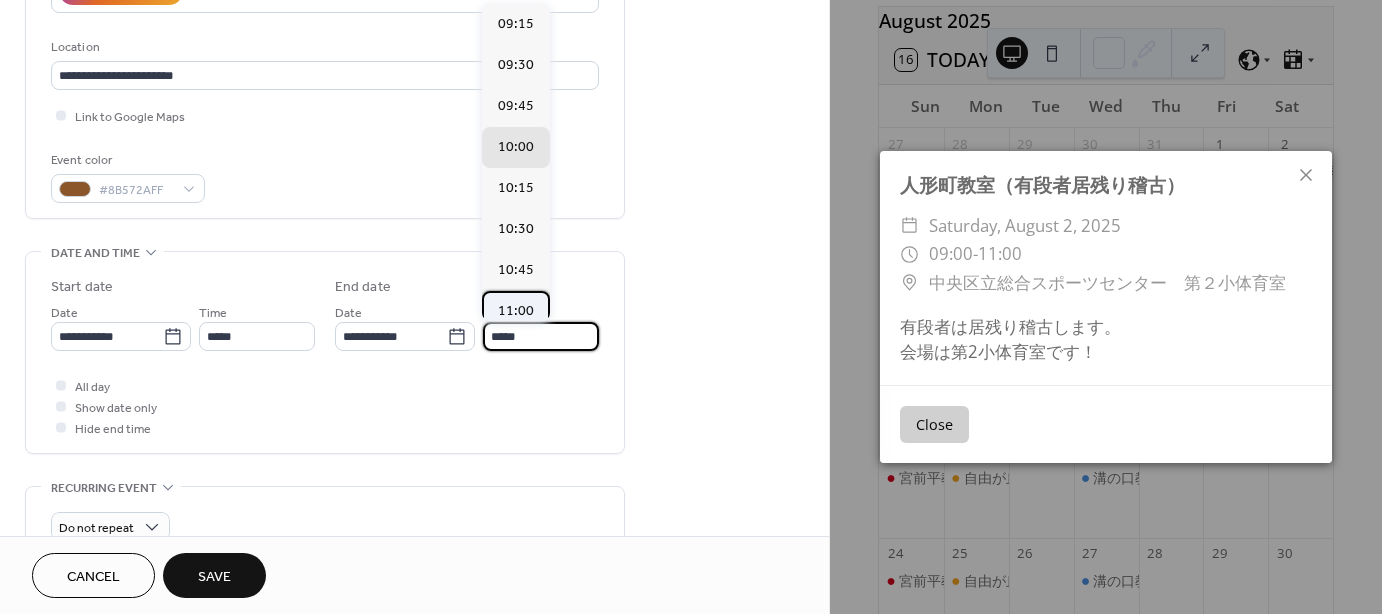click on "11:00" at bounding box center (516, 311) 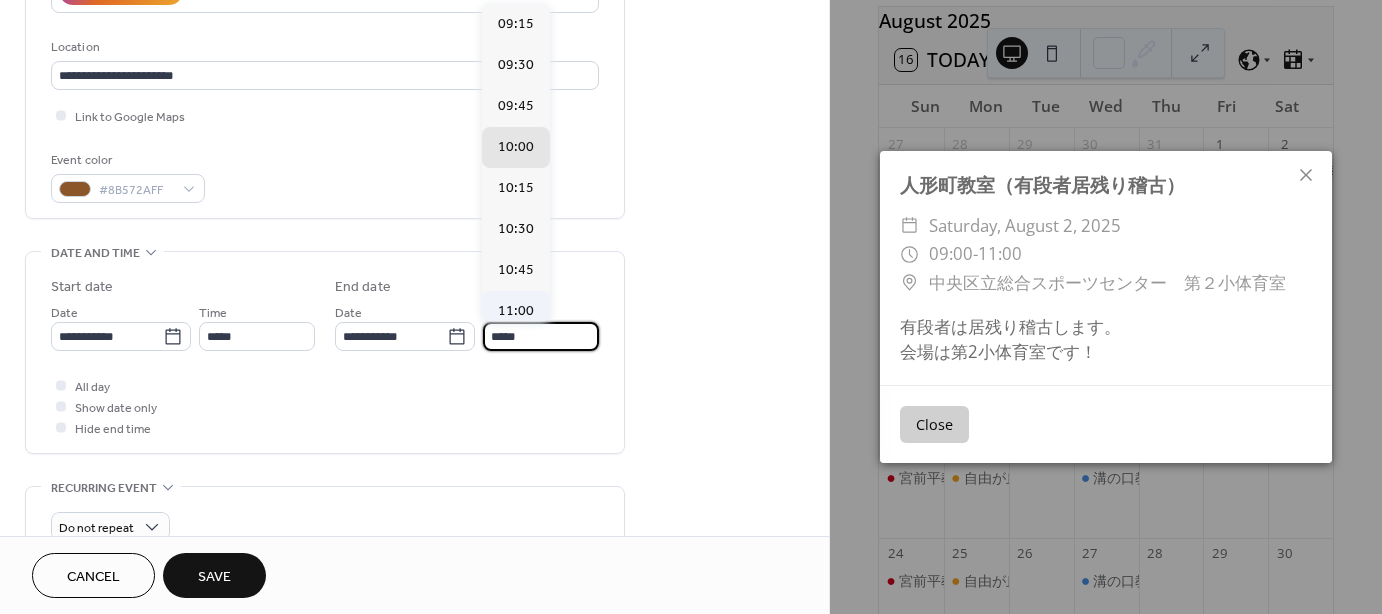 type on "*****" 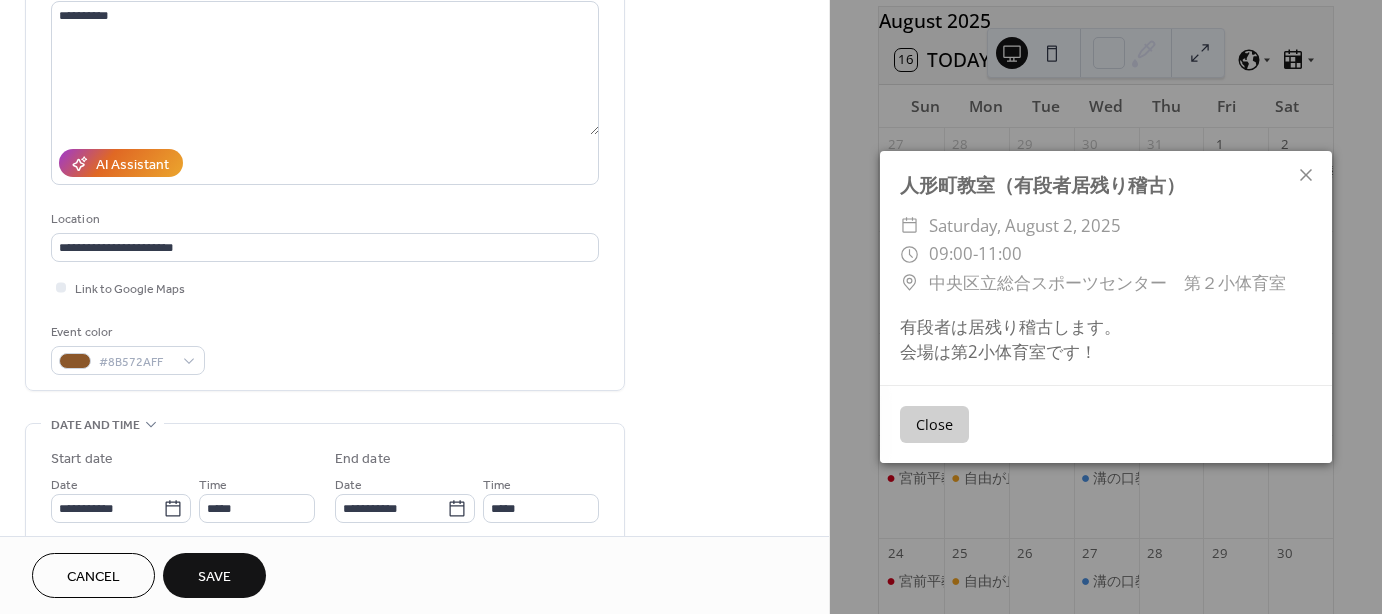 scroll, scrollTop: 400, scrollLeft: 0, axis: vertical 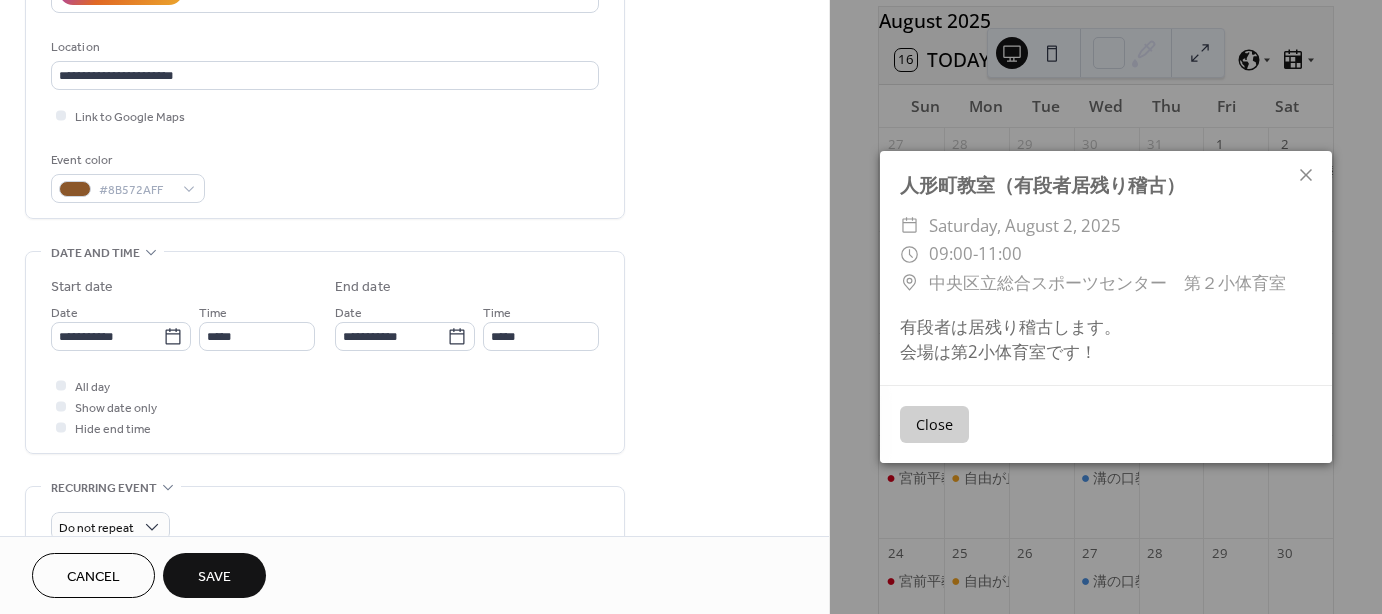 click on "Save" at bounding box center (214, 577) 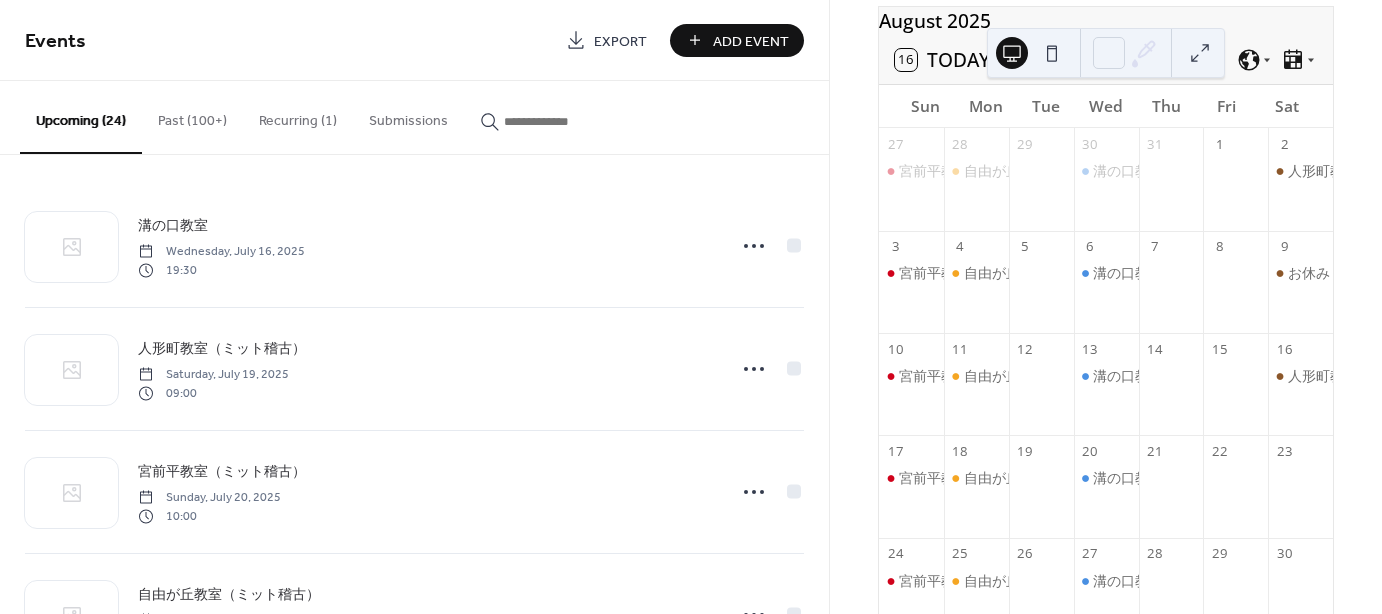 scroll, scrollTop: 0, scrollLeft: 0, axis: both 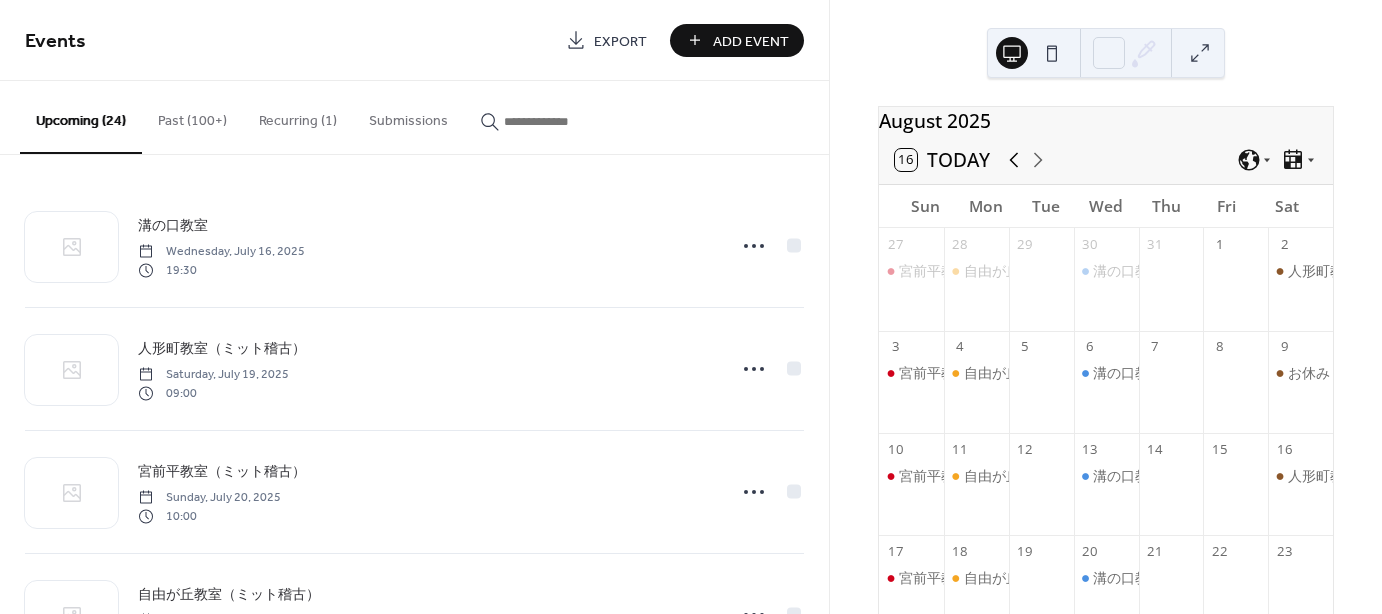 click 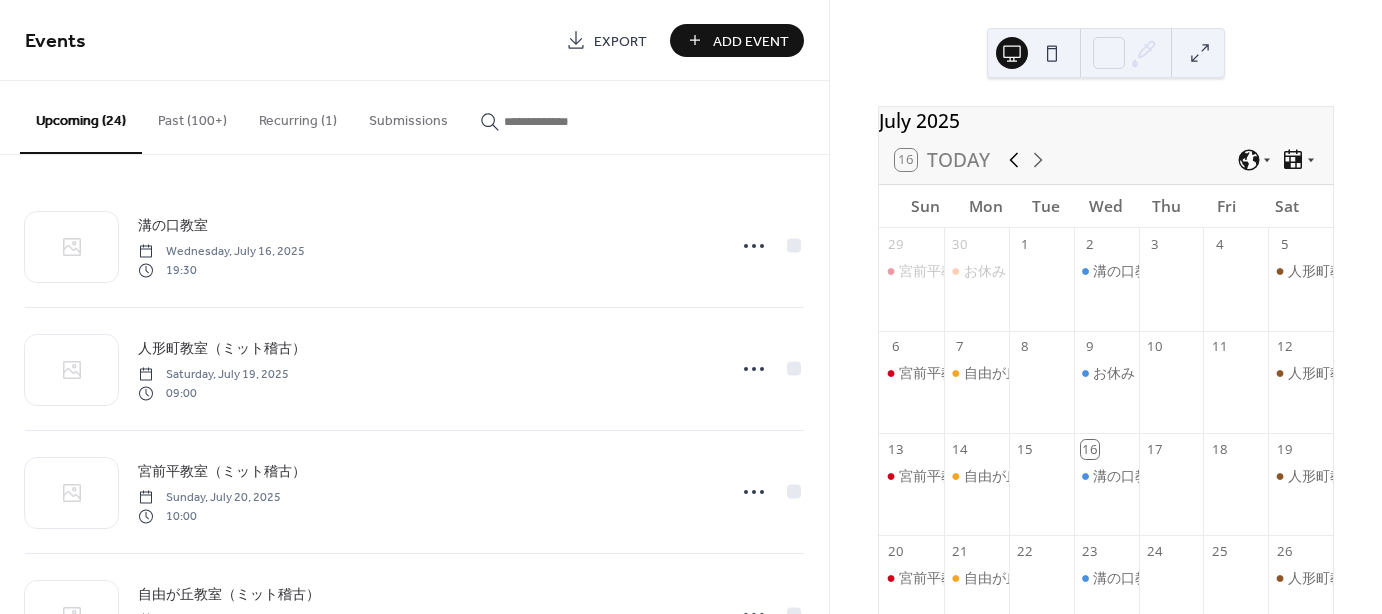 click 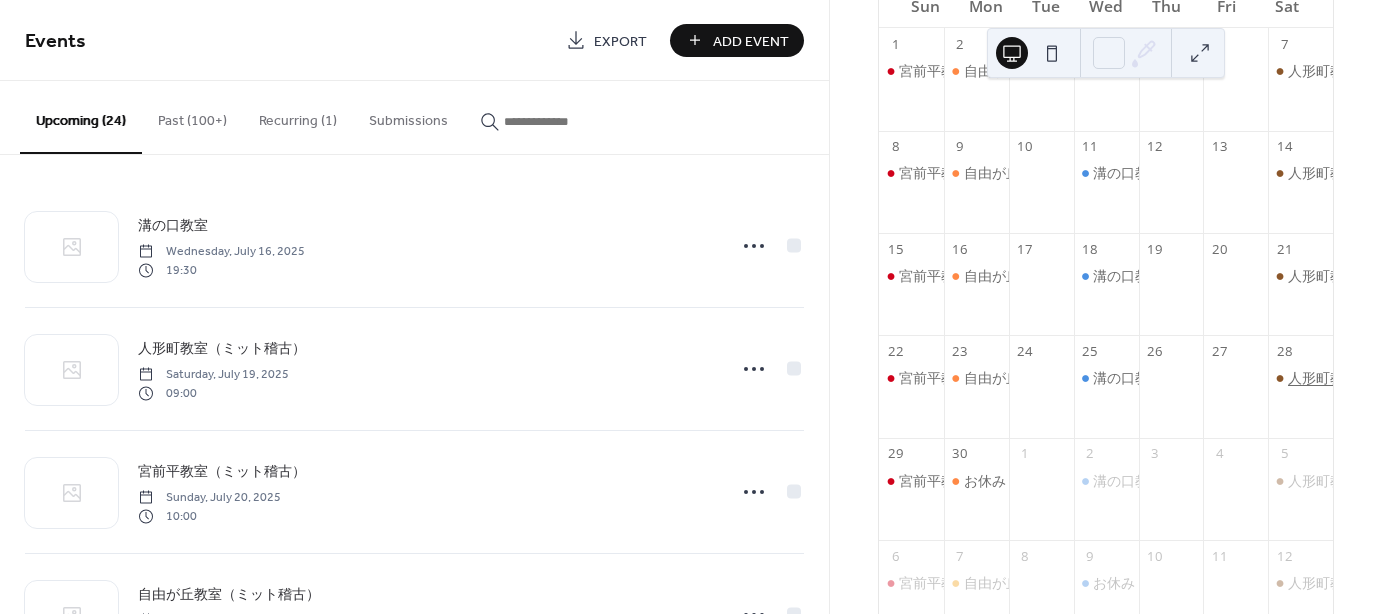 scroll, scrollTop: 0, scrollLeft: 0, axis: both 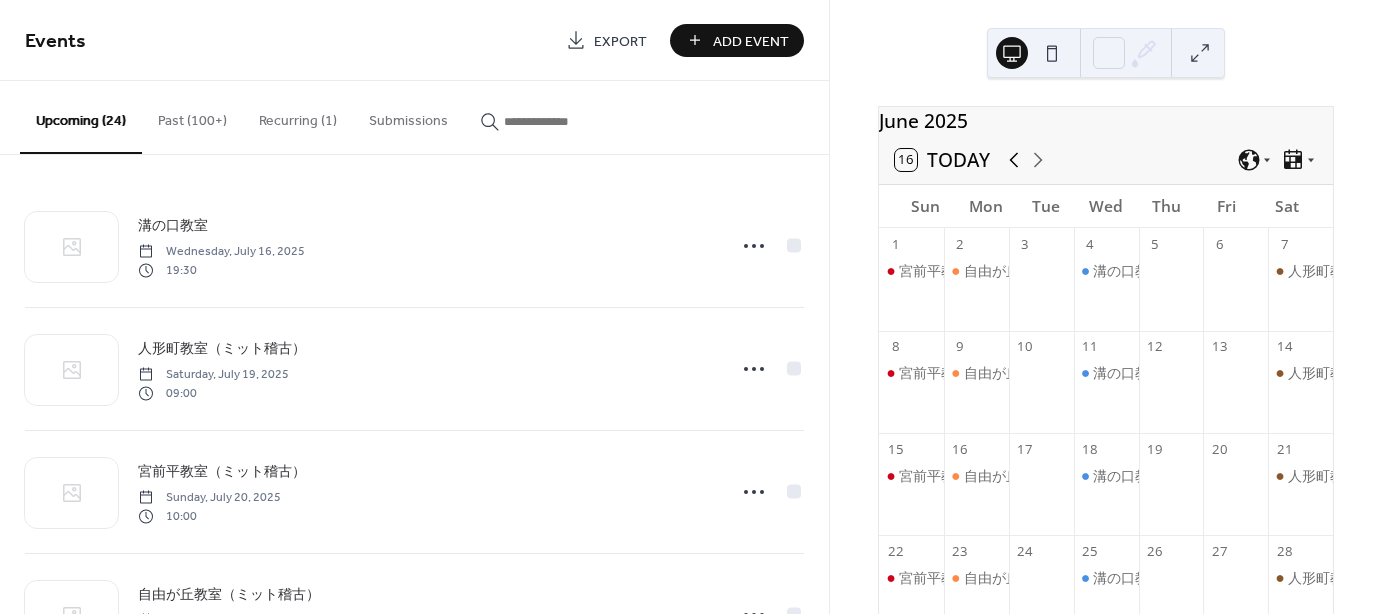 click 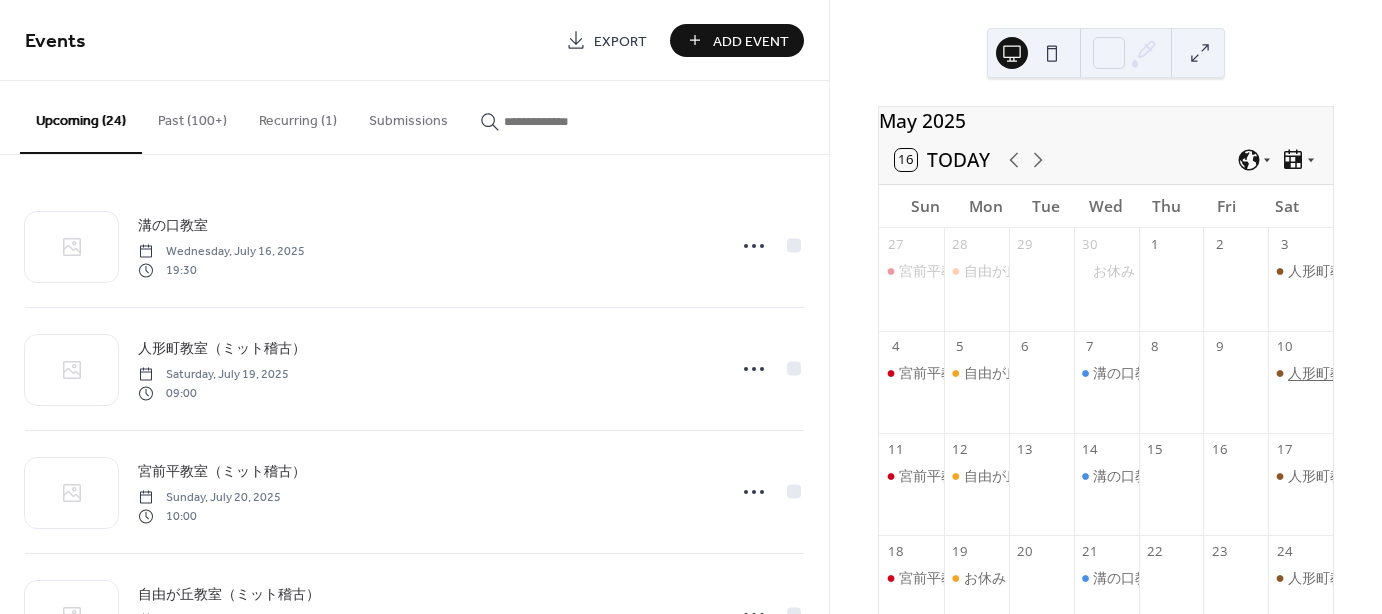 scroll, scrollTop: 200, scrollLeft: 0, axis: vertical 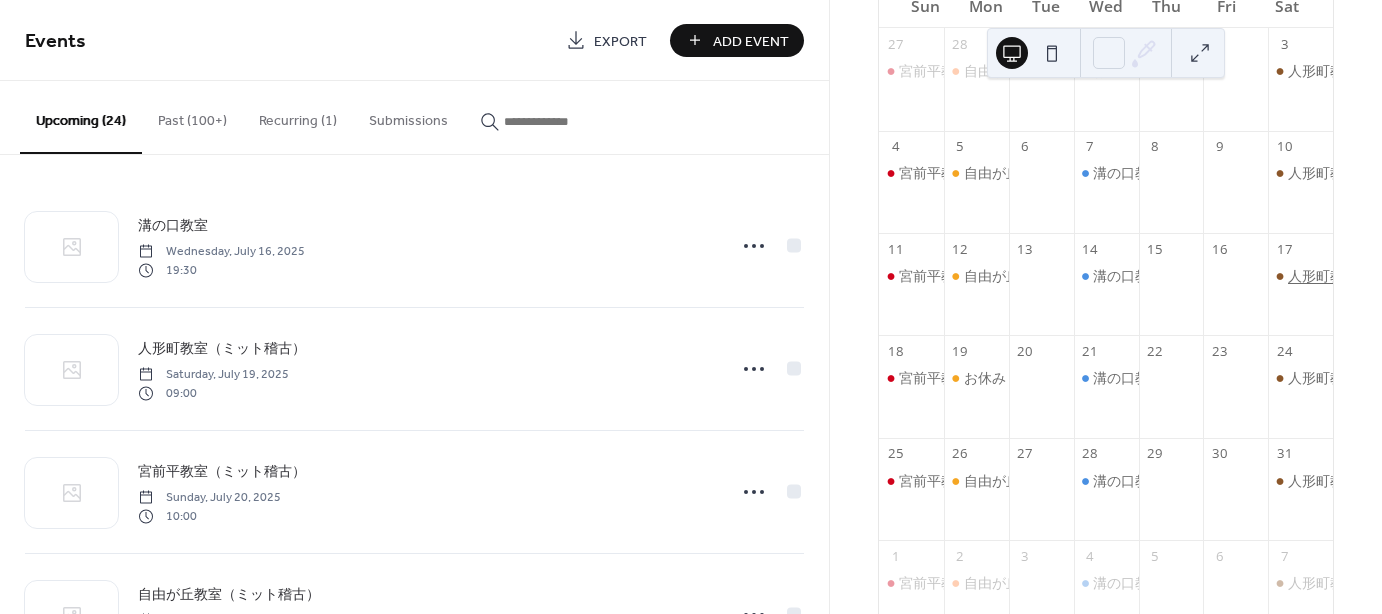 click on "人形町教室・スタジオMBL清澄白河（ミット稽古）" at bounding box center (1450, 276) 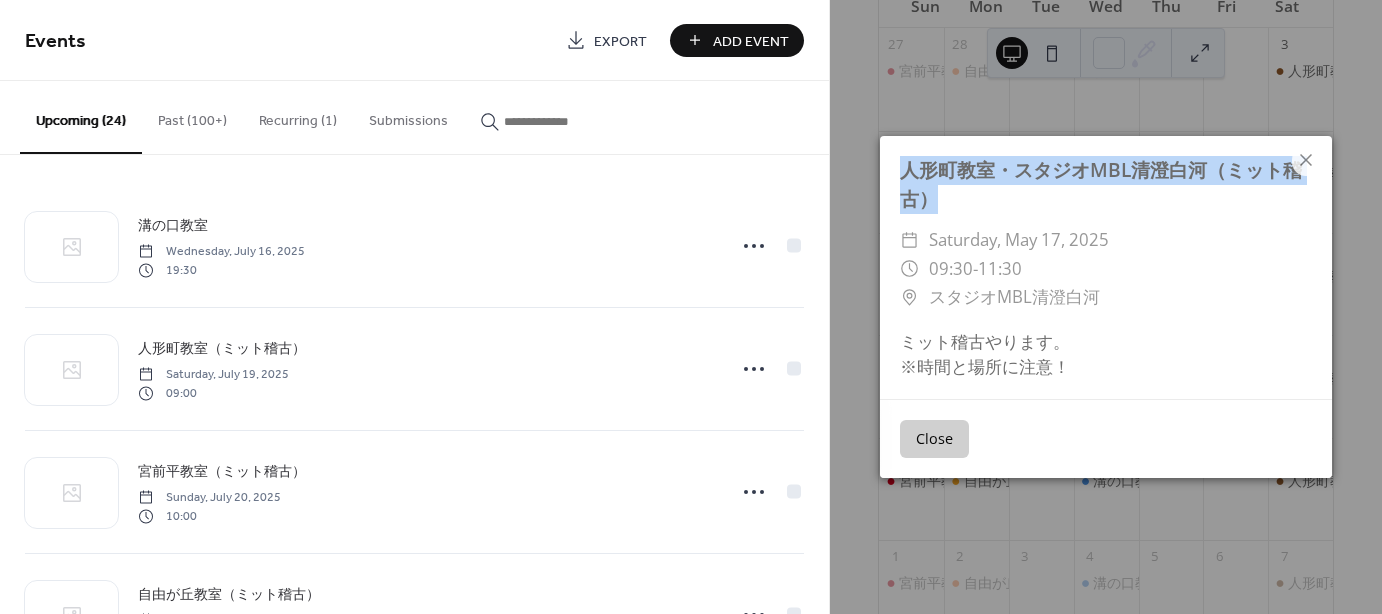 drag, startPoint x: 964, startPoint y: 196, endPoint x: 892, endPoint y: 168, distance: 77.25283 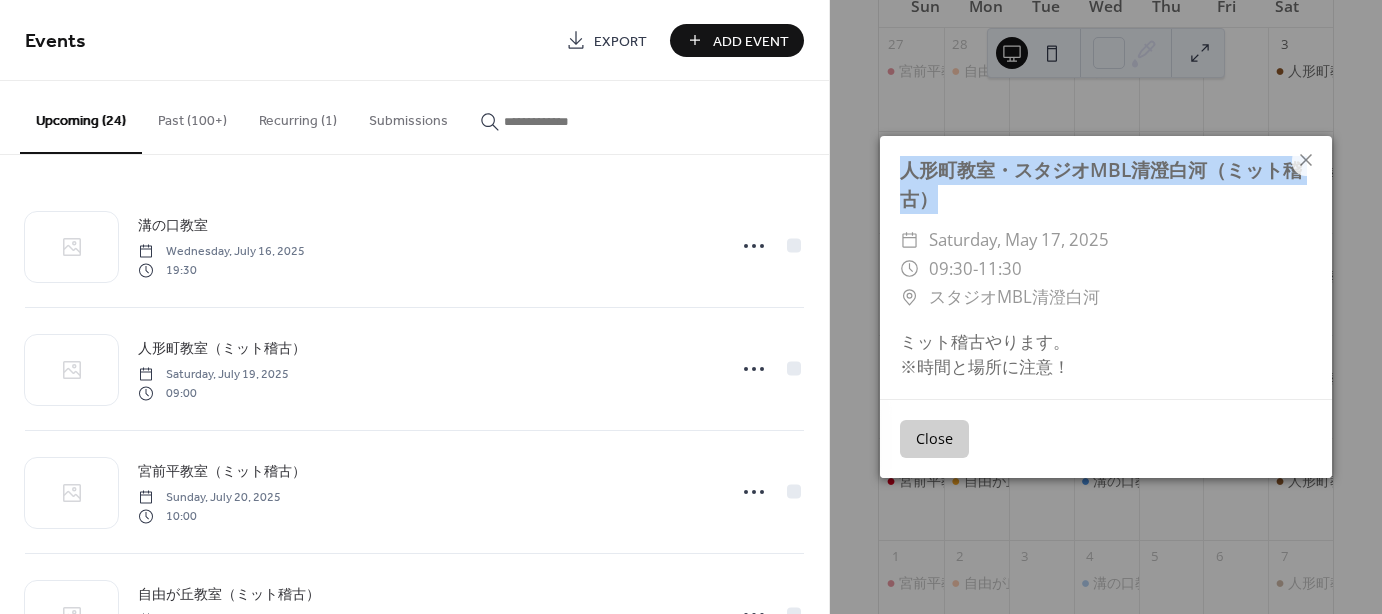 click on "Add Event" at bounding box center [751, 41] 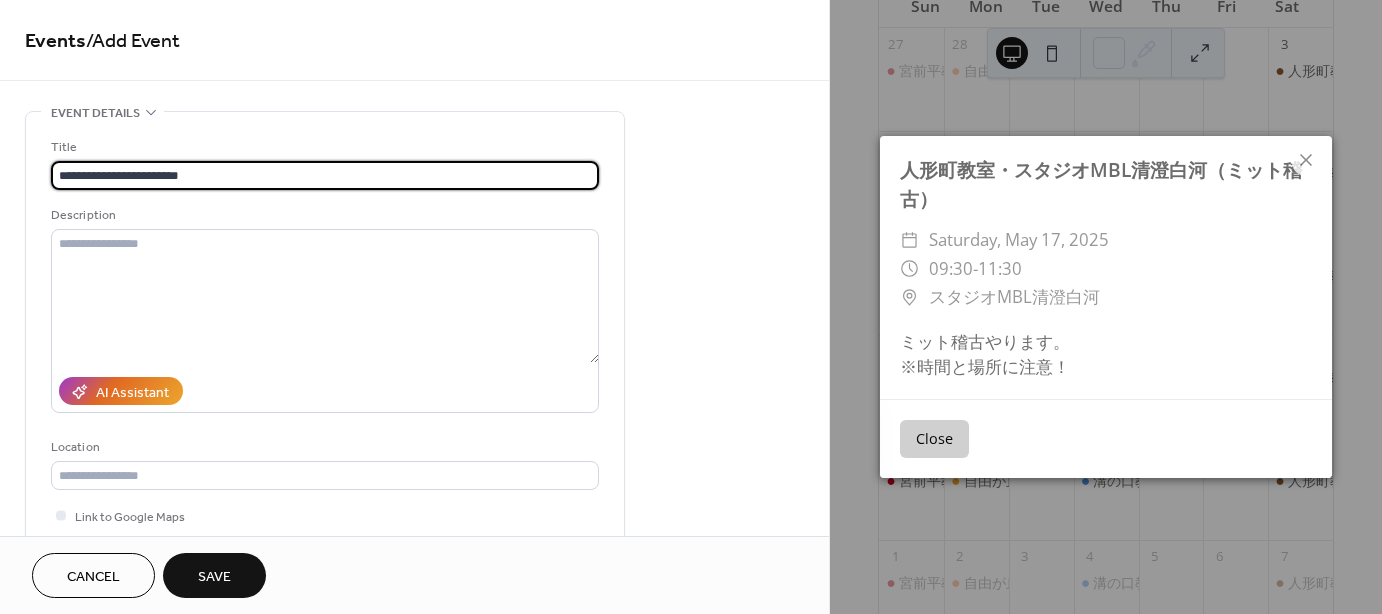 type on "**********" 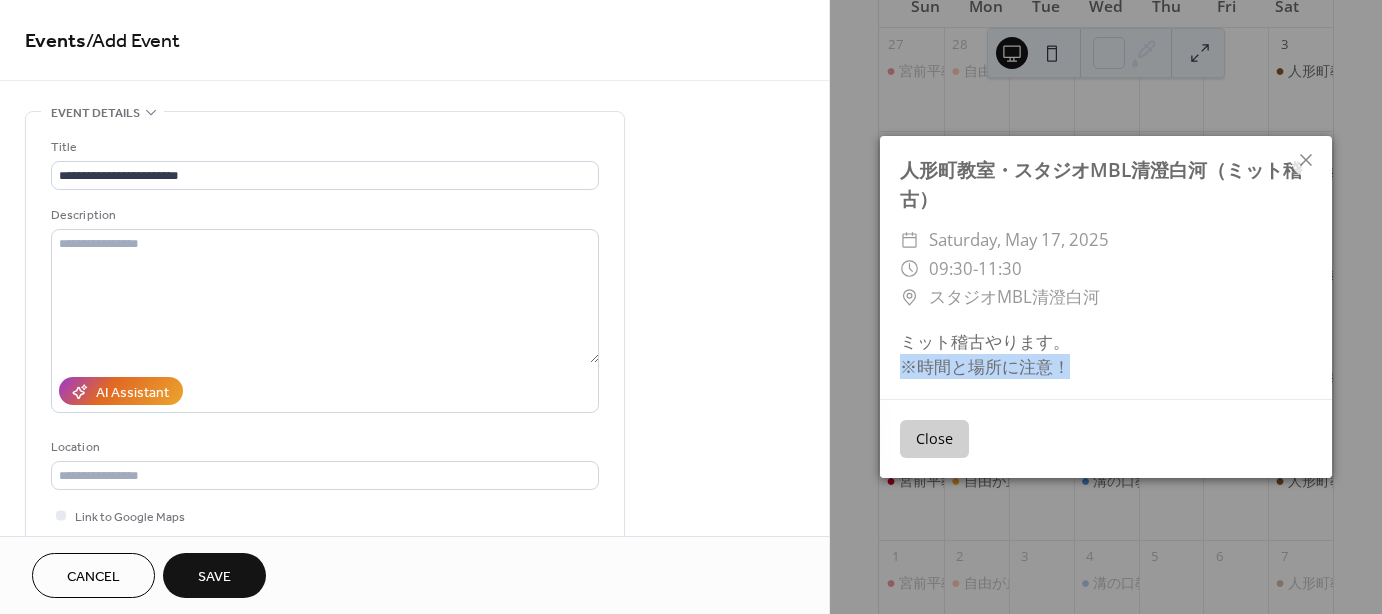drag, startPoint x: 1080, startPoint y: 367, endPoint x: 898, endPoint y: 371, distance: 182.04395 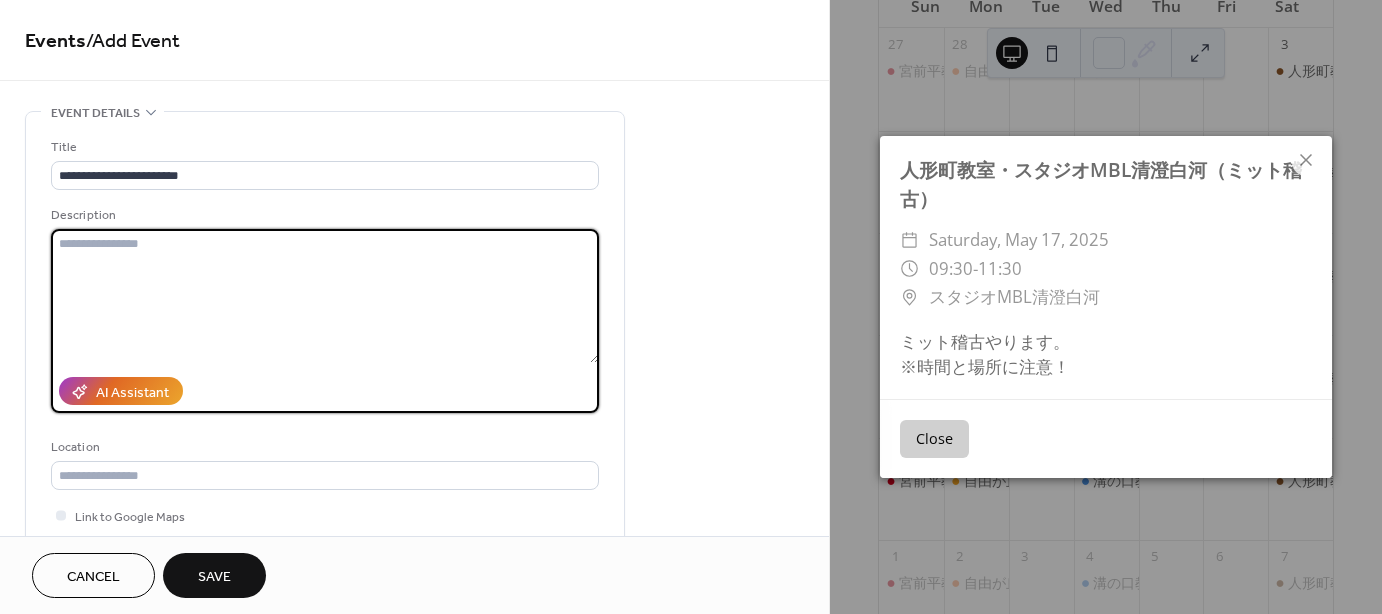 click at bounding box center (325, 296) 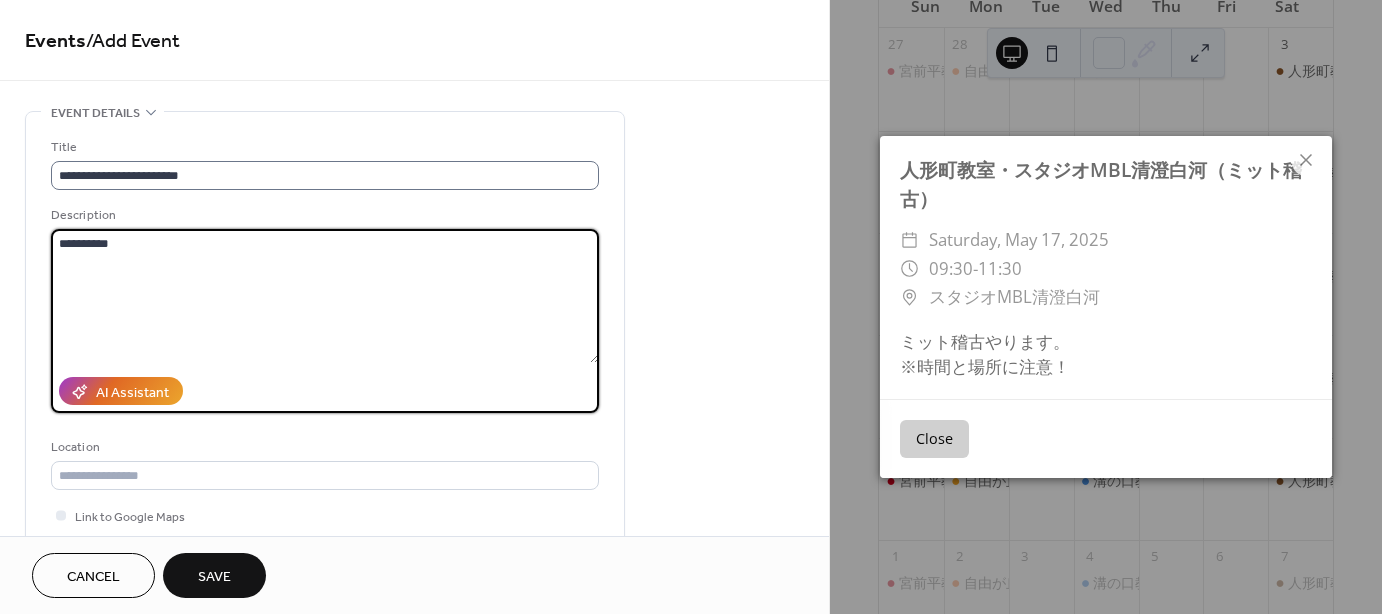 type on "**********" 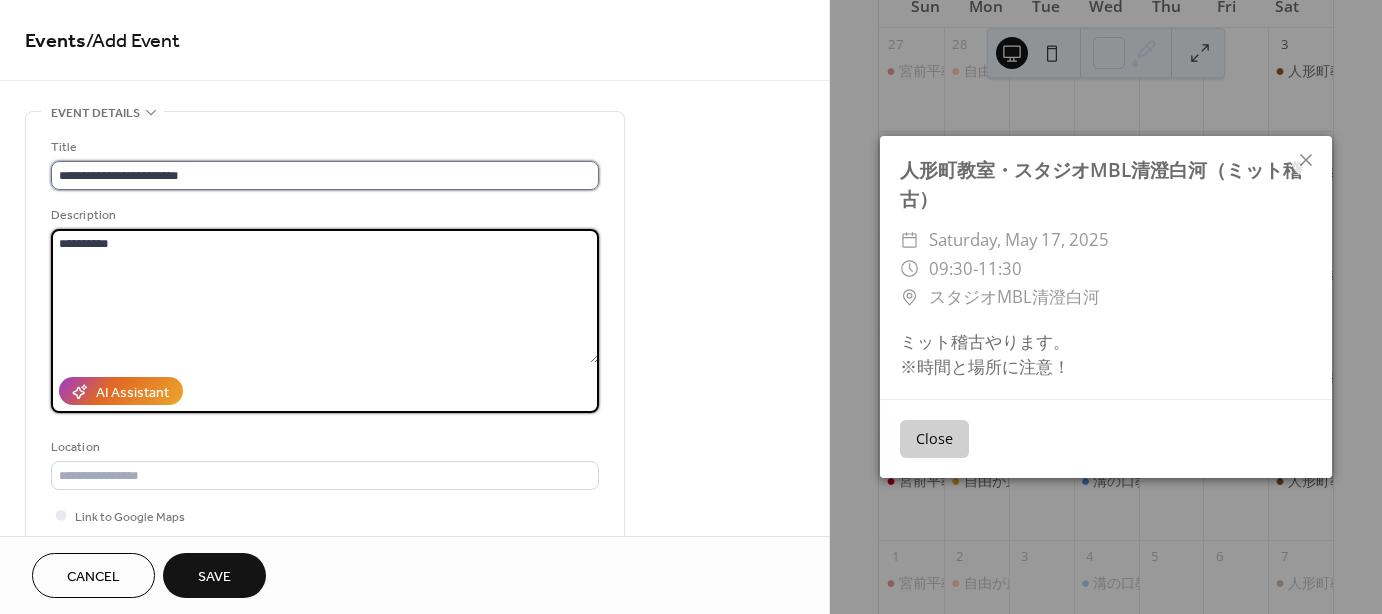 click on "**********" at bounding box center (325, 175) 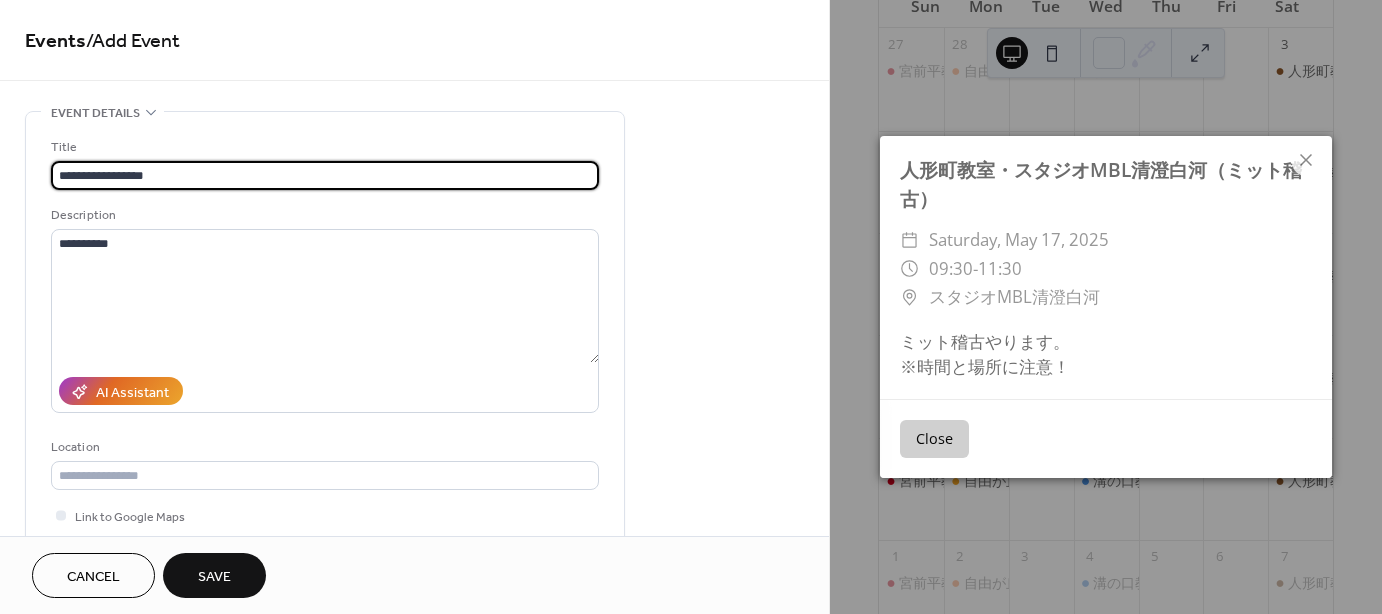 type on "**********" 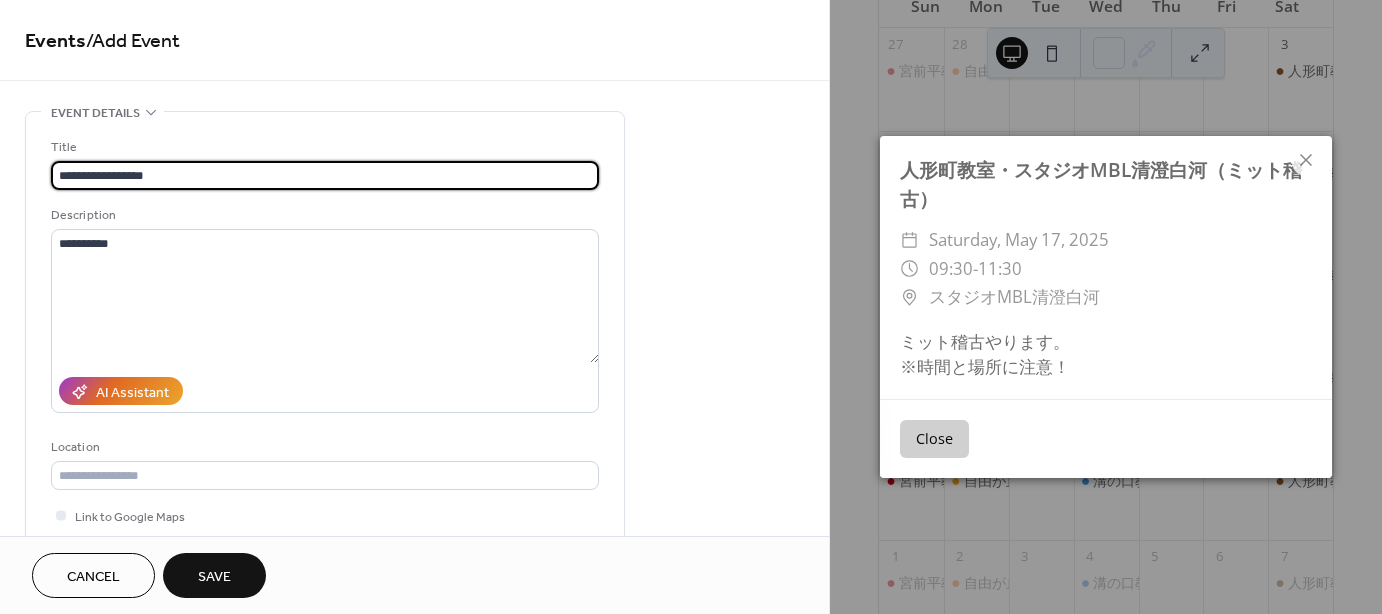 click on "Close" at bounding box center (934, 439) 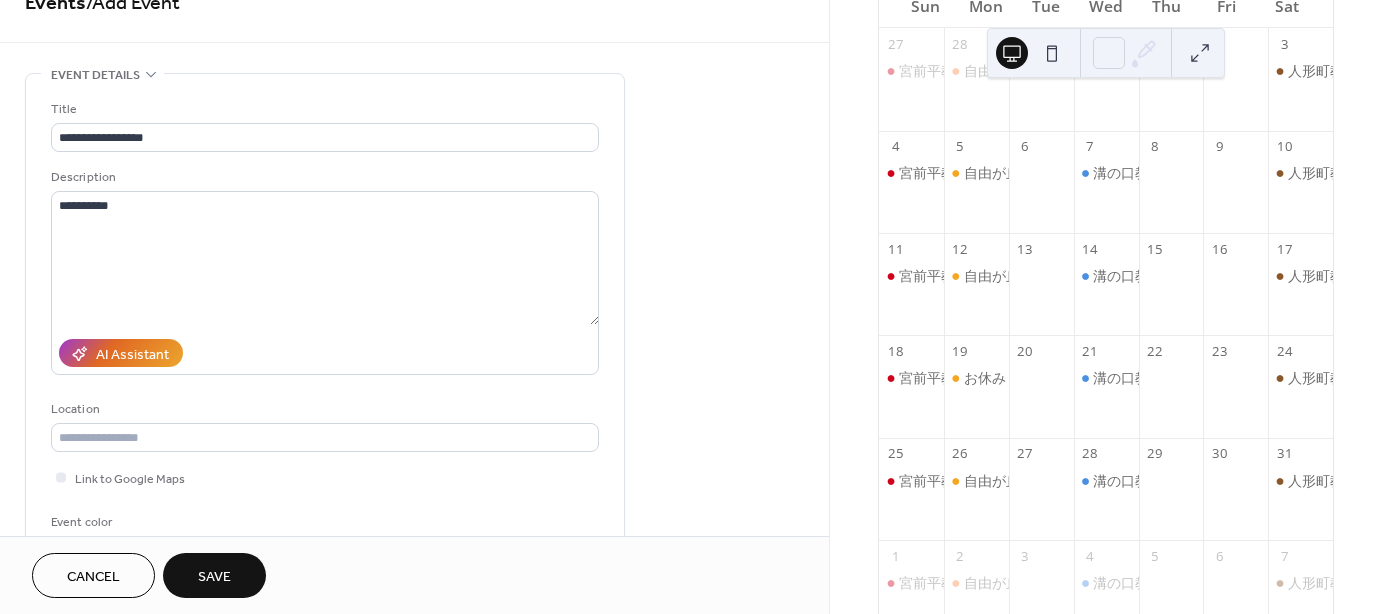 scroll, scrollTop: 100, scrollLeft: 0, axis: vertical 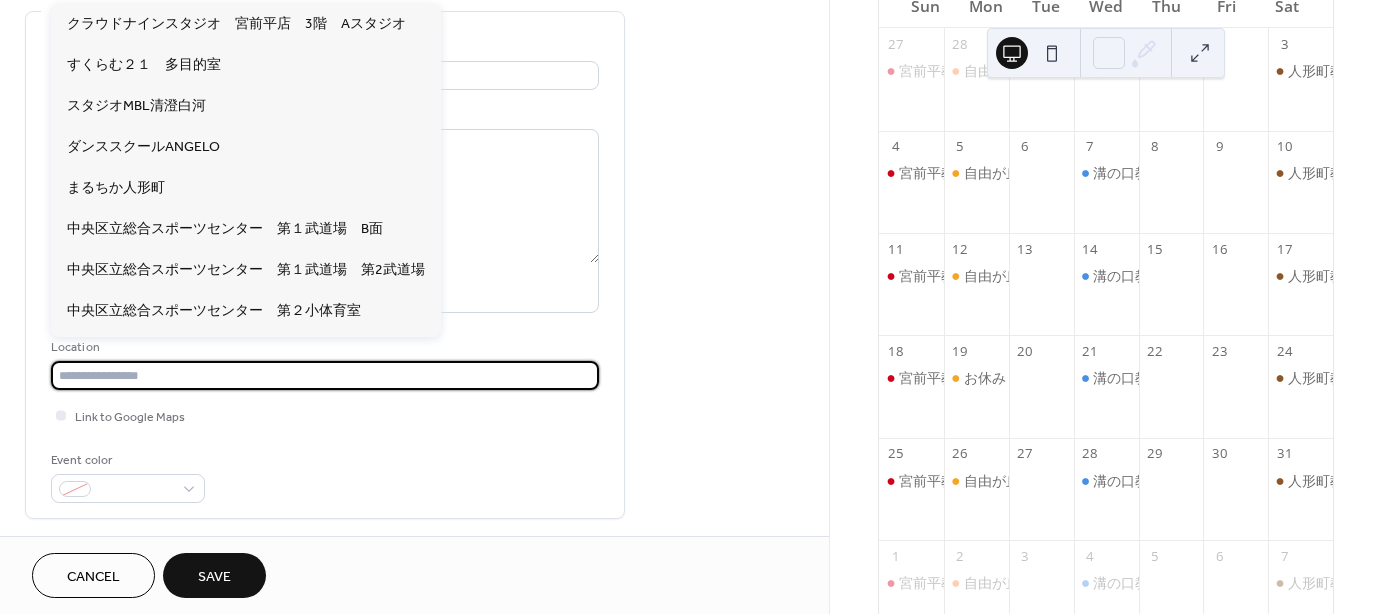 click at bounding box center (325, 375) 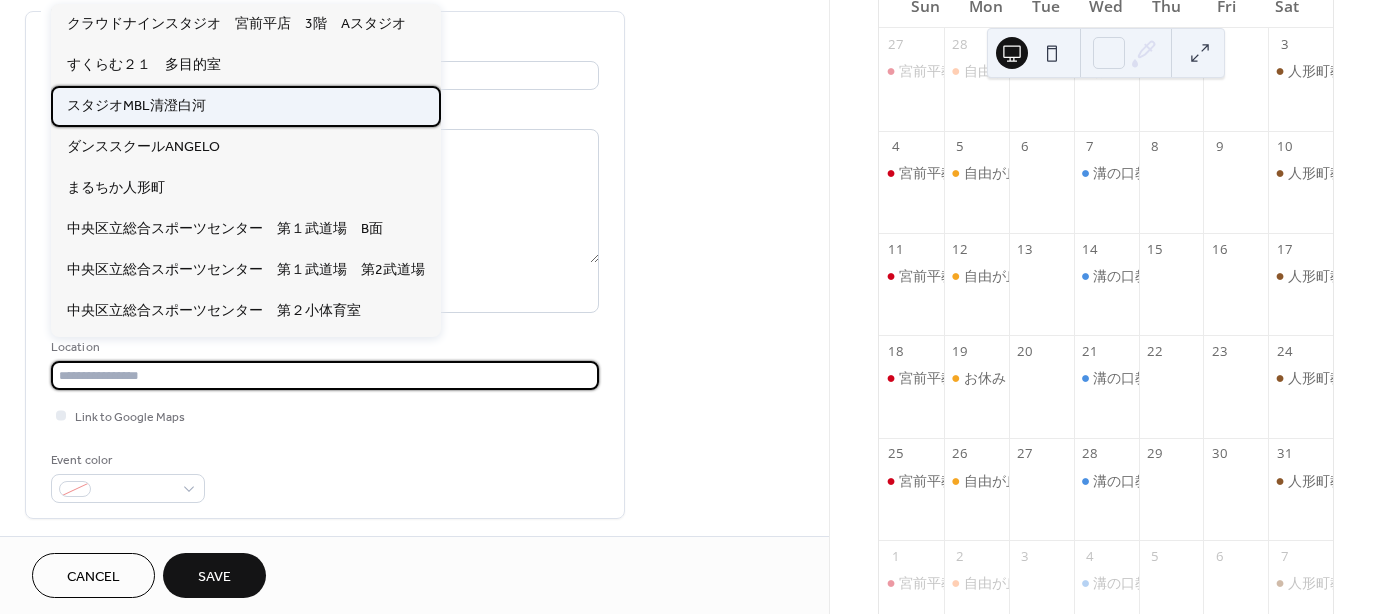 click on "スタジオMBL清澄白河" at bounding box center [136, 106] 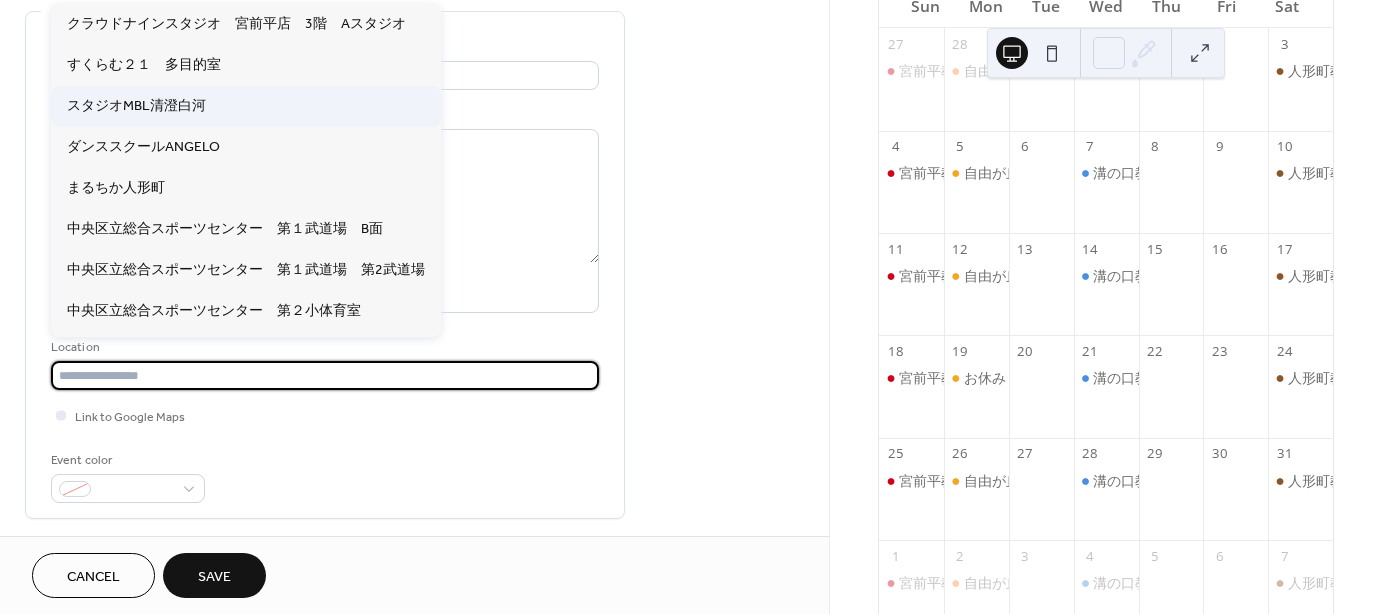 type on "**********" 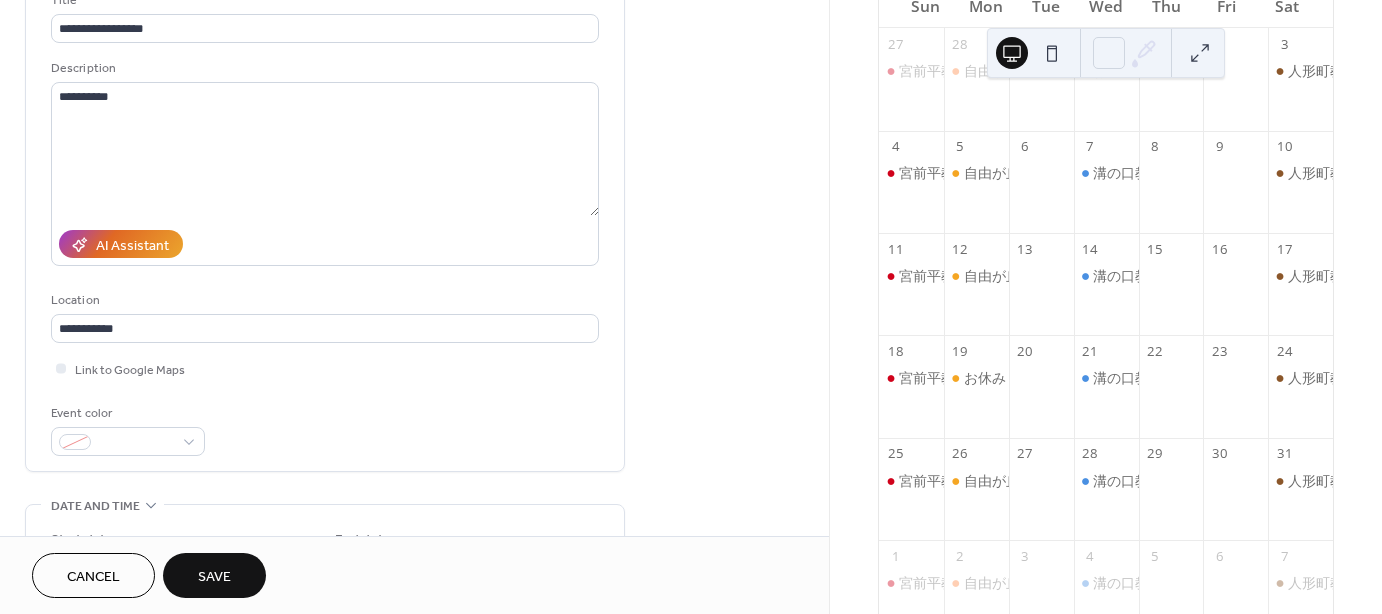 scroll, scrollTop: 300, scrollLeft: 0, axis: vertical 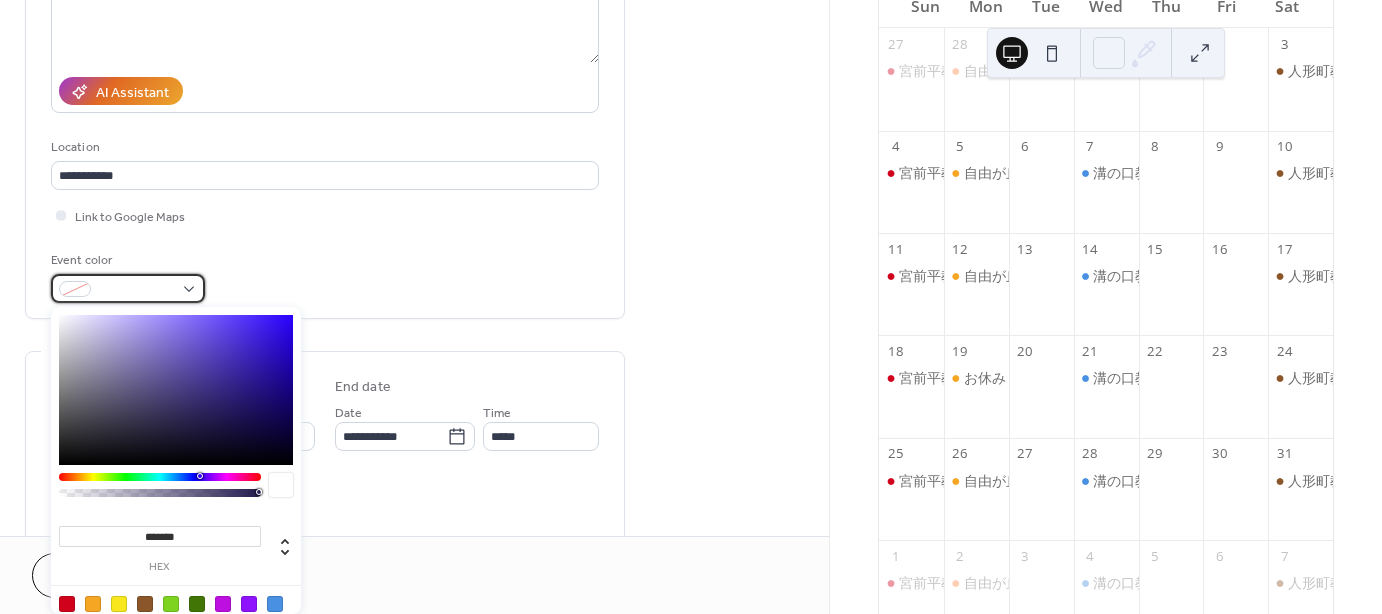 click at bounding box center [128, 288] 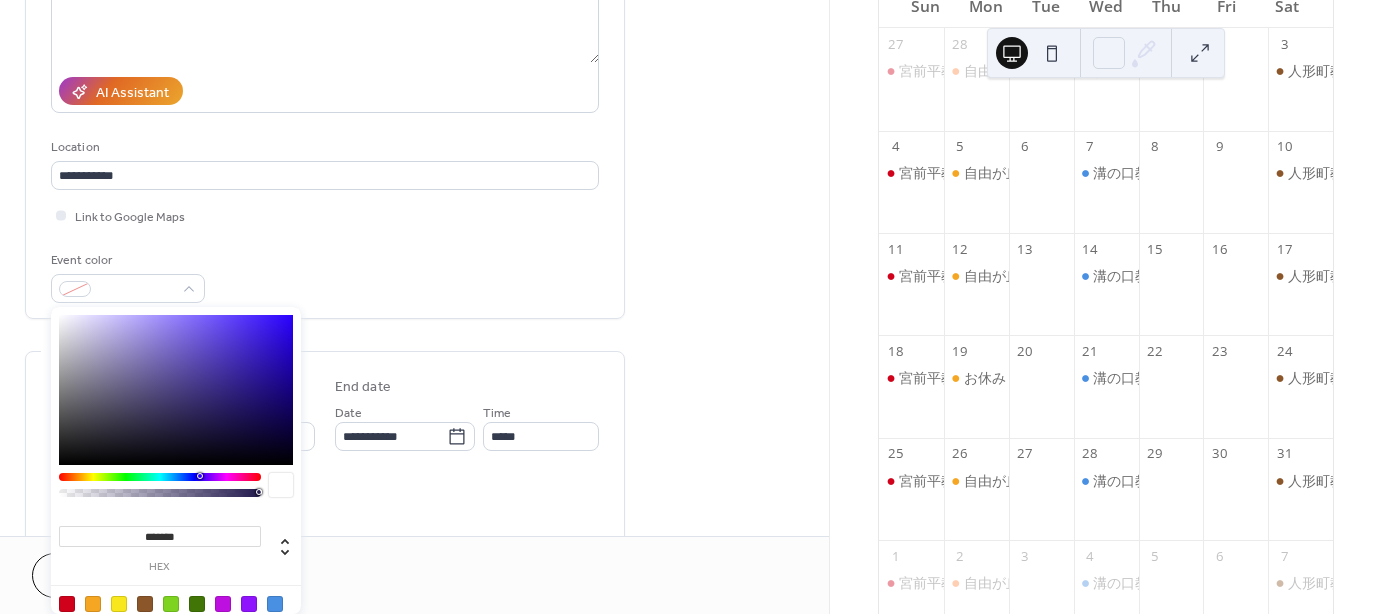 click at bounding box center [145, 604] 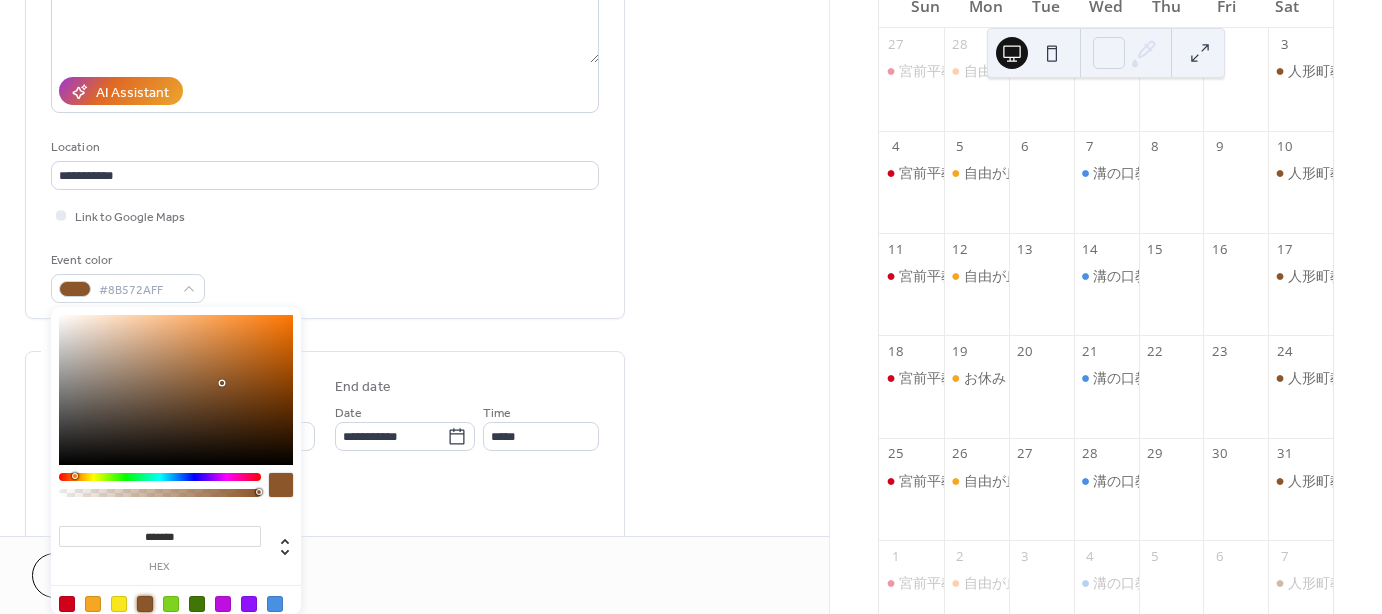 click on "**********" at bounding box center [414, 462] 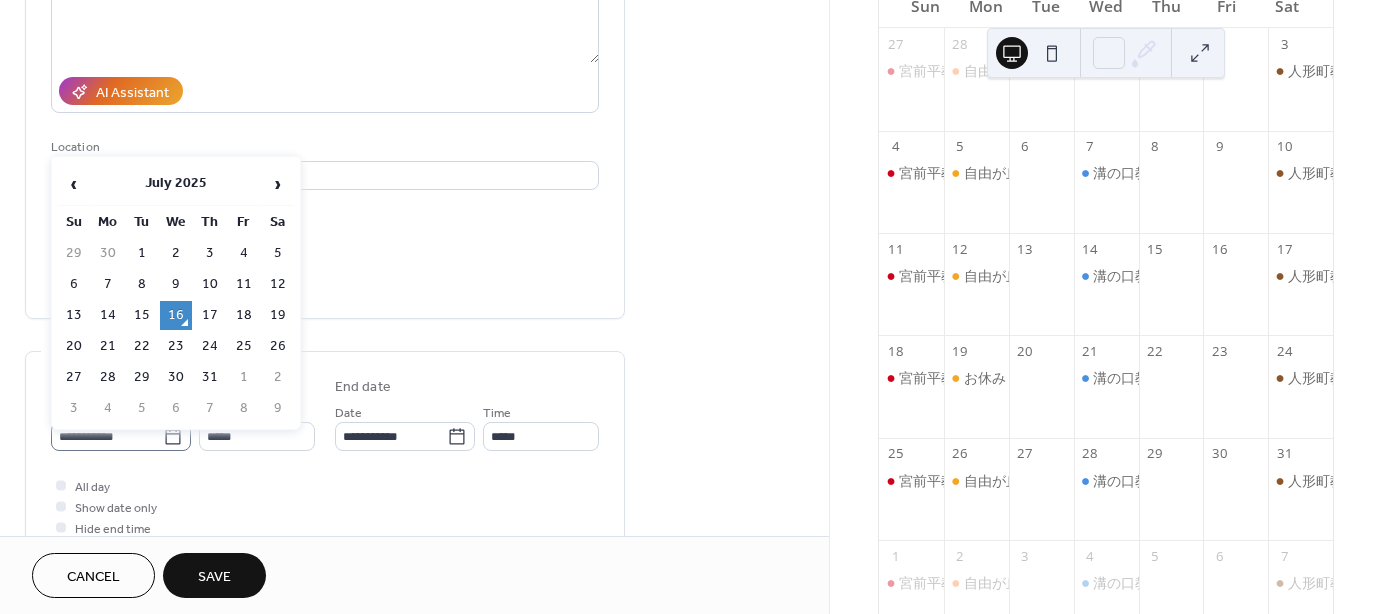 click 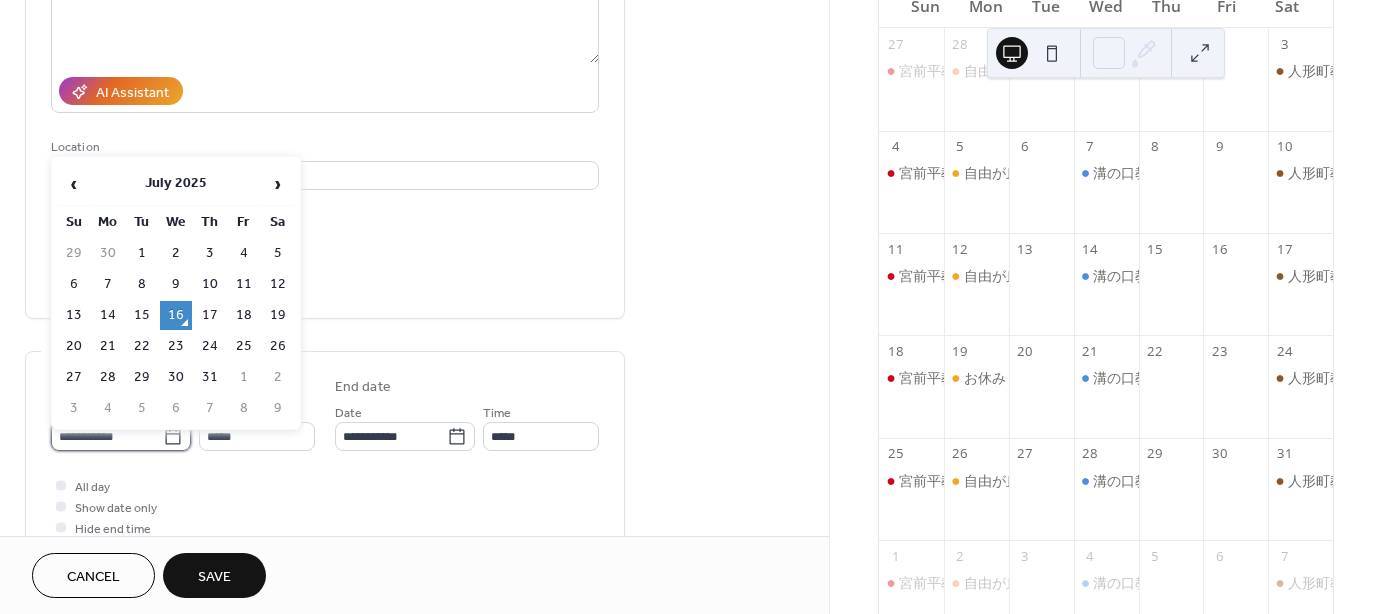 click on "**********" at bounding box center (107, 436) 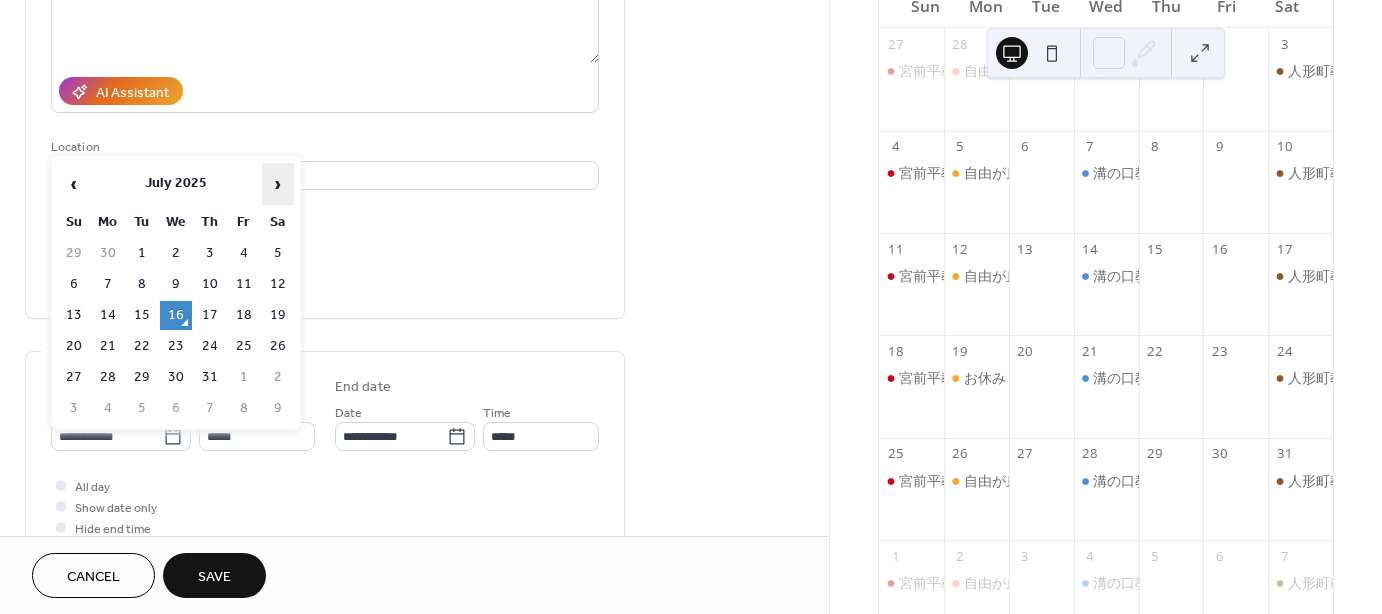 click on "›" at bounding box center (278, 184) 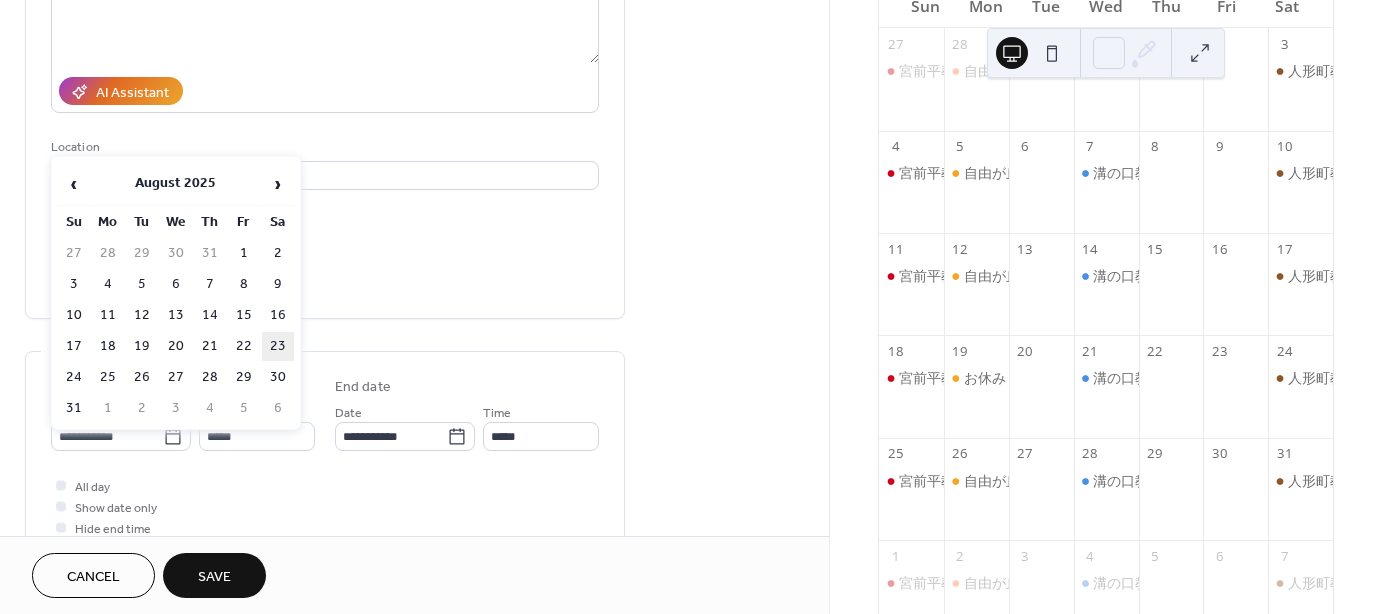 click on "23" at bounding box center [278, 346] 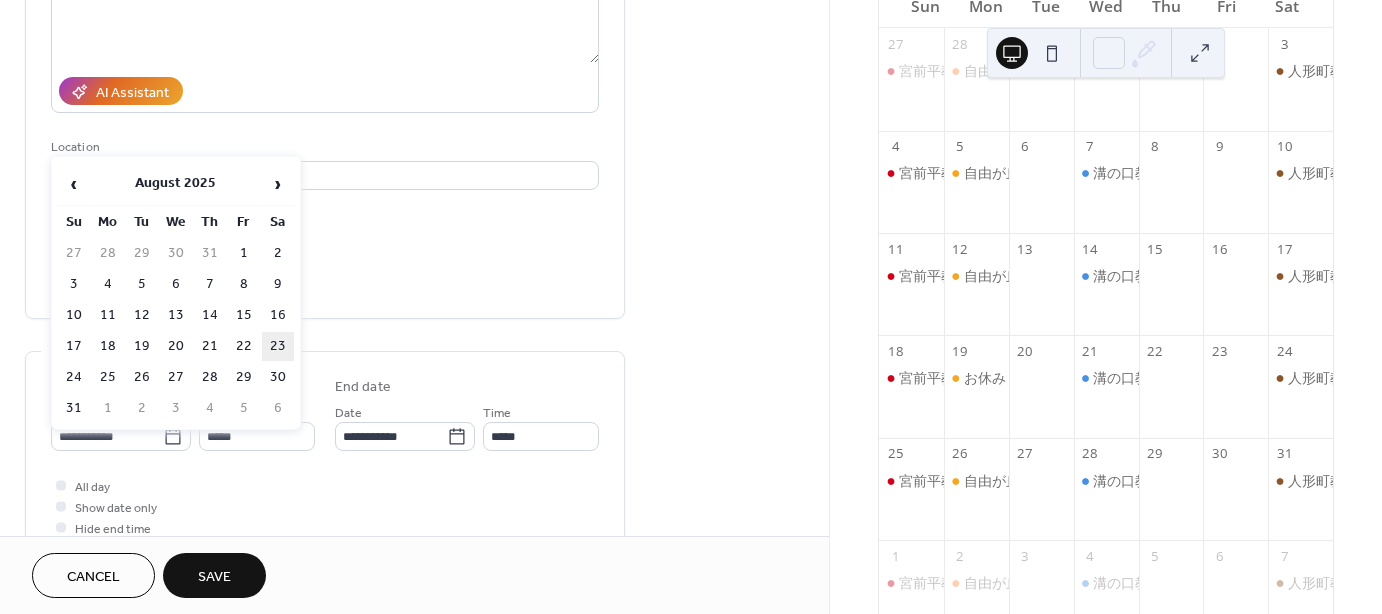 type on "**********" 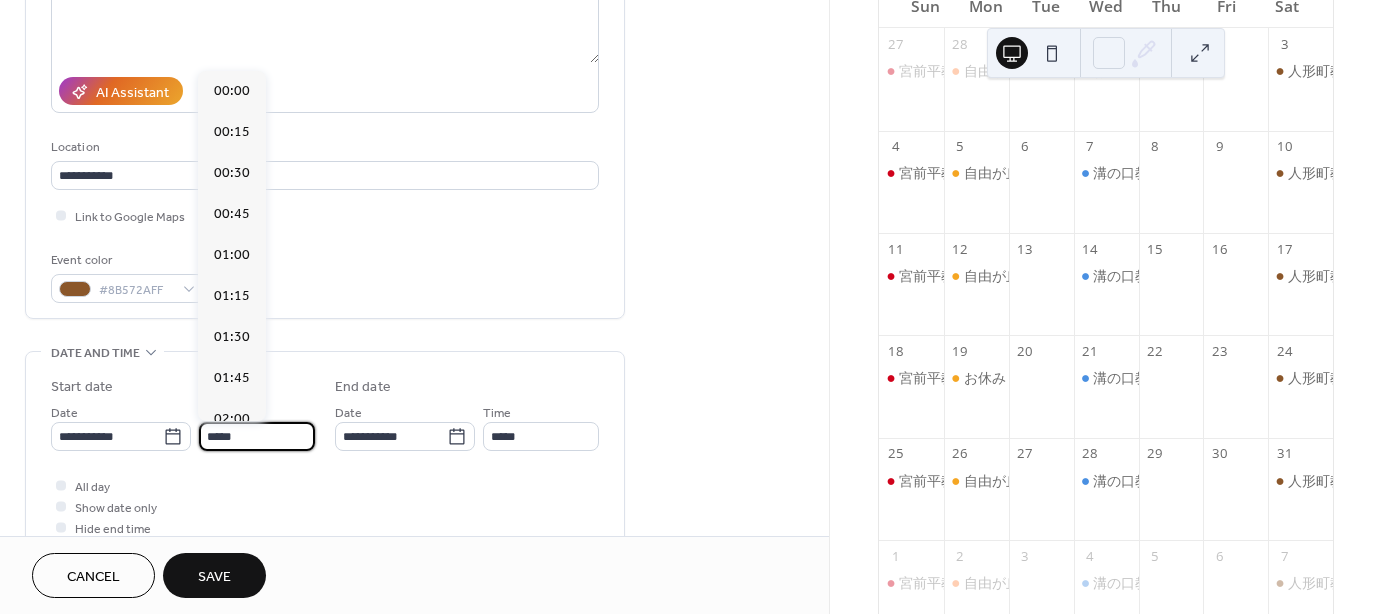 click on "*****" at bounding box center [257, 436] 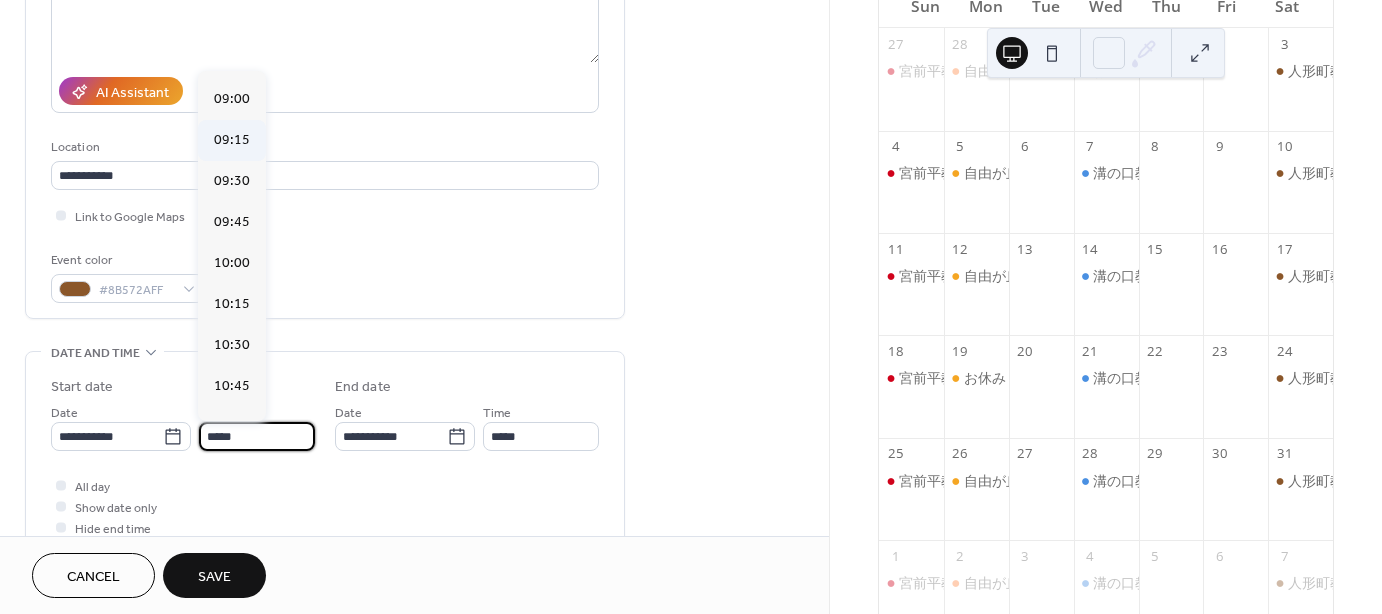 scroll, scrollTop: 1368, scrollLeft: 0, axis: vertical 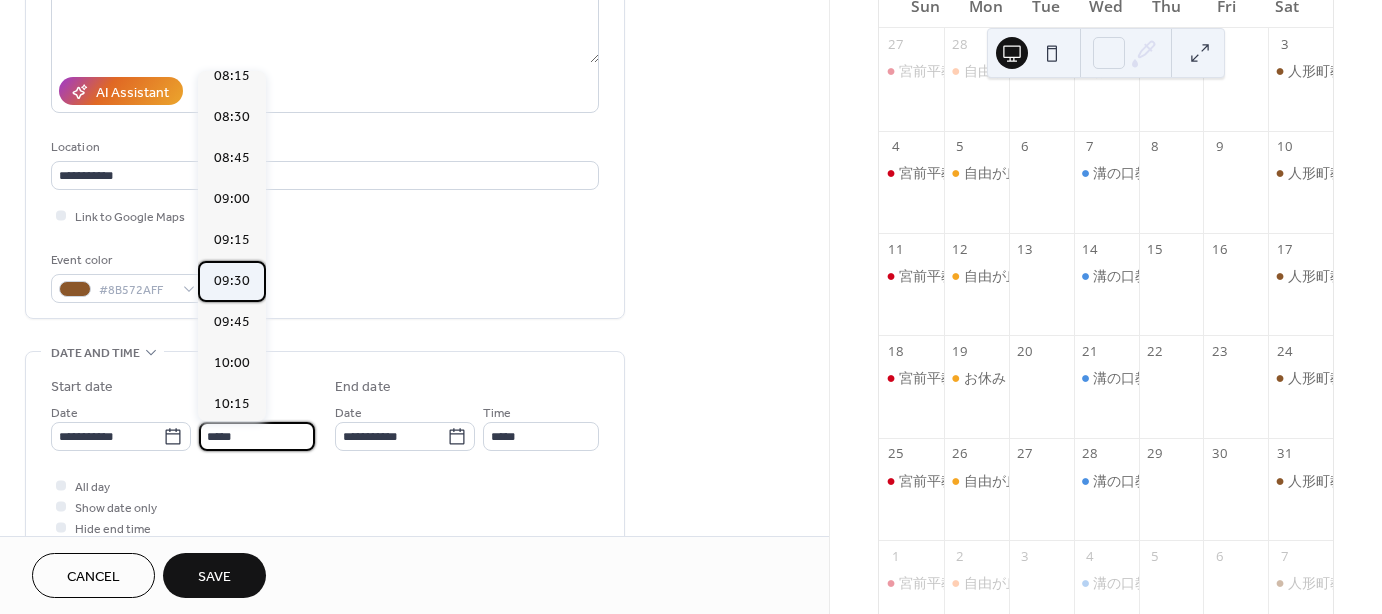 click on "09:30" at bounding box center (232, 281) 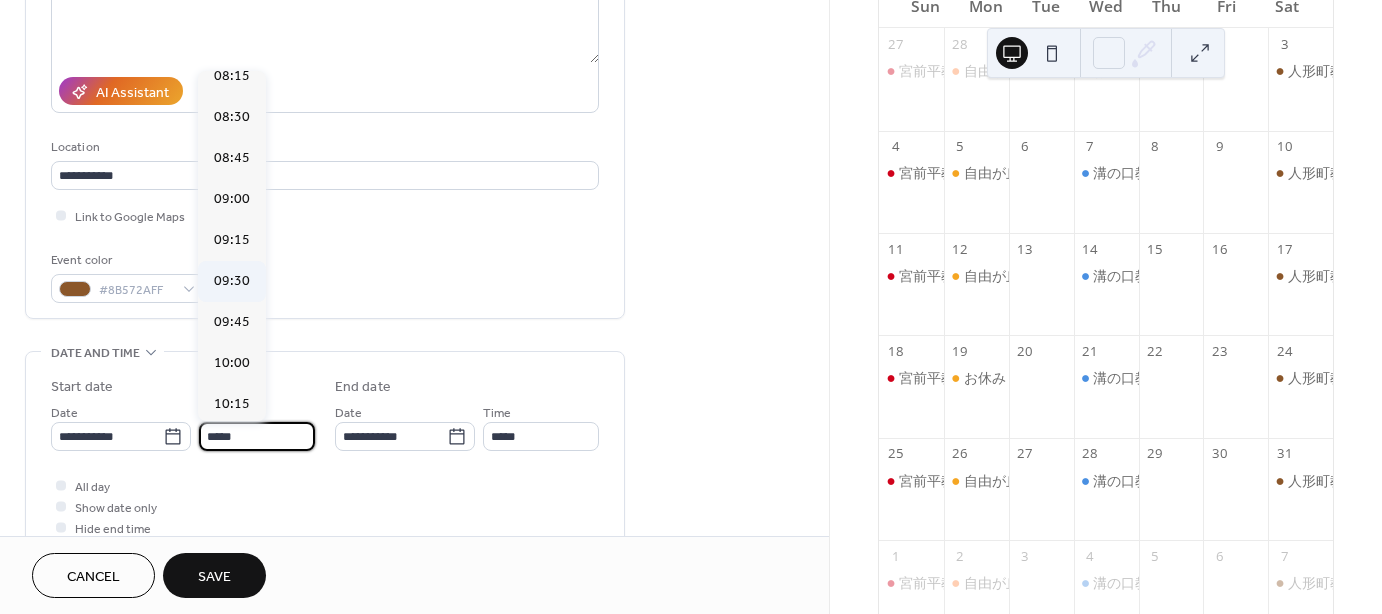 type on "*****" 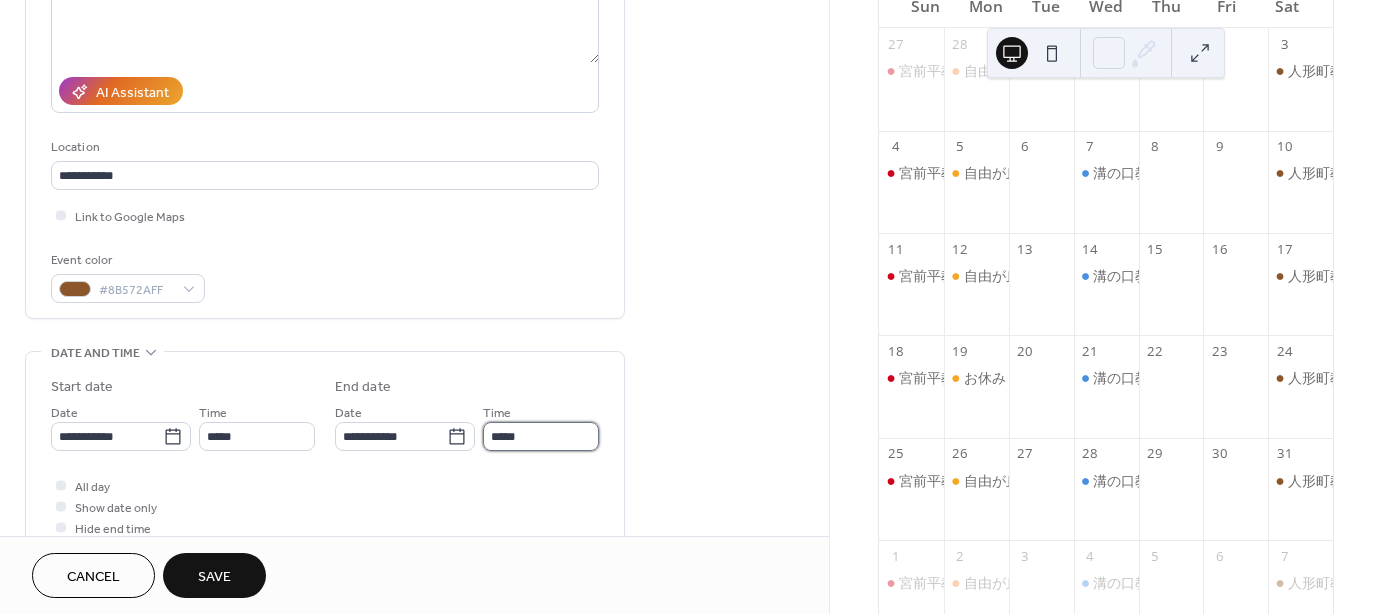 click on "*****" at bounding box center (541, 436) 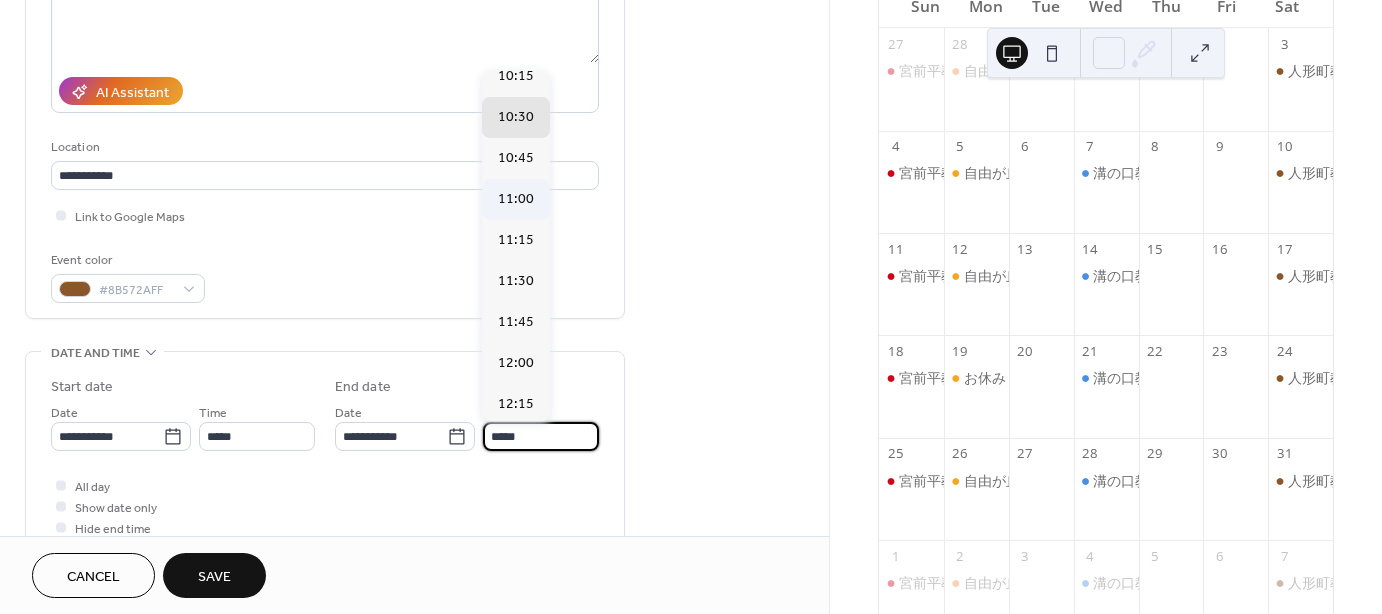 scroll, scrollTop: 100, scrollLeft: 0, axis: vertical 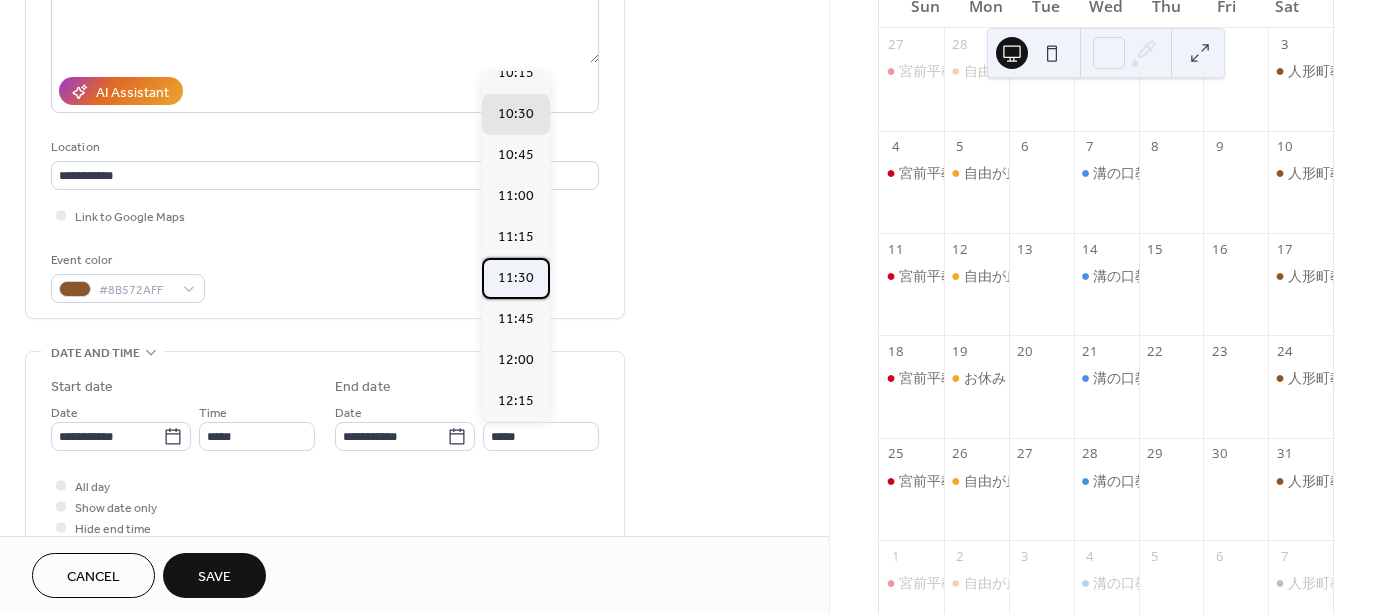 click on "11:30" at bounding box center [516, 278] 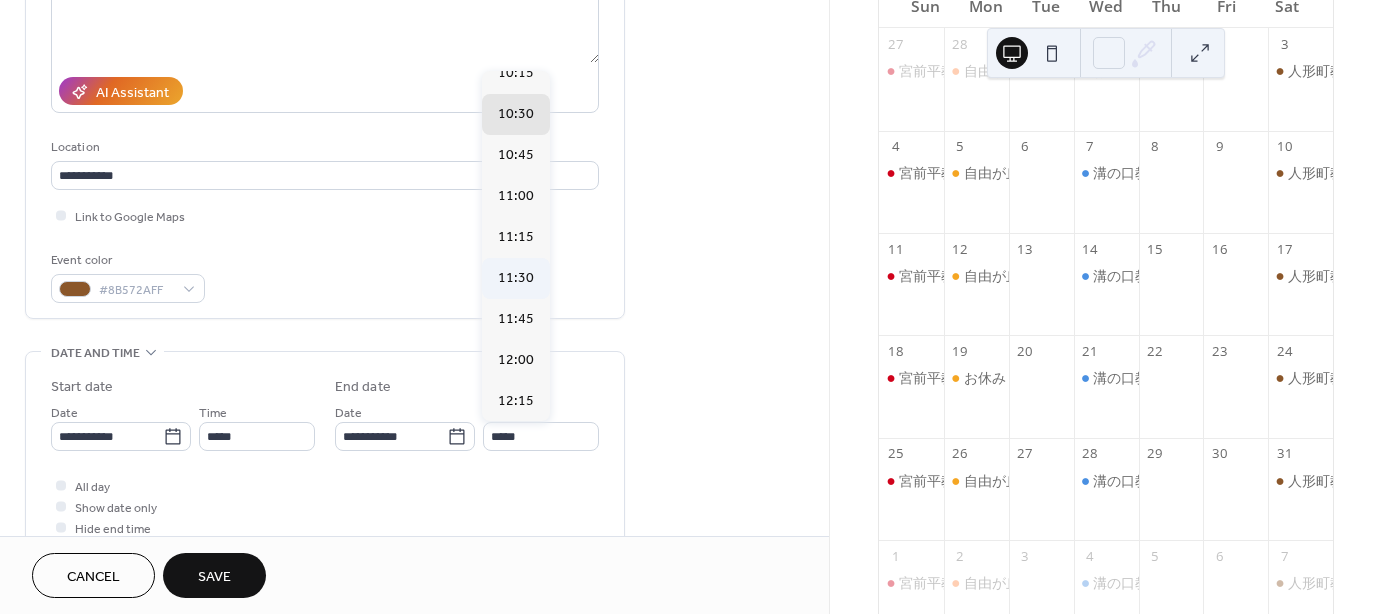 type on "*****" 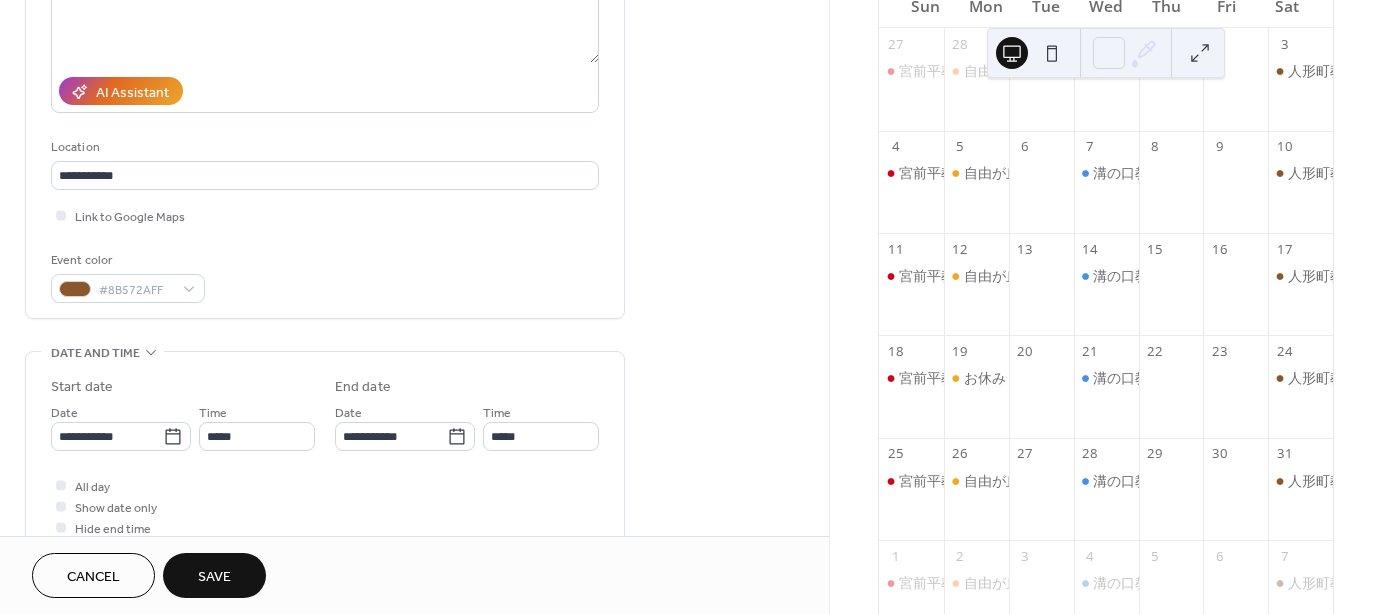 drag, startPoint x: 694, startPoint y: 313, endPoint x: 695, endPoint y: 157, distance: 156.0032 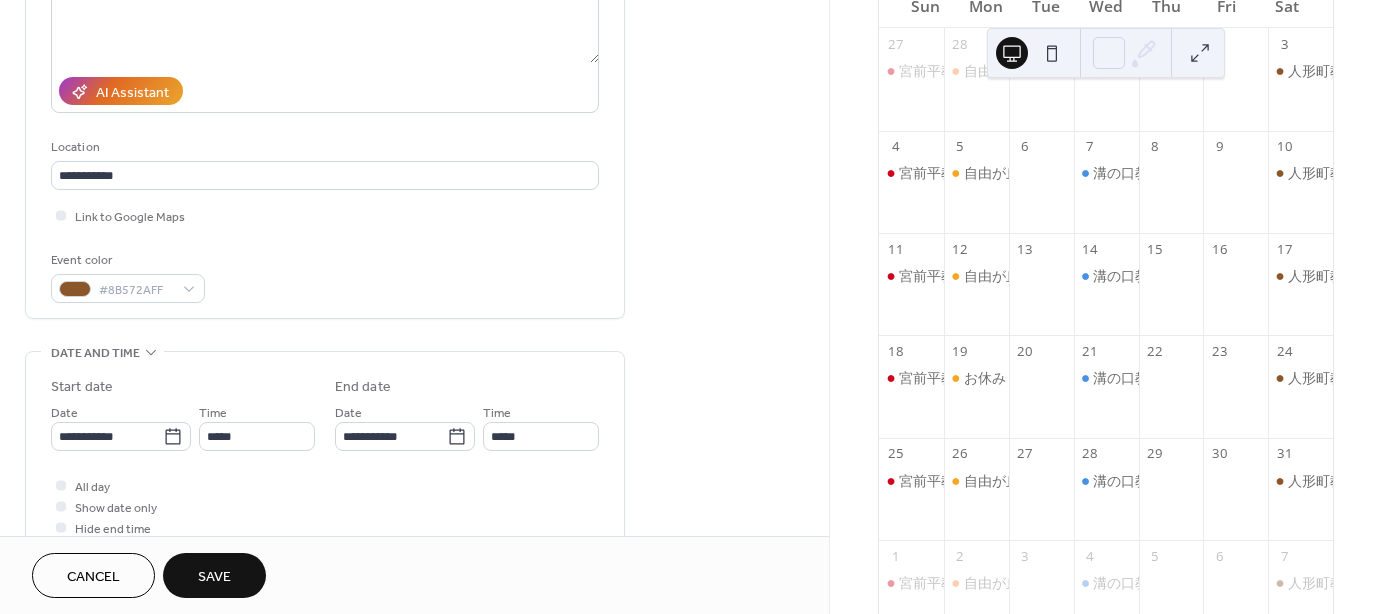 click on "**********" at bounding box center (414, 462) 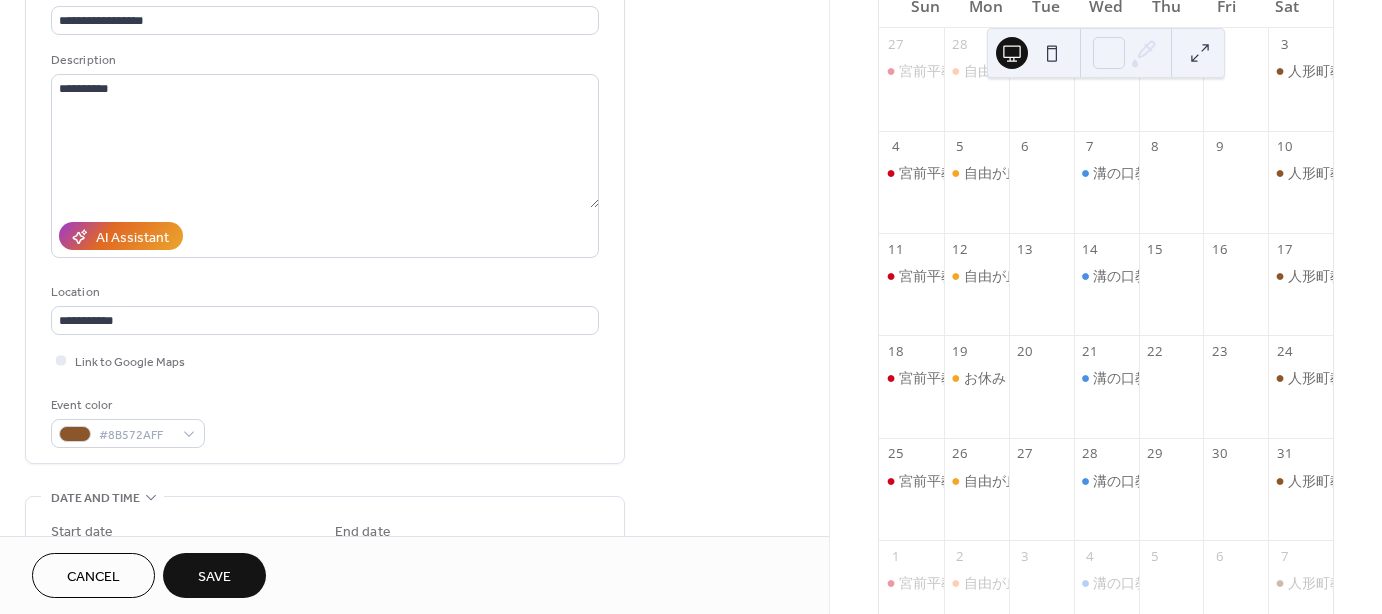 scroll, scrollTop: 0, scrollLeft: 0, axis: both 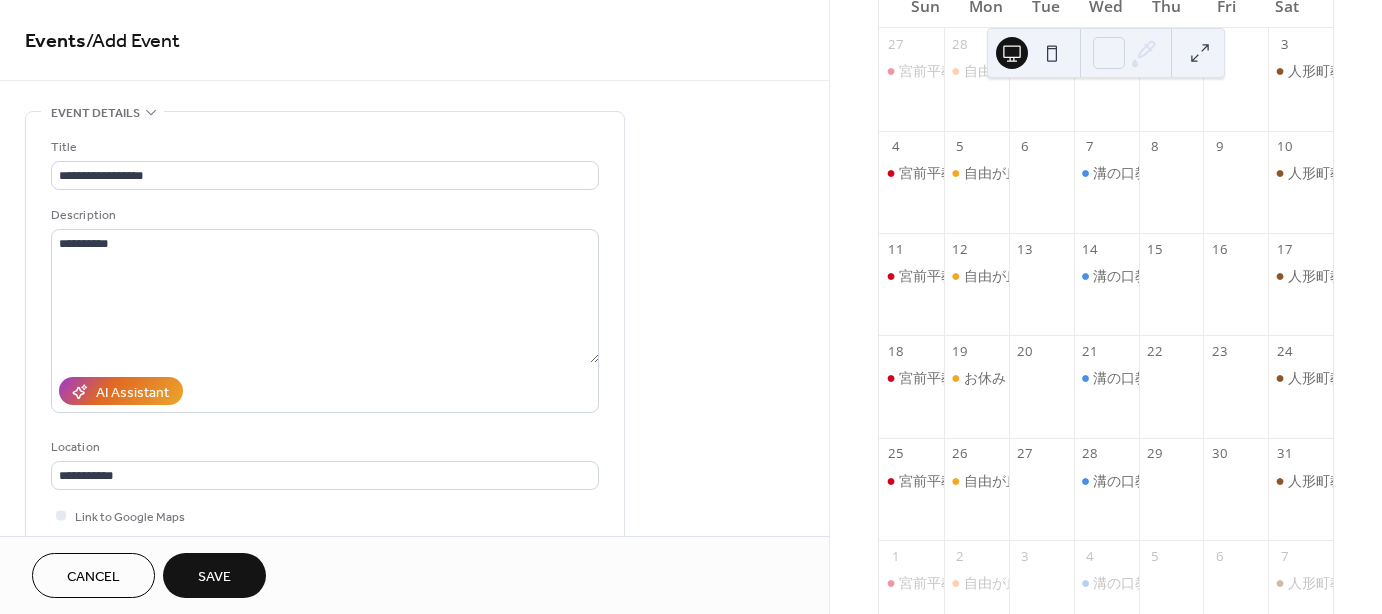 click on "Save" at bounding box center (214, 577) 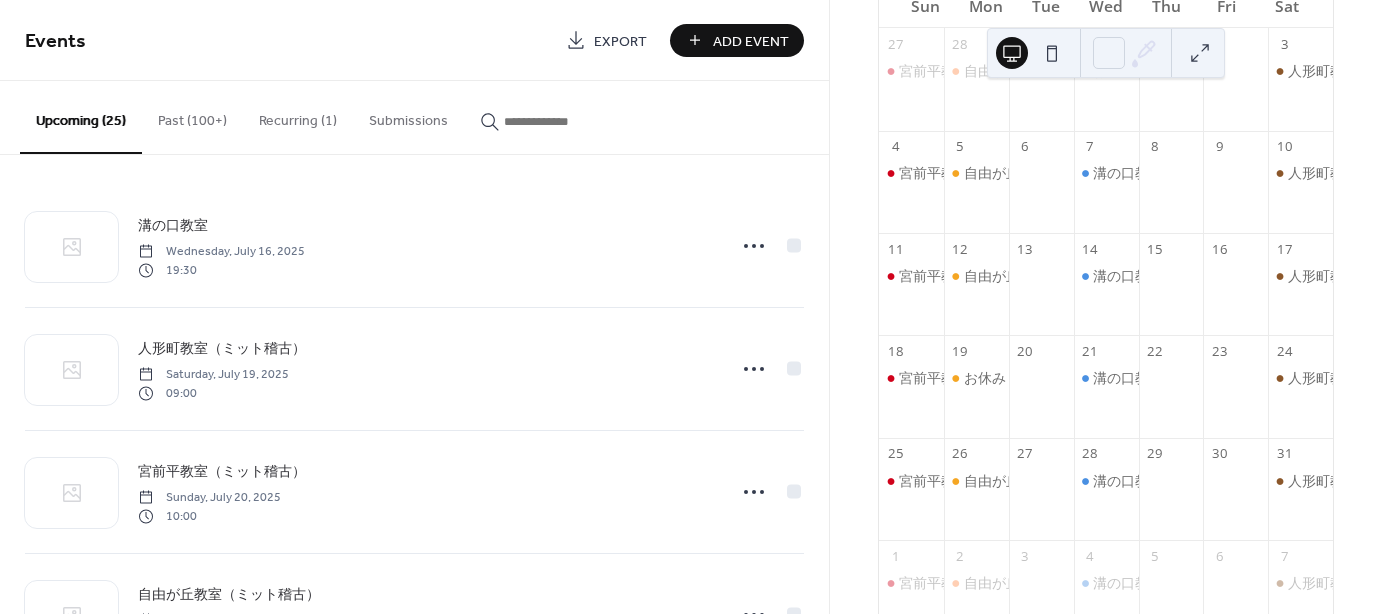 scroll, scrollTop: 0, scrollLeft: 0, axis: both 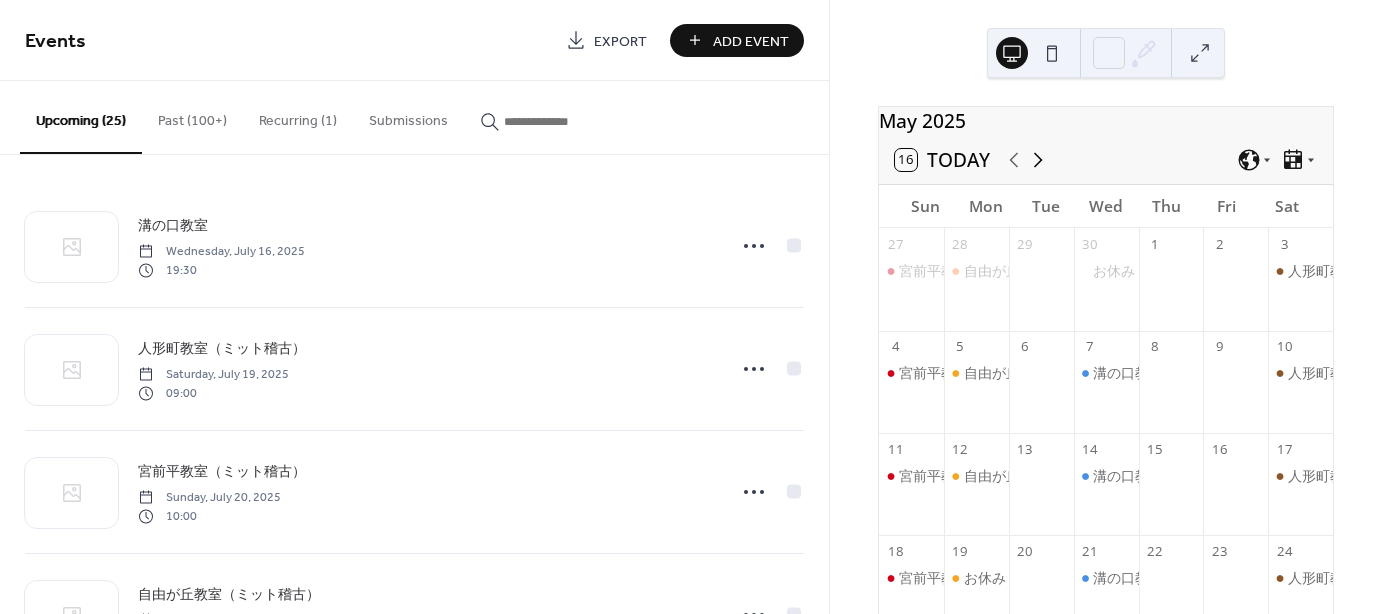 click 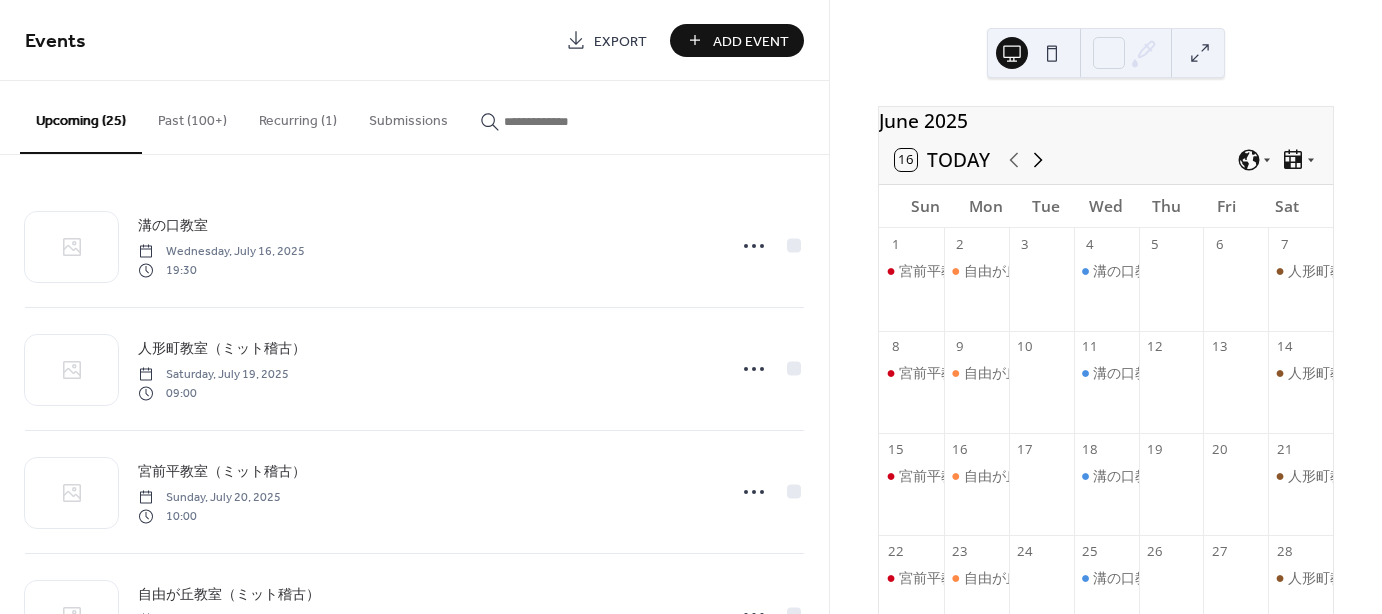 click 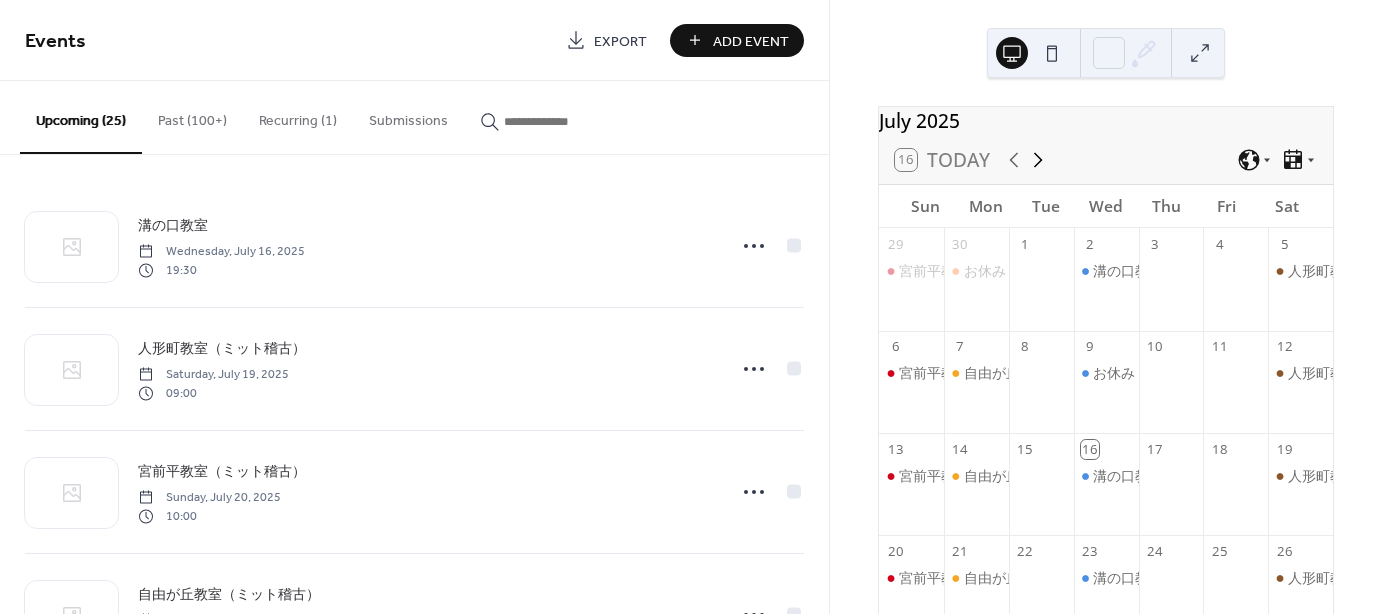 click 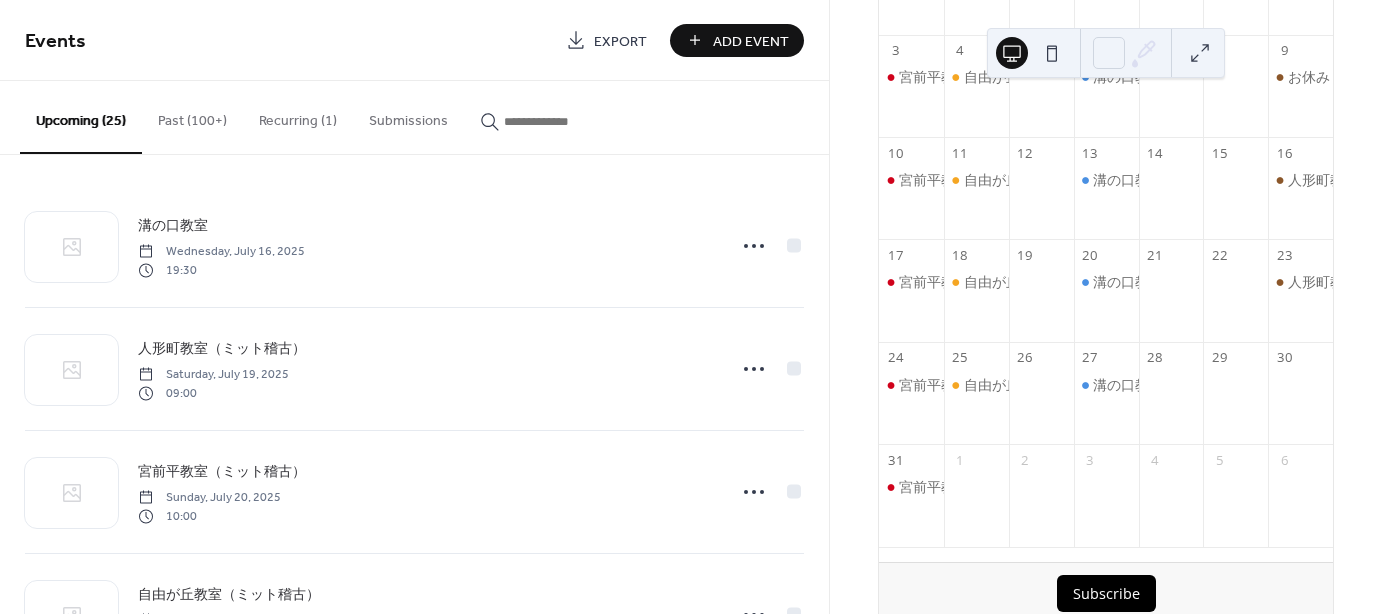 scroll, scrollTop: 300, scrollLeft: 0, axis: vertical 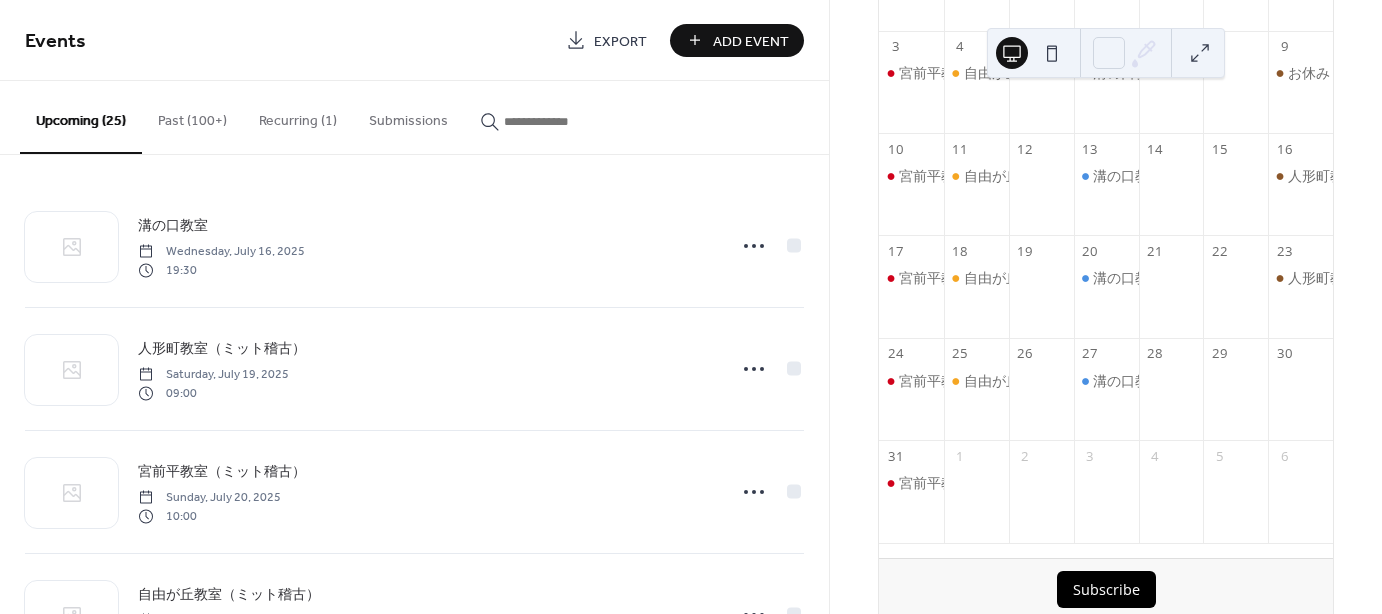 click at bounding box center (1300, 401) 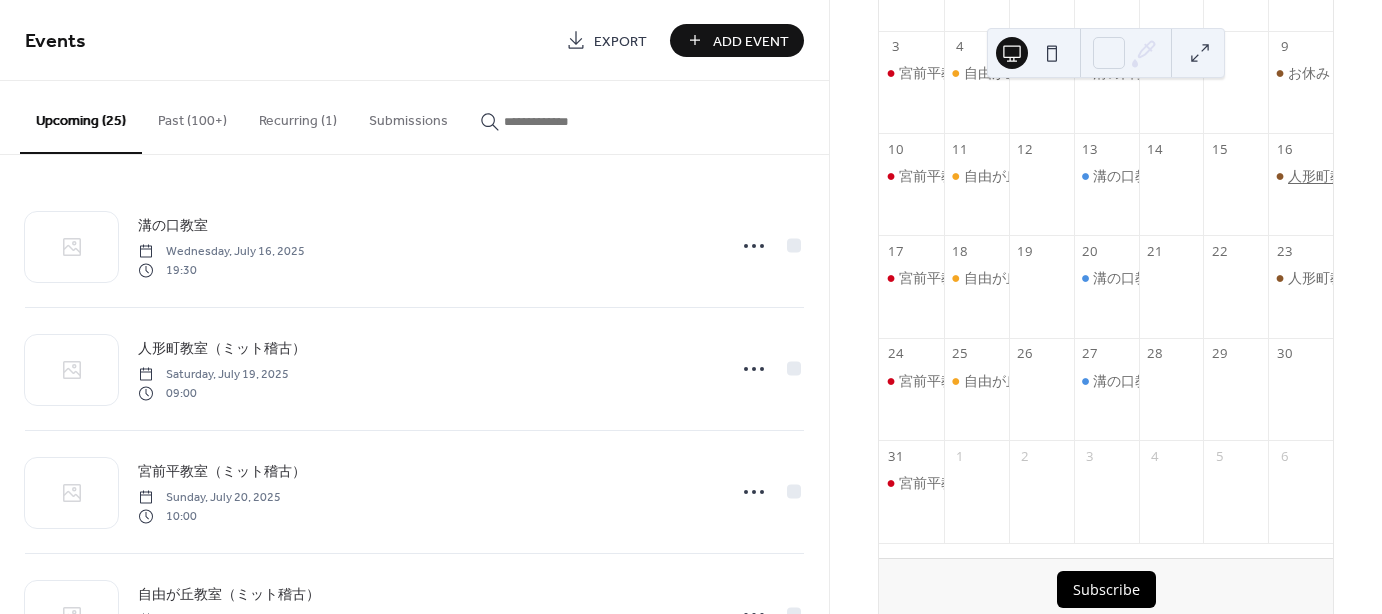 click on "人形町教室（ミット稽古）" at bounding box center [1372, 176] 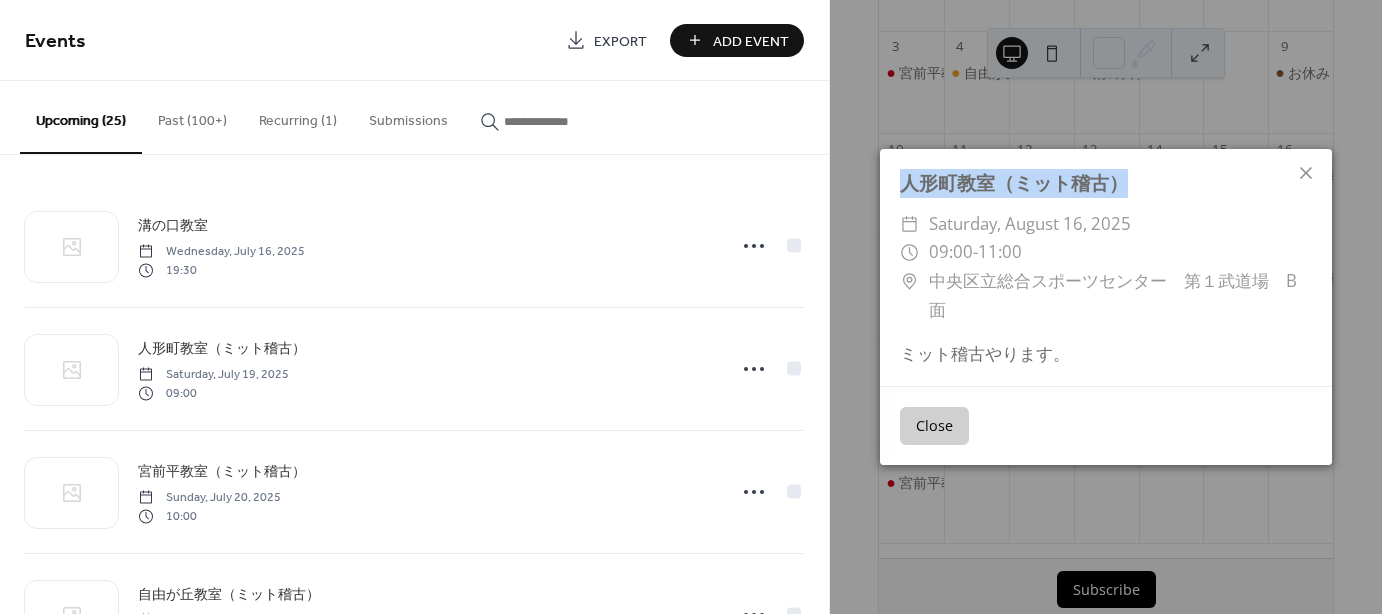 drag, startPoint x: 1125, startPoint y: 193, endPoint x: 870, endPoint y: 193, distance: 255 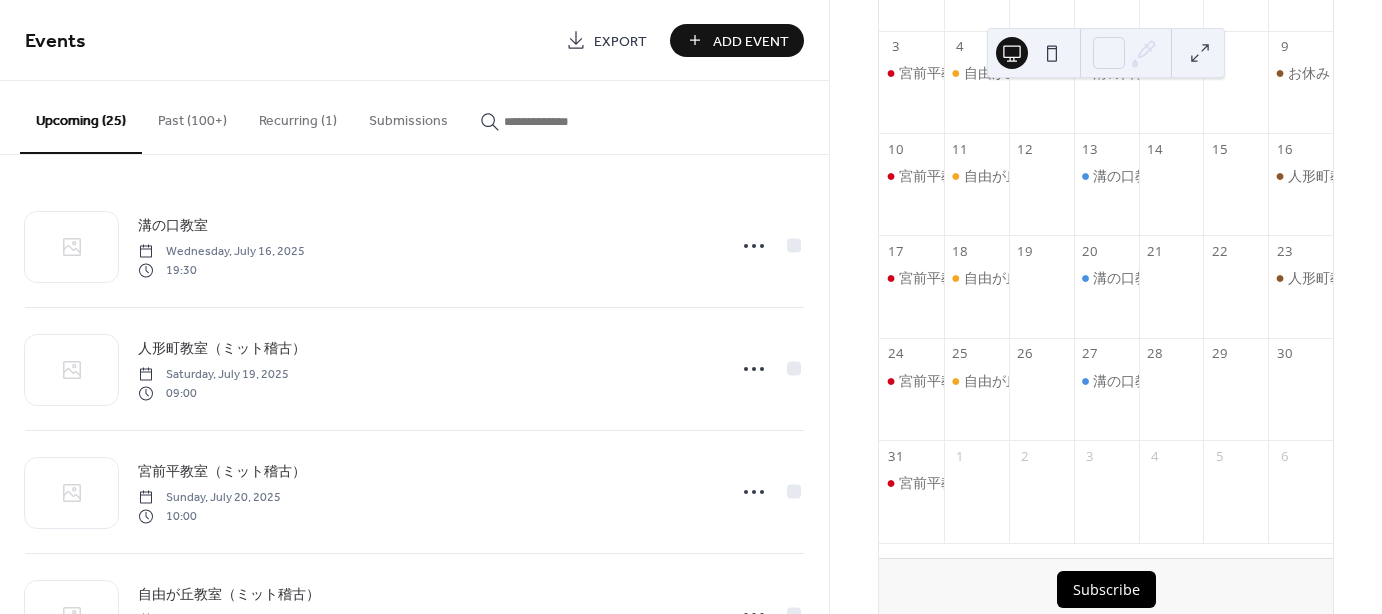 click on "Add Event" at bounding box center (751, 41) 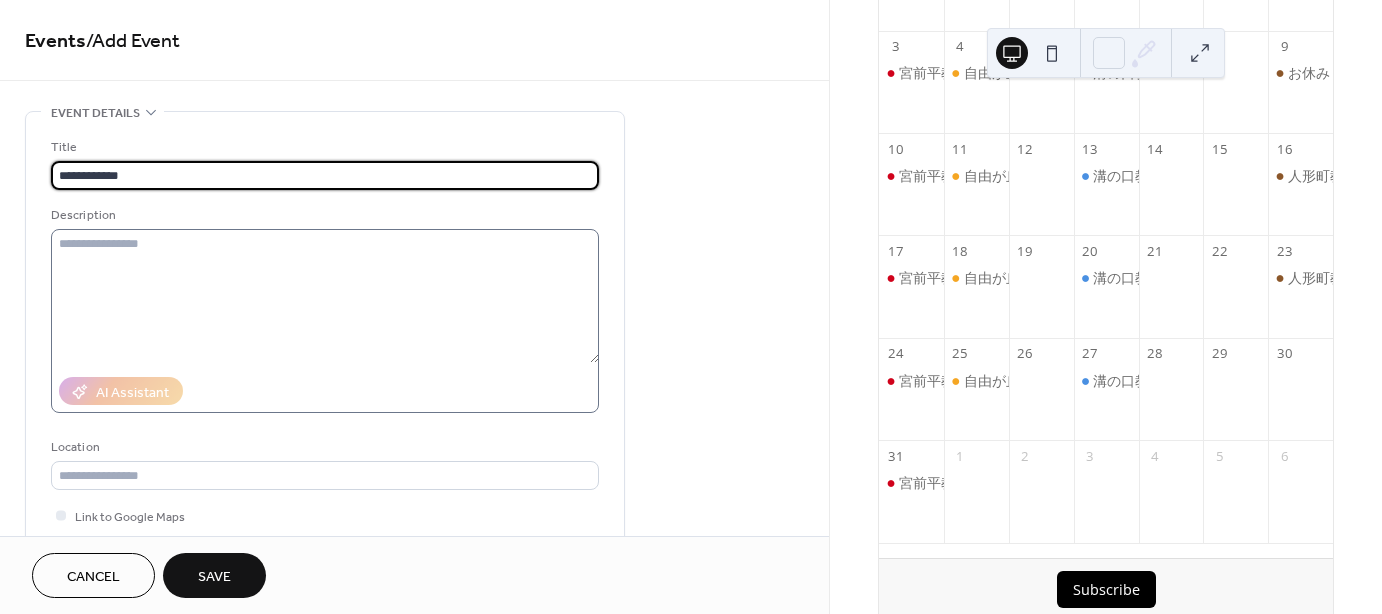 type on "**********" 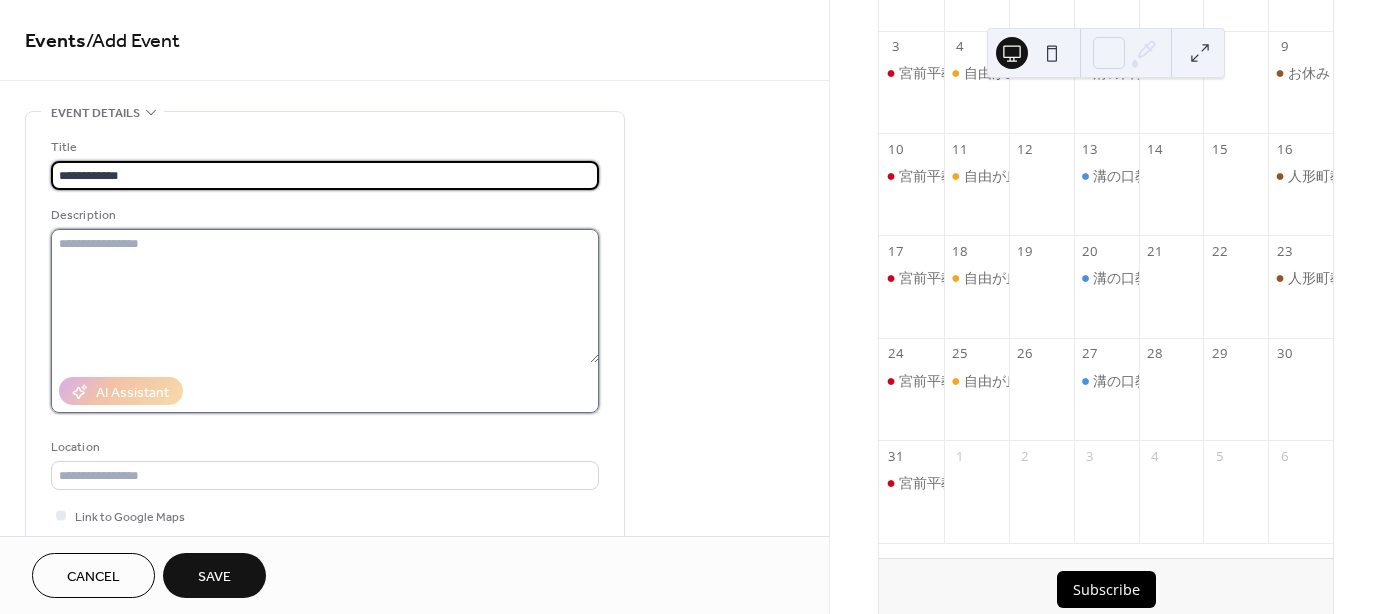 click at bounding box center [325, 296] 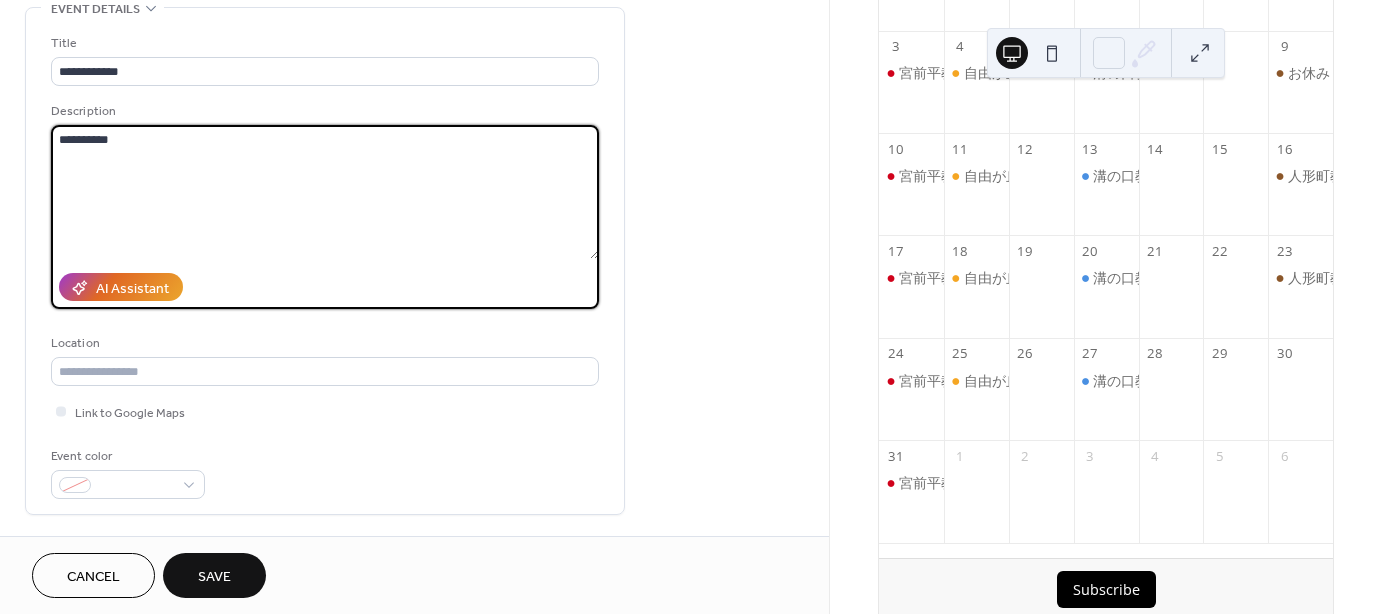 scroll, scrollTop: 200, scrollLeft: 0, axis: vertical 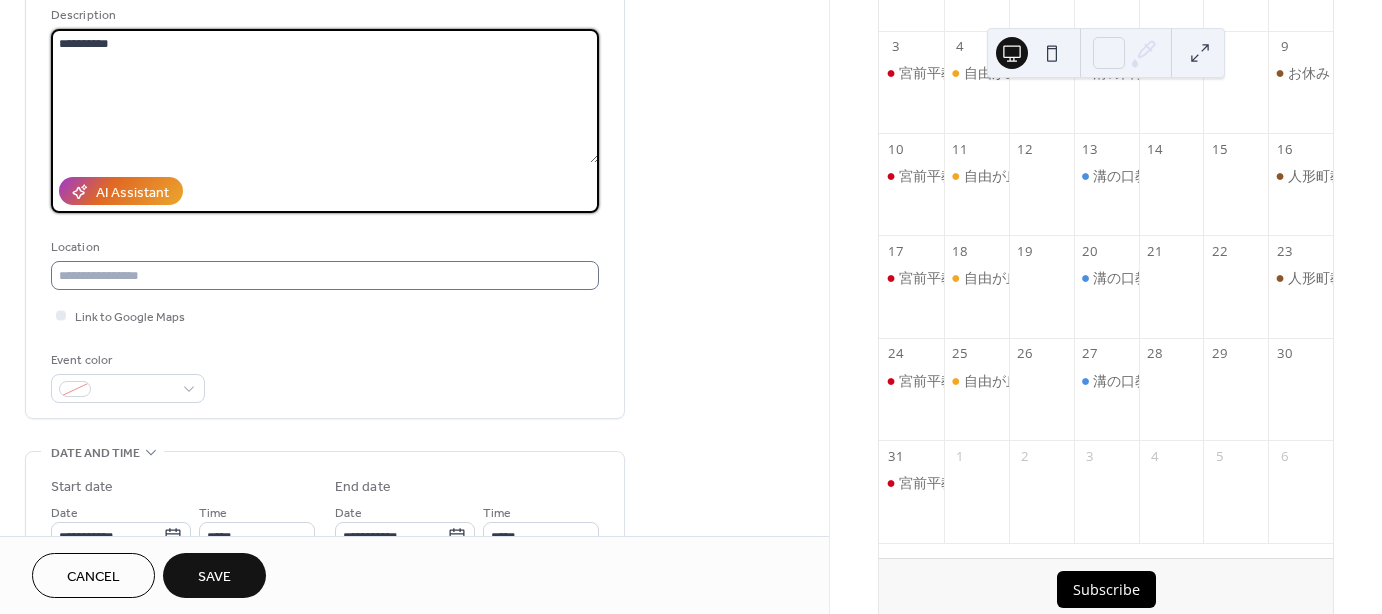 type on "**********" 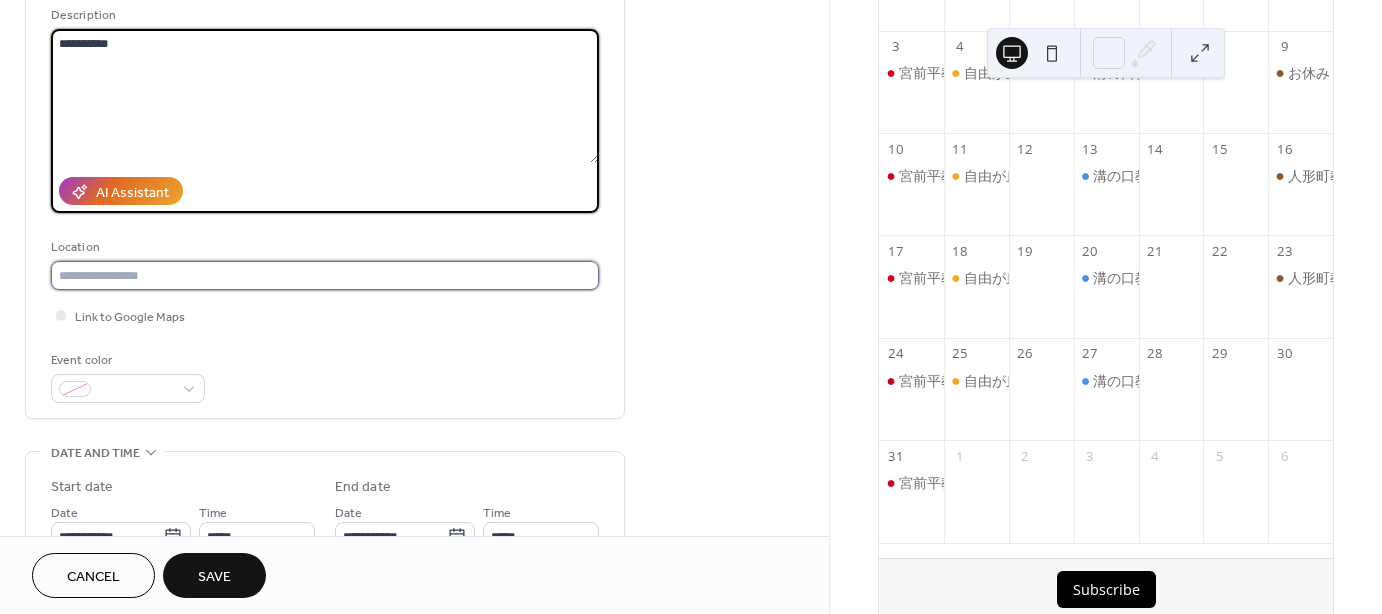 click at bounding box center [325, 275] 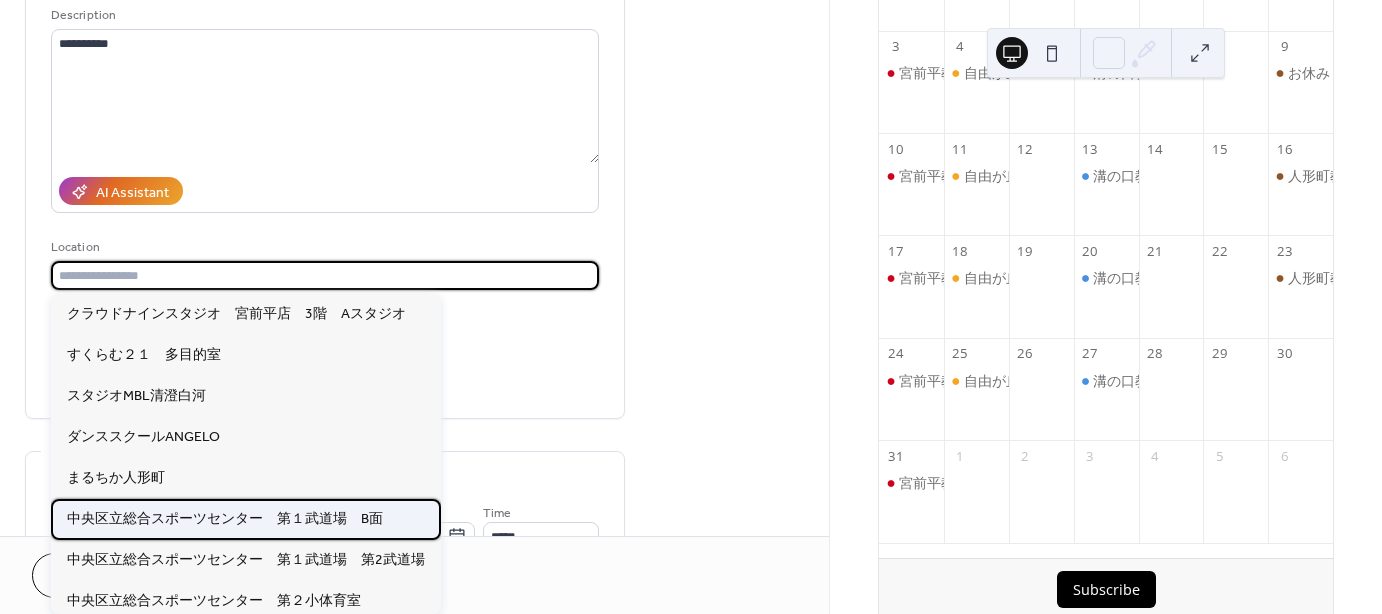 click on "中央区立総合スポーツセンター　第１武道場　B面" at bounding box center (225, 518) 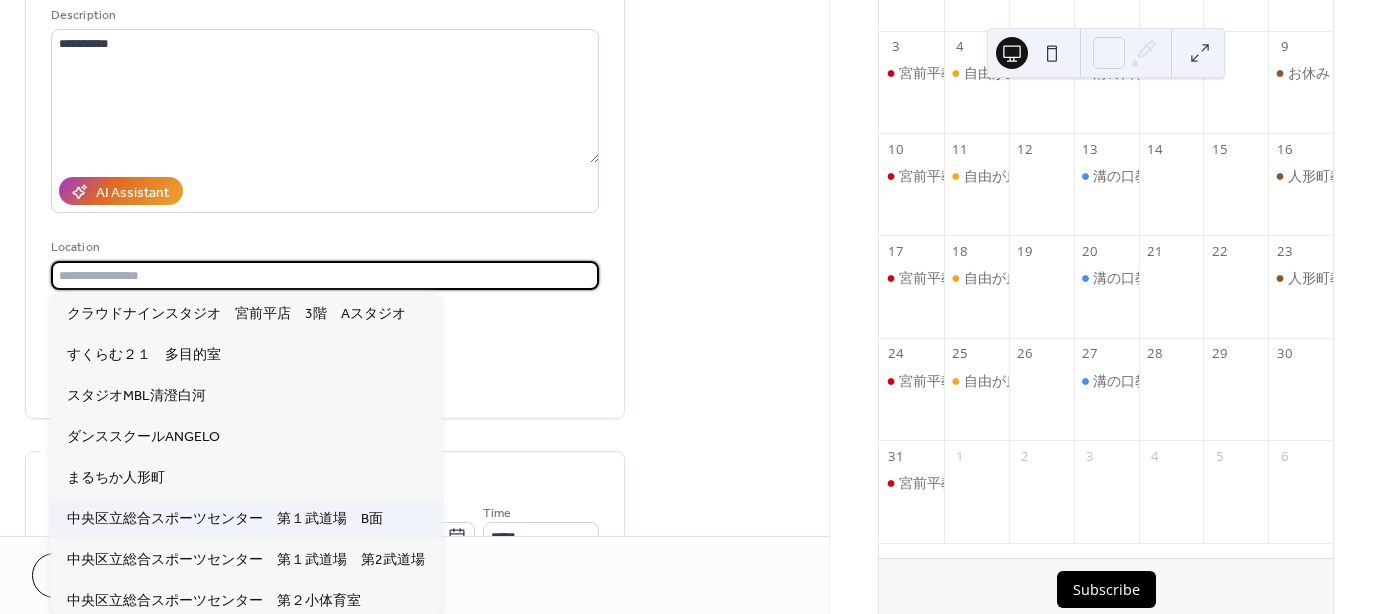 type on "**********" 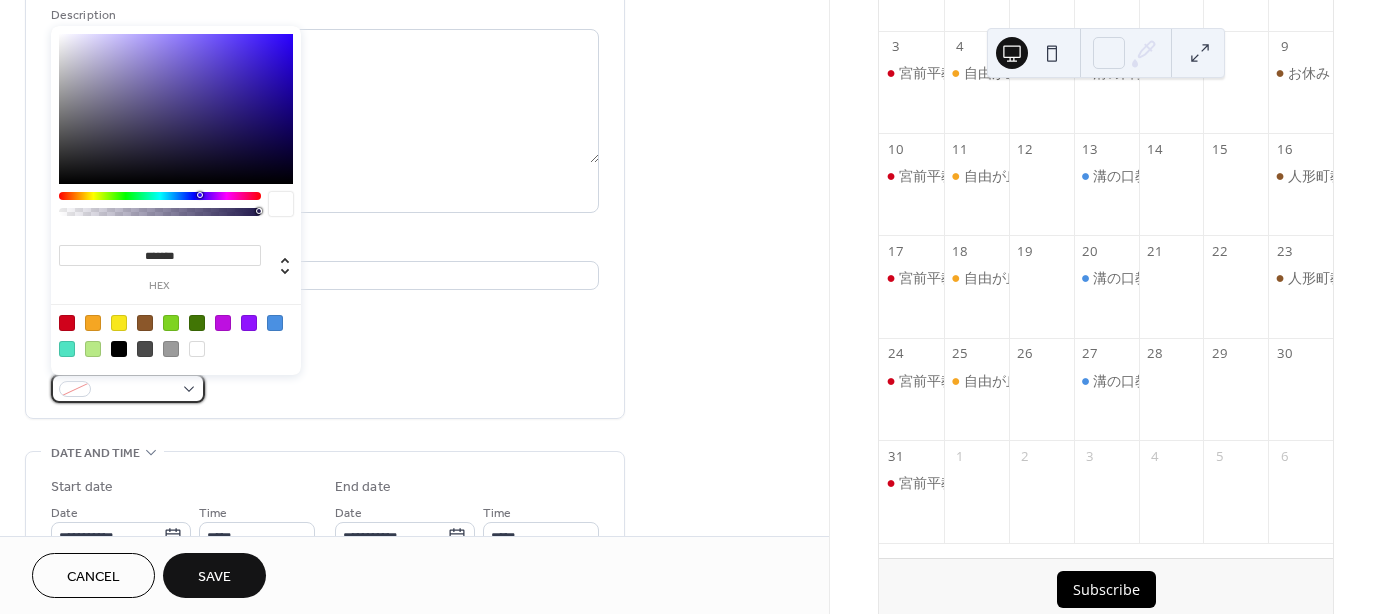 click at bounding box center (128, 388) 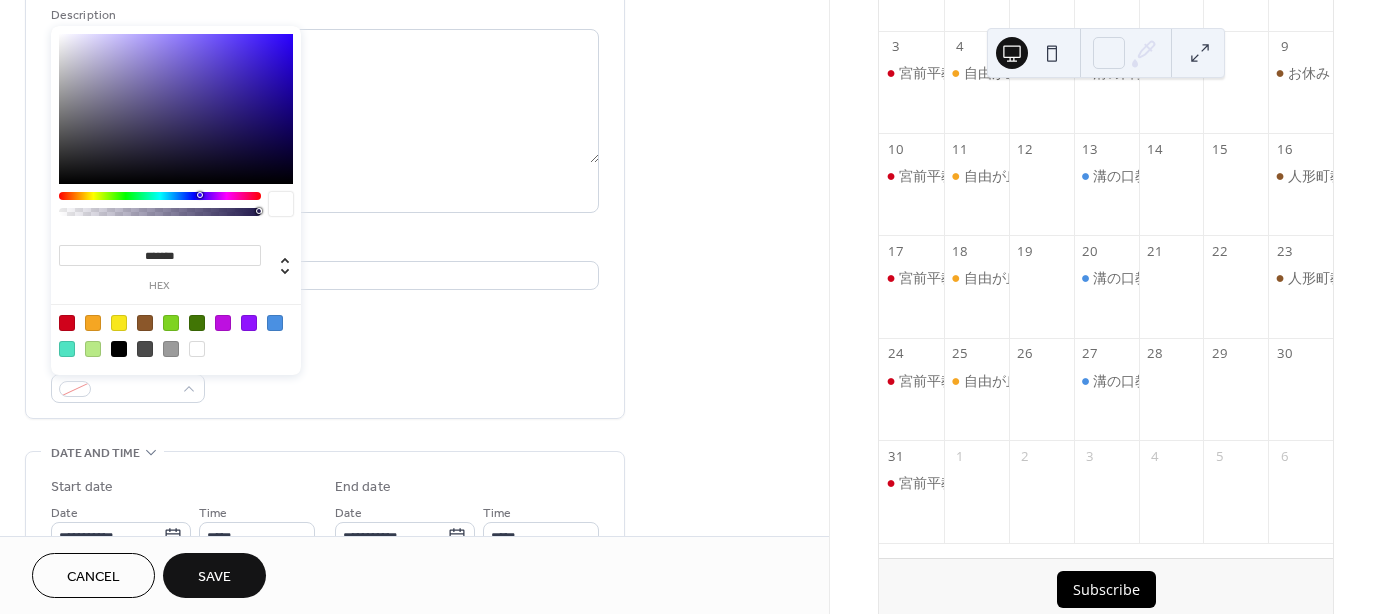 click at bounding box center [145, 323] 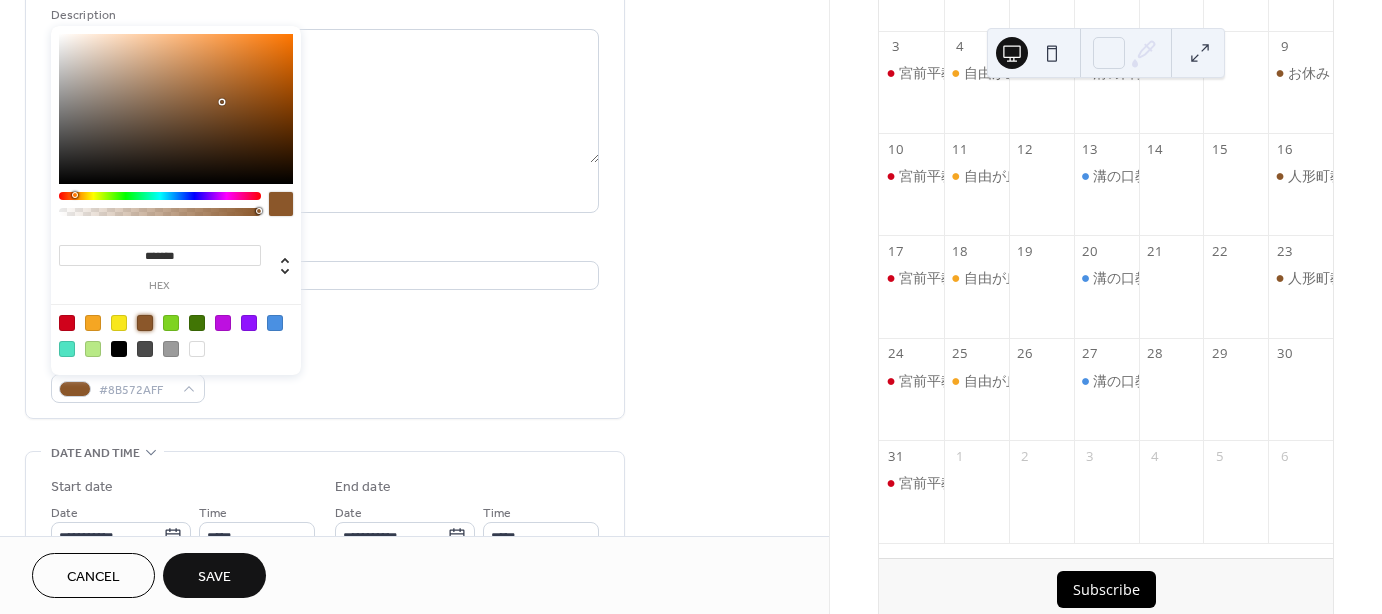 click on "Event color #8B572AFF" at bounding box center [325, 376] 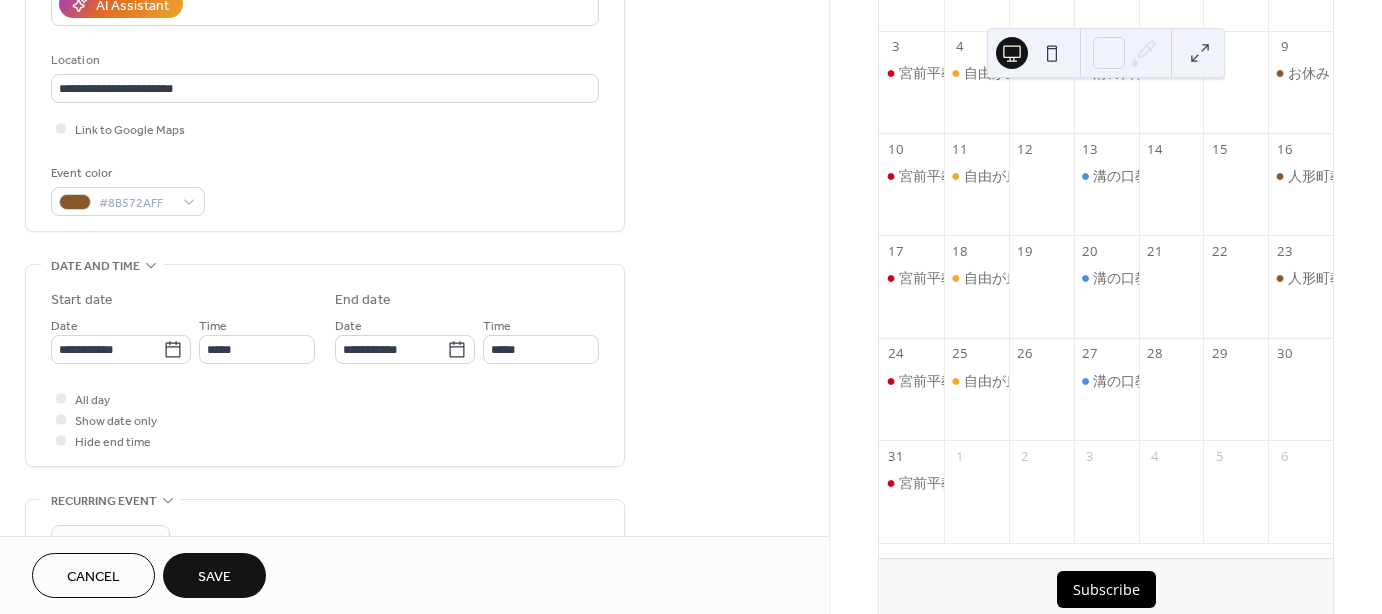 scroll, scrollTop: 400, scrollLeft: 0, axis: vertical 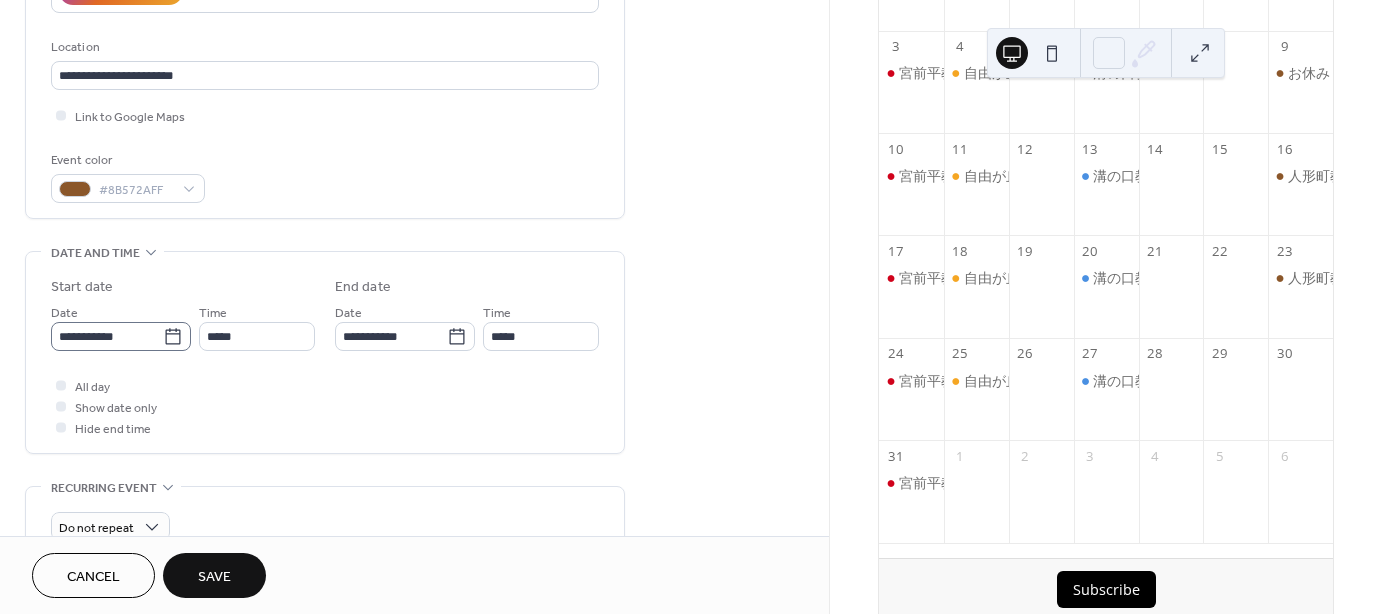 click 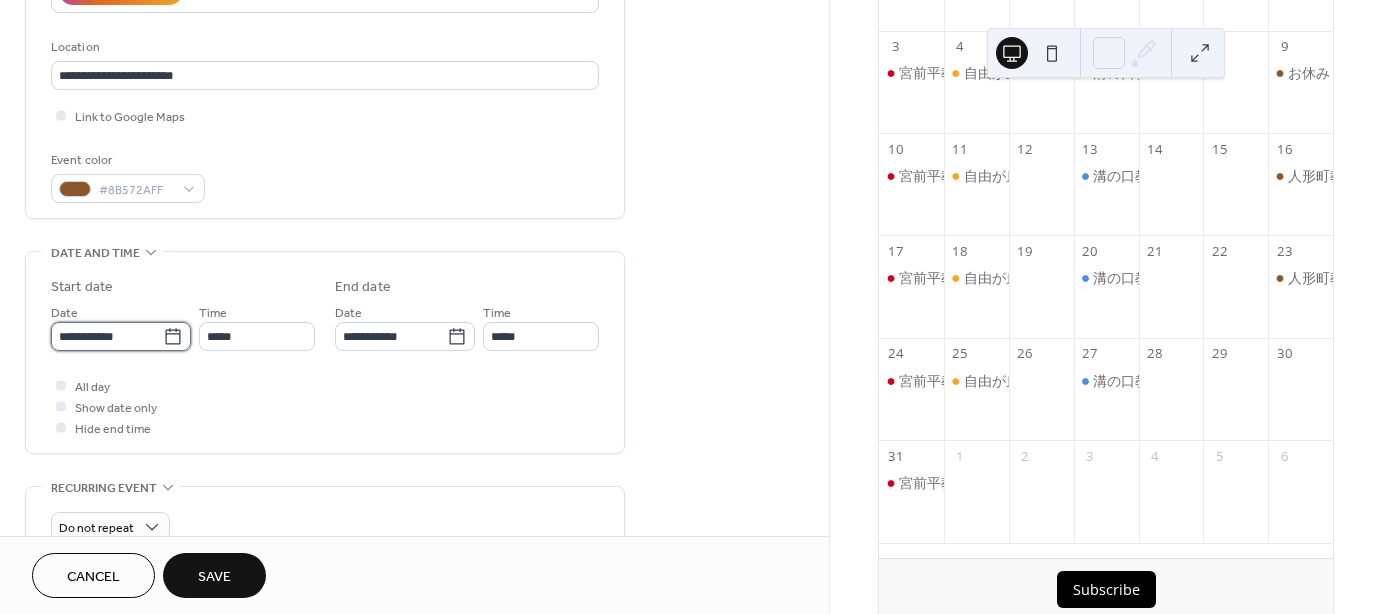 click on "**********" at bounding box center (107, 336) 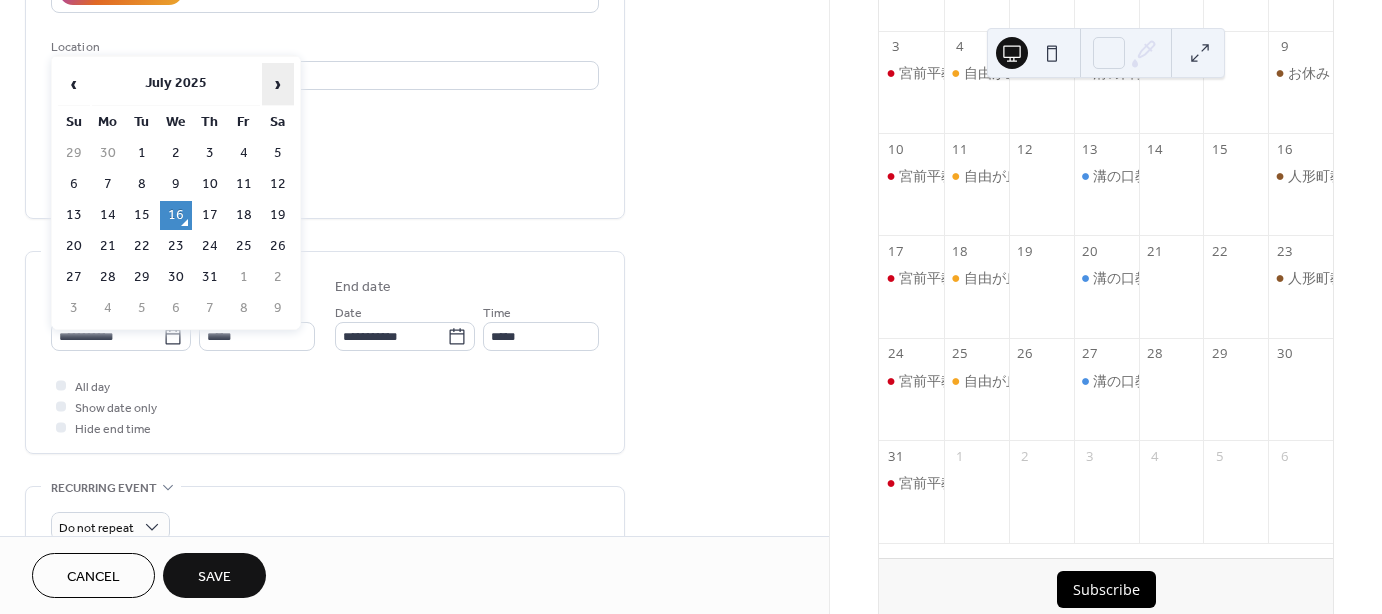 click on "›" at bounding box center (278, 84) 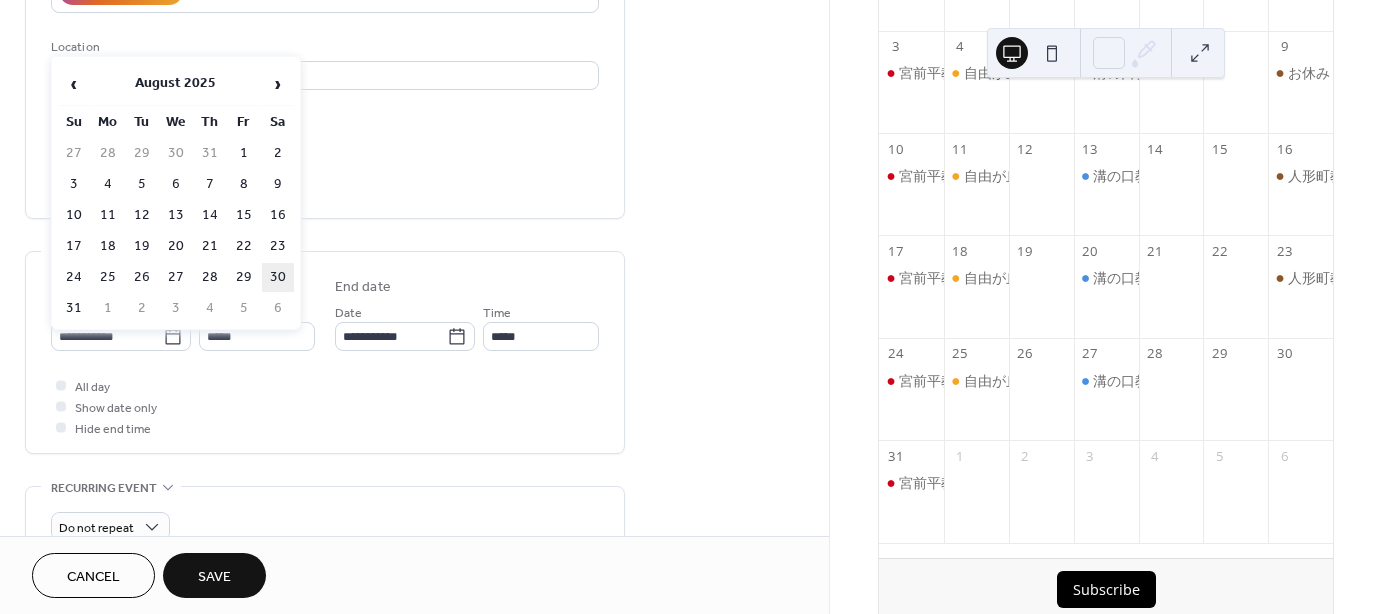 click on "30" at bounding box center [278, 277] 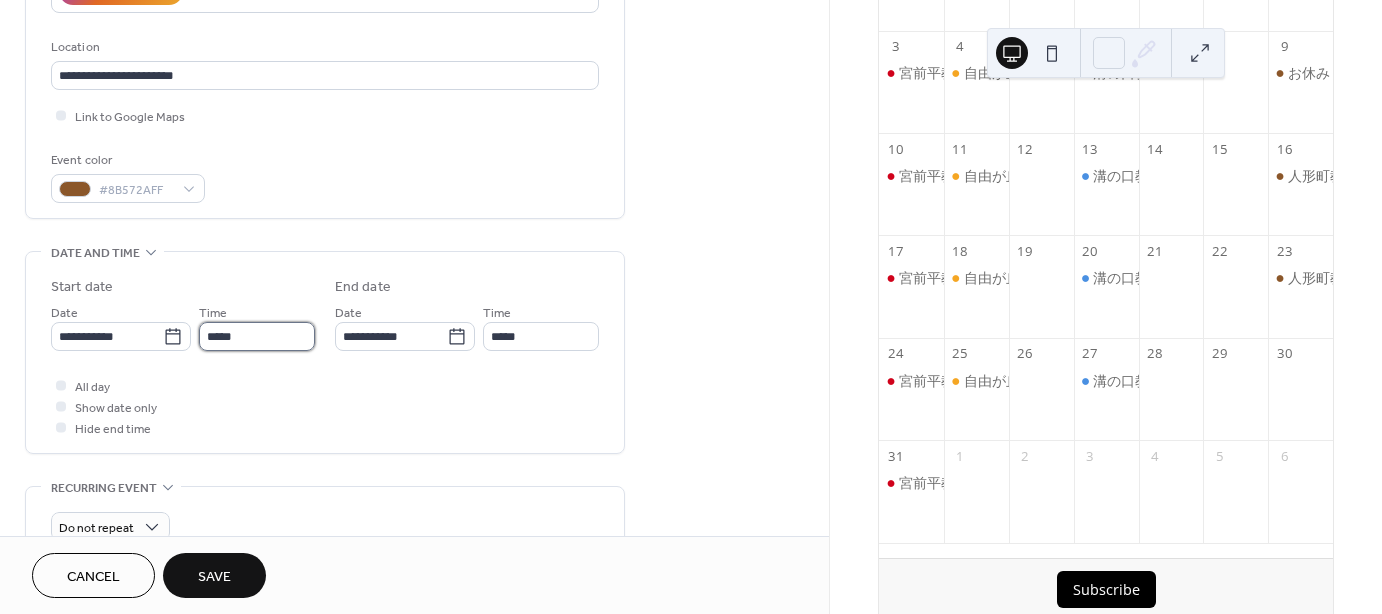 click on "*****" at bounding box center [257, 336] 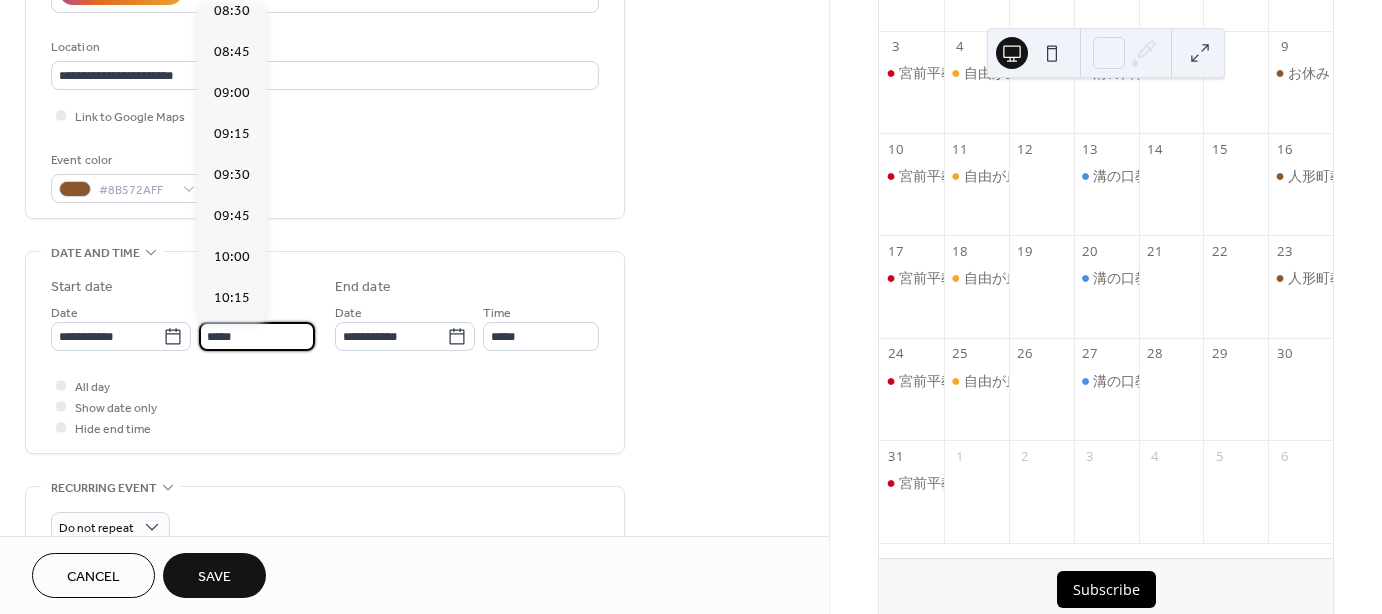 scroll, scrollTop: 1368, scrollLeft: 0, axis: vertical 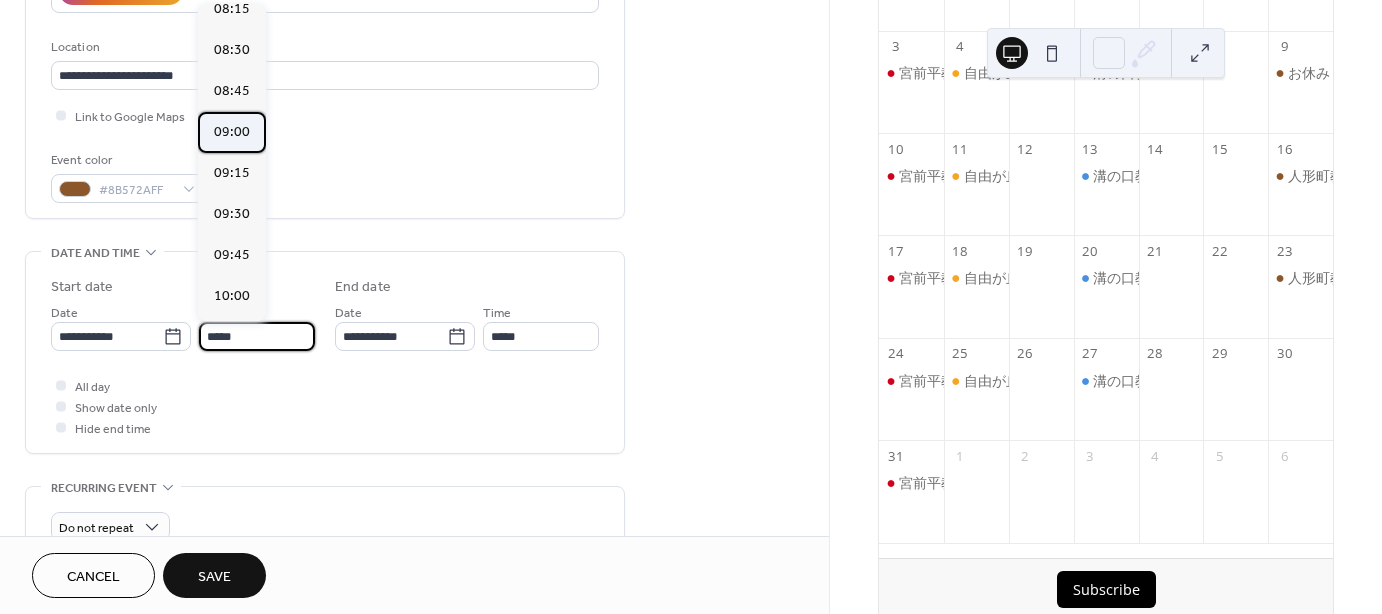 click on "09:00" at bounding box center (232, 132) 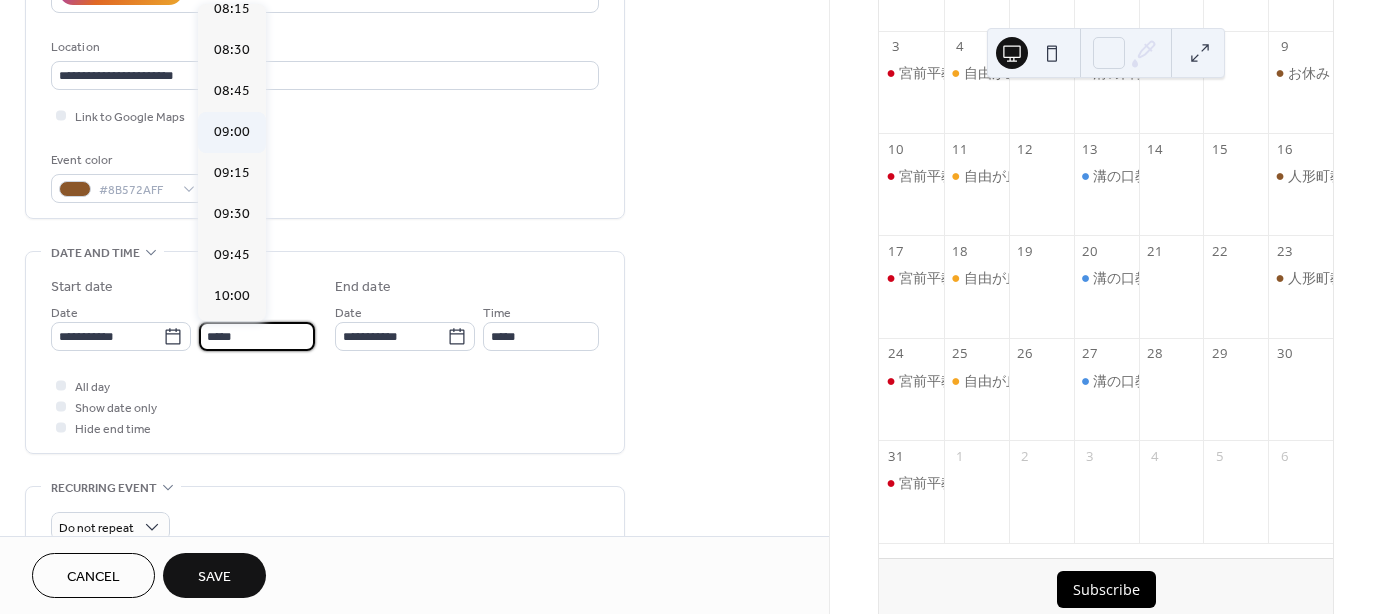 type on "*****" 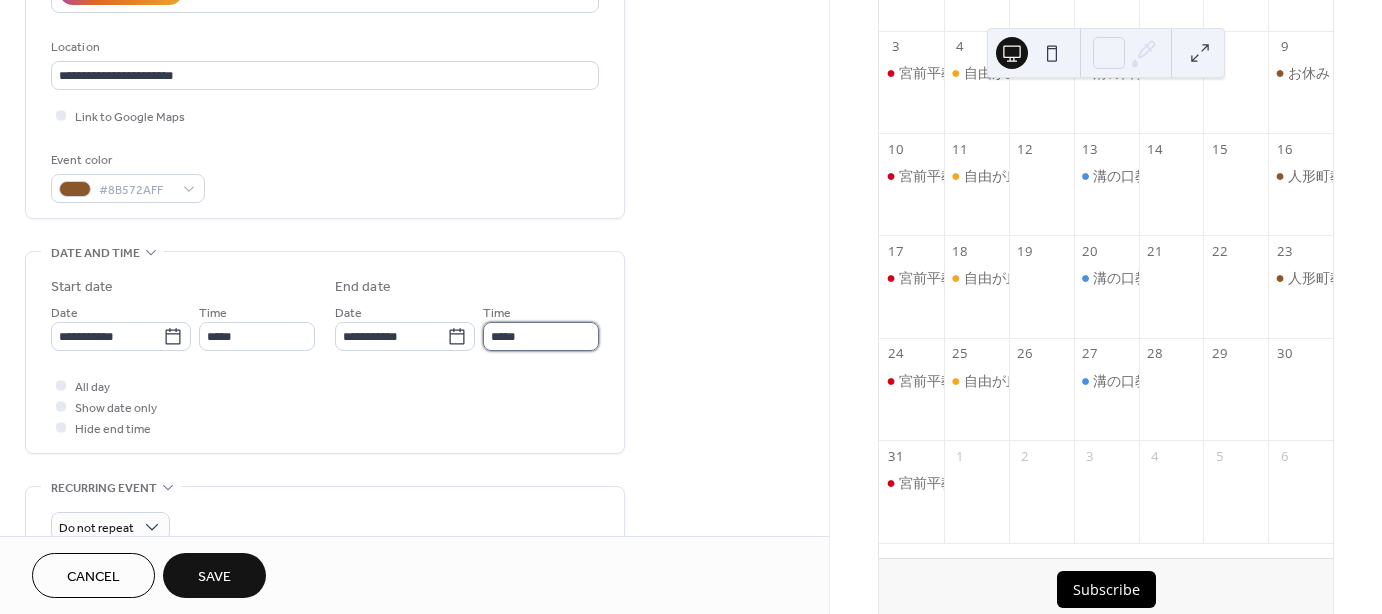 click on "*****" at bounding box center (541, 336) 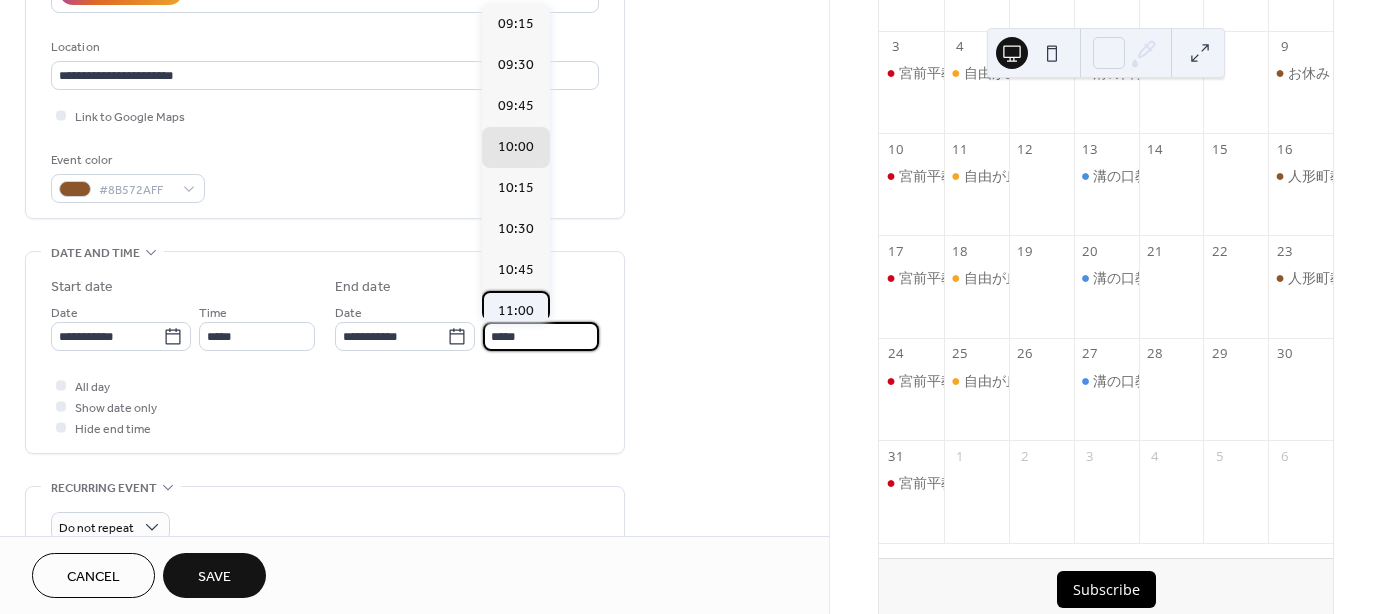click on "11:00" at bounding box center [516, 311] 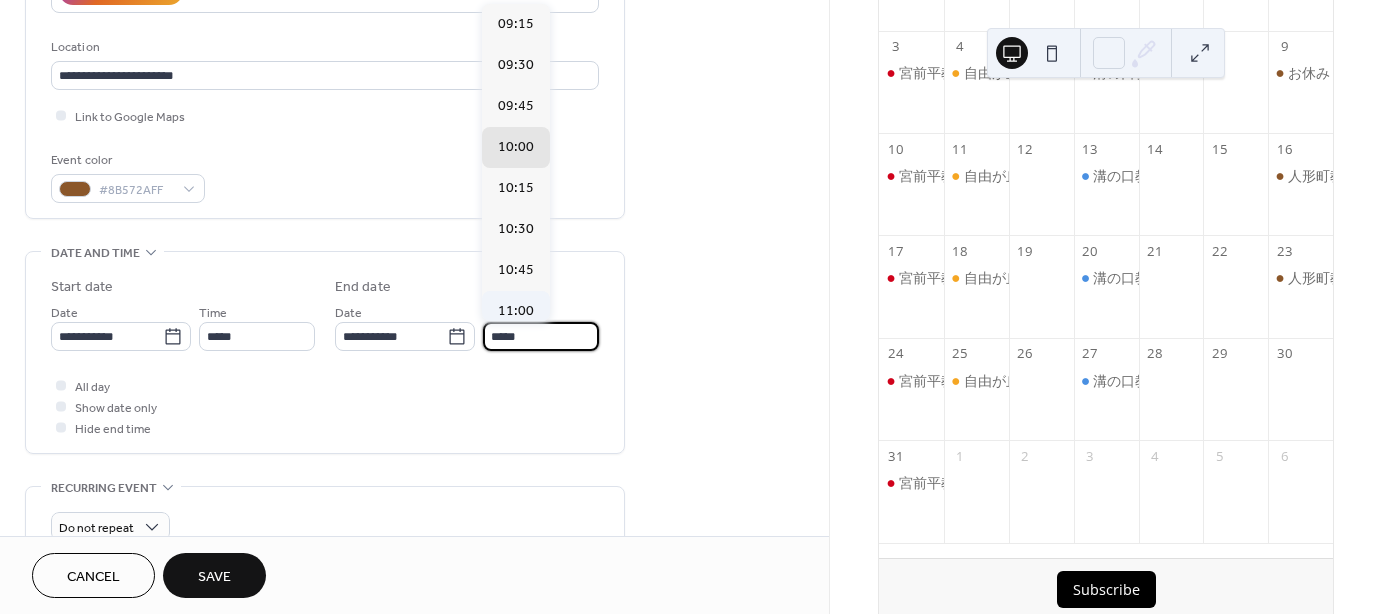 type on "*****" 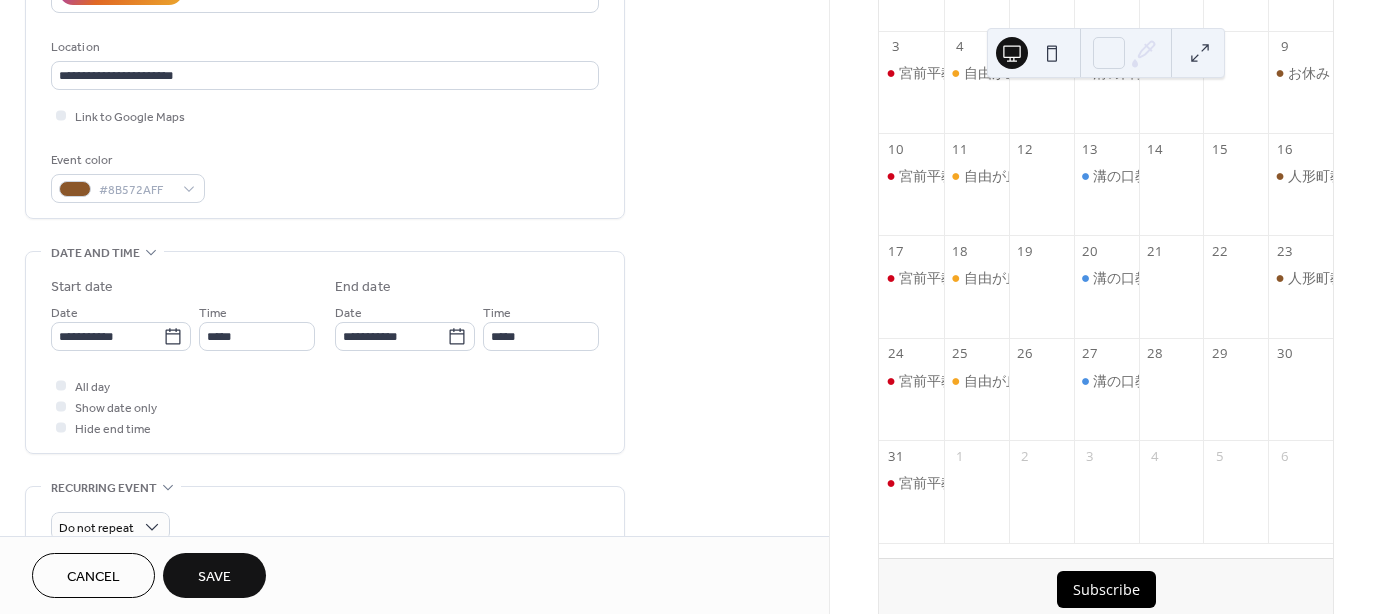 click on "Save" at bounding box center [214, 577] 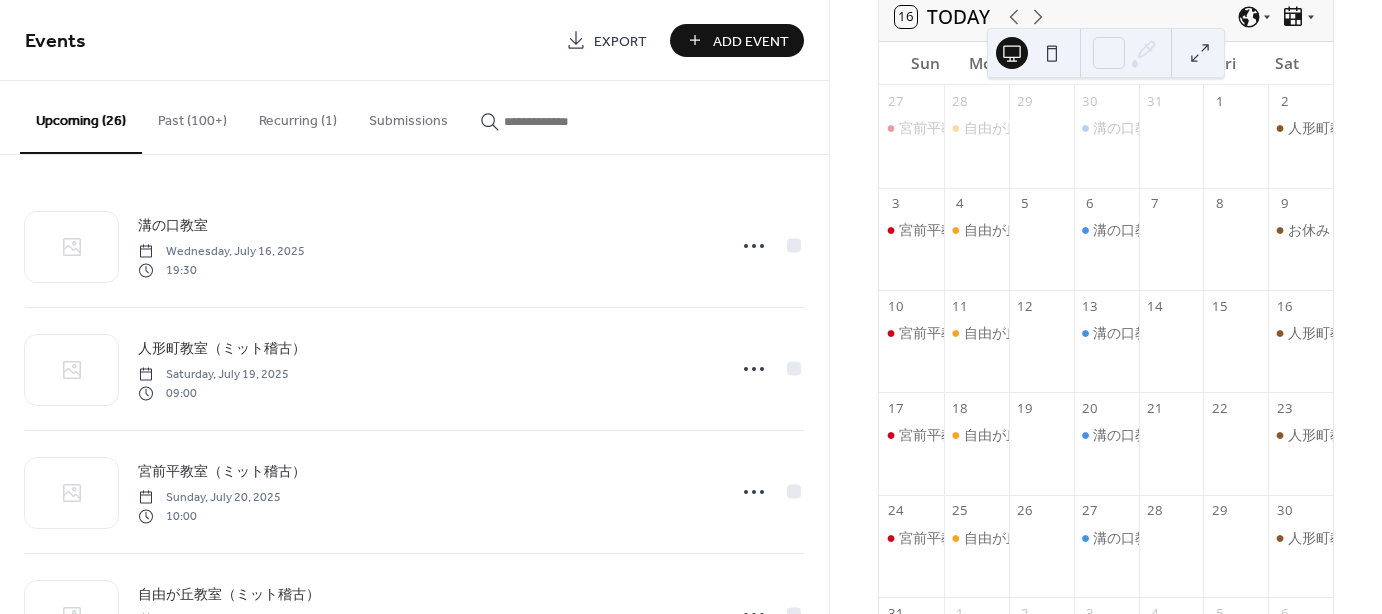 scroll, scrollTop: 200, scrollLeft: 0, axis: vertical 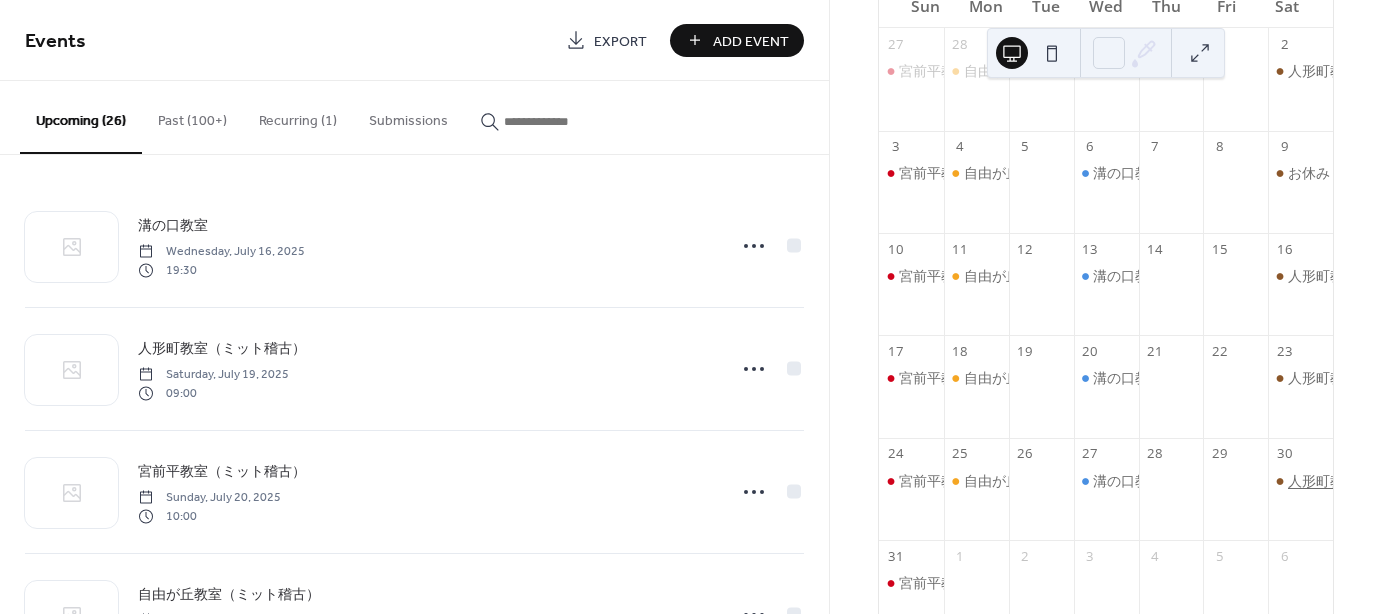 click on "人形町教室（ミット稽古）" at bounding box center [1372, 481] 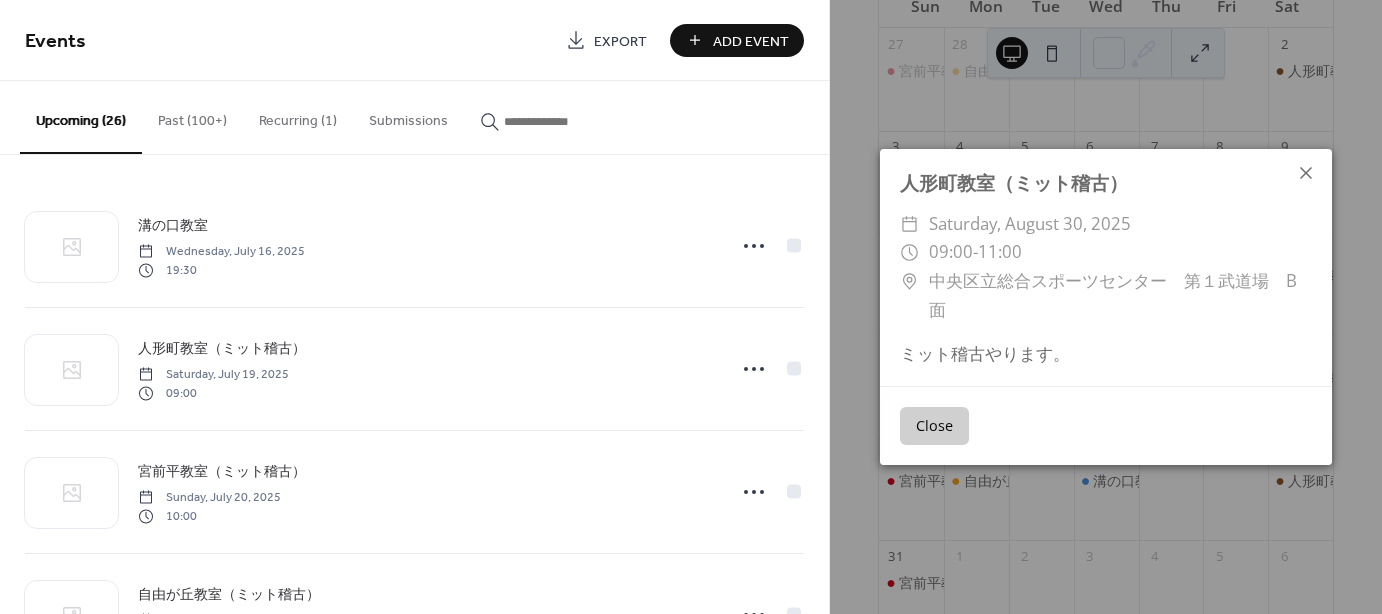 click 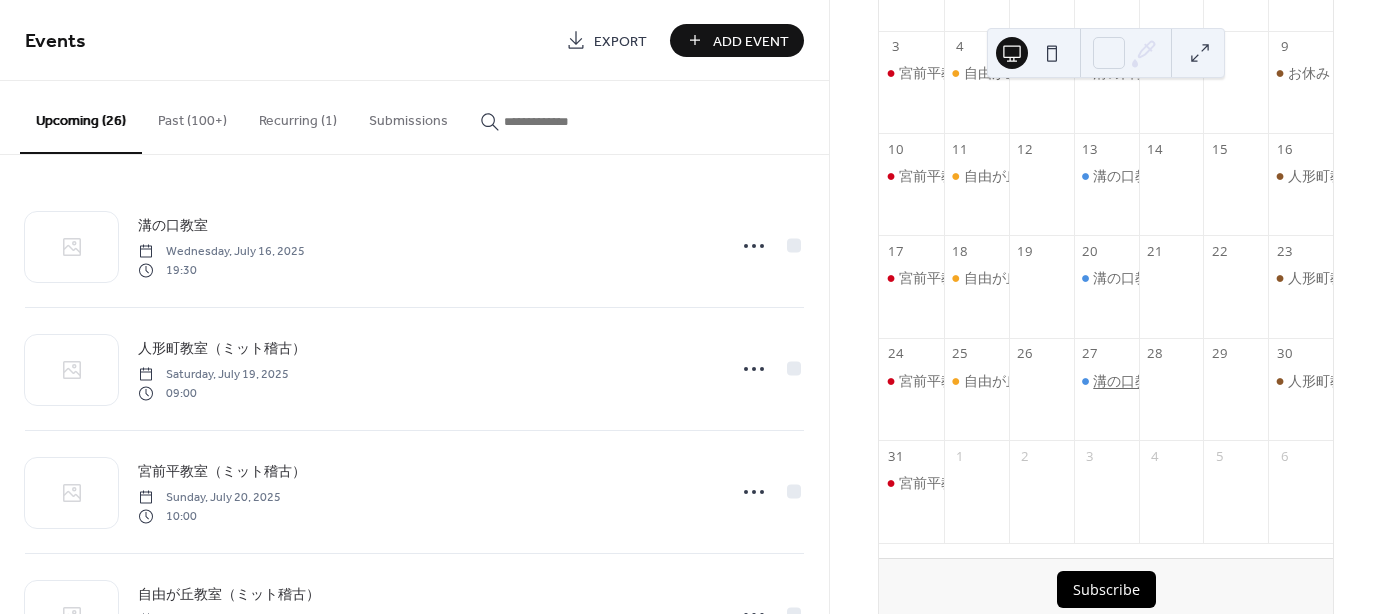 scroll, scrollTop: 395, scrollLeft: 0, axis: vertical 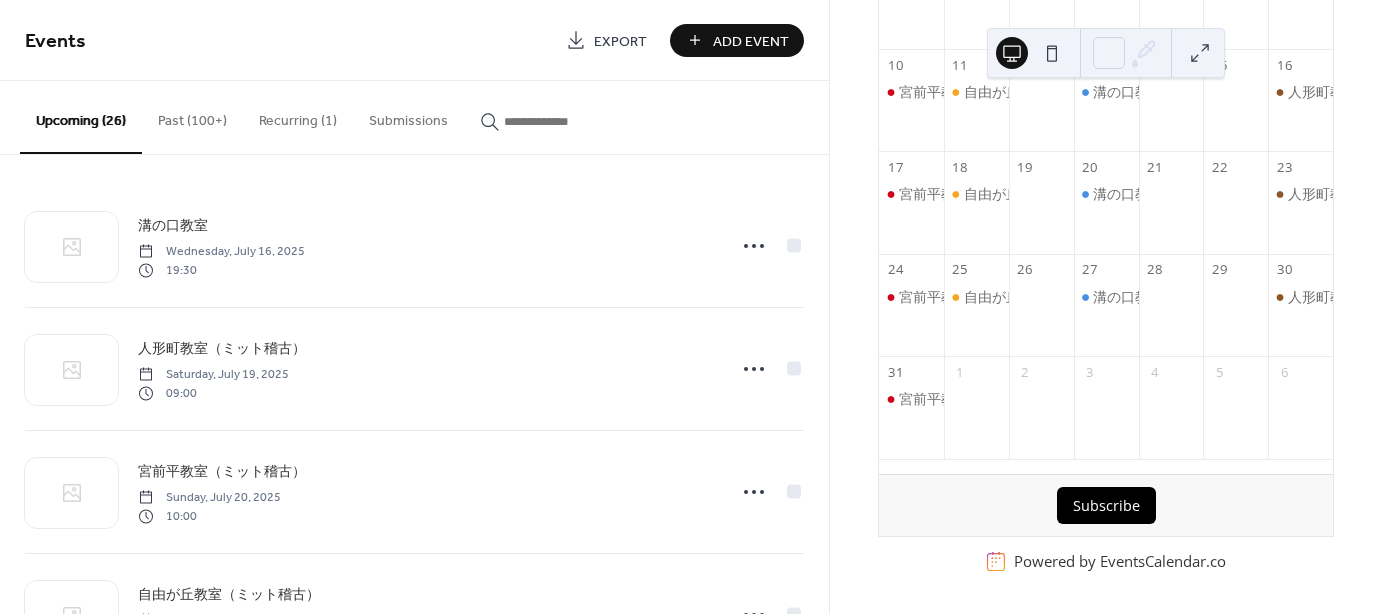 click on "Subscribe" at bounding box center (1106, 506) 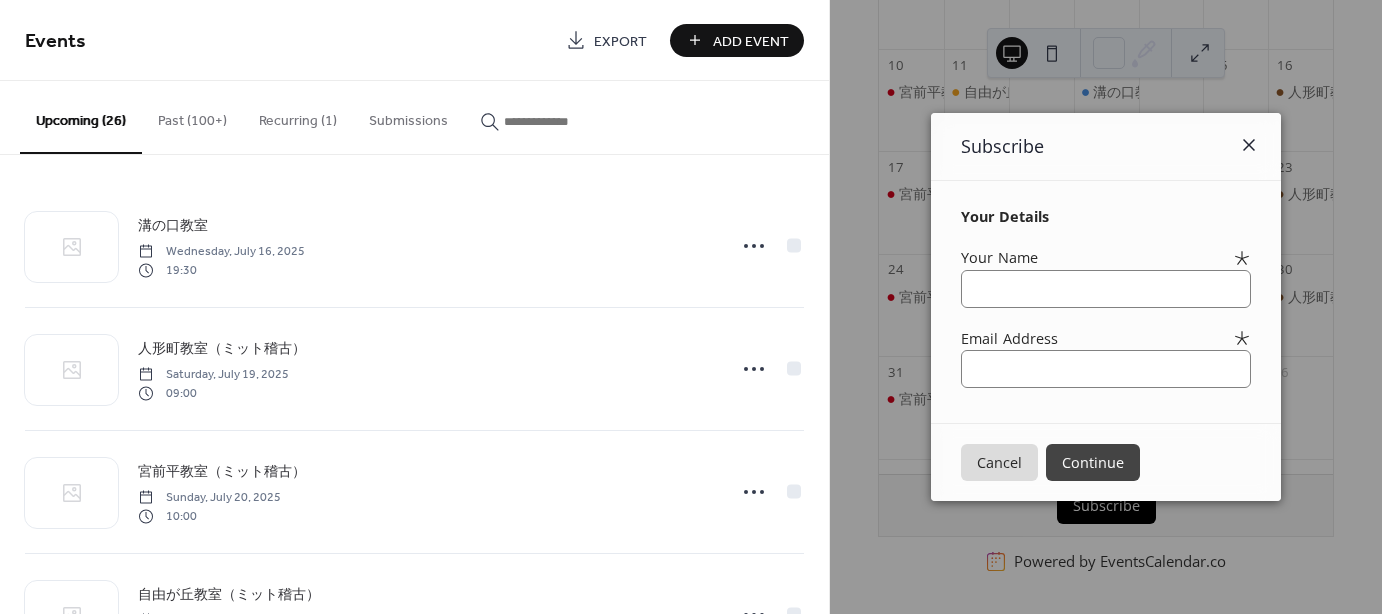 click 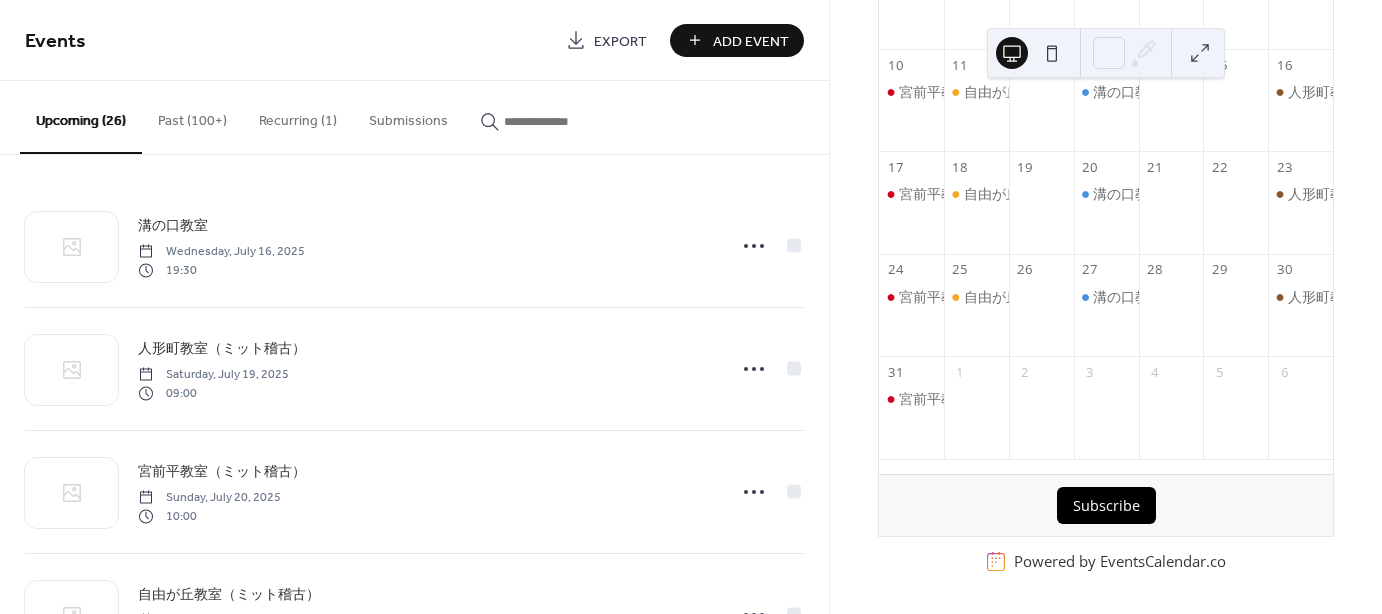 click on "Powered by   EventsCalendar.co" at bounding box center [1120, 562] 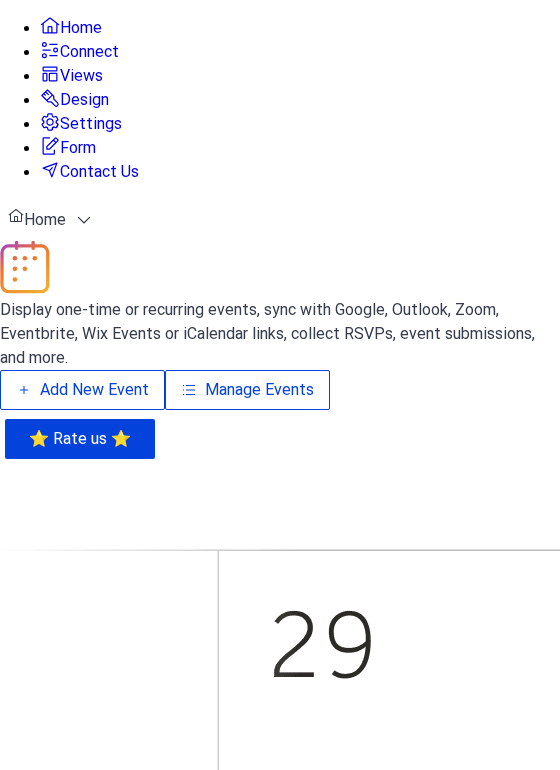 scroll, scrollTop: 0, scrollLeft: 0, axis: both 